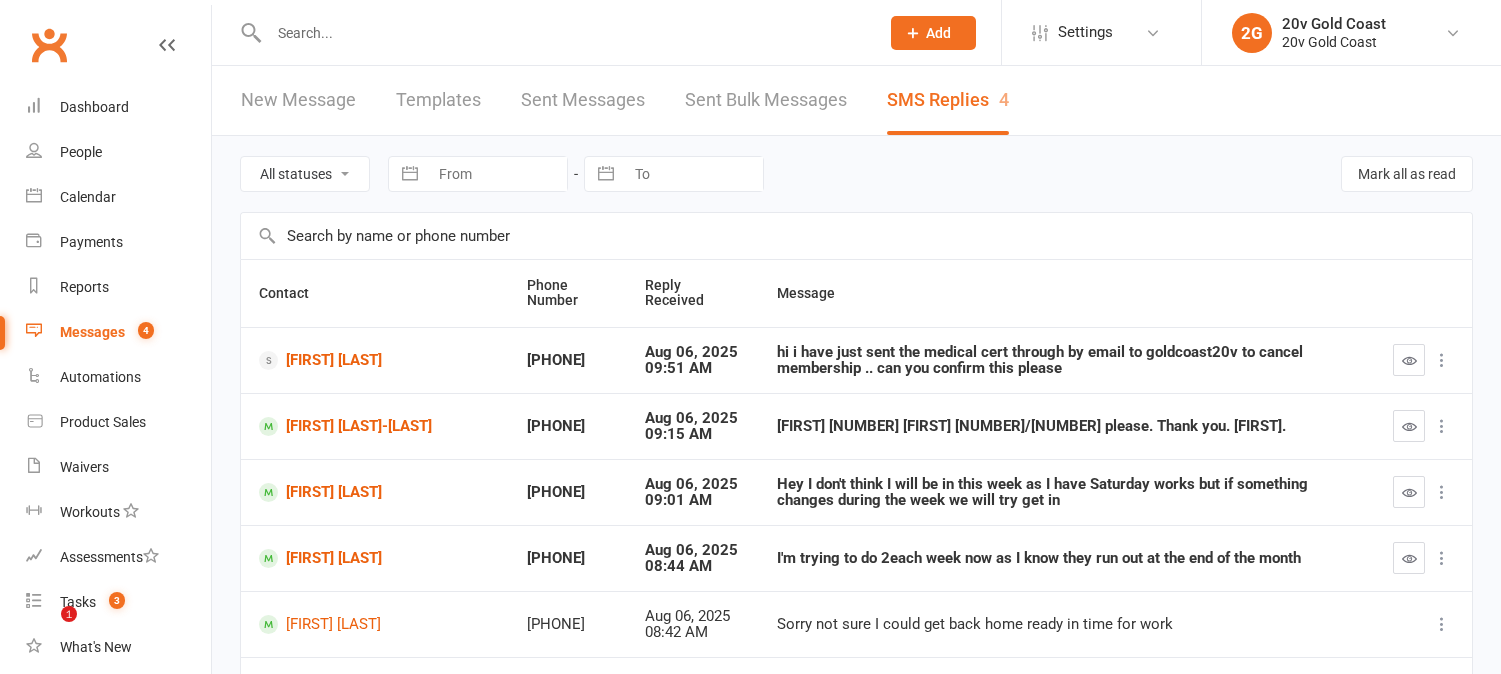 scroll, scrollTop: 0, scrollLeft: 0, axis: both 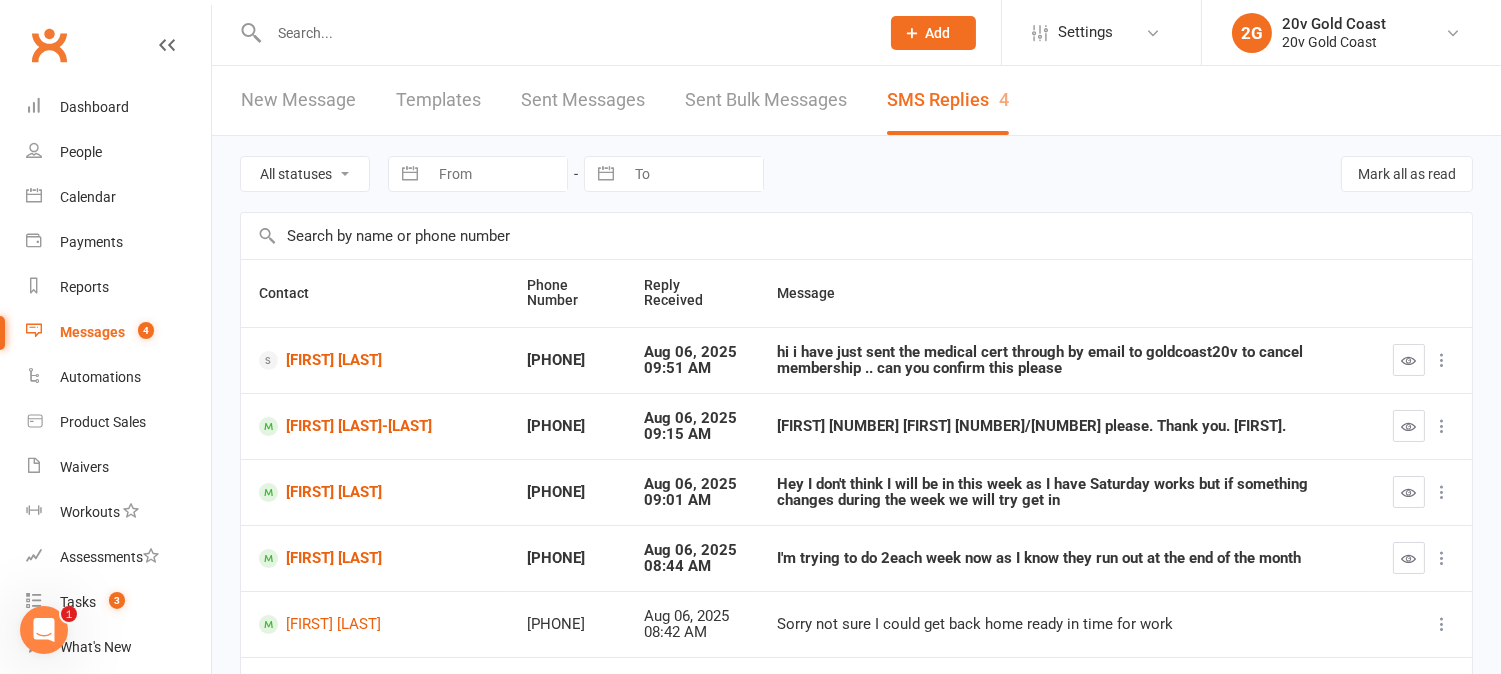 click at bounding box center (1409, 360) 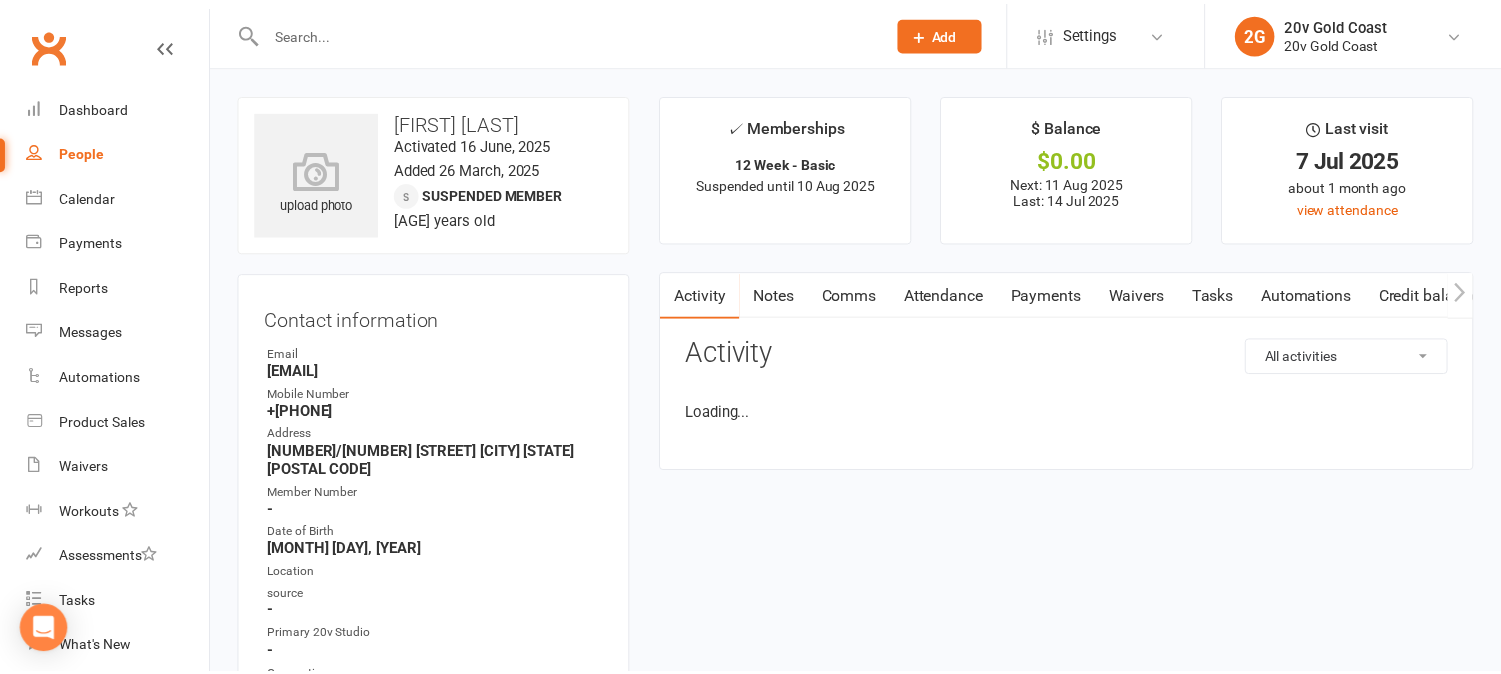 scroll, scrollTop: 0, scrollLeft: 0, axis: both 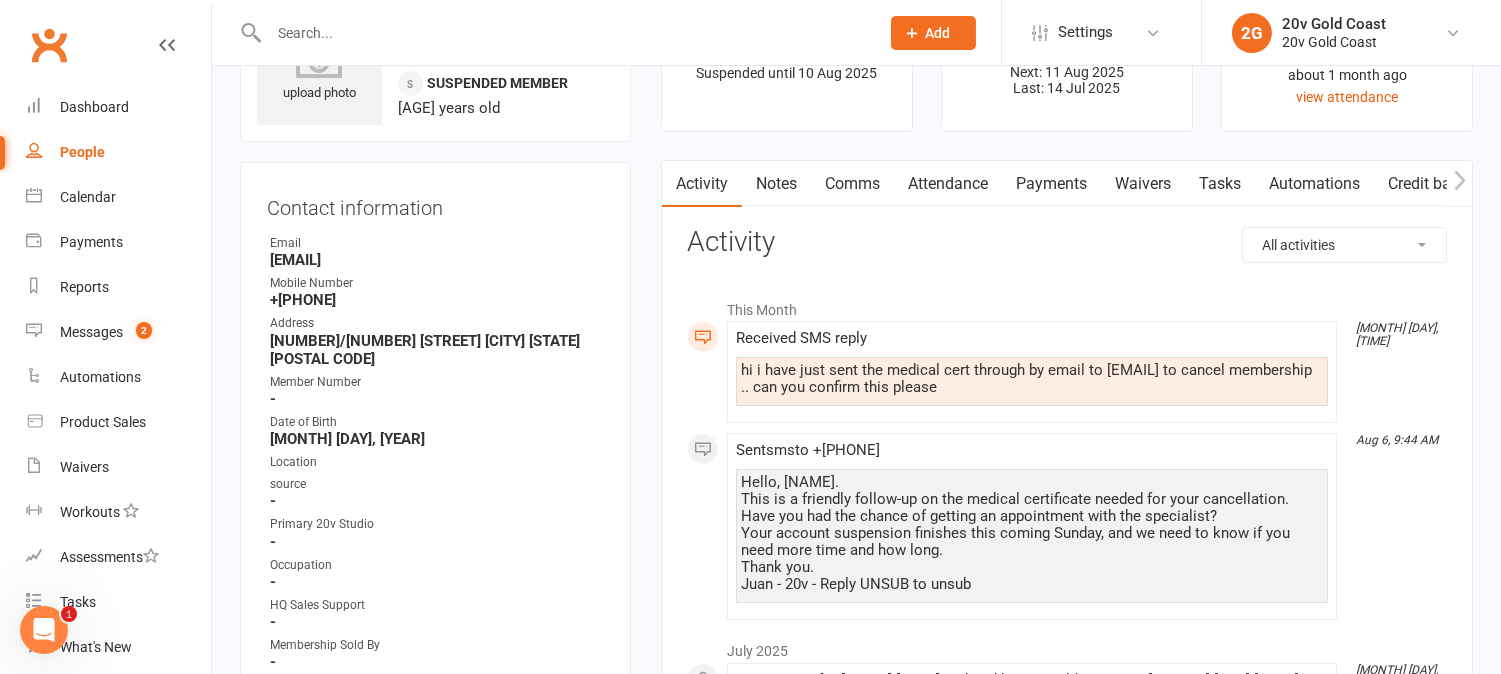 click on "Comms" at bounding box center [852, 184] 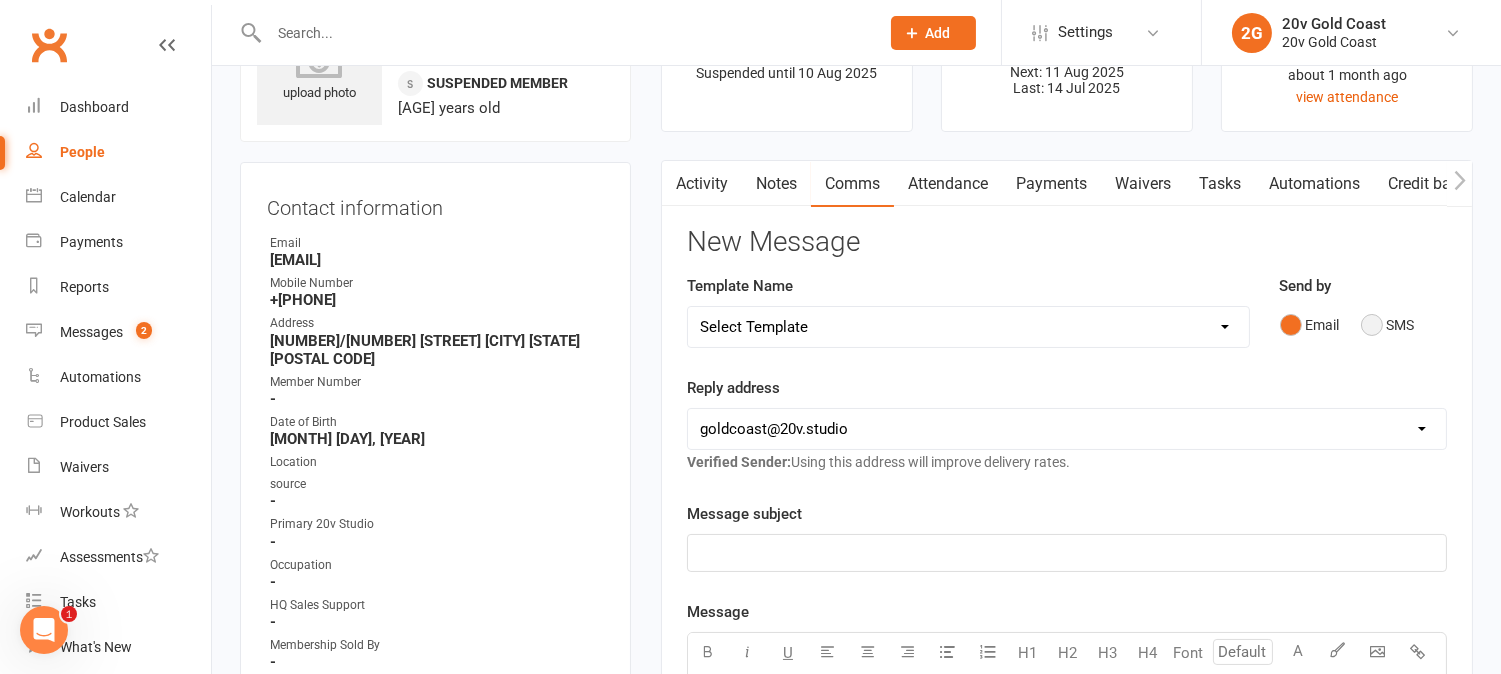 click on "SMS" at bounding box center [1388, 325] 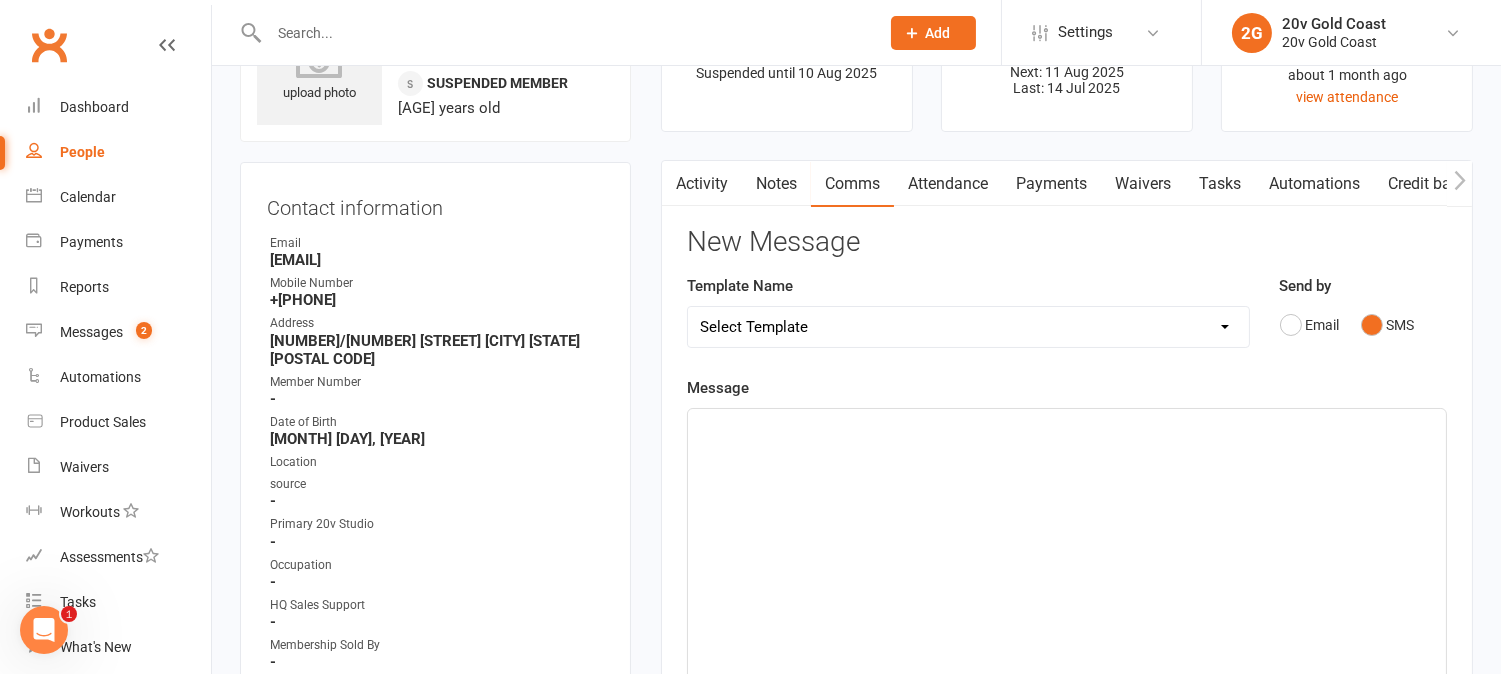 click on "﻿" 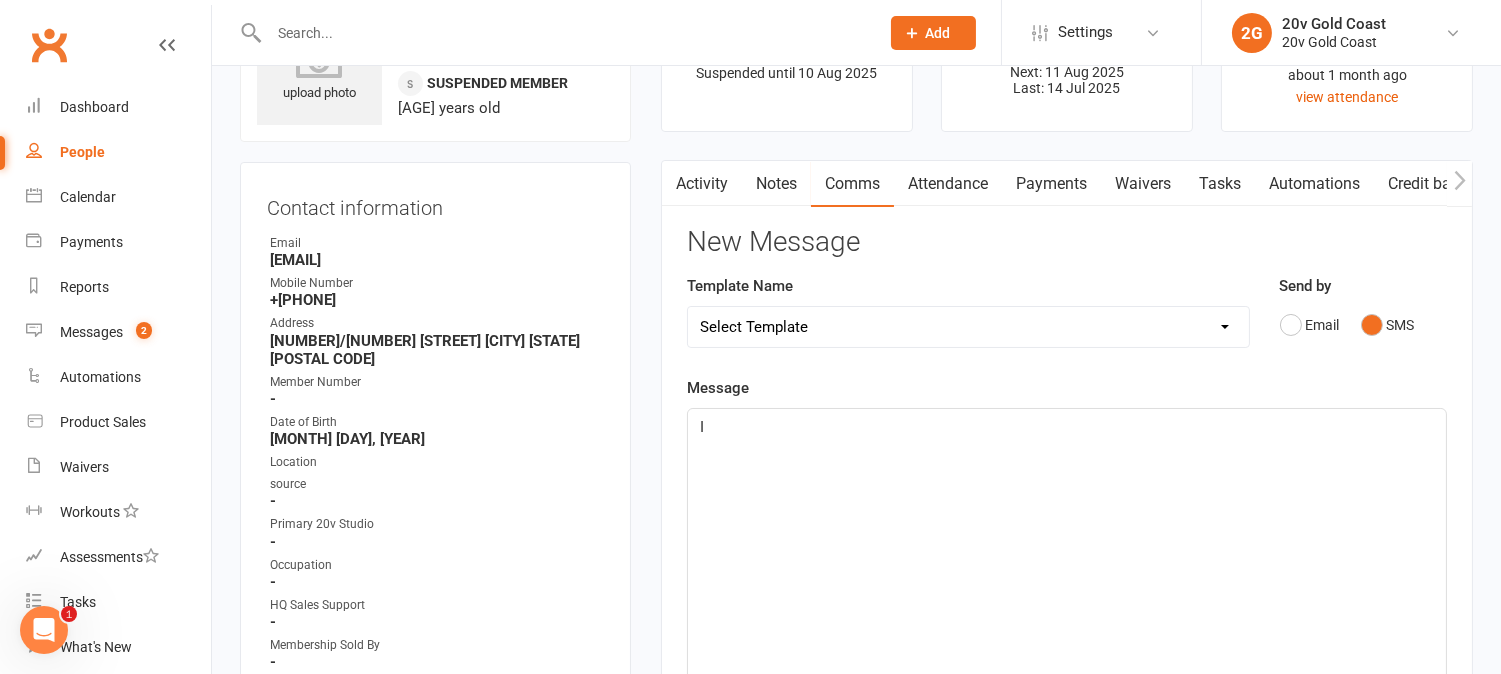 type 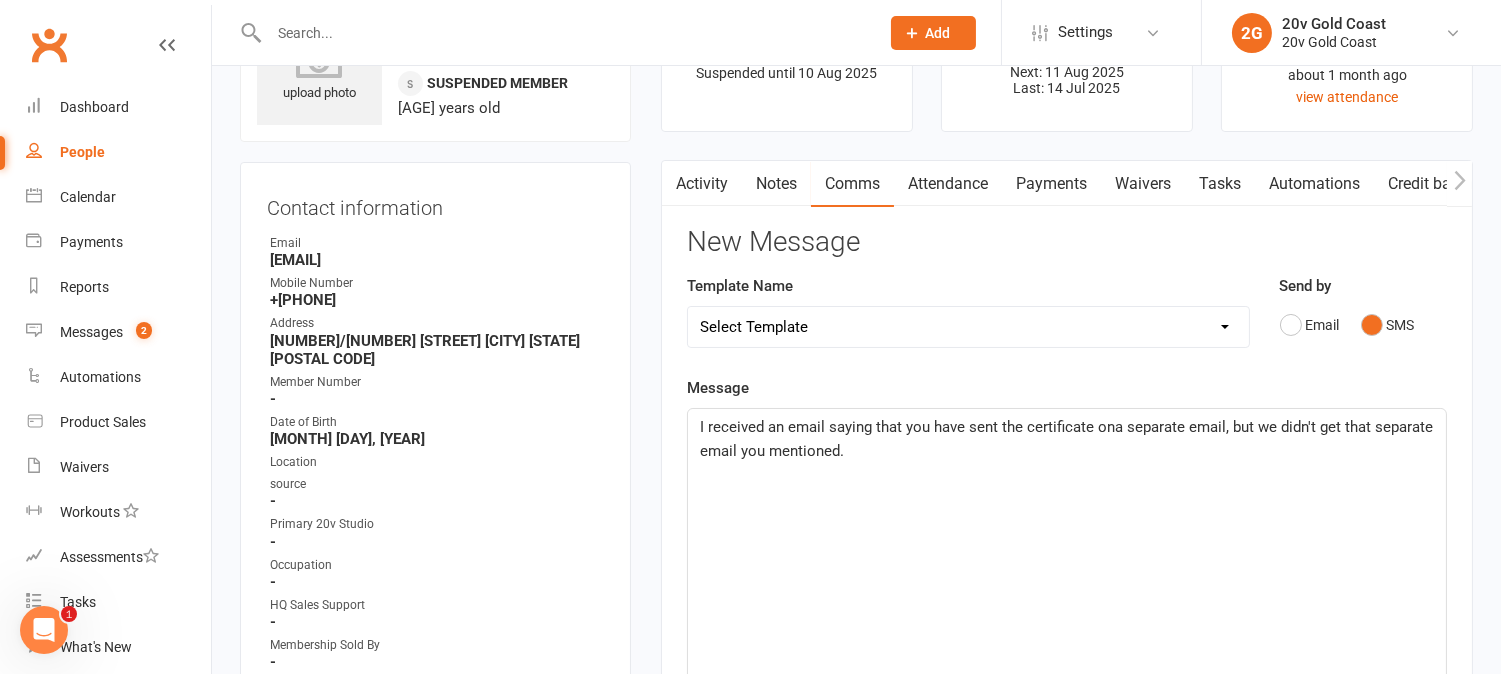 click on "I received an email saying that you have sent the certificate ona separate email, but we didn't get that separate email you mentioned." 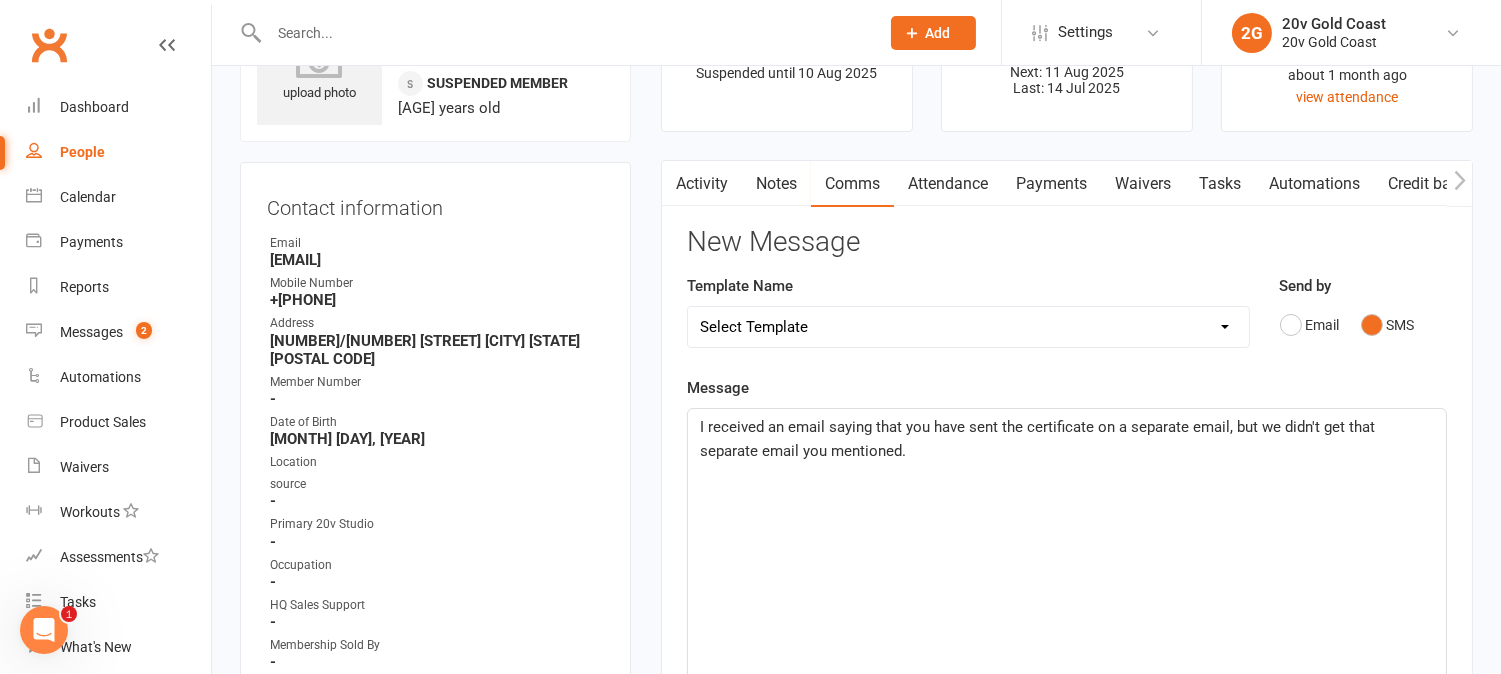 click on "I received an email saying that you have sent the certificate on a separate email, but we didn't get that separate email you mentioned." 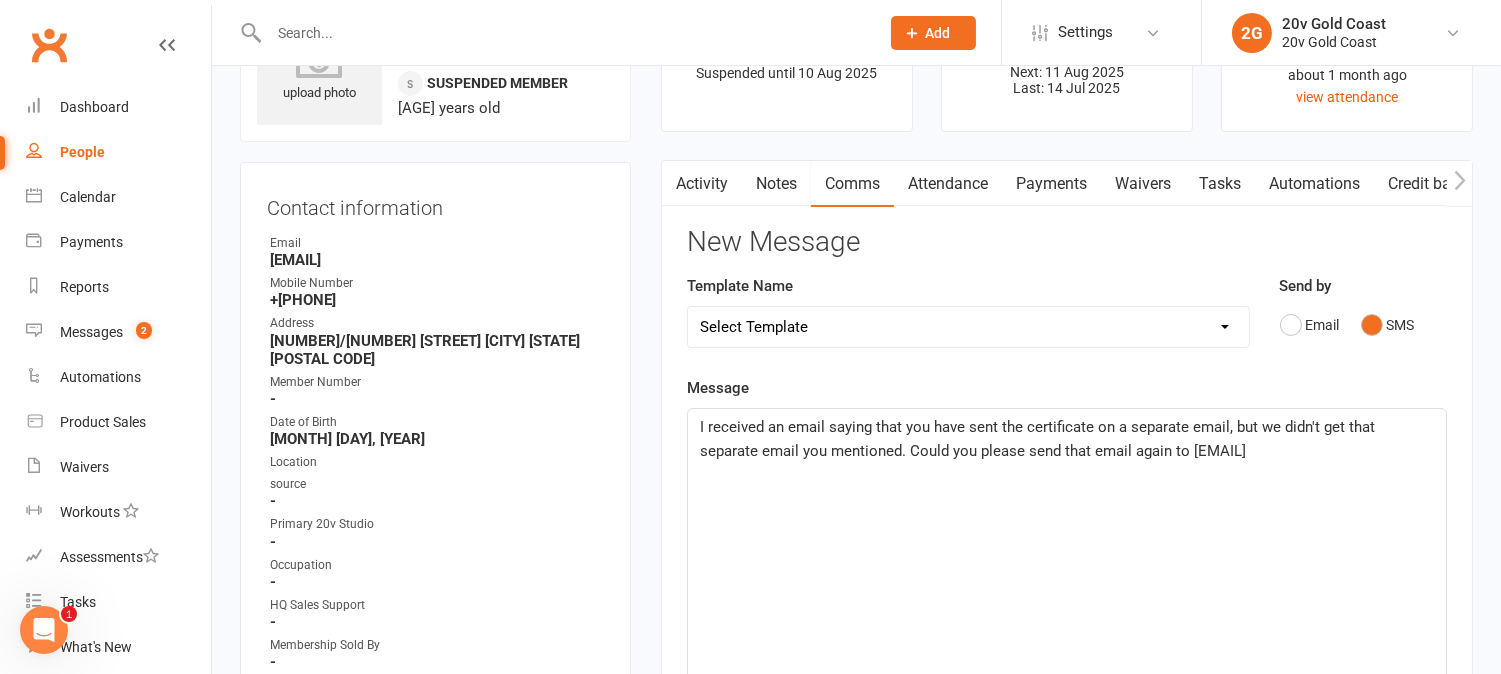 click on "I received an email saying that you have sent the certificate on a separate email, but we didn't get that separate email you mentioned. Could you please send that email again to goldcoast@20v.studio" 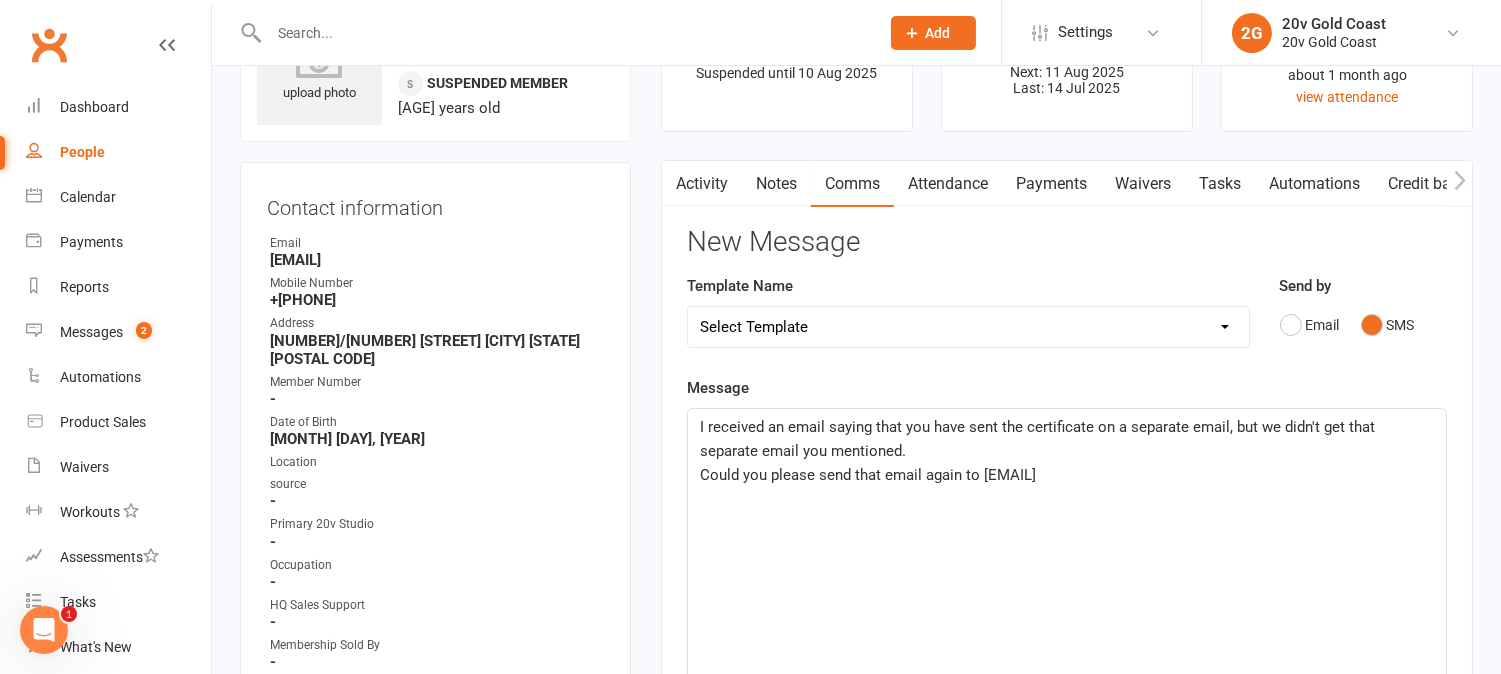 drag, startPoint x: 1135, startPoint y: 476, endPoint x: 1147, endPoint y: 482, distance: 13.416408 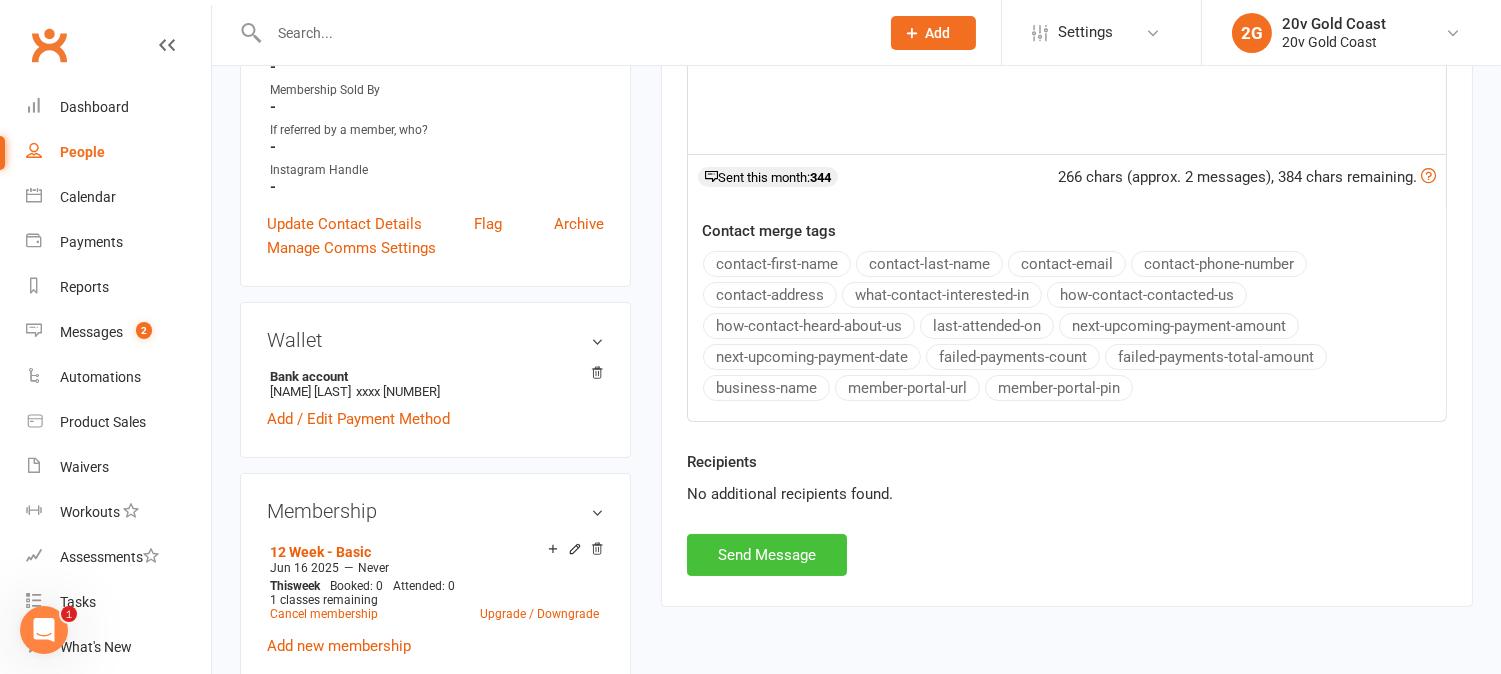 click on "Send Message" at bounding box center [767, 555] 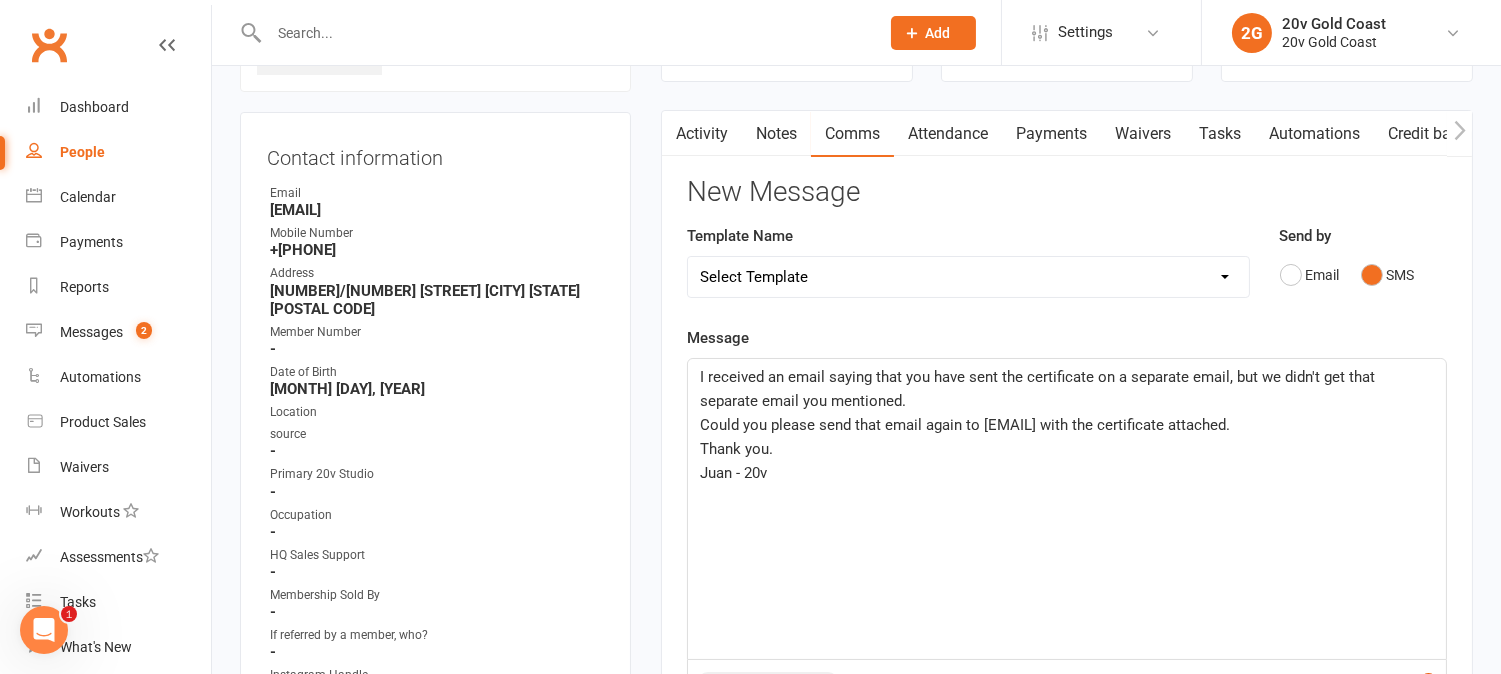 scroll, scrollTop: 0, scrollLeft: 0, axis: both 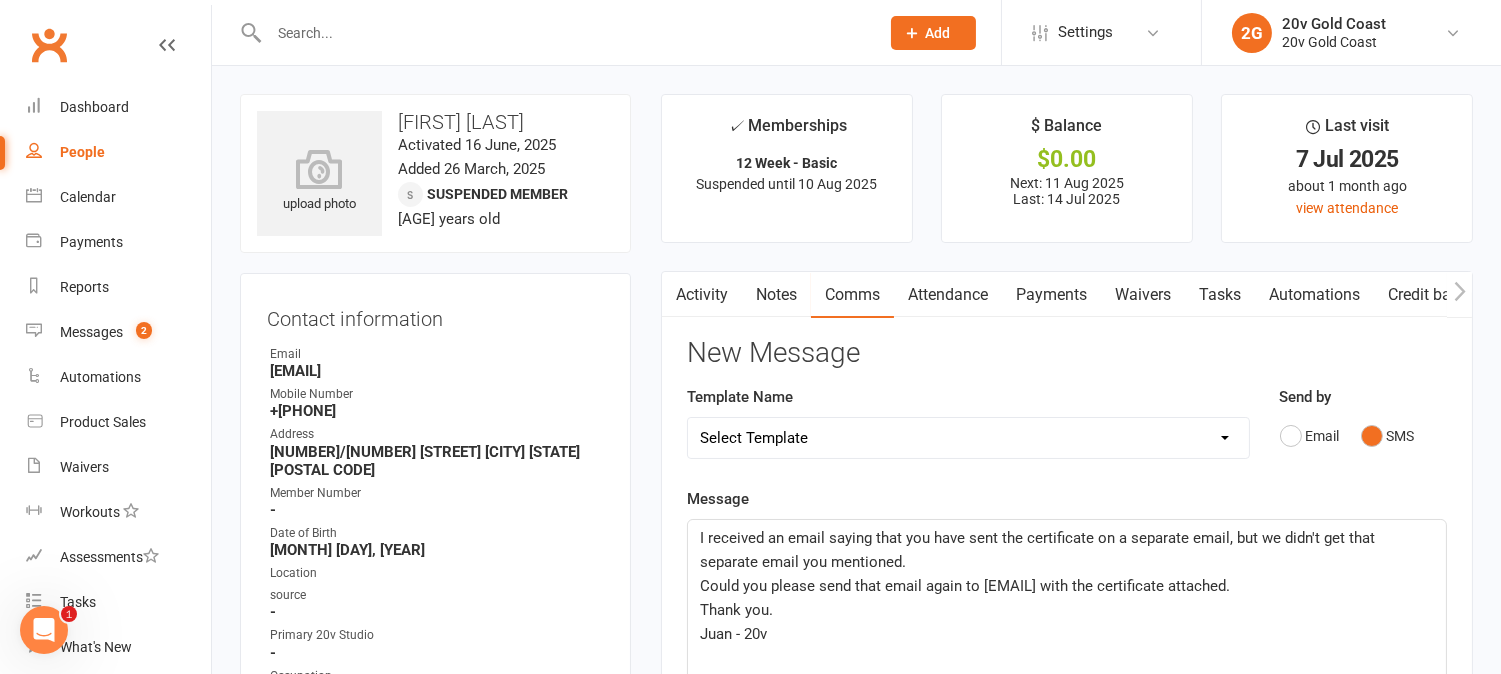 click on "Activity" at bounding box center (702, 295) 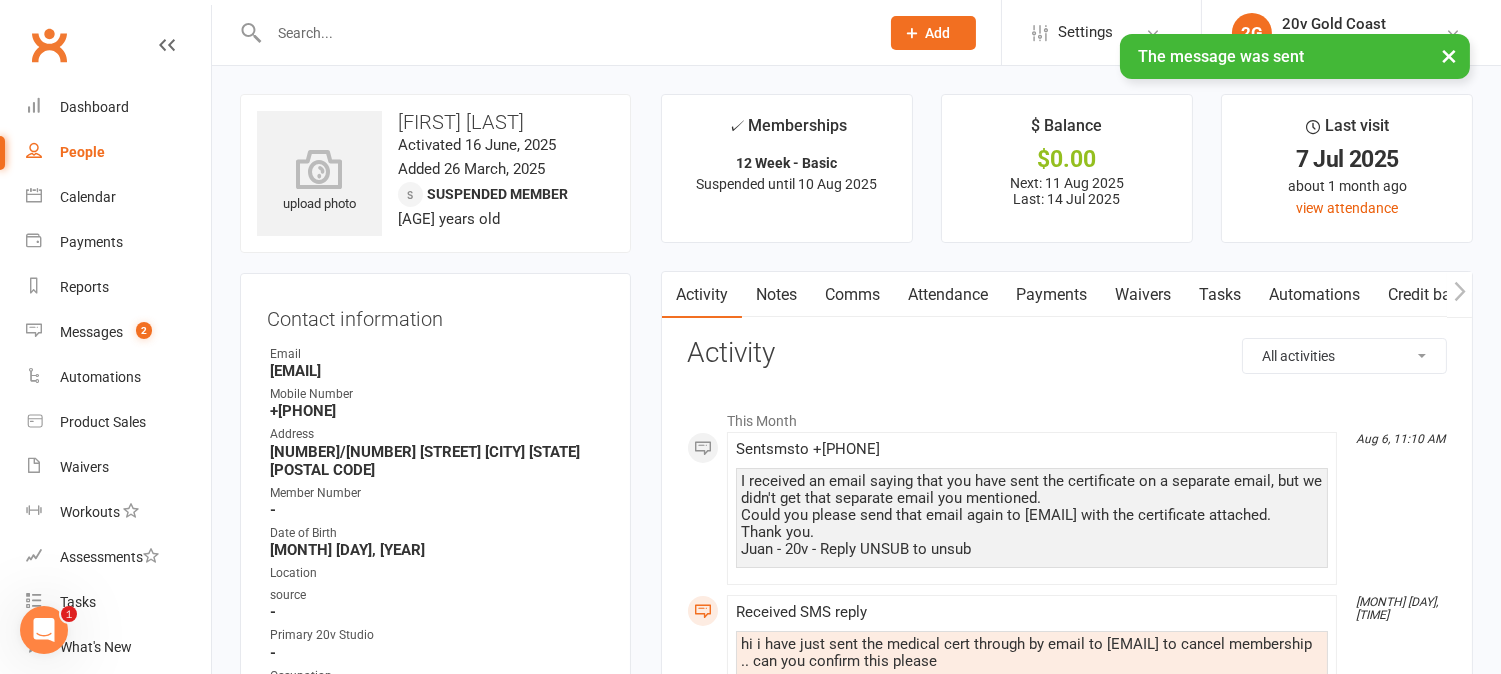 scroll, scrollTop: 111, scrollLeft: 0, axis: vertical 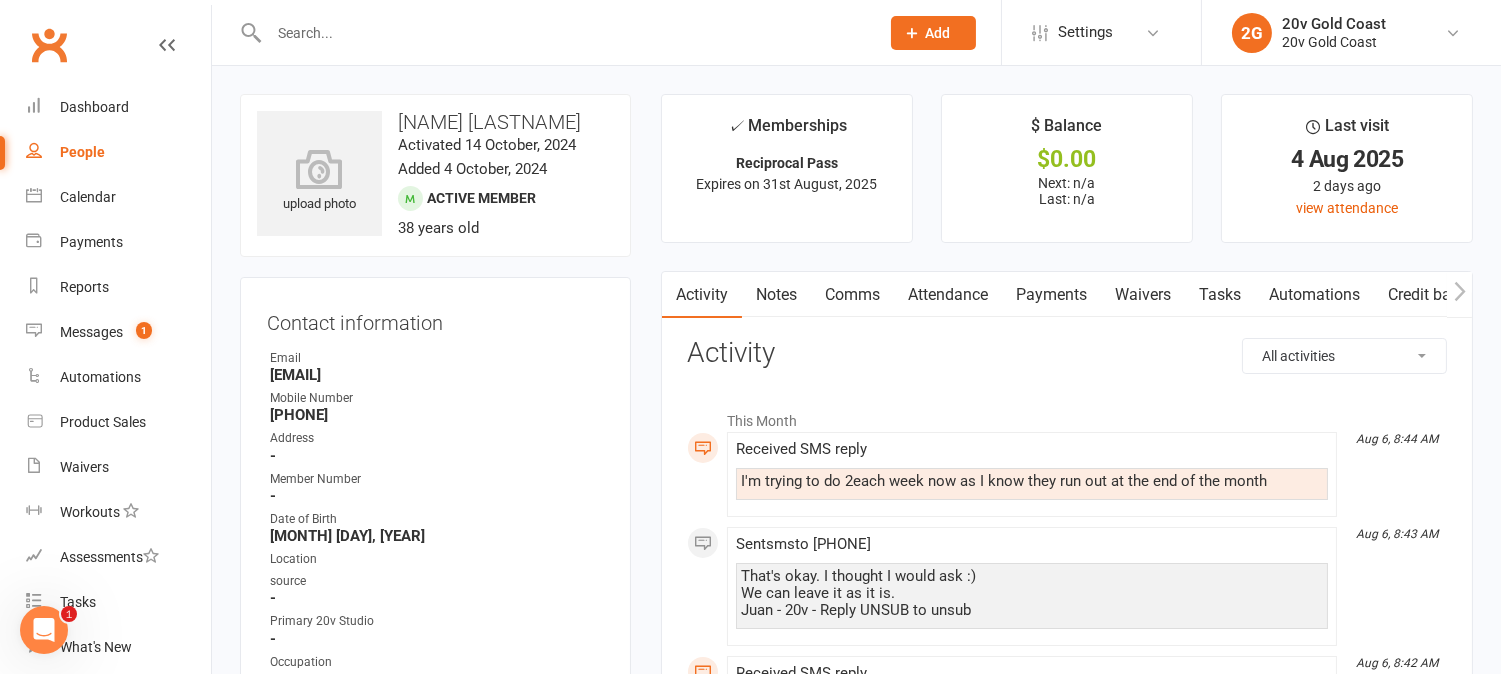 click on "Comms" at bounding box center (852, 295) 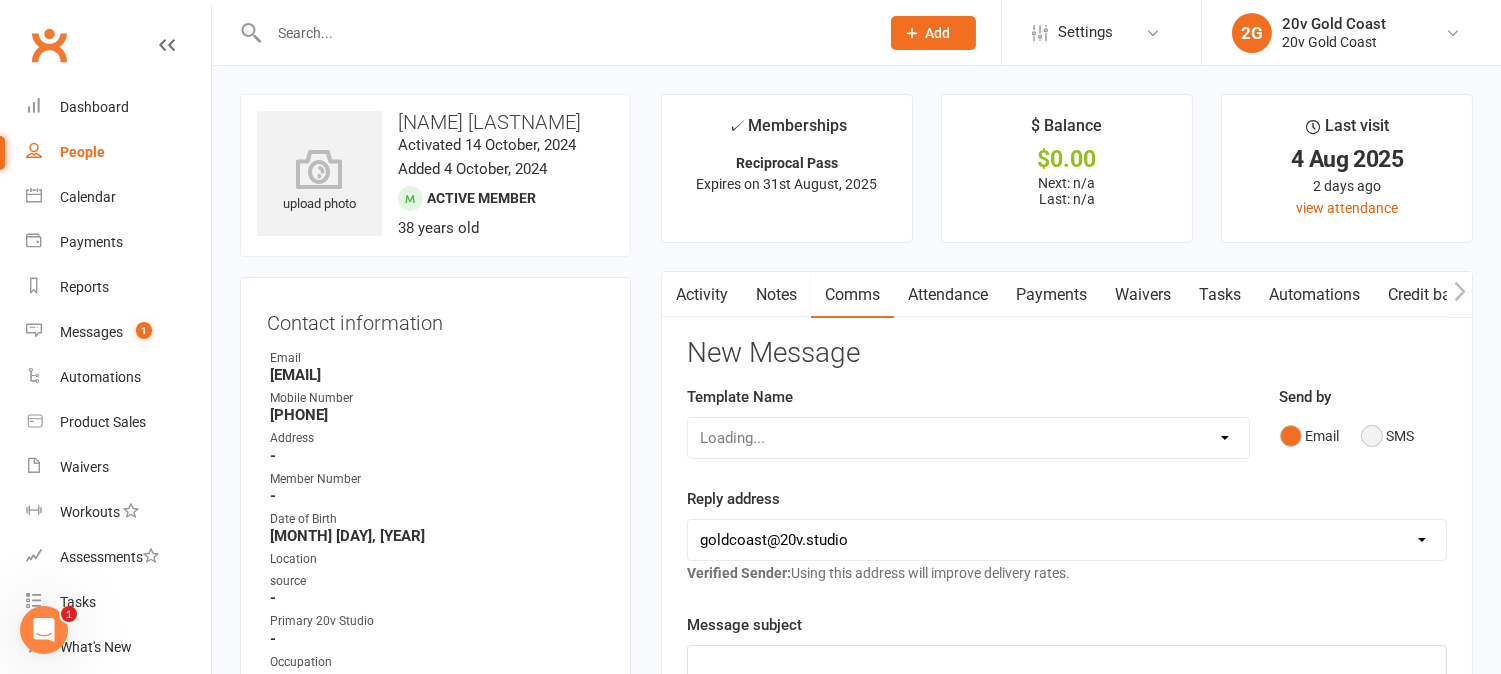 click on "SMS" at bounding box center [1388, 436] 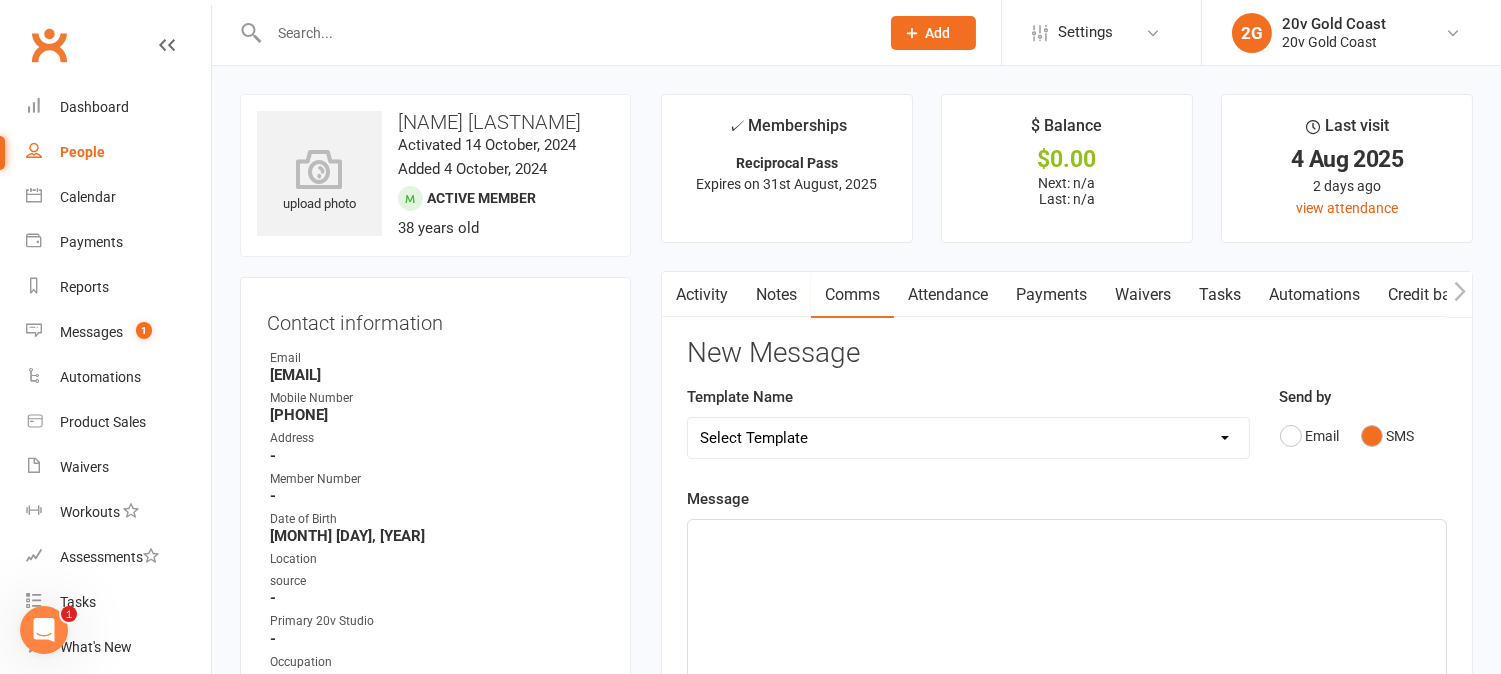 click on "Message ﻿ 0 chars (approx. 1 messages), 650 chars remaining.    Sent this month: 346 Contact merge tags contact-first-name contact-last-name contact-email contact-phone-number contact-address what-contact-interested-in how-contact-contacted-us how-contact-heard-about-us last-attended-on next-upcoming-payment-amount next-upcoming-payment-date failed-payments-count failed-payments-total-amount business-name member-portal-url member-portal-pin" 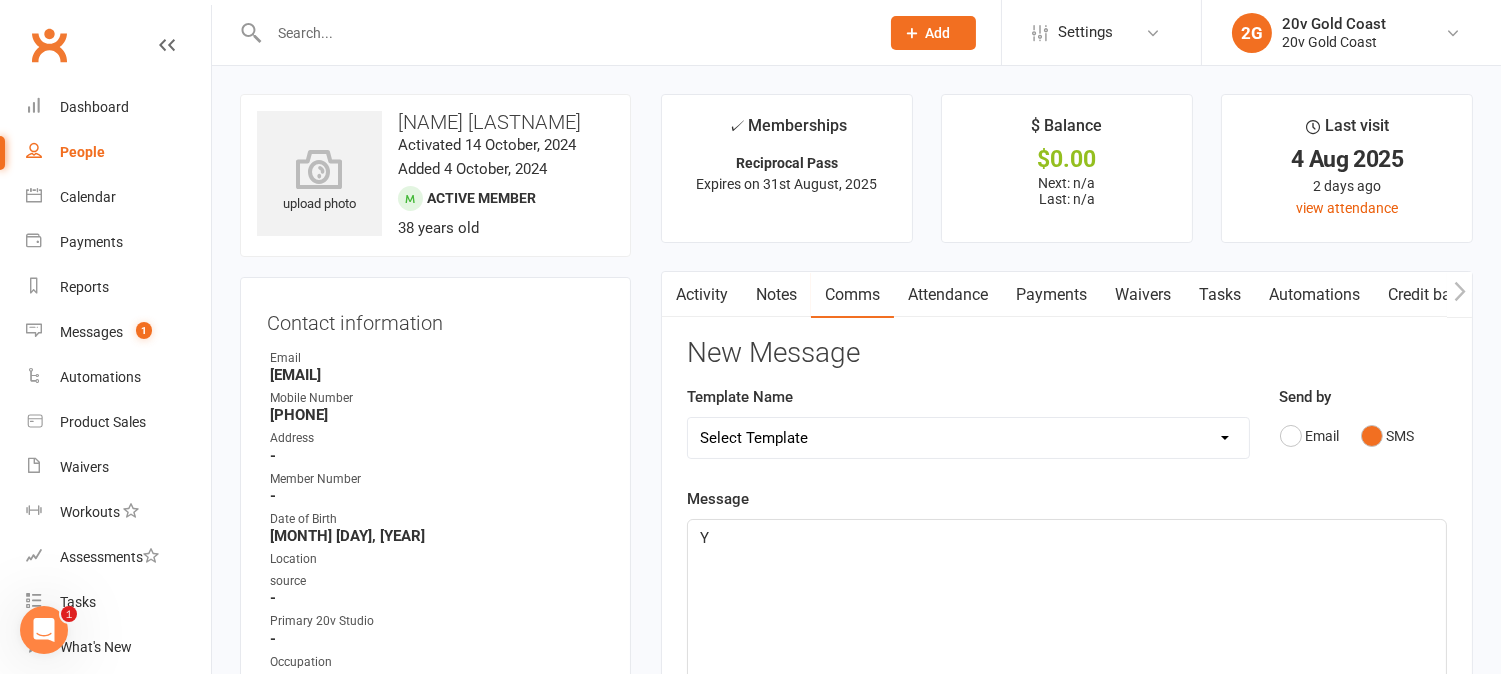type 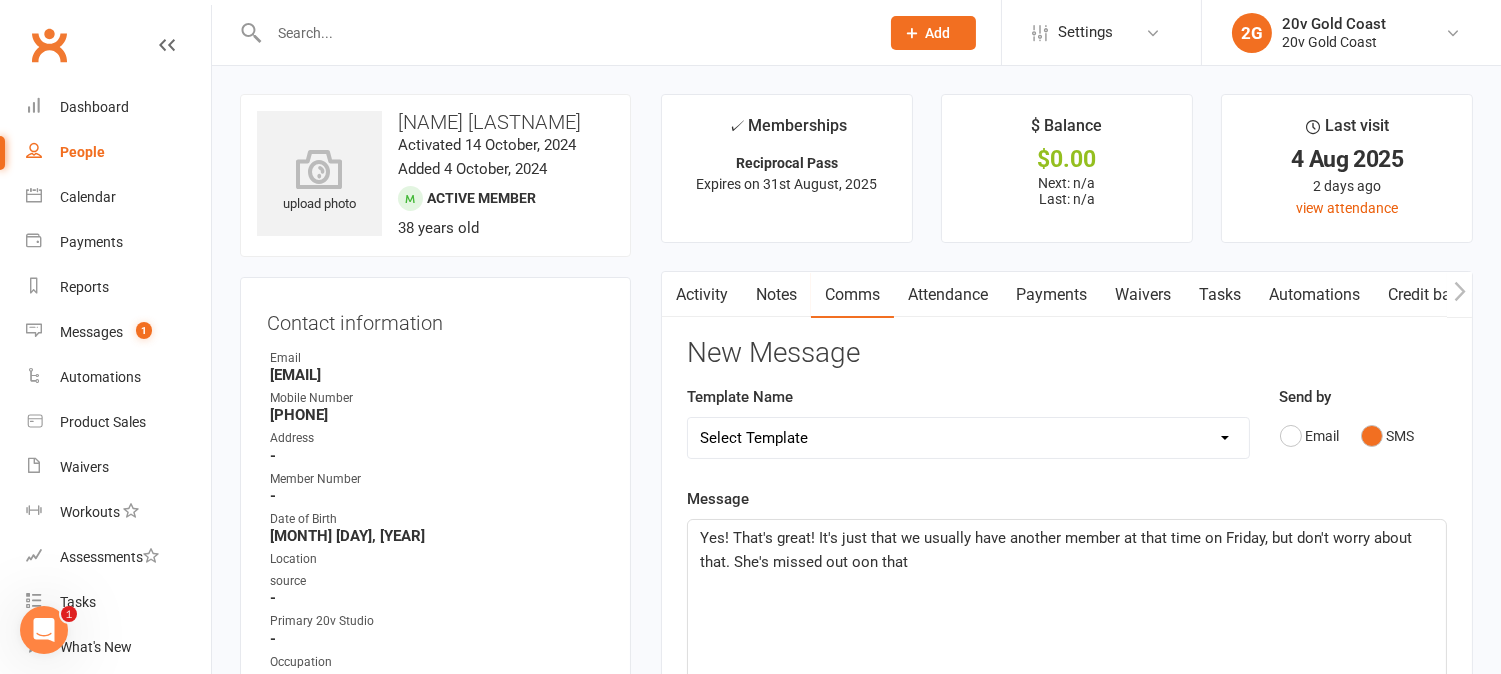 drag, startPoint x: 857, startPoint y: 563, endPoint x: 858, endPoint y: 578, distance: 15.033297 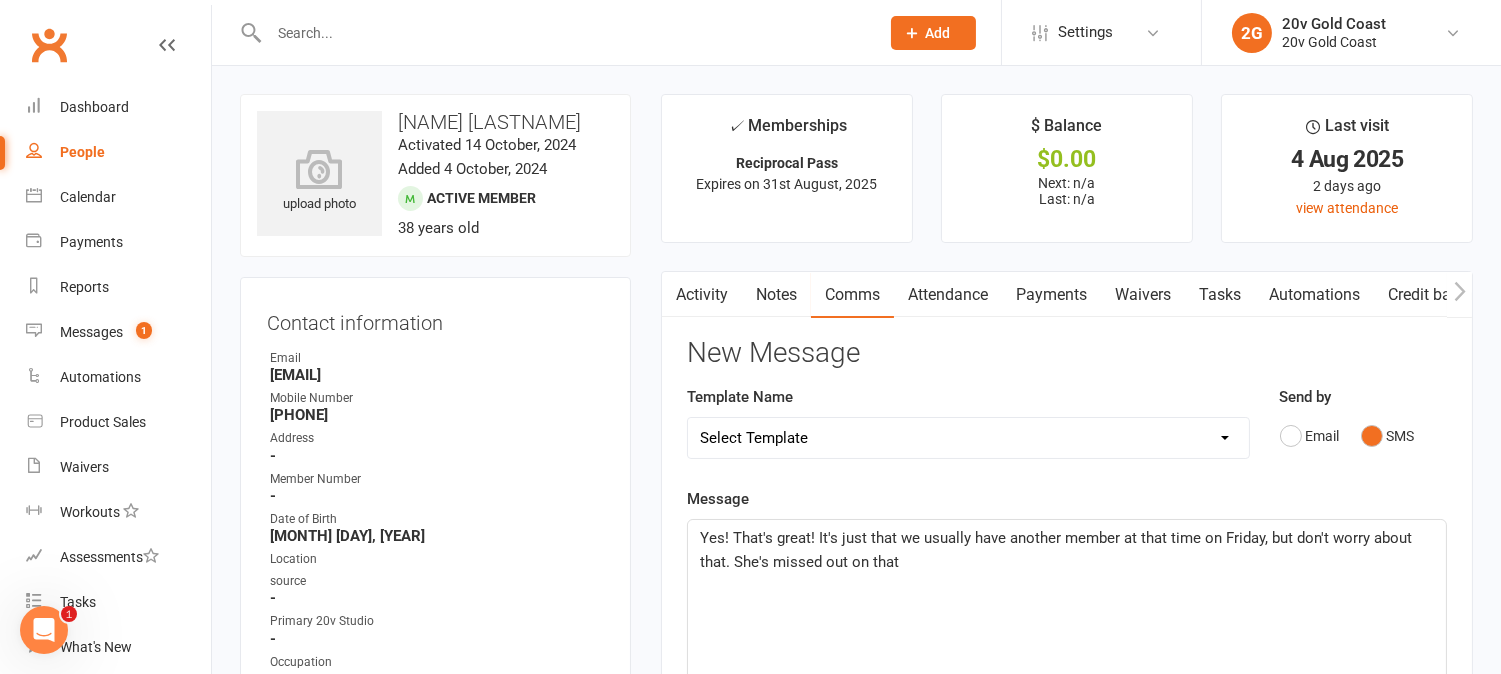 click on "Yes! That's great! It's just that we usually have another member at that time on Friday, but don't worry about that. She's missed out on that" 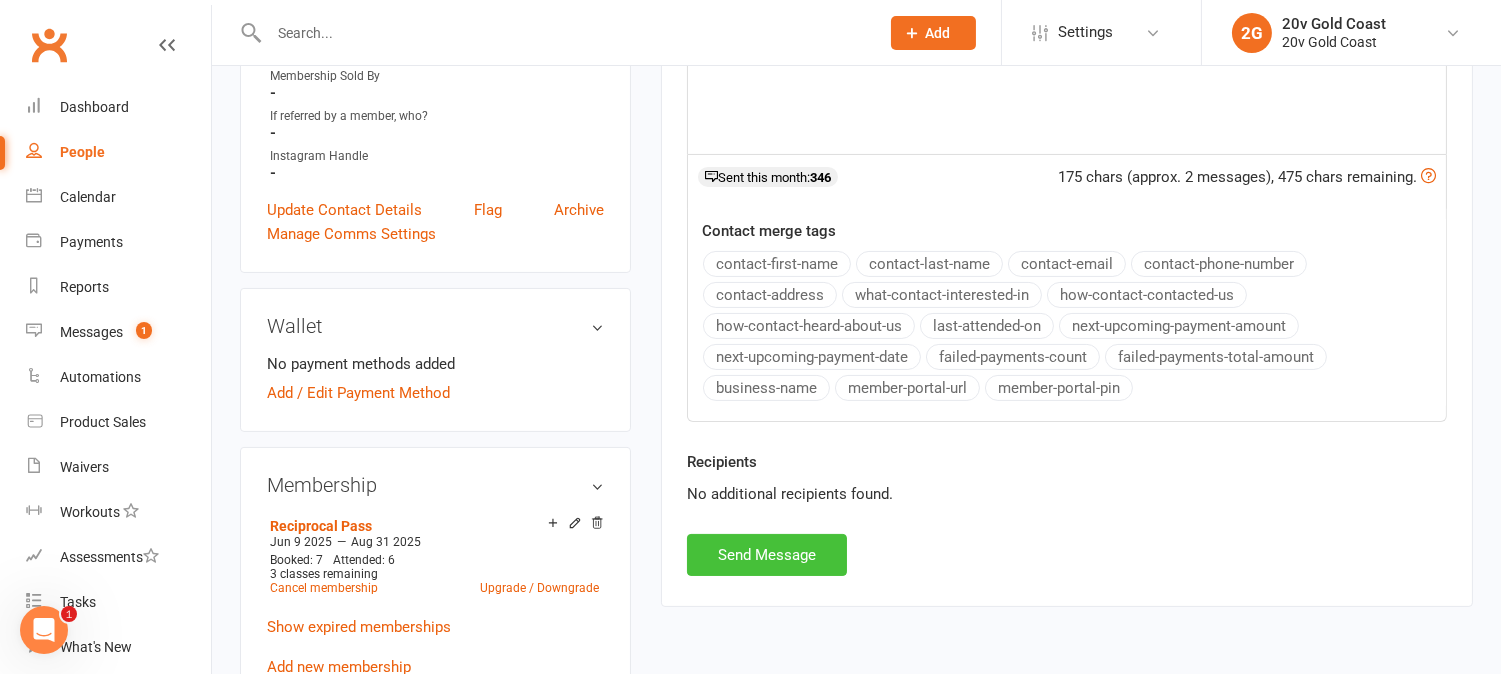 click on "Send Message" at bounding box center [767, 555] 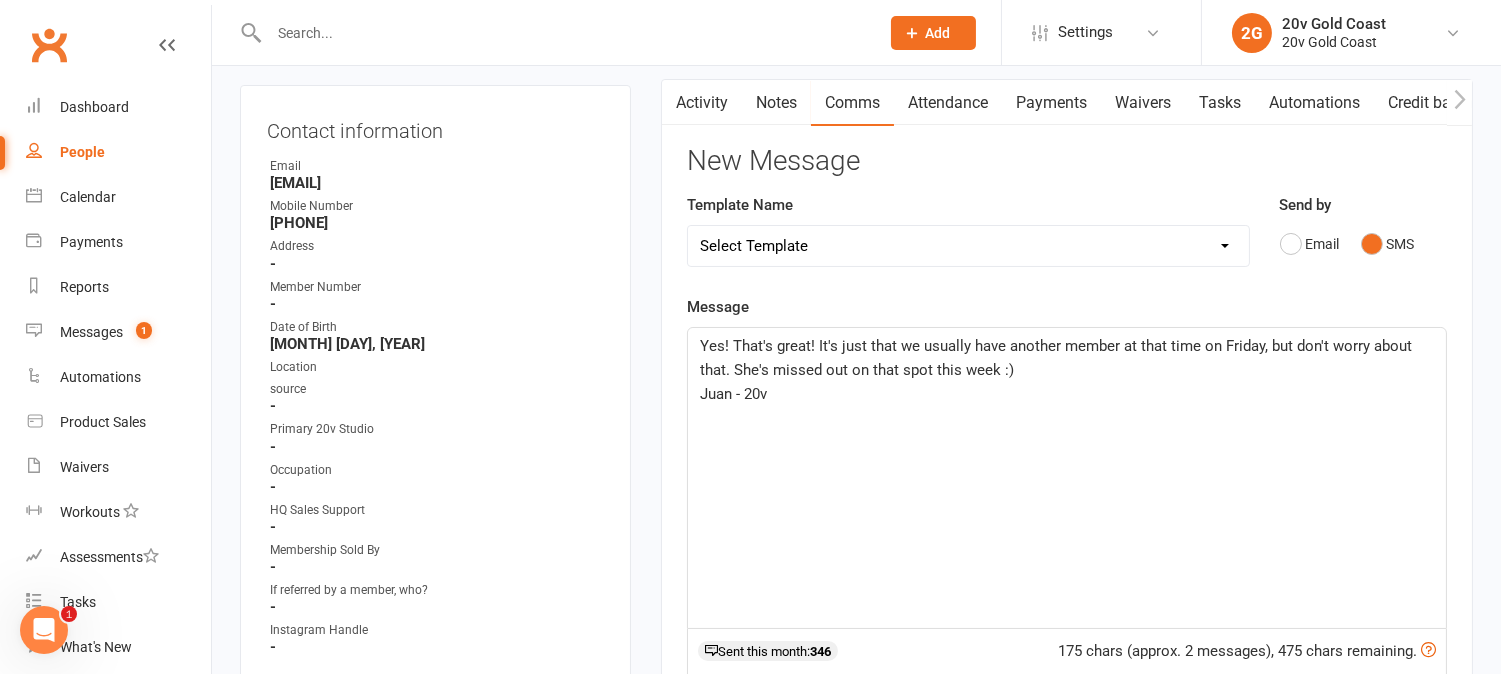 scroll, scrollTop: 0, scrollLeft: 0, axis: both 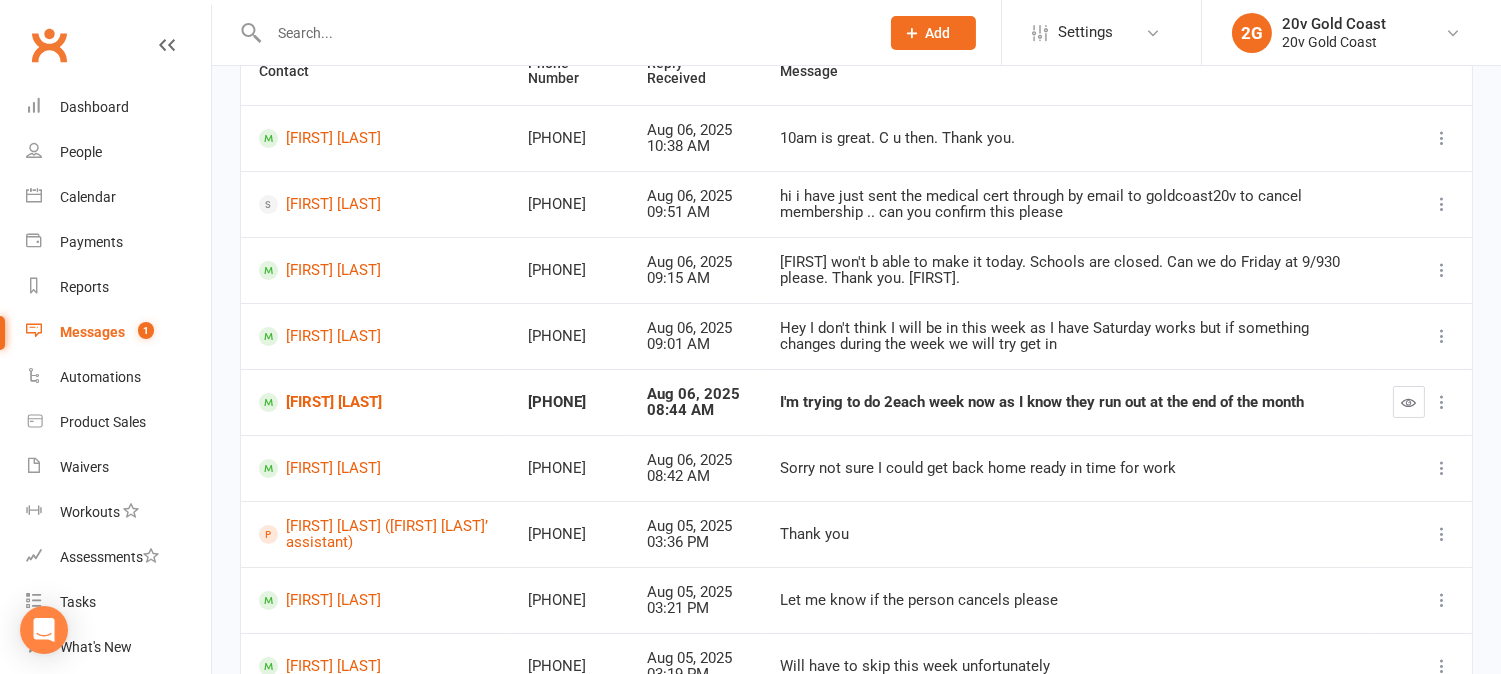 click at bounding box center (1409, 402) 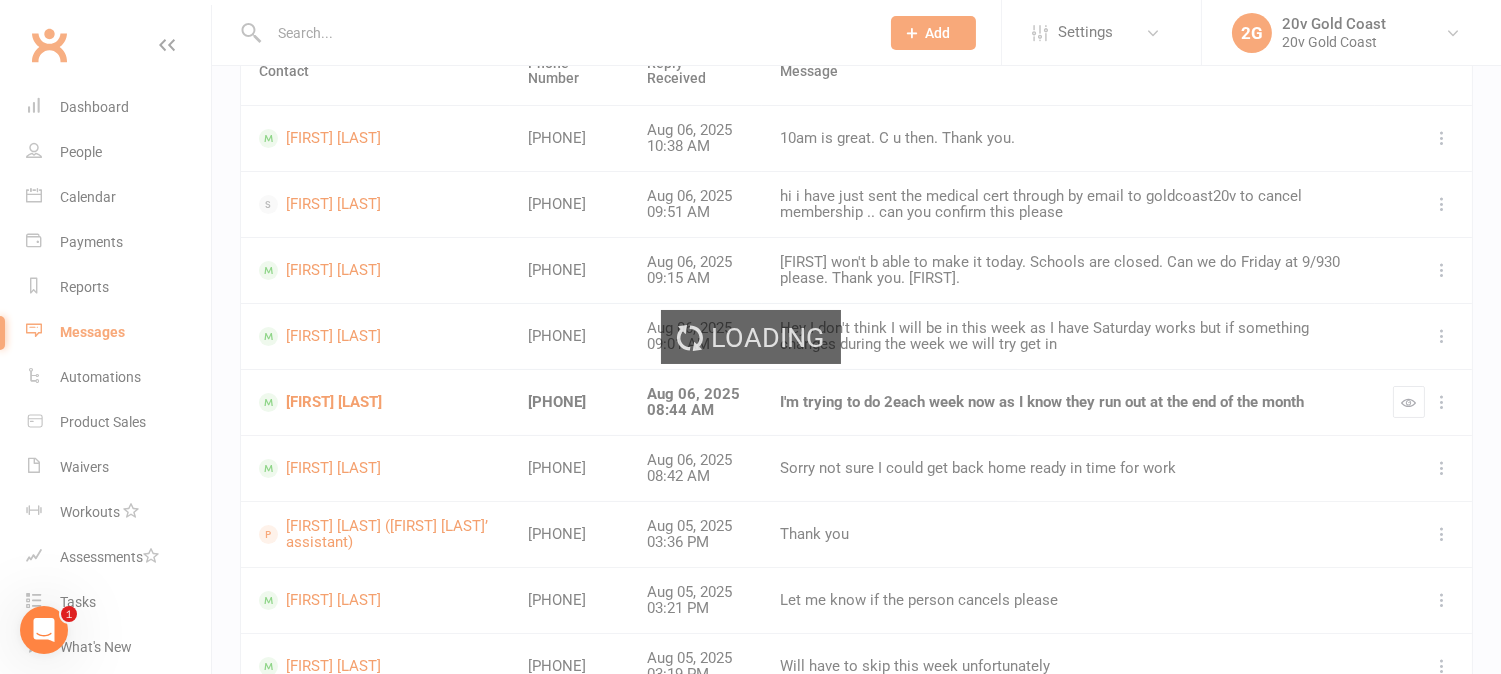 scroll, scrollTop: 0, scrollLeft: 0, axis: both 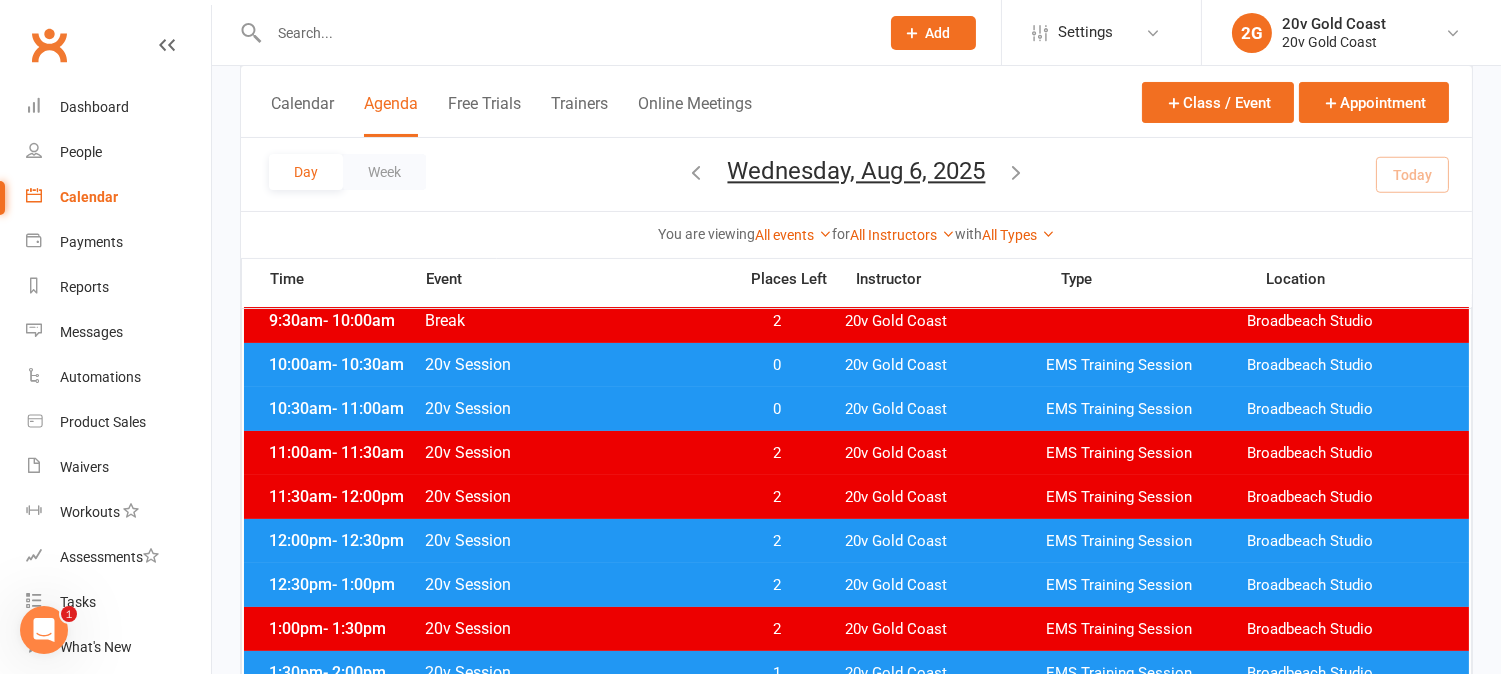 click on "Day Week [DAY], [MONTH] [NUMBER], [YEAR] August 2025 Sun Mon Tue Wed Thu Fri Sat 27 28 29 30 31 01 02 03 04 05 06 07 08 09 10 11 12 13 14 15 16 17 18 19 20 21 22 23 24 25 26 27 28 29 30 31 01" at bounding box center (856, 174) 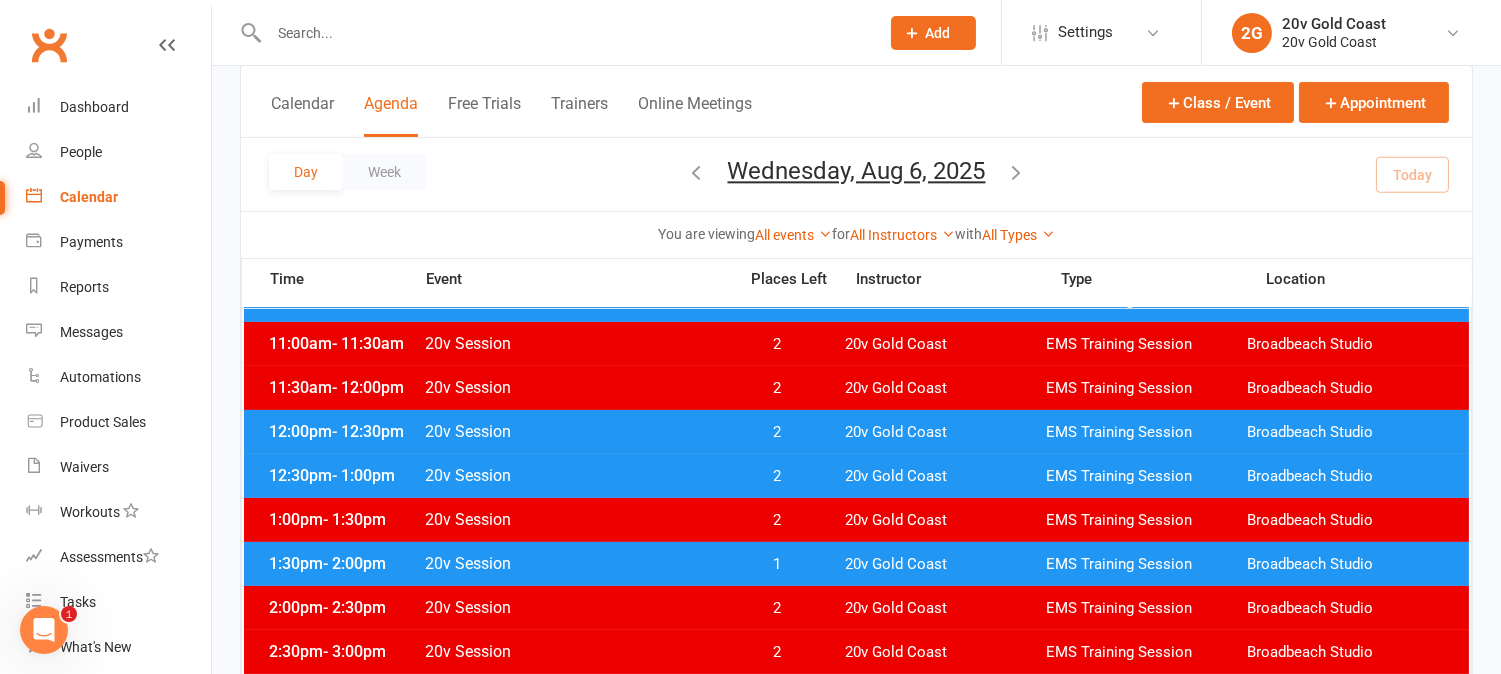 scroll, scrollTop: 553, scrollLeft: 0, axis: vertical 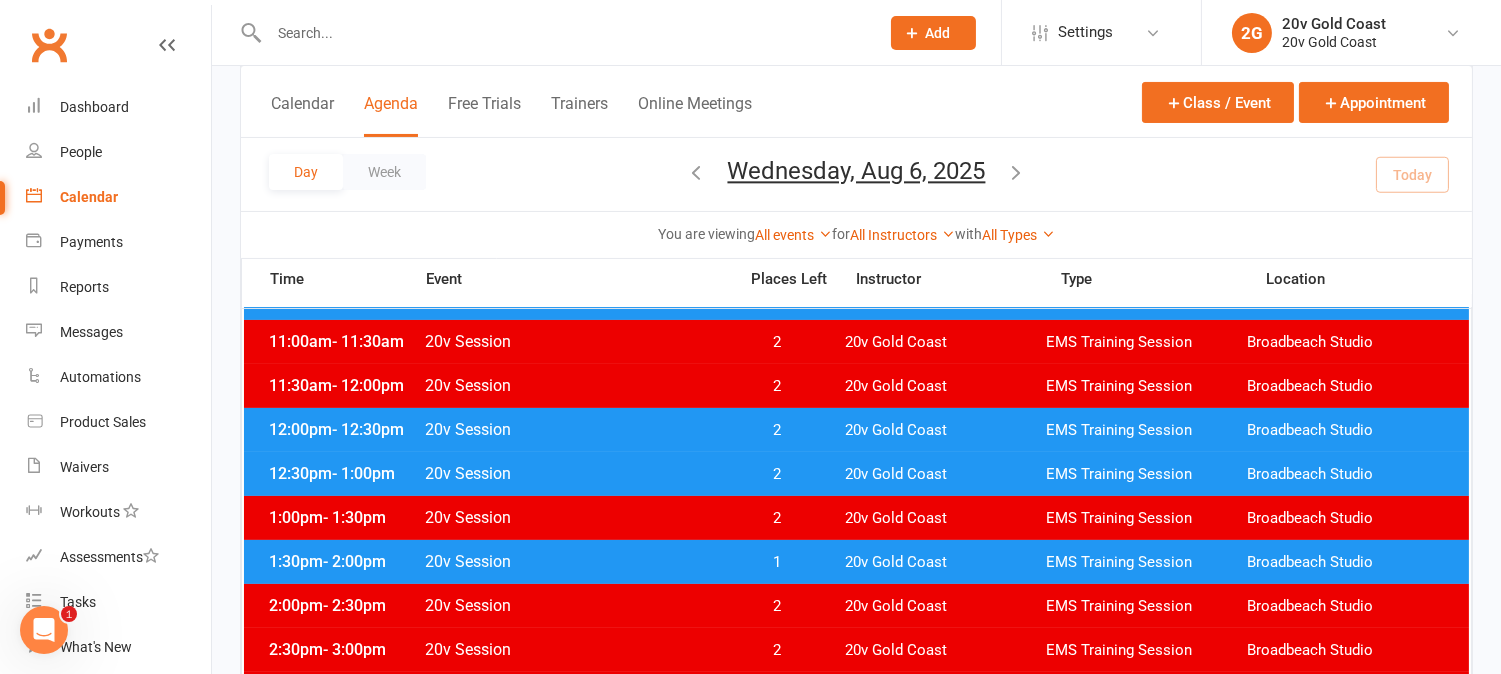 click on "1" at bounding box center (777, 562) 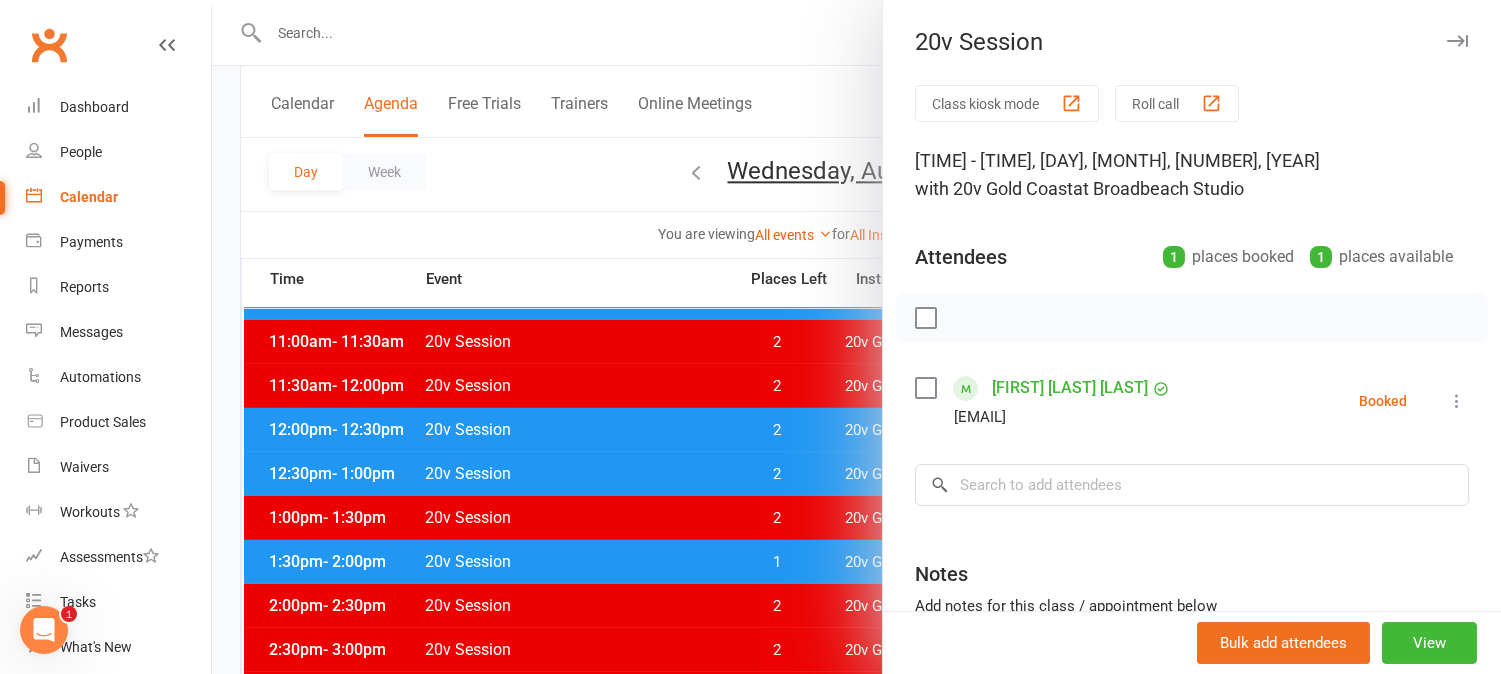 click at bounding box center [856, 337] 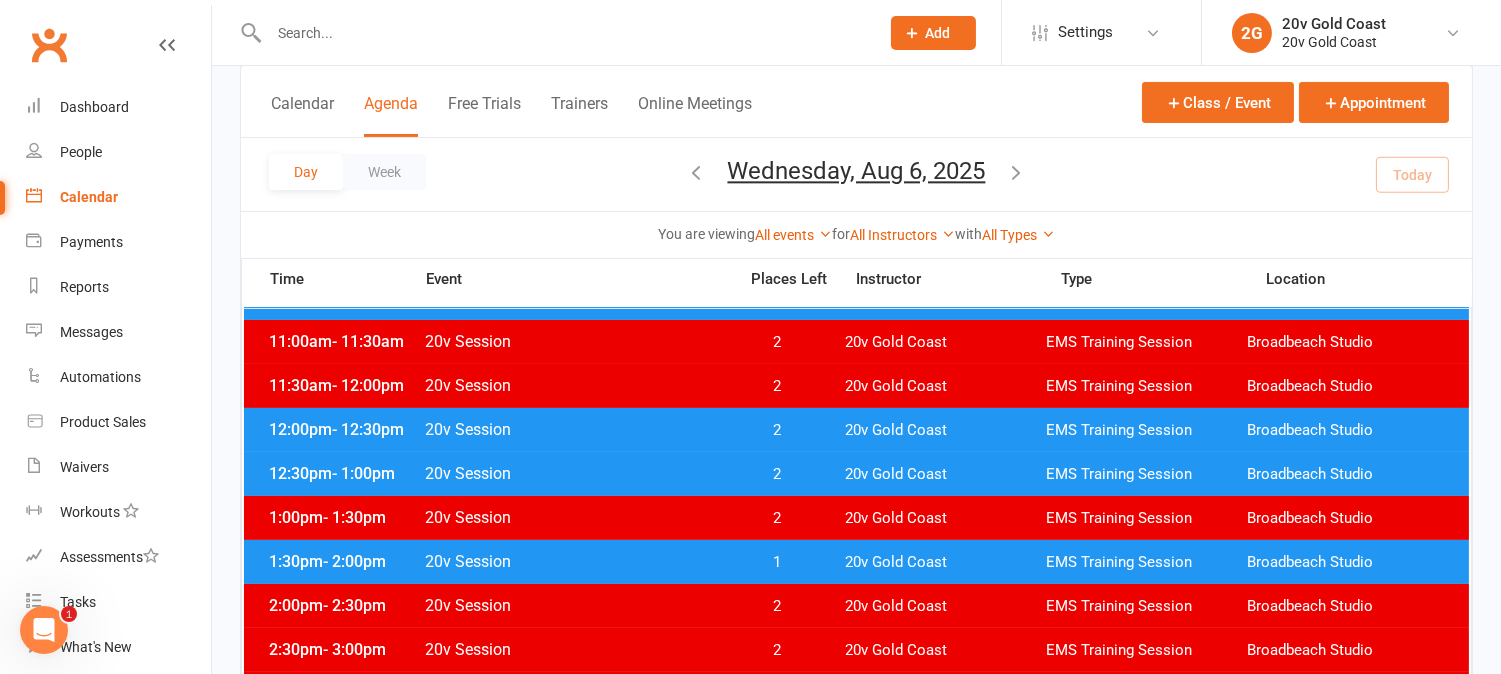 scroll, scrollTop: 331, scrollLeft: 0, axis: vertical 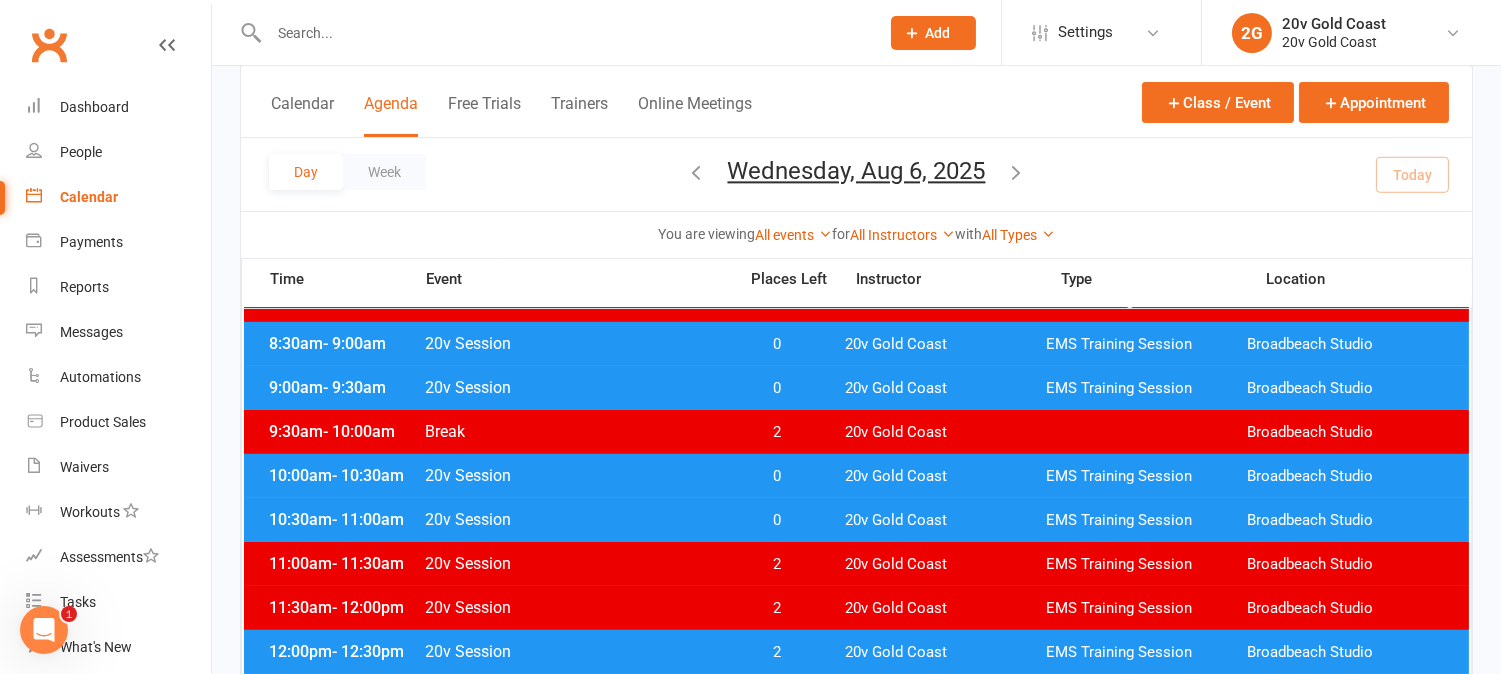 click on "0" at bounding box center [777, 476] 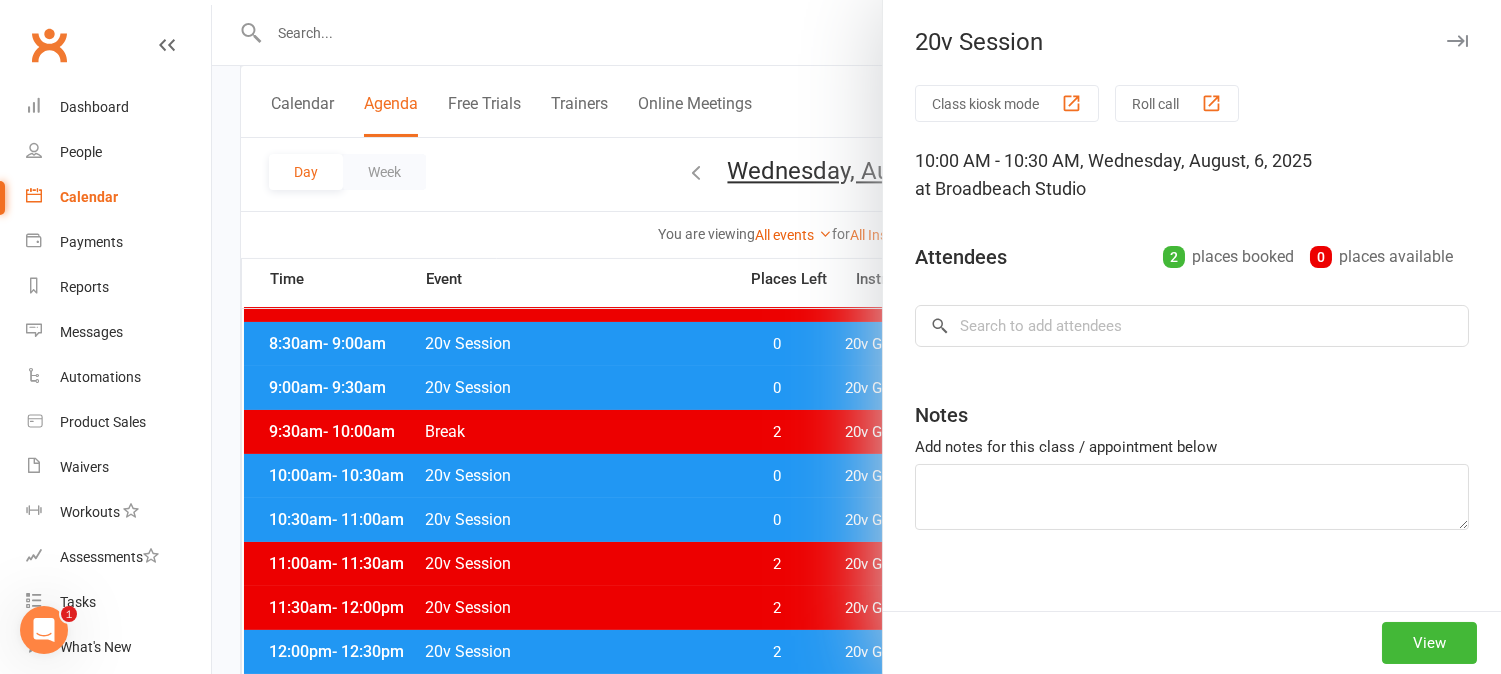 click at bounding box center [856, 337] 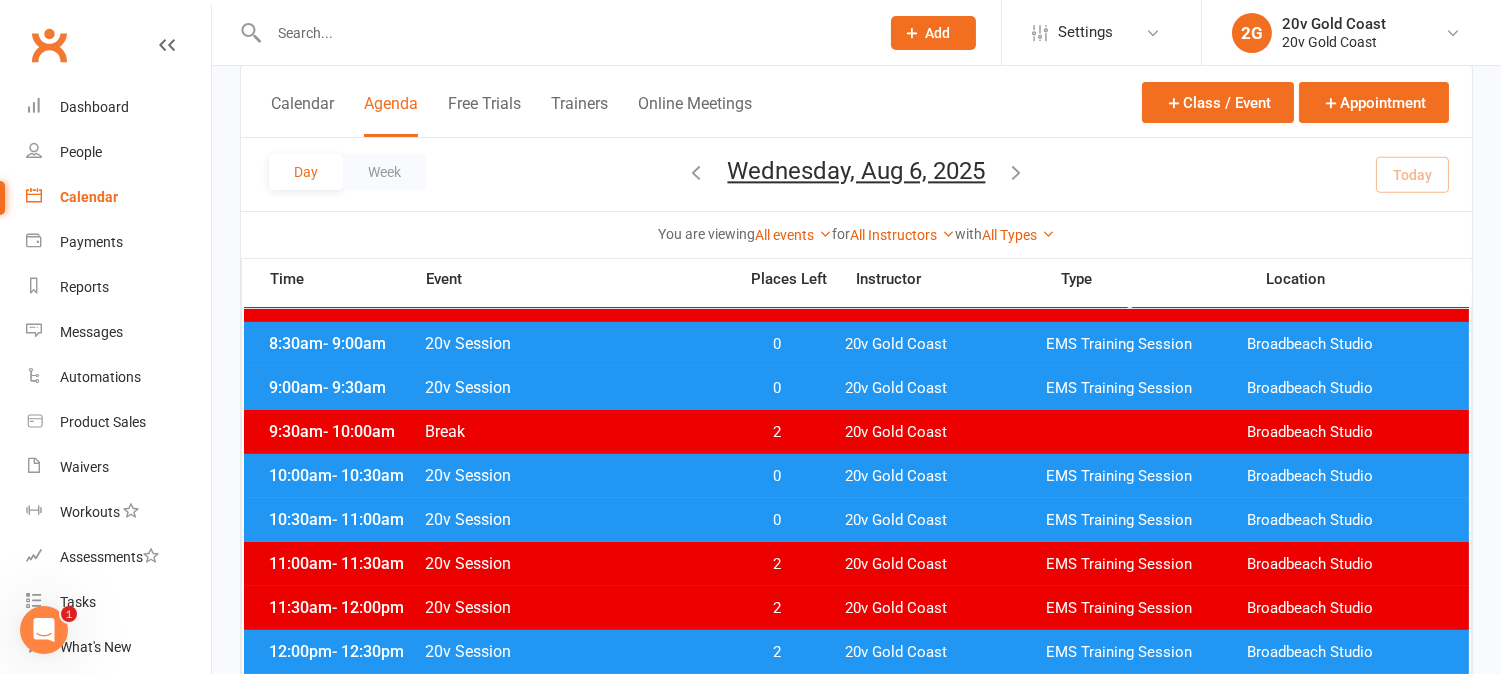 click on "0" at bounding box center (777, 520) 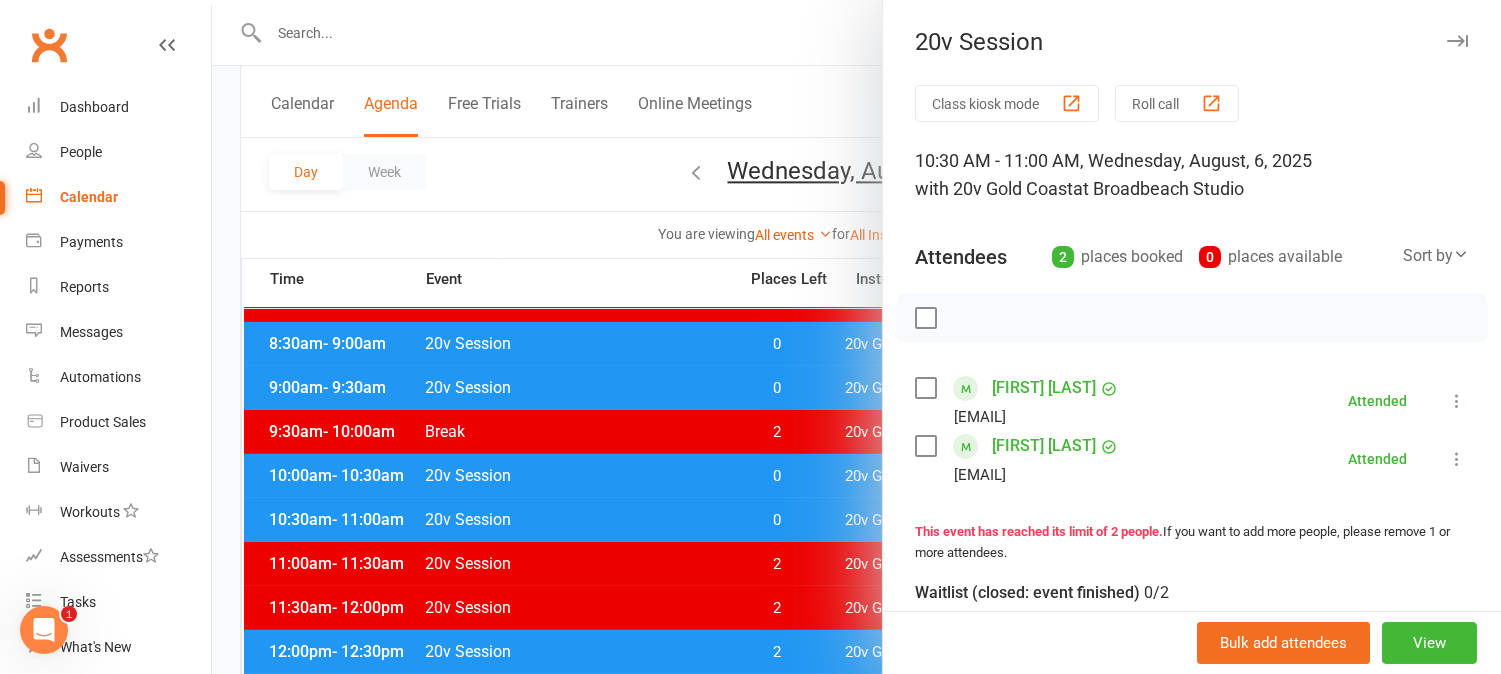 click at bounding box center [856, 337] 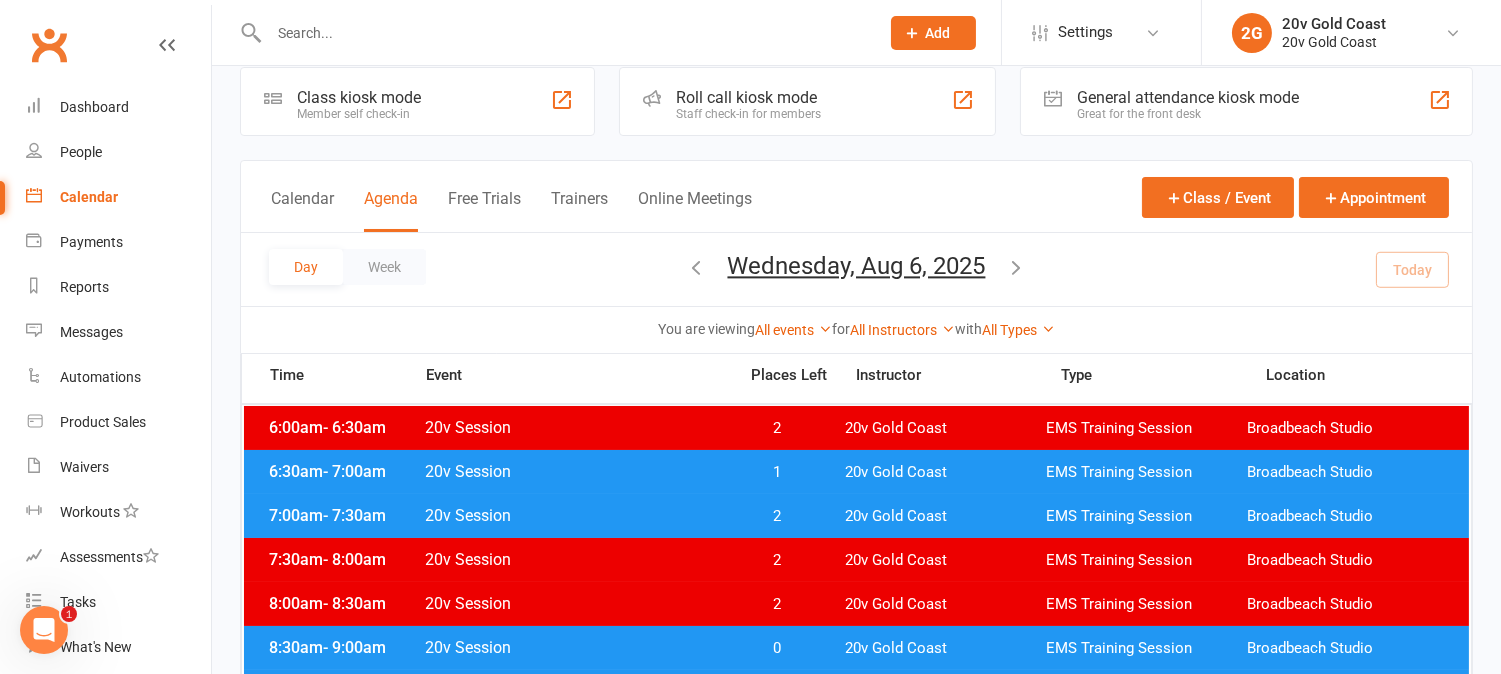 scroll, scrollTop: 0, scrollLeft: 0, axis: both 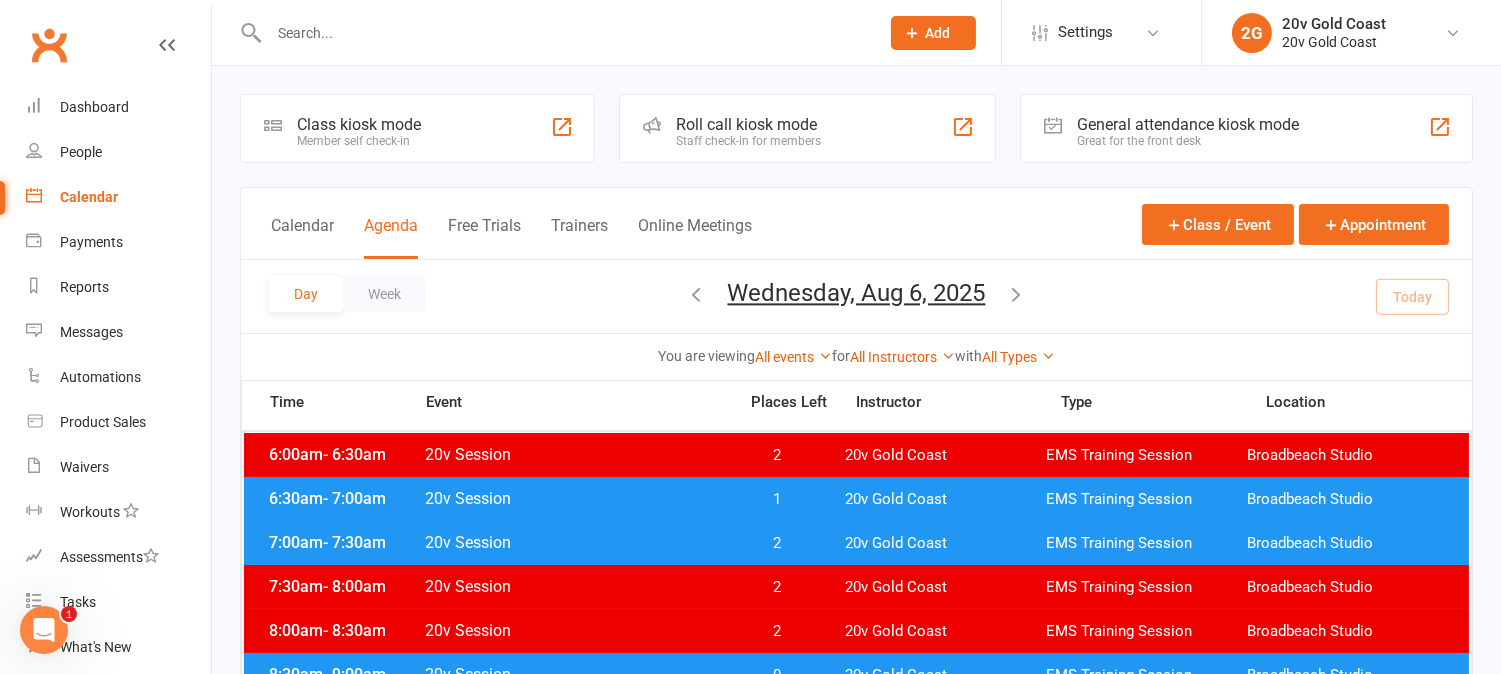 click on "6:30am  - 7:00am 20v Session 1 20v Gold Coast EMS Training Session Broadbeach Studio" at bounding box center (856, 499) 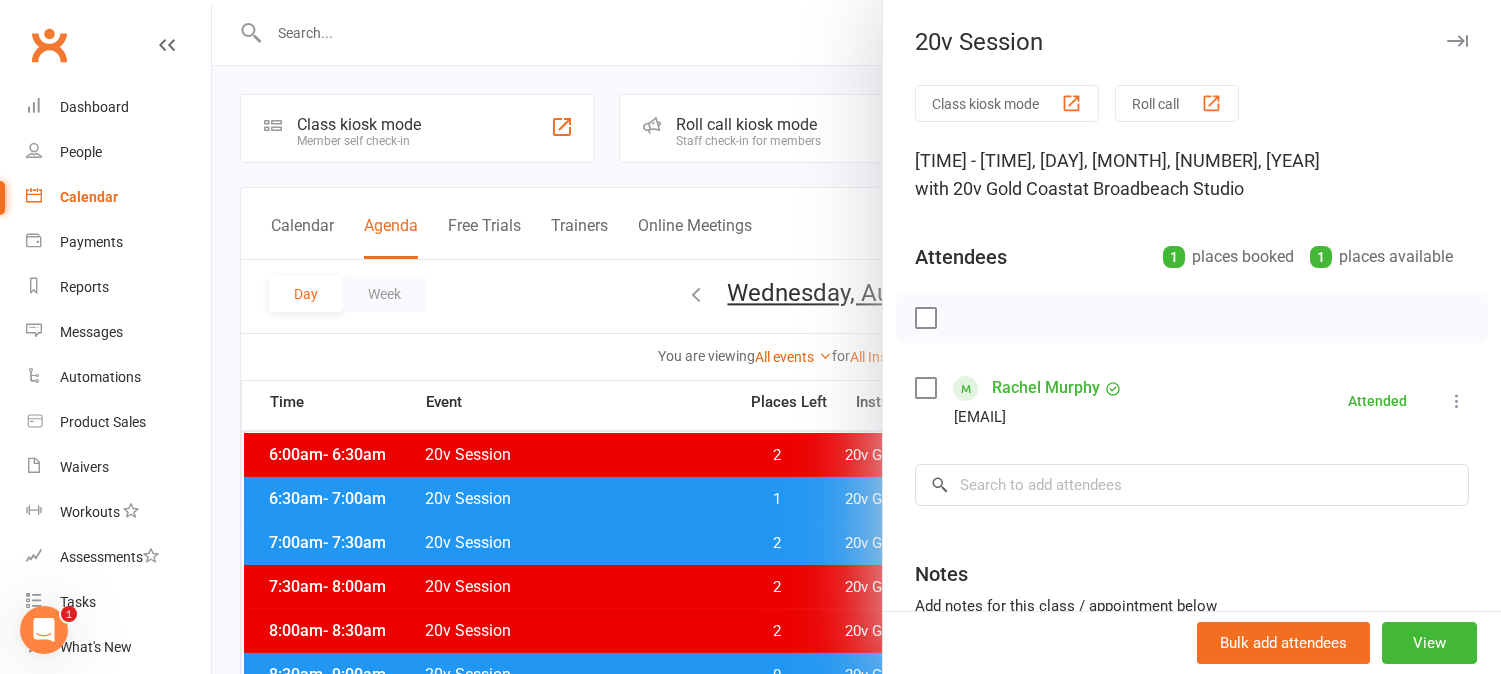 click at bounding box center (856, 337) 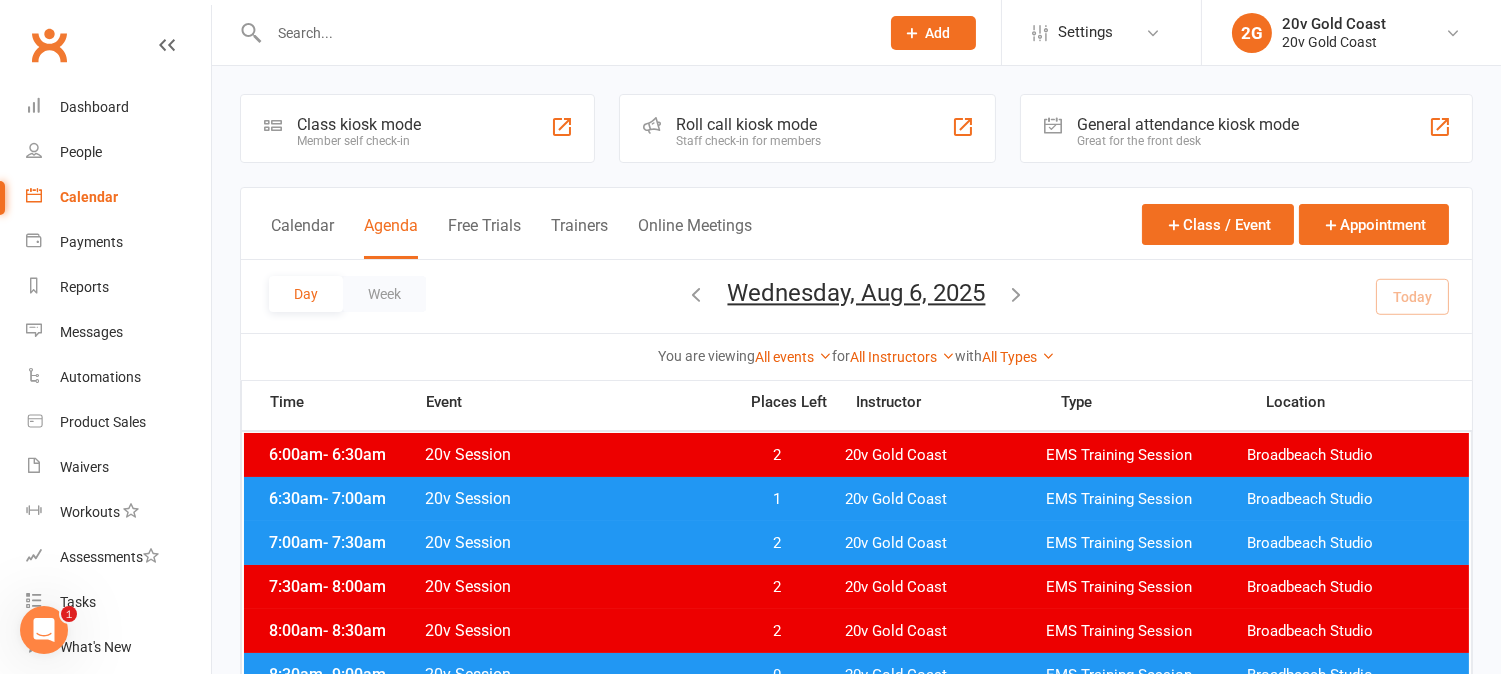 scroll, scrollTop: 111, scrollLeft: 0, axis: vertical 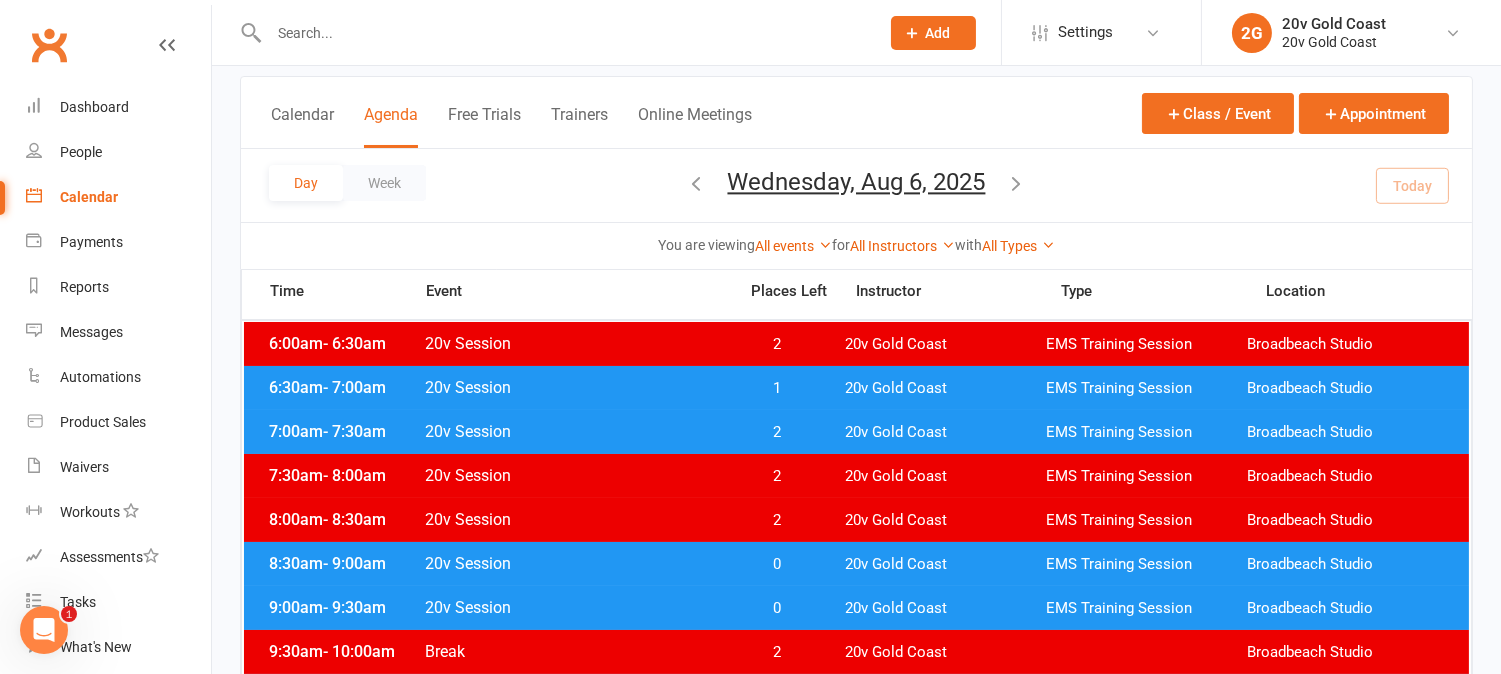 click on "8:30am  - 9:00am 20v Session 0 20v Gold Coast EMS Training Session Broadbeach Studio" at bounding box center [856, 564] 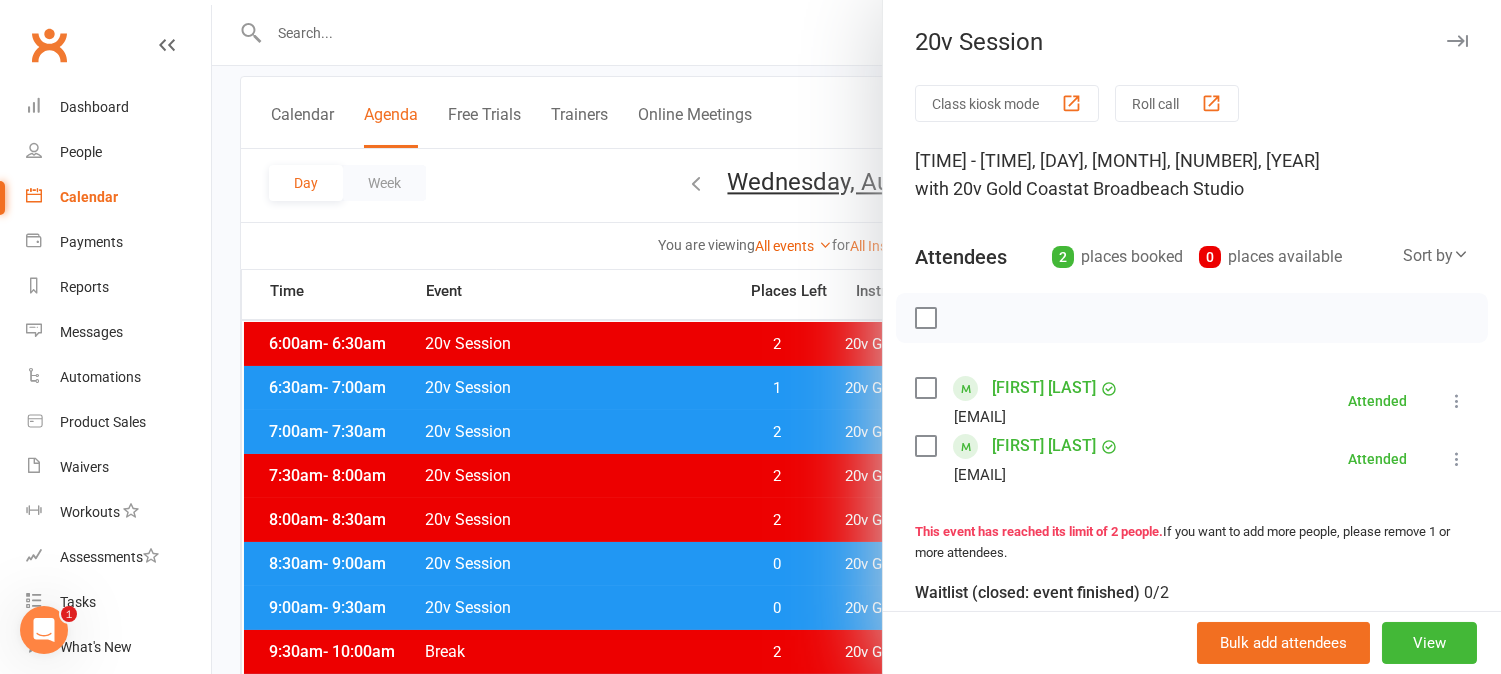 click at bounding box center (856, 337) 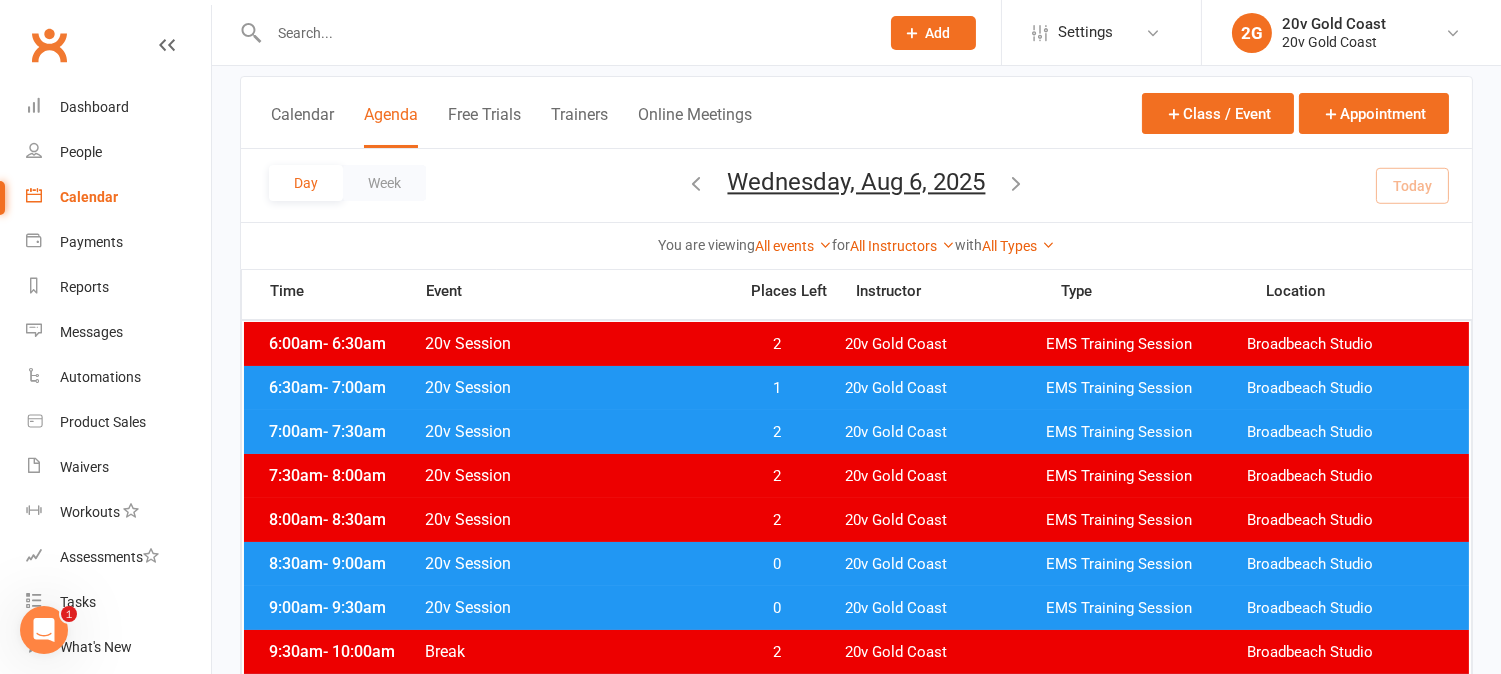 click on "8:30am  - 9:00am 20v Session 0 20v Gold Coast EMS Training Session Broadbeach Studio" at bounding box center [856, 564] 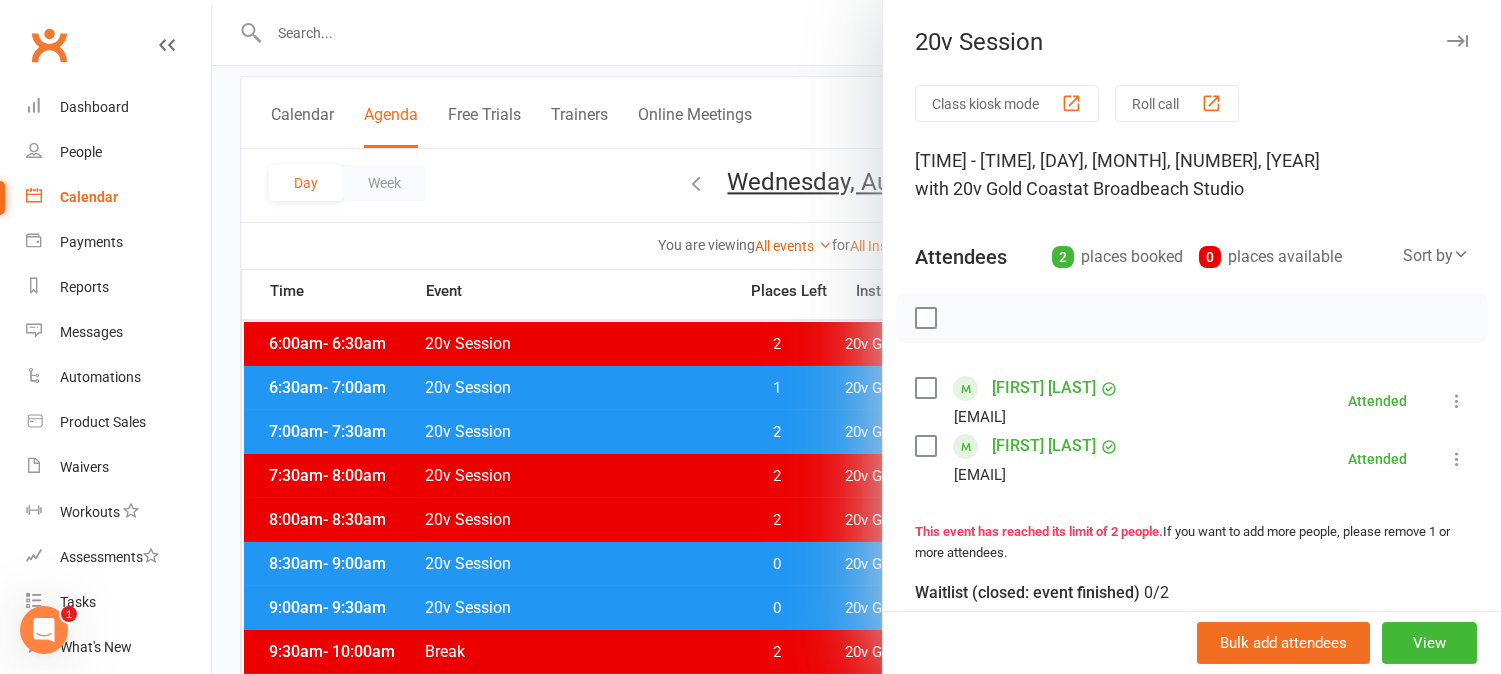 click at bounding box center [856, 337] 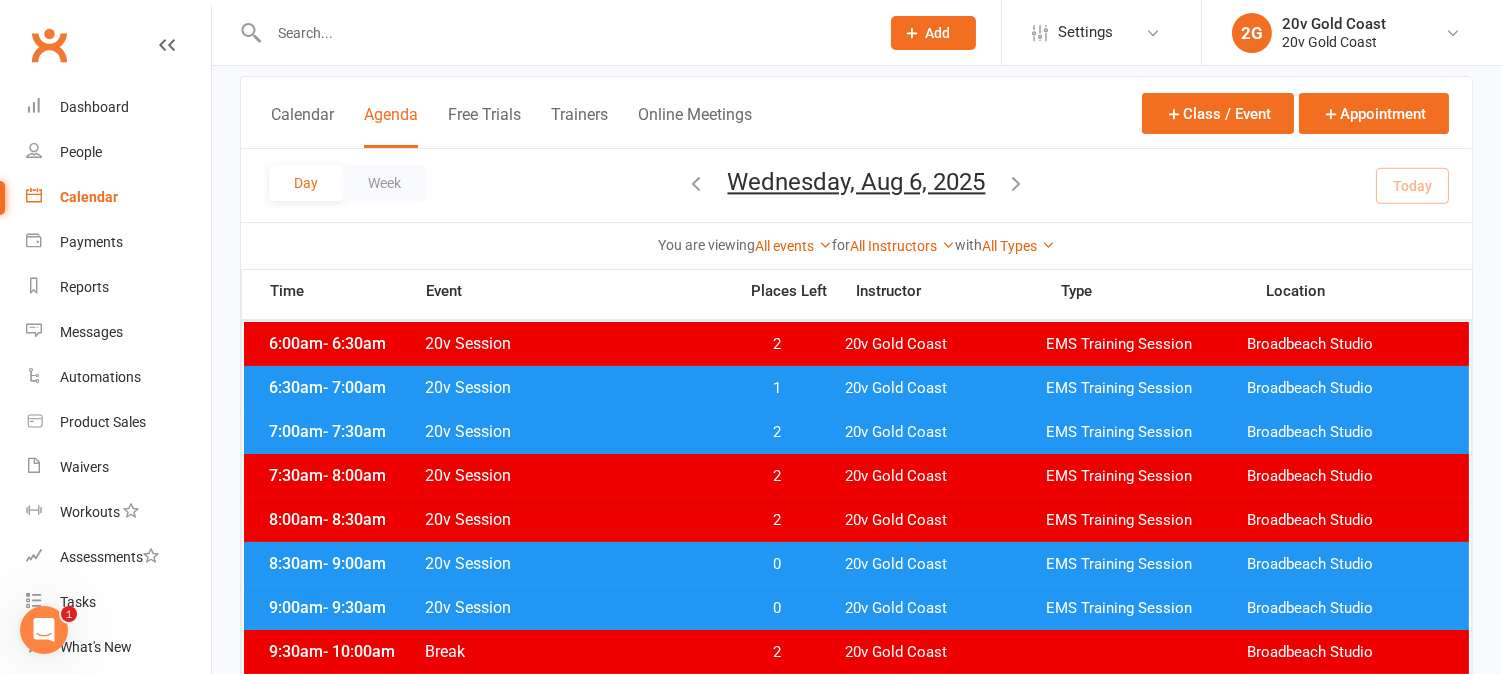 click on "0" at bounding box center [777, 608] 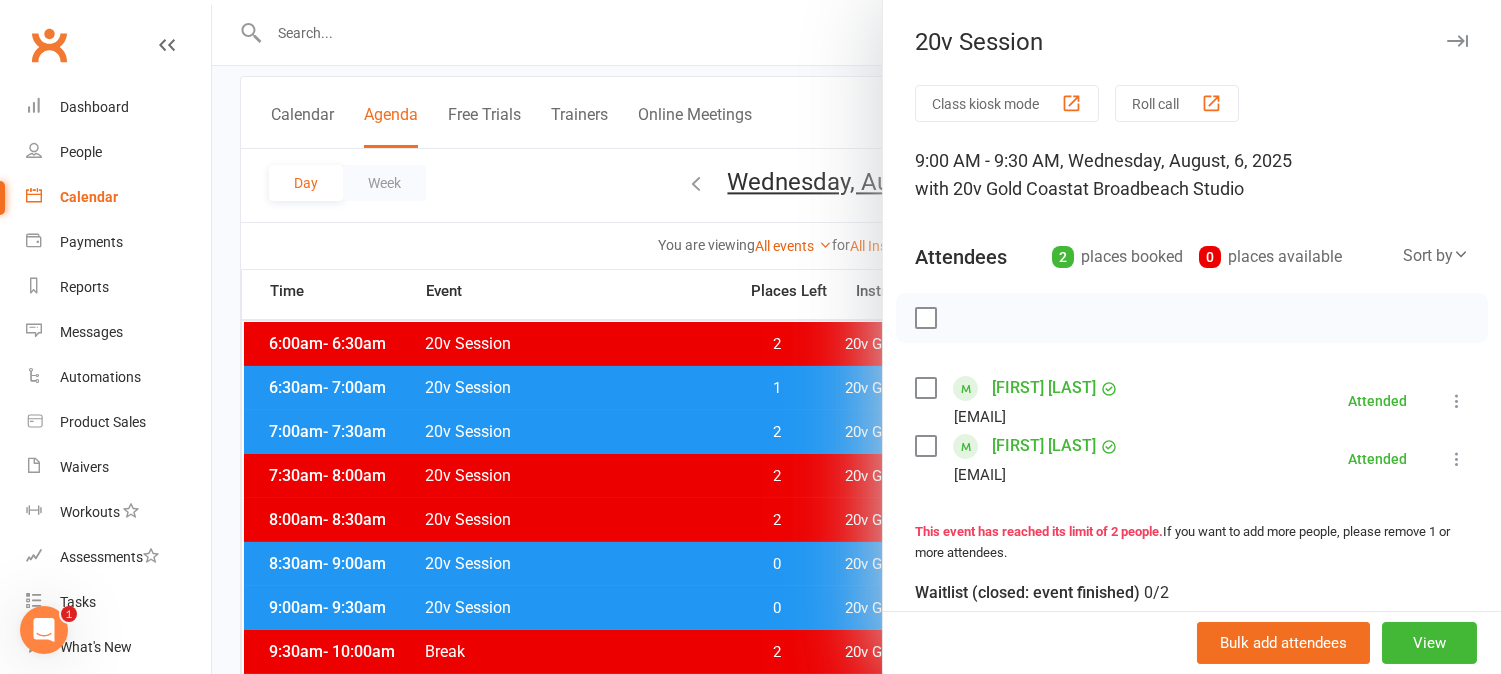 click at bounding box center (856, 337) 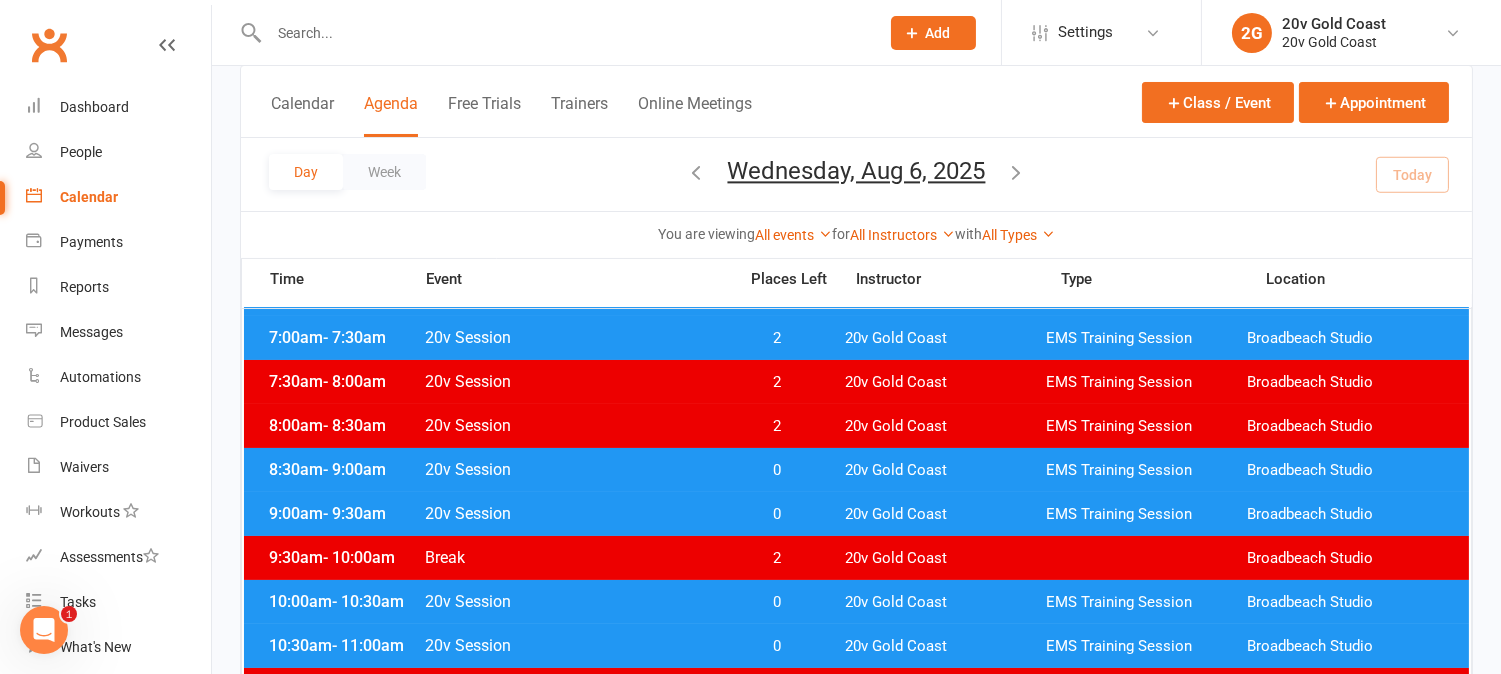 scroll, scrollTop: 222, scrollLeft: 0, axis: vertical 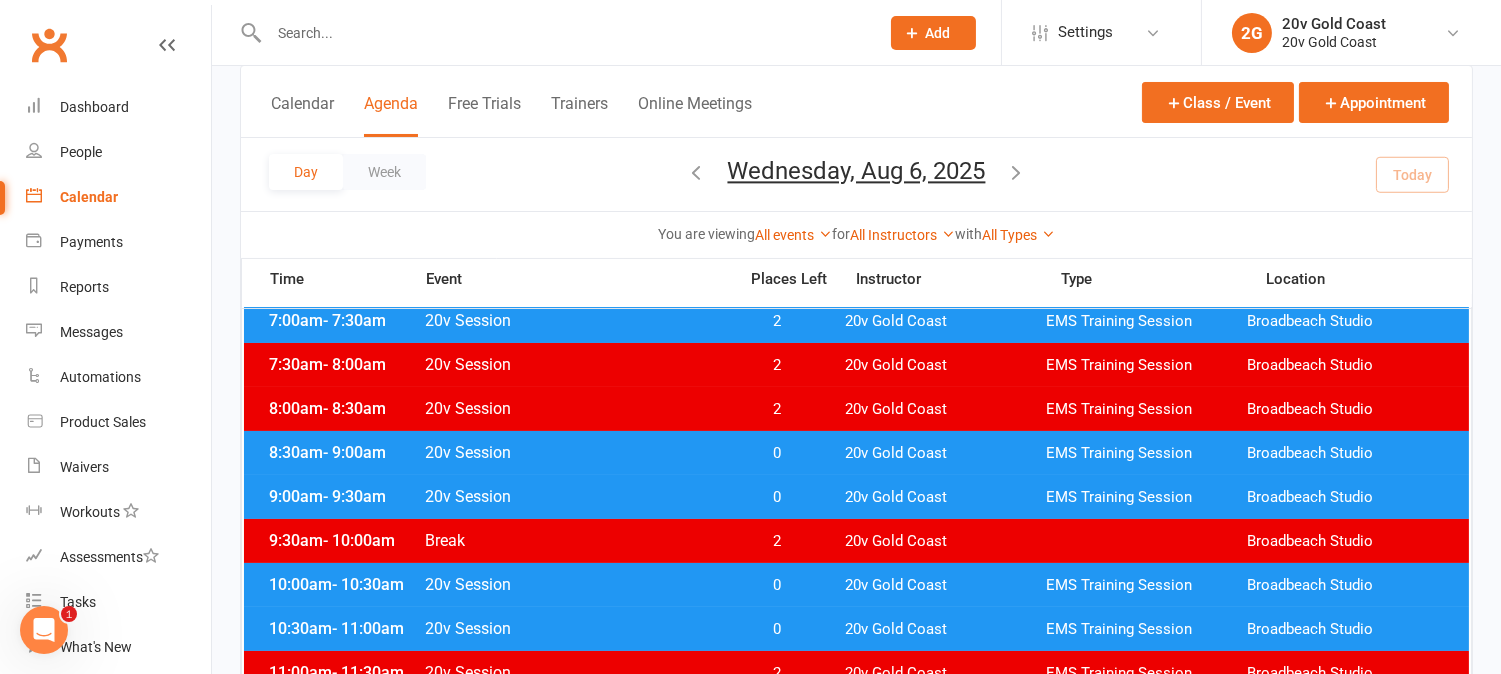 click on "0" at bounding box center [777, 585] 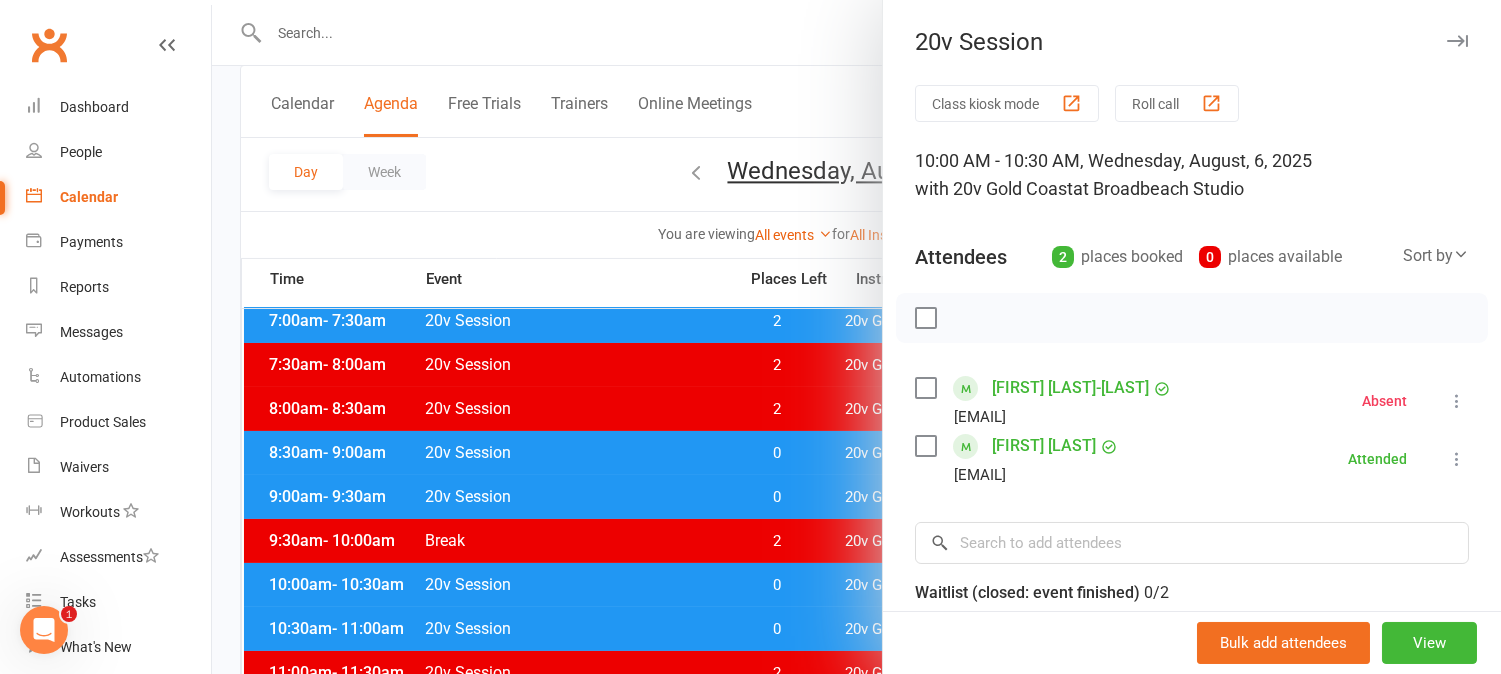 click at bounding box center (856, 337) 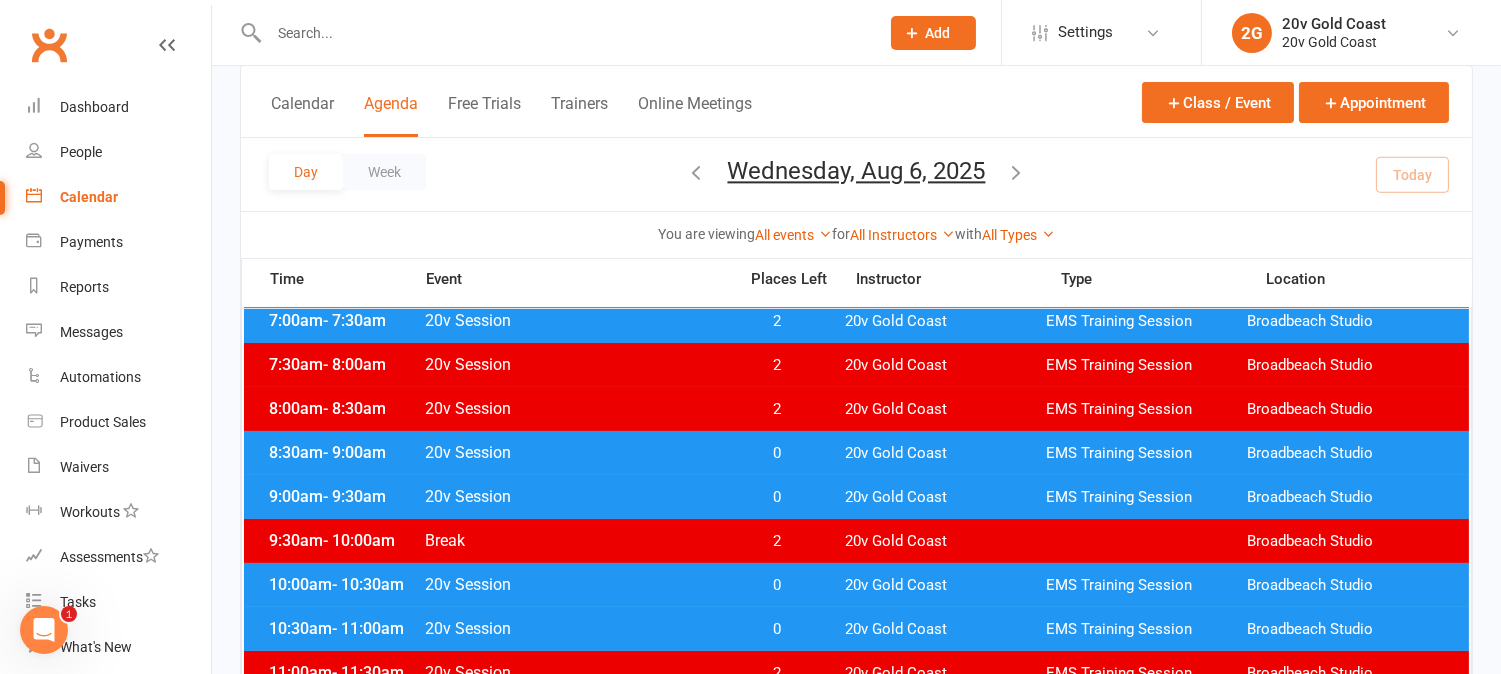 click on "8:30am  - 9:00am 20v Session 0 20v Gold Coast EMS Training Session Broadbeach Studio" at bounding box center (856, 453) 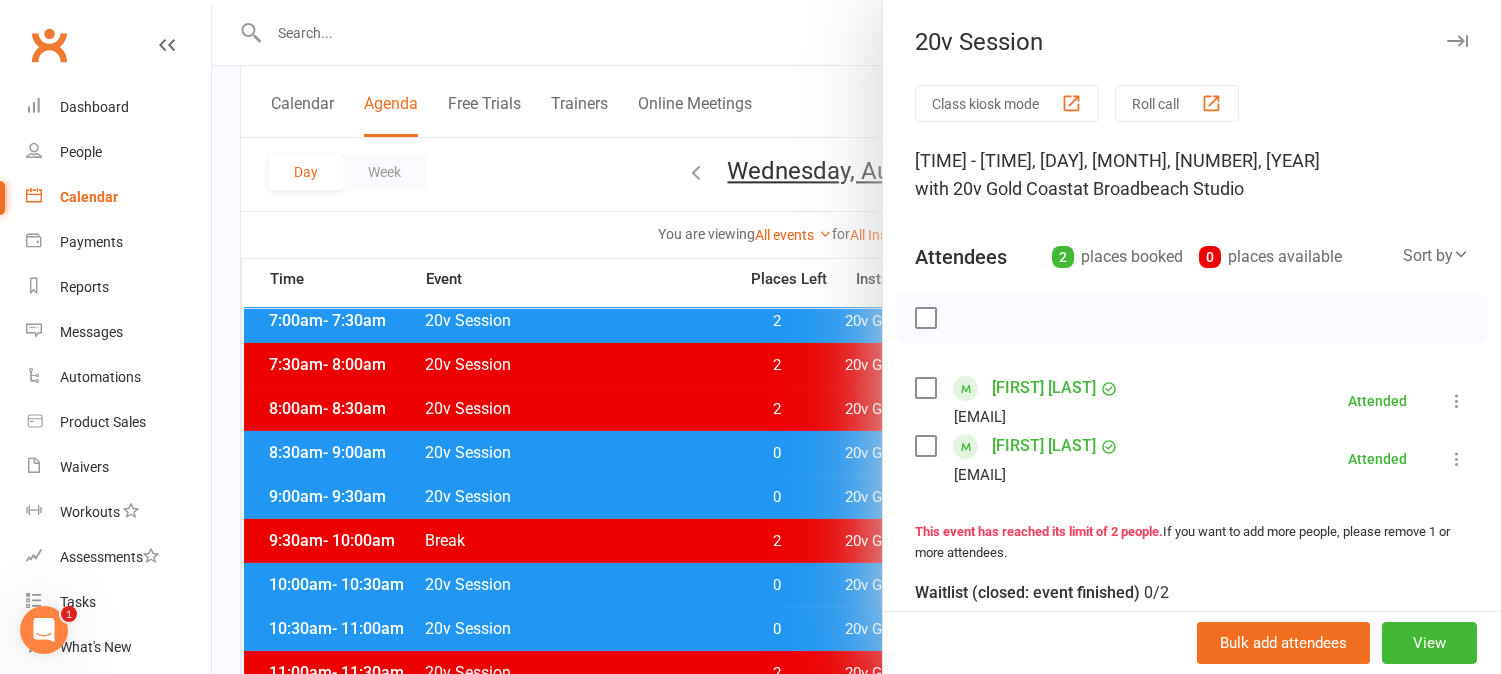 click at bounding box center [856, 337] 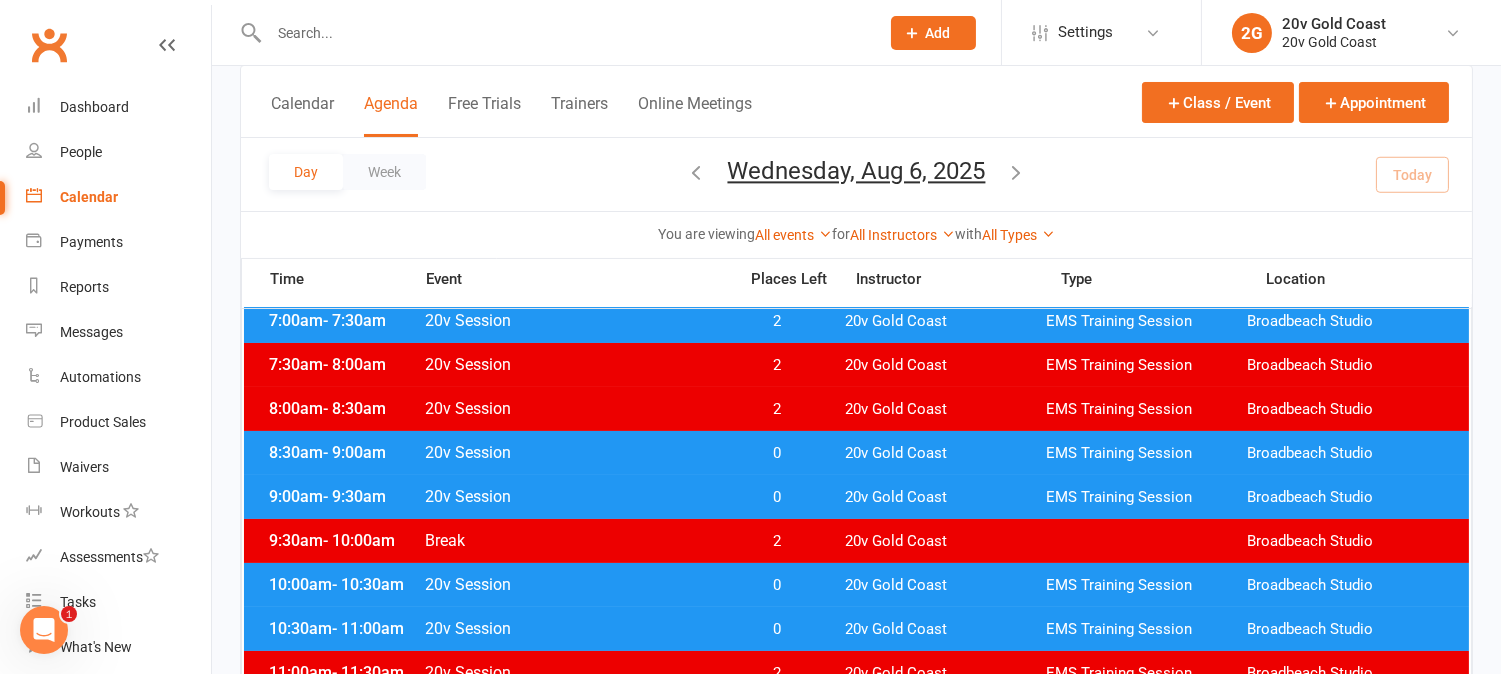 click on "0" at bounding box center (777, 497) 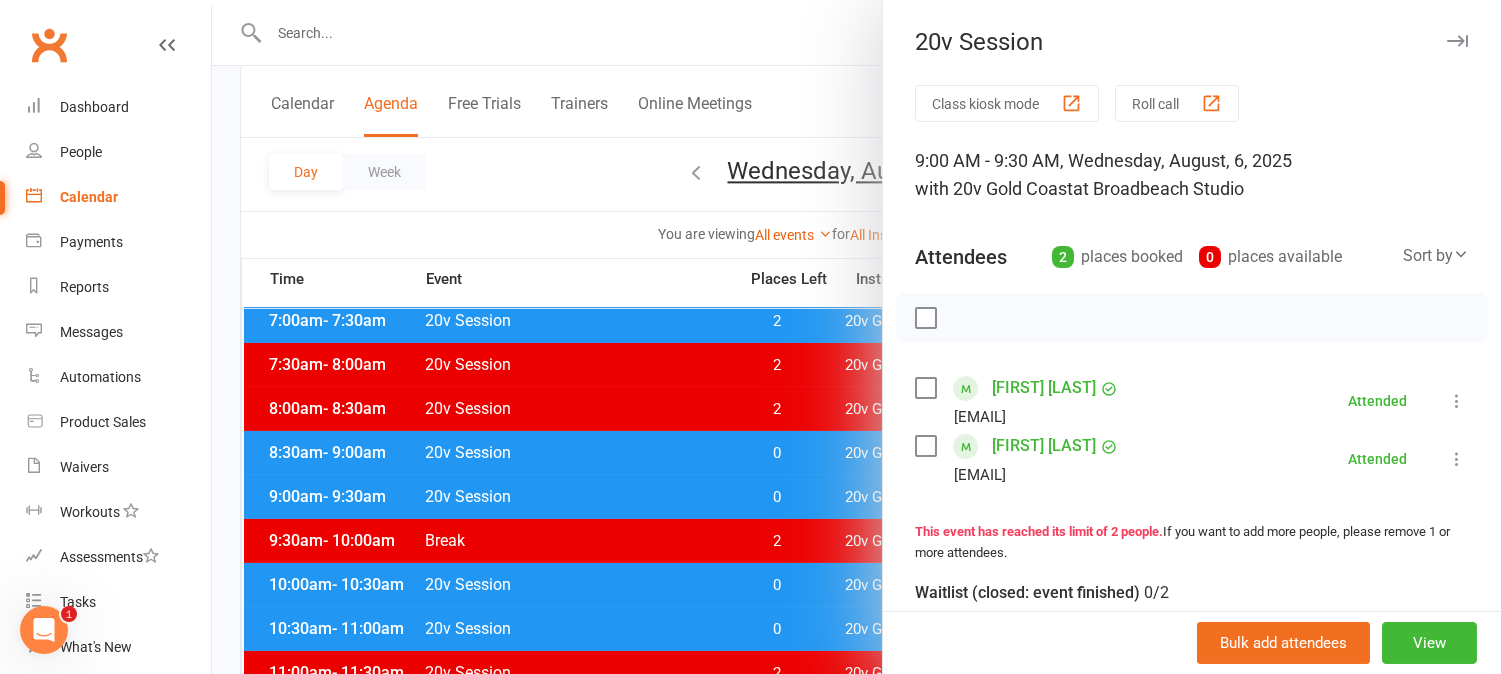 click at bounding box center (856, 337) 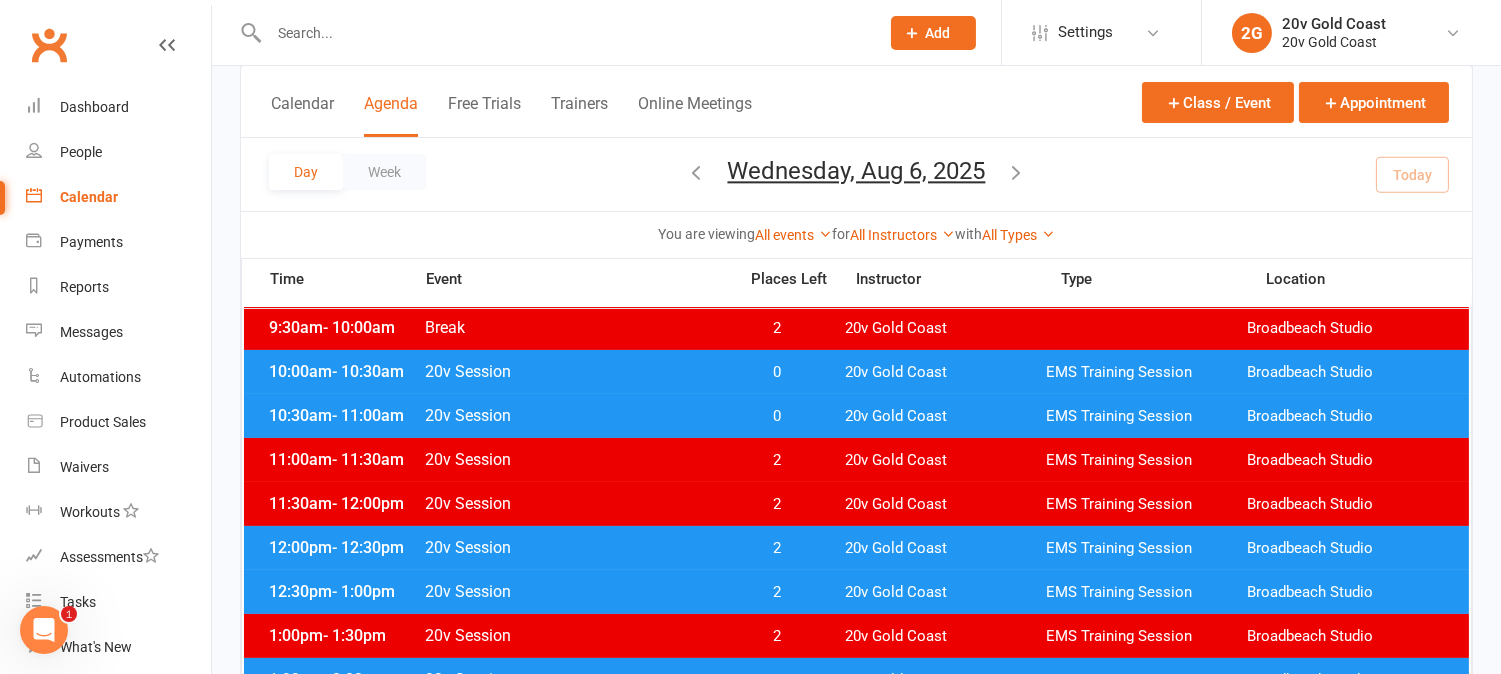 scroll, scrollTop: 444, scrollLeft: 0, axis: vertical 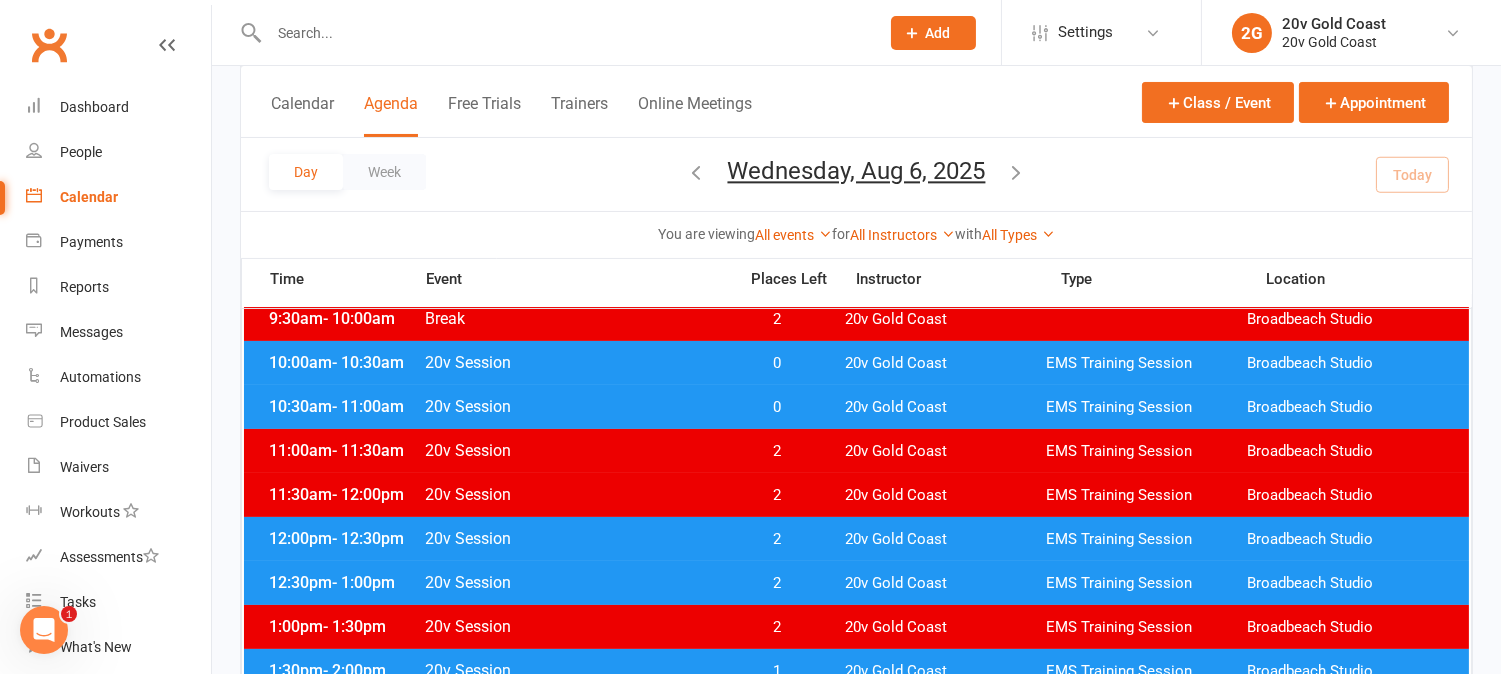 click on "0" at bounding box center (777, 363) 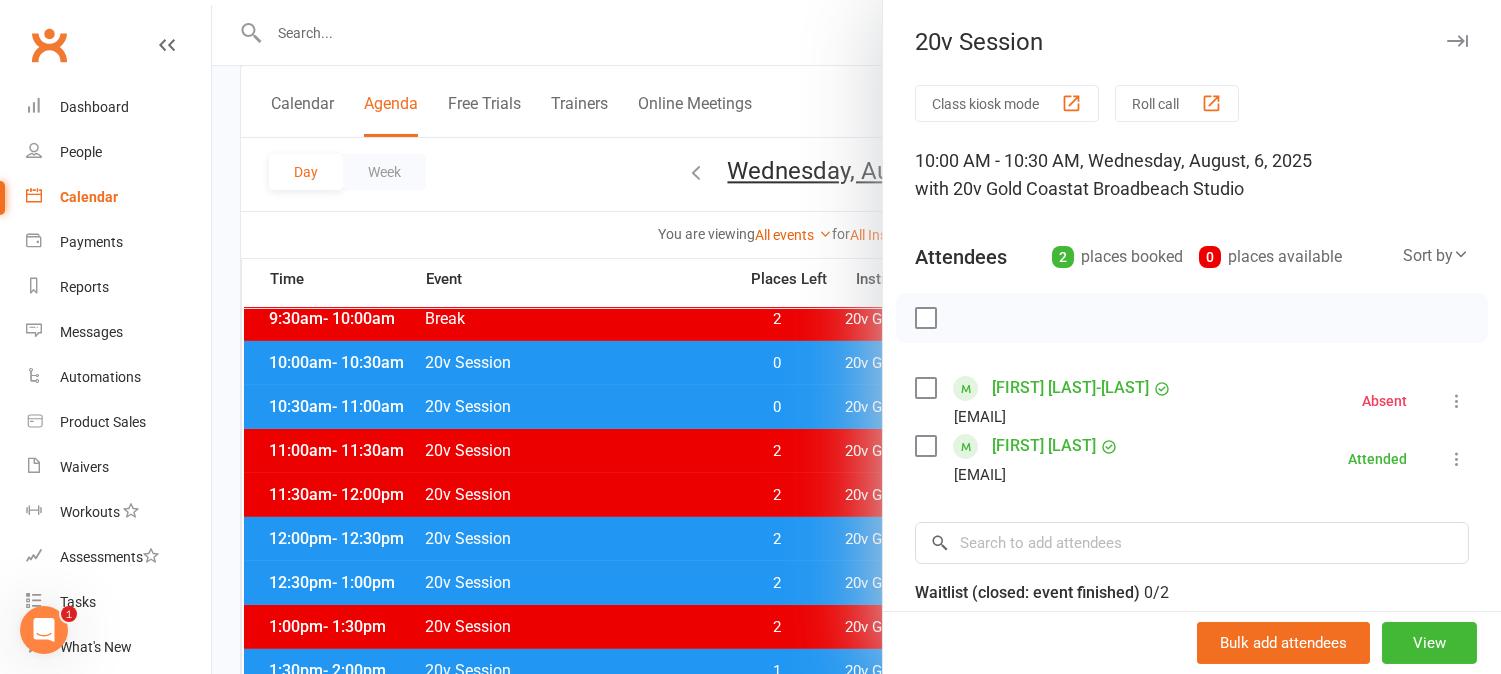 click at bounding box center [856, 337] 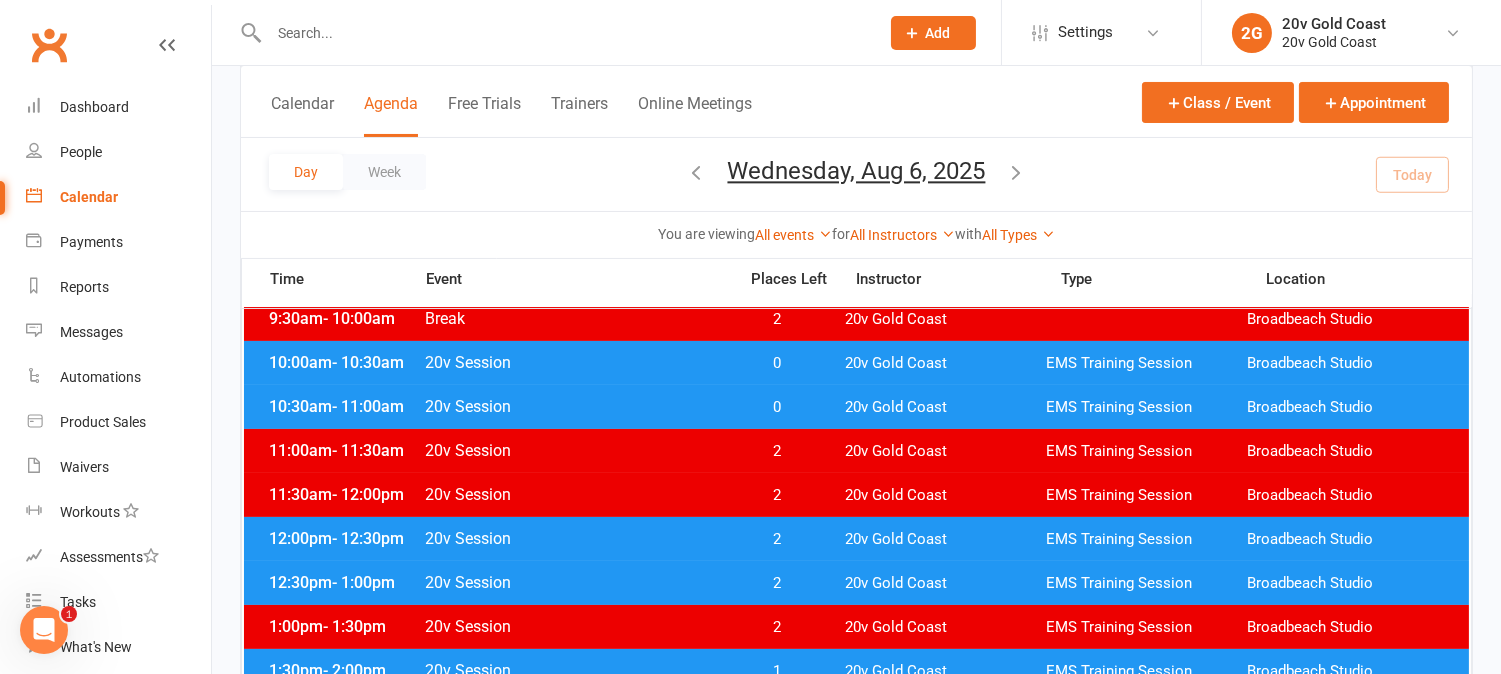 click on "0" at bounding box center (777, 407) 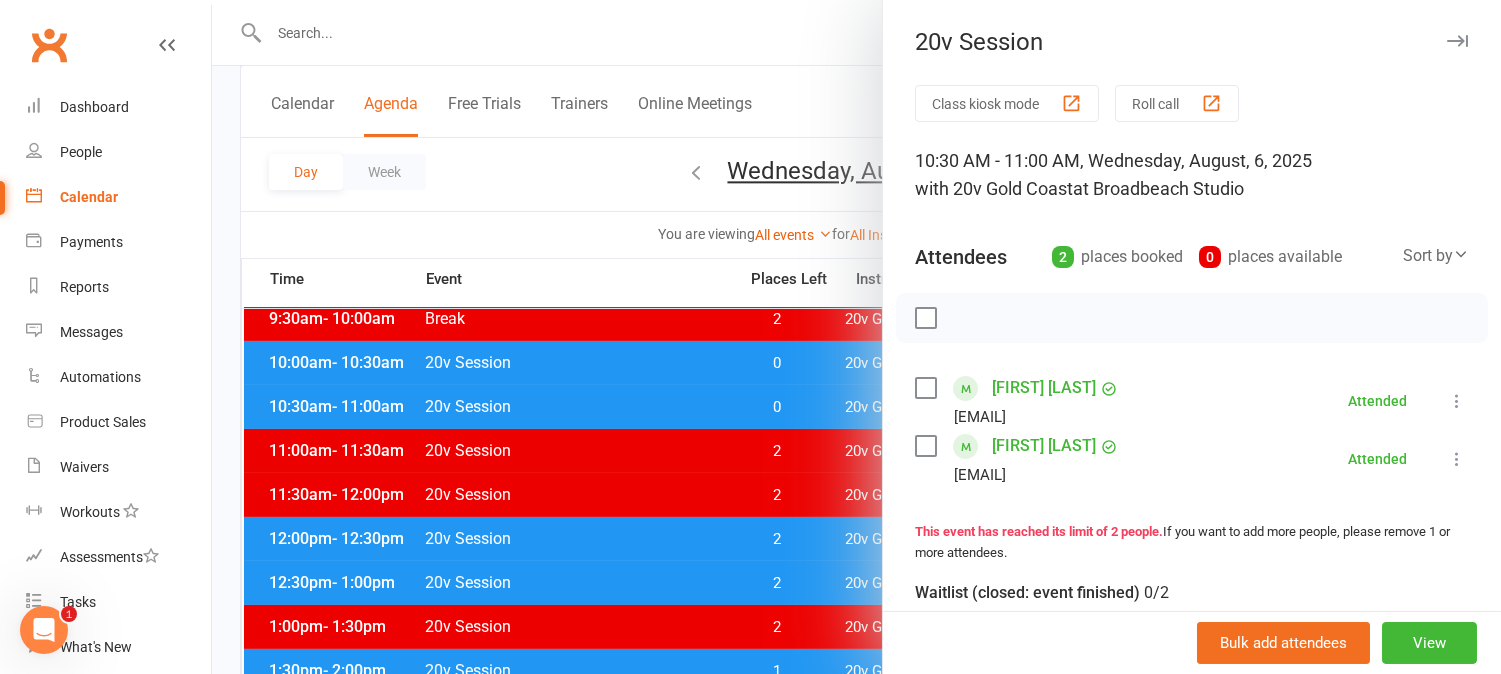 click at bounding box center (856, 337) 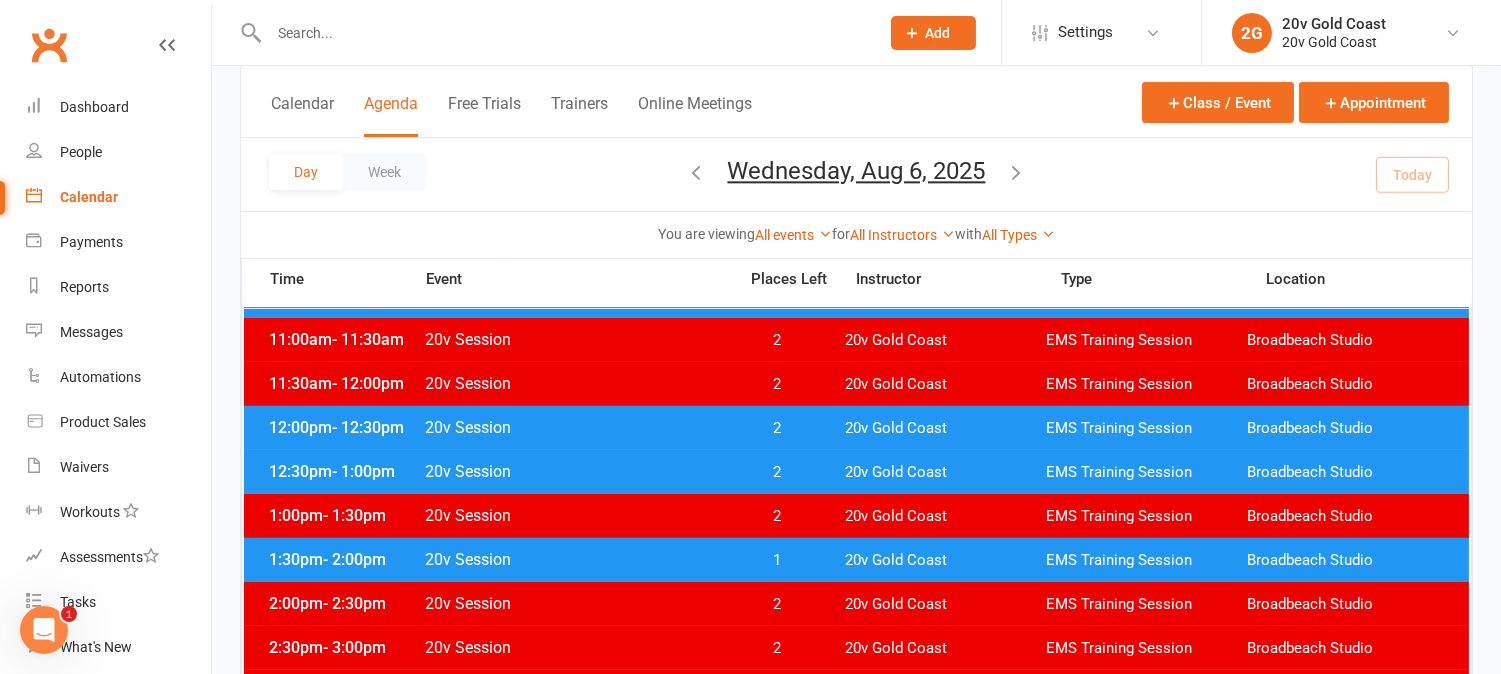 scroll, scrollTop: 444, scrollLeft: 0, axis: vertical 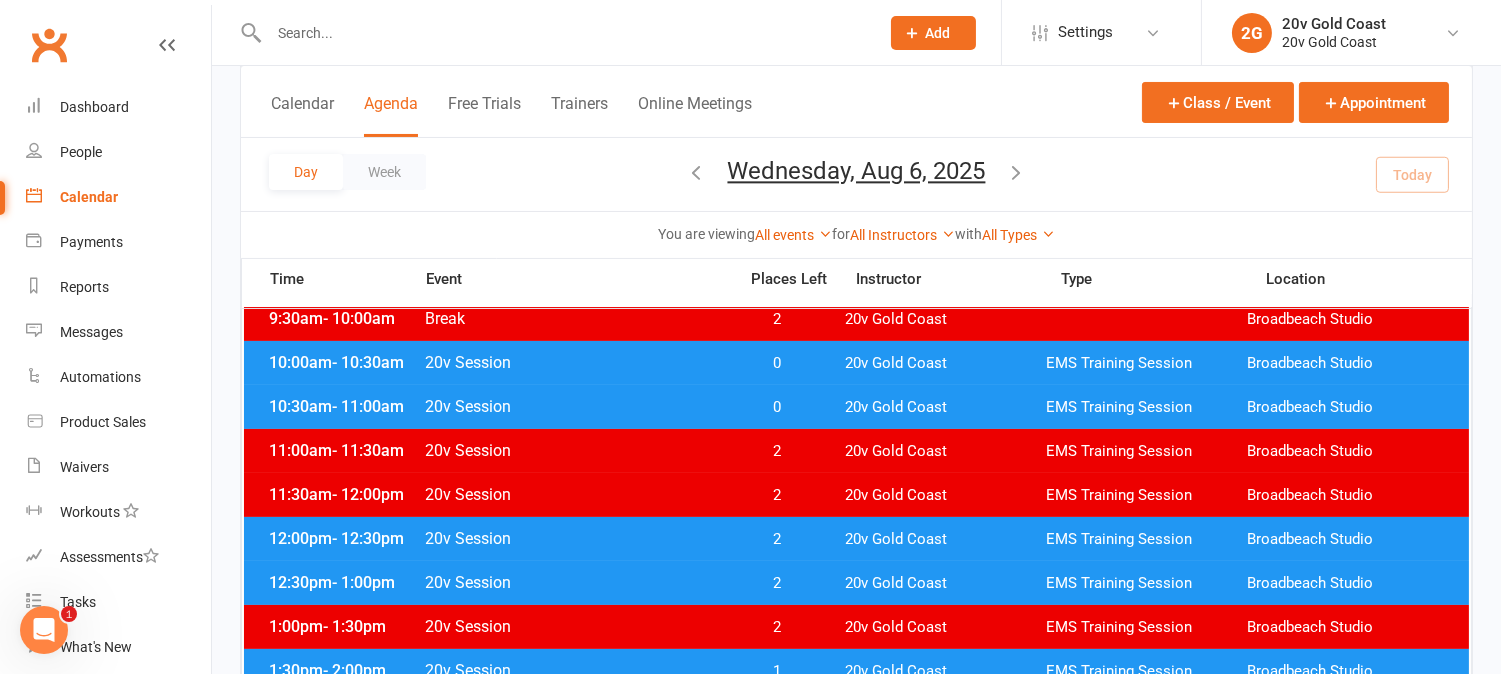 click on "0" at bounding box center (777, 407) 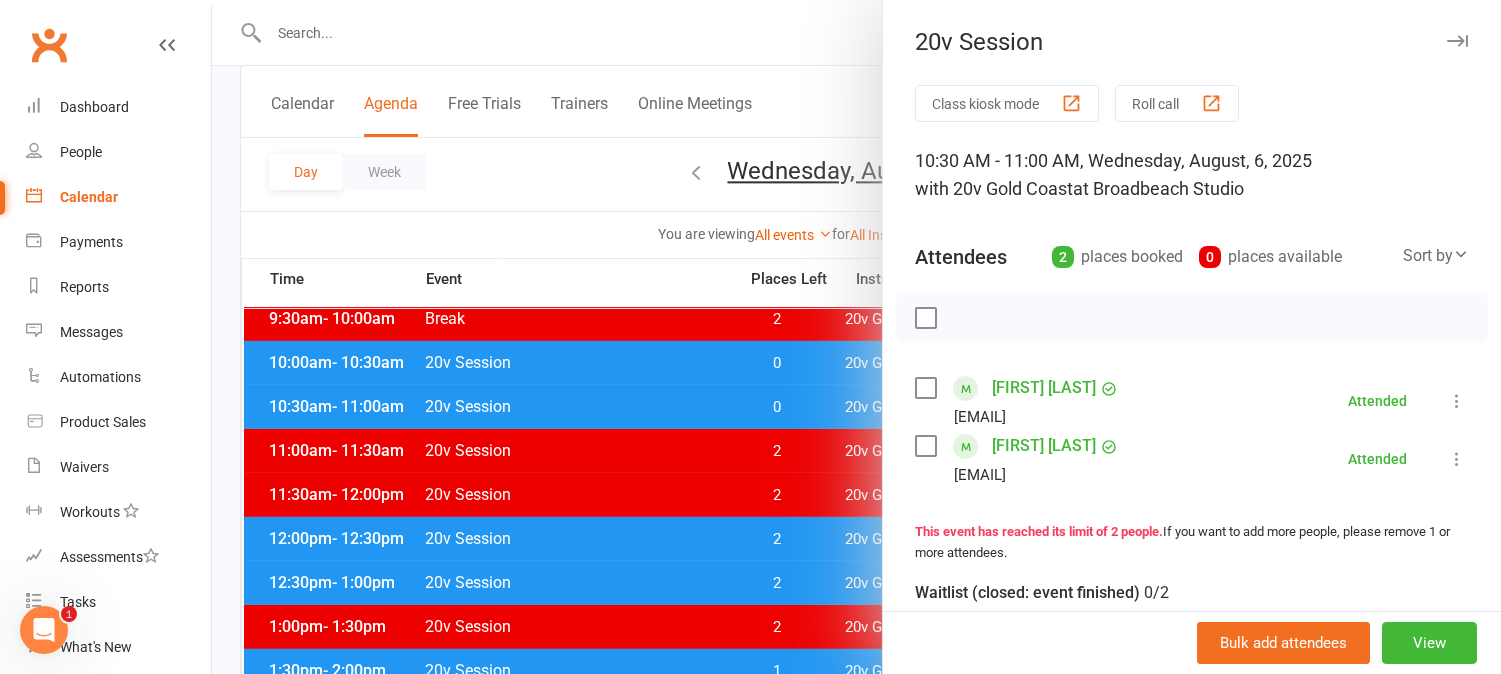 click at bounding box center (856, 337) 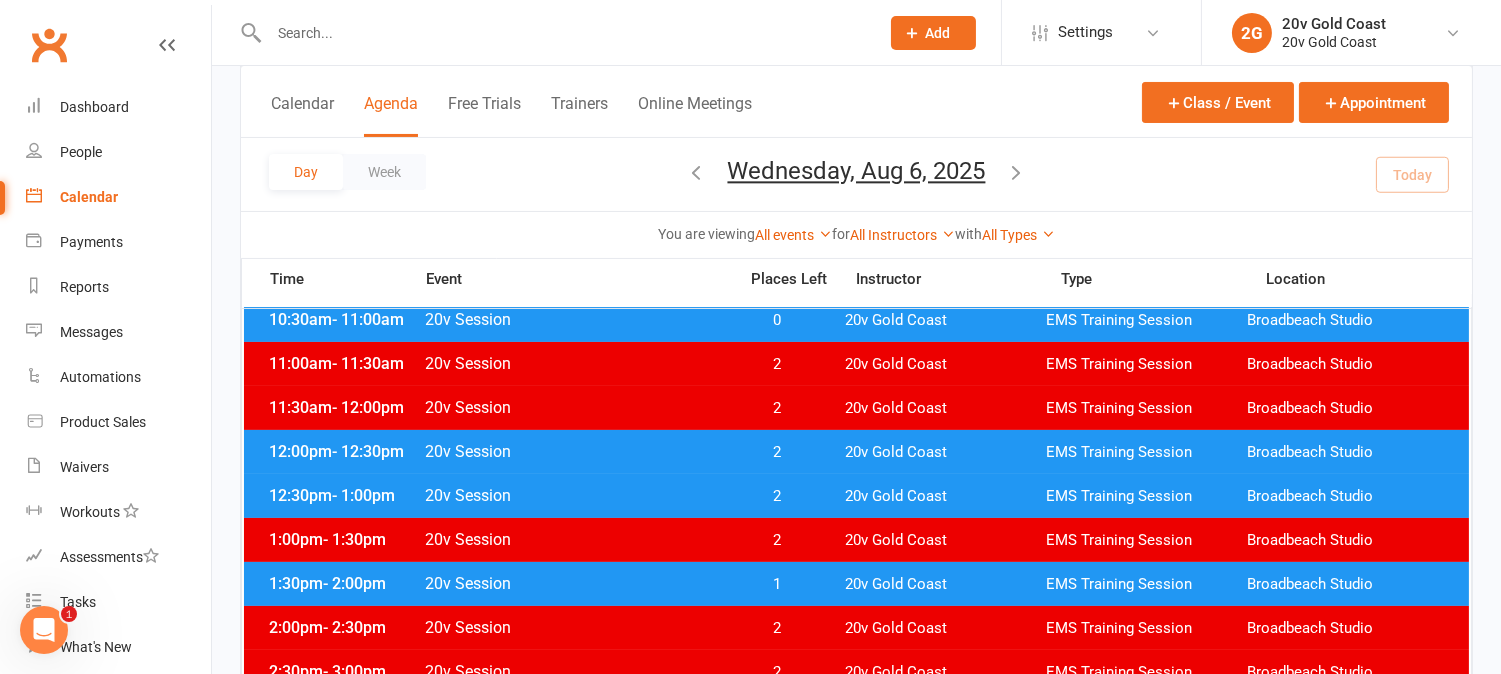 scroll, scrollTop: 555, scrollLeft: 0, axis: vertical 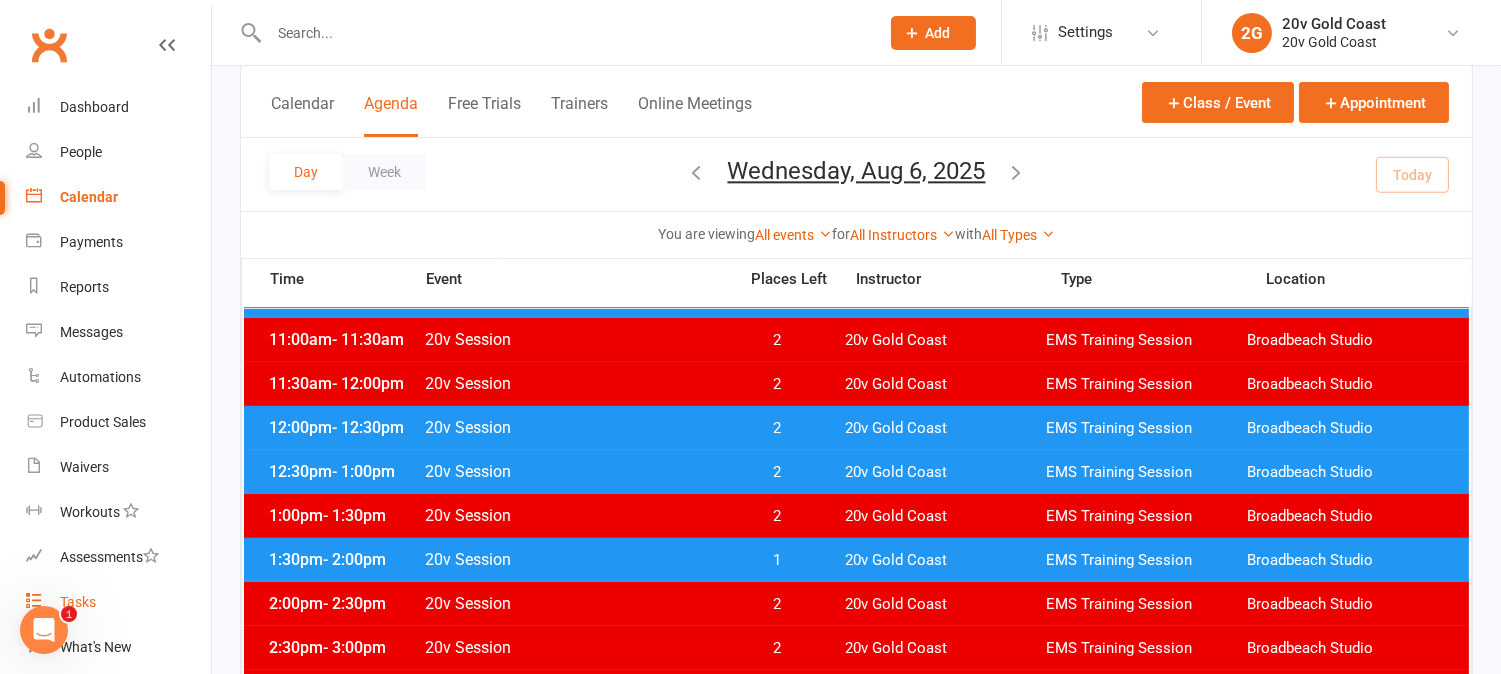 click on "Tasks" at bounding box center [118, 602] 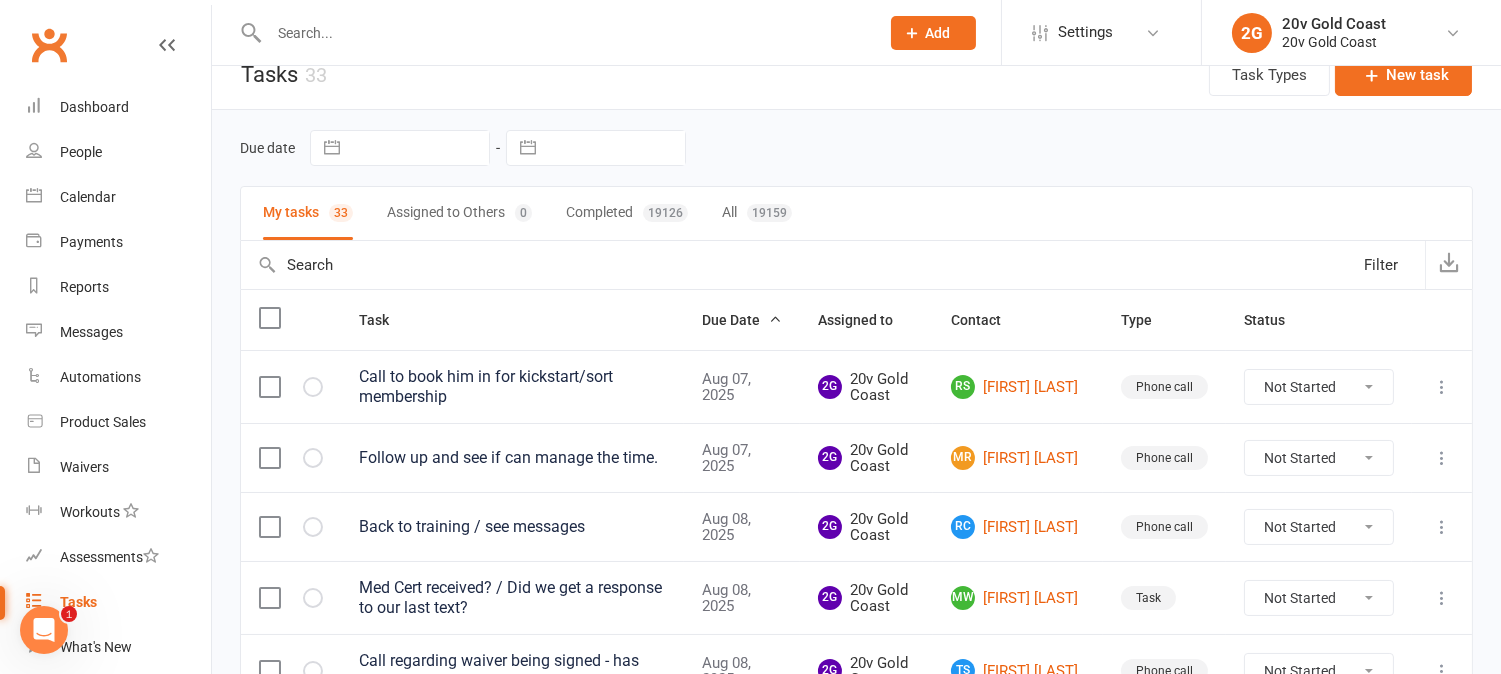 scroll, scrollTop: 111, scrollLeft: 0, axis: vertical 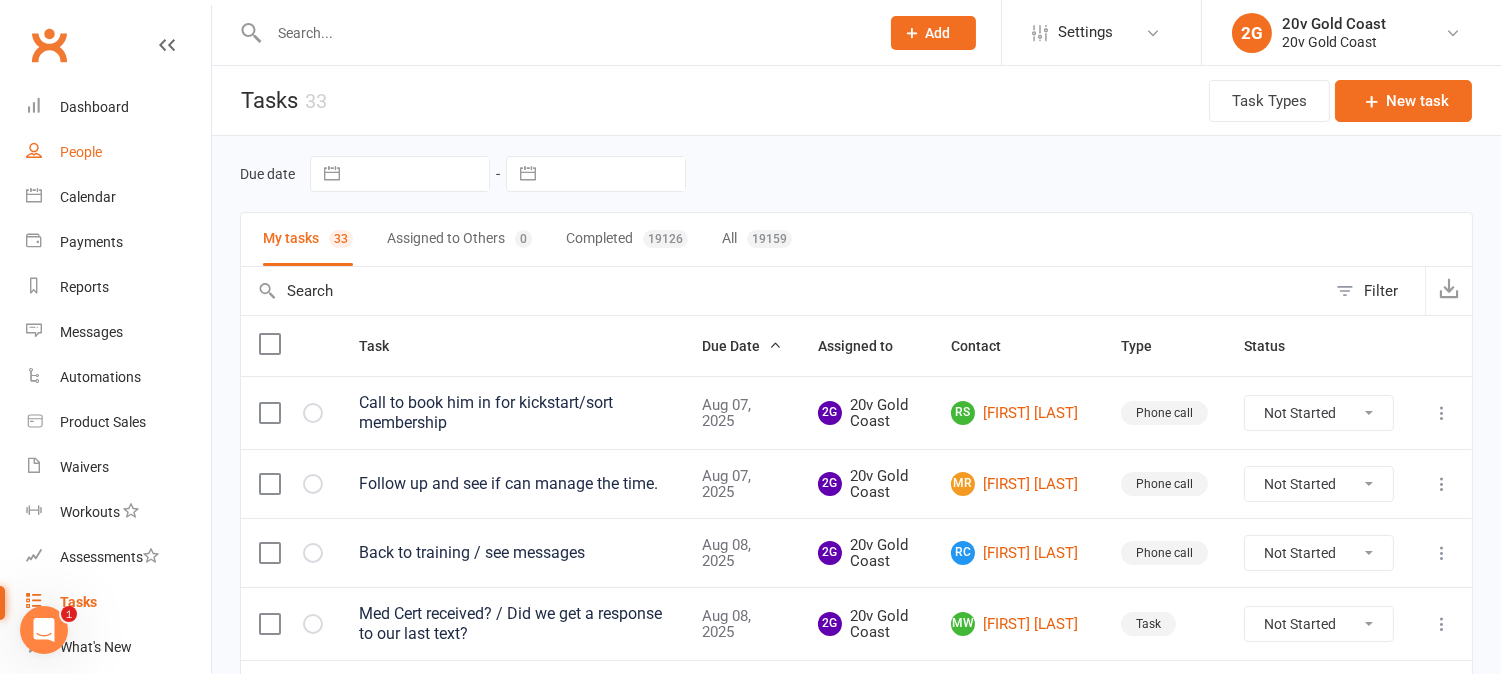 drag, startPoint x: 82, startPoint y: 154, endPoint x: 95, endPoint y: 154, distance: 13 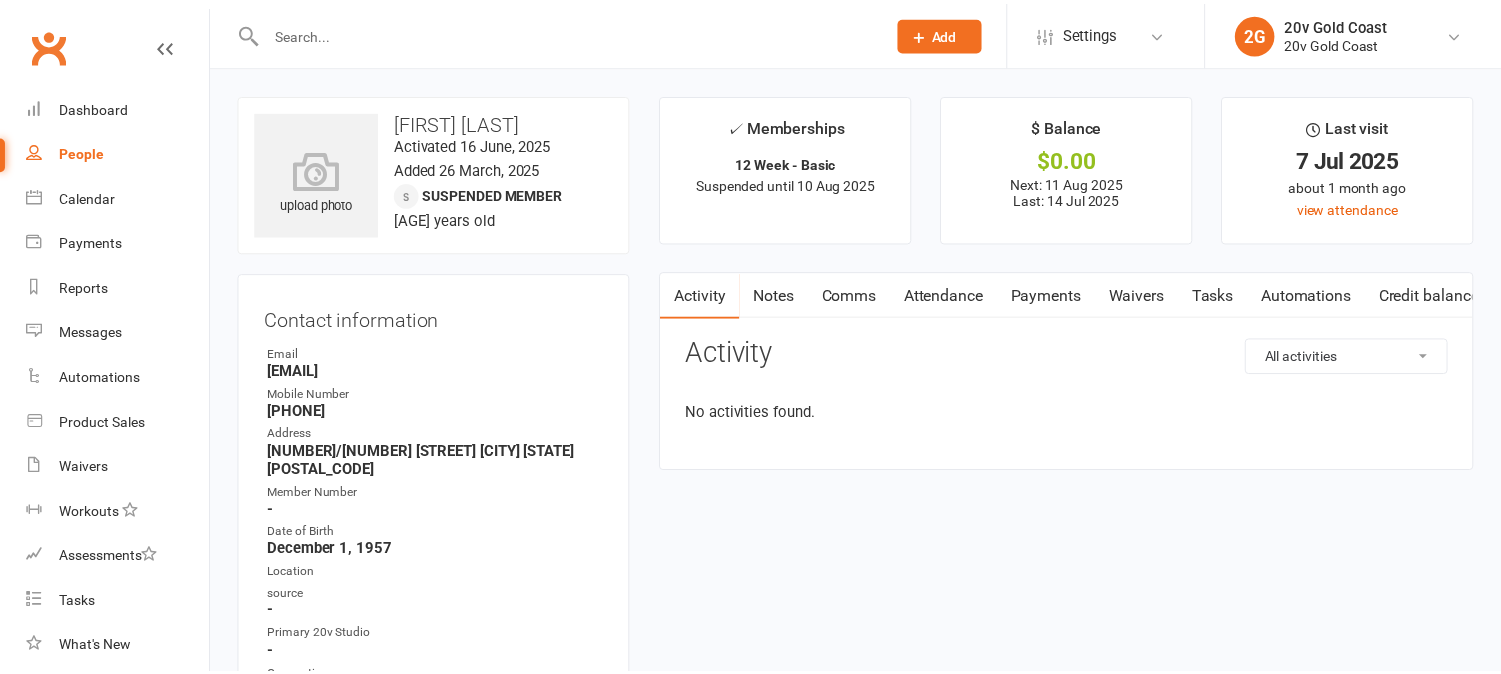 scroll, scrollTop: 0, scrollLeft: 0, axis: both 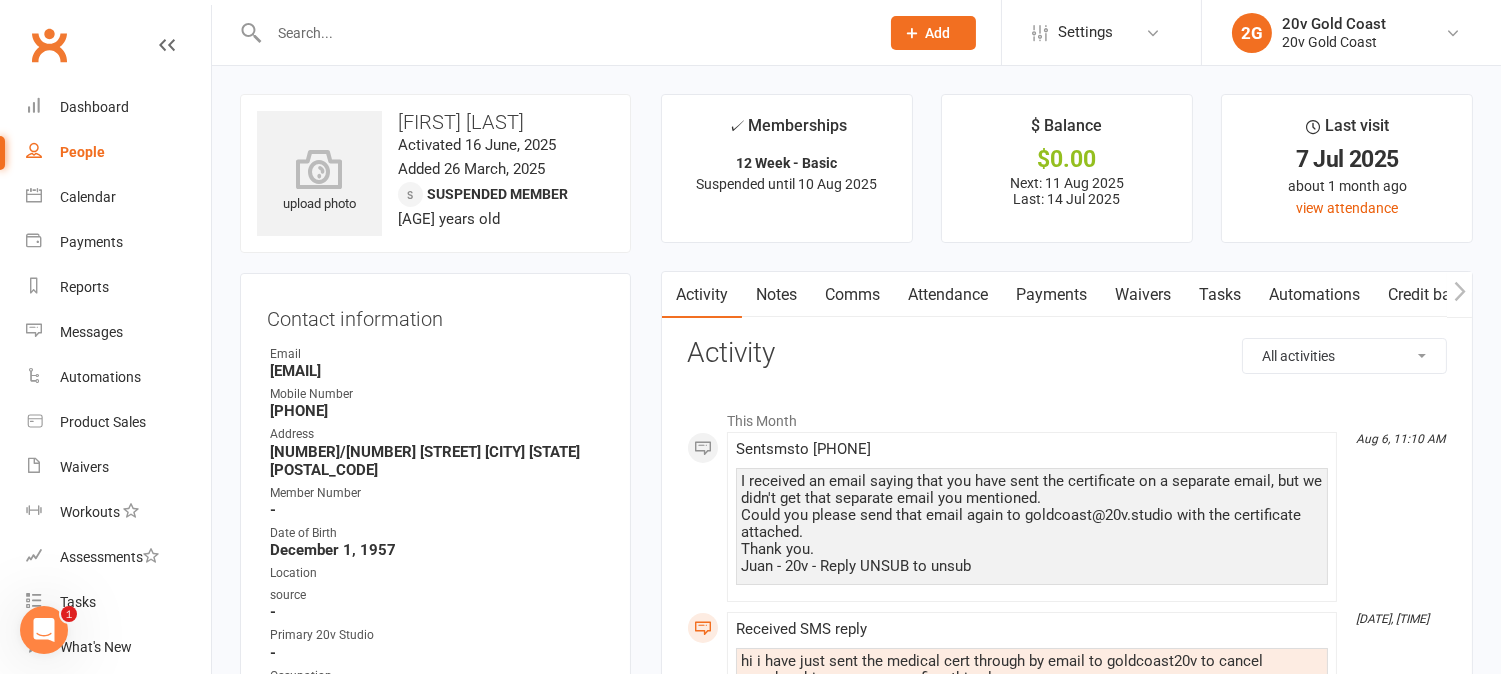click on "Comms" at bounding box center (852, 295) 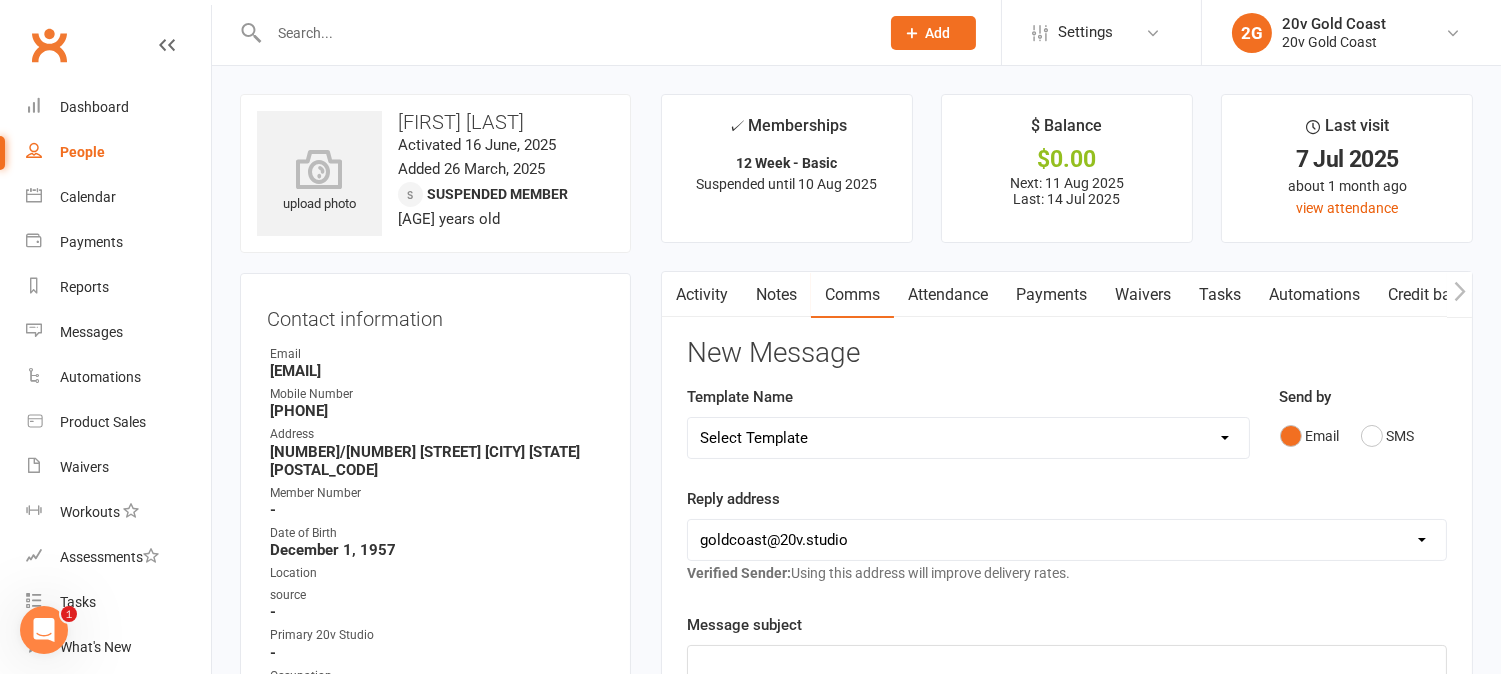 click on "Activity" at bounding box center [702, 295] 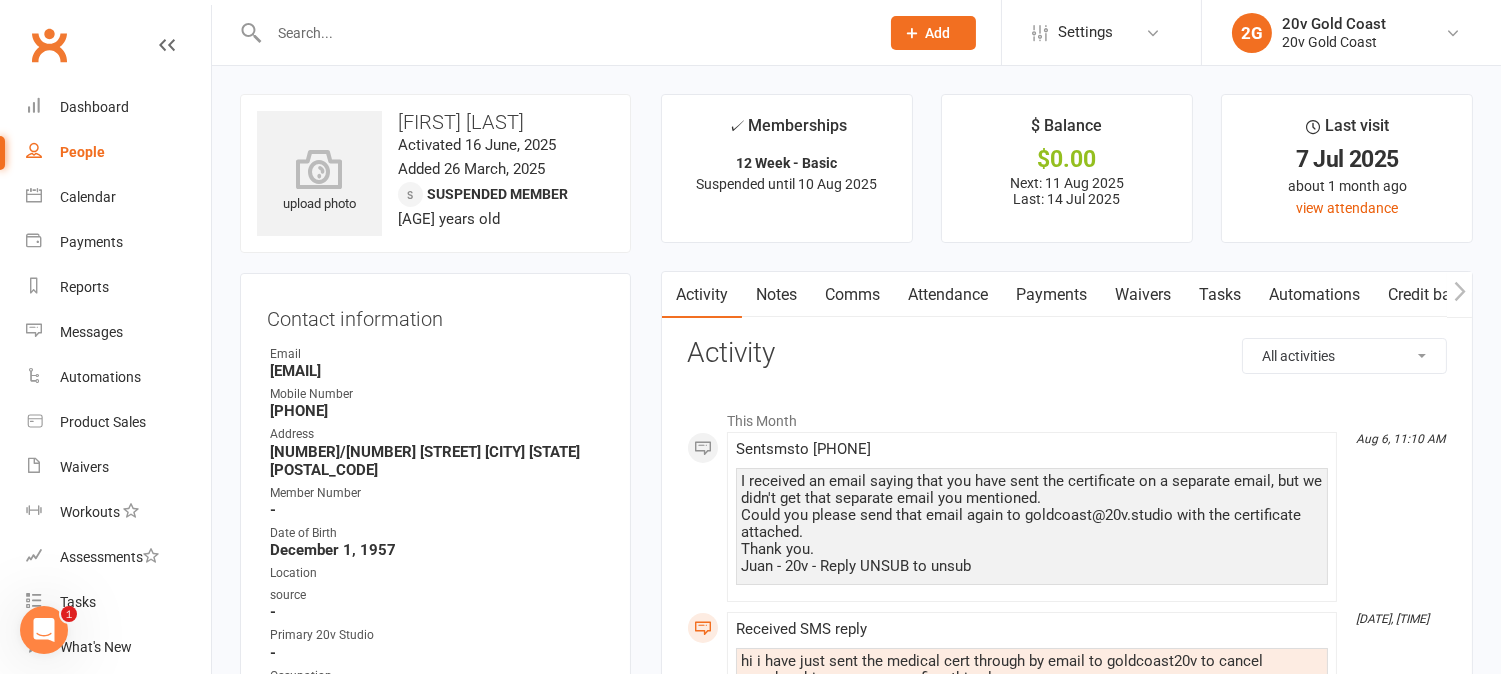 drag, startPoint x: 868, startPoint y: 285, endPoint x: 873, endPoint y: 310, distance: 25.495098 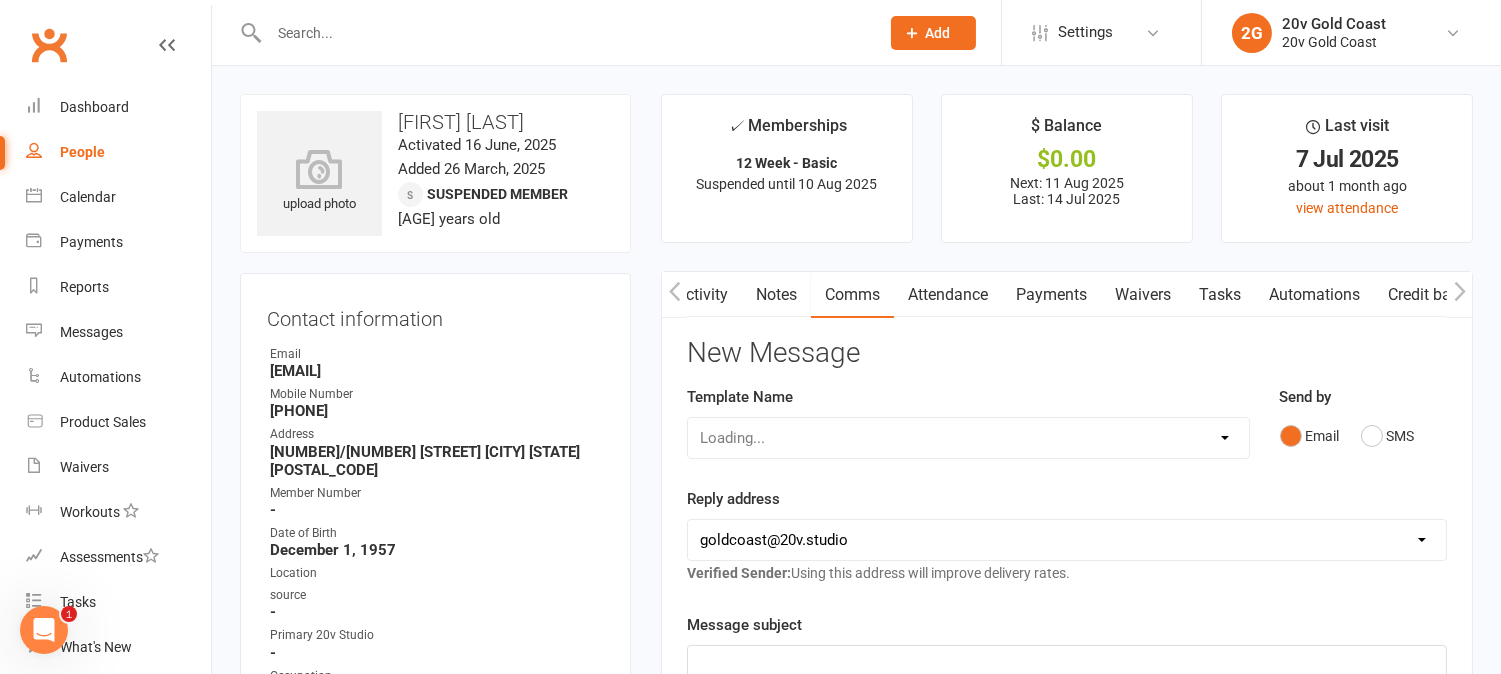 scroll, scrollTop: 0, scrollLeft: 1, axis: horizontal 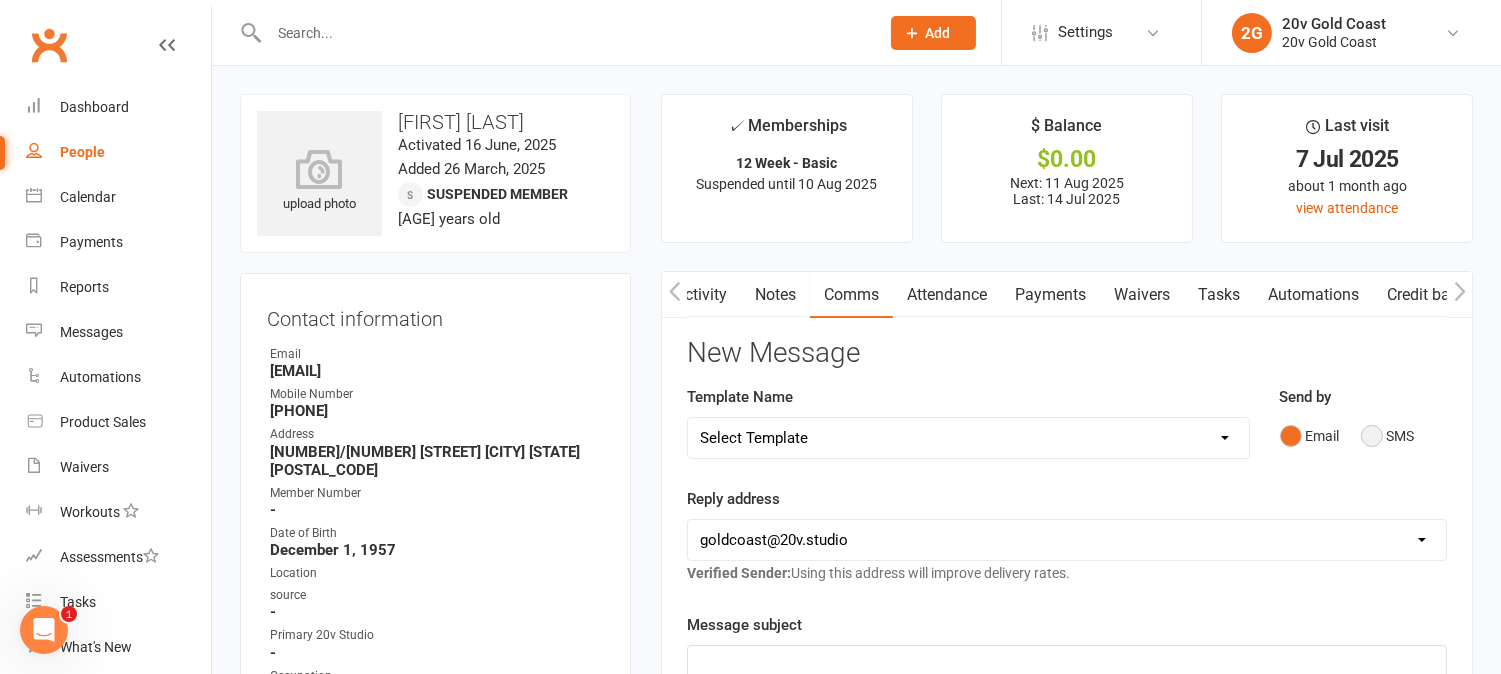 drag, startPoint x: 1371, startPoint y: 432, endPoint x: 1367, endPoint y: 443, distance: 11.7046995 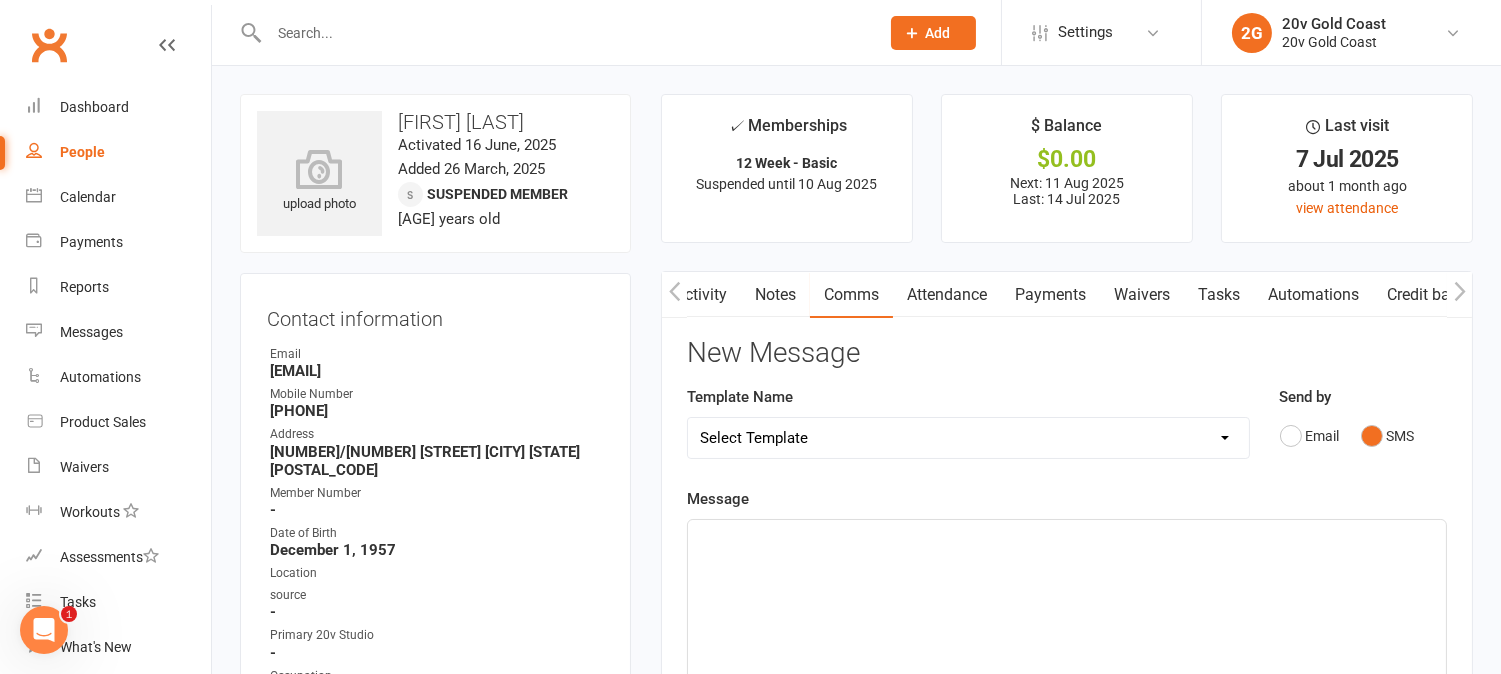 click on "﻿" 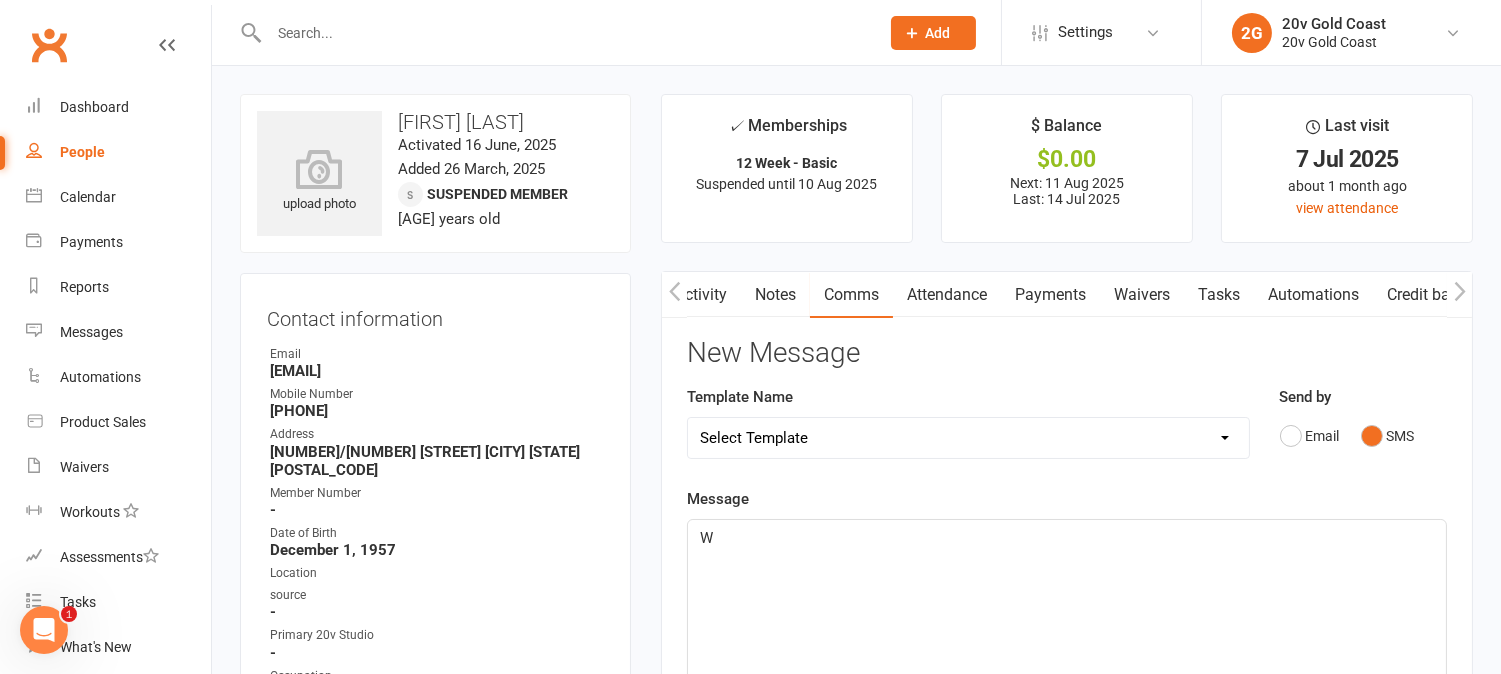type 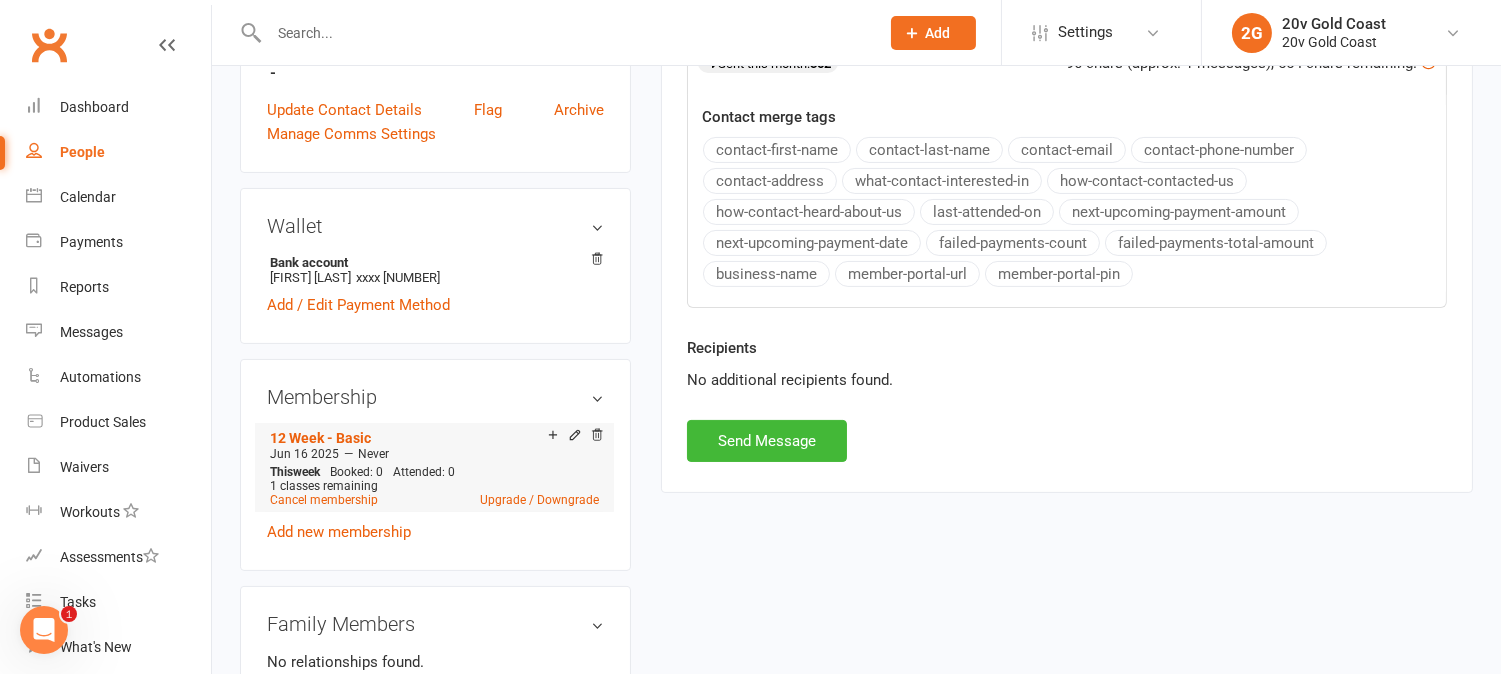 scroll, scrollTop: 888, scrollLeft: 0, axis: vertical 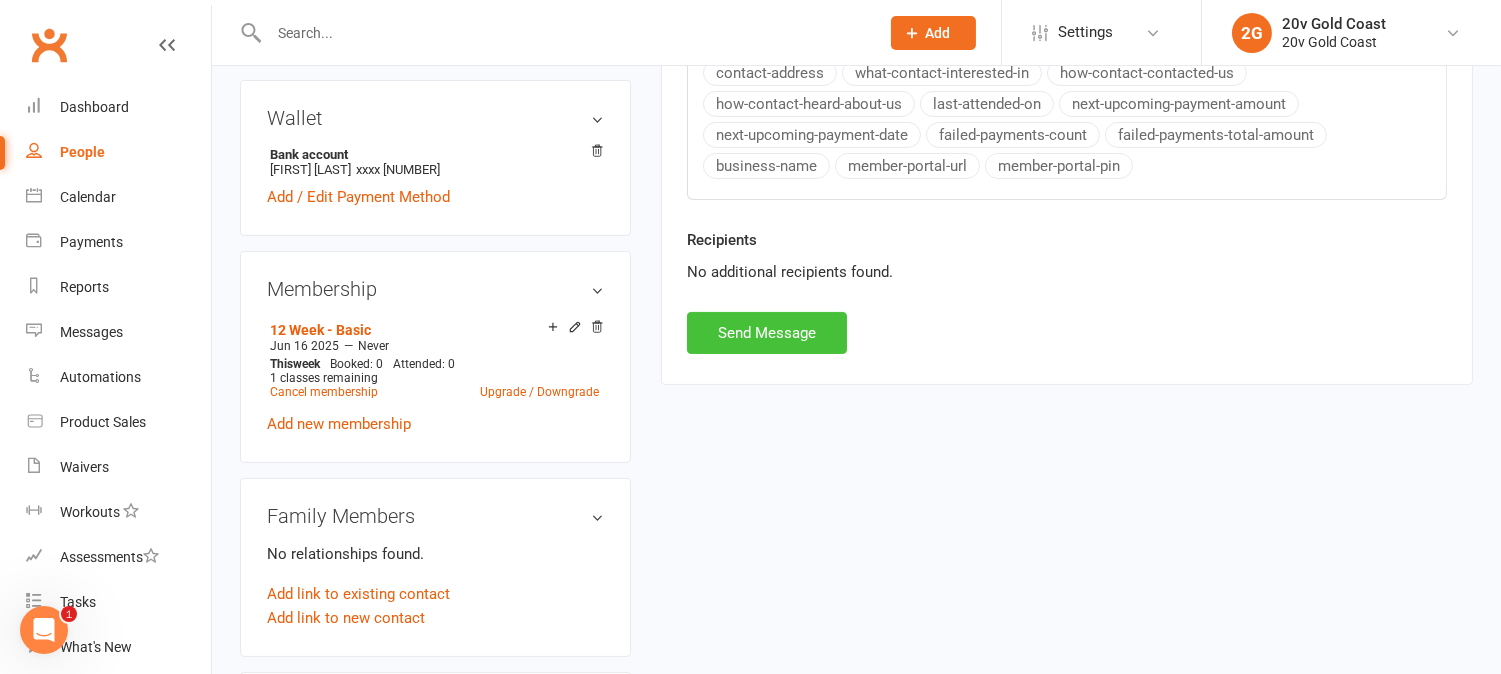 click on "Send Message" at bounding box center [767, 333] 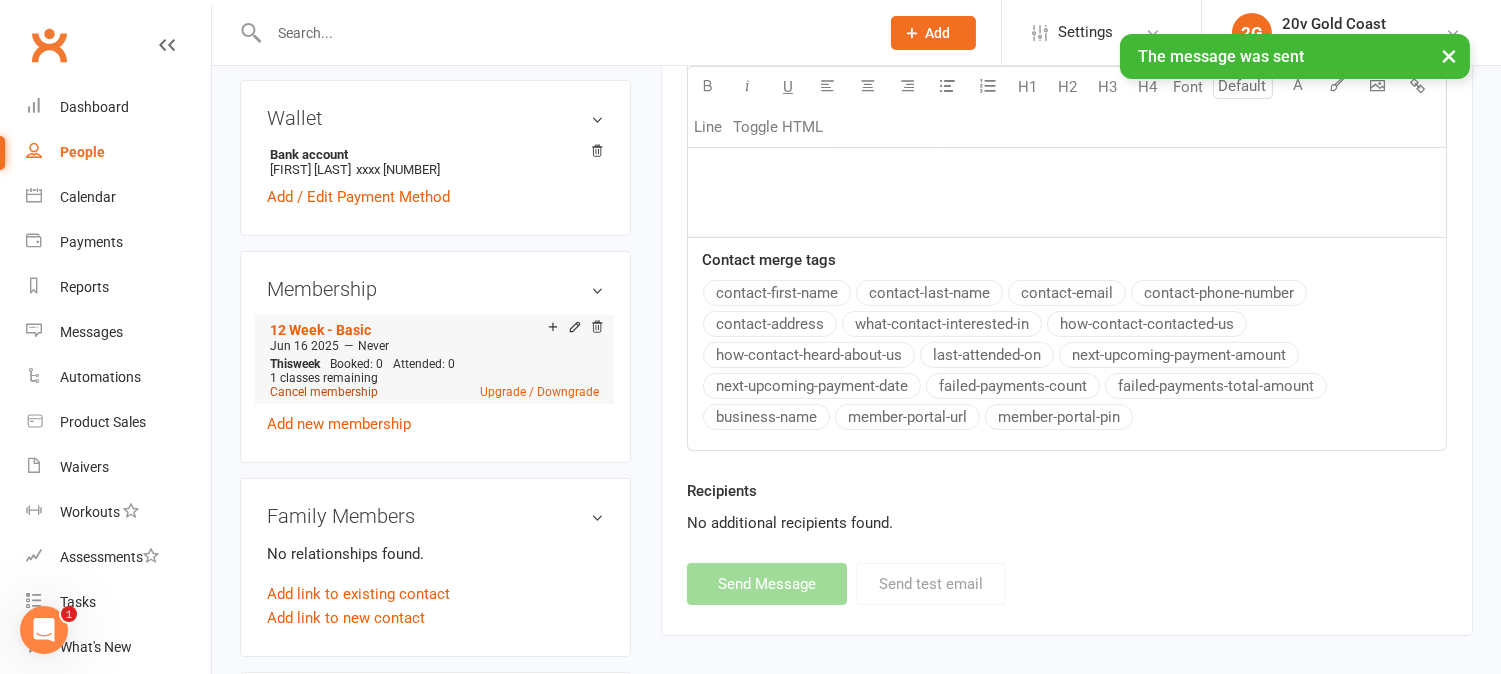 click on "Cancel membership" at bounding box center [324, 392] 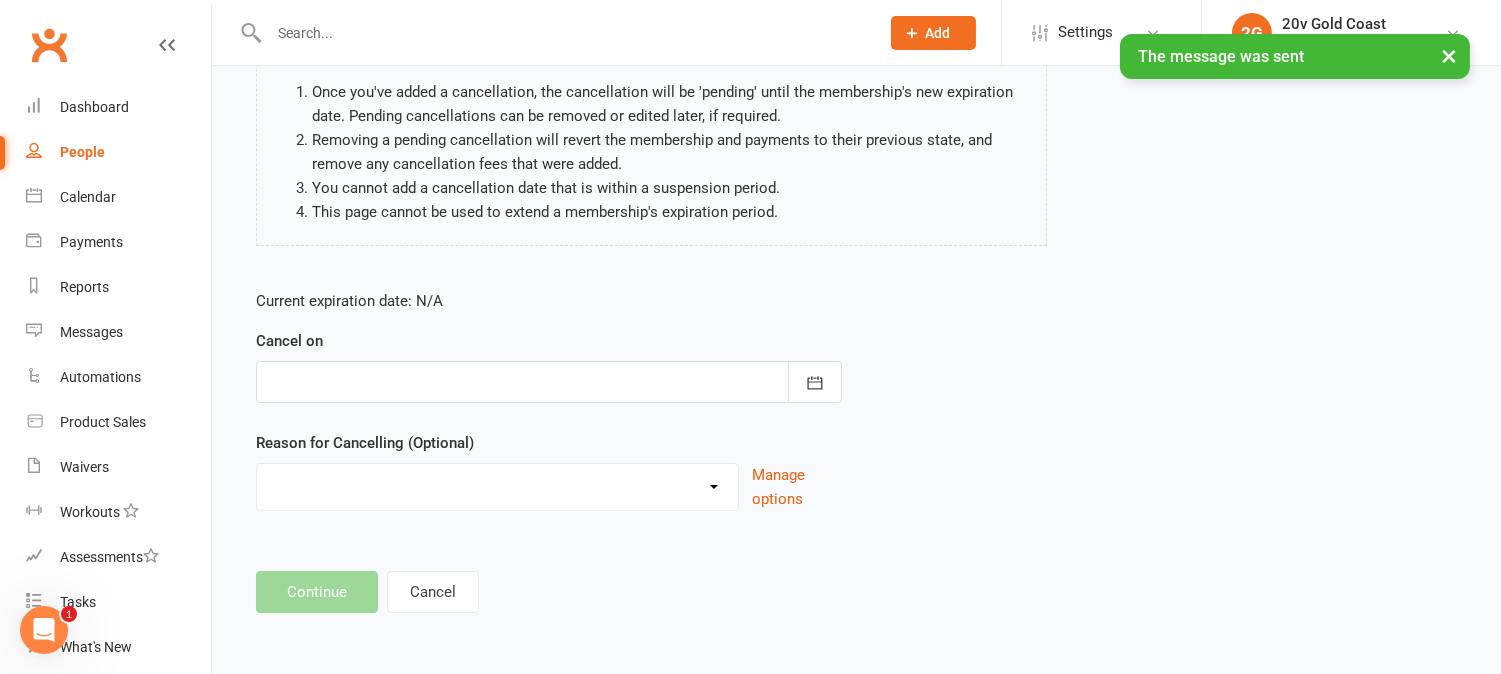 scroll, scrollTop: 0, scrollLeft: 0, axis: both 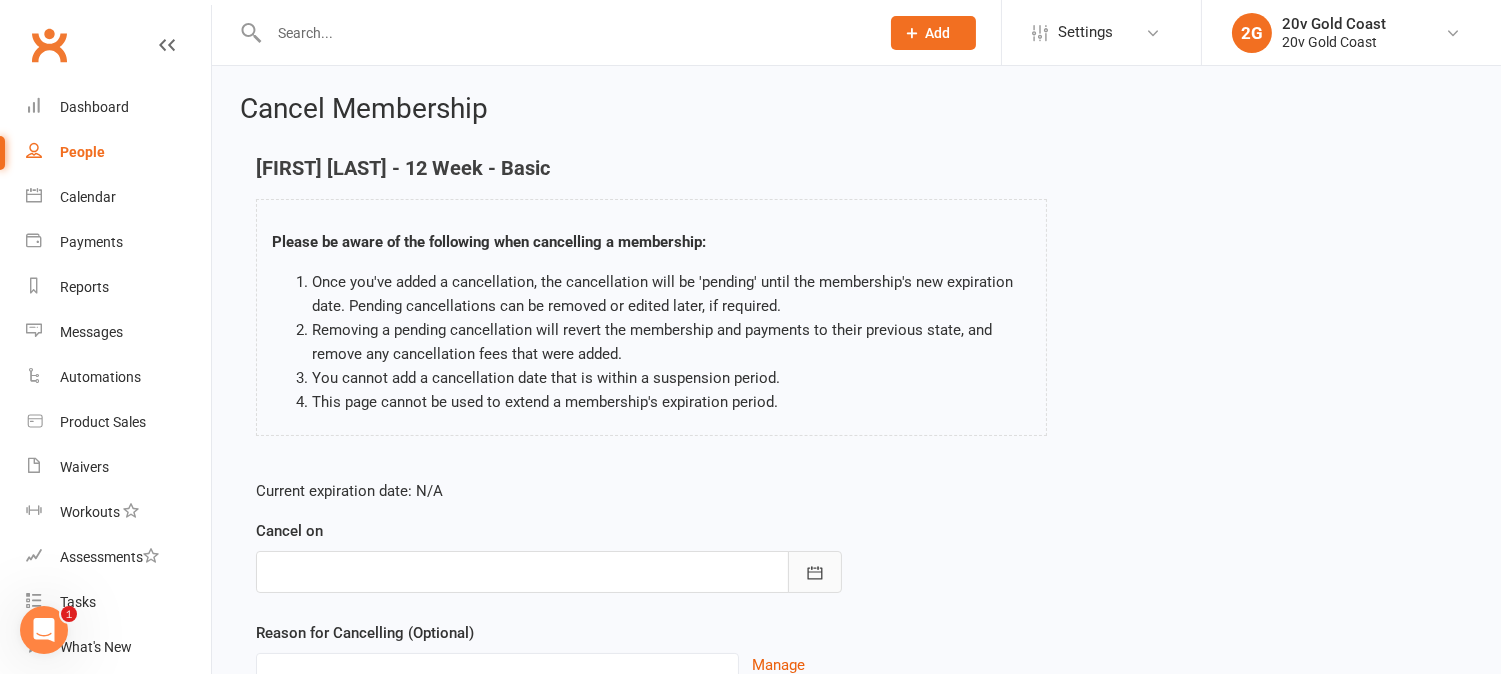click 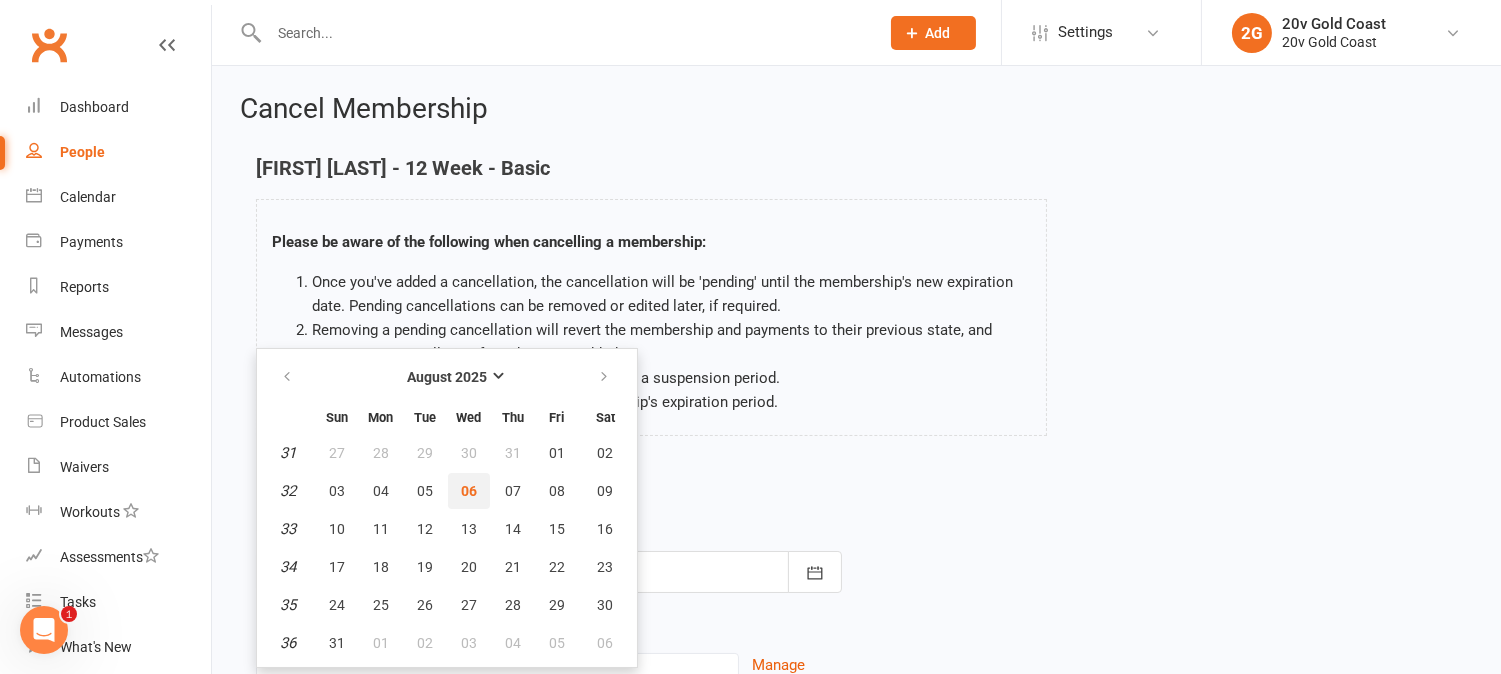 click on "06" at bounding box center [469, 491] 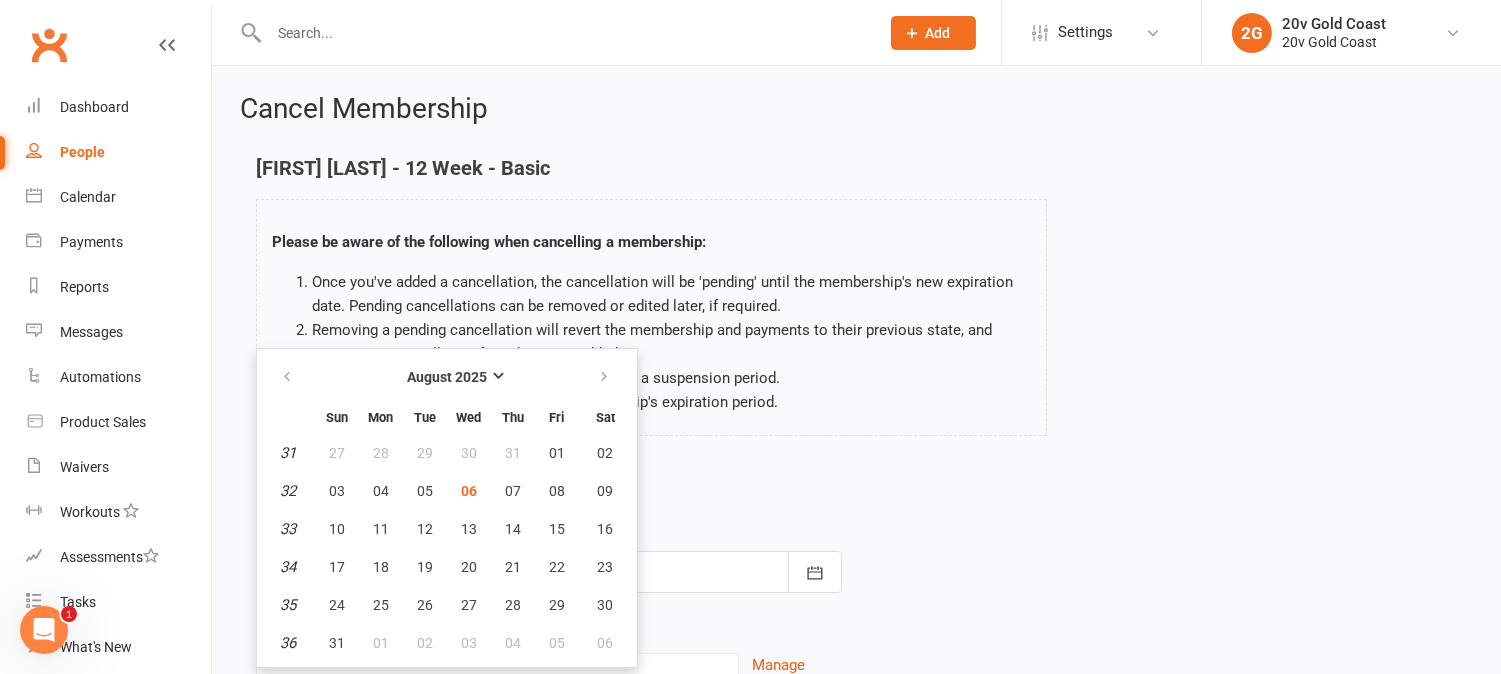 type on "06 Aug 2025" 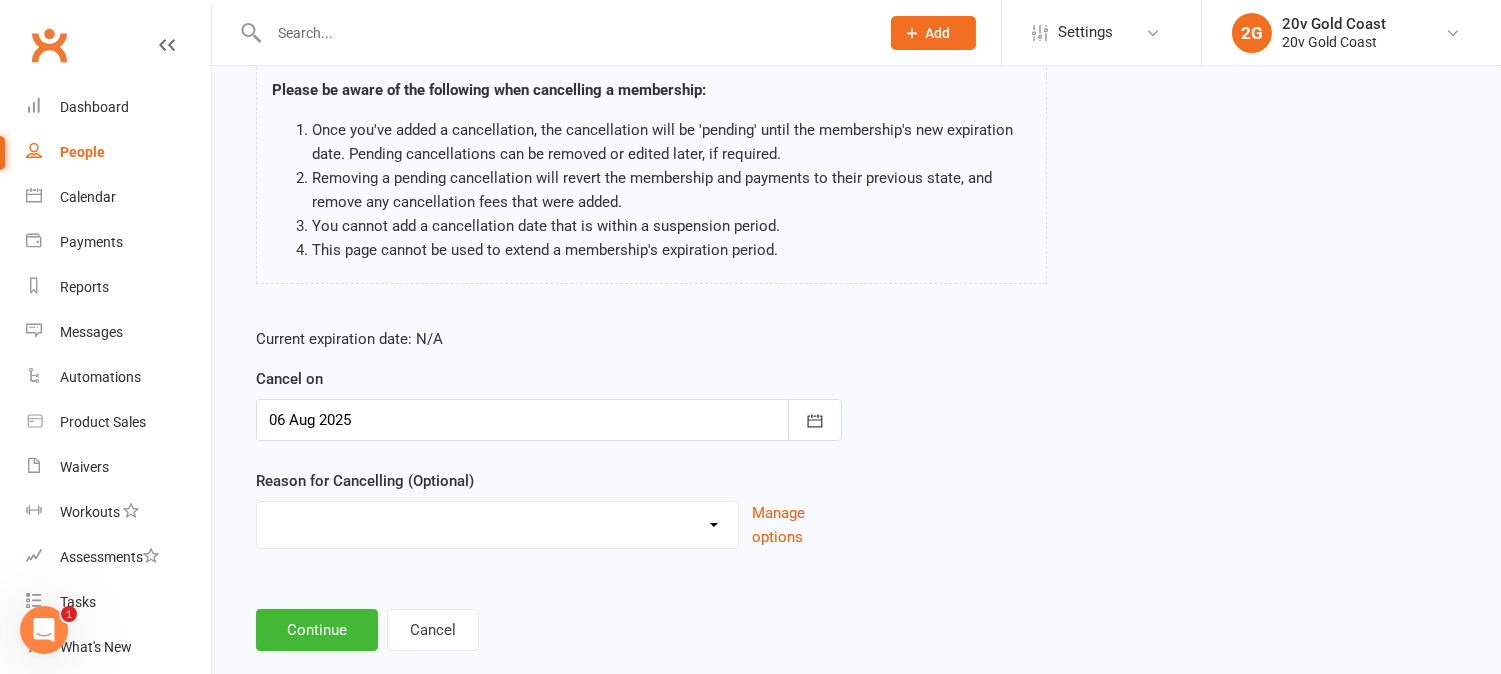 scroll, scrollTop: 190, scrollLeft: 0, axis: vertical 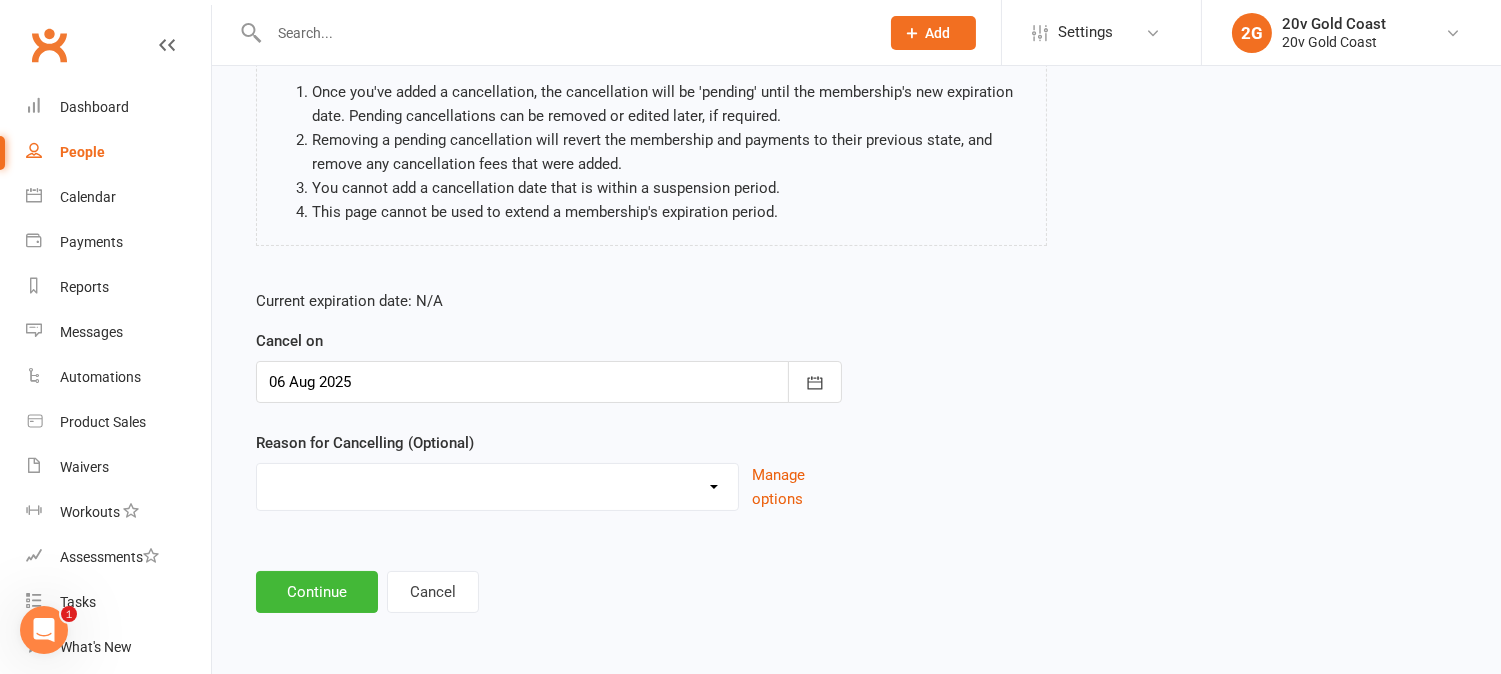 click on "Holiday Injury Other reason" at bounding box center (497, 484) 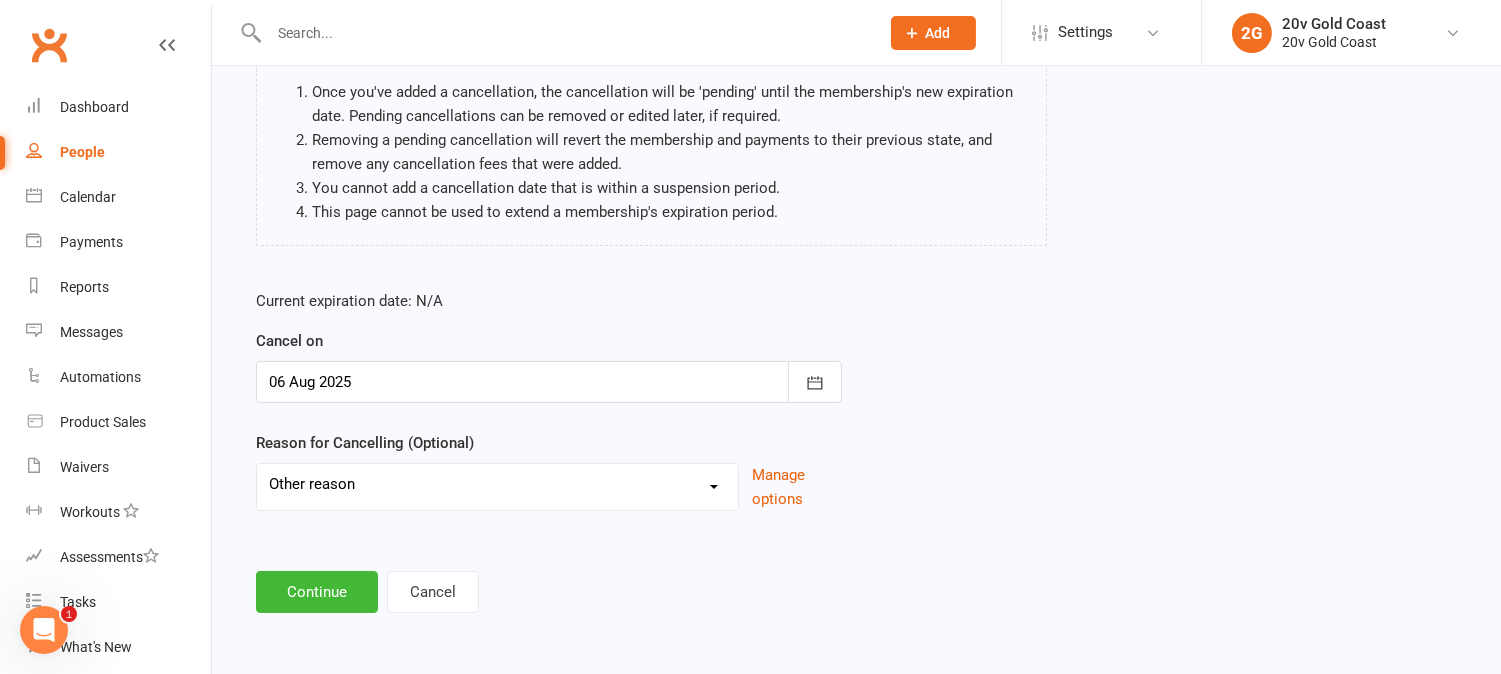 click on "Holiday Injury Other reason" at bounding box center [497, 484] 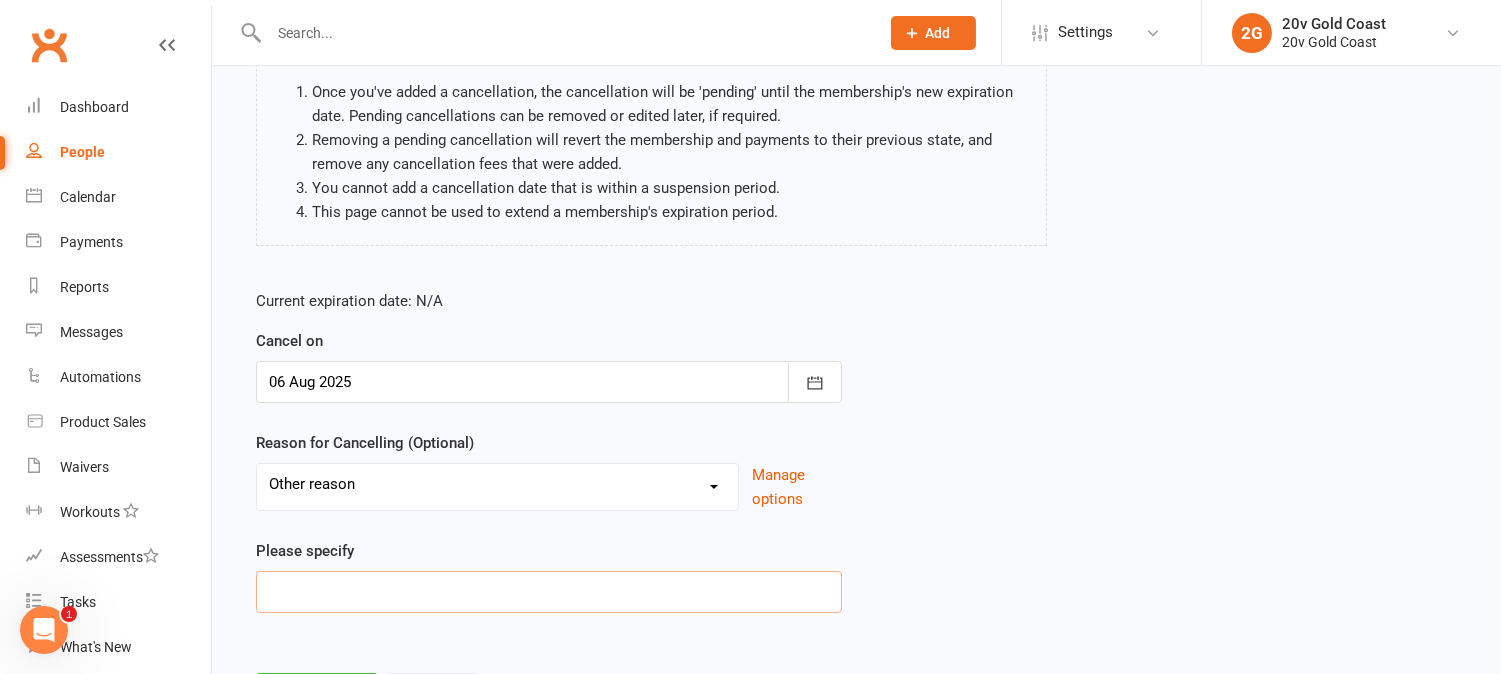 click at bounding box center (549, 592) 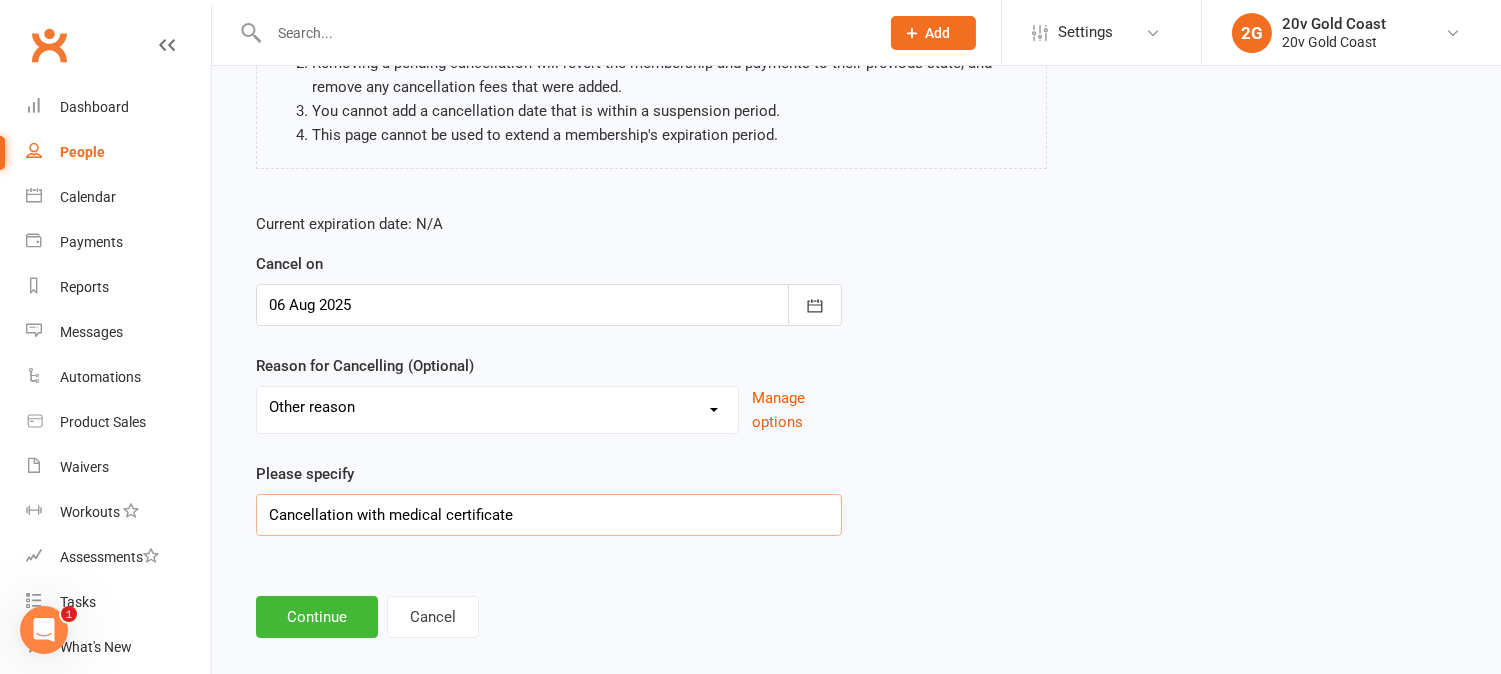 scroll, scrollTop: 292, scrollLeft: 0, axis: vertical 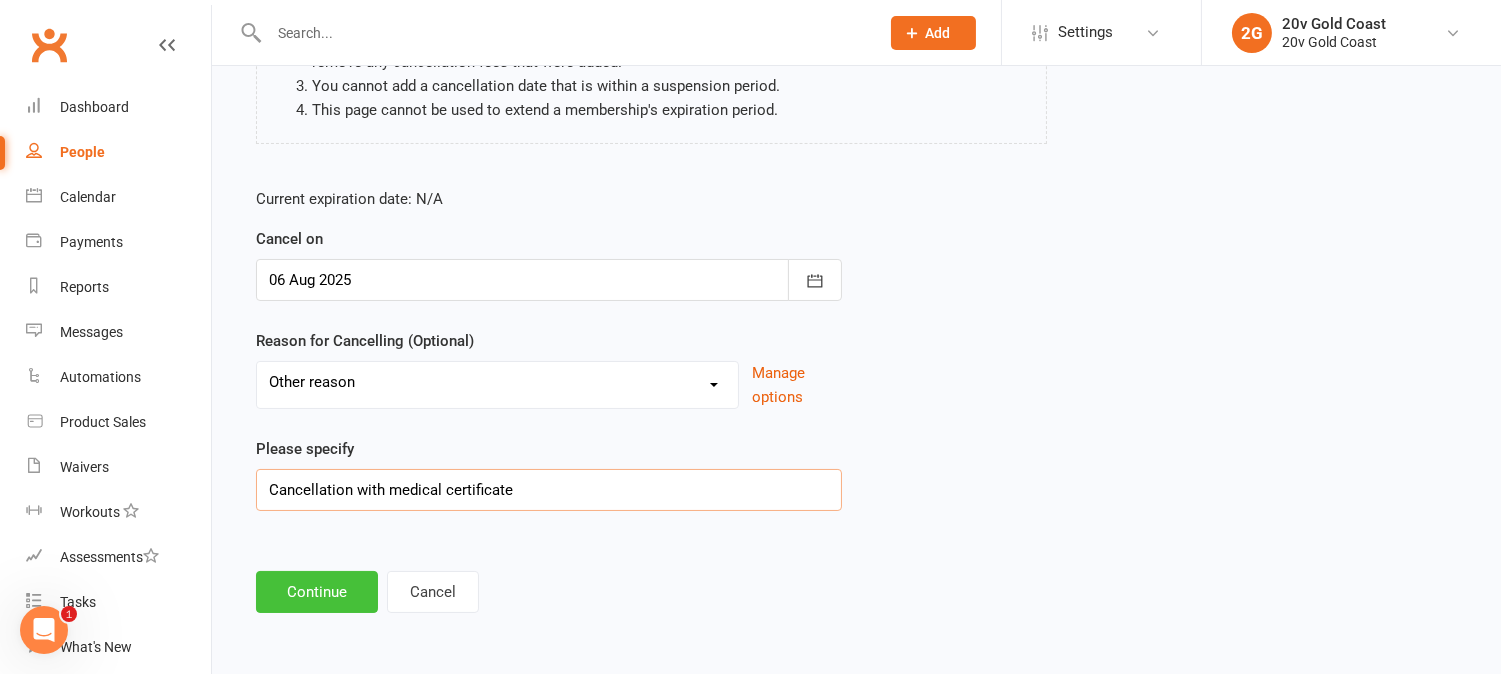 type on "Cancellation with medical certificate" 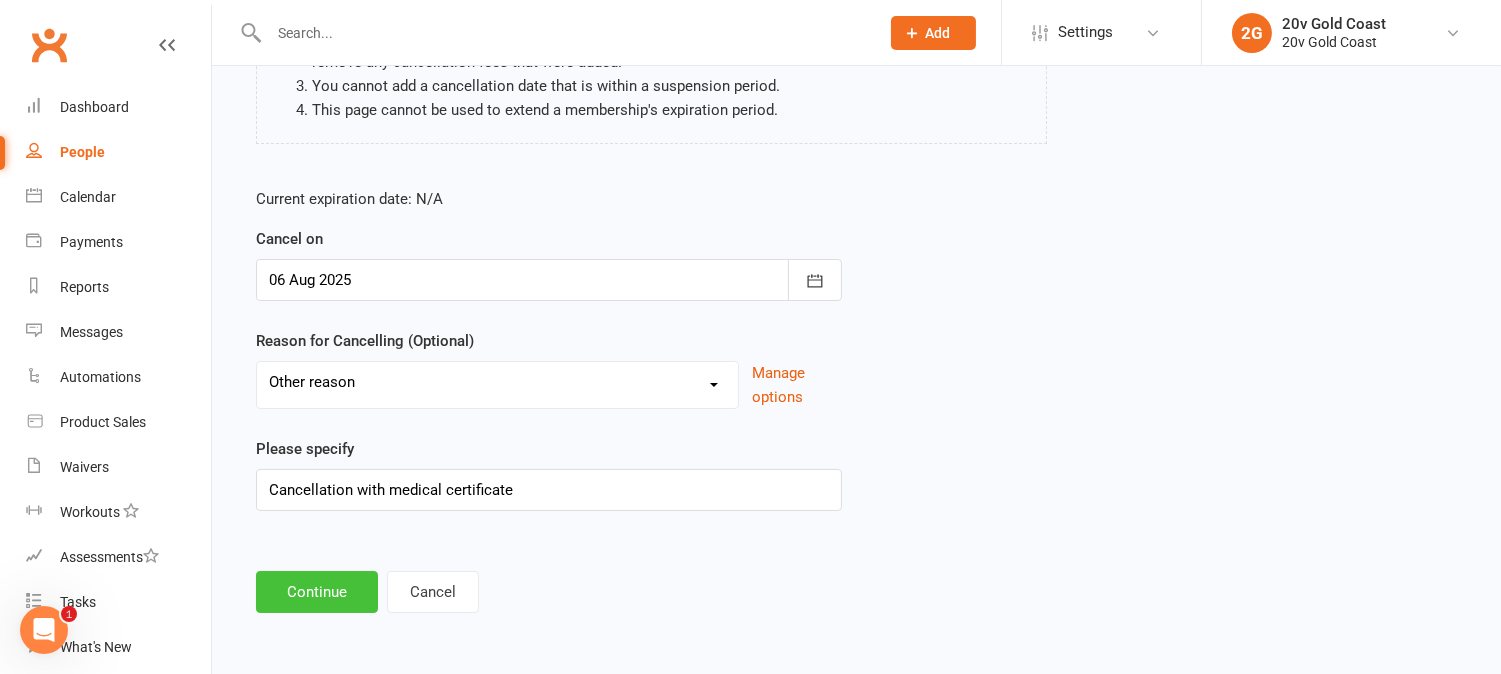 click on "Continue" at bounding box center [317, 592] 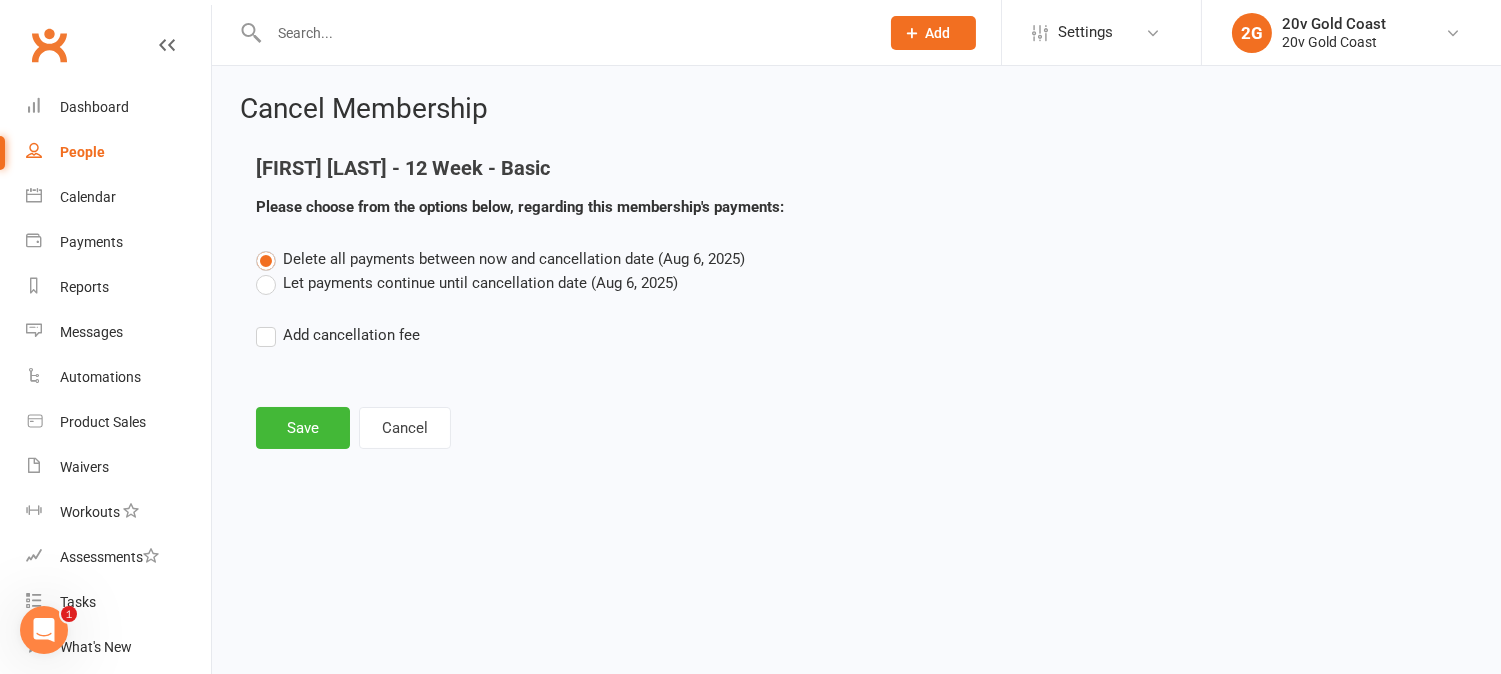 scroll, scrollTop: 0, scrollLeft: 0, axis: both 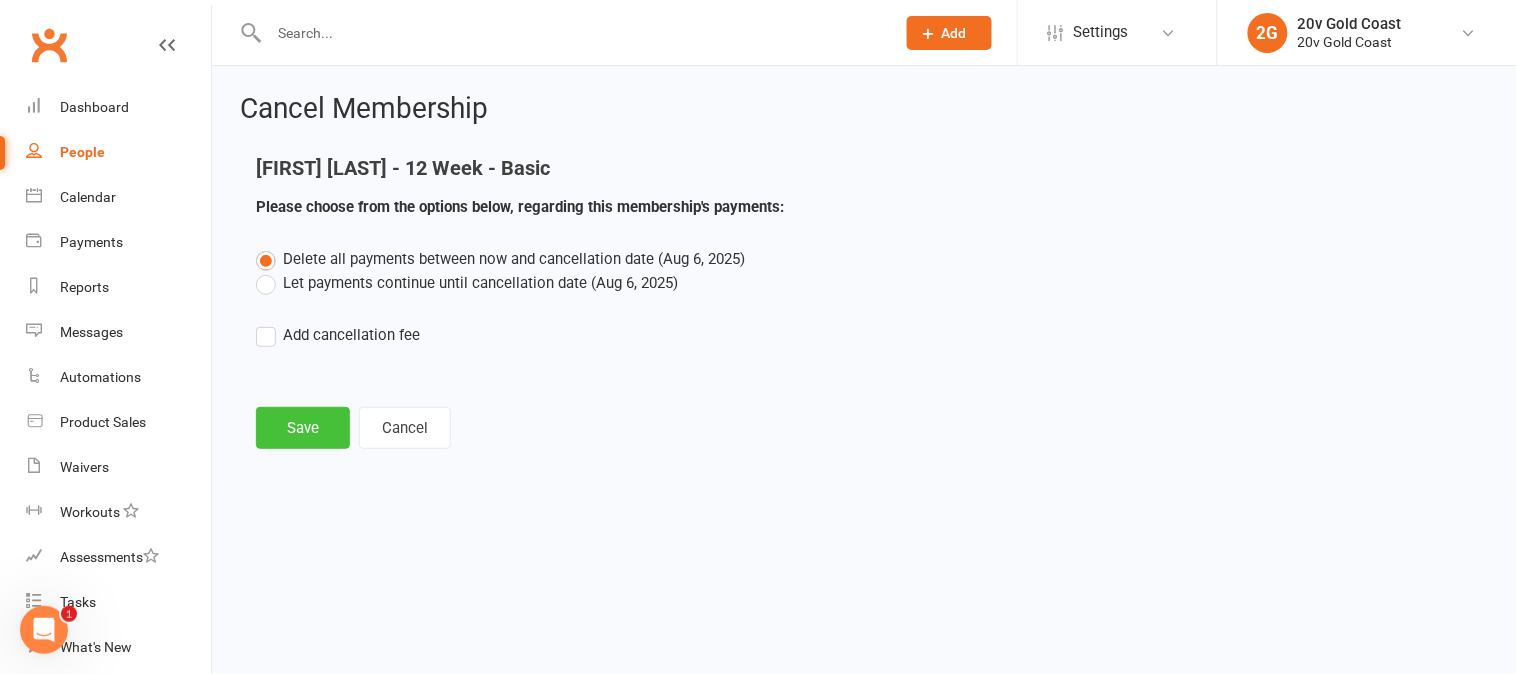 click on "Save" at bounding box center (303, 428) 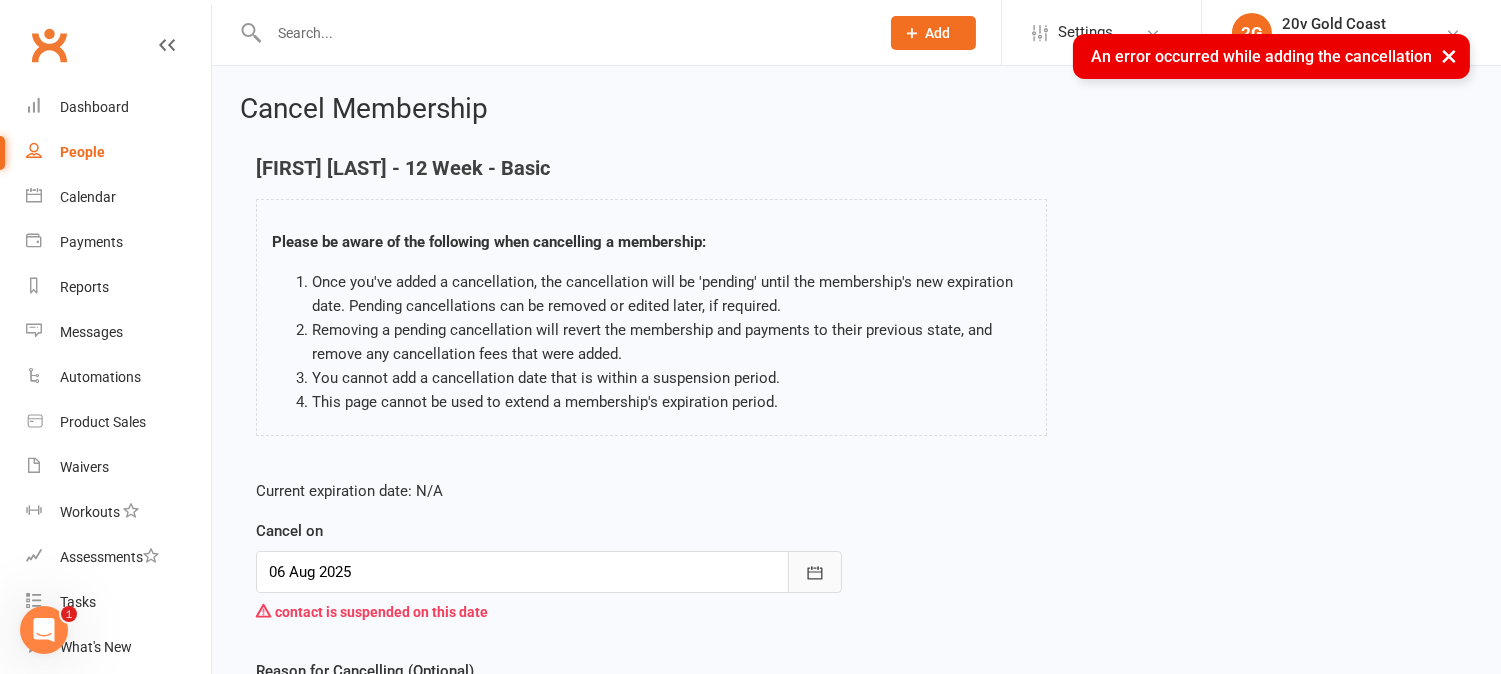 click 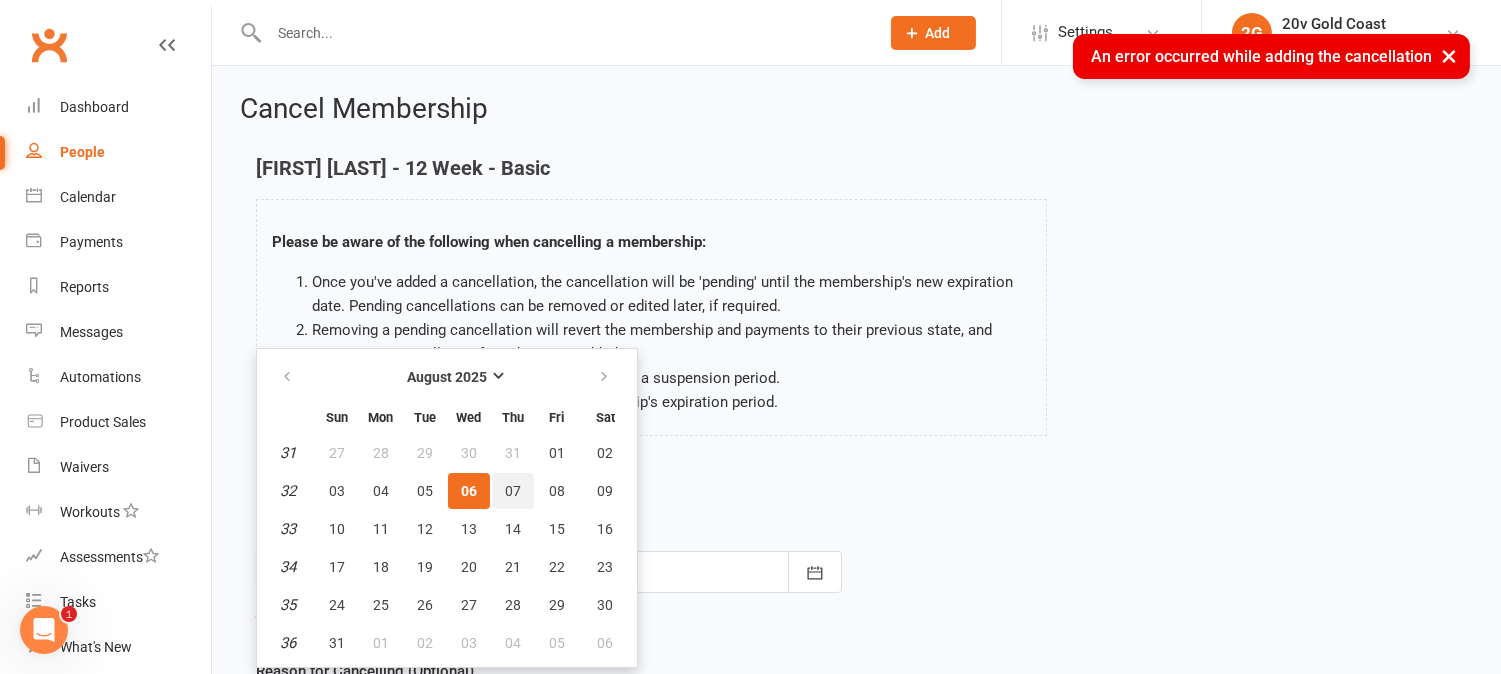 click on "07" at bounding box center (513, 491) 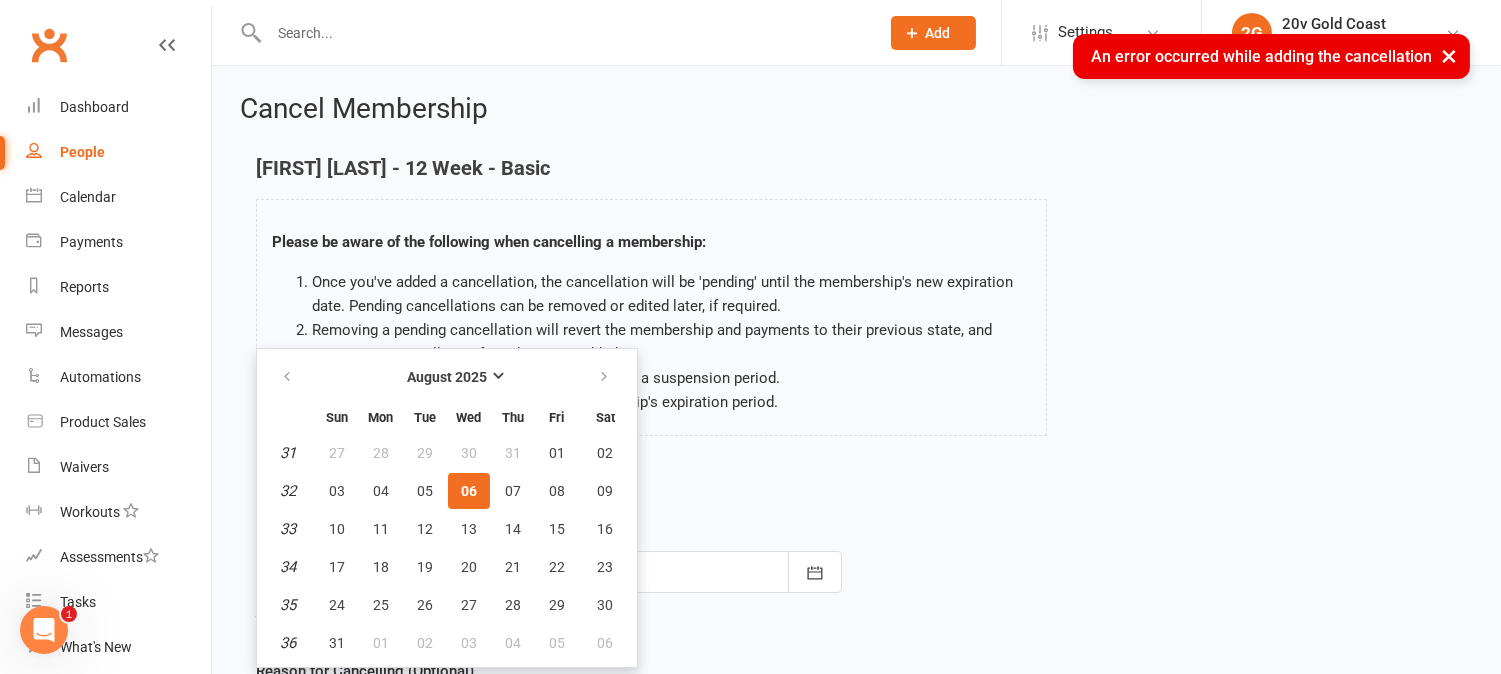 type on "07 Aug 2025" 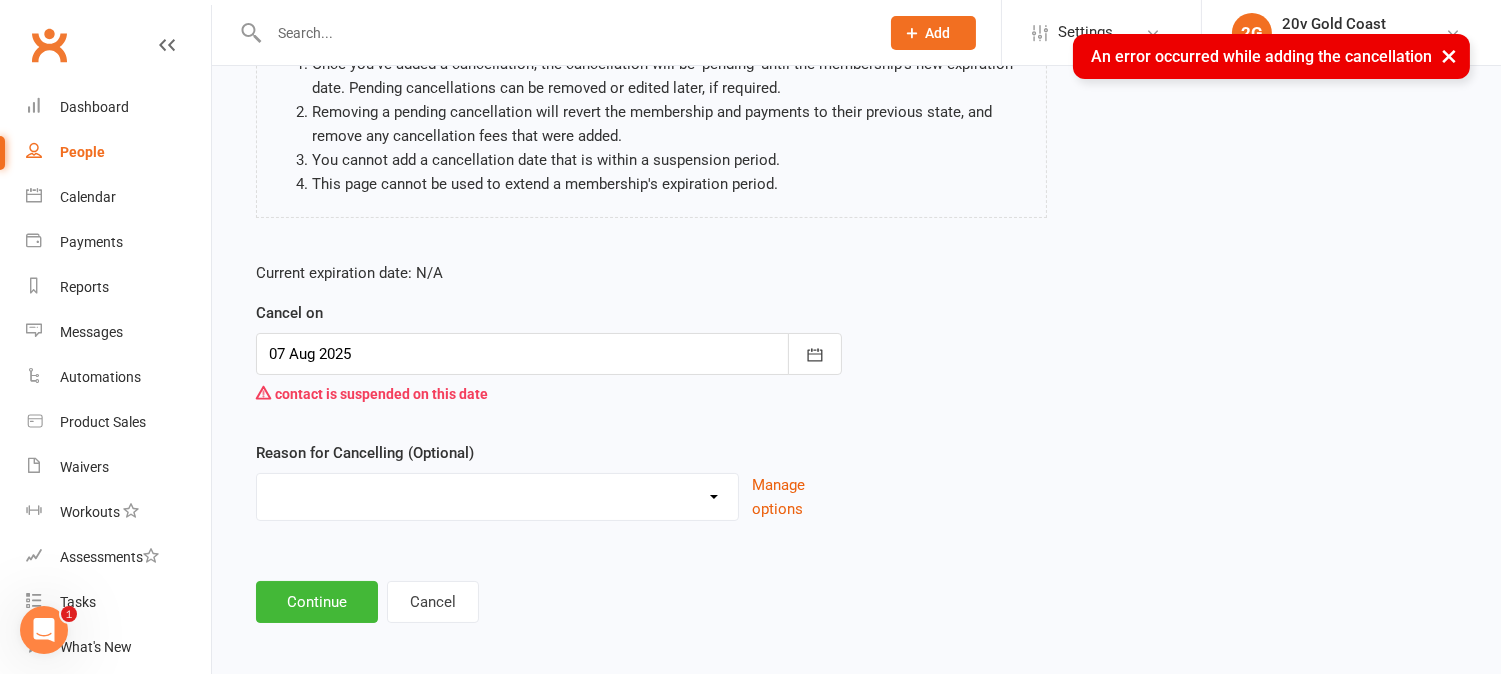 scroll, scrollTop: 227, scrollLeft: 0, axis: vertical 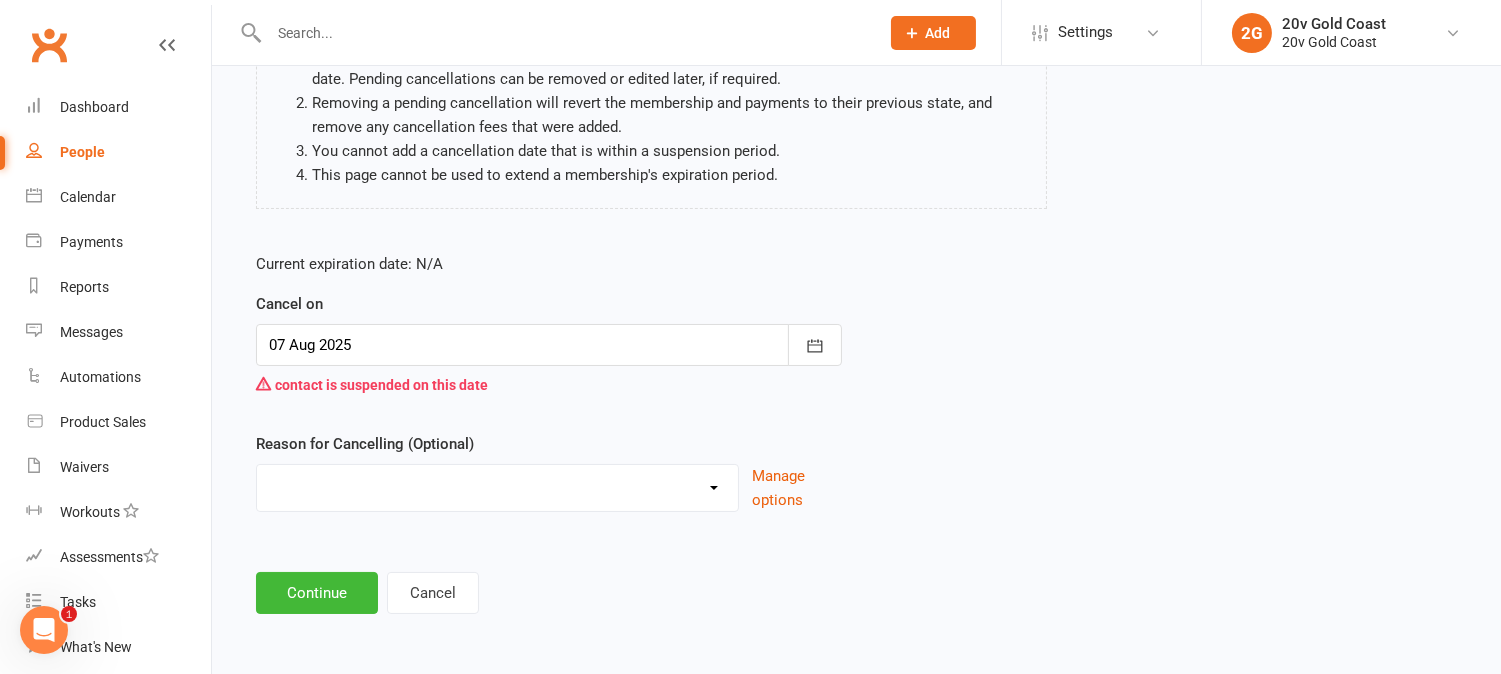 click on "Holiday Injury Other reason" at bounding box center [497, 485] 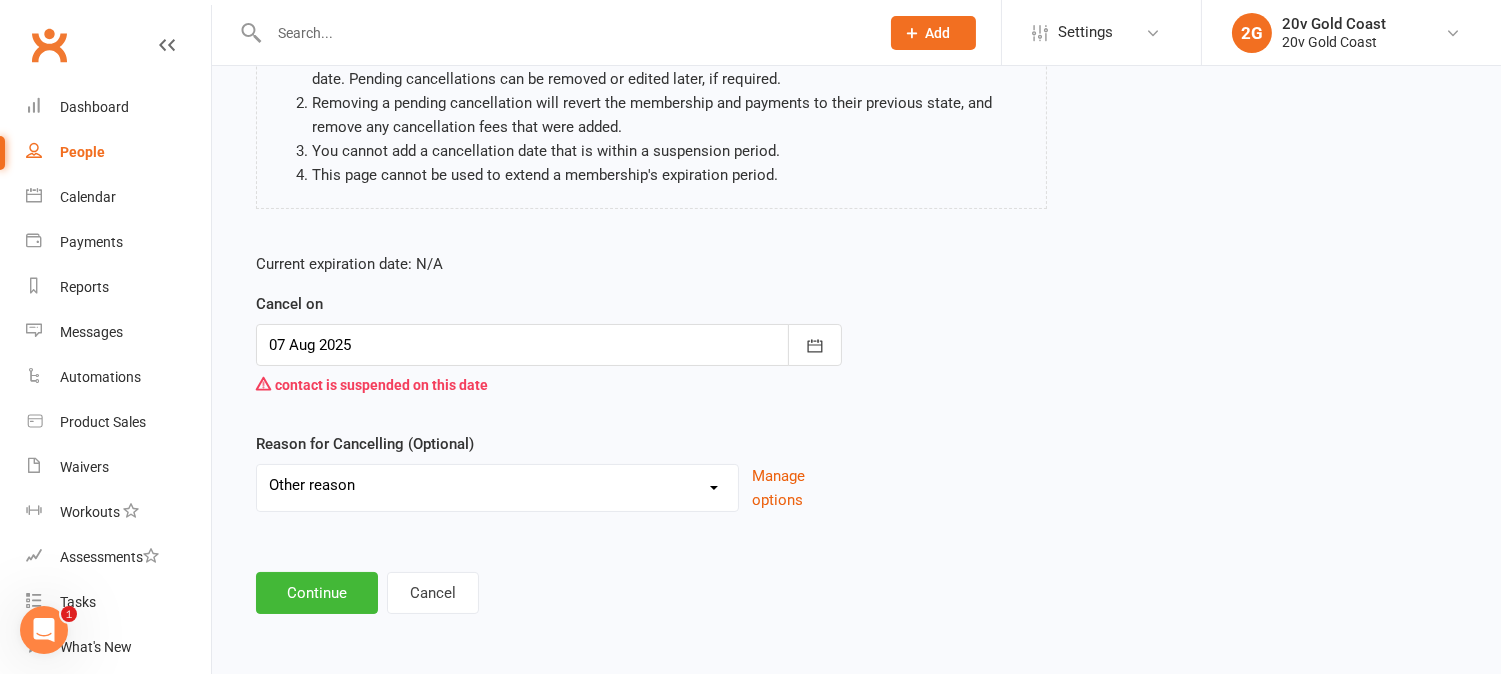 click on "Holiday Injury Other reason" at bounding box center (497, 485) 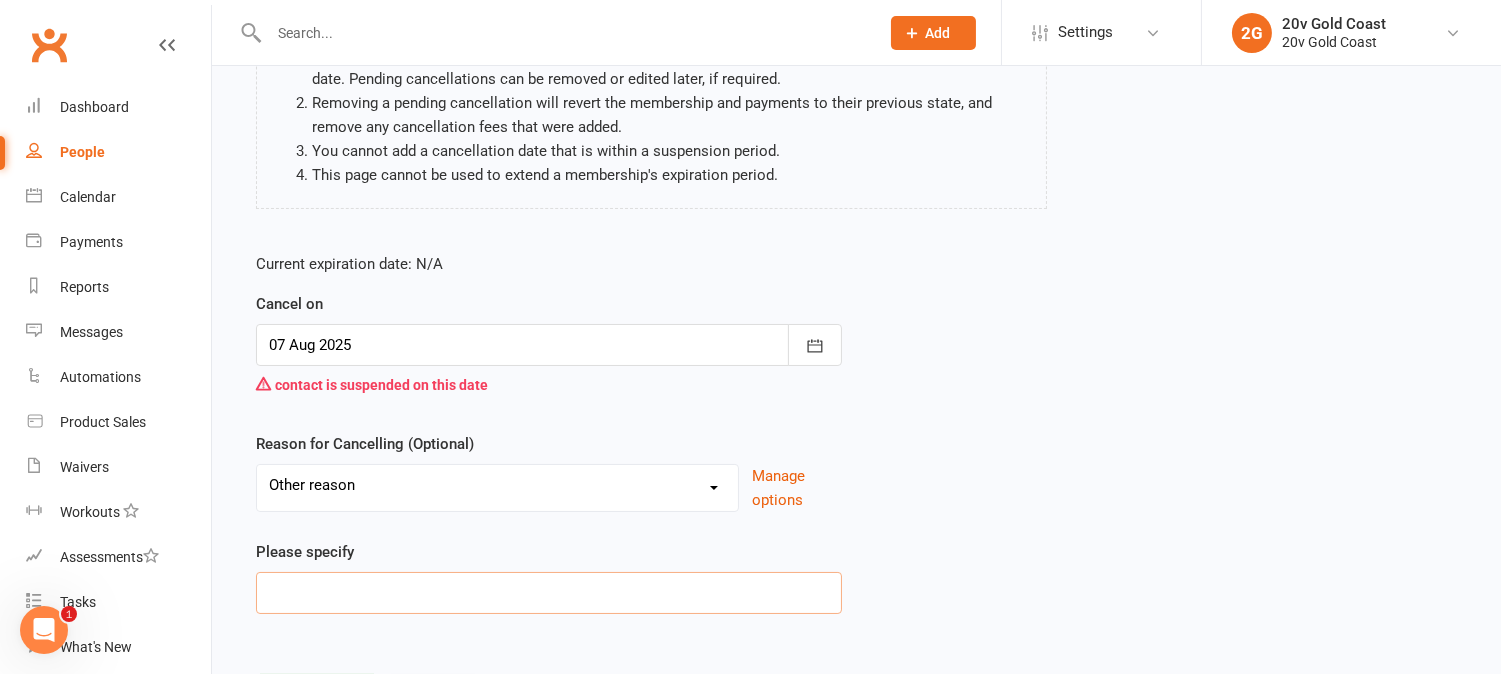 click at bounding box center (549, 593) 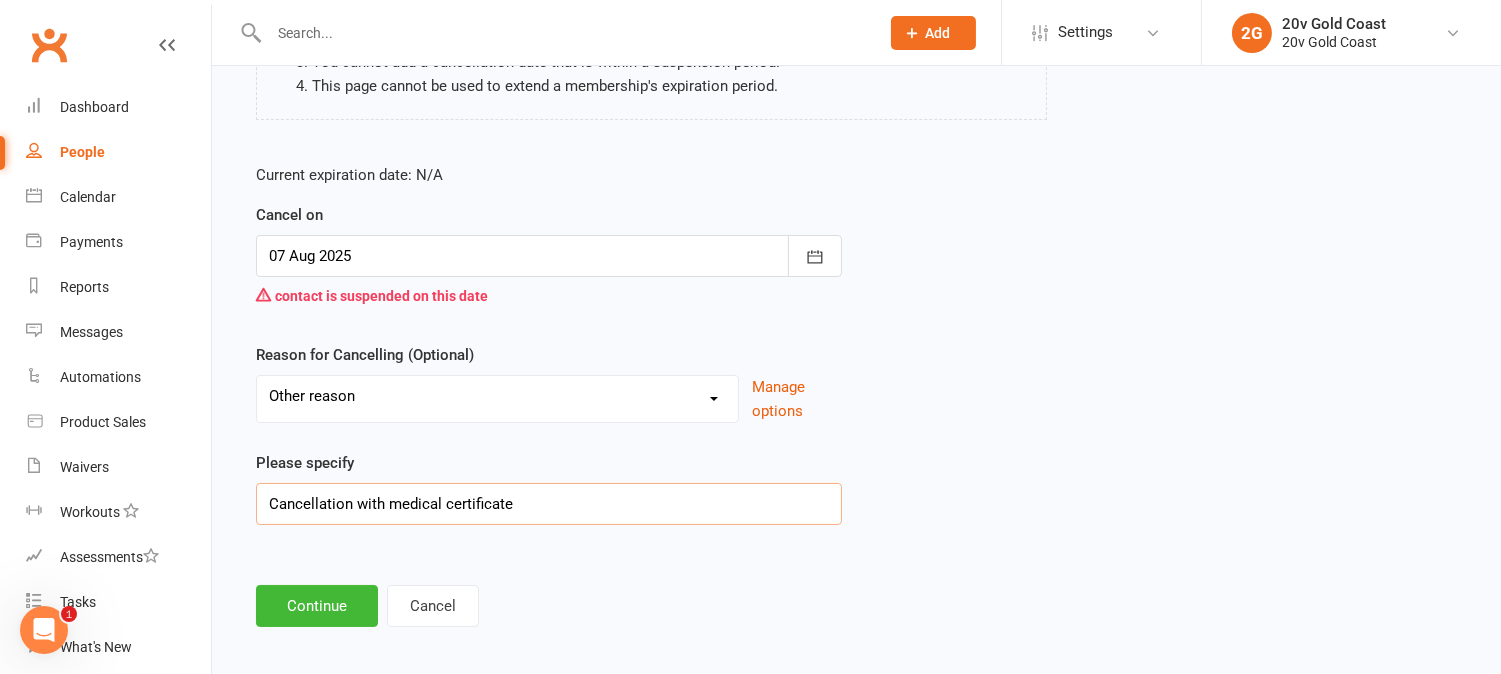 scroll, scrollTop: 330, scrollLeft: 0, axis: vertical 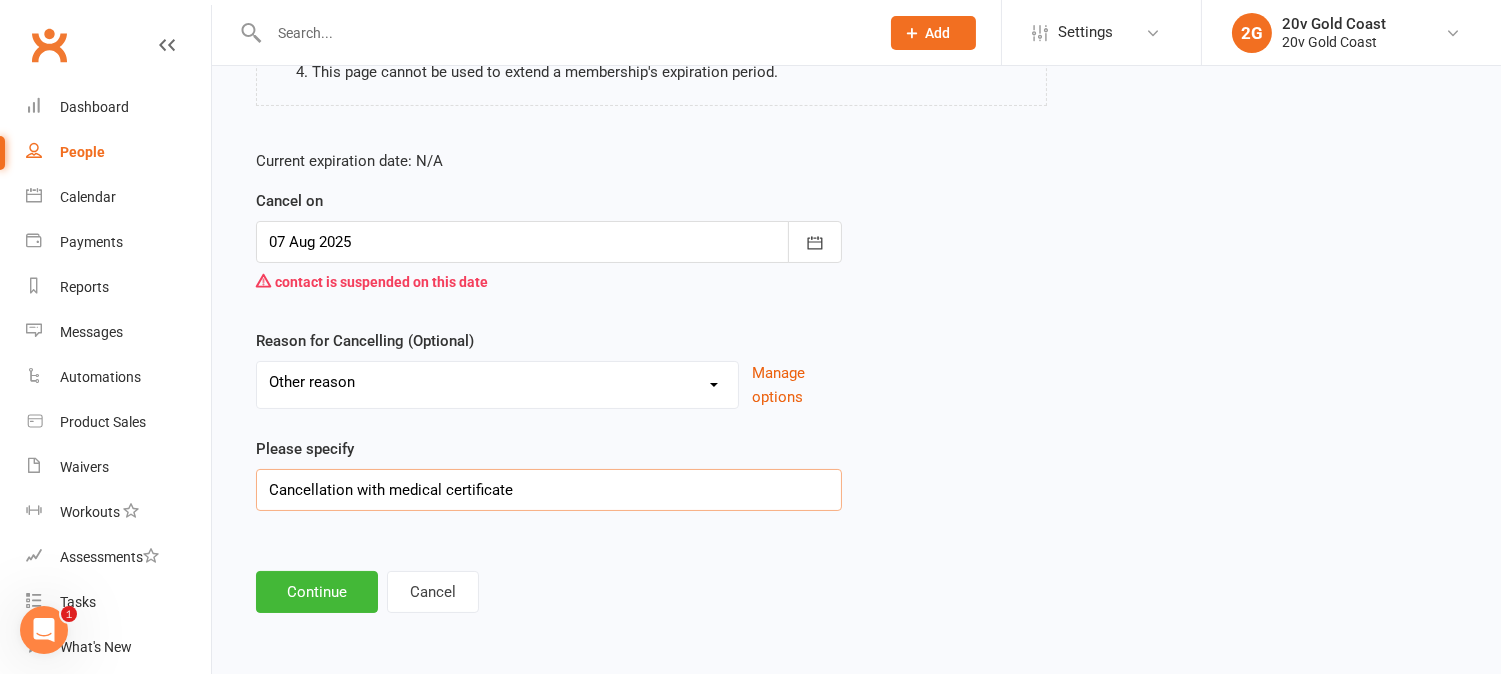 type on "Cancellation with medical certificate" 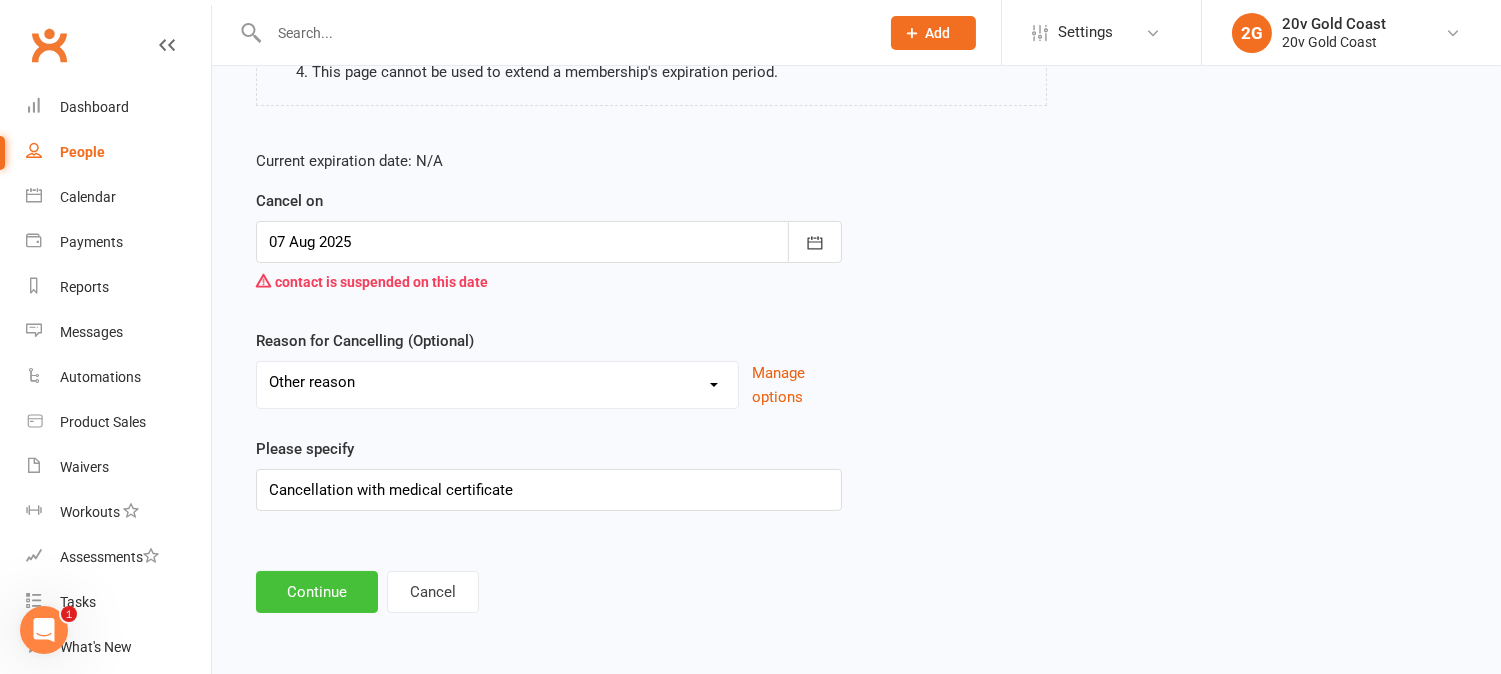 click on "Continue" at bounding box center [317, 592] 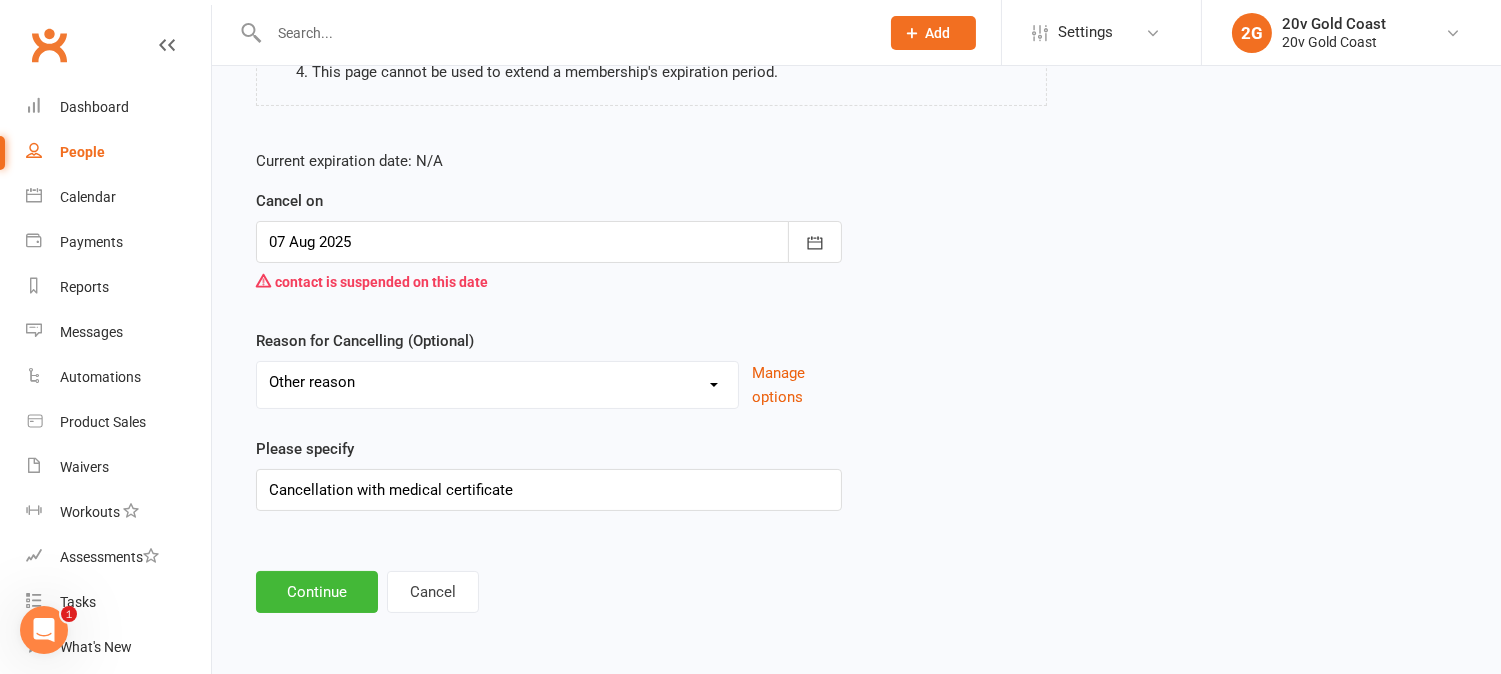 scroll, scrollTop: 0, scrollLeft: 0, axis: both 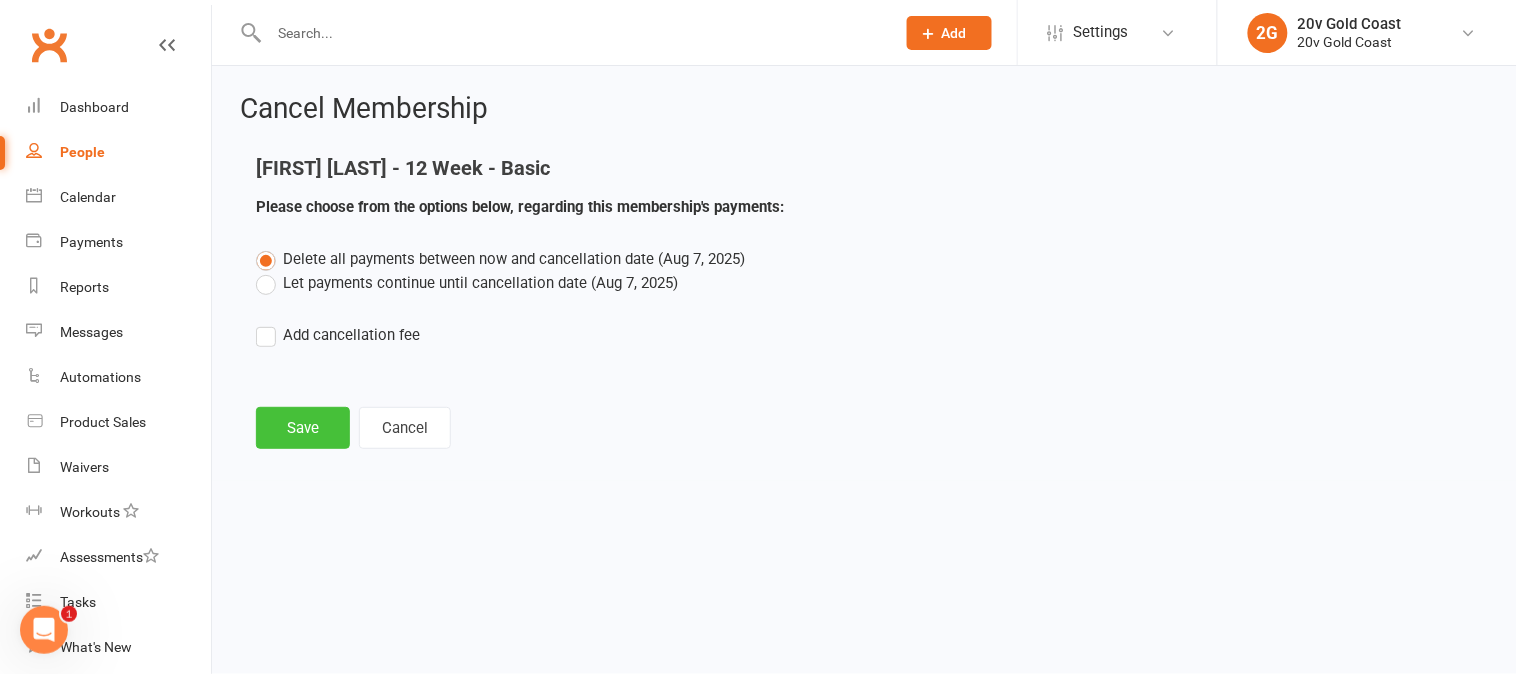 click on "Save" at bounding box center [303, 428] 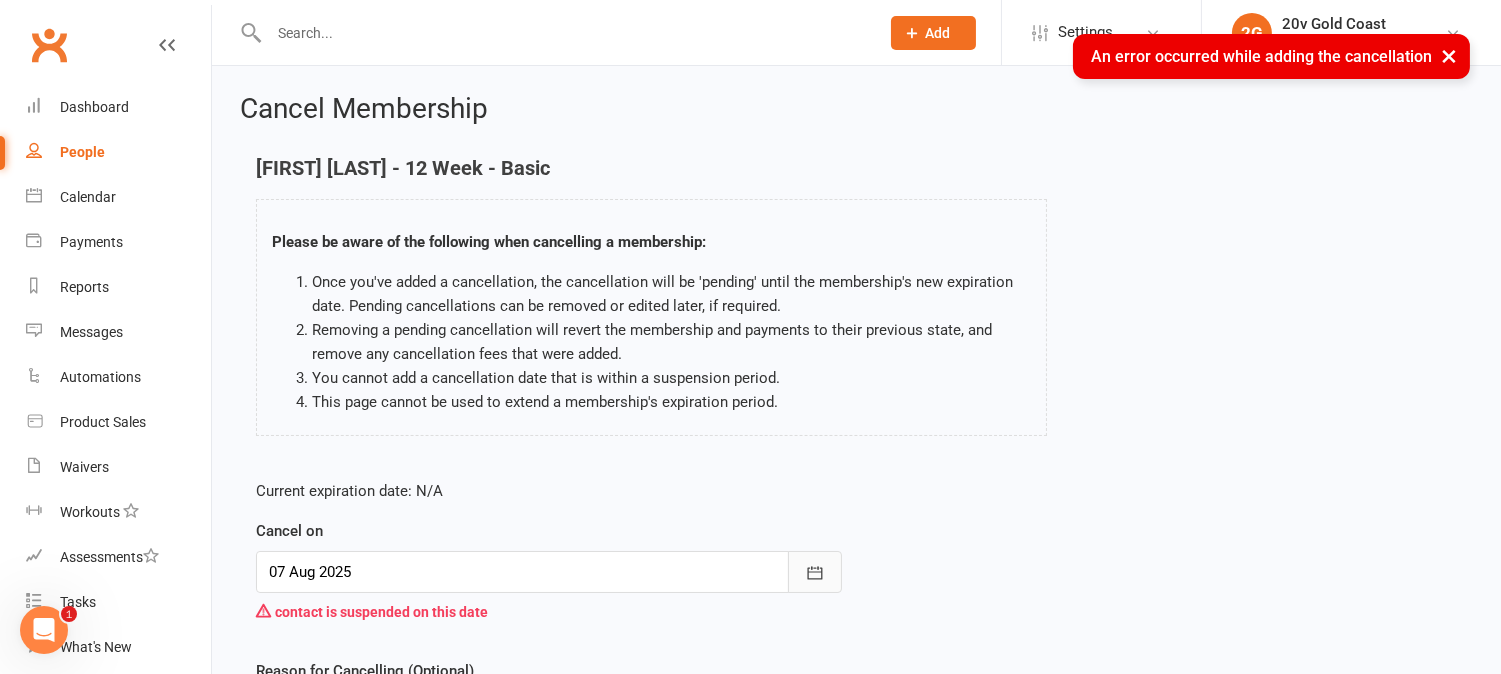 click 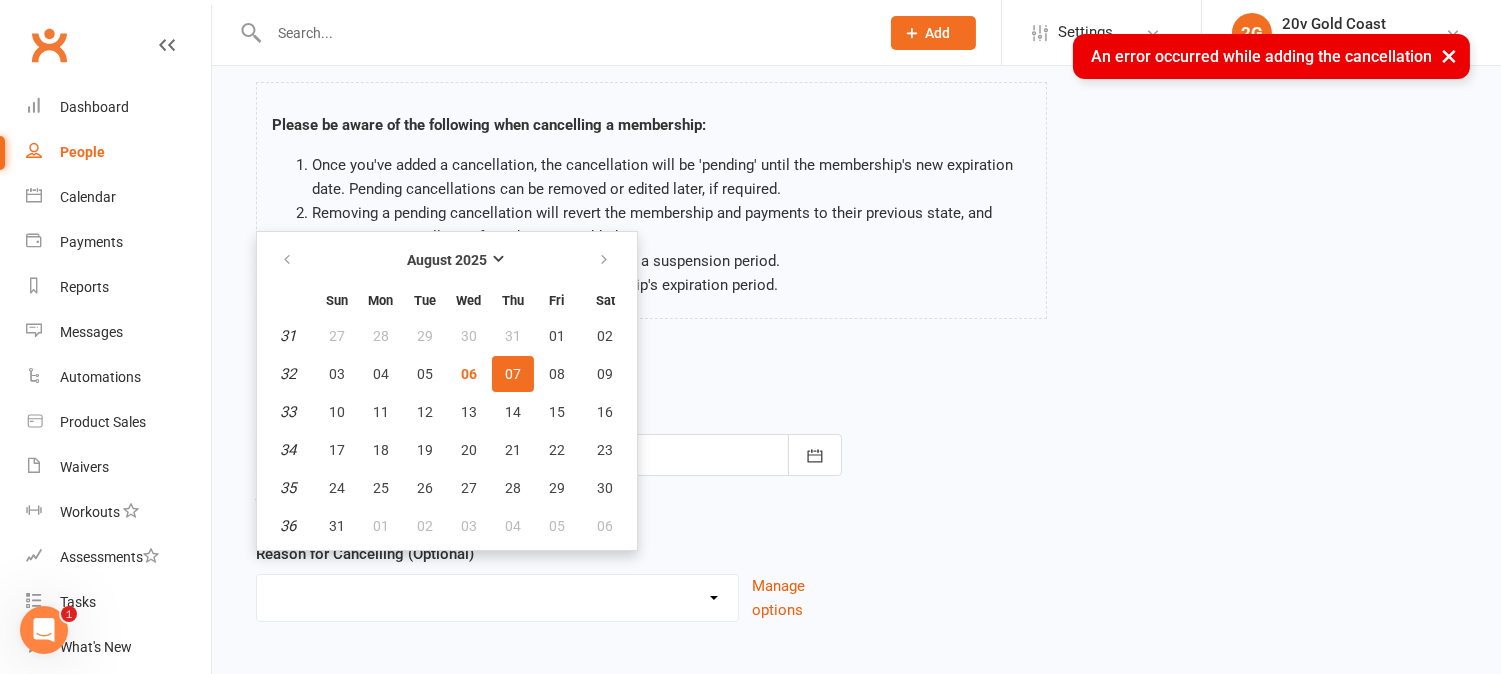 scroll, scrollTop: 227, scrollLeft: 0, axis: vertical 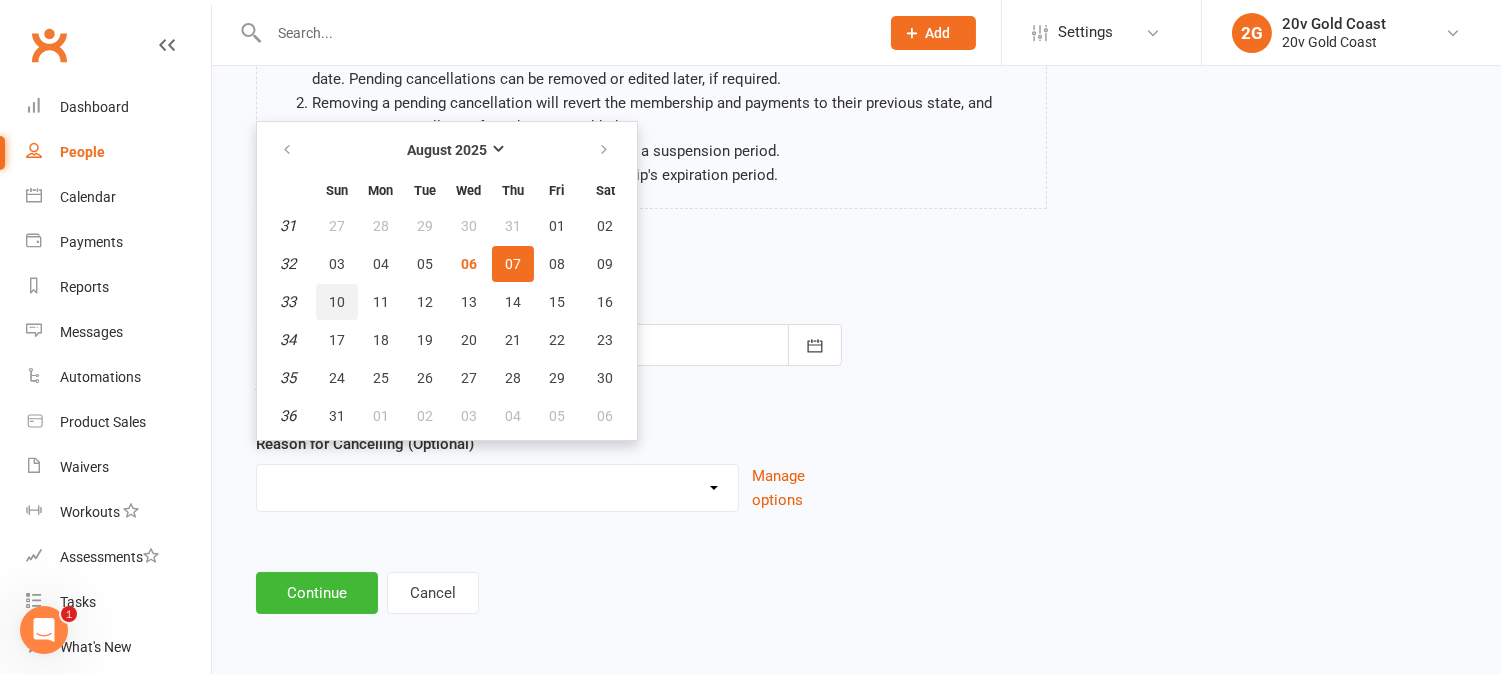 click on "10" at bounding box center [337, 302] 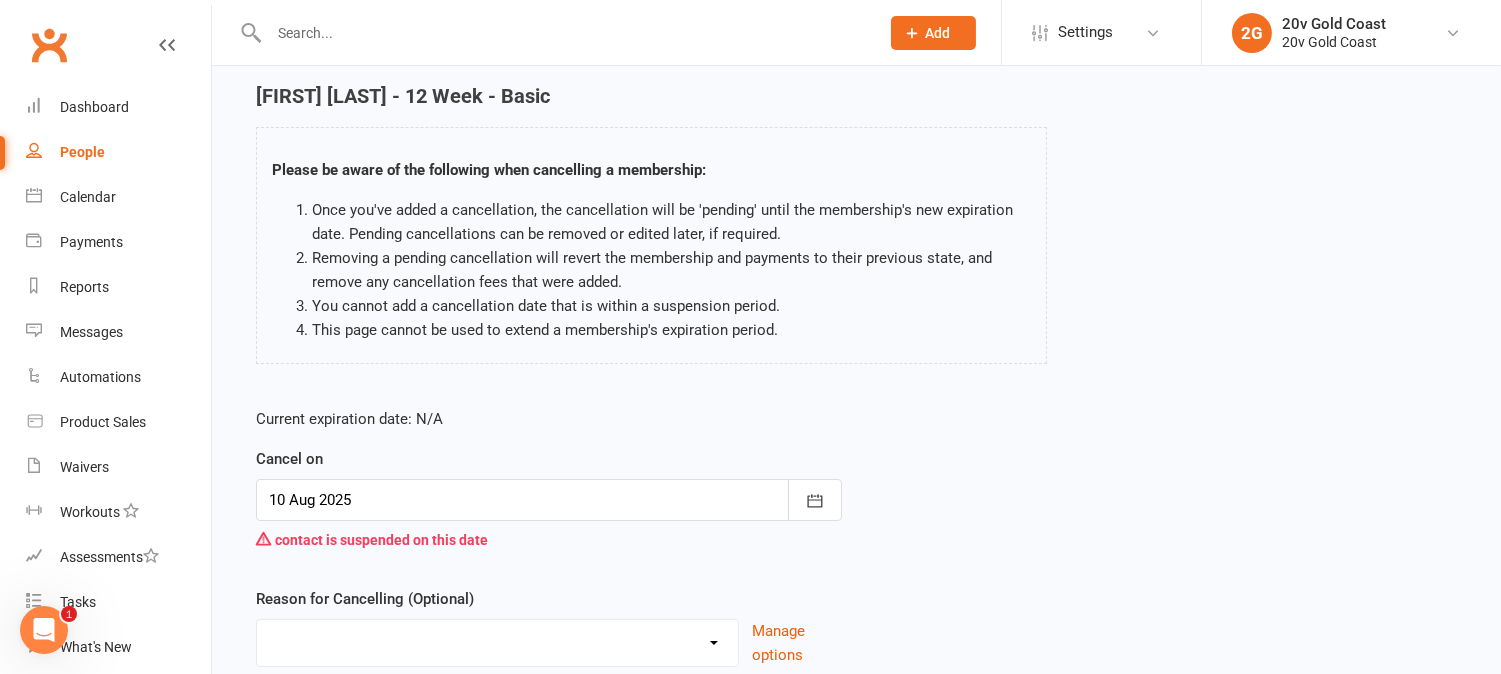 scroll, scrollTop: 0, scrollLeft: 0, axis: both 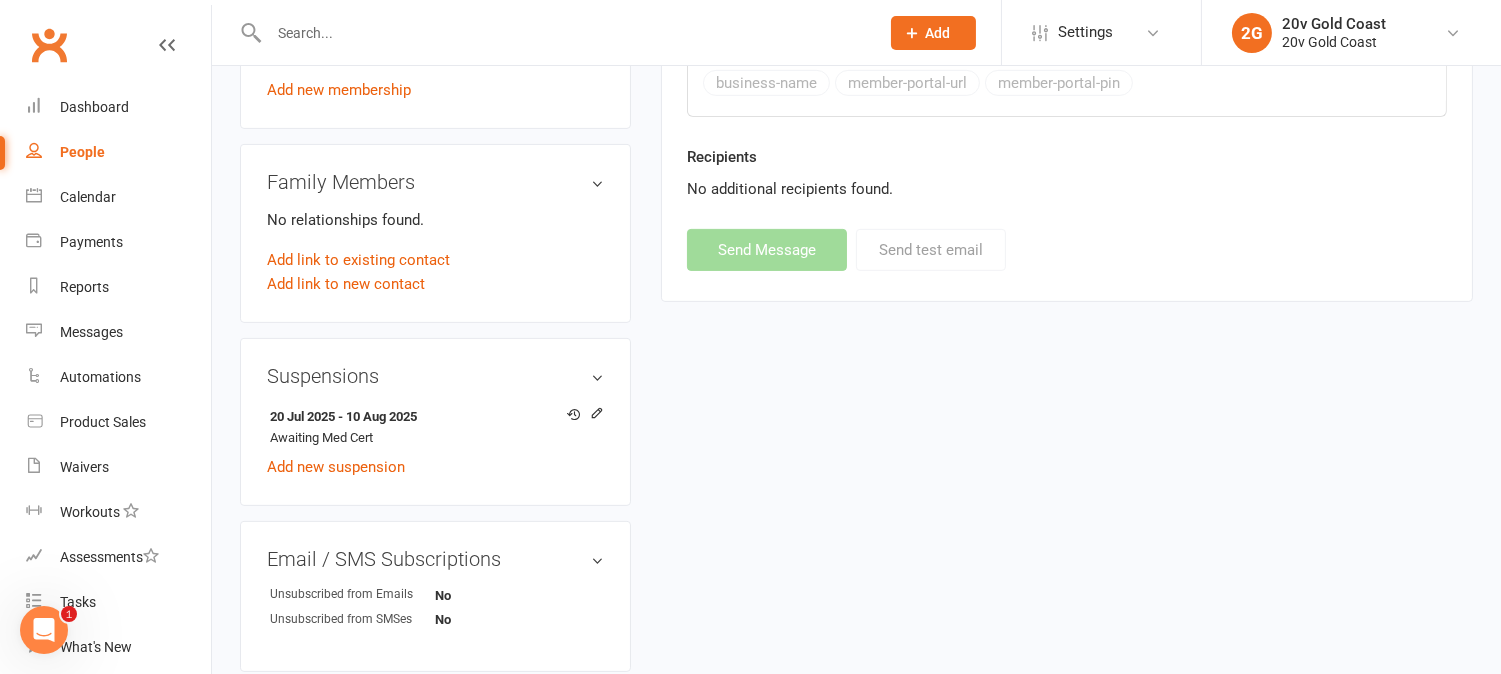 click on "upload photo Mary Walker Activated 16 June, 2025 Added 26 March, 2025   Suspended member 67 years old  Contact information Owner   Email  marywalker070@gmail.com
Mobile Number  +61415460943
Address  402/10 coyne st Kirra Qld 4225
Member Number  -
Date of Birth  December 1, 1957
Location
source  -
Primary 20v Studio  -
Occupation  -
HQ Sales Support  -
Membership Sold By  -
If referred by a member, who?  -
Instagram Handle  -
Update Contact Details Flag Archive Manage Comms Settings
Wallet Bank account Mary walker  xxxx 5378
Add / Edit Payment Method
Membership      12 Week - Basic Jun 16 2025 — Never This  week Booked: 0 Attended: 0 1 classes remaining    Cancel membership Upgrade / Downgrade Add new membership
Family Members  No relationships found. Add link to existing contact  Add link to new contact
Suspensions  20 Jul 2025 - 10 Aug 2025 Awaiting Med Cert Add new suspension
Email / SMS Subscriptions  edit Unsubscribed from Emails No
Unsubscribed from SMSes No" at bounding box center (856, 122) 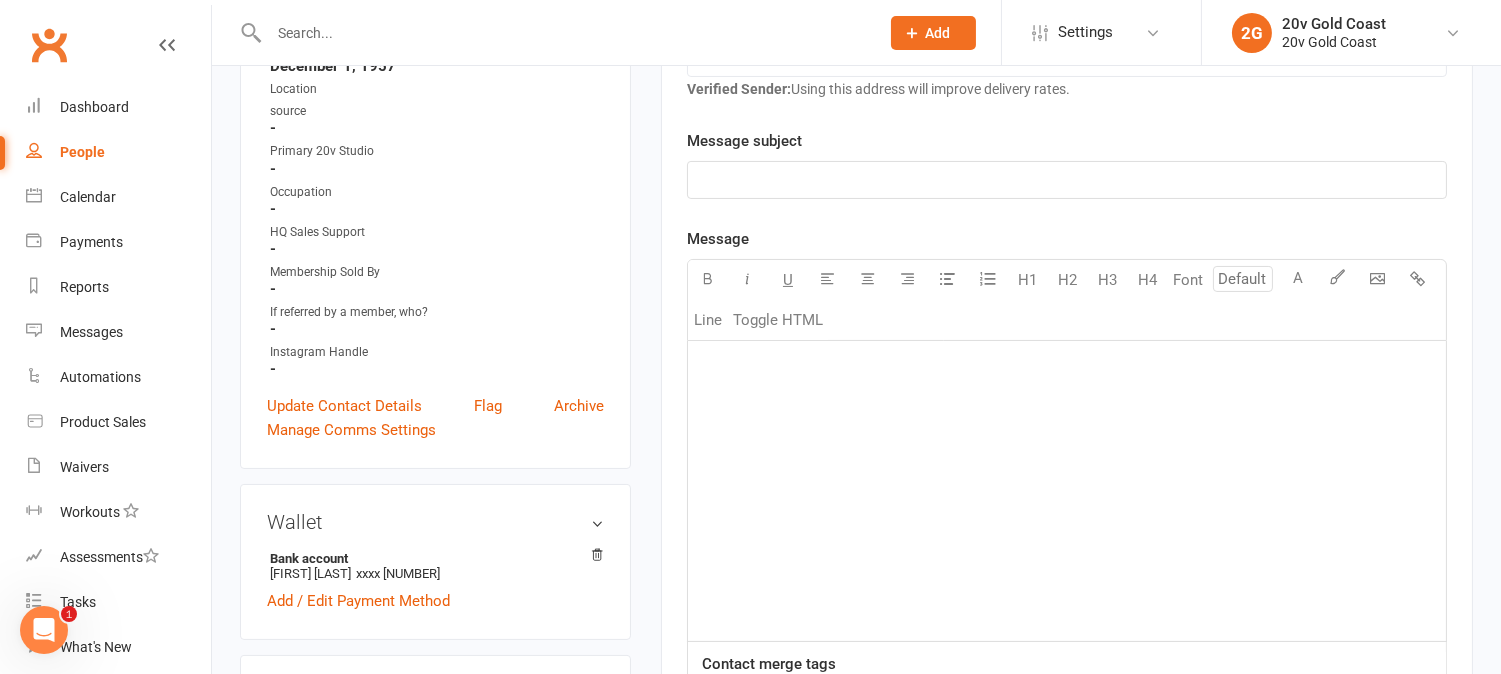 scroll, scrollTop: 888, scrollLeft: 0, axis: vertical 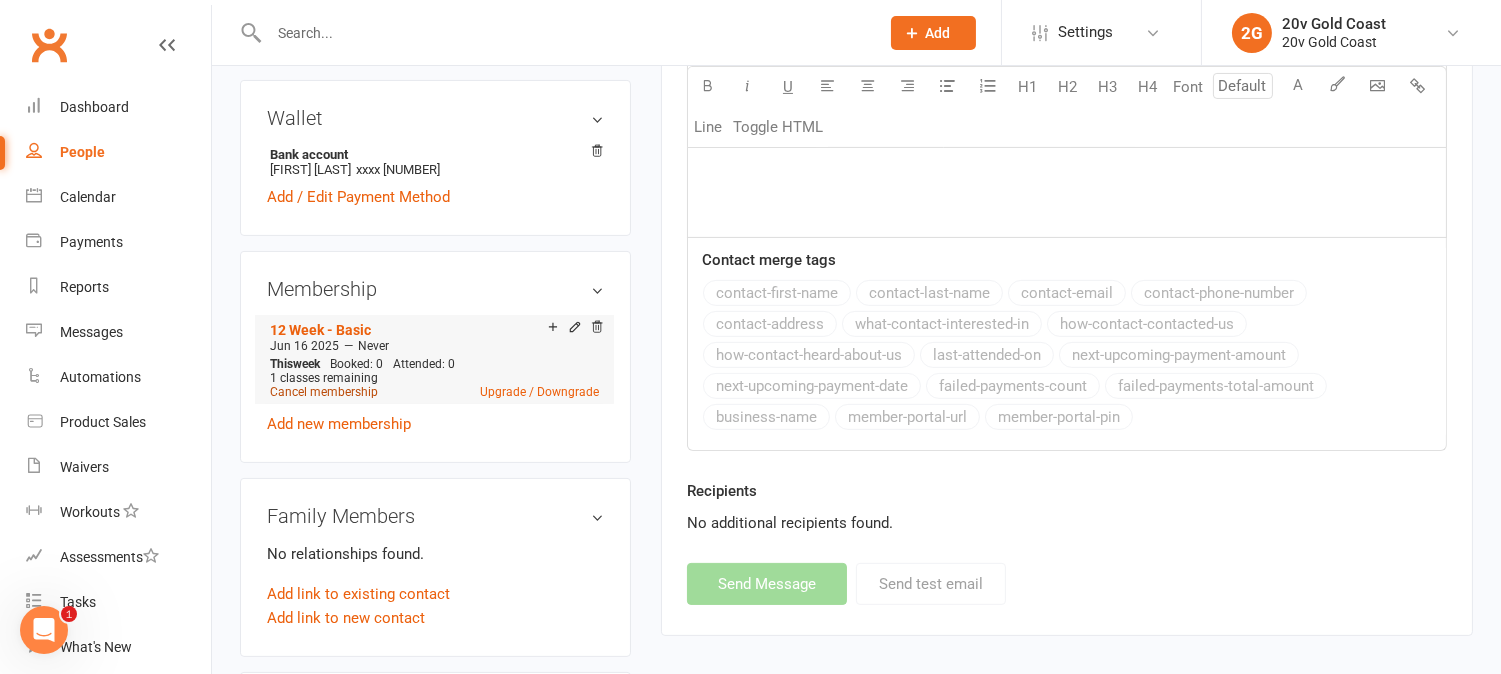 click on "Cancel membership" at bounding box center [324, 392] 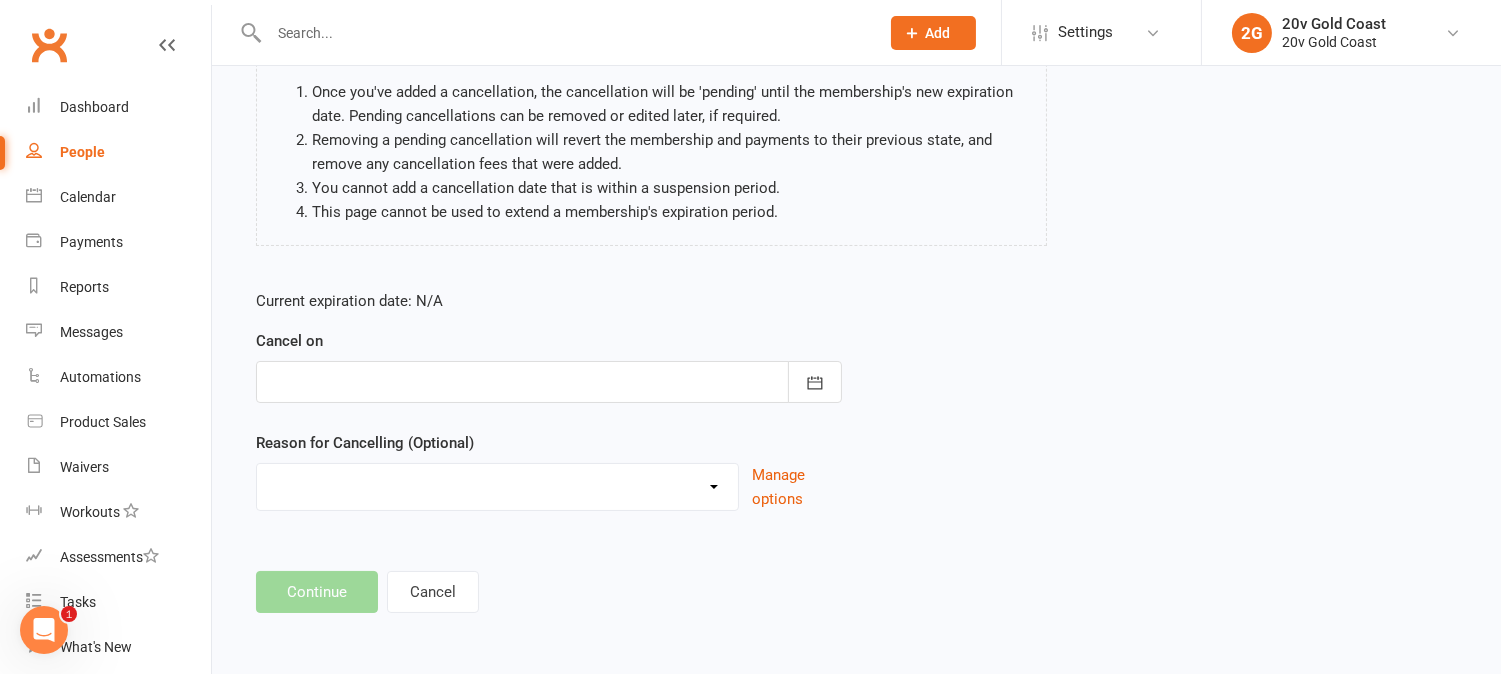 scroll, scrollTop: 0, scrollLeft: 0, axis: both 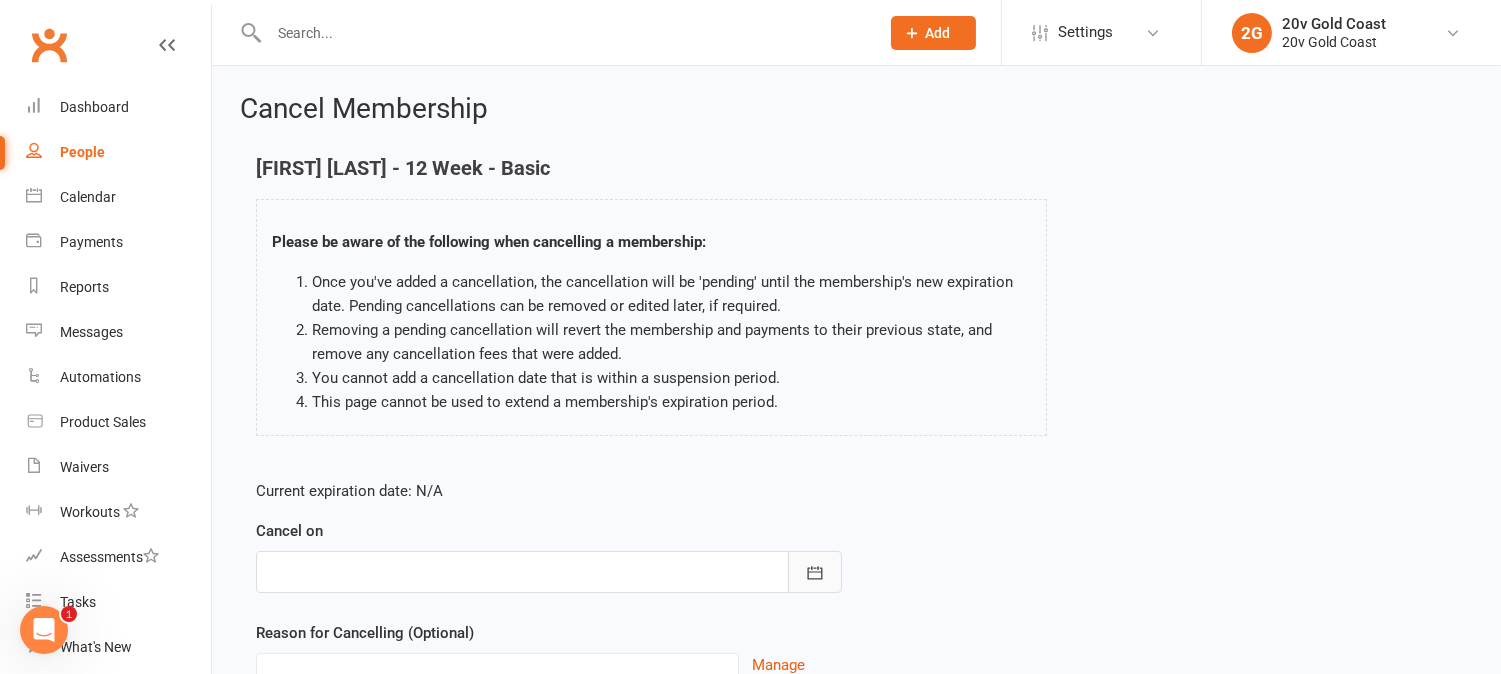 click 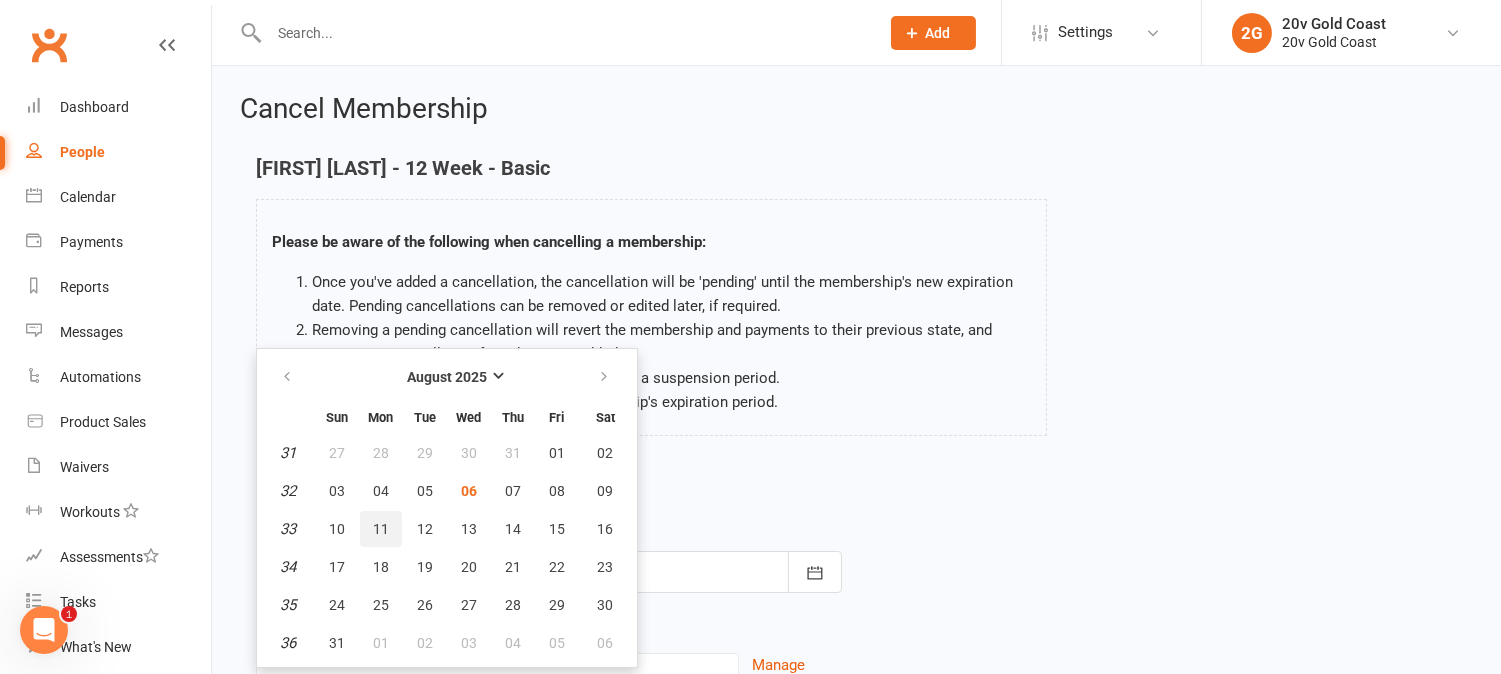 click on "11" at bounding box center [381, 529] 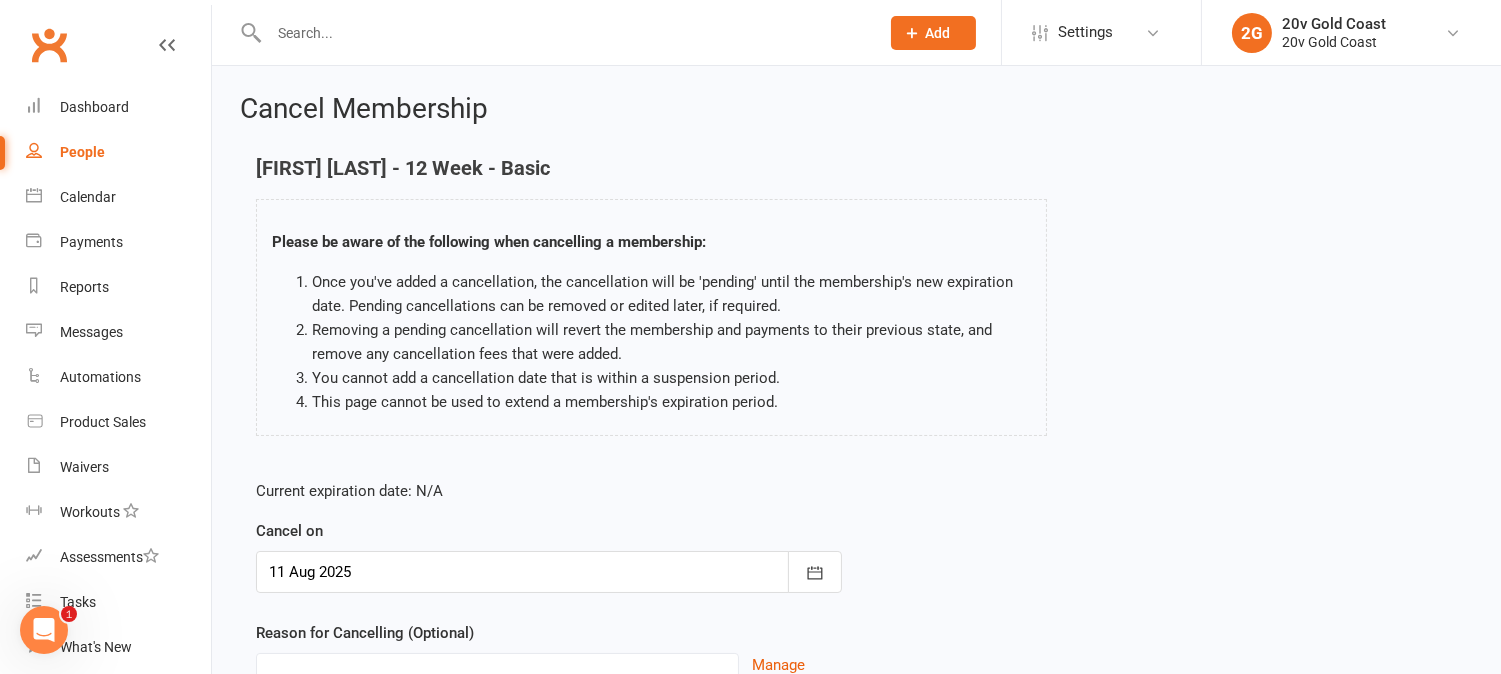 scroll, scrollTop: 190, scrollLeft: 0, axis: vertical 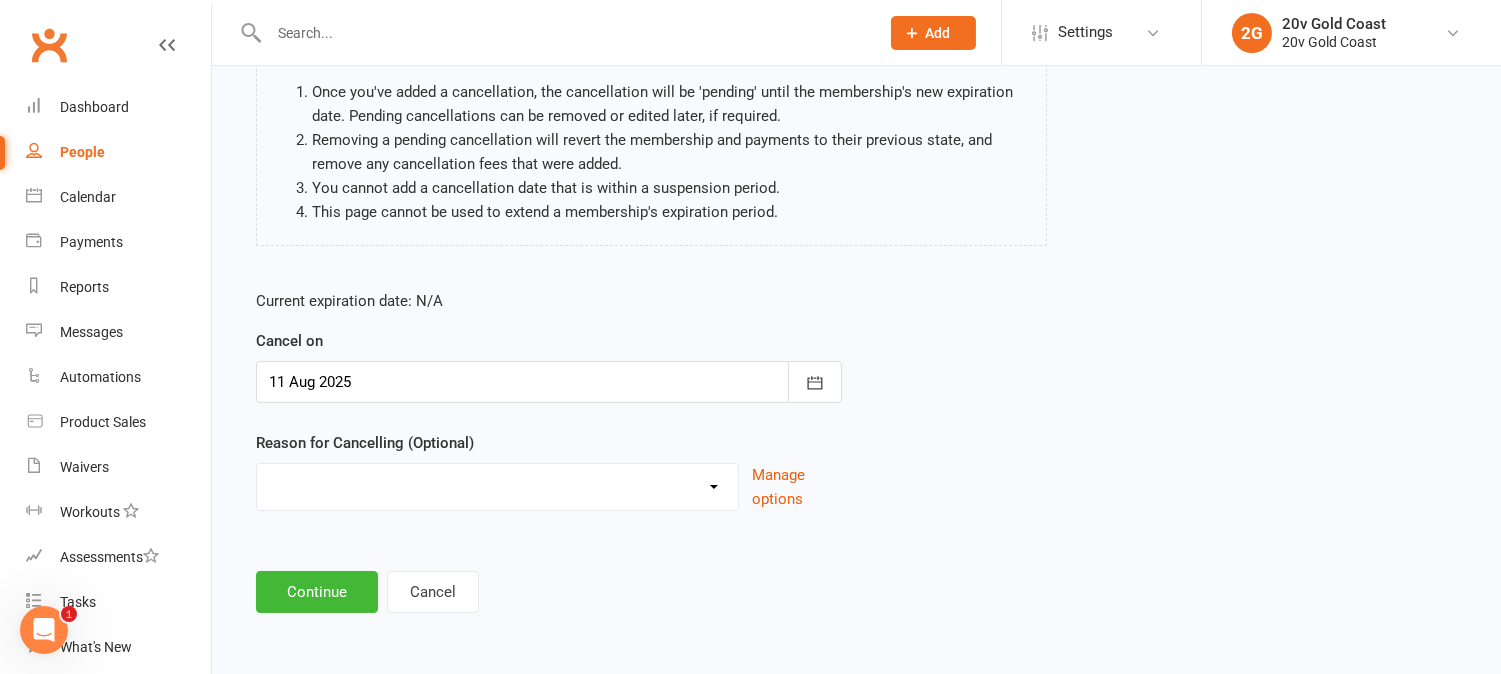 click on "Holiday Injury Other reason" at bounding box center [497, 484] 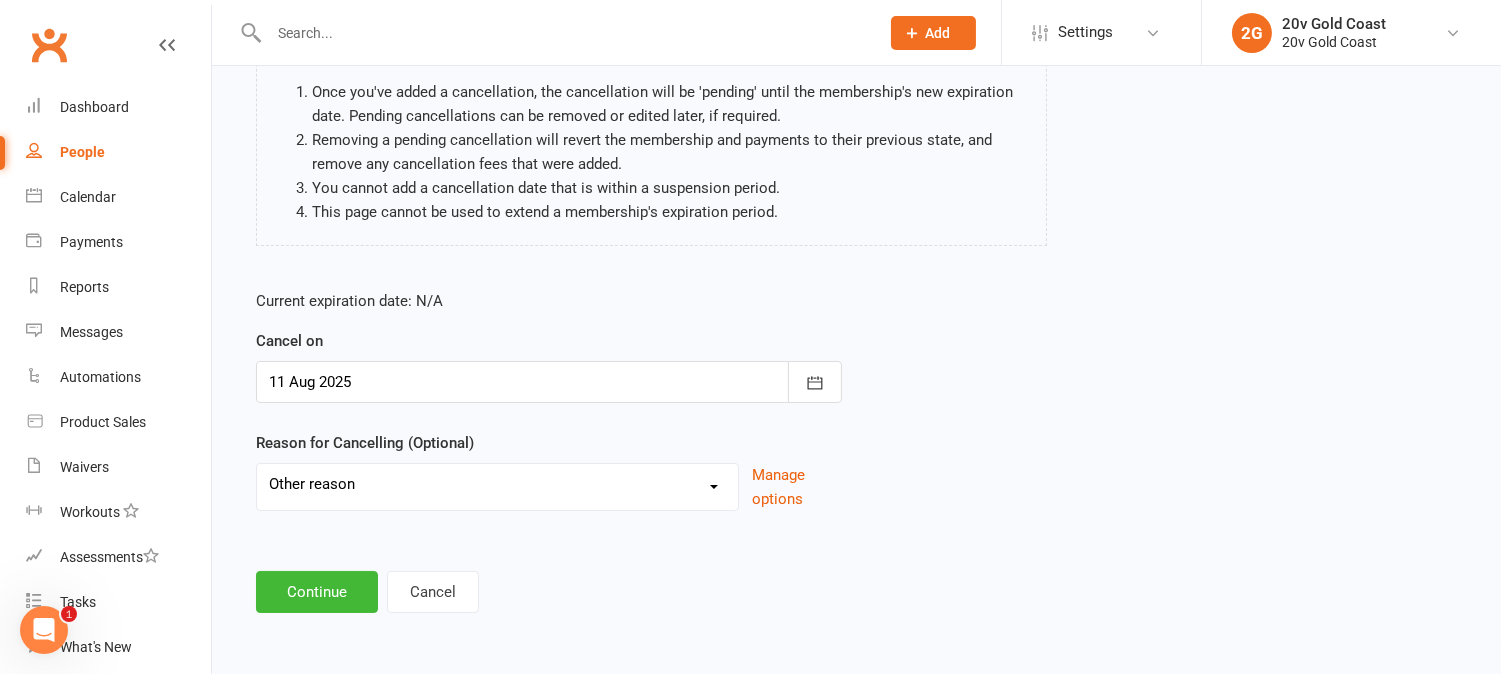 click on "Holiday Injury Other reason" at bounding box center [497, 484] 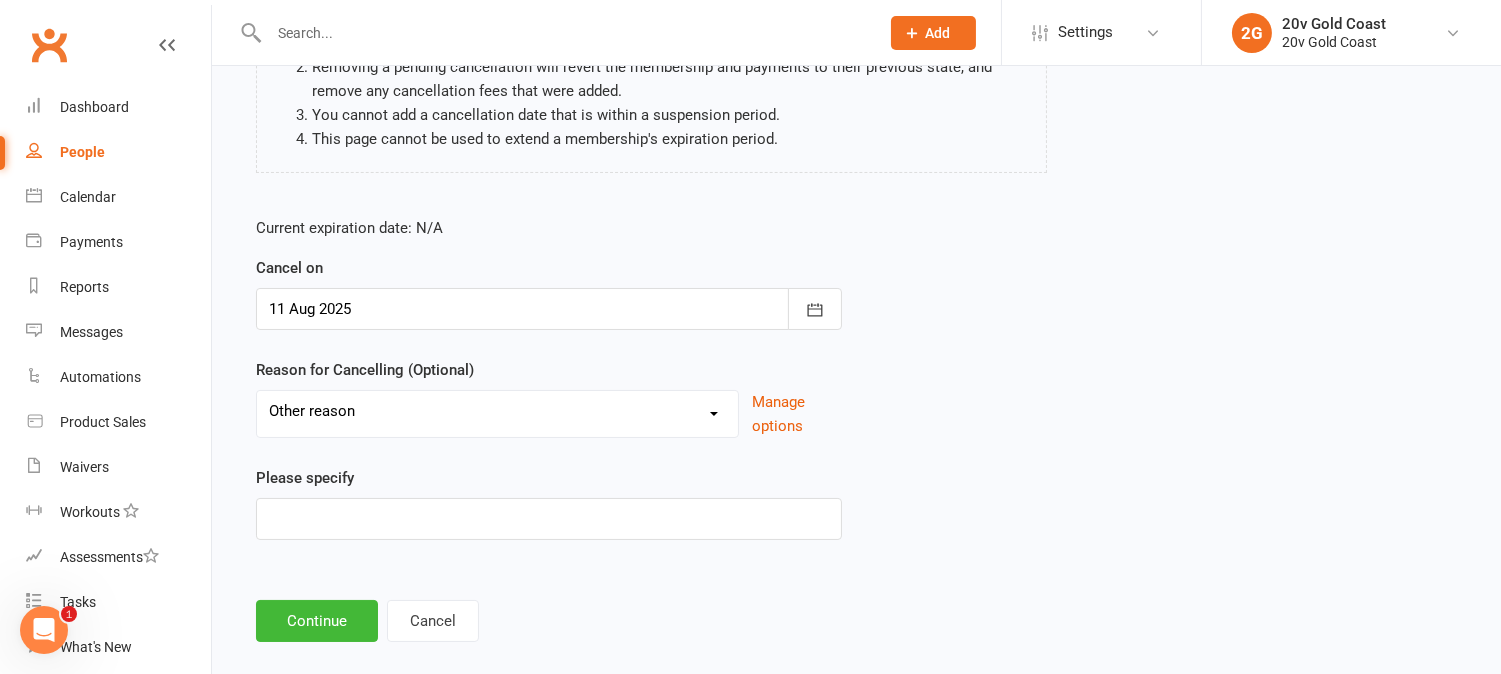 scroll, scrollTop: 292, scrollLeft: 0, axis: vertical 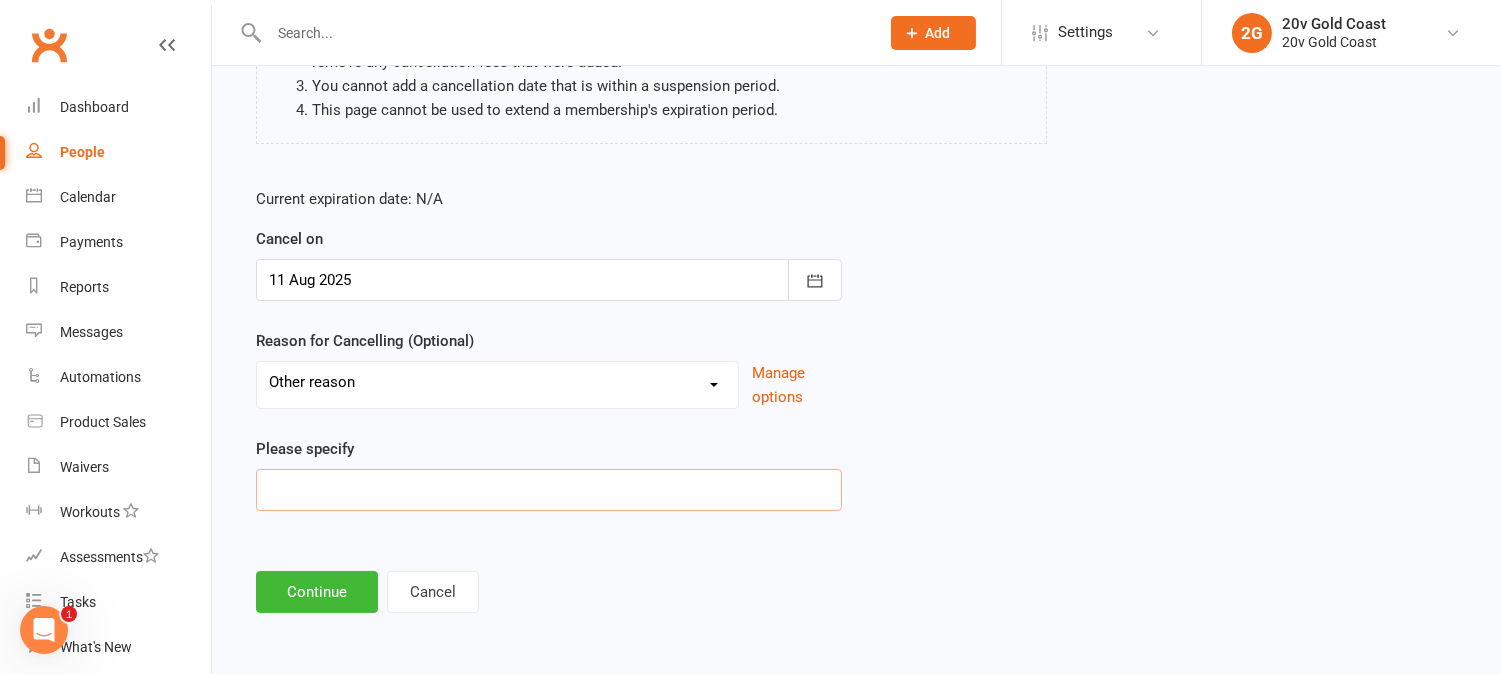 click at bounding box center (549, 490) 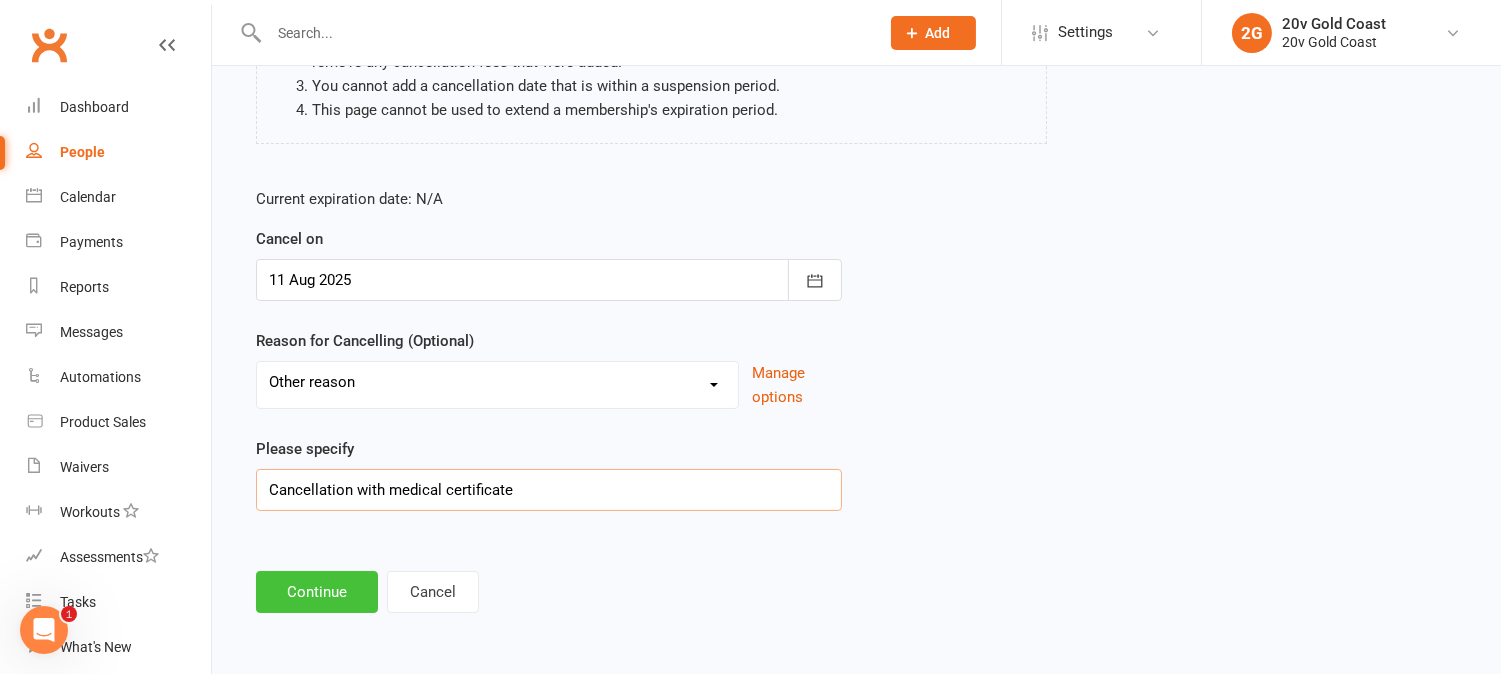 type on "Cancellation with medical certificate" 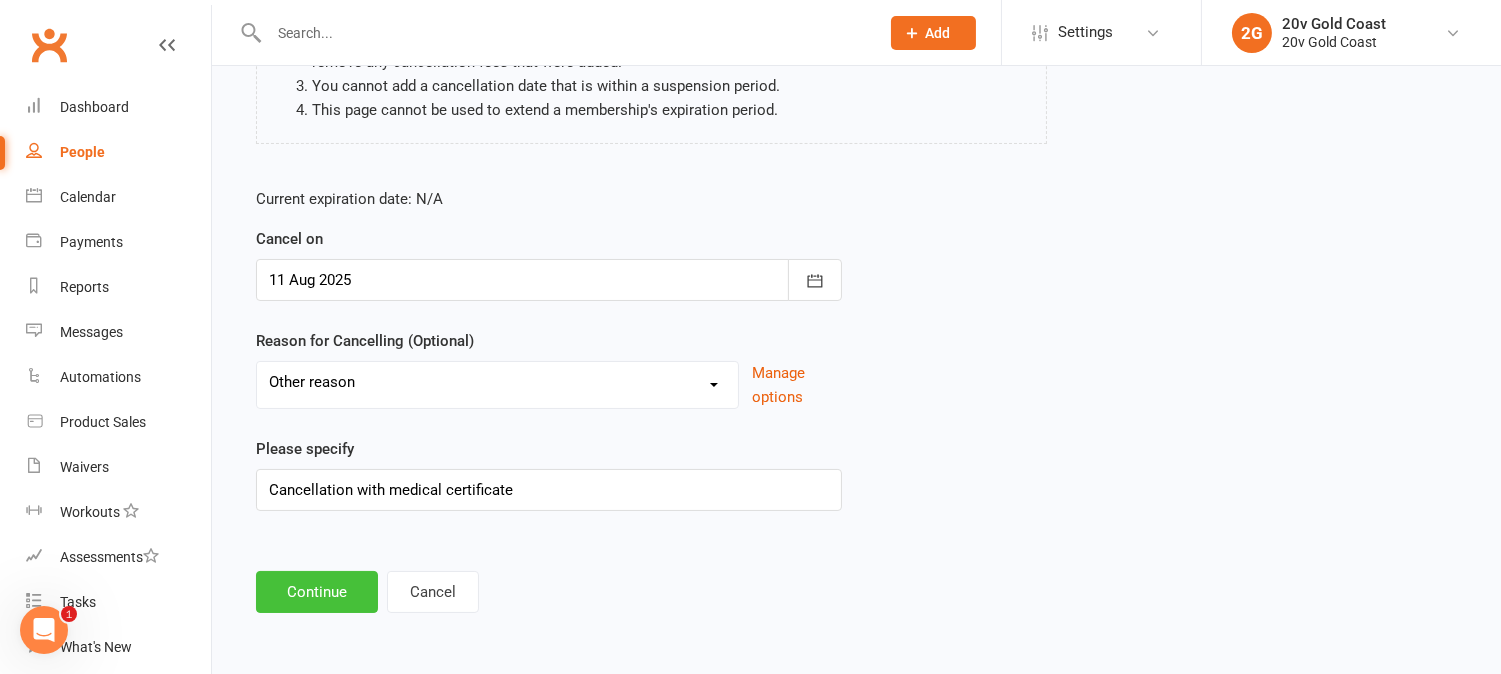 click on "Continue" at bounding box center [317, 592] 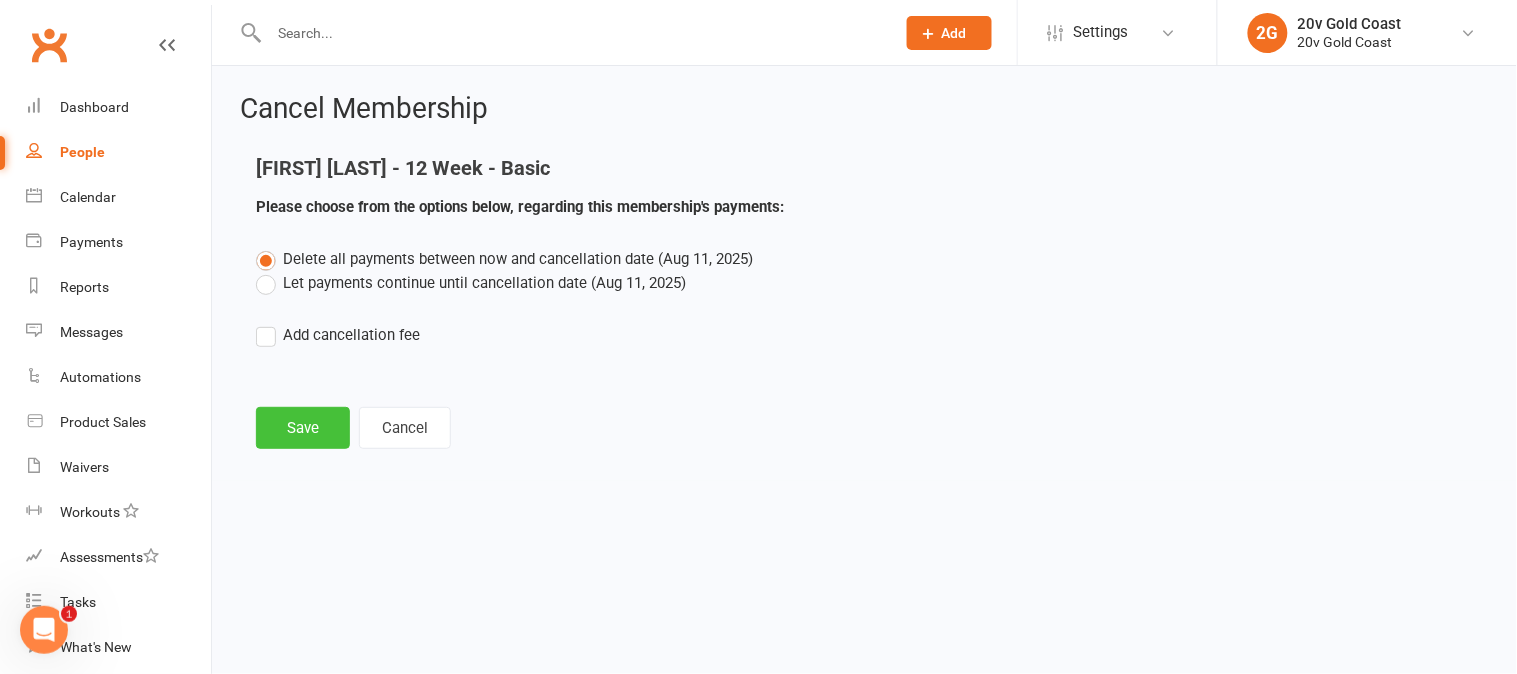 click on "Save" at bounding box center [303, 428] 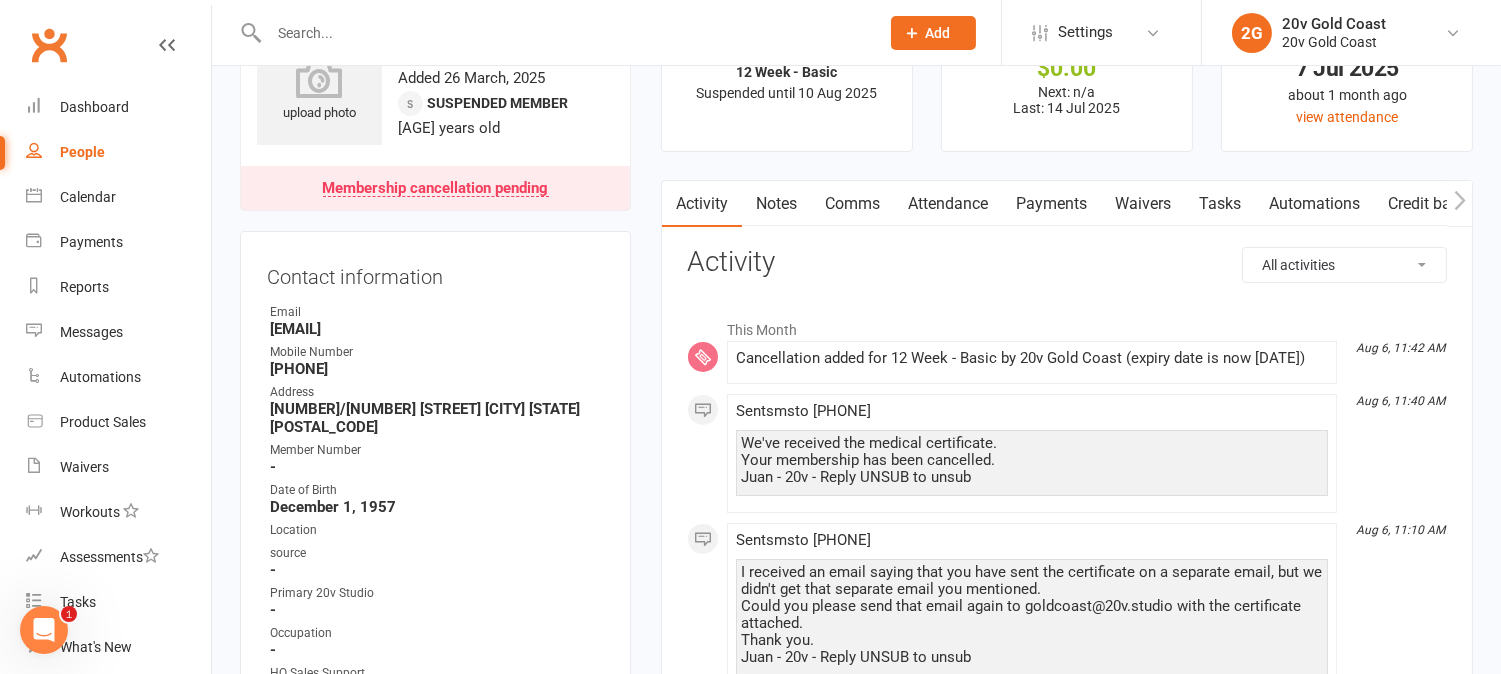 scroll, scrollTop: 0, scrollLeft: 0, axis: both 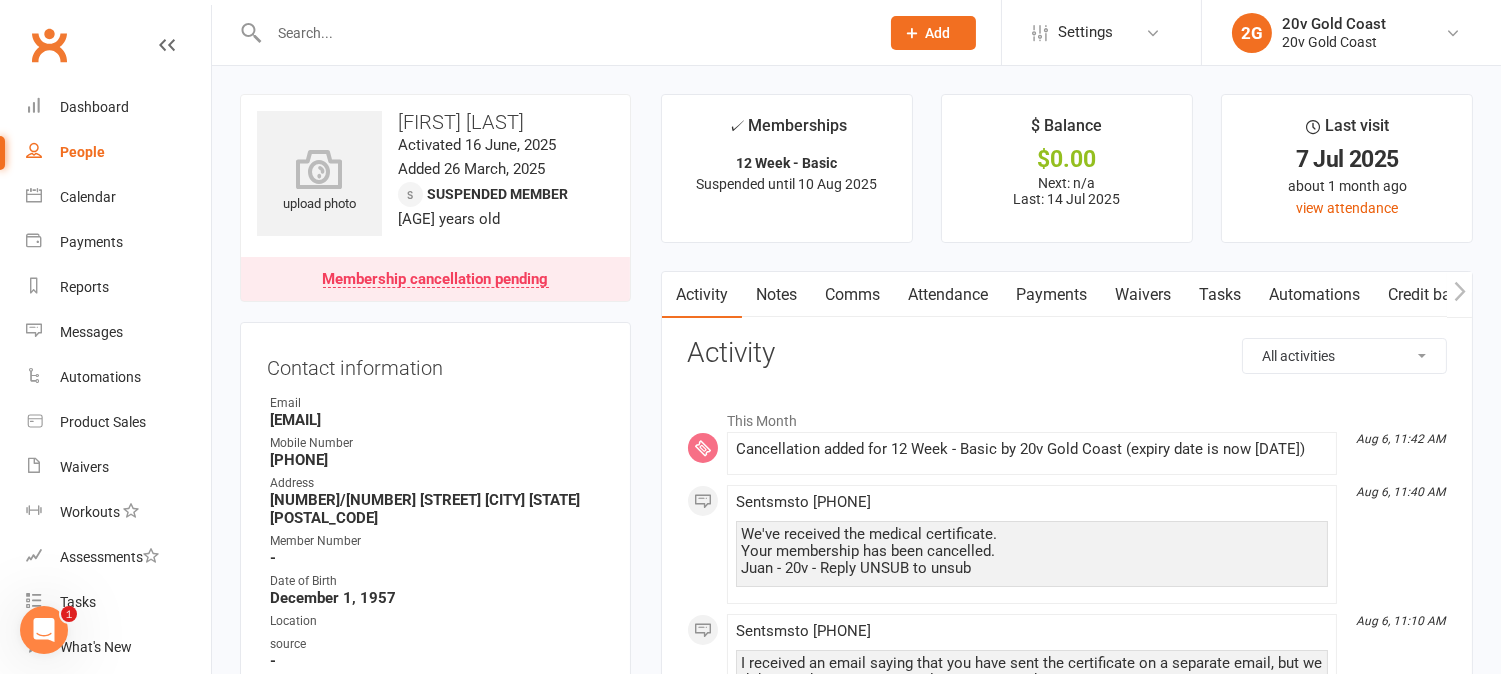 drag, startPoint x: 1040, startPoint y: 296, endPoint x: 1050, endPoint y: 302, distance: 11.661903 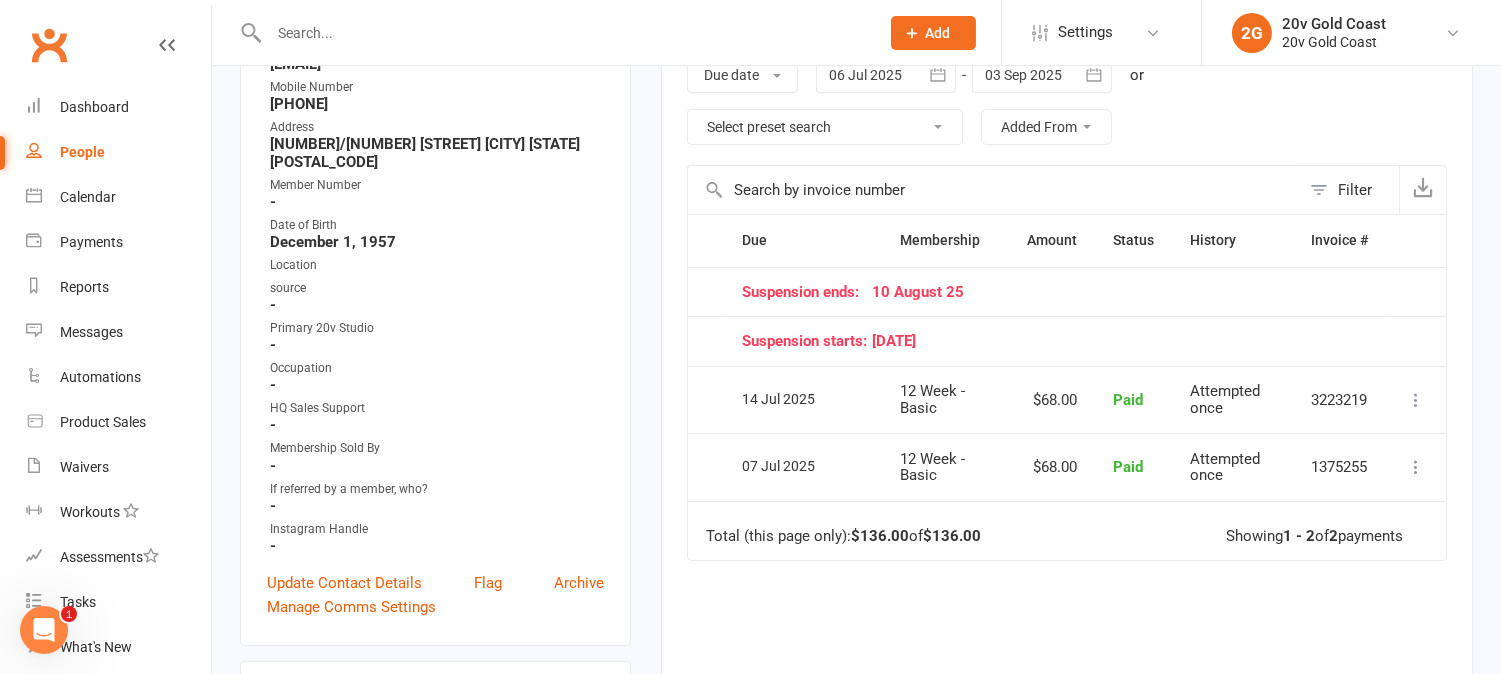 scroll, scrollTop: 222, scrollLeft: 0, axis: vertical 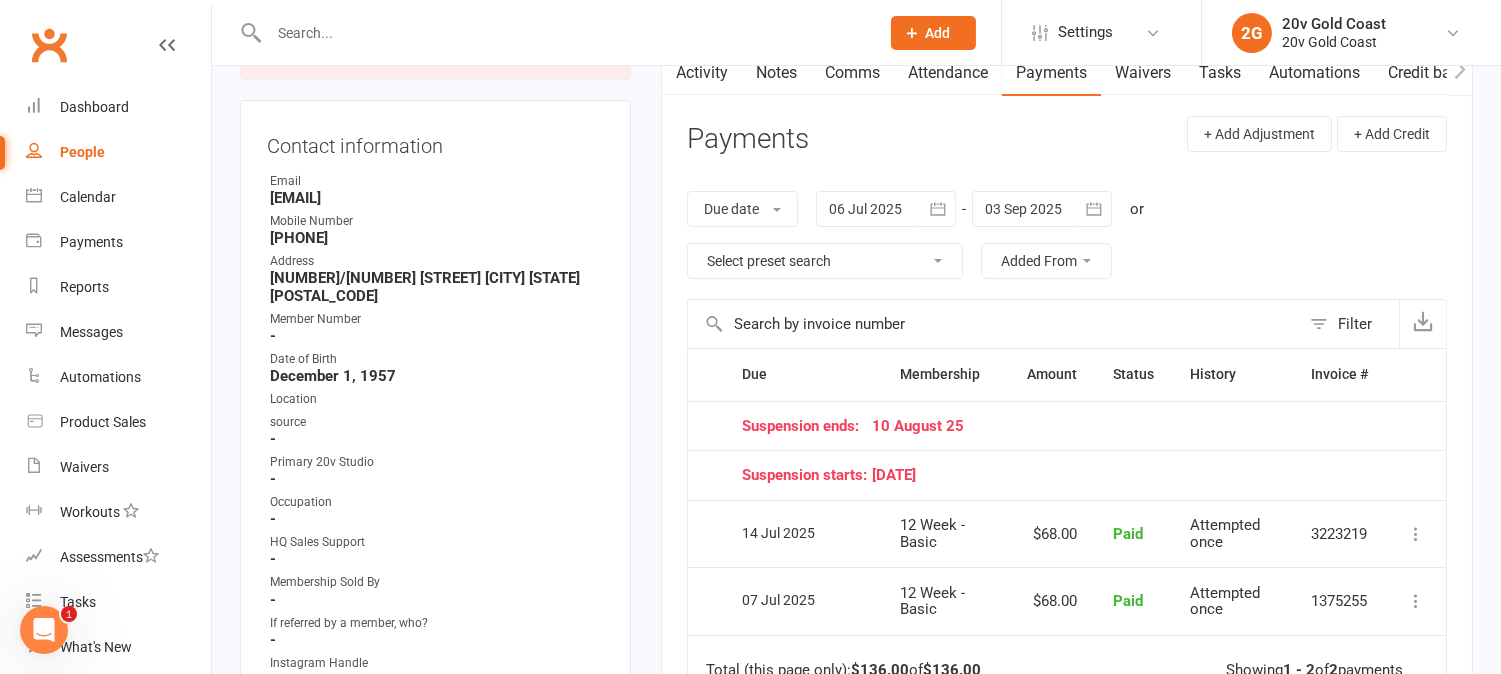 click at bounding box center (1042, 209) 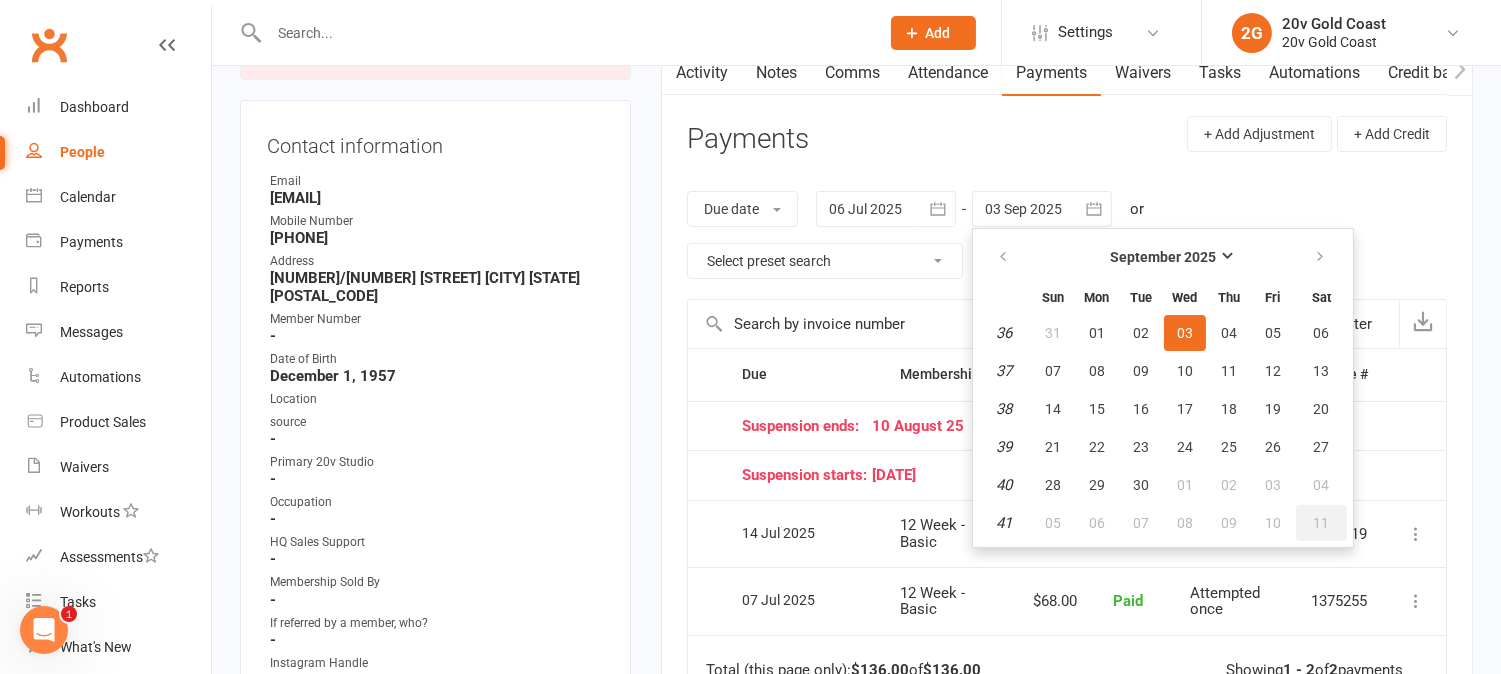 click on "11" at bounding box center [1322, 523] 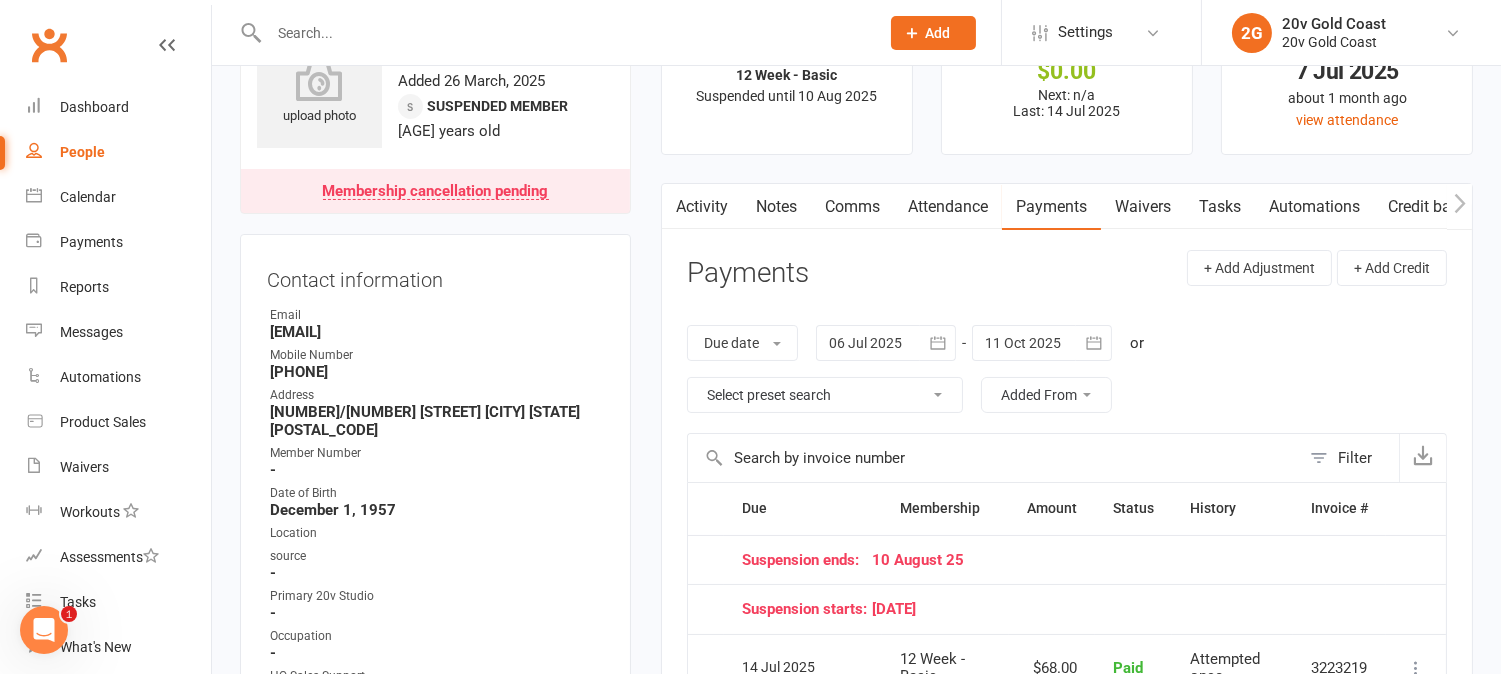 scroll, scrollTop: 0, scrollLeft: 0, axis: both 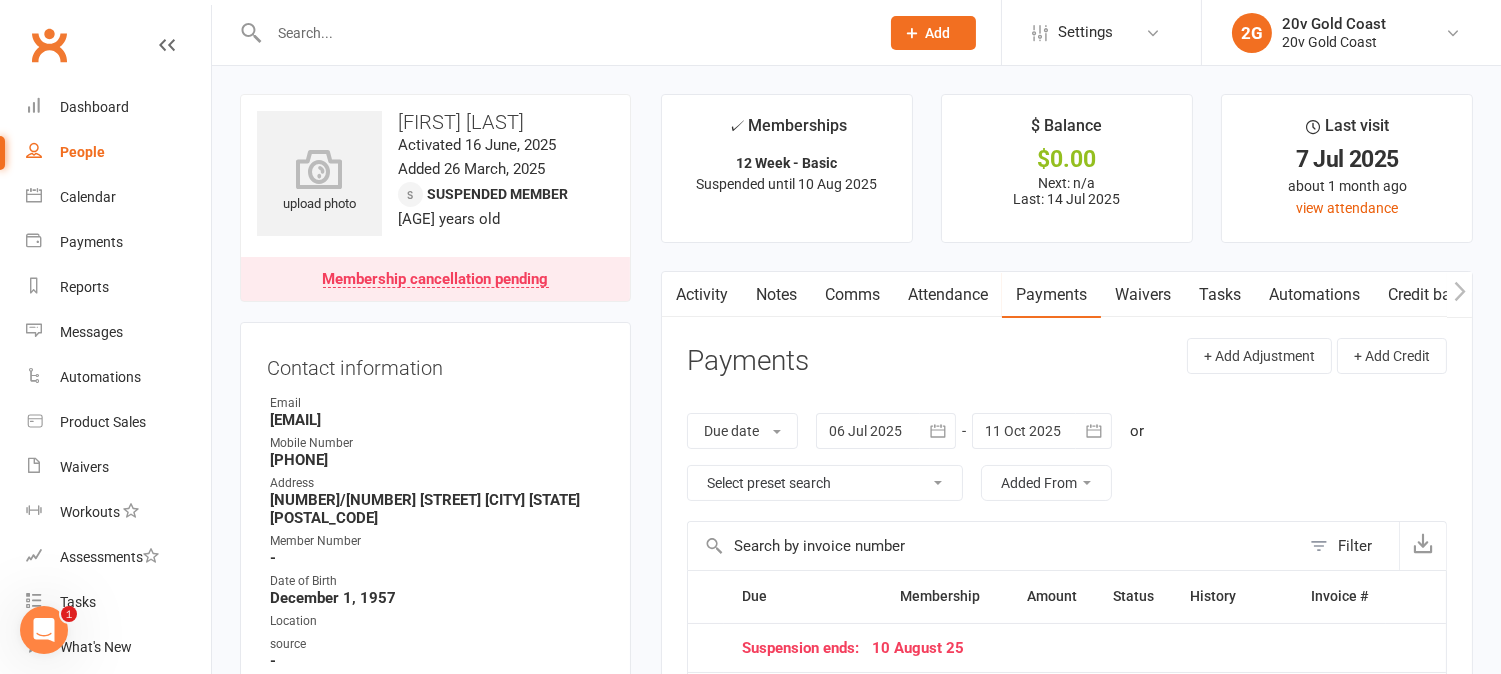 click on "Attendance" at bounding box center (948, 295) 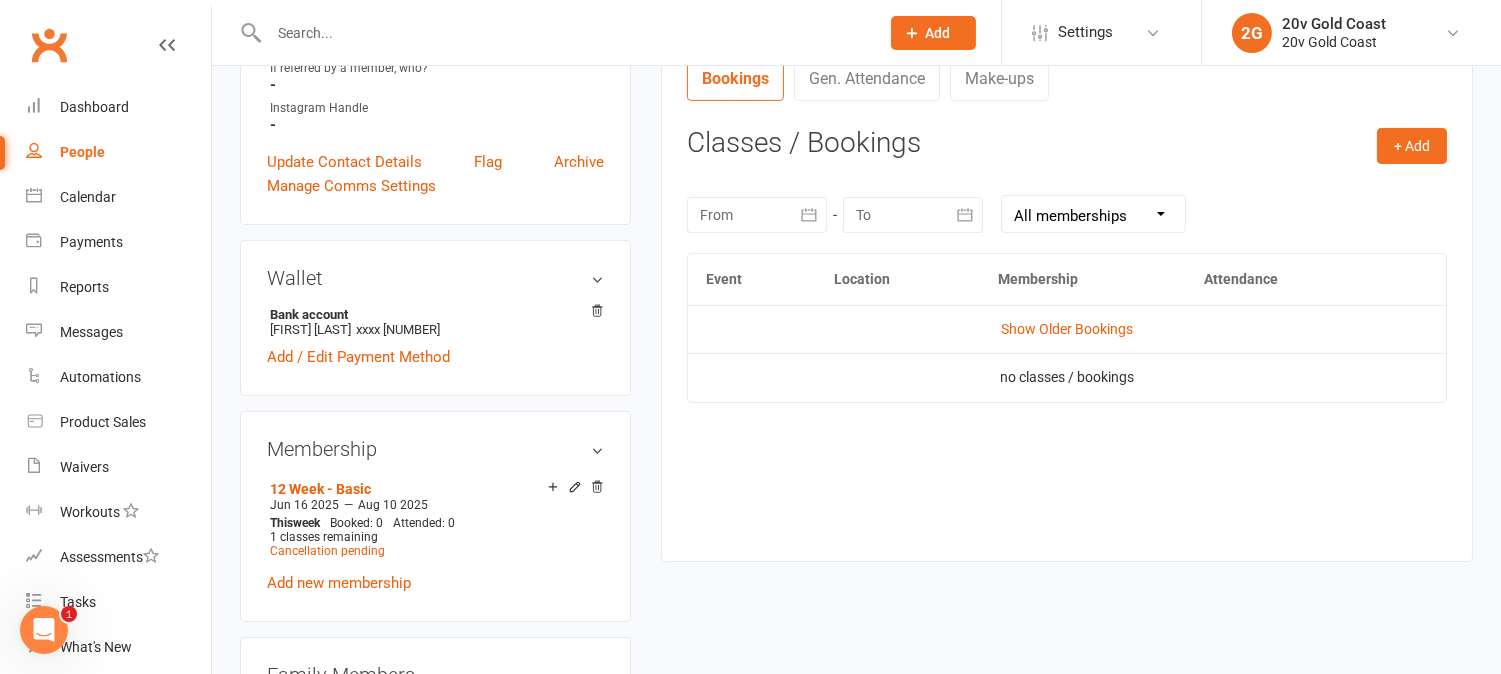 scroll, scrollTop: 0, scrollLeft: 0, axis: both 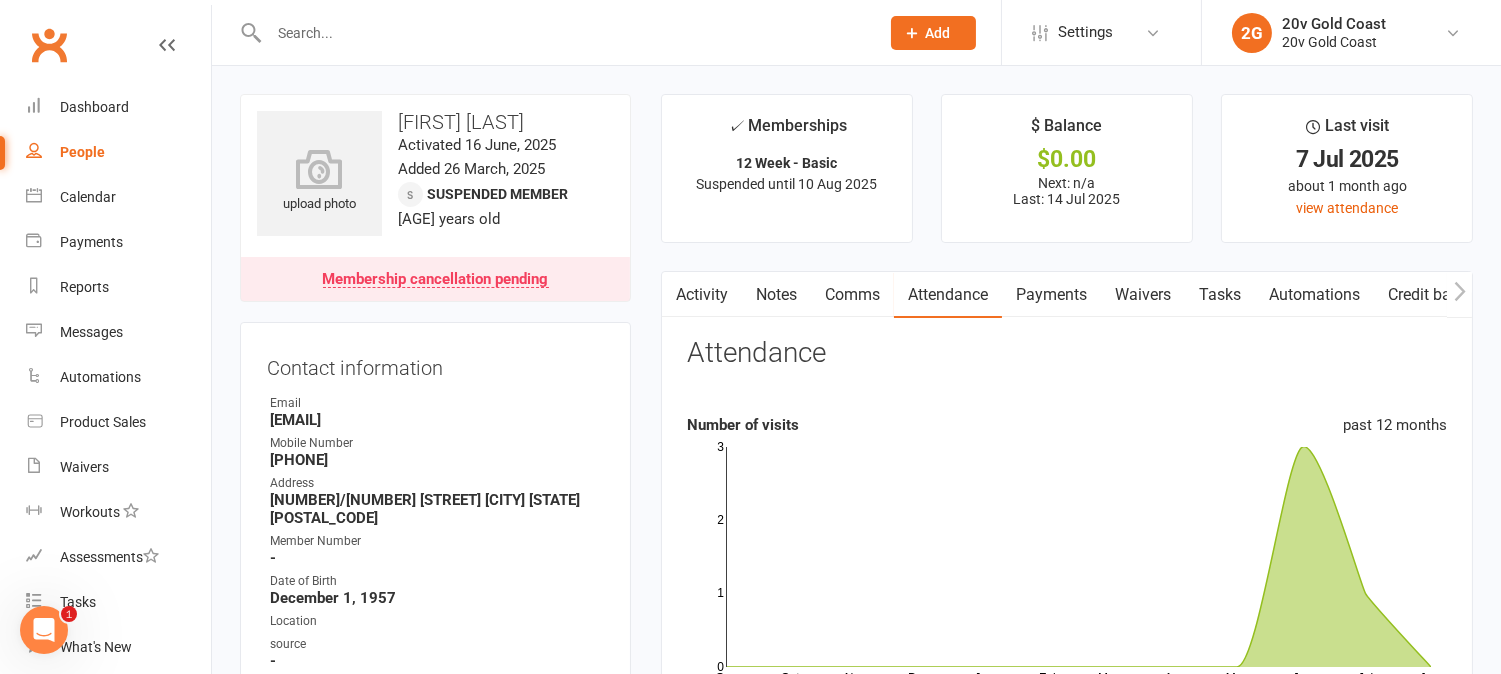 click on "Activity" at bounding box center (702, 295) 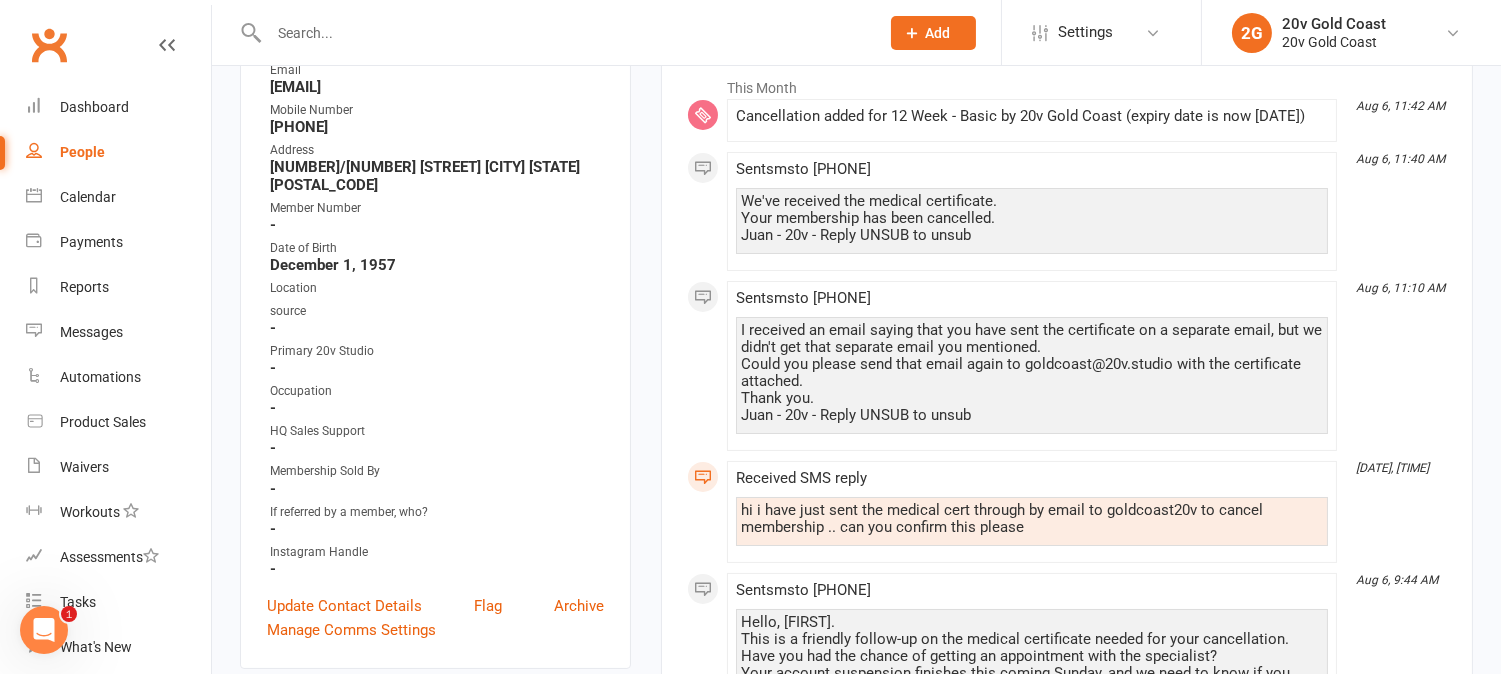 scroll, scrollTop: 0, scrollLeft: 0, axis: both 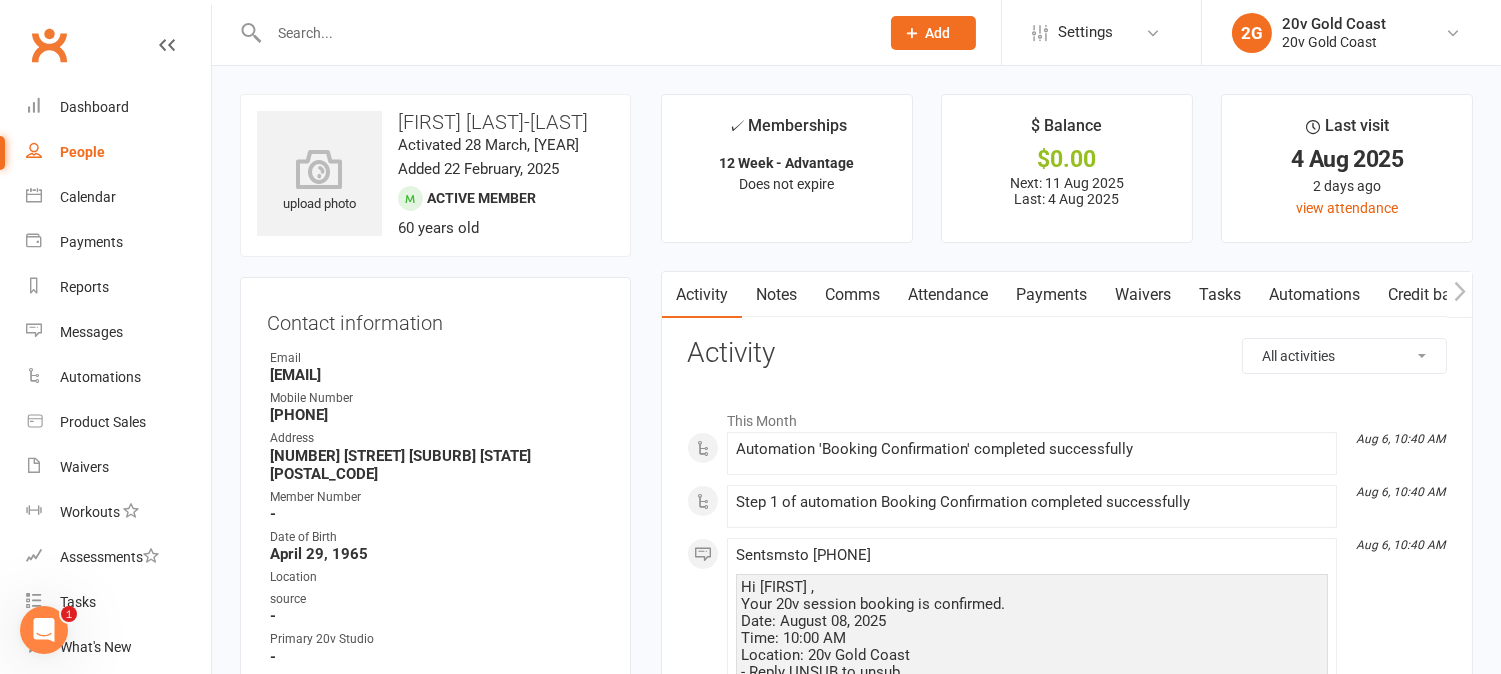 click on "Attendance" at bounding box center (948, 295) 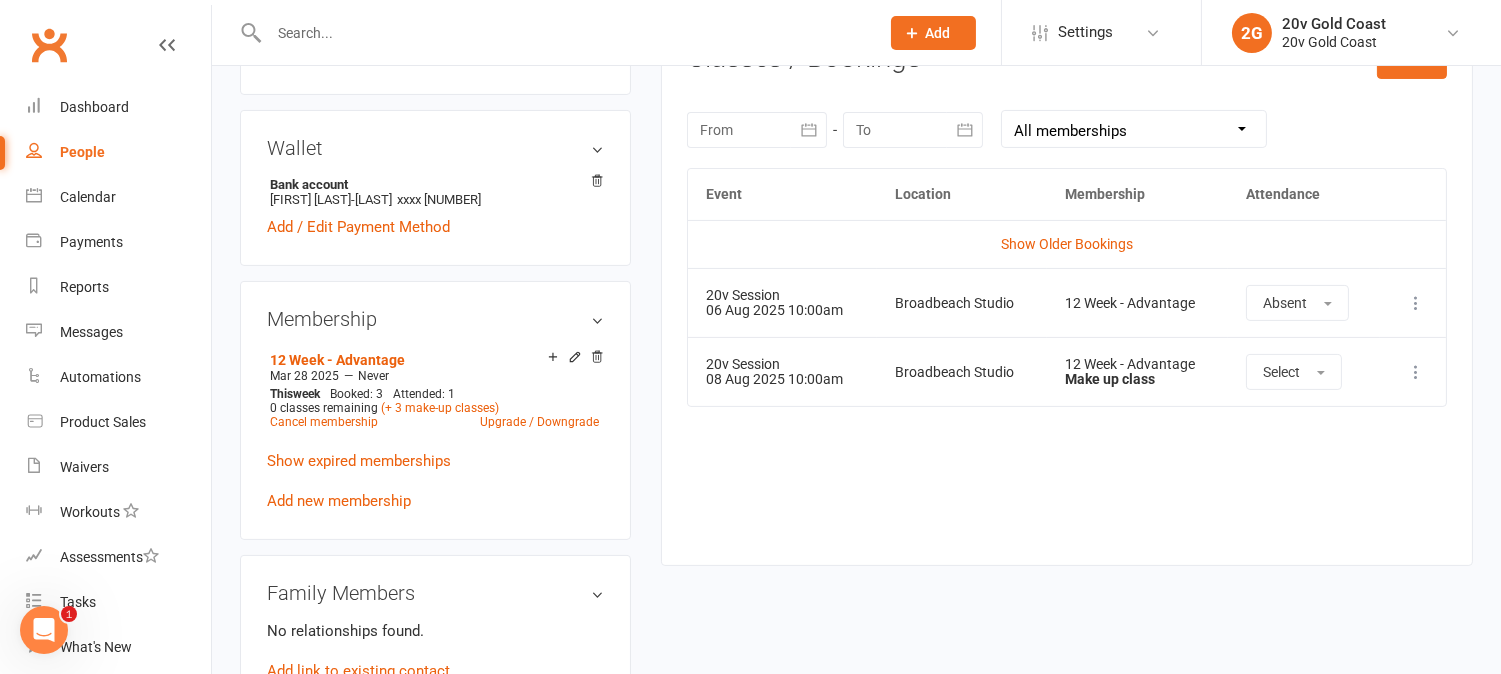 scroll, scrollTop: 777, scrollLeft: 0, axis: vertical 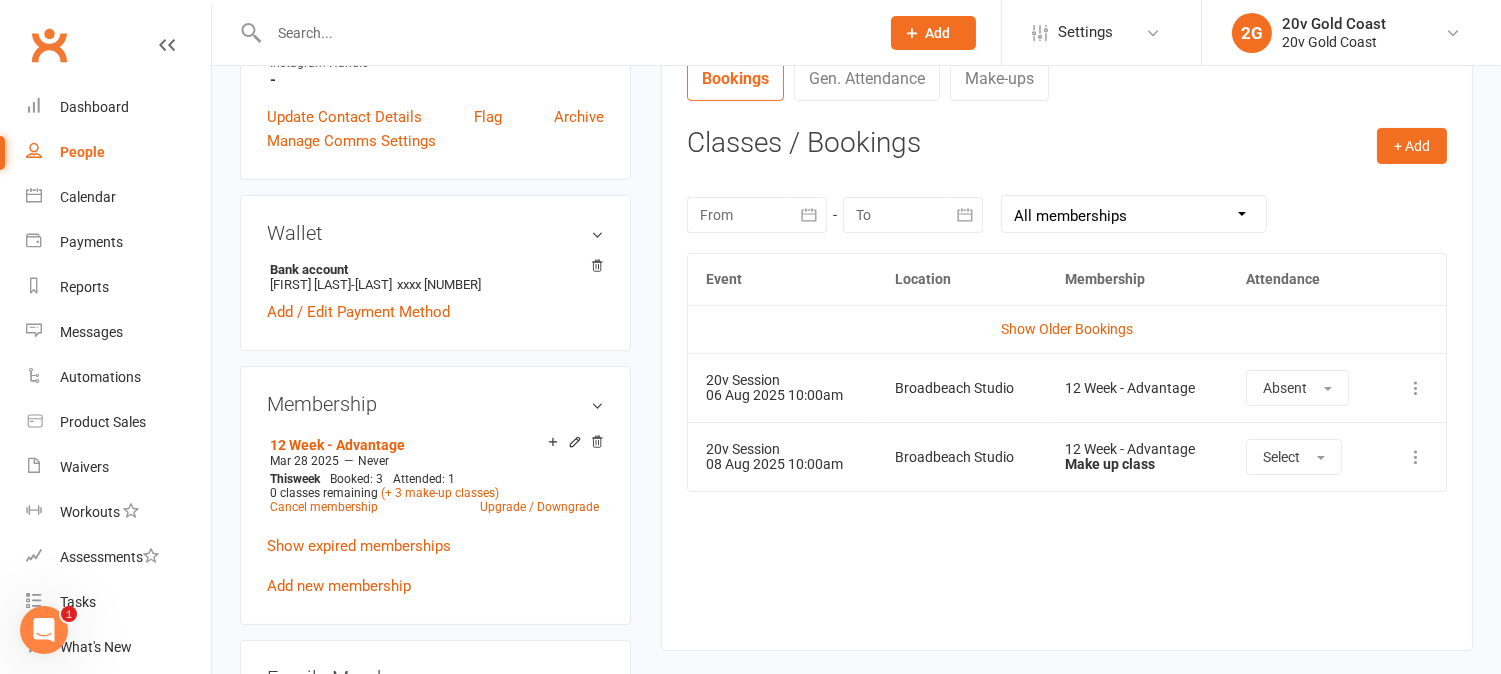 click at bounding box center (757, 215) 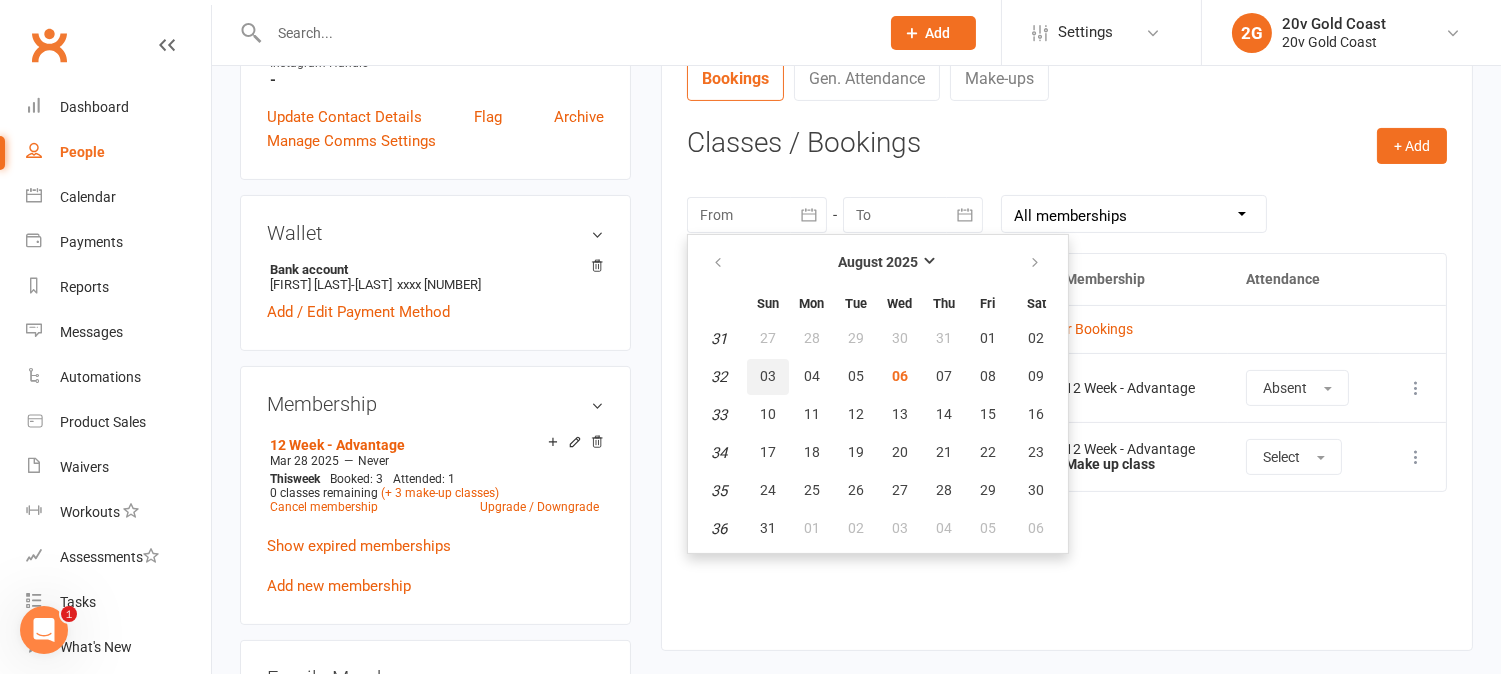 click on "03" at bounding box center (768, 376) 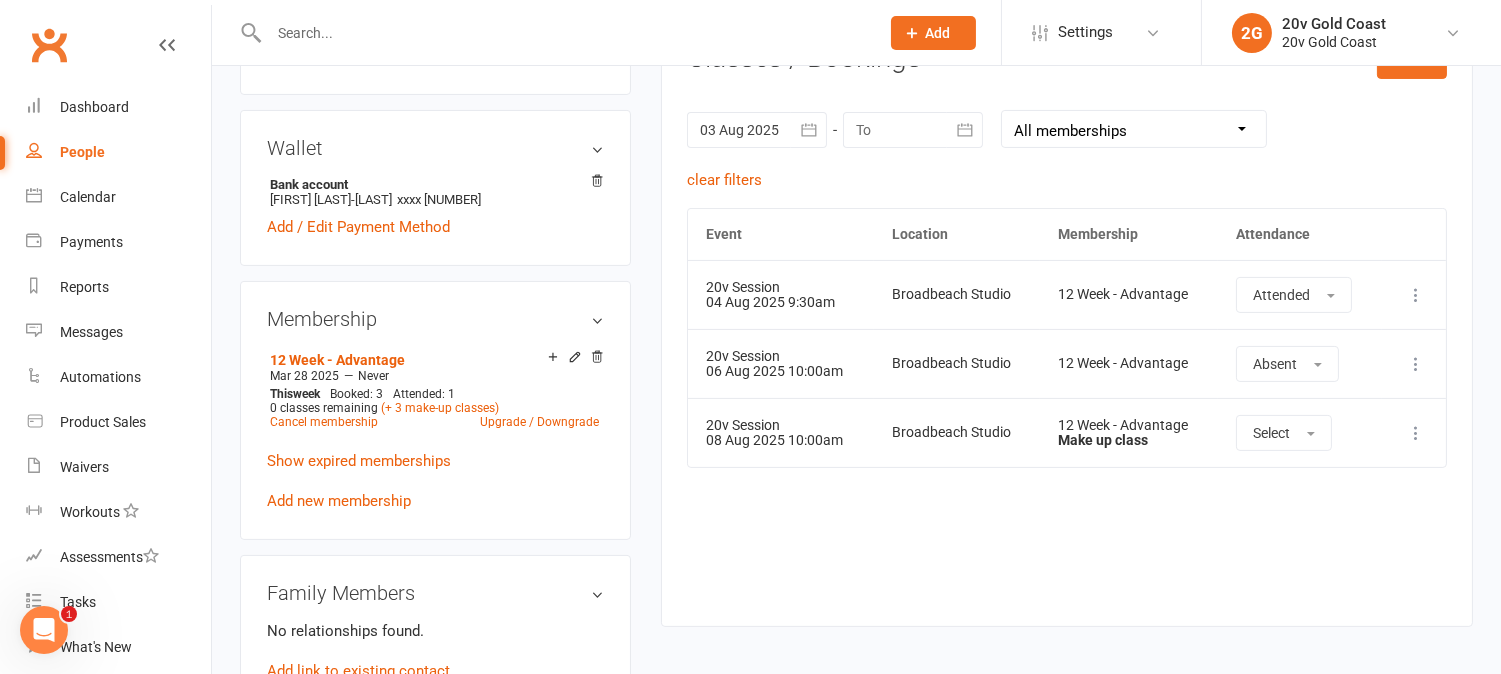 scroll, scrollTop: 888, scrollLeft: 0, axis: vertical 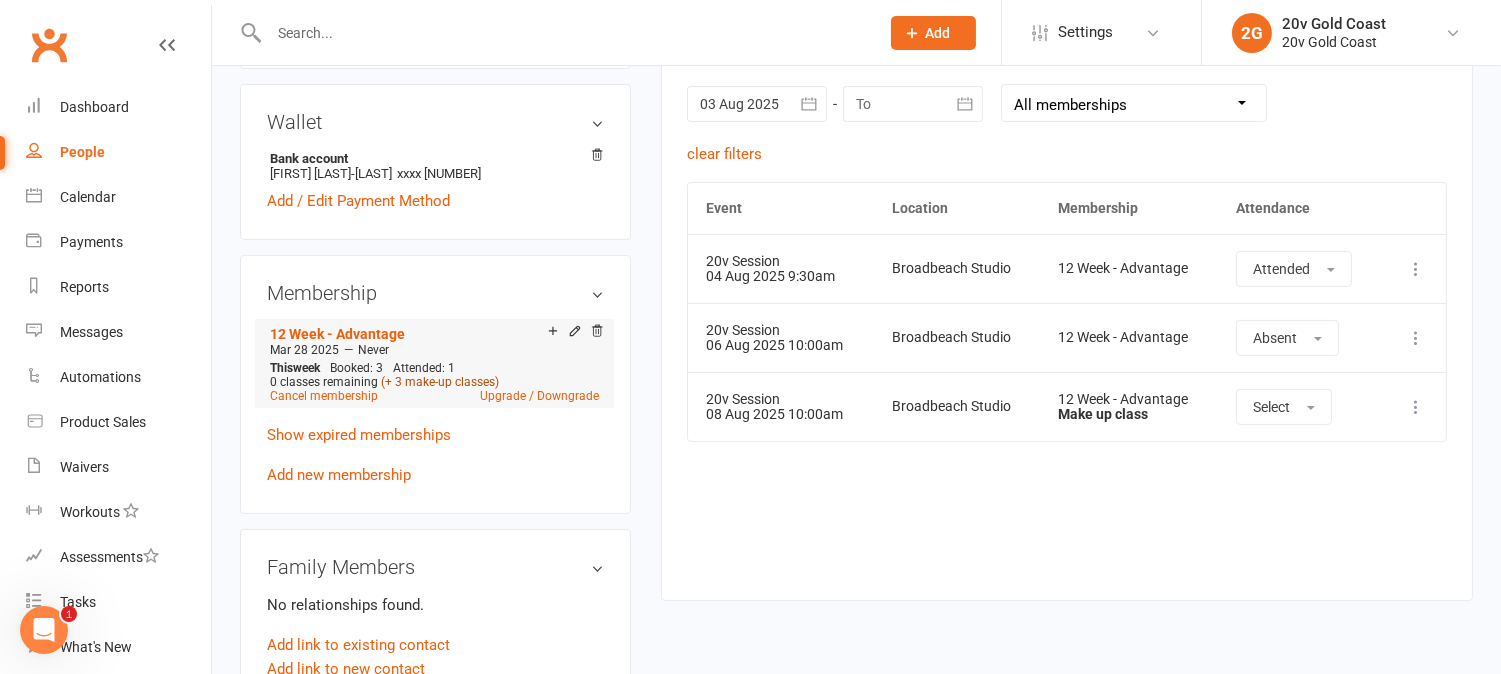 click on "(+ 3 make-up classes)" at bounding box center (440, 382) 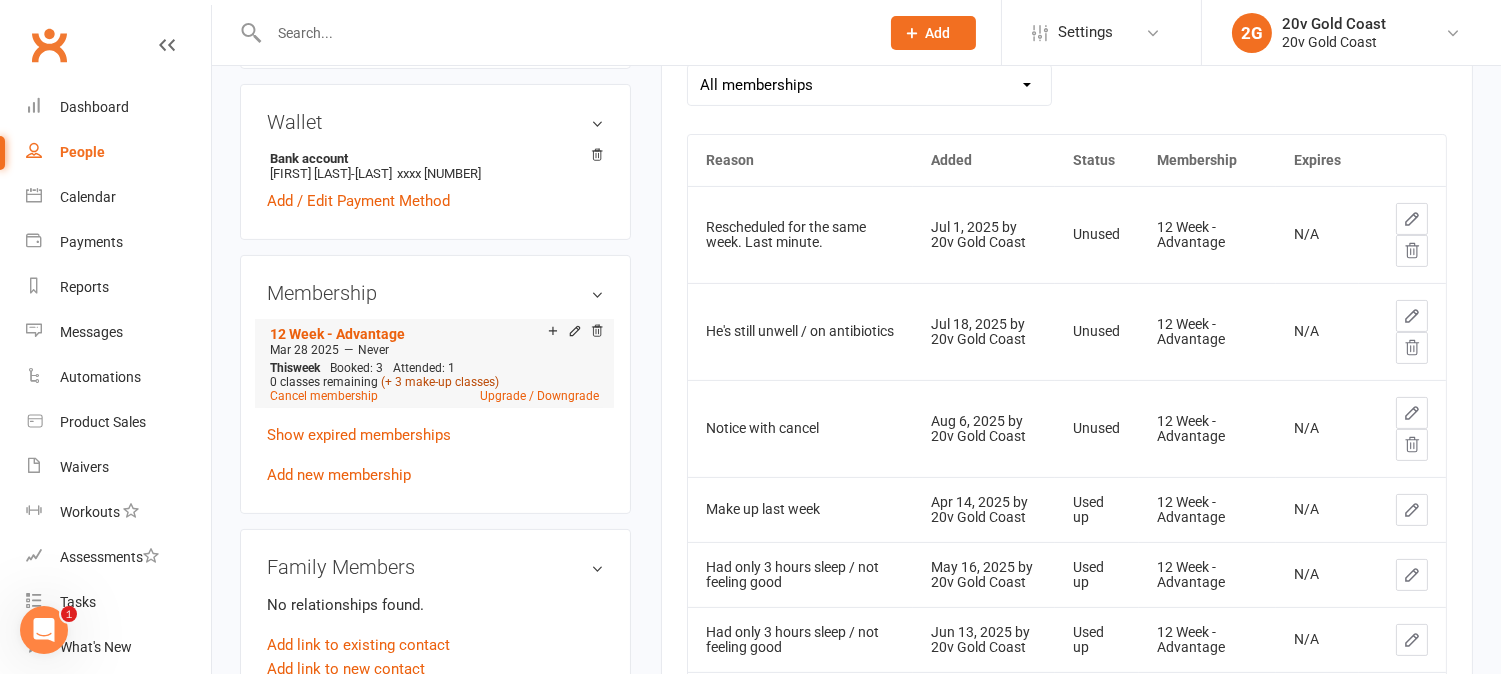 click on "(+ 3 make-up classes)" at bounding box center [440, 382] 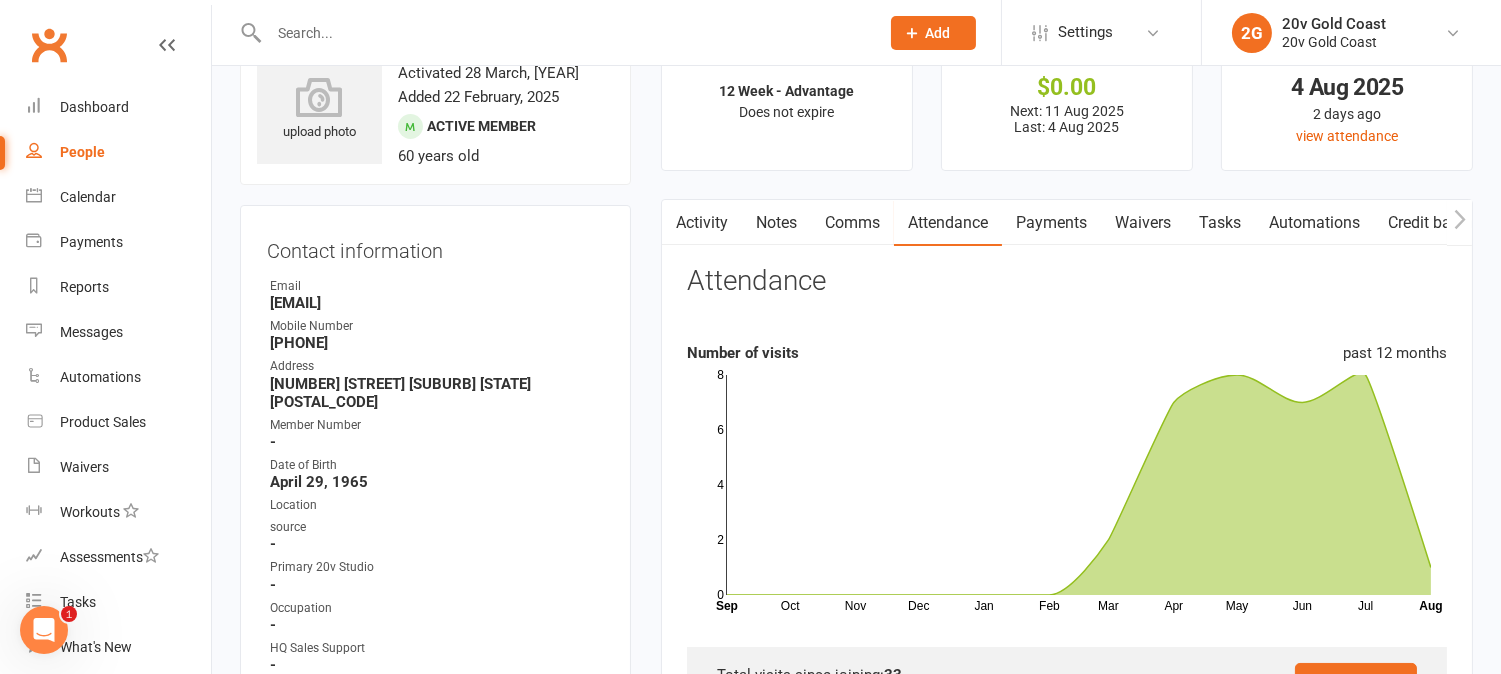 scroll, scrollTop: 0, scrollLeft: 0, axis: both 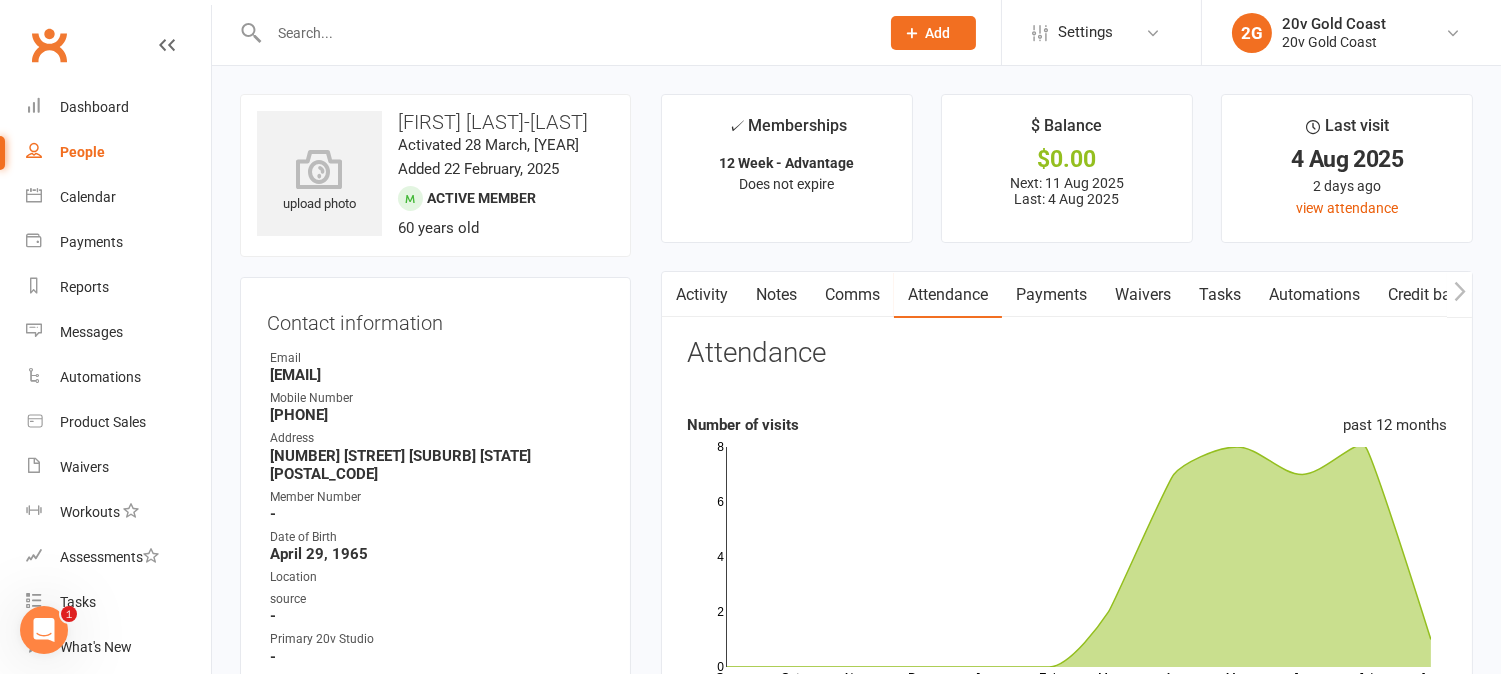 click on "Activity" at bounding box center (702, 295) 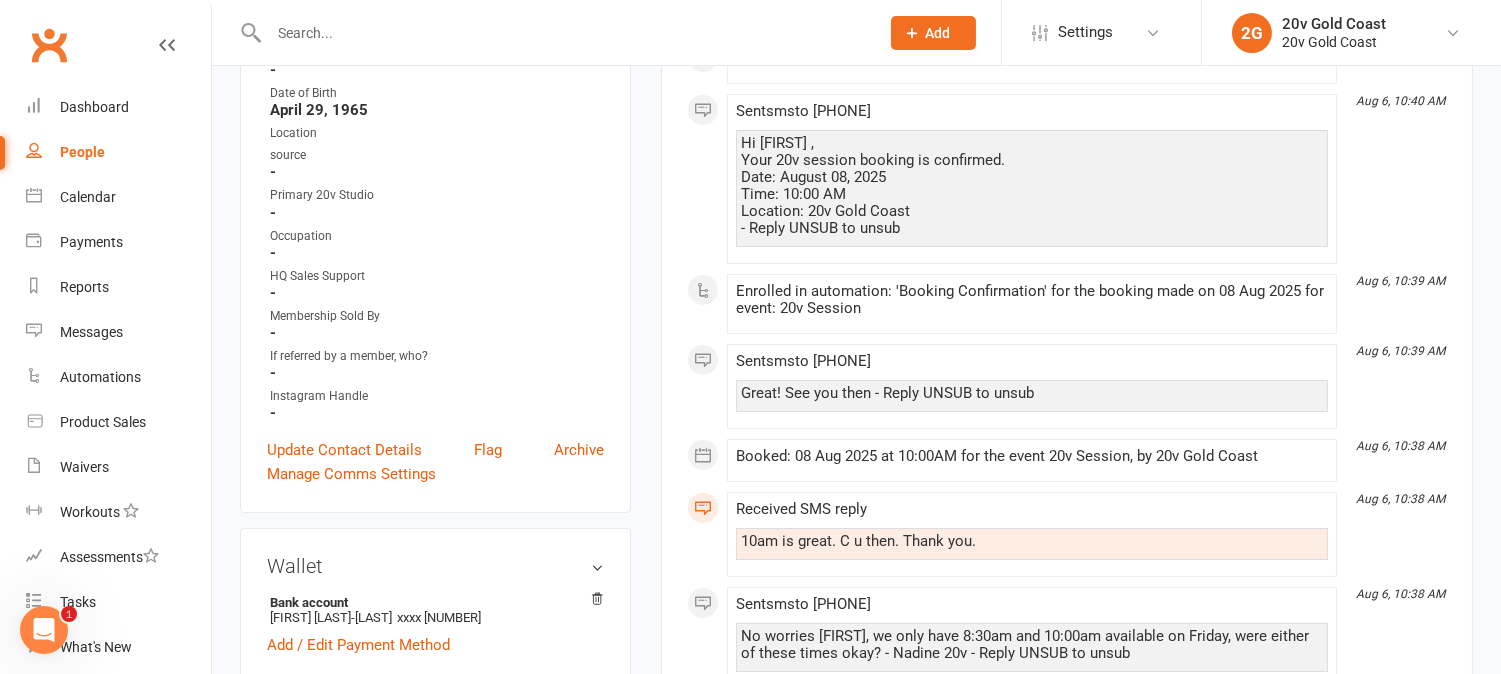 scroll, scrollTop: 0, scrollLeft: 0, axis: both 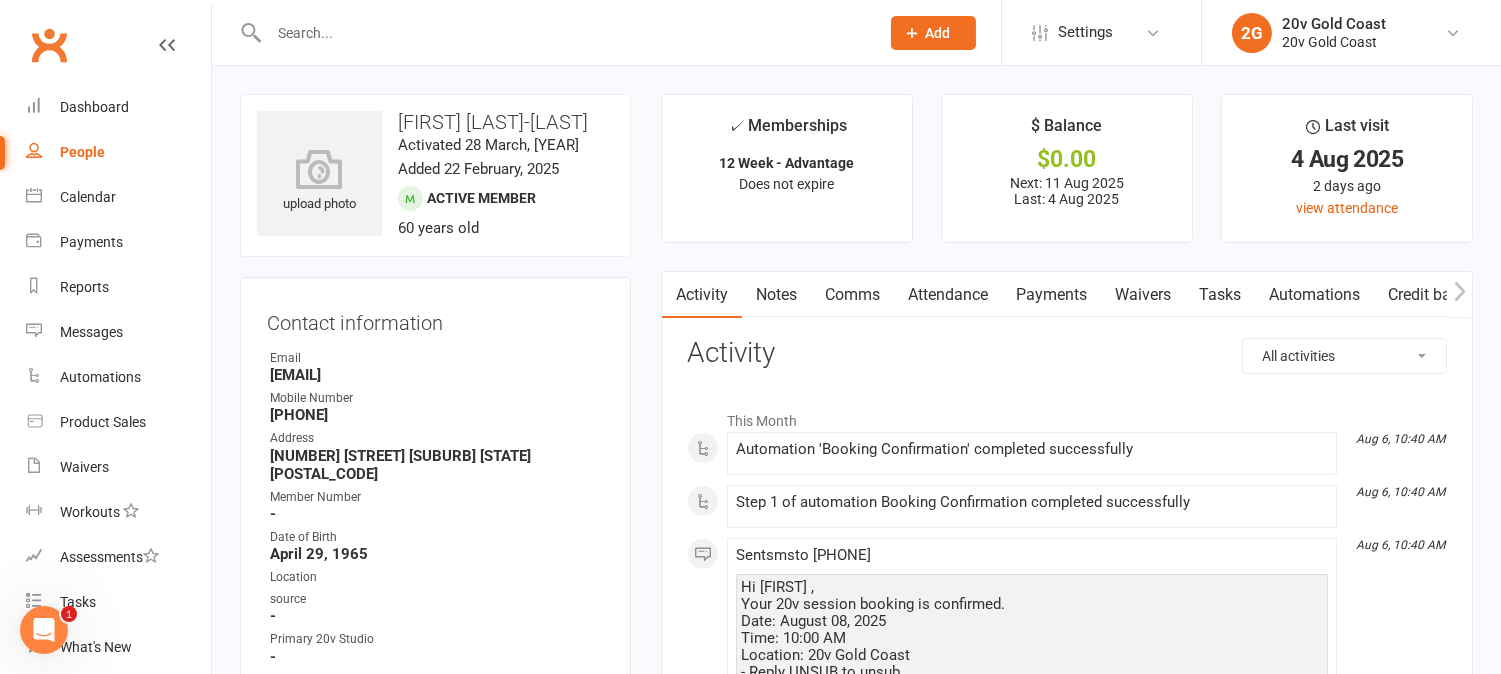click on "Attendance" at bounding box center (948, 295) 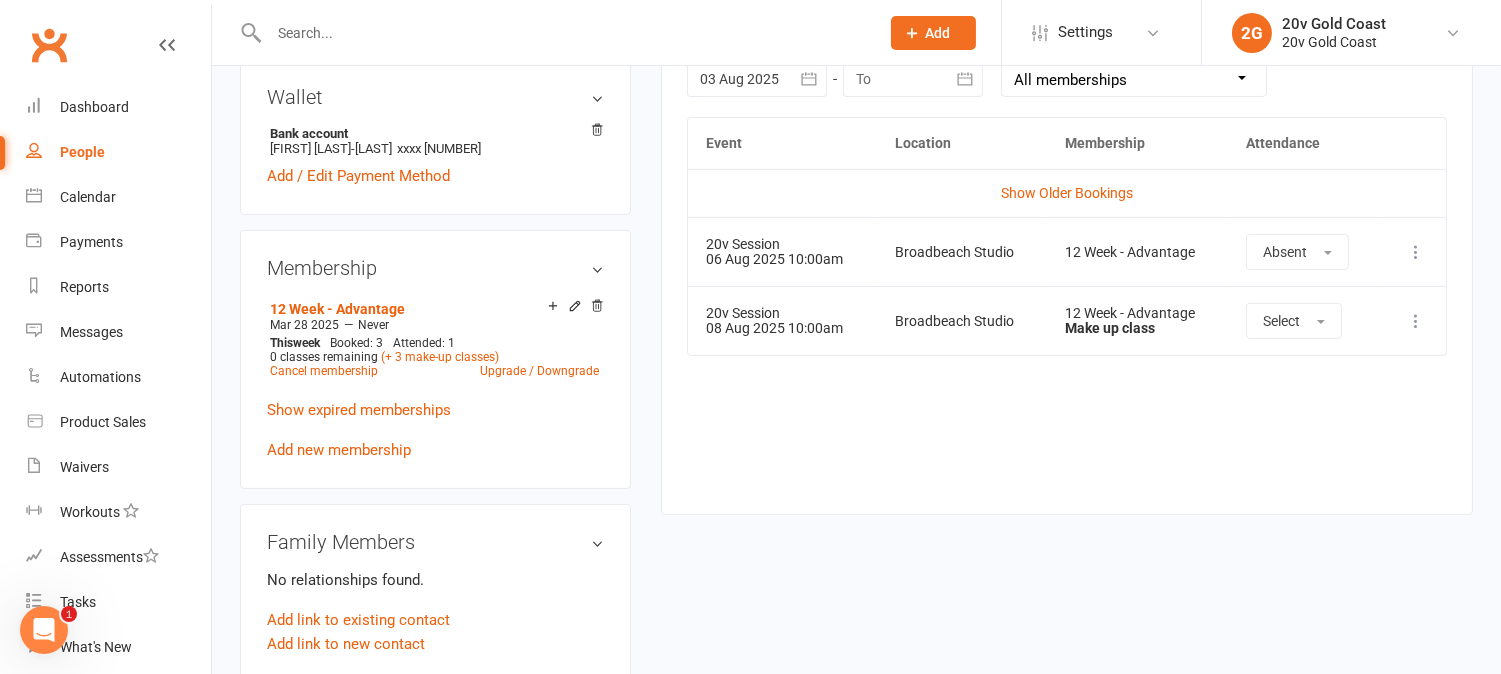scroll, scrollTop: 888, scrollLeft: 0, axis: vertical 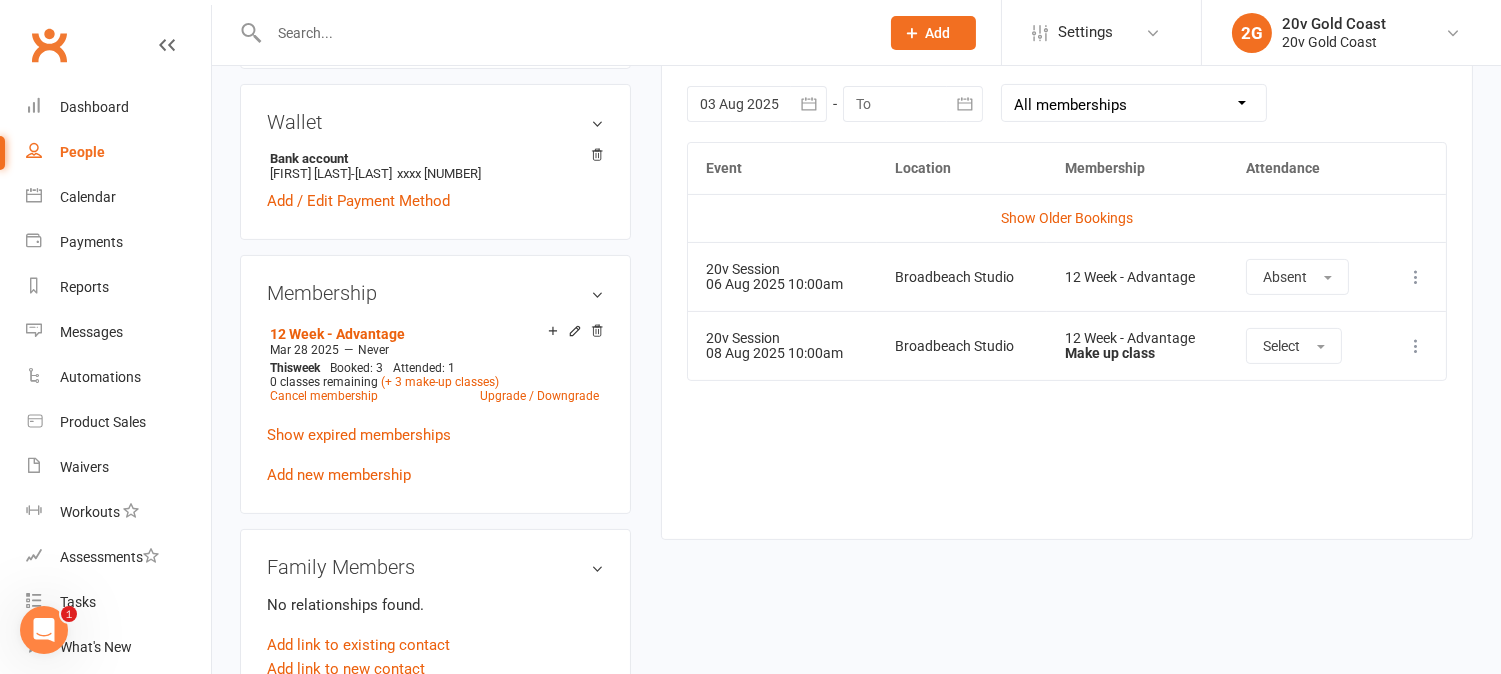 click on "Event Location Membership Attendance Show Older Bookings 20v Session 06 Aug 2025 10:00am Broadbeach Studio 12 Week - Advantage
Absent
More info View event Remove booking 20v Session 08 Aug 2025 10:00am Broadbeach Studio 12 Week - Advantage Make up class
Select
More info View event Remove booking" at bounding box center [1067, 326] 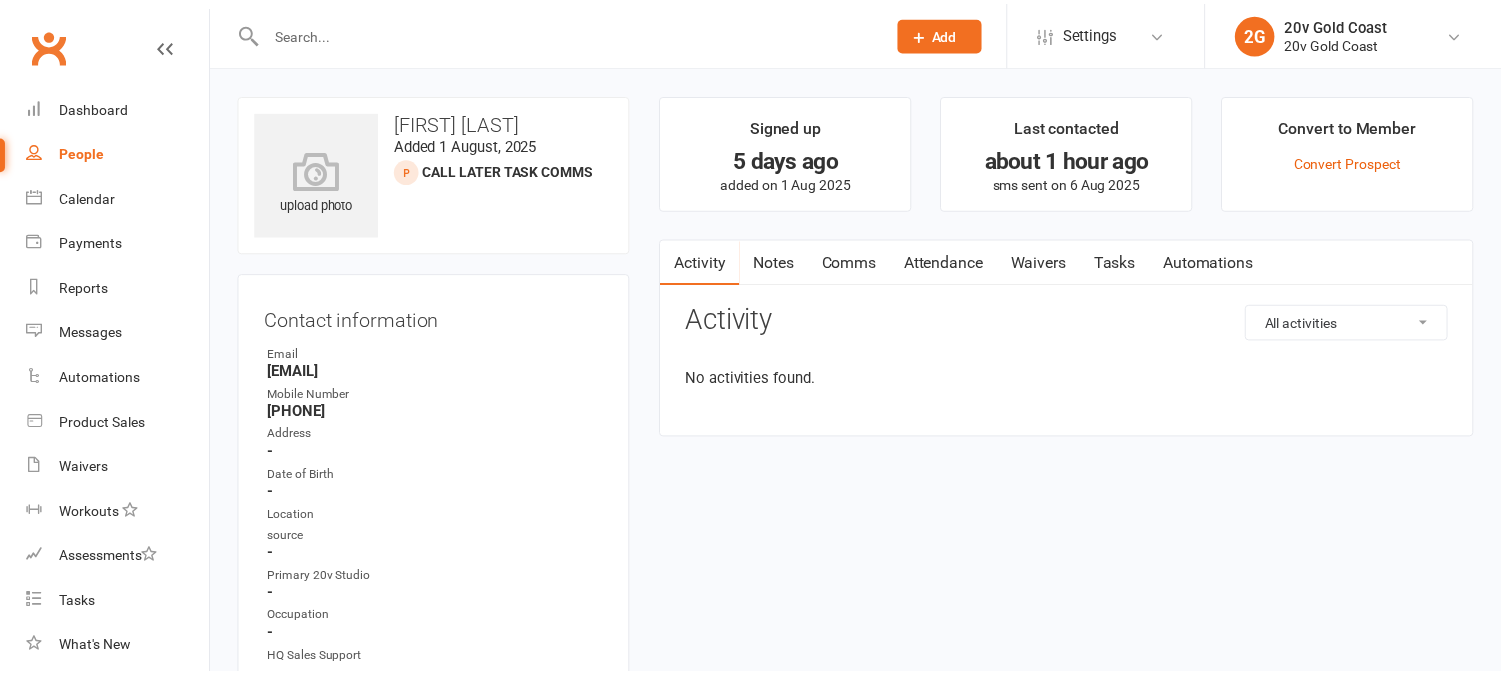 scroll, scrollTop: 0, scrollLeft: 0, axis: both 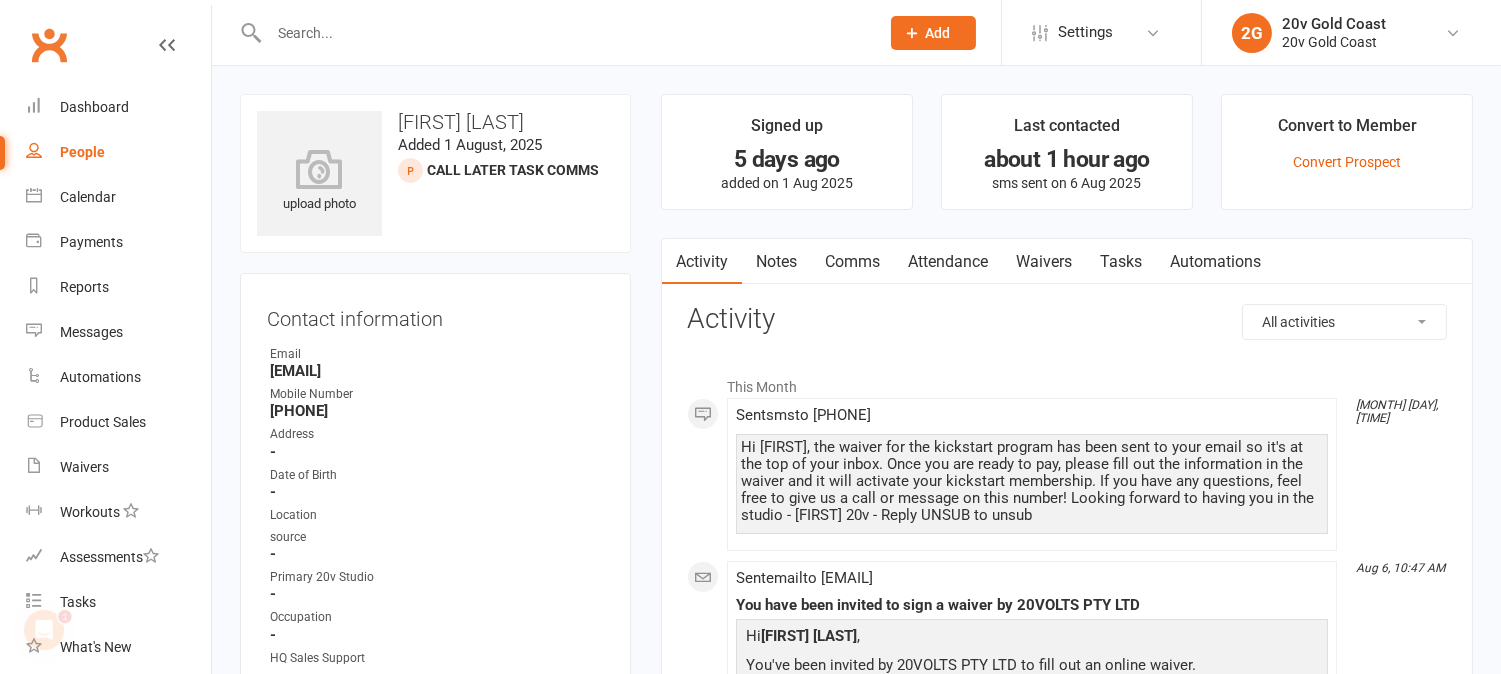 click on "People" at bounding box center [82, 152] 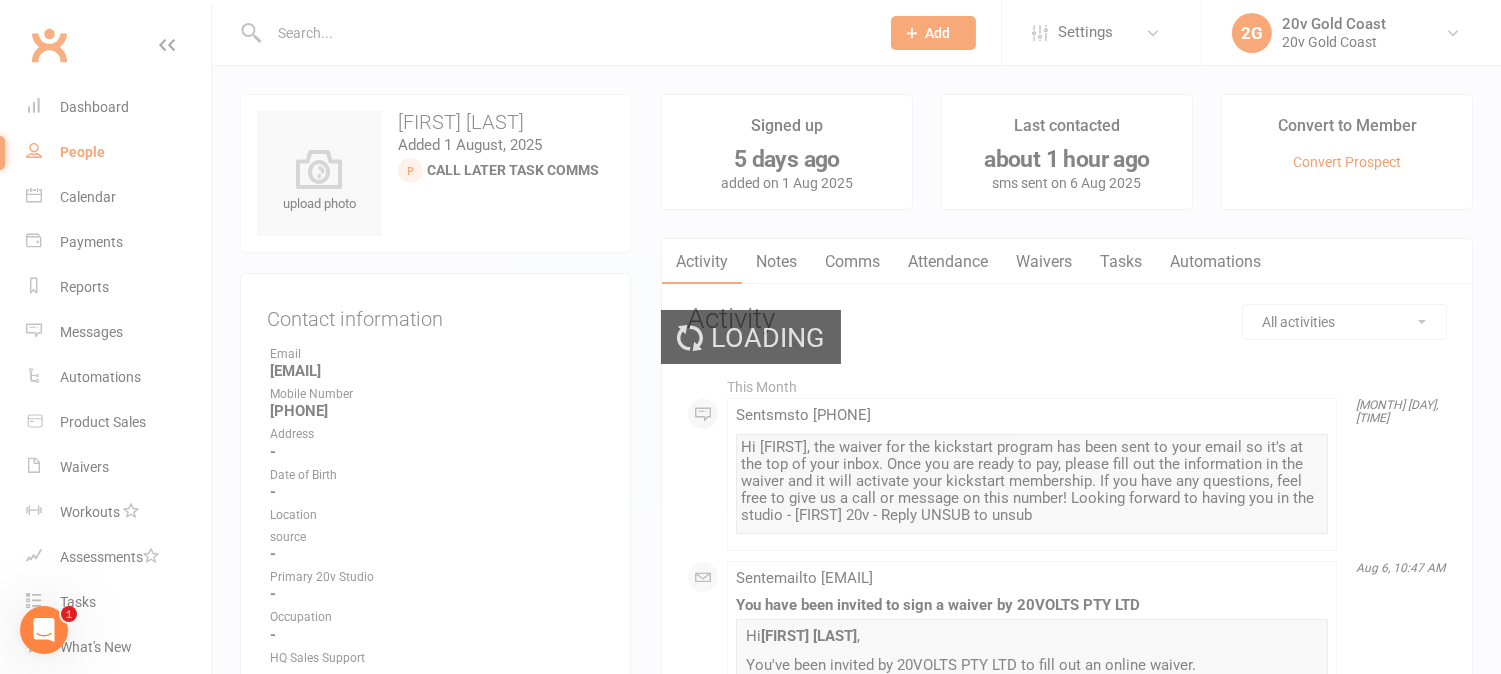 select on "100" 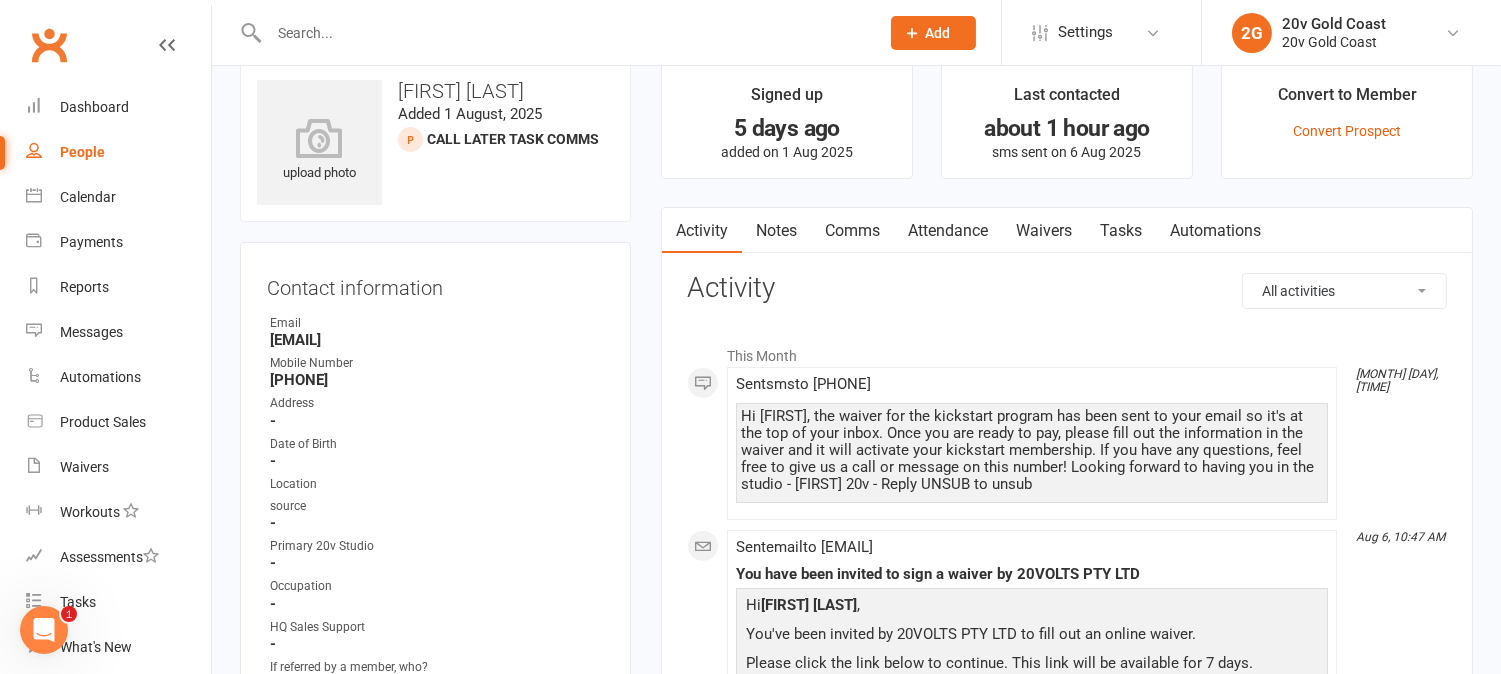 scroll, scrollTop: 0, scrollLeft: 0, axis: both 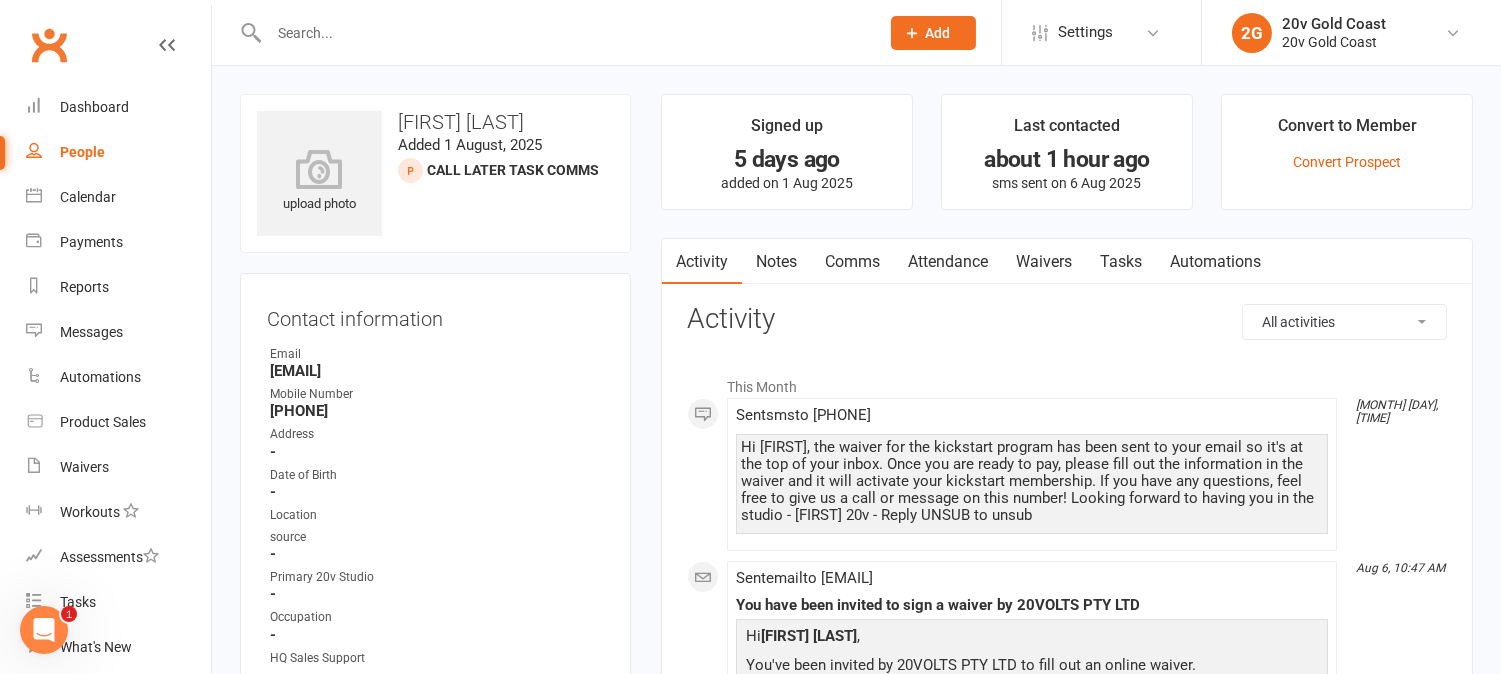 drag, startPoint x: 1067, startPoint y: 263, endPoint x: 1112, endPoint y: 258, distance: 45.276924 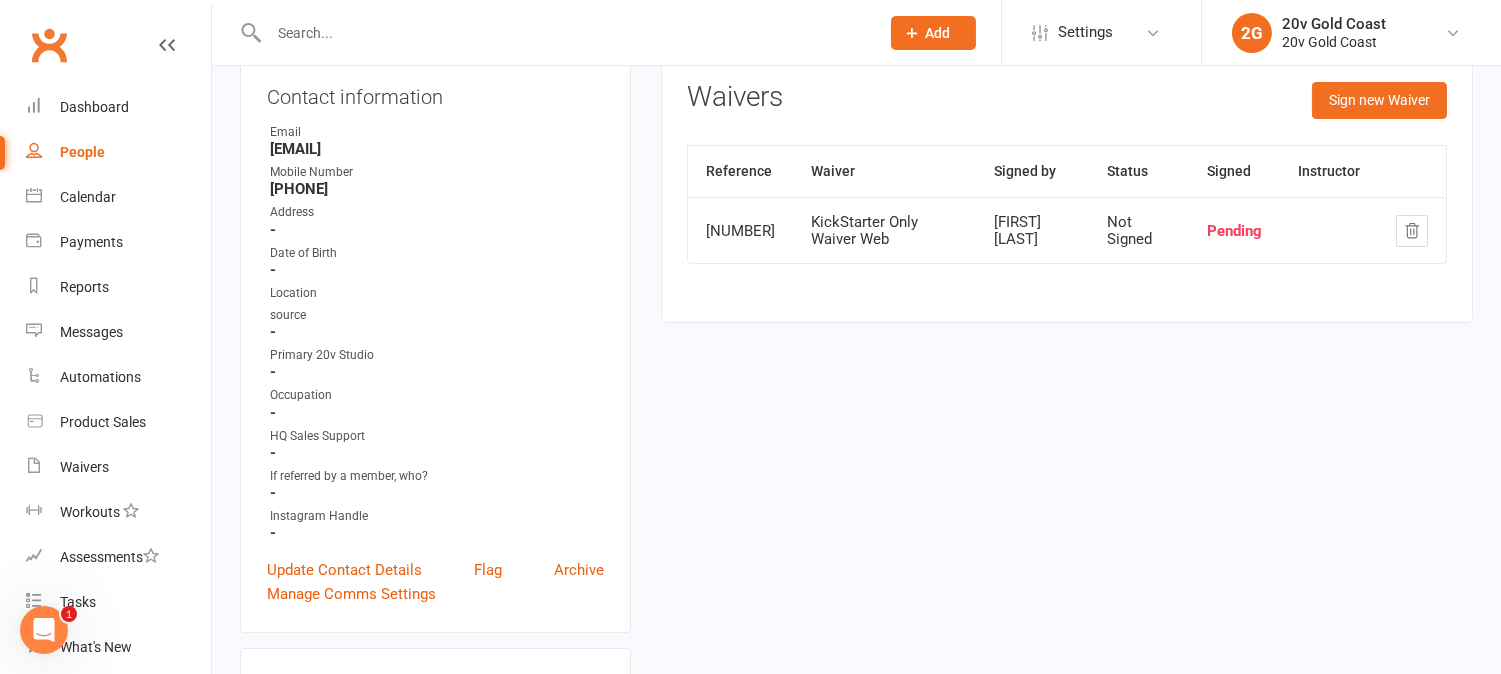 scroll, scrollTop: 0, scrollLeft: 0, axis: both 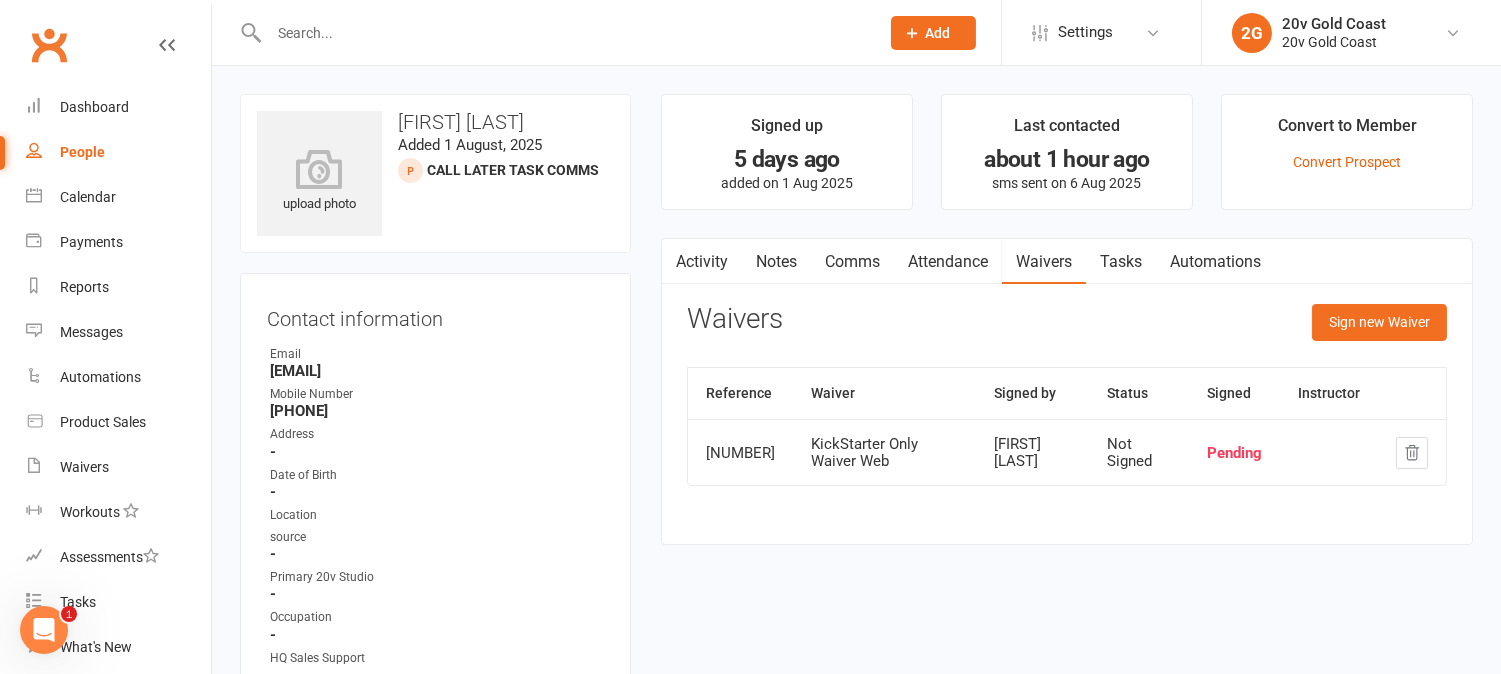 click on "Activity" at bounding box center [702, 262] 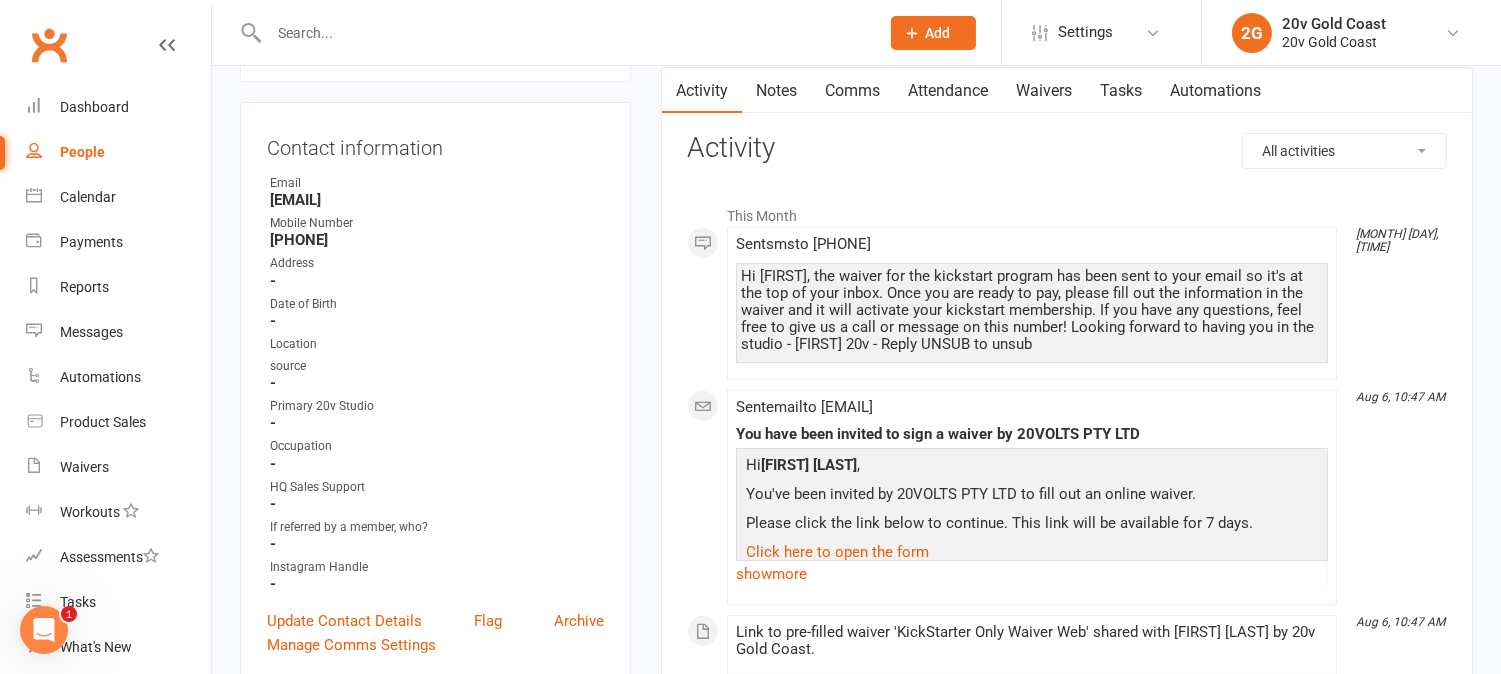 scroll, scrollTop: 0, scrollLeft: 0, axis: both 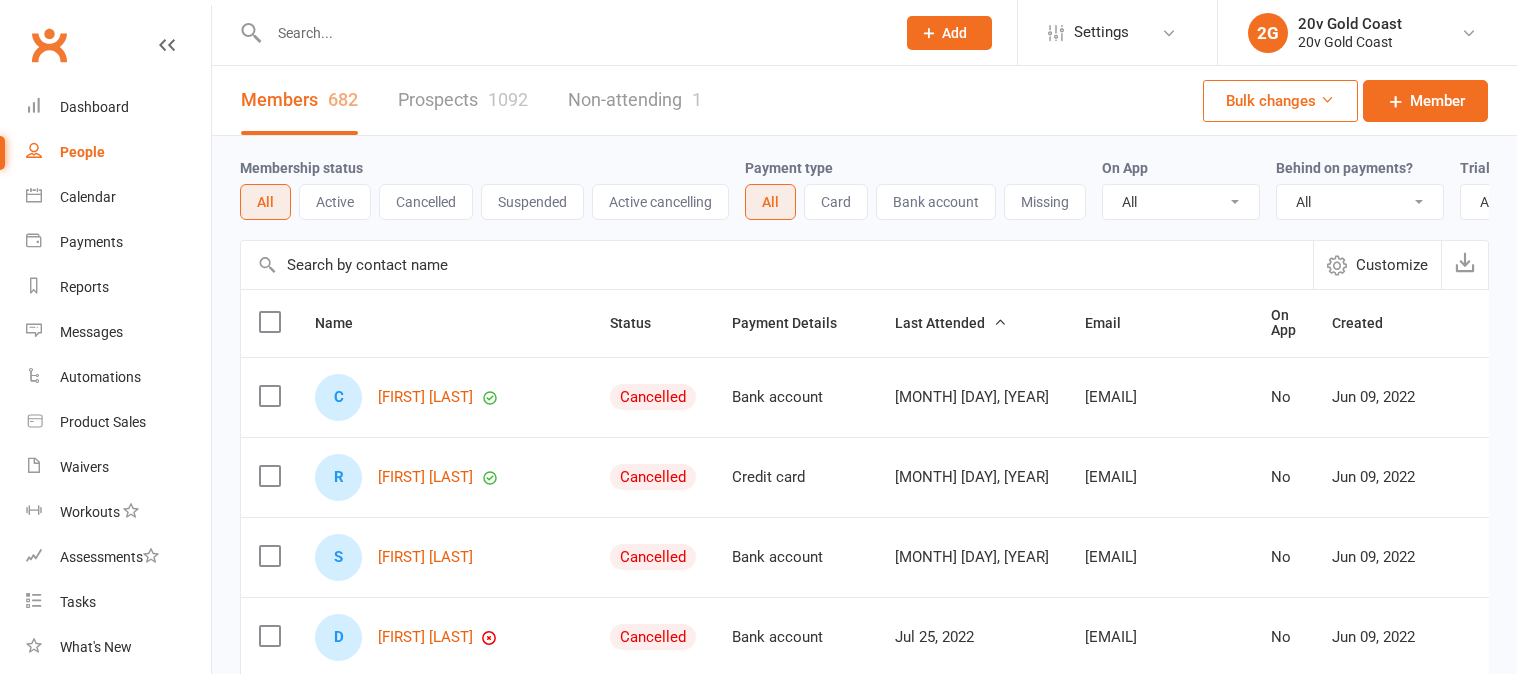 select on "100" 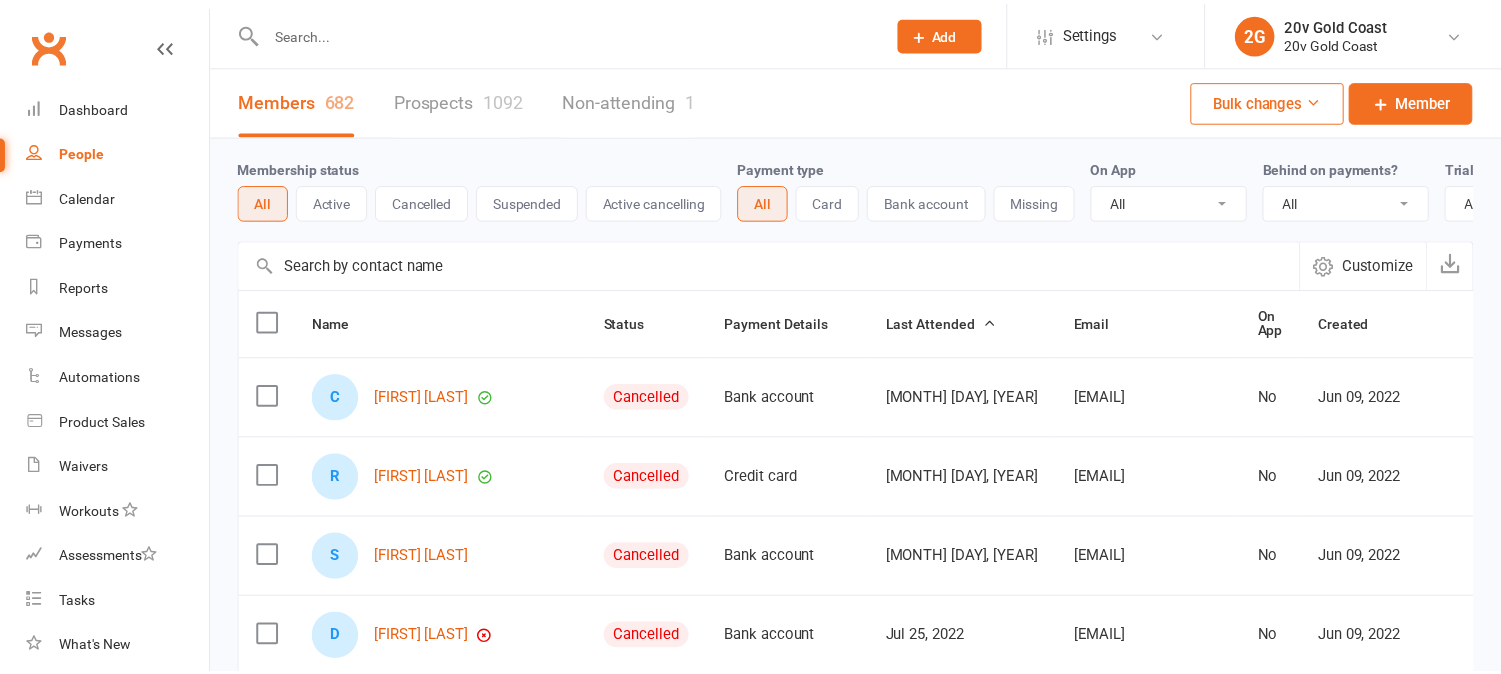 scroll, scrollTop: 0, scrollLeft: 0, axis: both 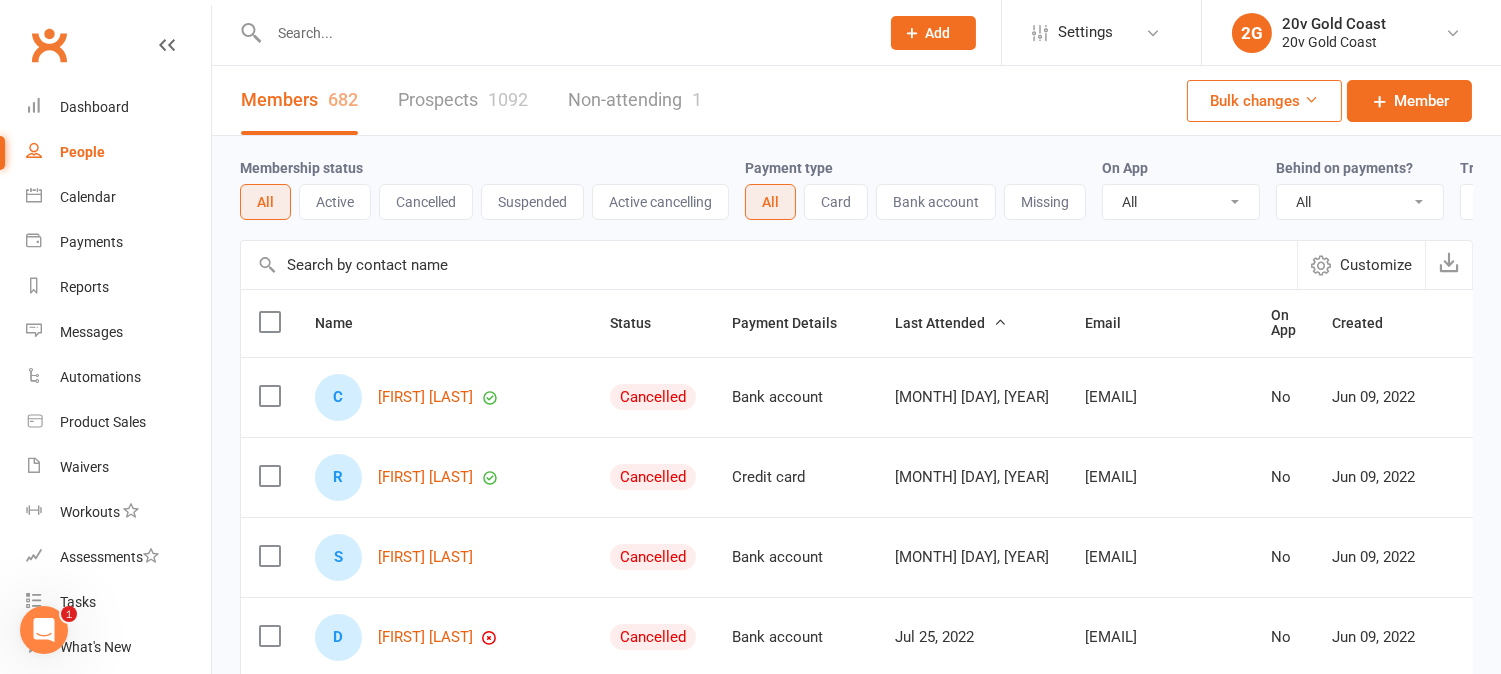 click on "Prospects 1092" at bounding box center [463, 100] 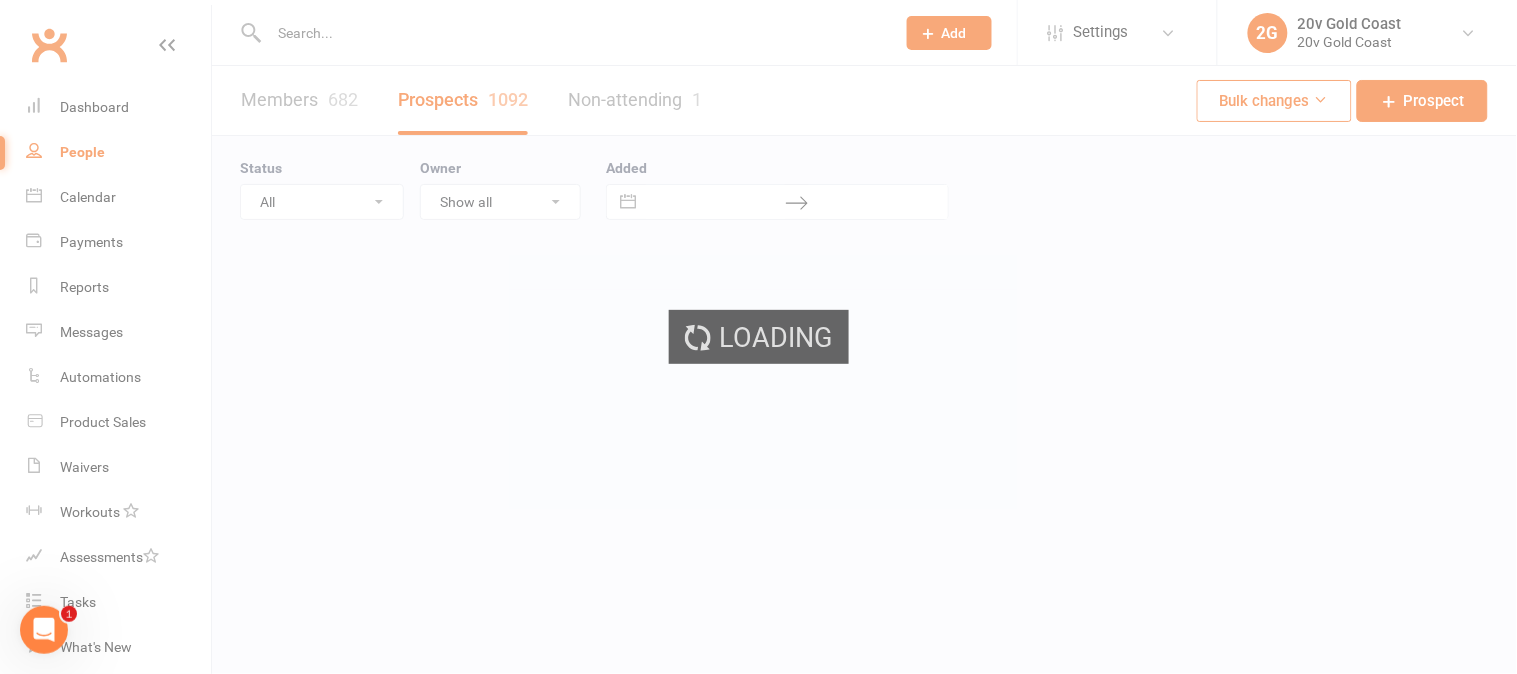 select on "100" 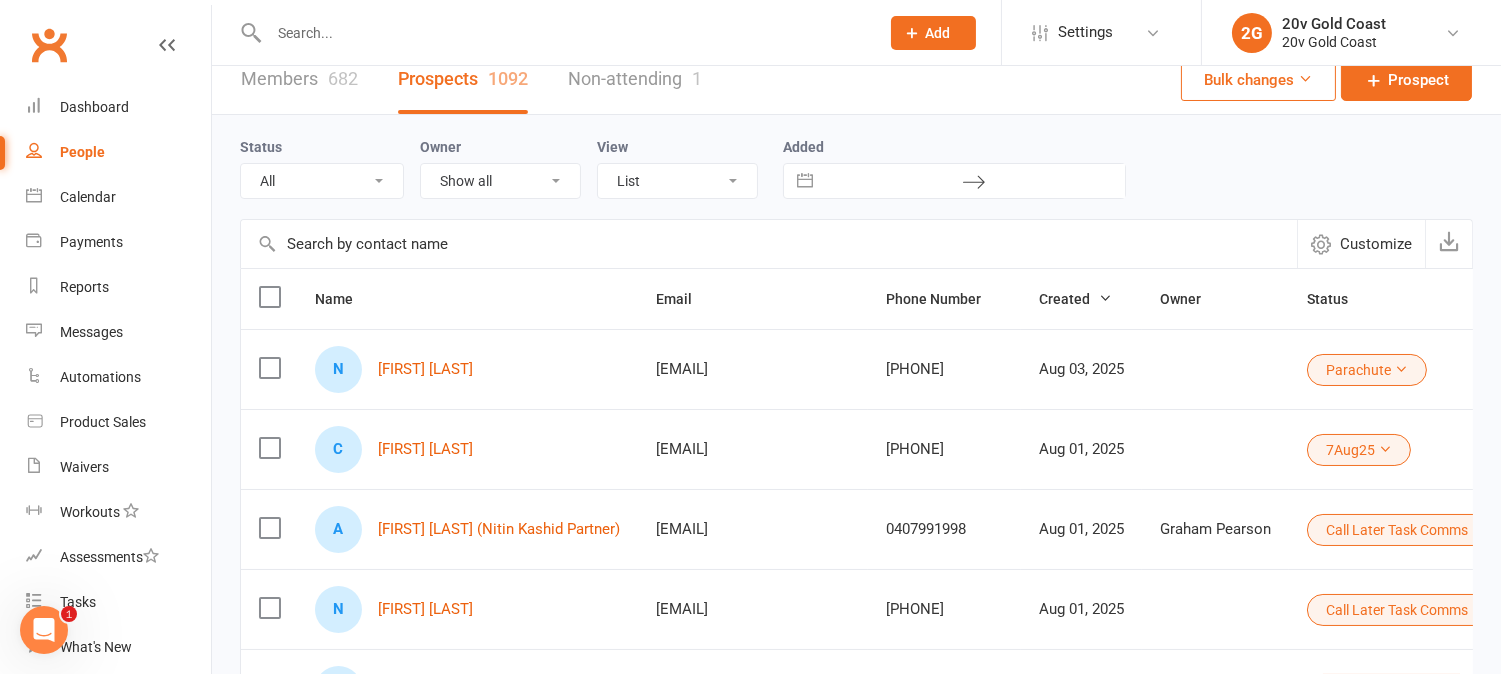 scroll, scrollTop: 0, scrollLeft: 0, axis: both 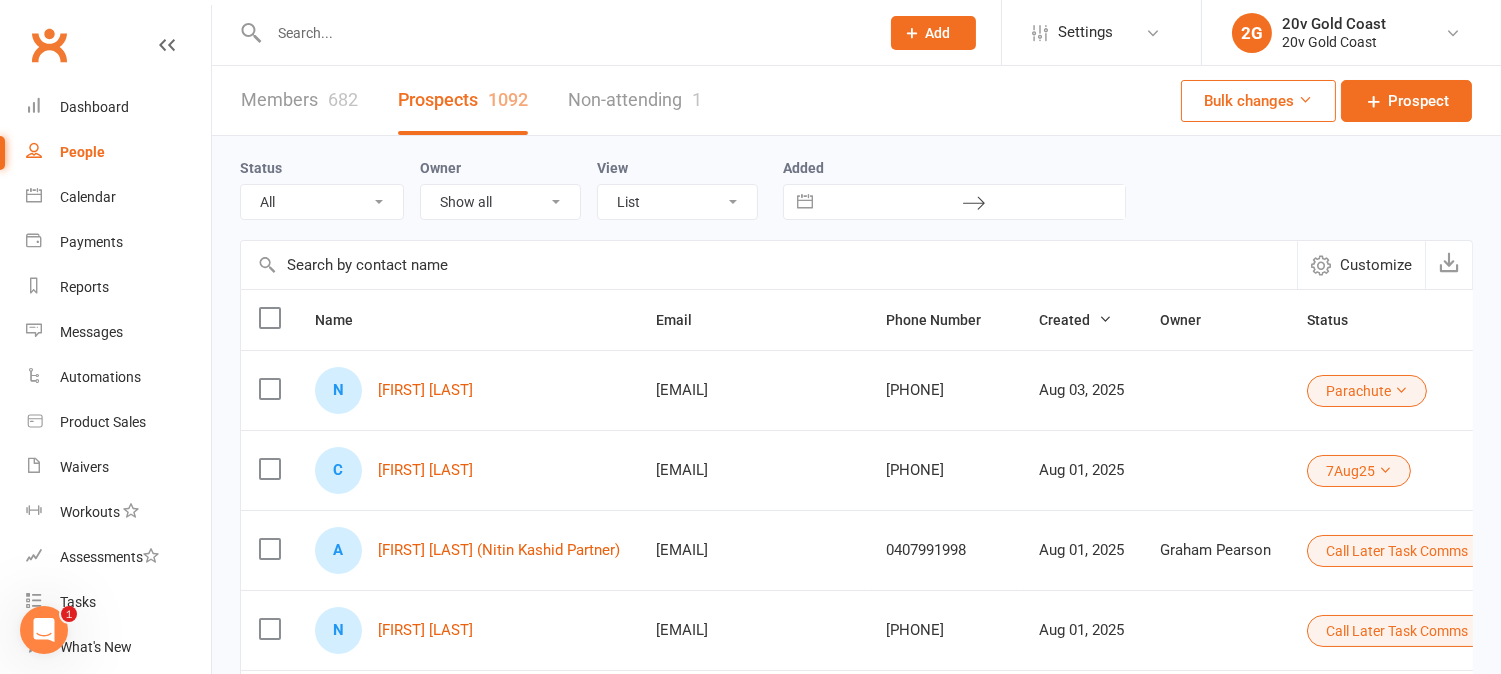 click at bounding box center (552, 32) 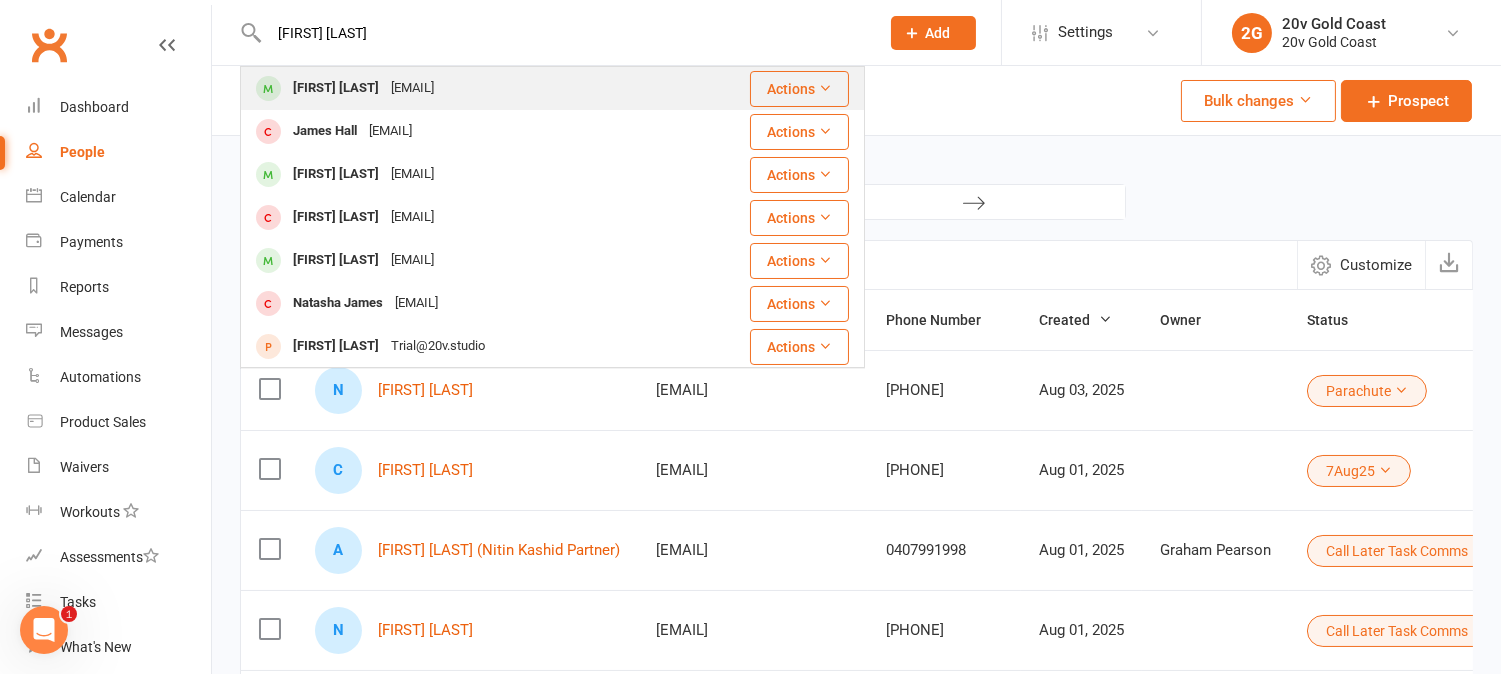 type on "james robi" 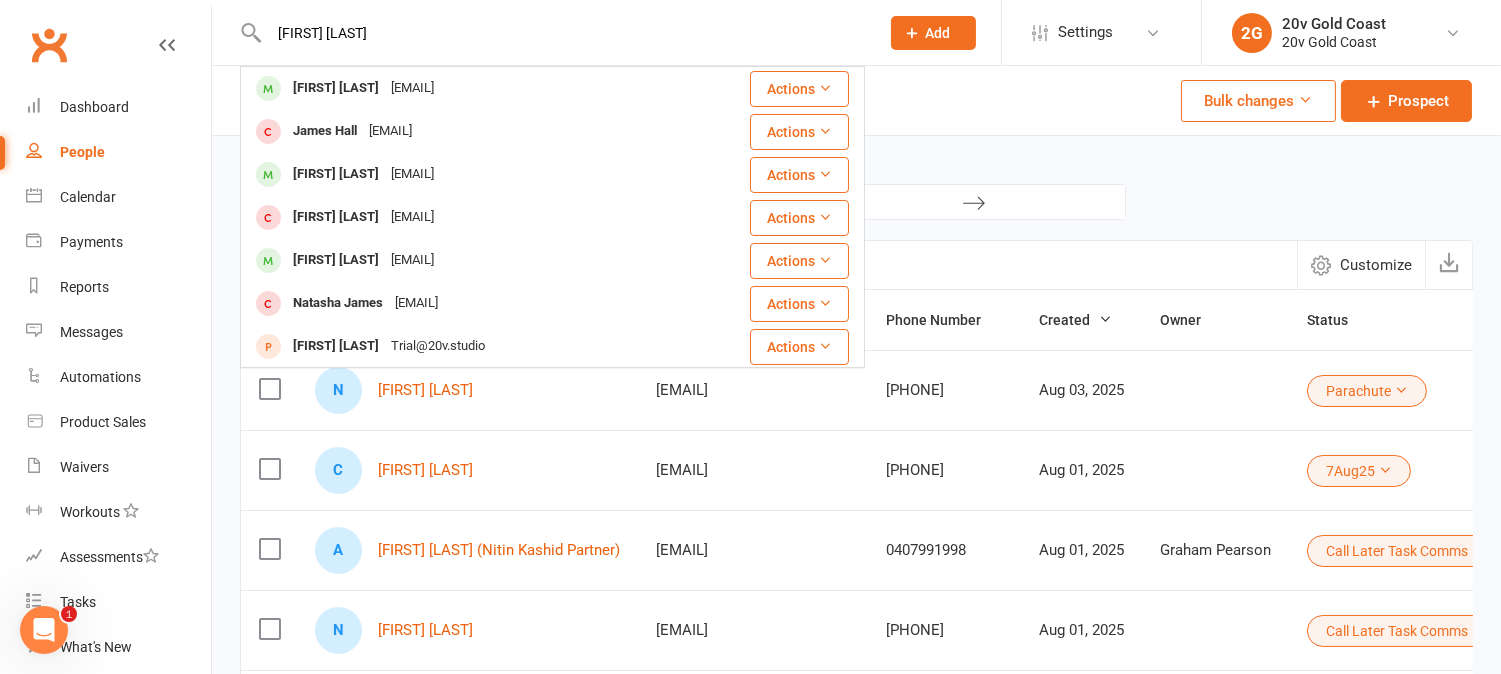 click on "James Robinson" at bounding box center [336, 88] 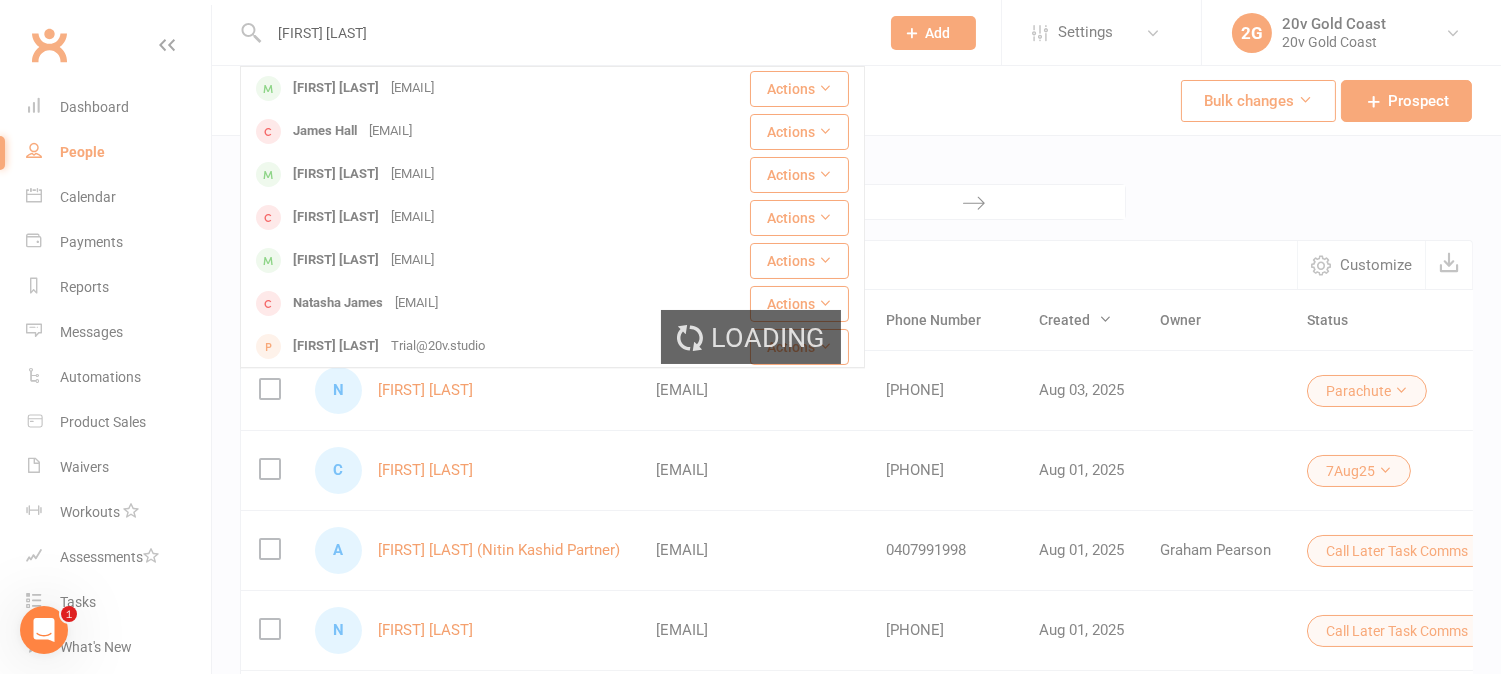 type 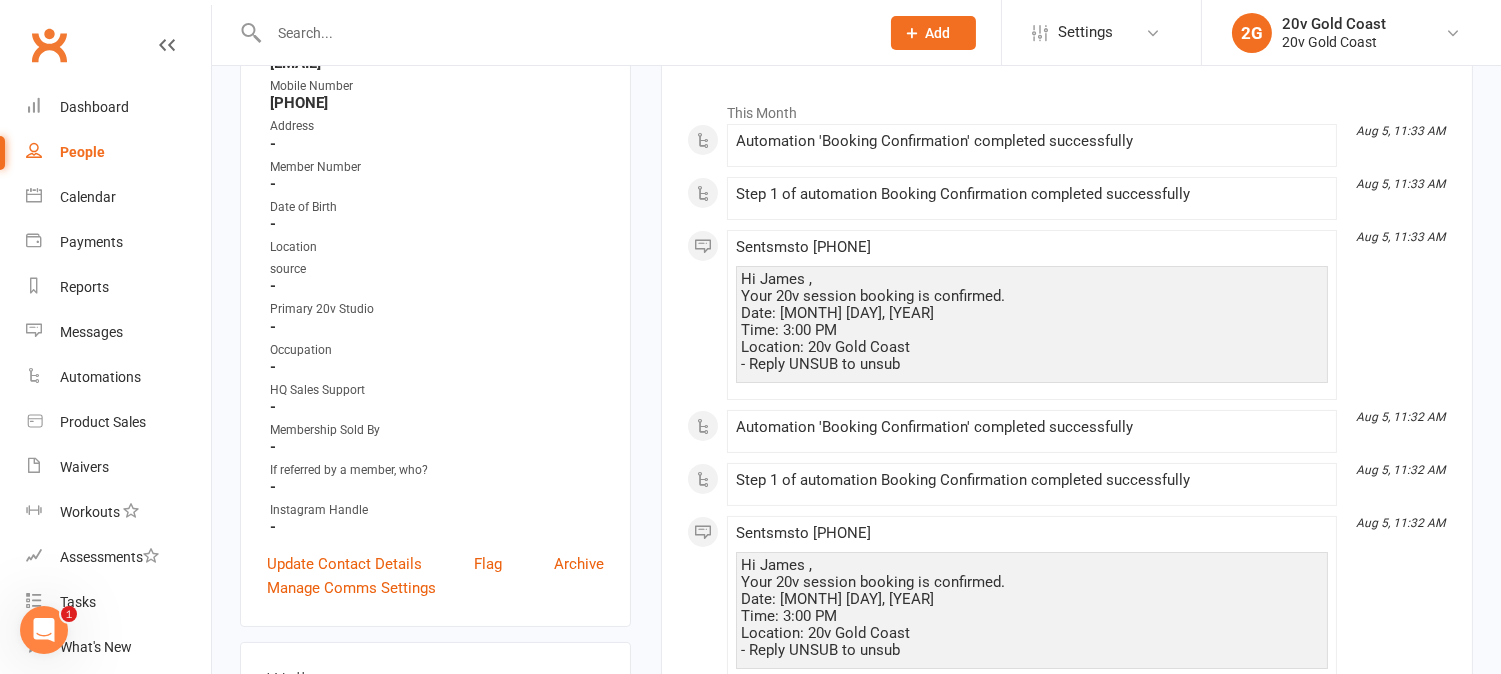 scroll, scrollTop: 0, scrollLeft: 0, axis: both 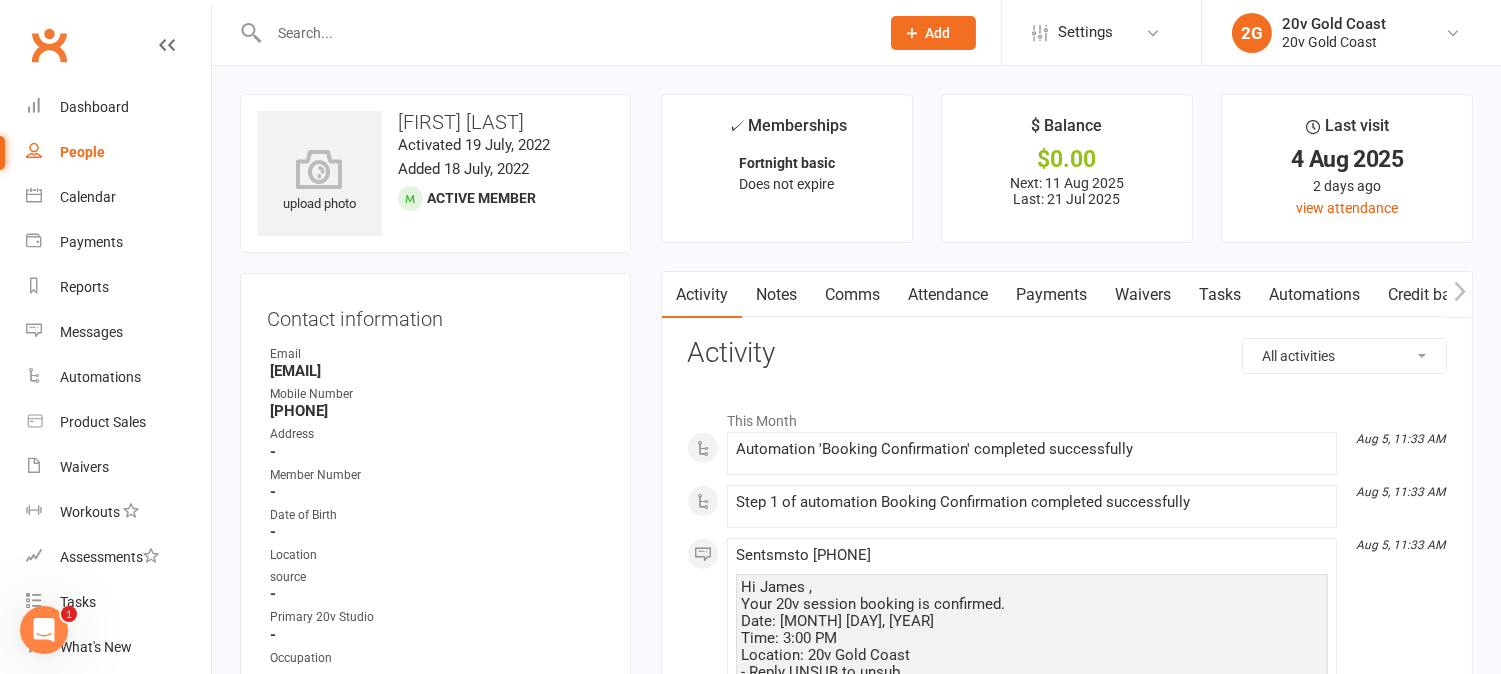 click on "Attendance" at bounding box center [948, 295] 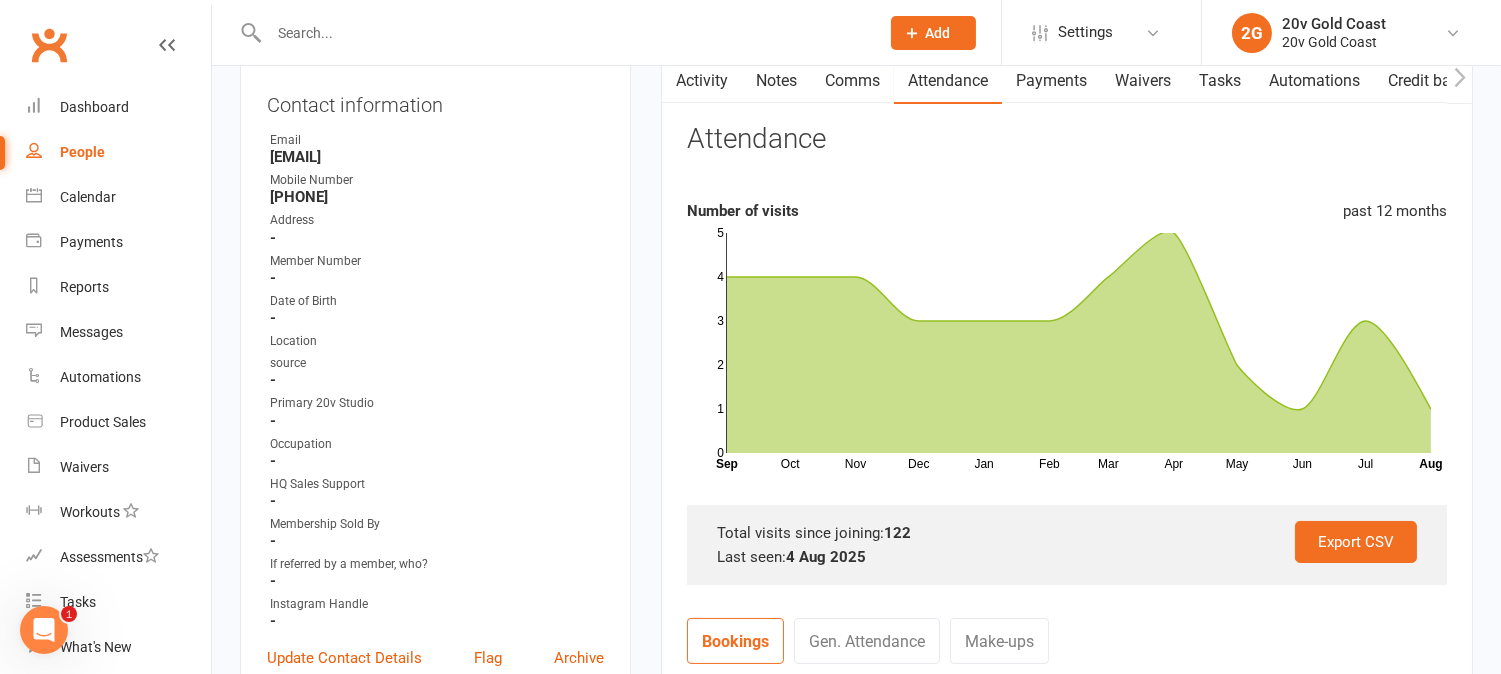 scroll, scrollTop: 111, scrollLeft: 0, axis: vertical 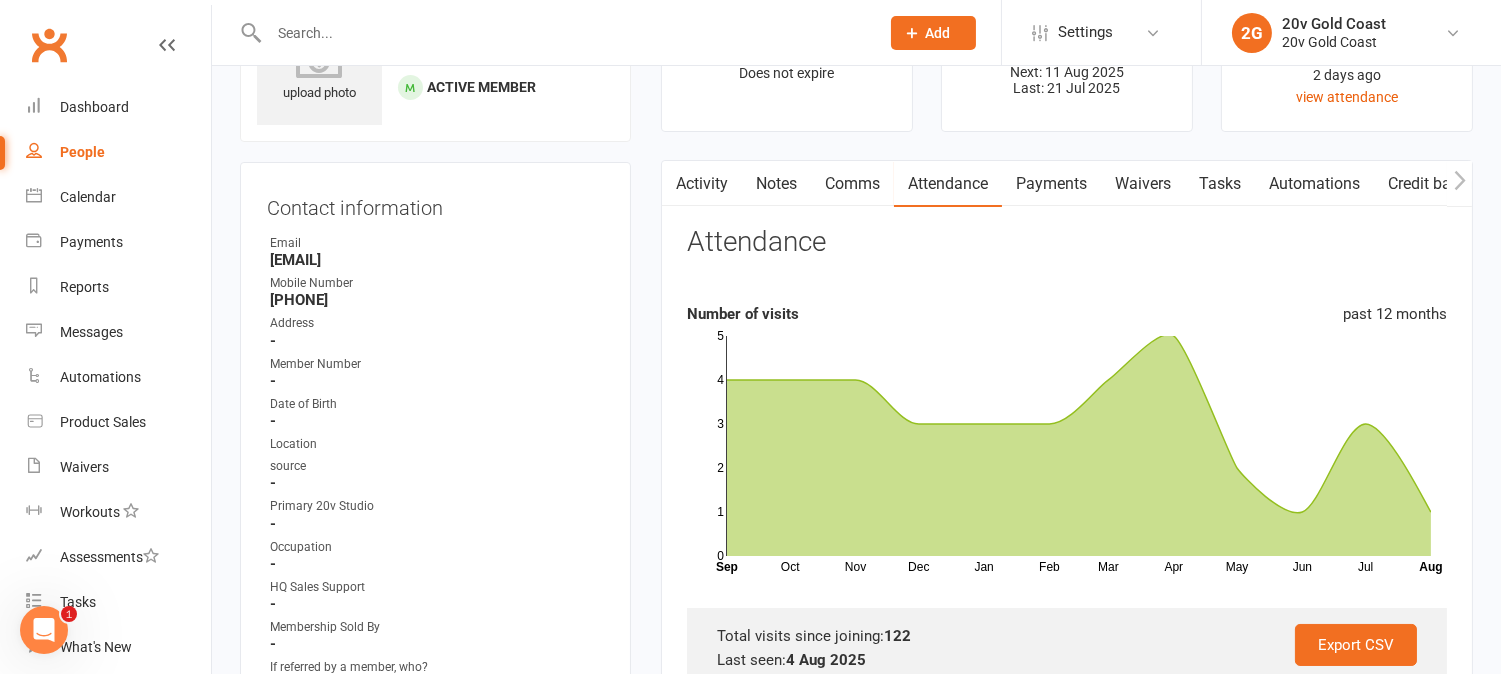 click on "Activity" at bounding box center [702, 184] 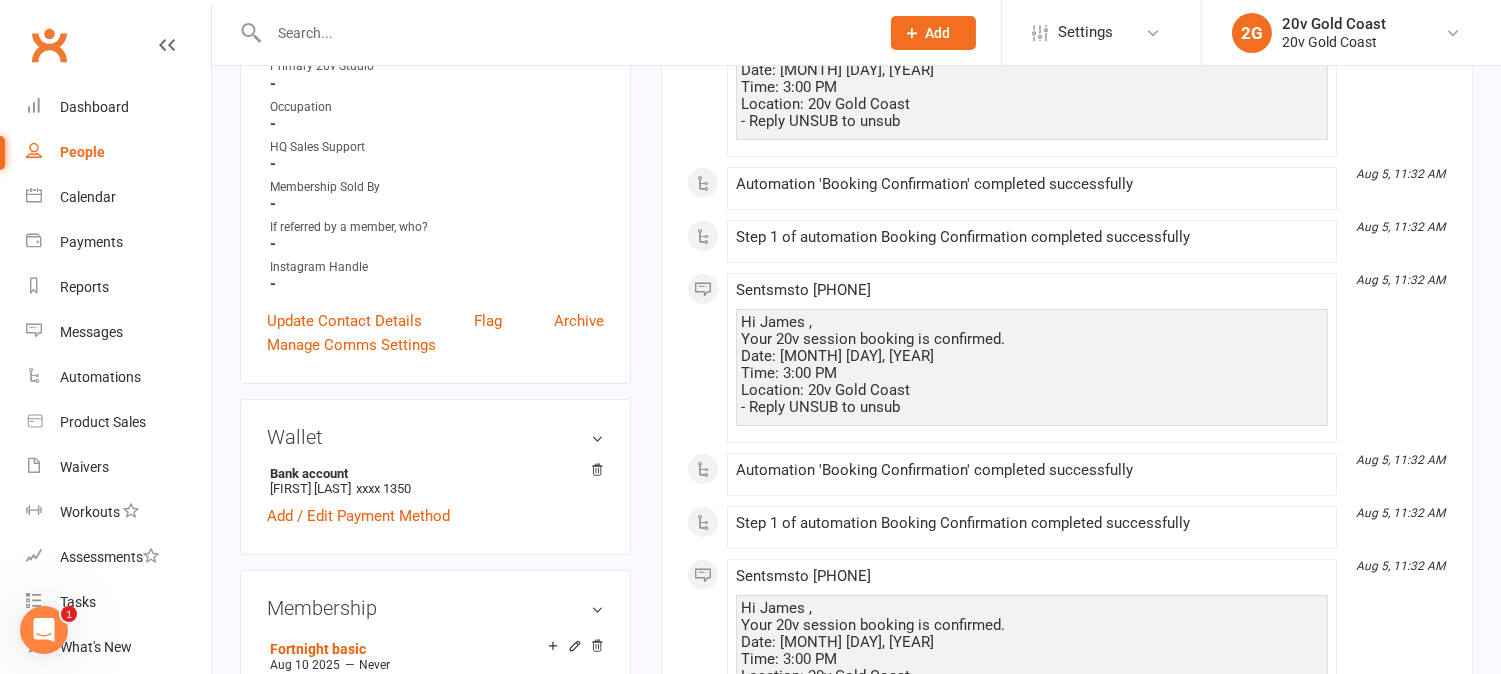 scroll, scrollTop: 0, scrollLeft: 0, axis: both 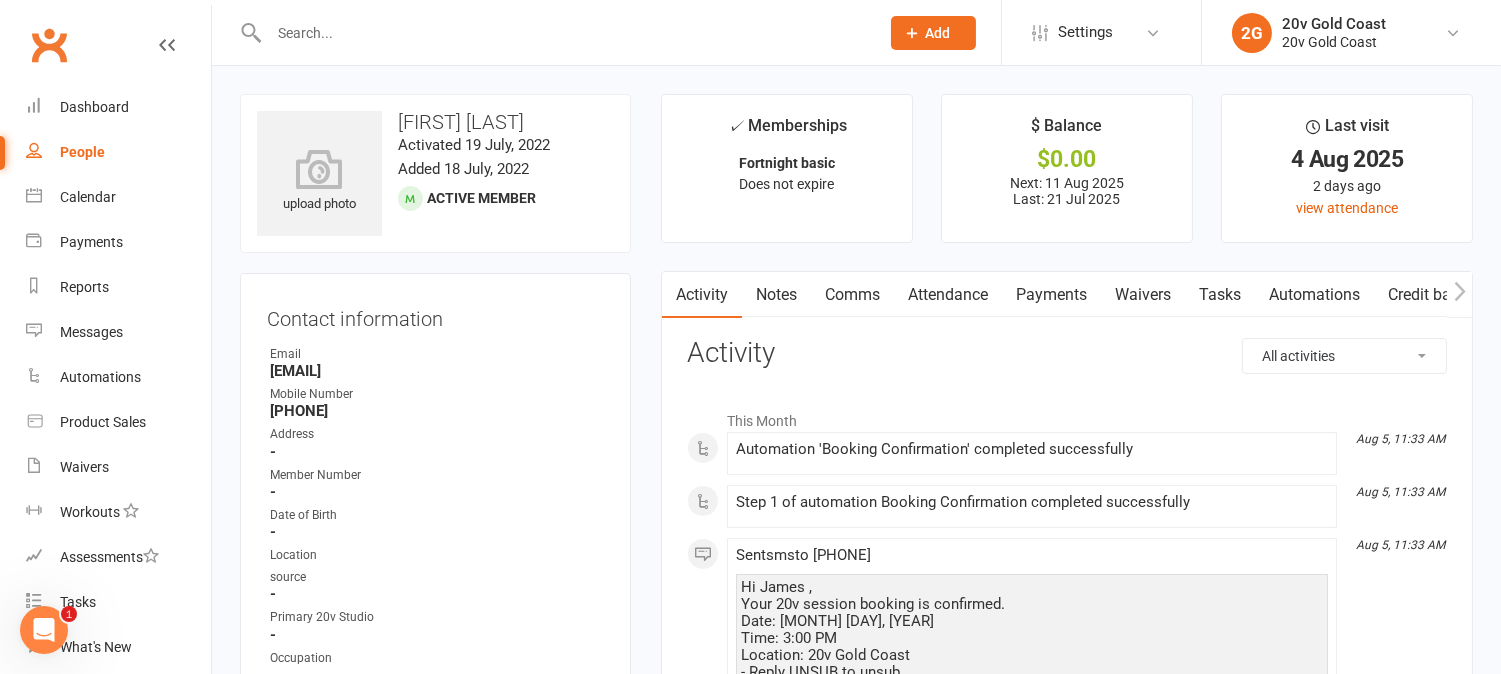 click on "Attendance" at bounding box center [948, 295] 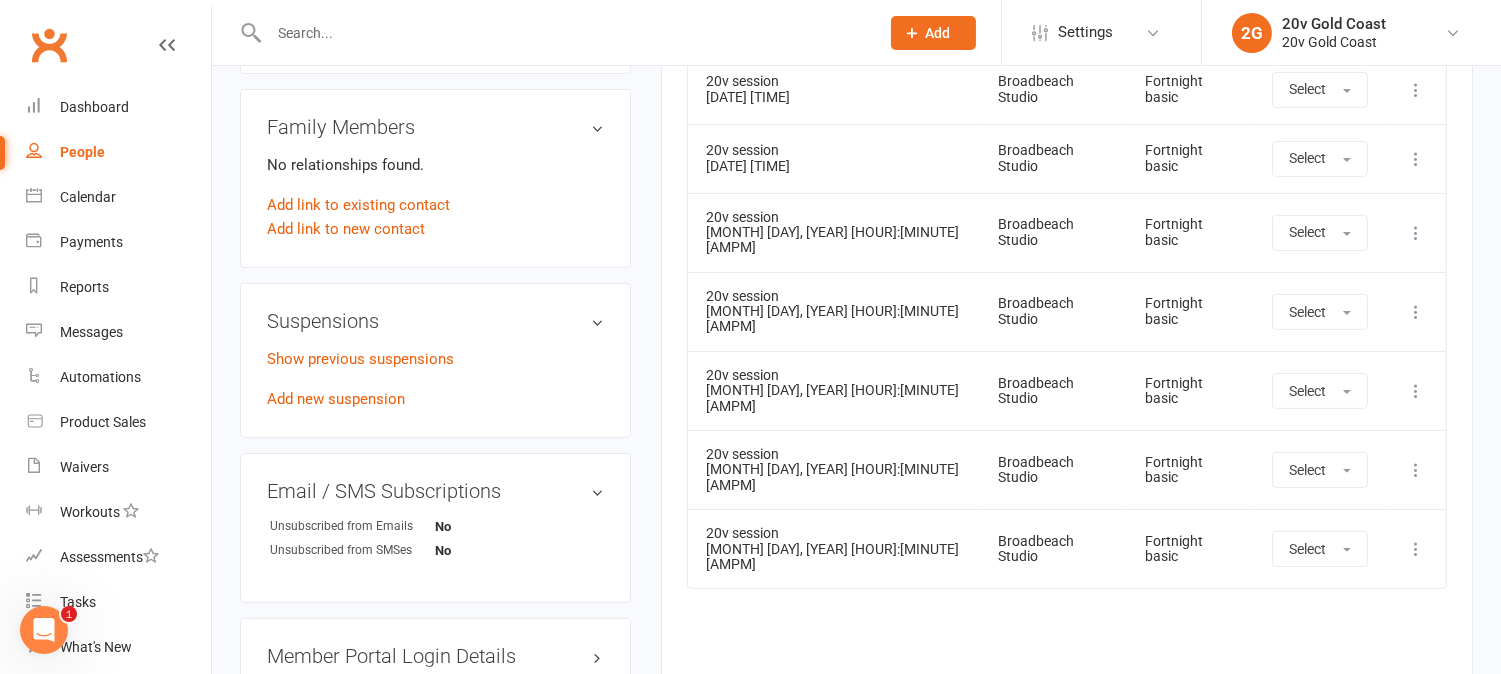scroll, scrollTop: 1333, scrollLeft: 0, axis: vertical 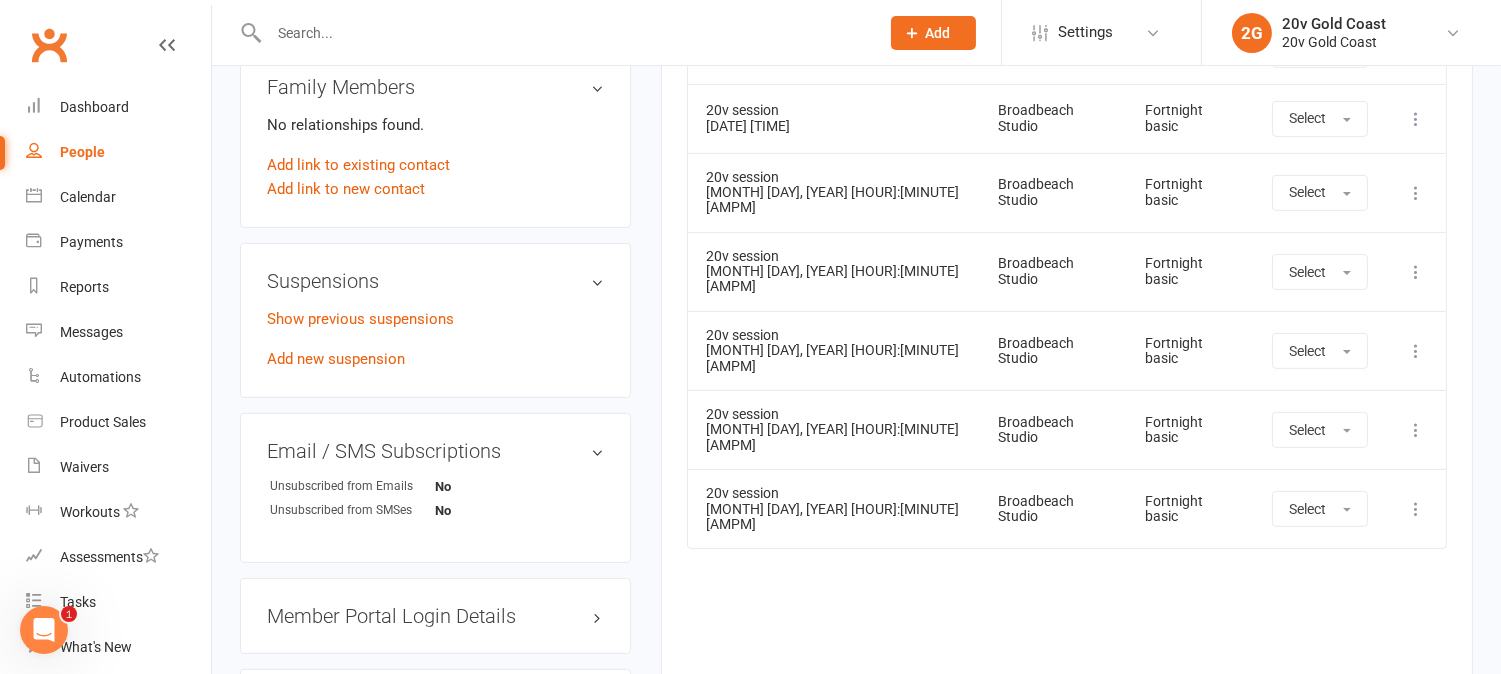click on "Event Location Membership Attendance Show Older Bookings 20v session 14 Aug 2025 3:00pm Broadbeach Studio Fortnight basic
Select
More info View event Remove booking 20v session 28 Aug 2025 3:00pm Broadbeach Studio Fortnight basic
Select
More info View event Remove booking 20v session 11 Sep 2025 3:00pm Broadbeach Studio Fortnight basic
Select
More info View event Remove booking 20v session 25 Sep 2025 3:00pm Broadbeach Studio Fortnight basic
Select
More info View event Remove booking 20v session 09 Oct 2025 3:00pm Broadbeach Studio Fortnight basic
Select
More info View event Remove booking 20v session 23 Oct 2025 3:00pm Broadbeach Studio Fortnight basic
Select" at bounding box center [1067, 187] 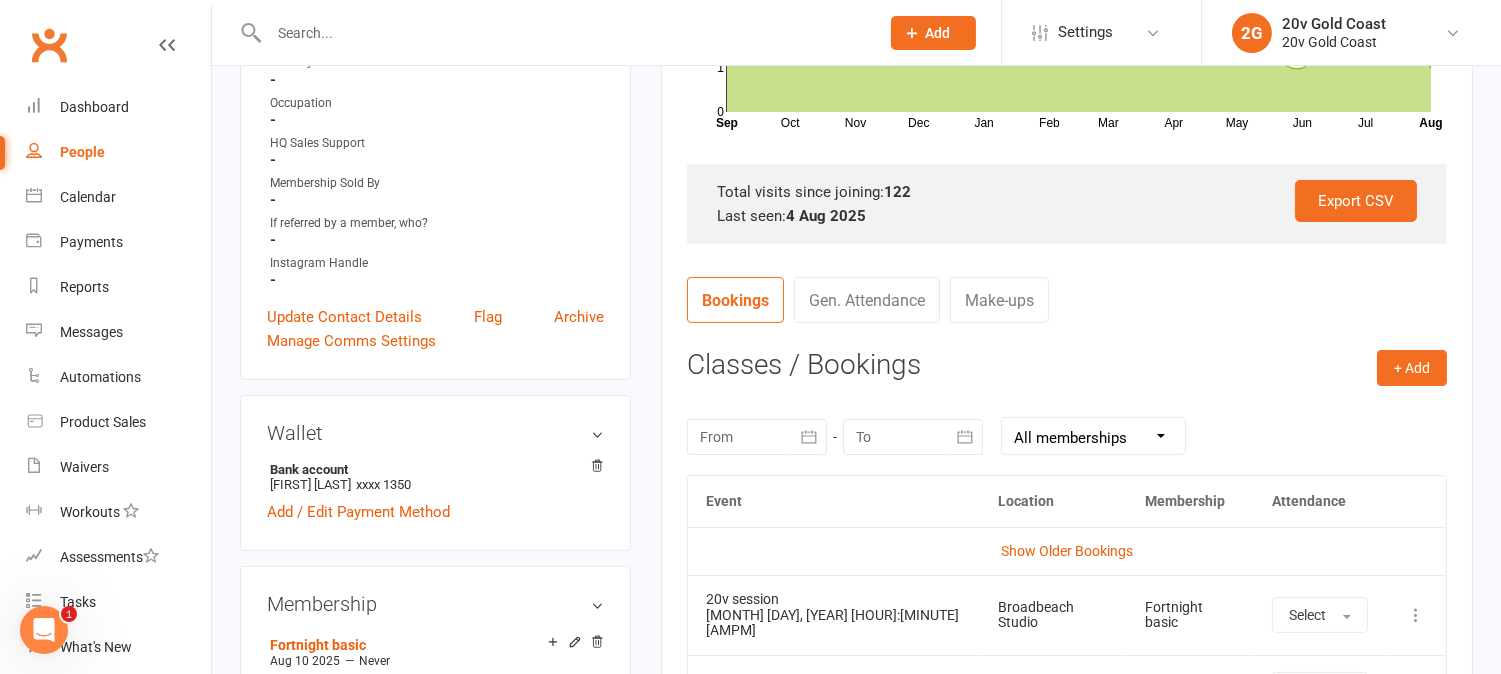 scroll, scrollTop: 0, scrollLeft: 0, axis: both 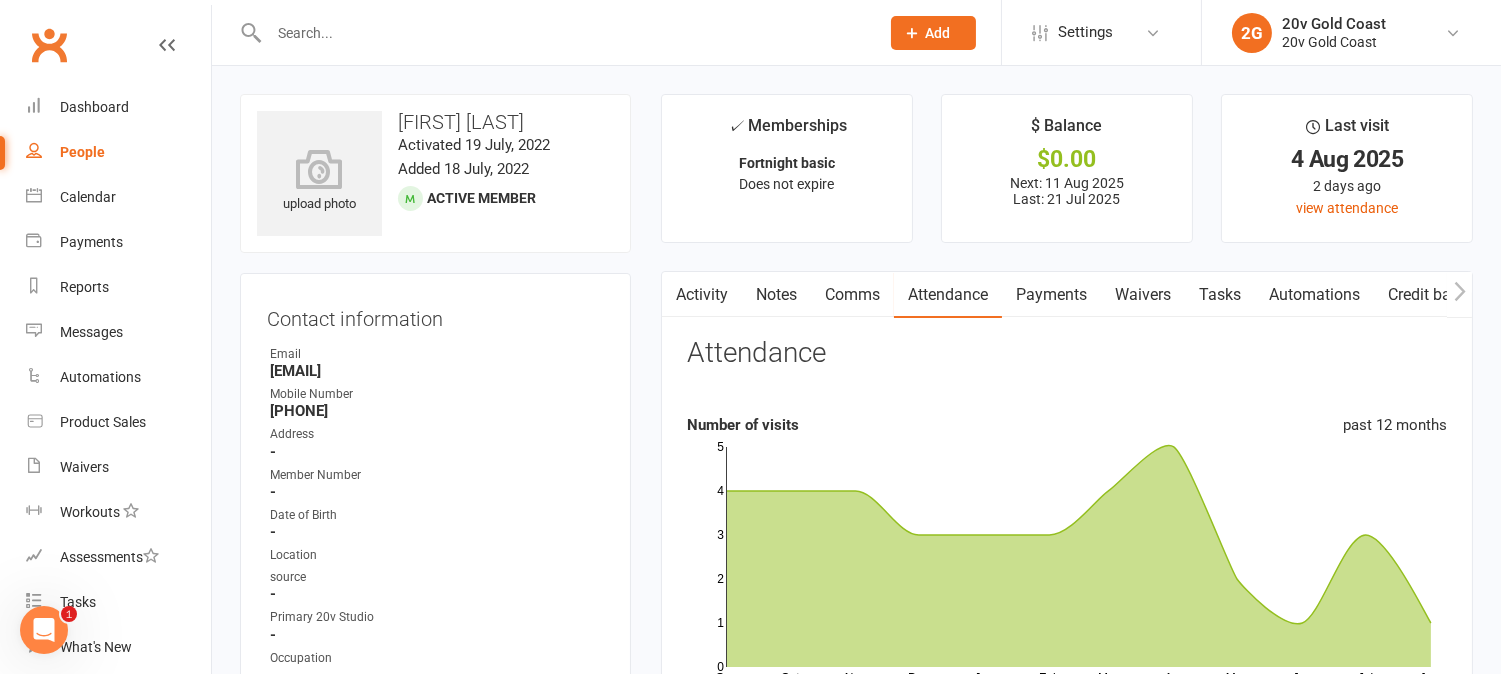 click on "Payments" at bounding box center (1051, 295) 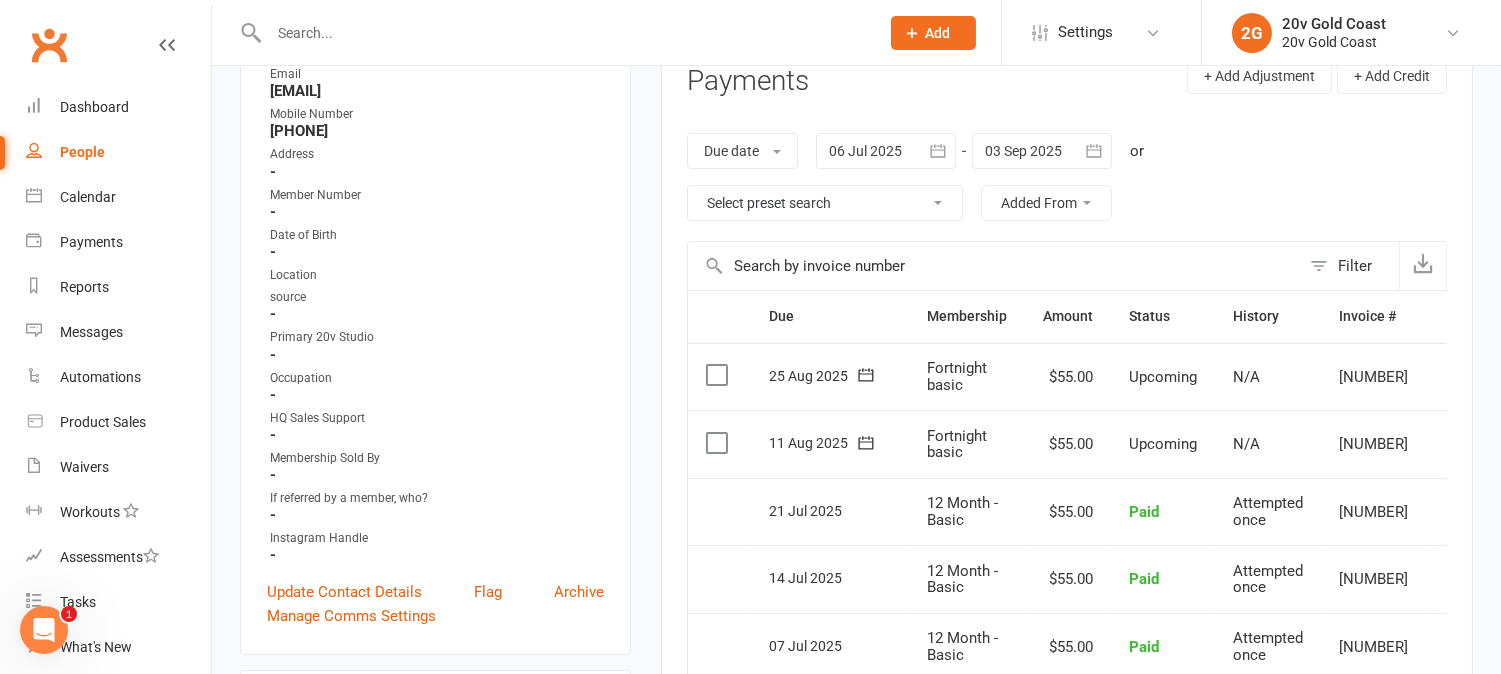 scroll, scrollTop: 222, scrollLeft: 0, axis: vertical 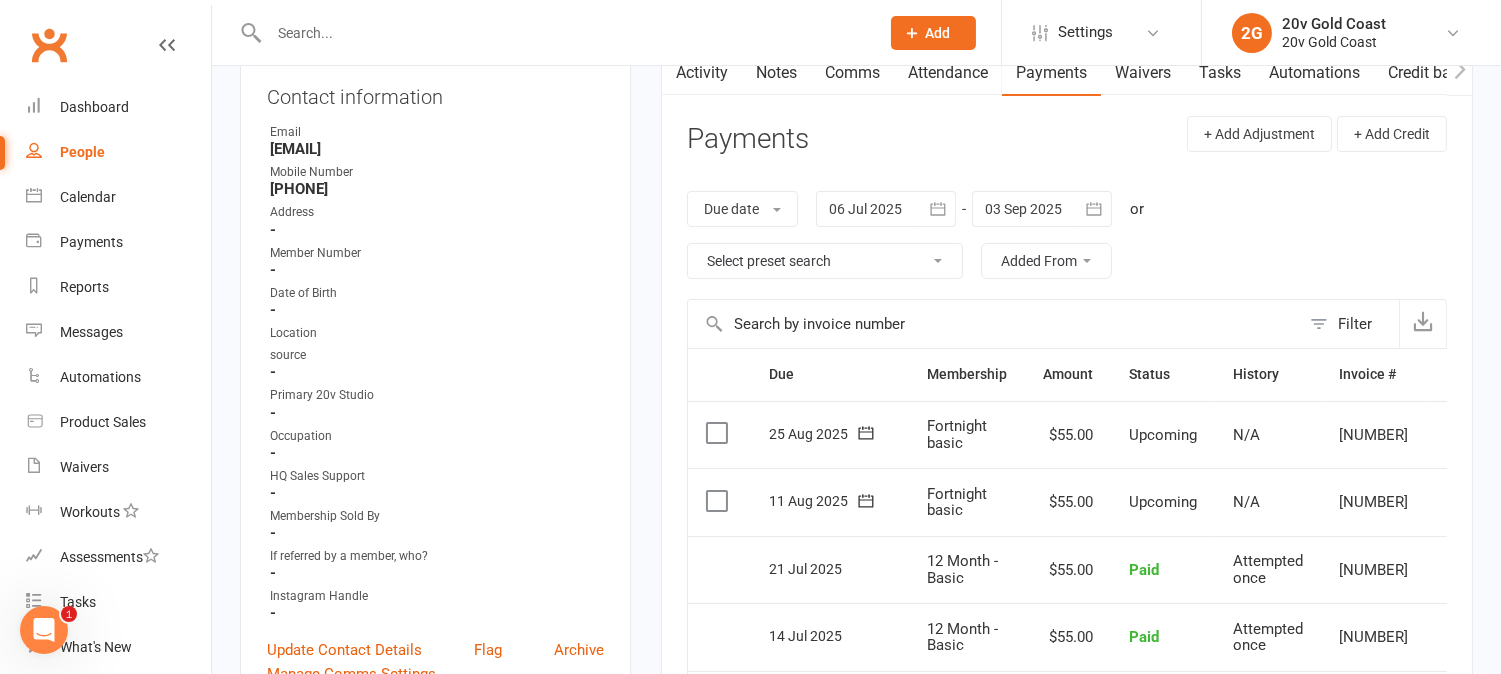 click on "Due date  Due date Date paid Date failed Date settled 06 Jul 2025
July 2025
Sun Mon Tue Wed Thu Fri Sat
27
29
30
01
02
03
04
05
28
06
07
08
09
10
11
12
29
13
14
15
16
17
18
19
30
20
21
22
23
24
25
26
31
27
28
29
30
31
01 02 32" at bounding box center [1067, 235] 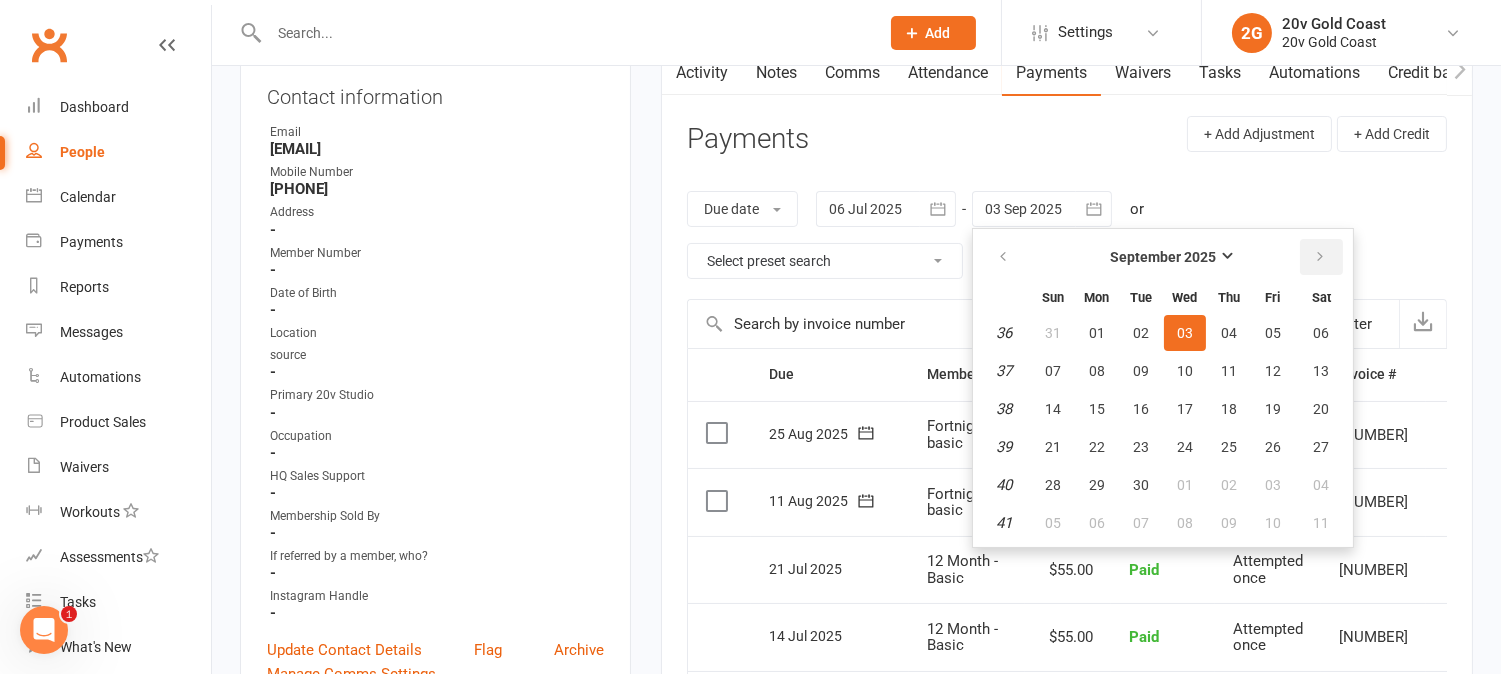 click at bounding box center [1321, 257] 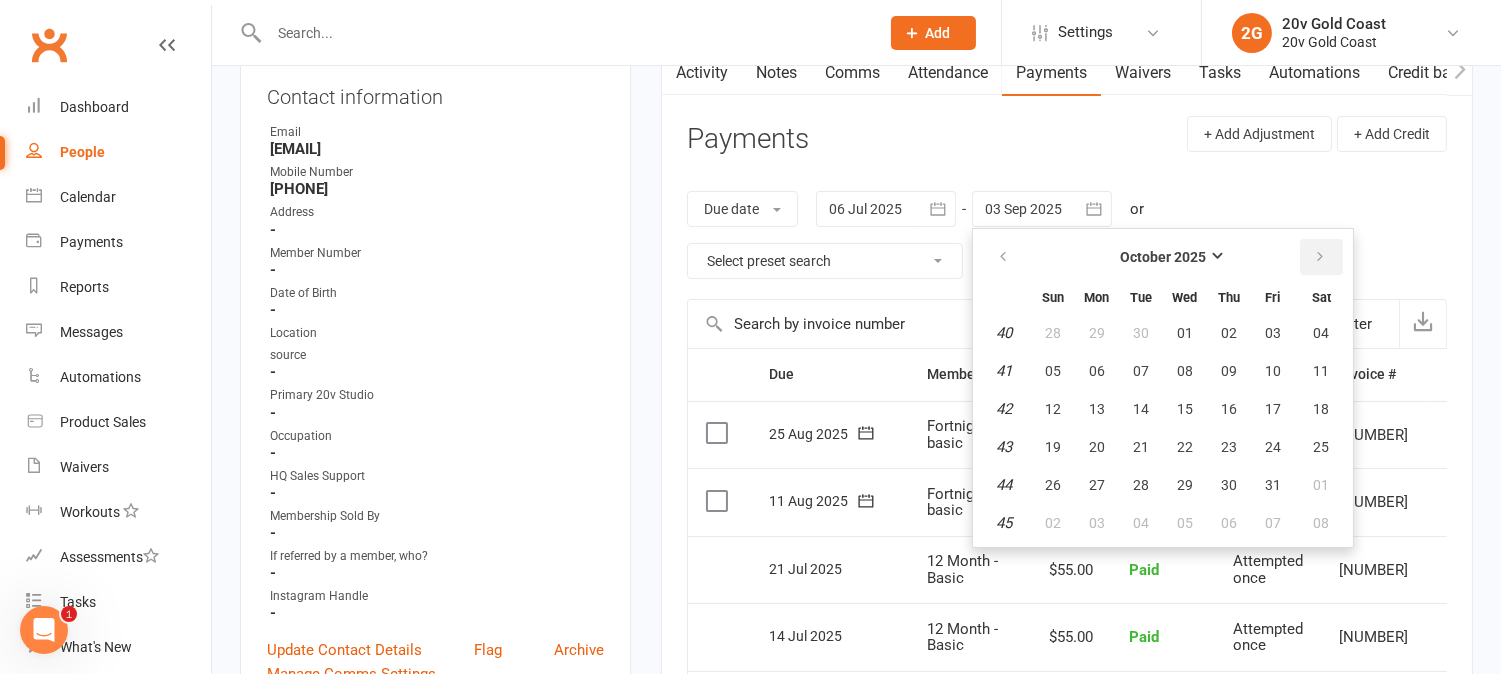 click at bounding box center (1321, 257) 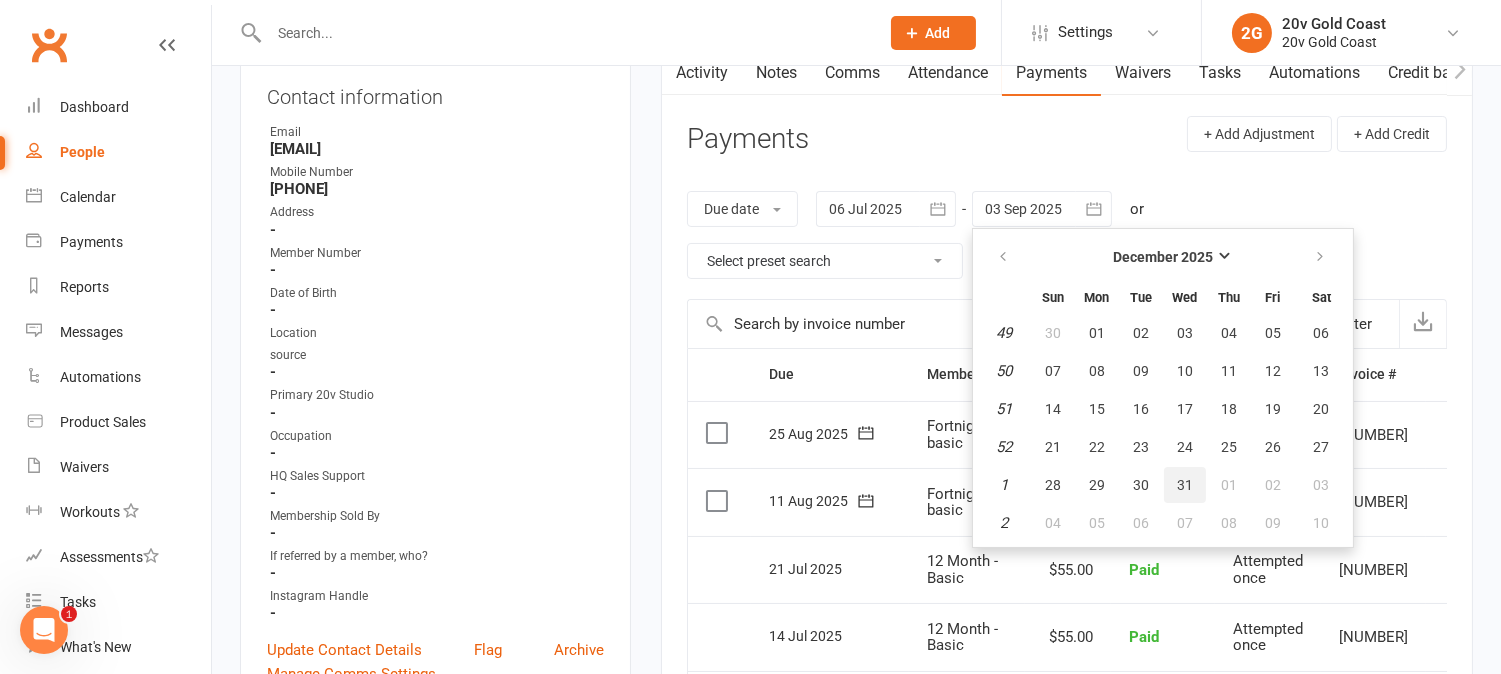 click on "31" at bounding box center (1185, 485) 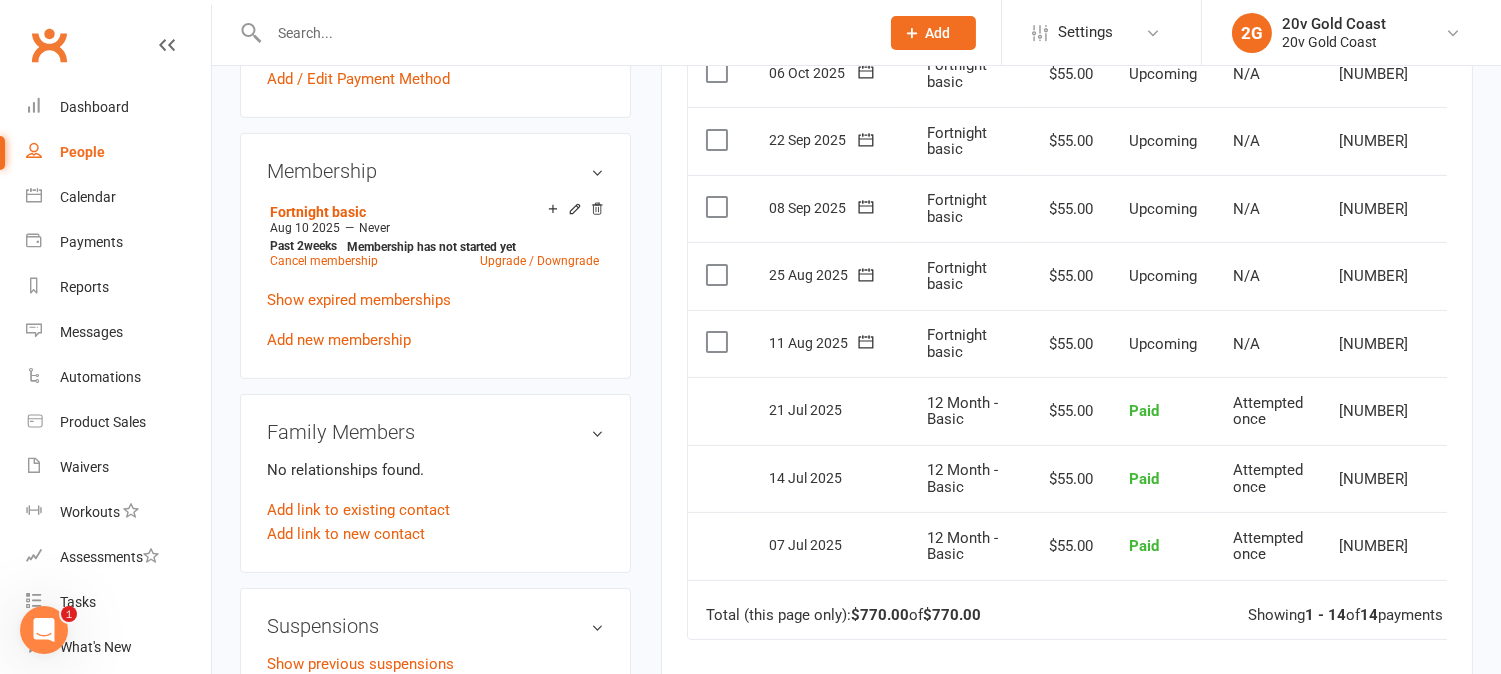 scroll, scrollTop: 888, scrollLeft: 0, axis: vertical 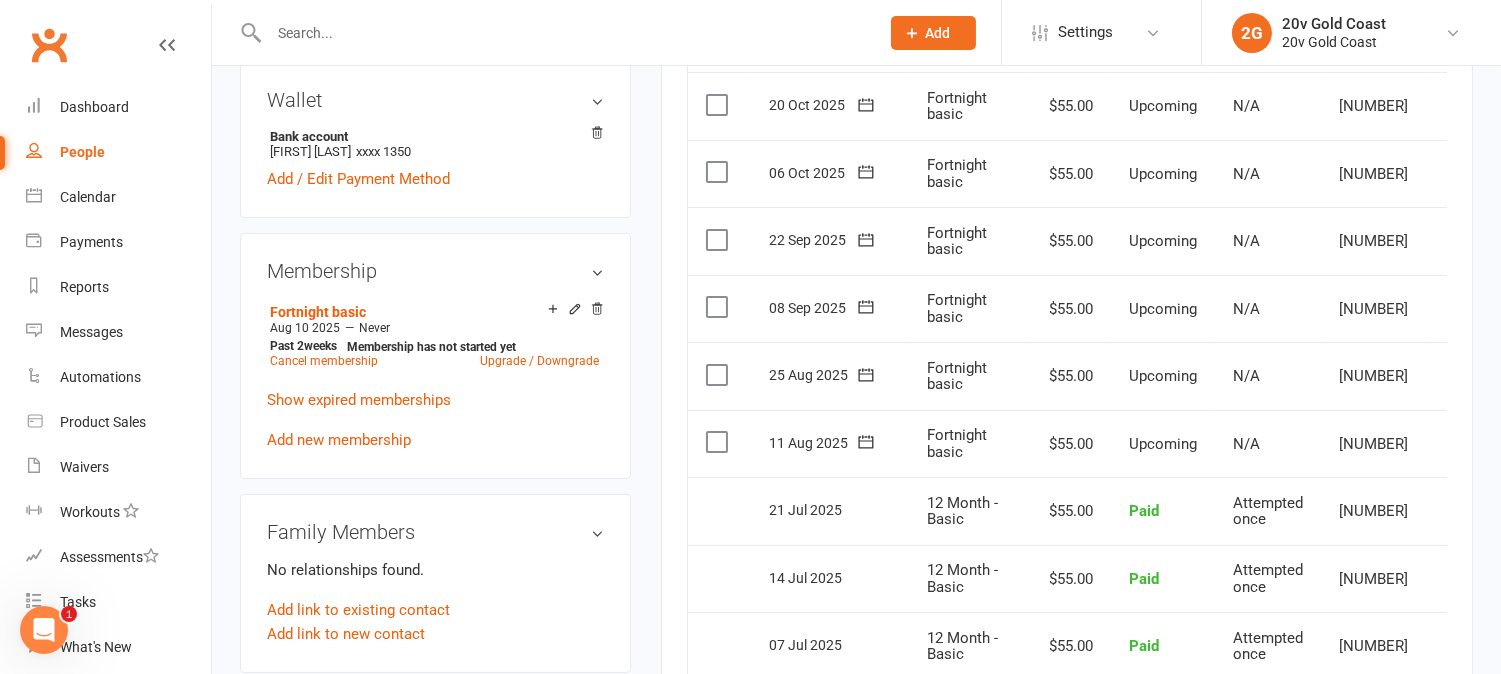 click on "21 Jul 2025" at bounding box center (830, 511) 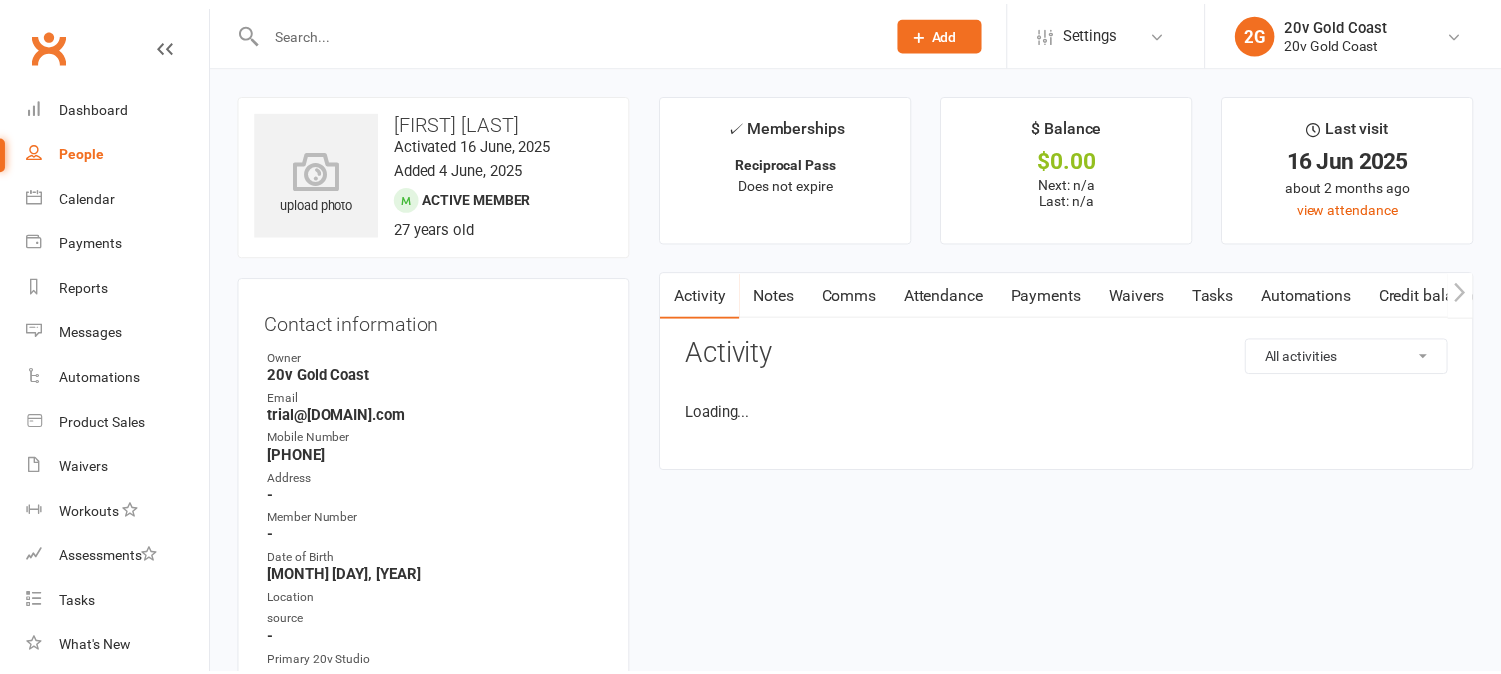 scroll, scrollTop: 0, scrollLeft: 0, axis: both 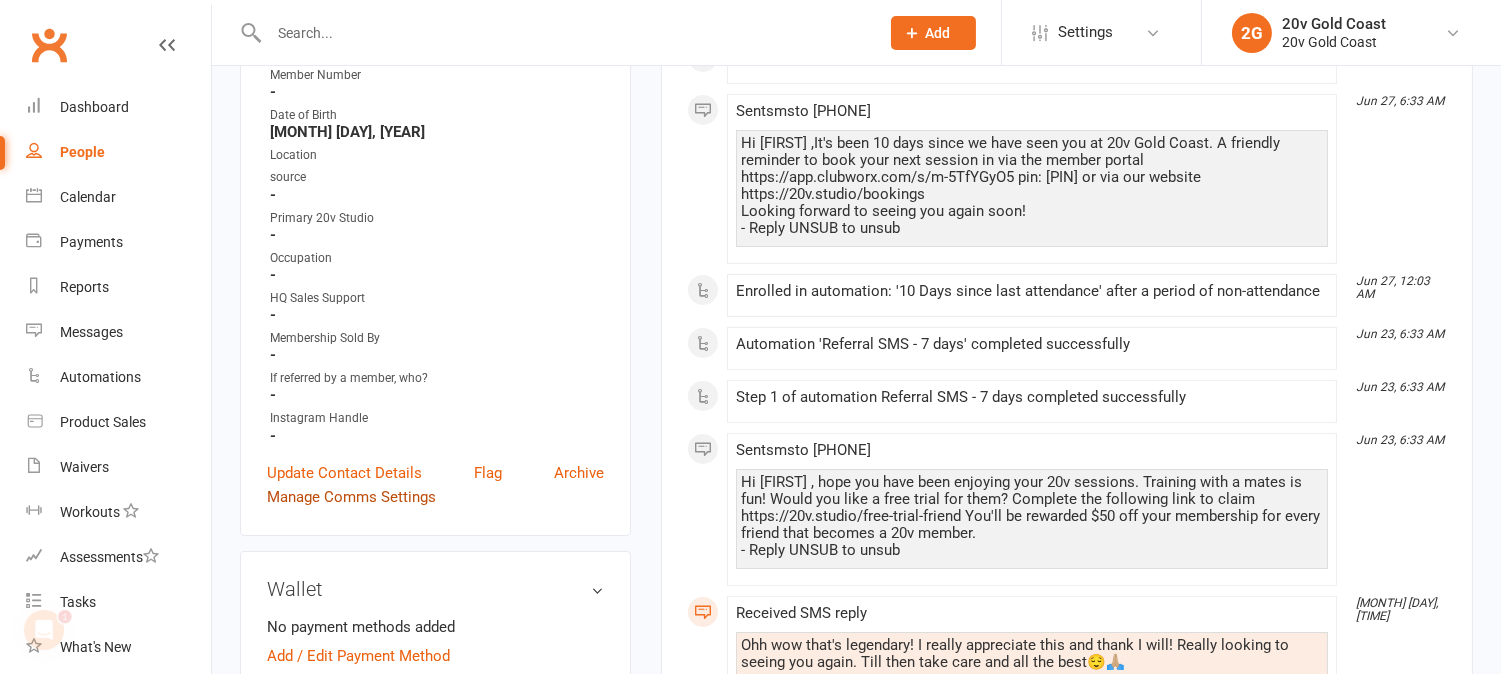click on "Manage Comms Settings" at bounding box center [351, 497] 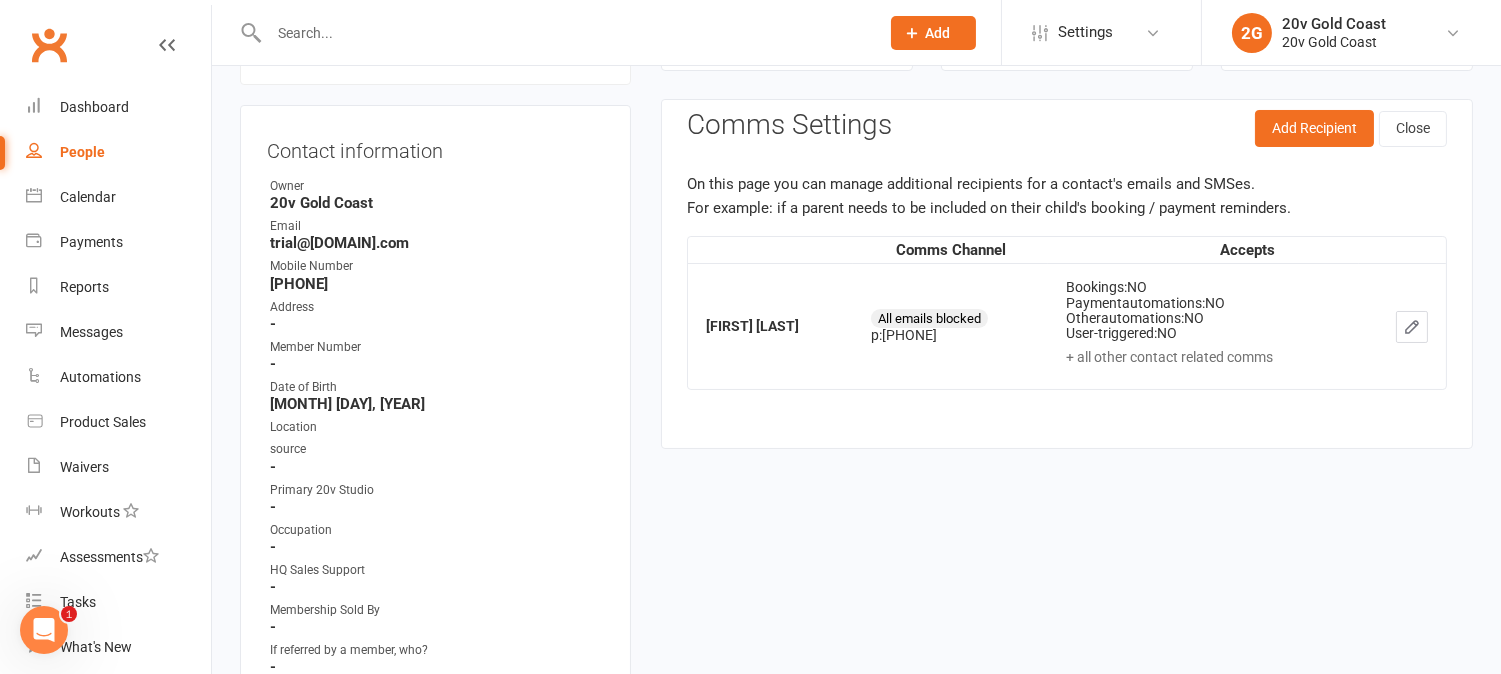 scroll, scrollTop: 171, scrollLeft: 0, axis: vertical 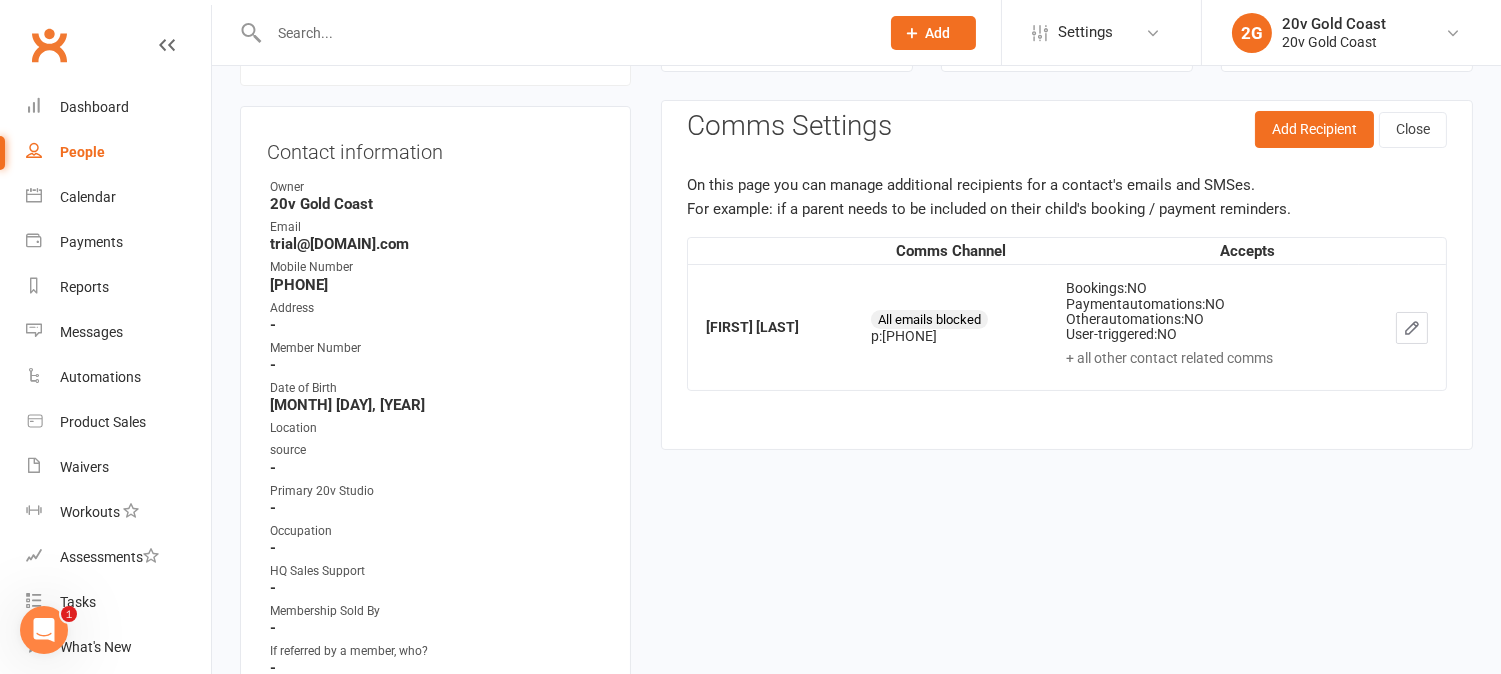 click 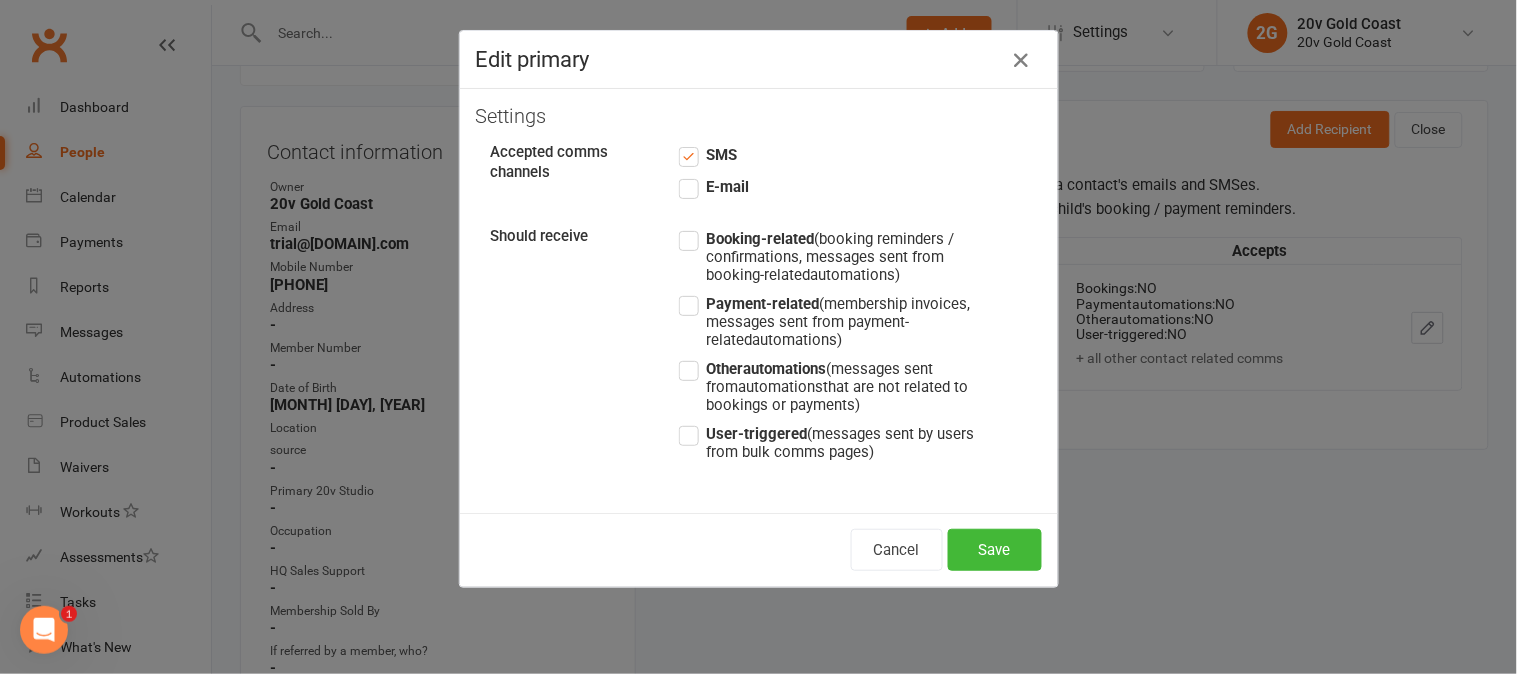 click on "SMS" at bounding box center [708, 155] 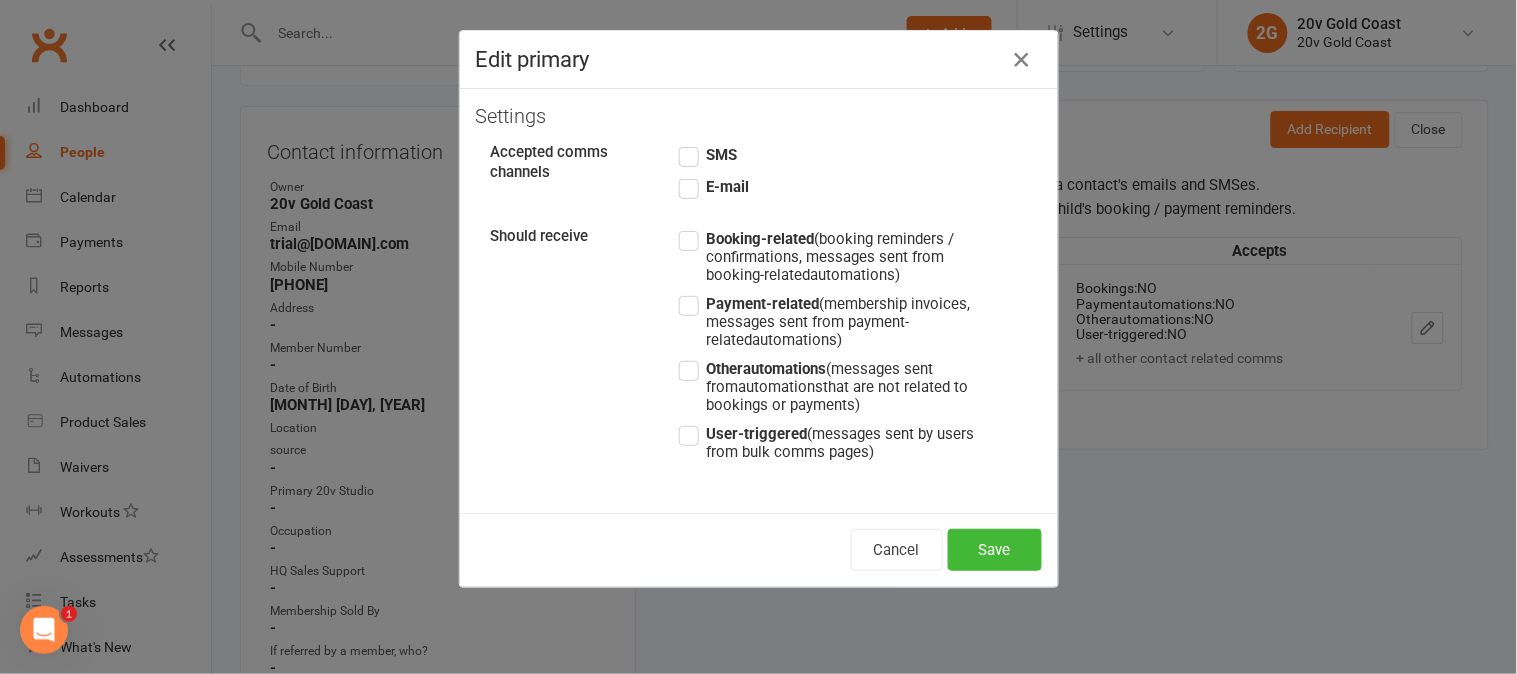 click at bounding box center [1022, 60] 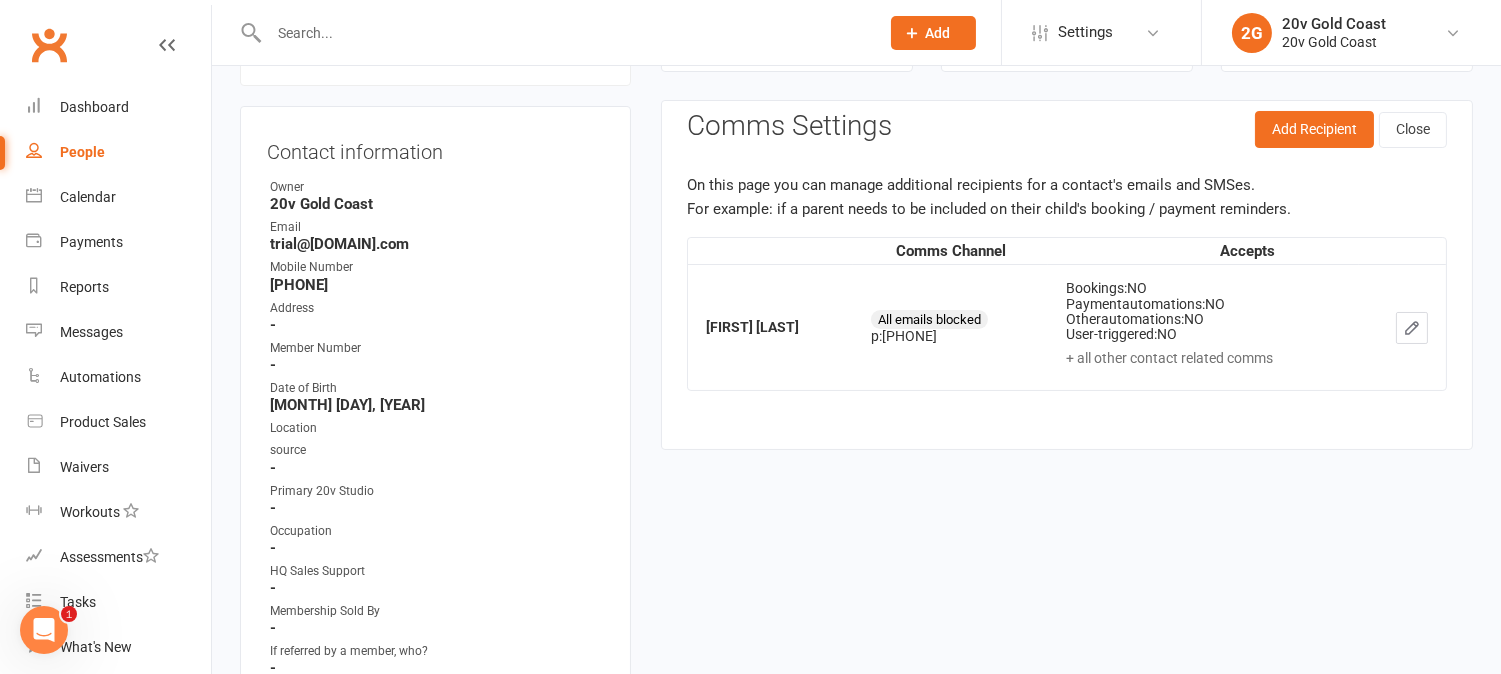 click at bounding box center (1402, 327) 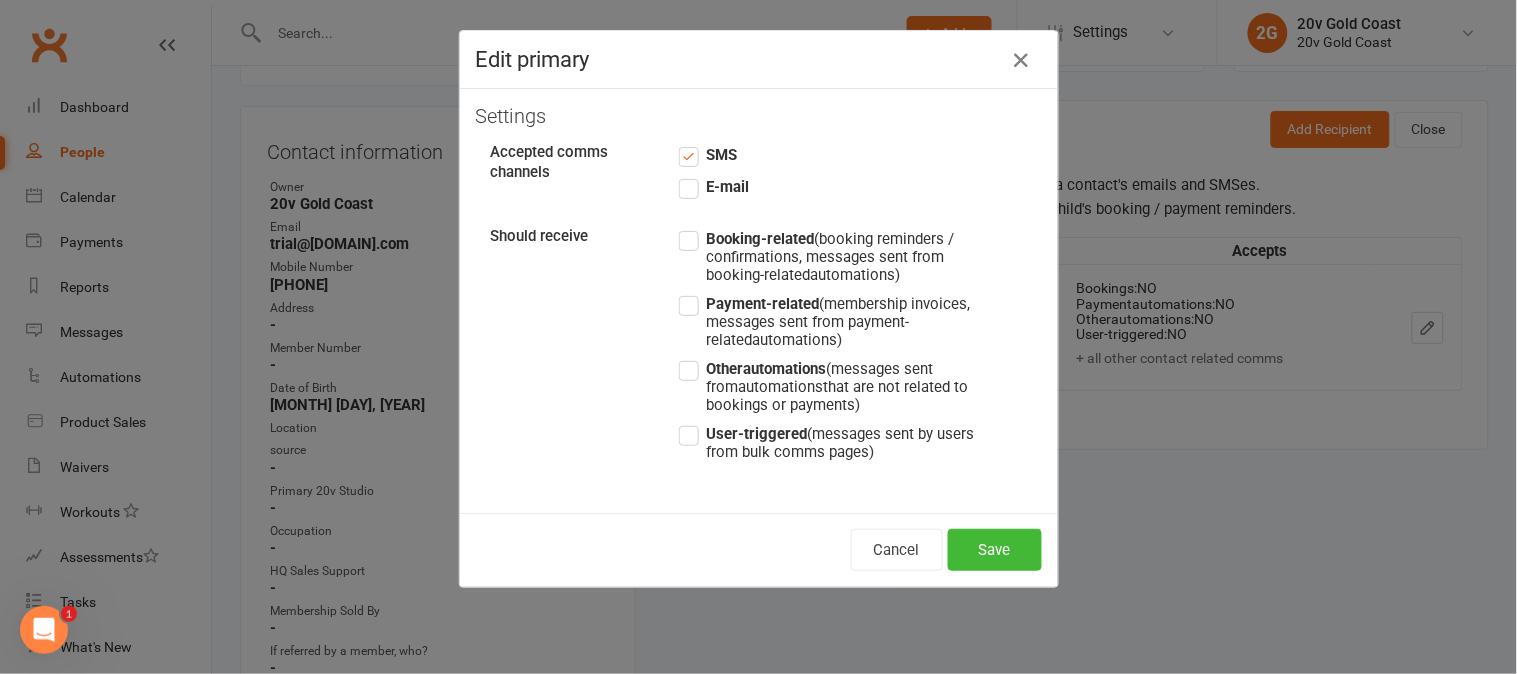 click on "SMS" at bounding box center [708, 155] 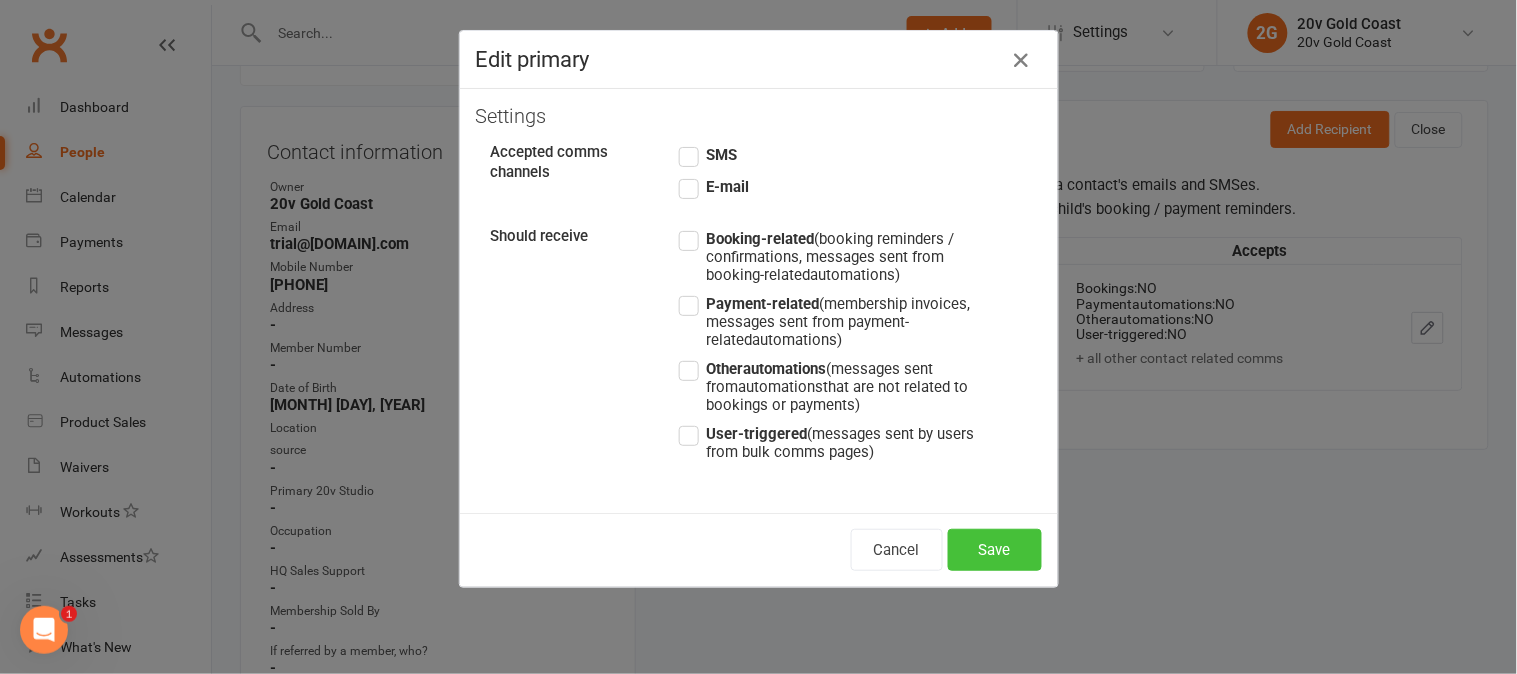 click on "Save" at bounding box center [995, 550] 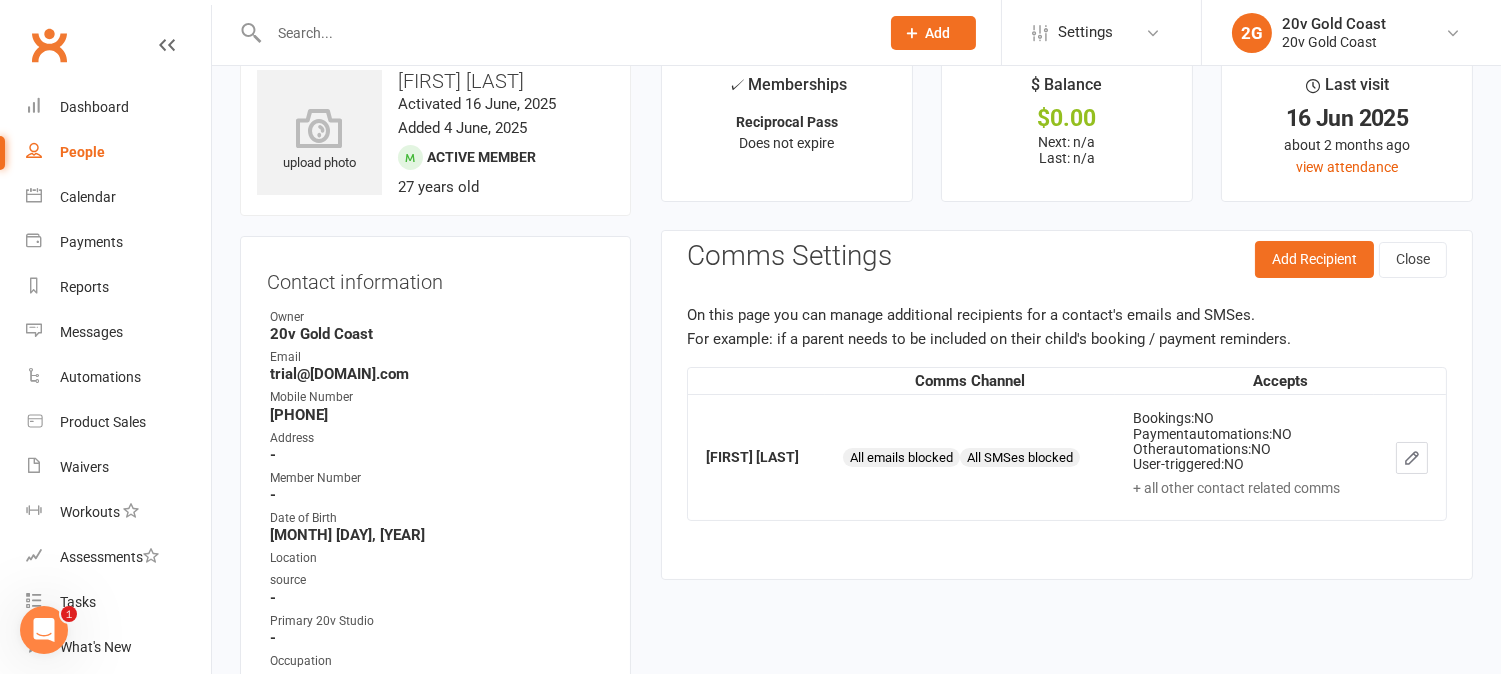 scroll, scrollTop: 0, scrollLeft: 0, axis: both 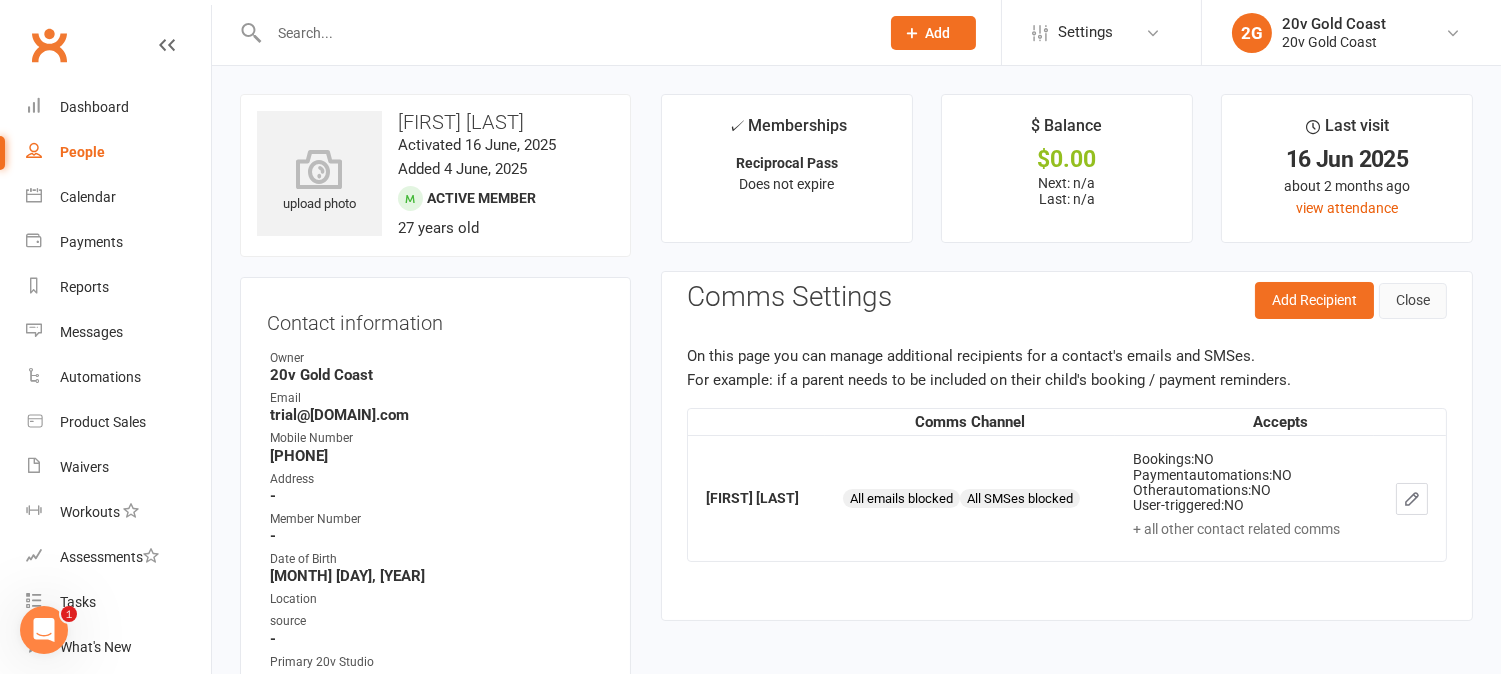 click on "Close" at bounding box center [1413, 301] 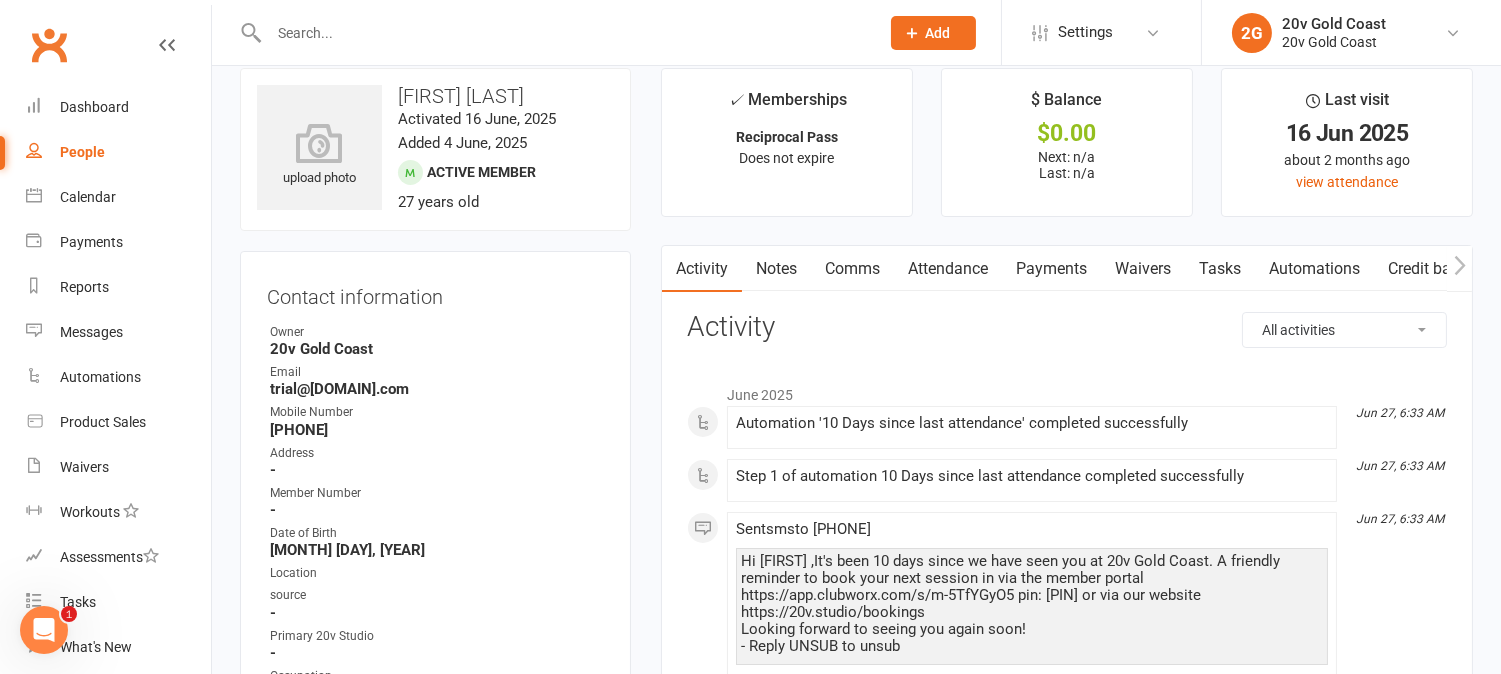 scroll, scrollTop: 0, scrollLeft: 0, axis: both 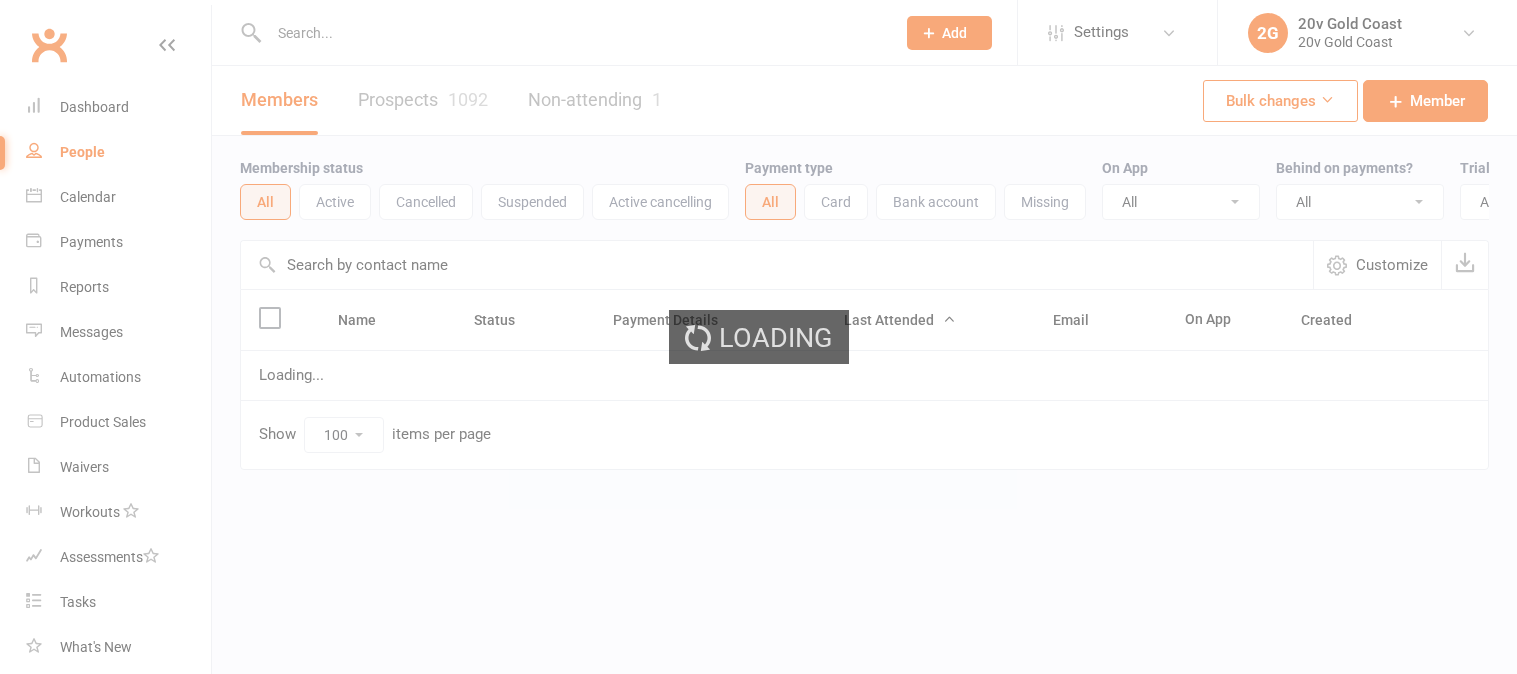 select on "100" 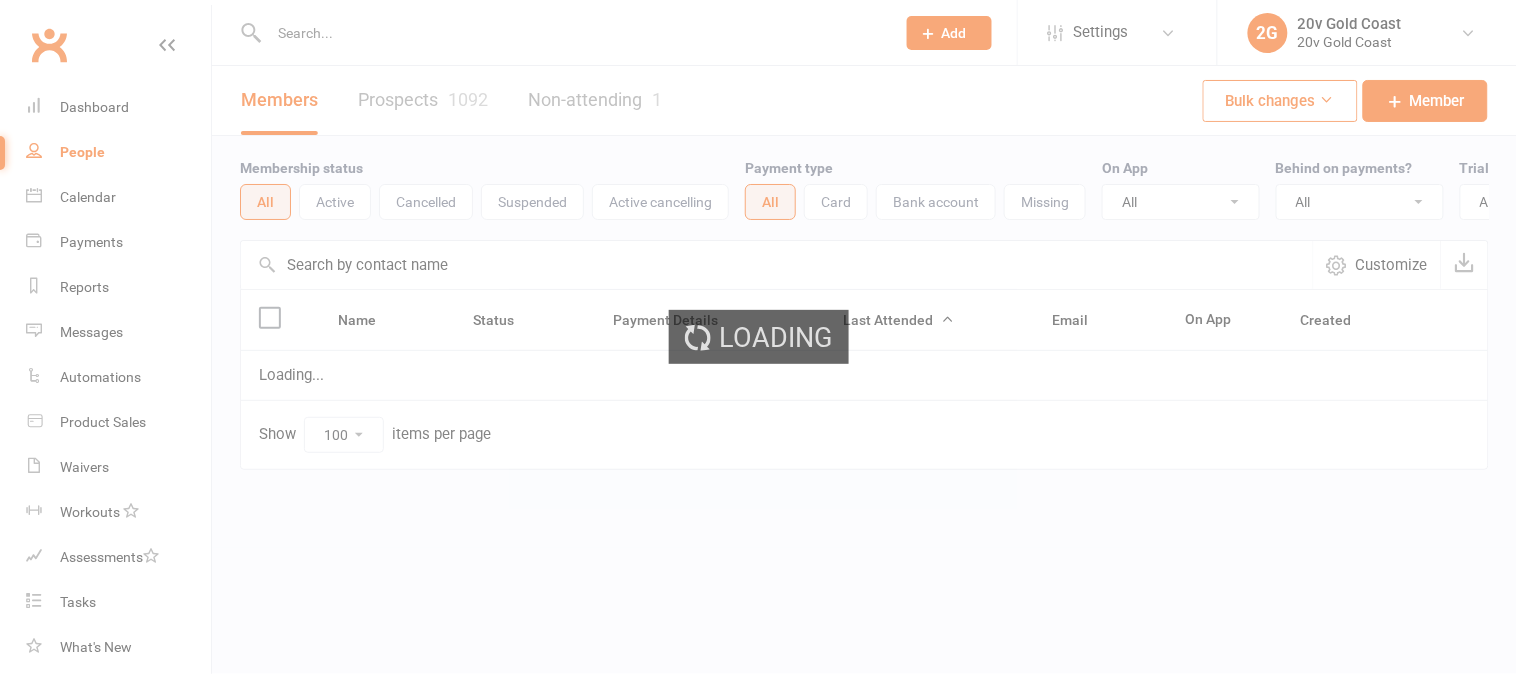 scroll, scrollTop: 0, scrollLeft: 0, axis: both 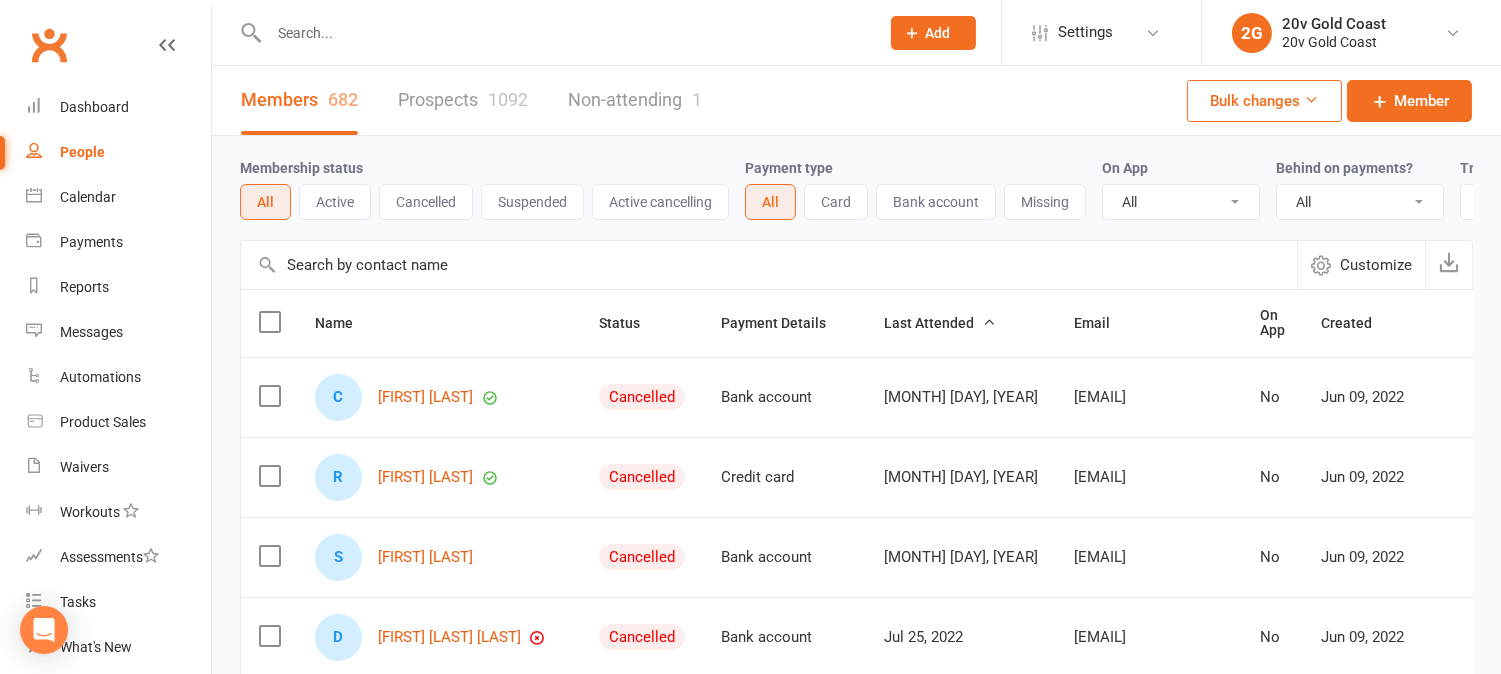 click on "Prospects 1092" at bounding box center [463, 100] 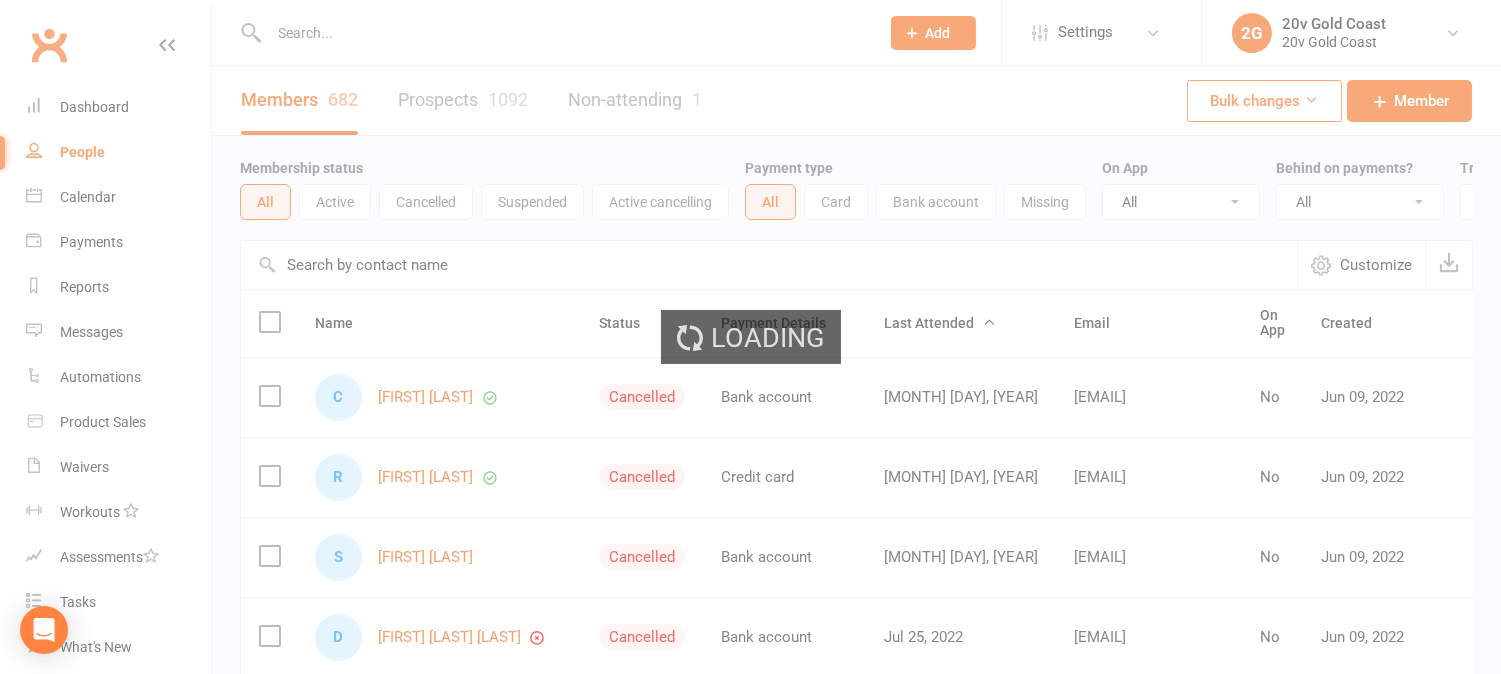 select on "100" 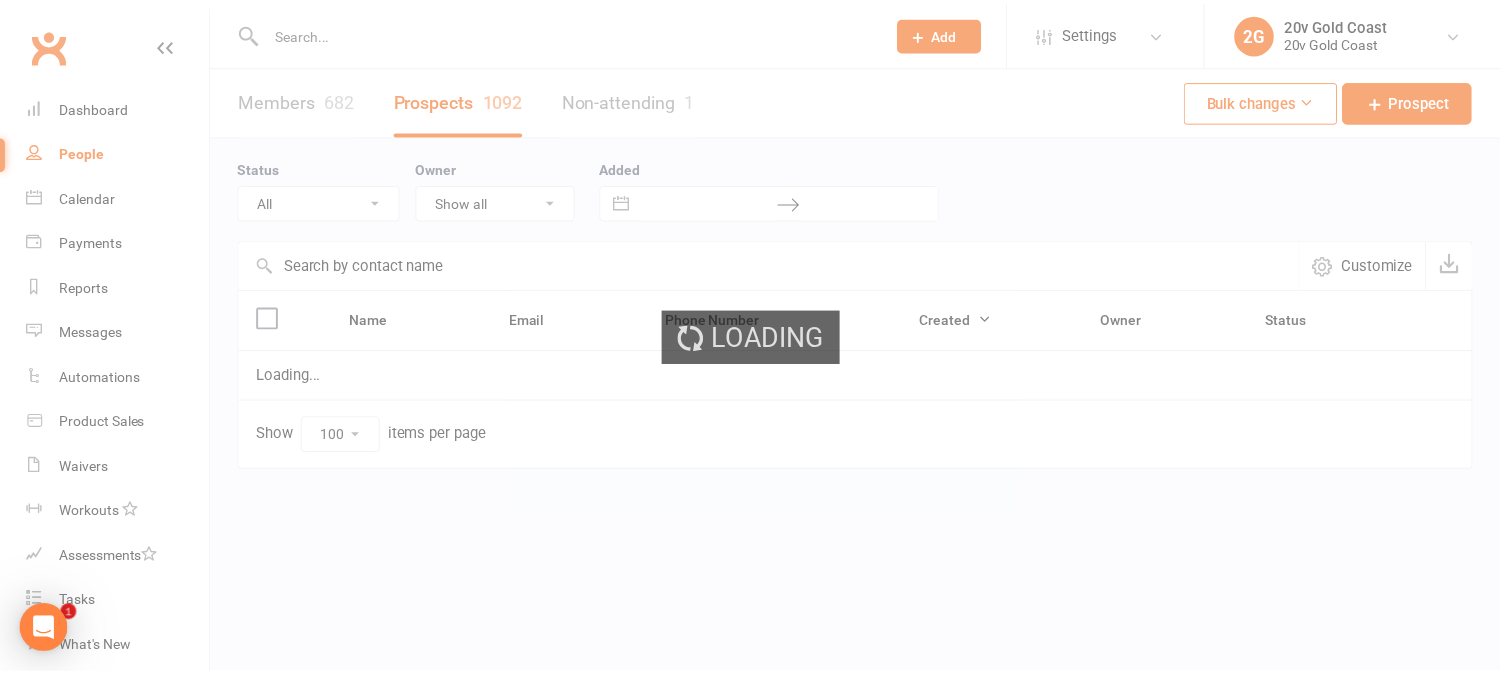 scroll, scrollTop: 0, scrollLeft: 0, axis: both 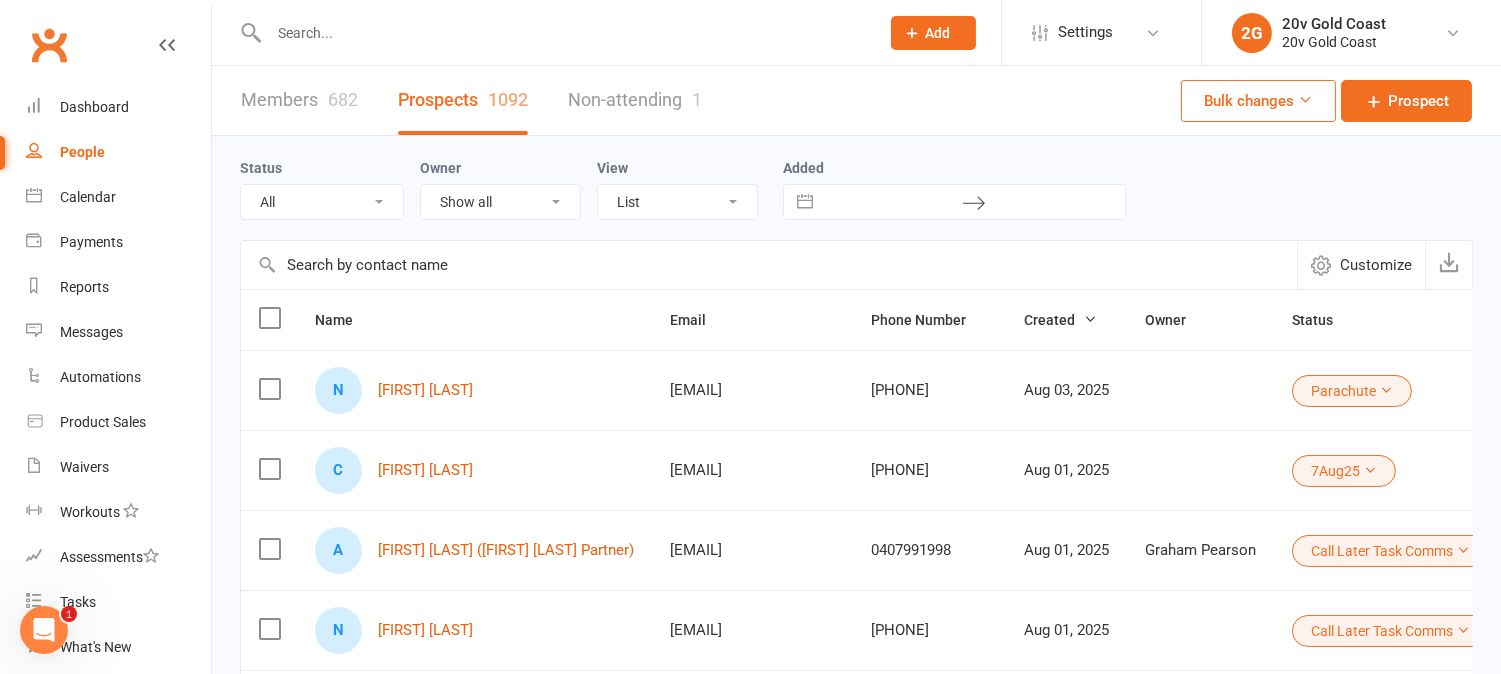 click on "All (No status set) (Invalid status) Parachute Referrals In Communication Call Later Task Comms 24Jul25 31Jul25 7Aug25" at bounding box center [322, 202] 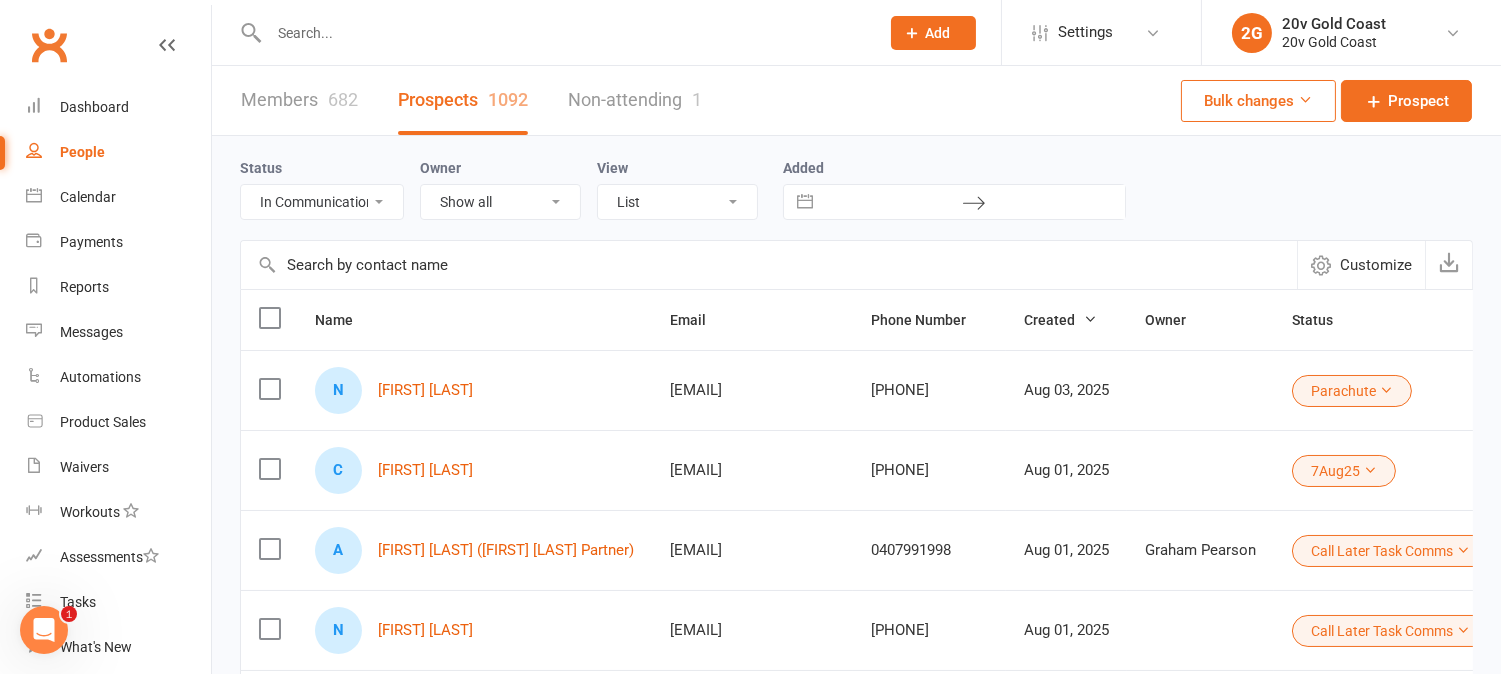 click on "All (No status set) (Invalid status) Parachute Referrals In Communication Call Later Task Comms 24Jul25 31Jul25 7Aug25" at bounding box center [322, 202] 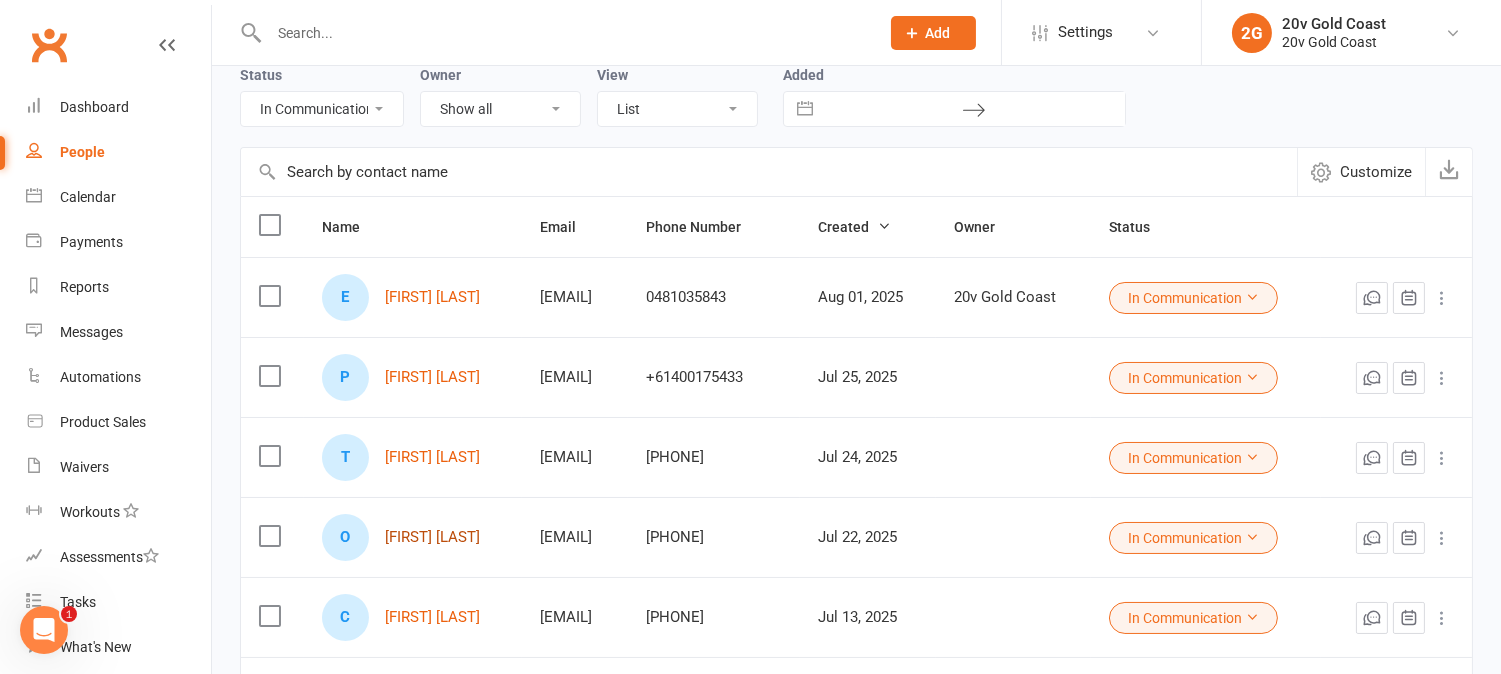 scroll, scrollTop: 222, scrollLeft: 0, axis: vertical 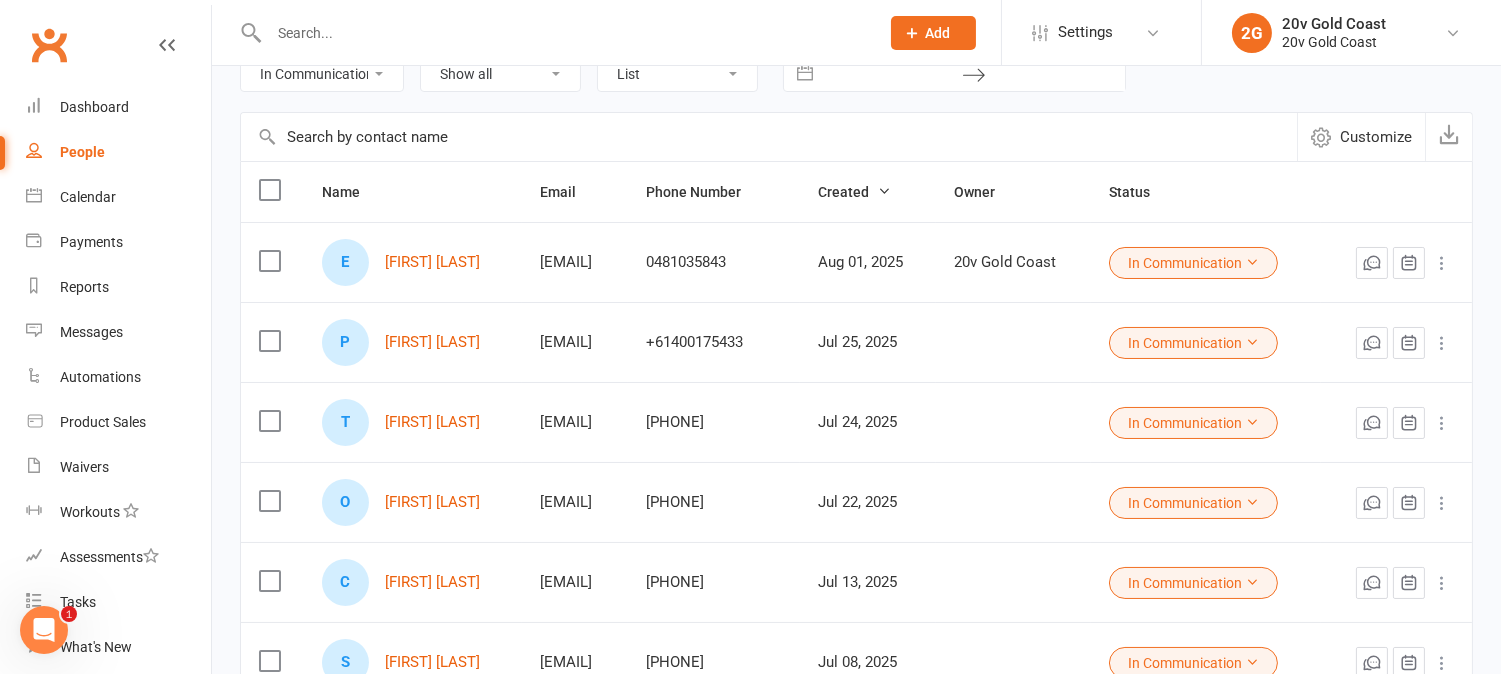 click on "All (No status set) (Invalid status) Parachute Referrals In Communication Call Later Task Comms 24Jul25 31Jul25 7Aug25" at bounding box center (322, 74) 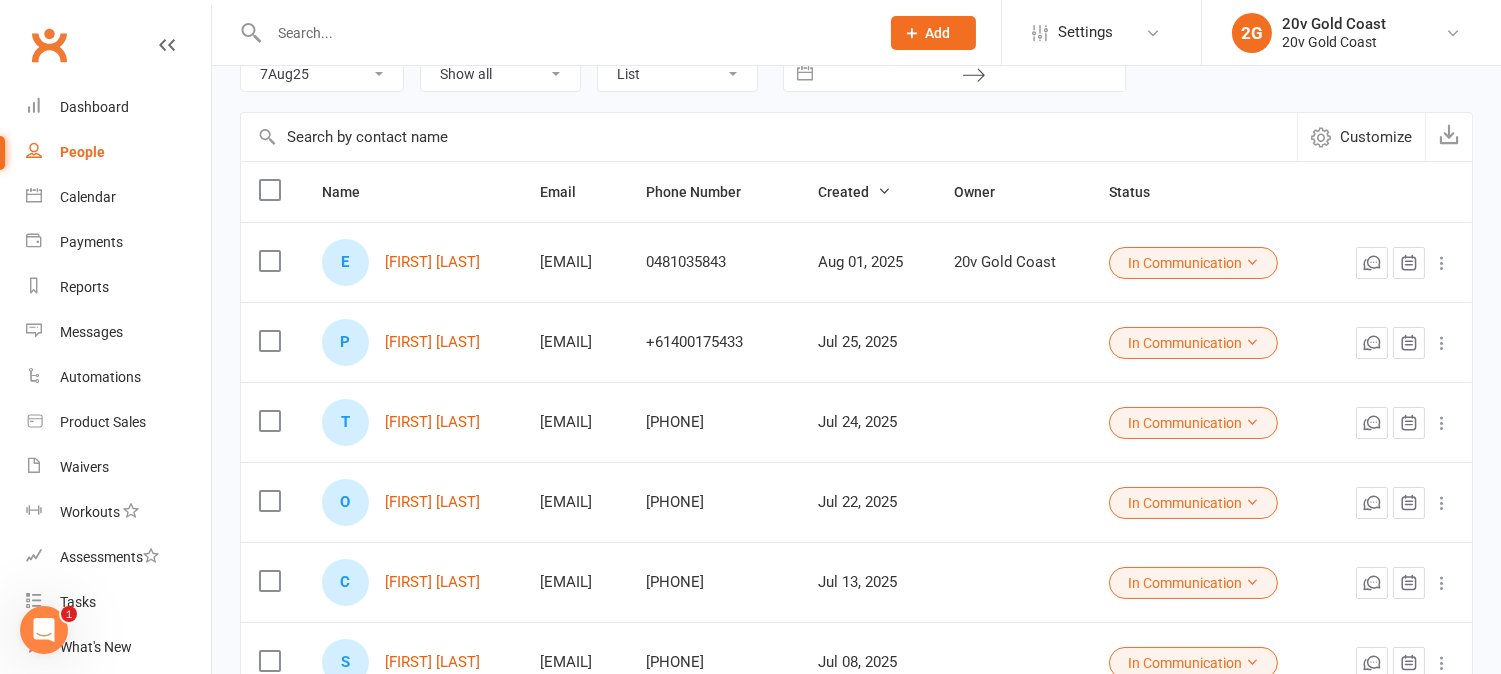 click on "All (No status set) (Invalid status) Parachute Referrals In Communication Call Later Task Comms 24Jul25 31Jul25 7Aug25" at bounding box center [322, 74] 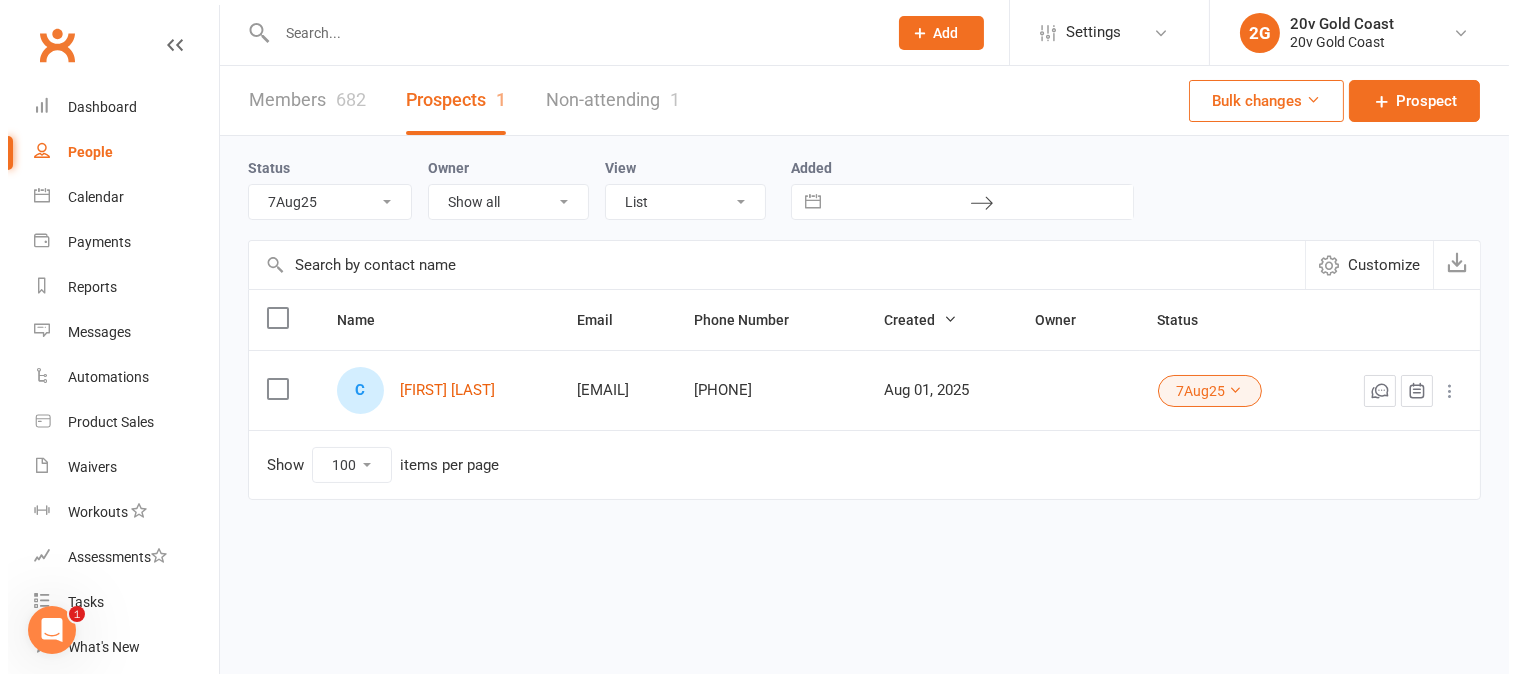 scroll, scrollTop: 0, scrollLeft: 0, axis: both 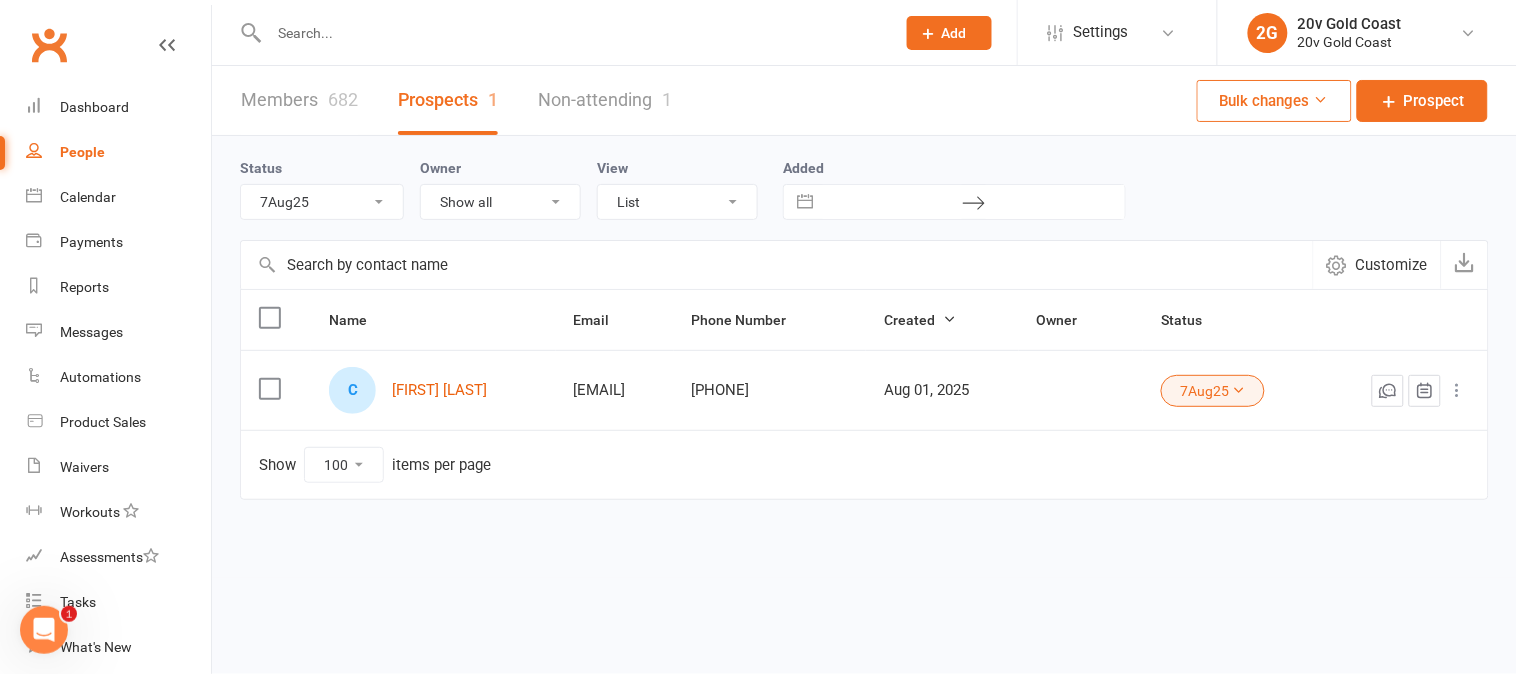 click on "Status All (No status set) (Invalid status) Parachute Referrals In Communication Call Later Task Comms 24Jul25 31Jul25 7Aug25" at bounding box center [330, 188] 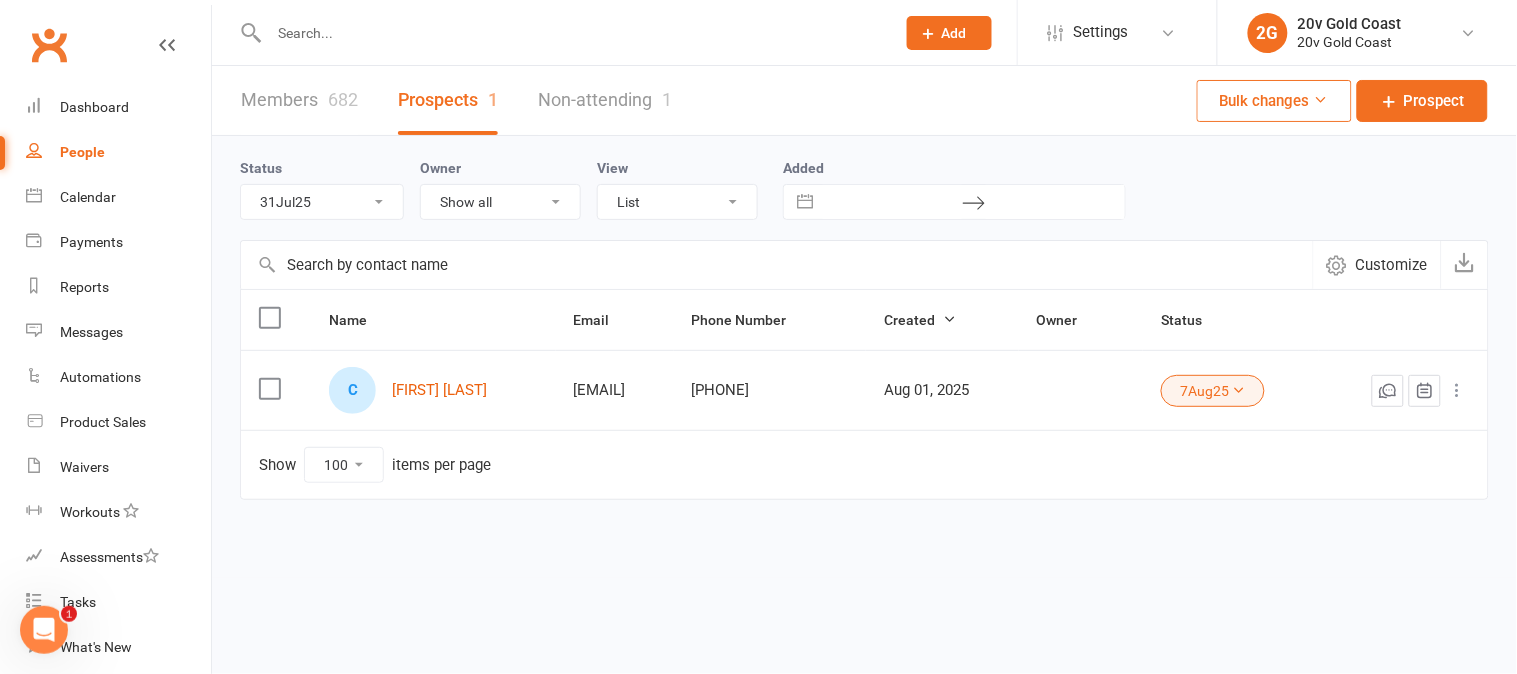 click on "All (No status set) (Invalid status) Parachute Referrals In Communication Call Later Task Comms 24Jul25 31Jul25 7Aug25" at bounding box center [322, 202] 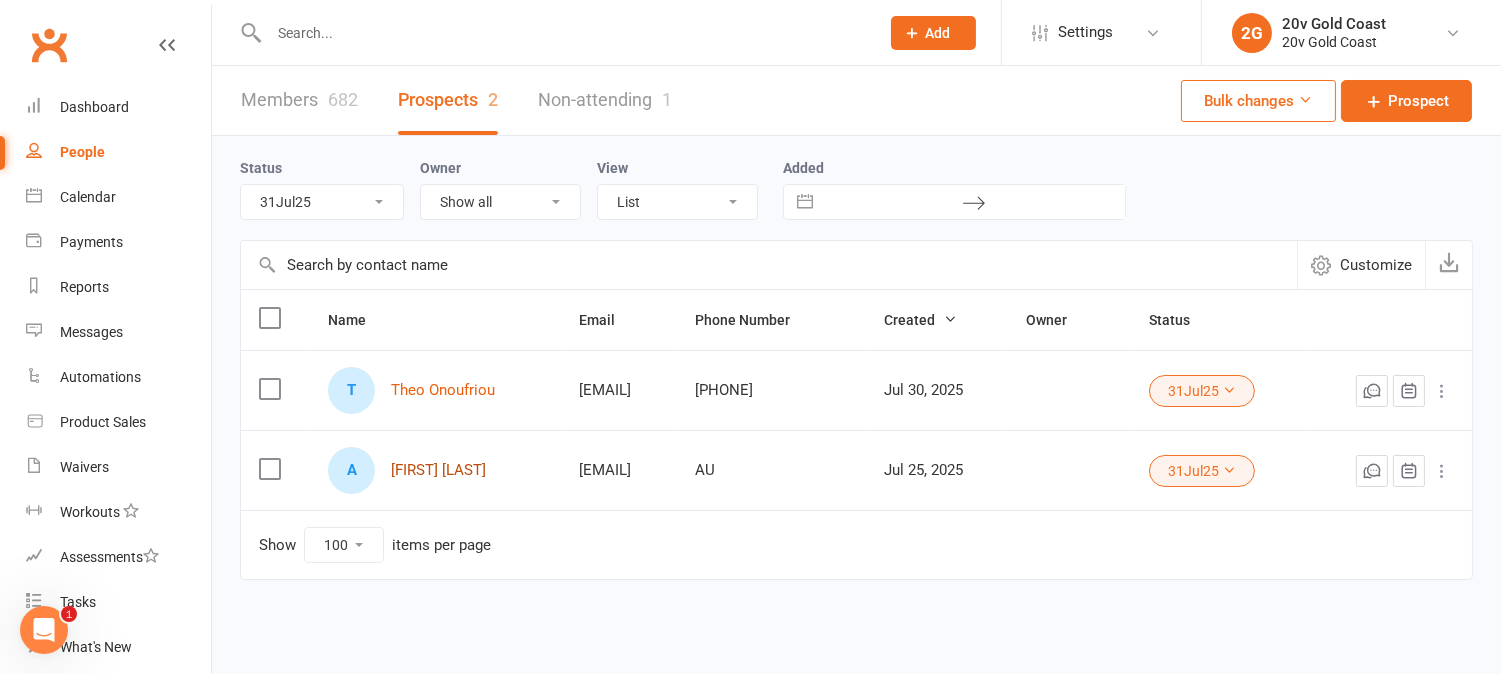 drag, startPoint x: 427, startPoint y: 467, endPoint x: 435, endPoint y: 454, distance: 15.264338 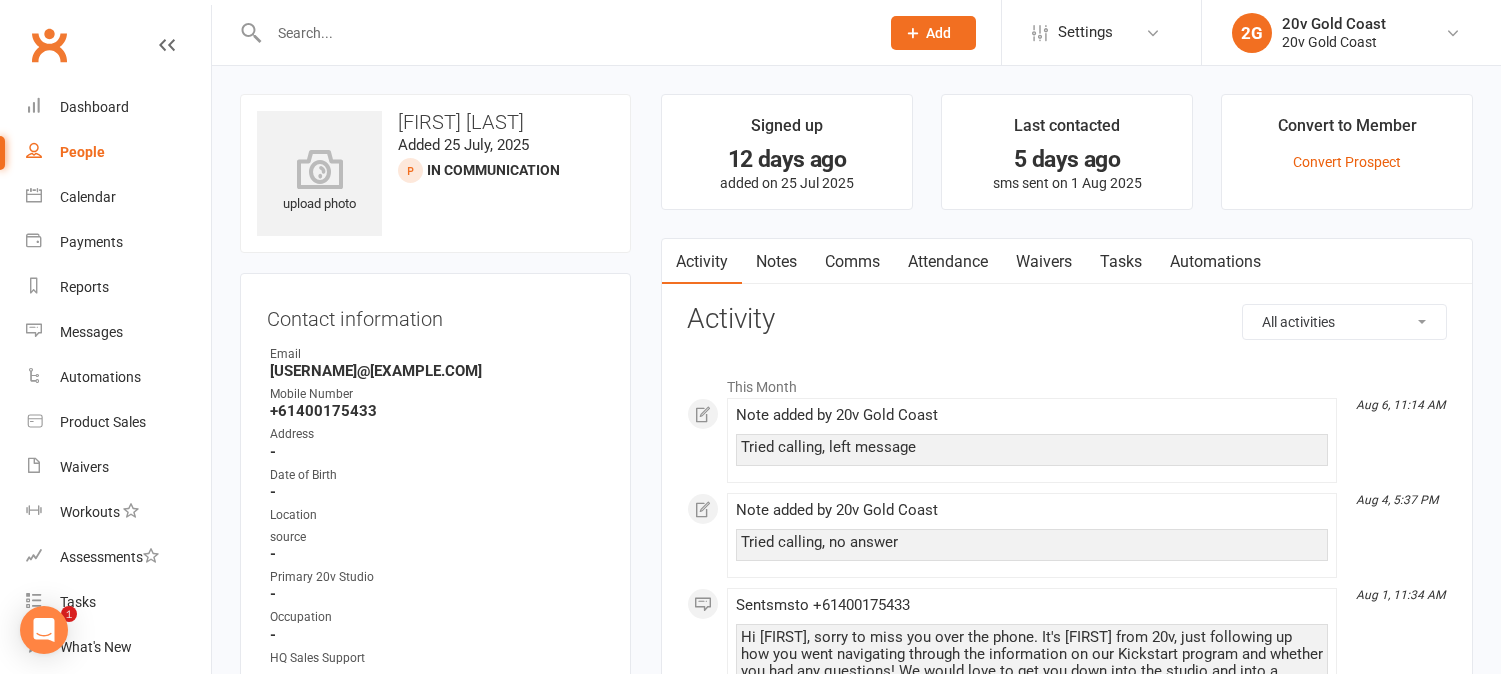 scroll, scrollTop: 0, scrollLeft: 0, axis: both 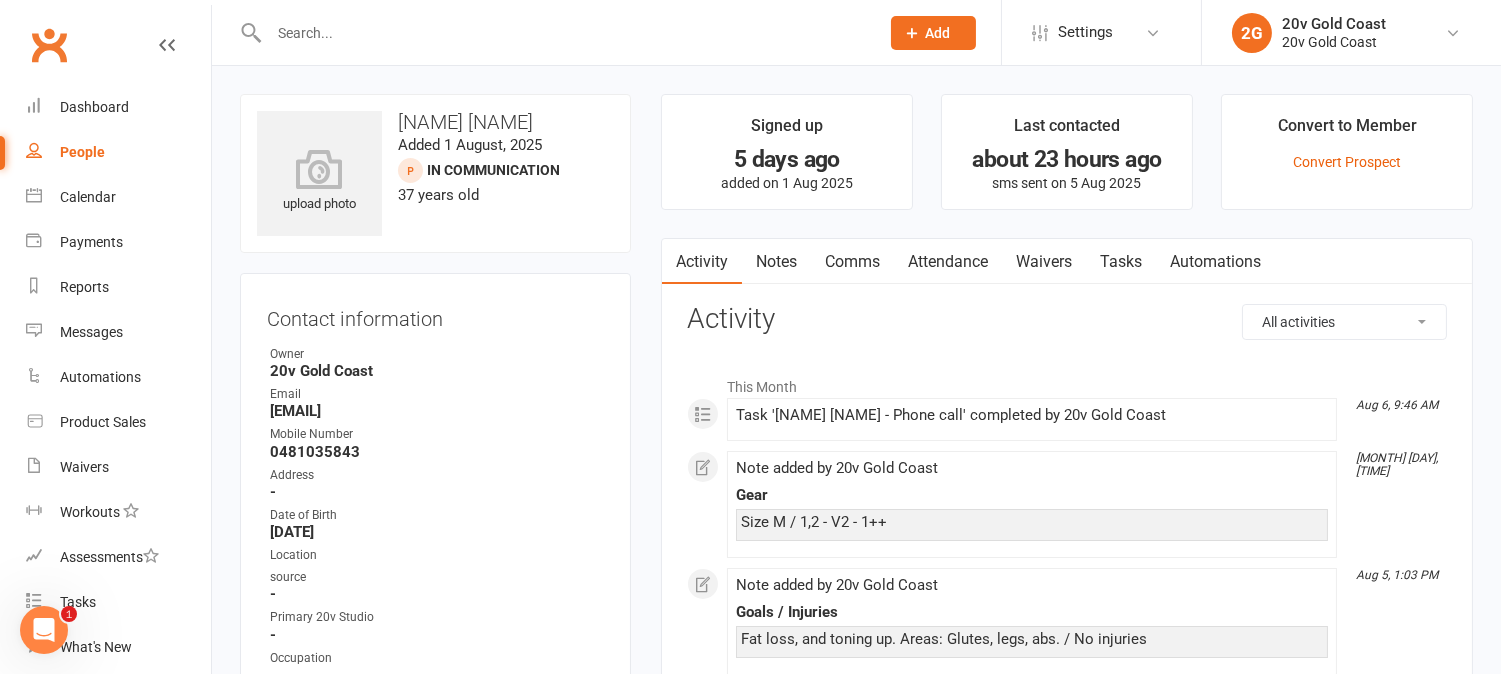 click on "Attendance" at bounding box center (948, 262) 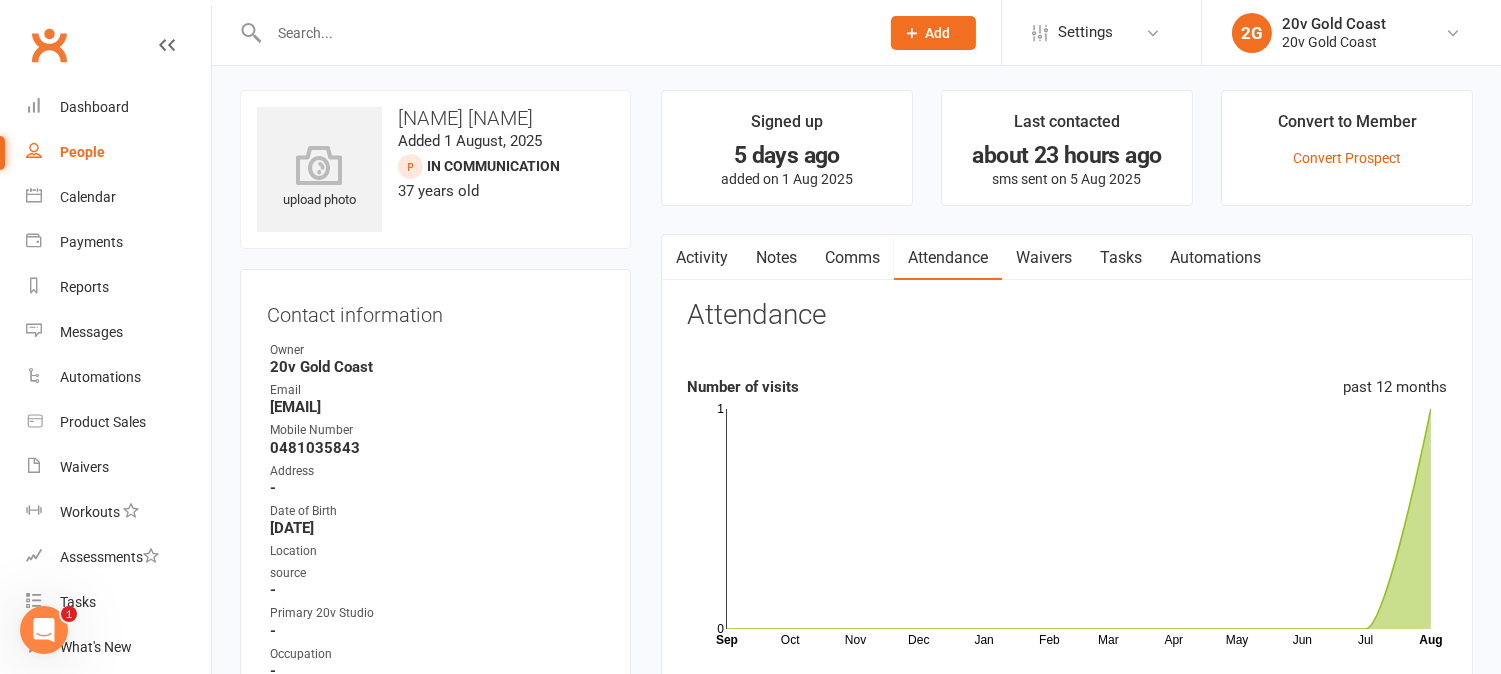 scroll, scrollTop: 0, scrollLeft: 0, axis: both 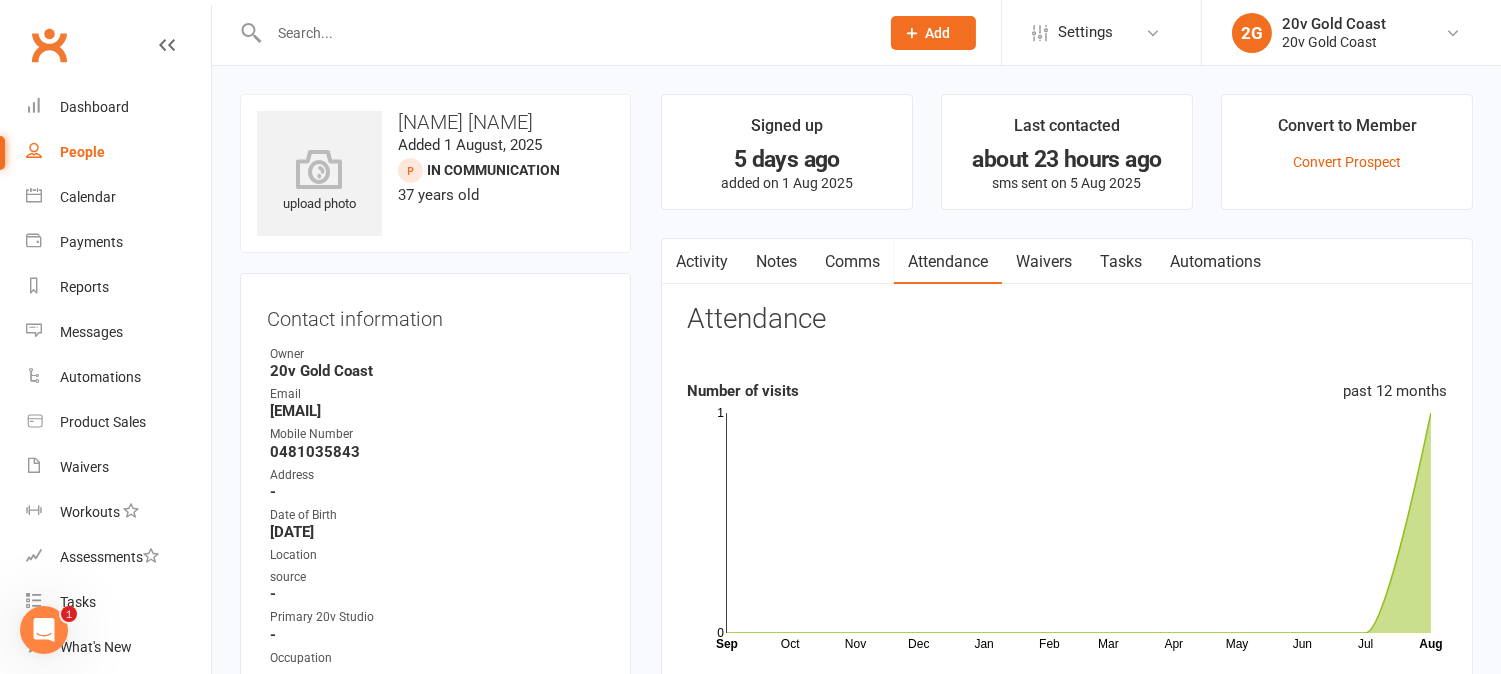 click on "Tasks" at bounding box center (1121, 262) 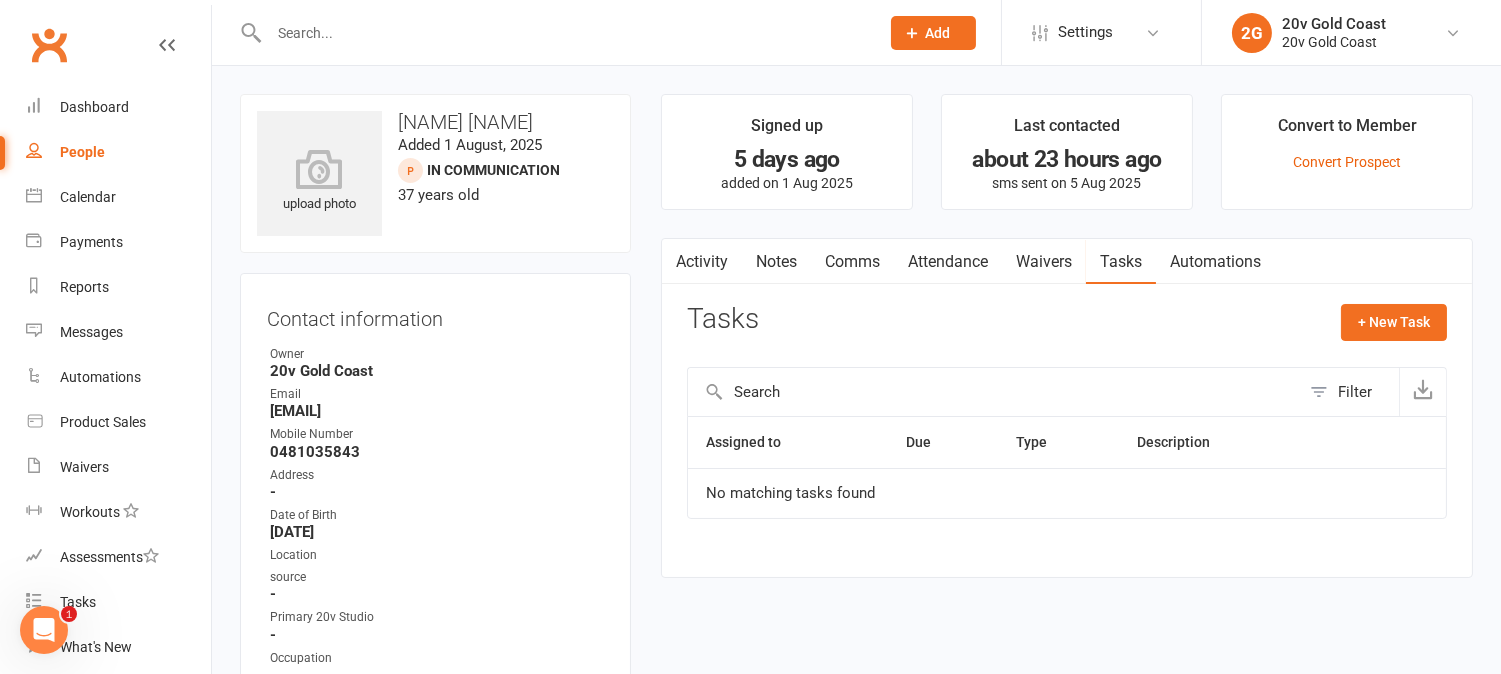 click on "Activity" at bounding box center (702, 262) 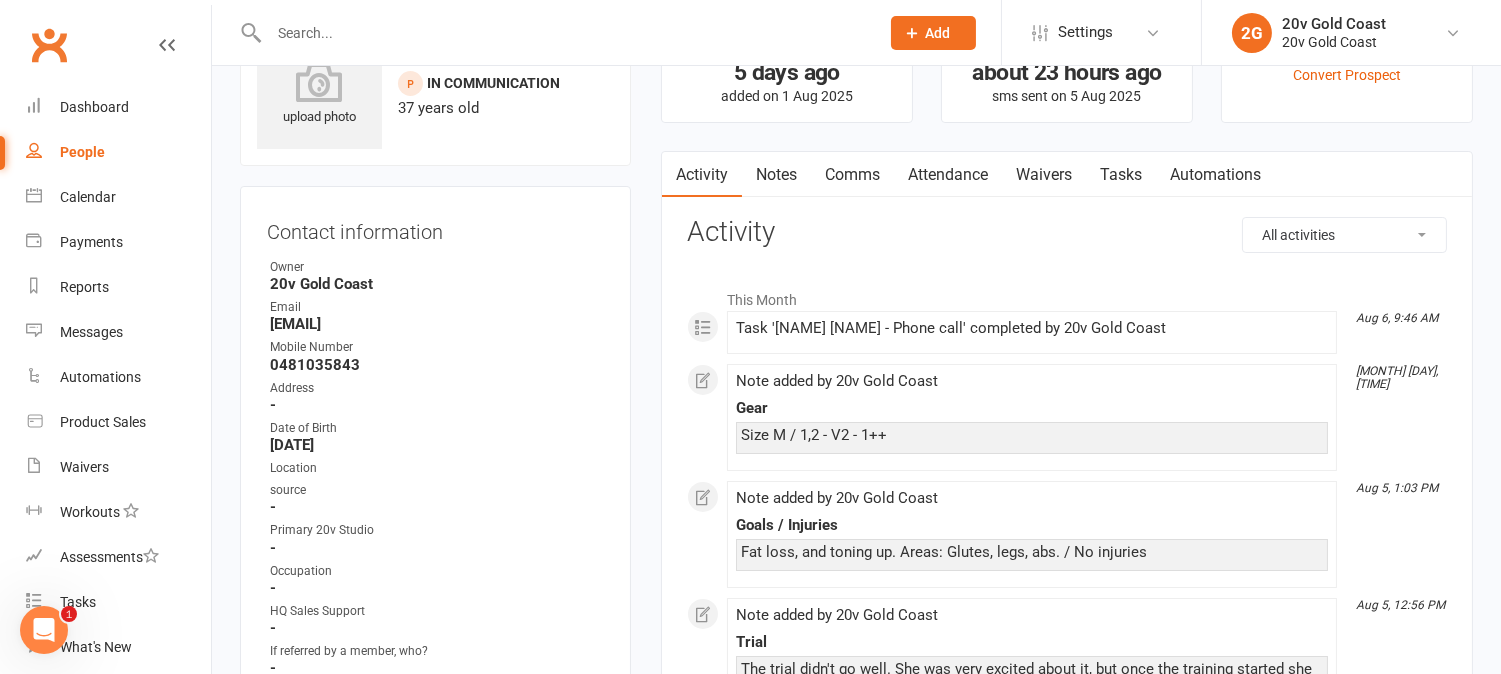 scroll, scrollTop: 0, scrollLeft: 0, axis: both 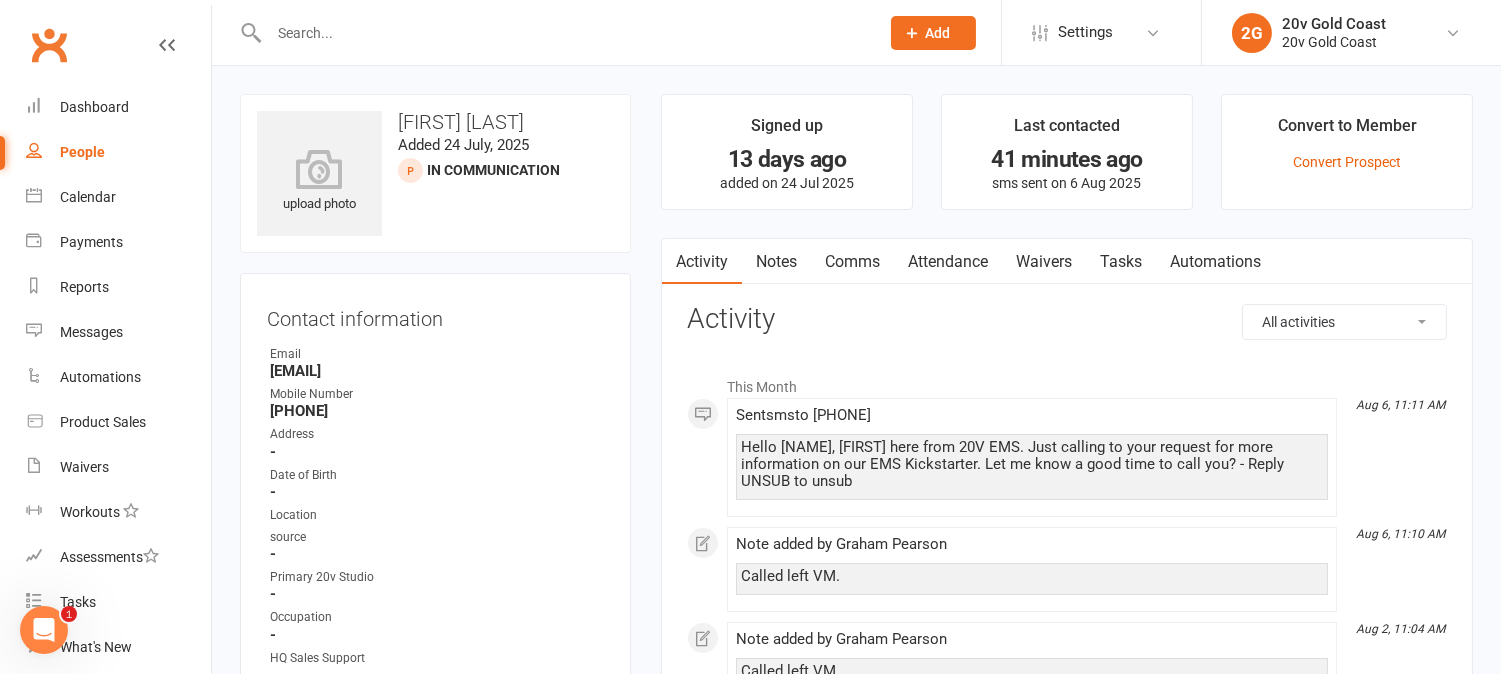click on "Notes" at bounding box center [776, 262] 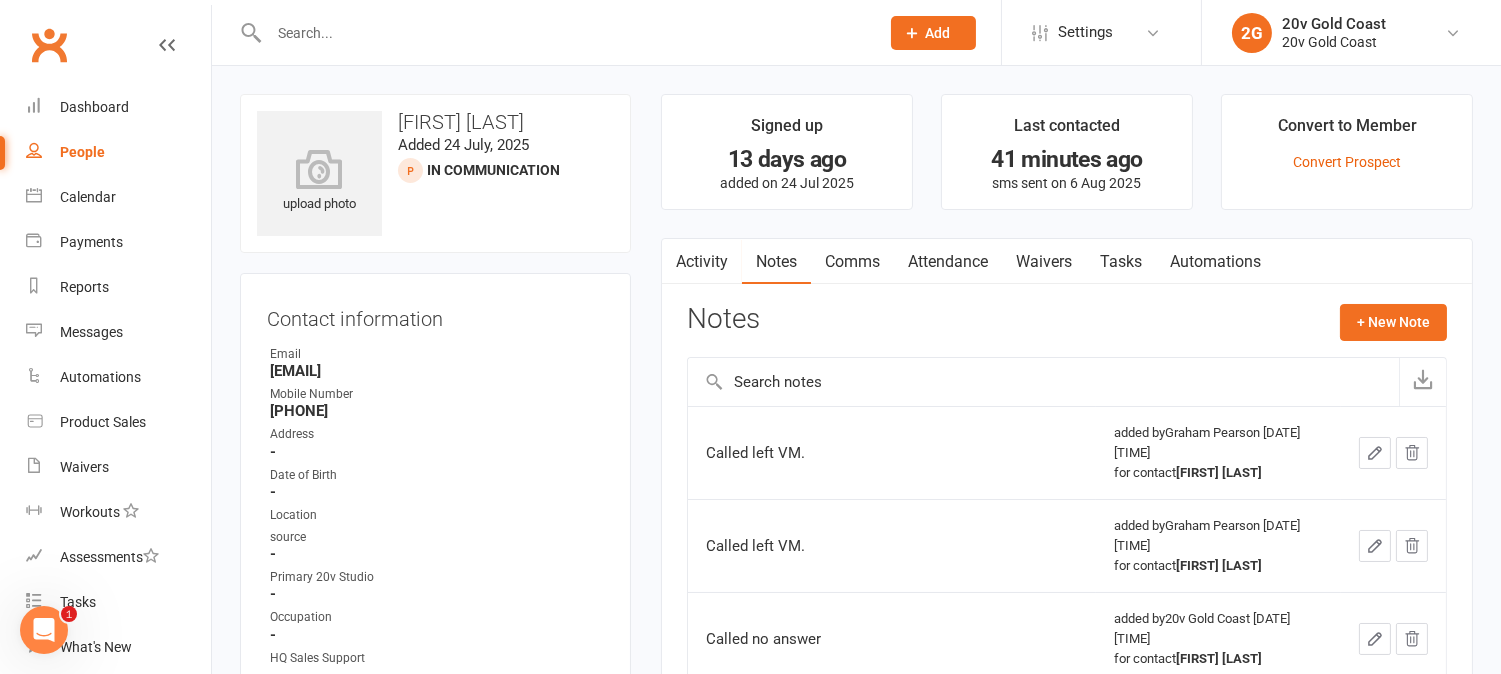 click on "Activity" at bounding box center (702, 262) 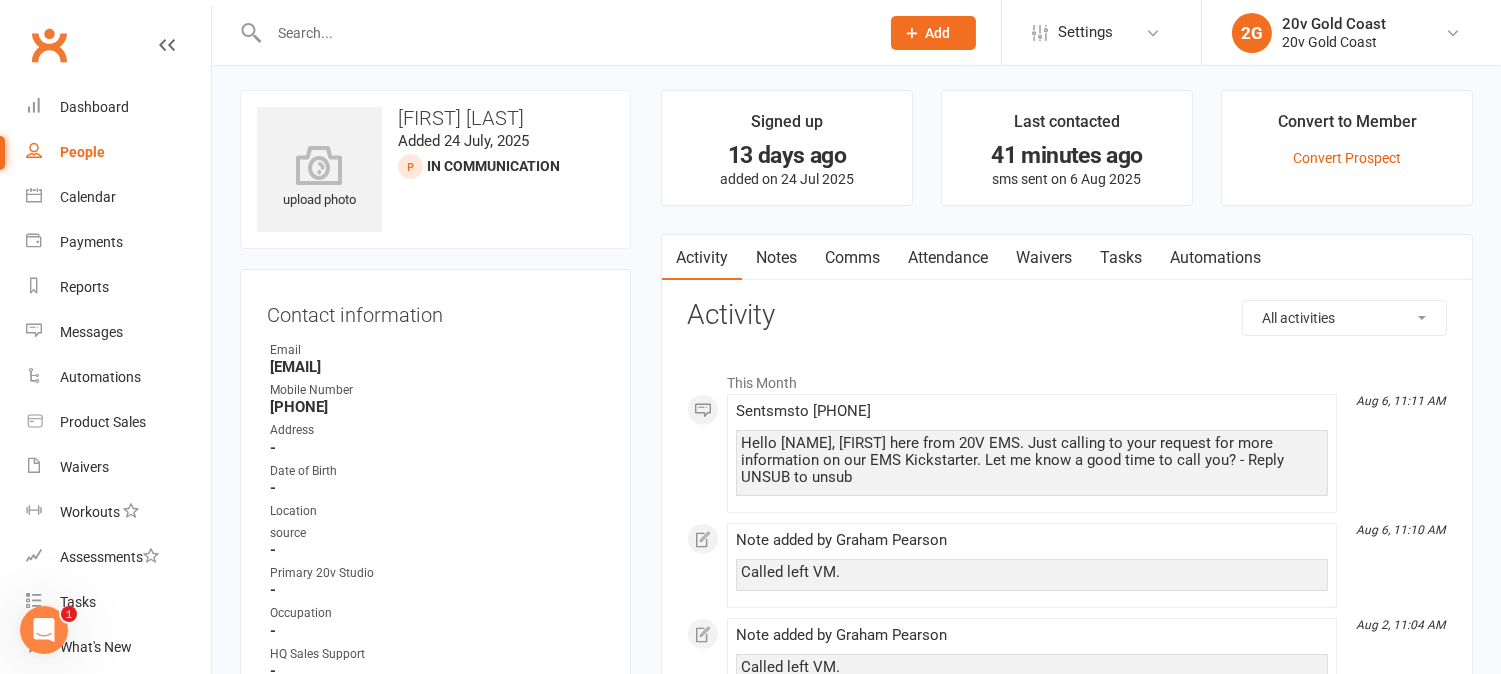 scroll, scrollTop: 0, scrollLeft: 0, axis: both 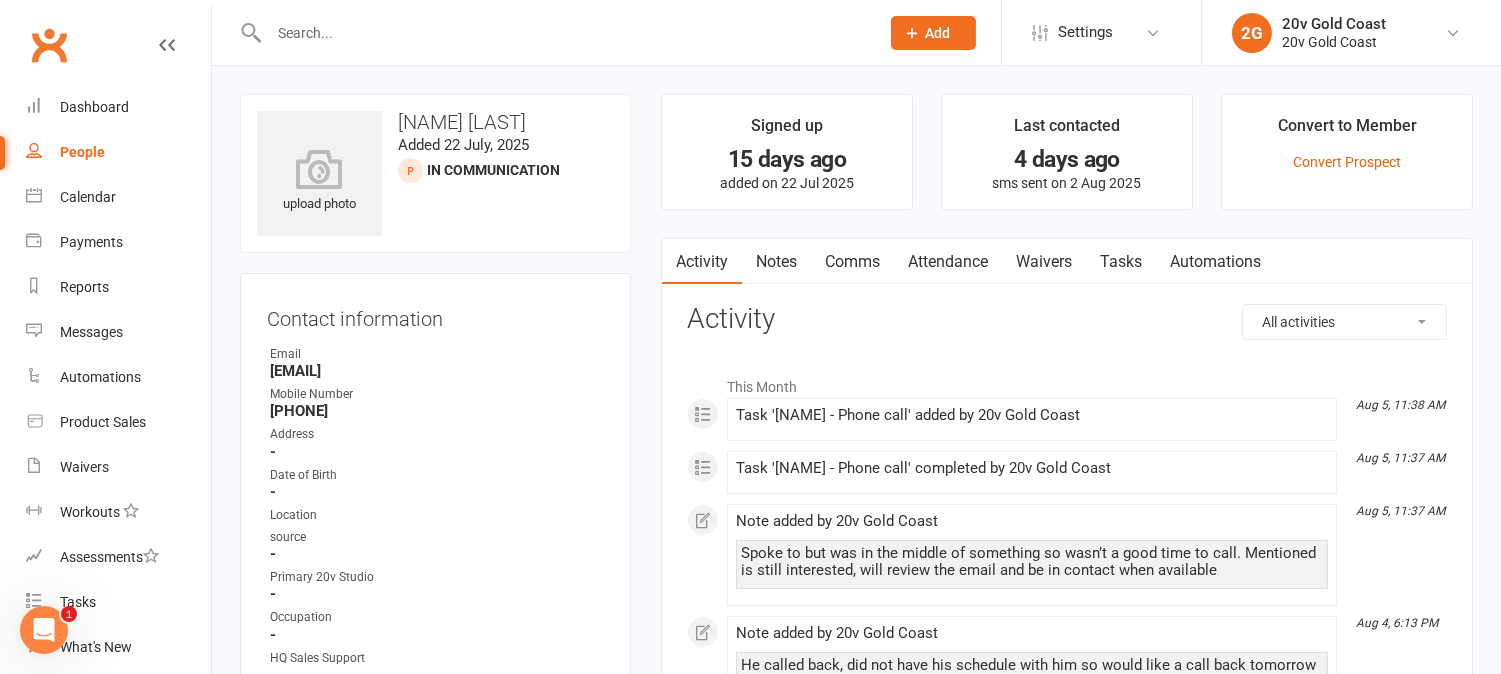 click on "Tasks" at bounding box center [1121, 262] 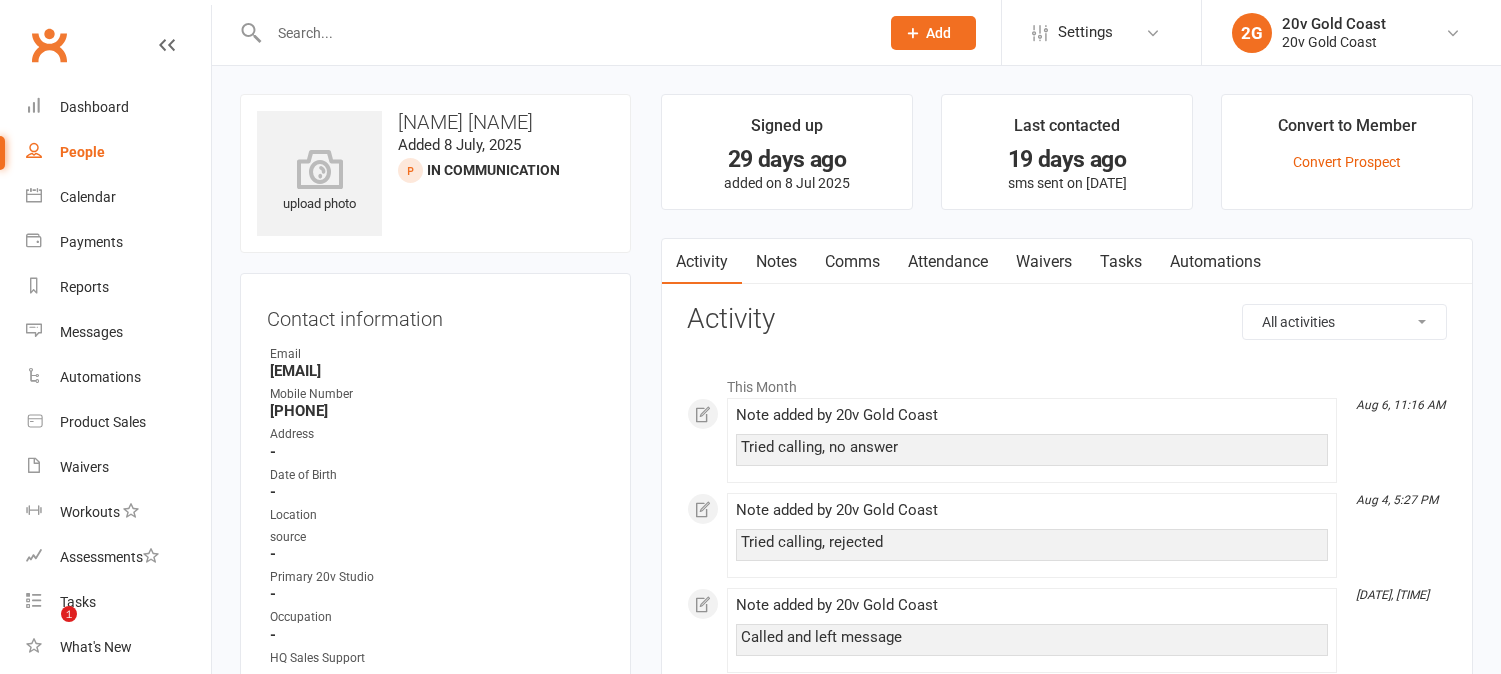 scroll, scrollTop: 0, scrollLeft: 0, axis: both 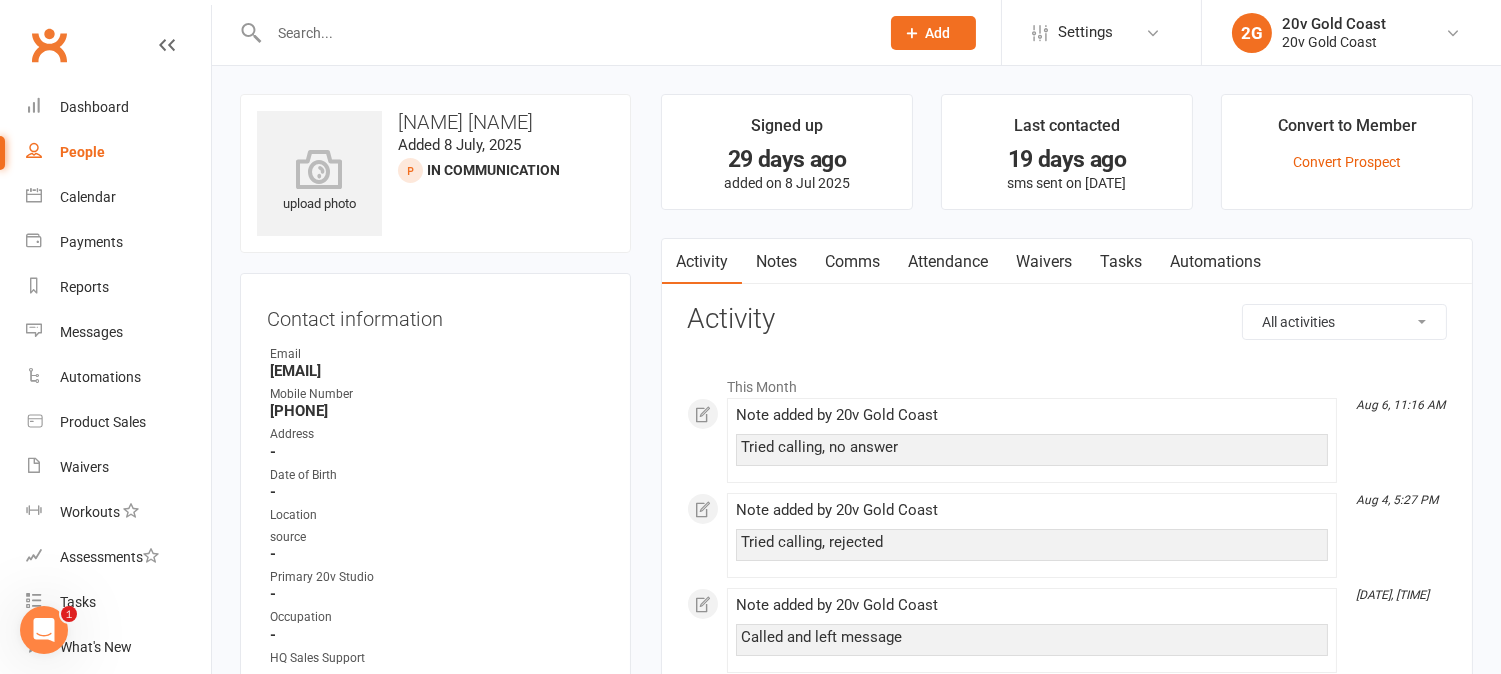 click on "Tasks" at bounding box center [1121, 262] 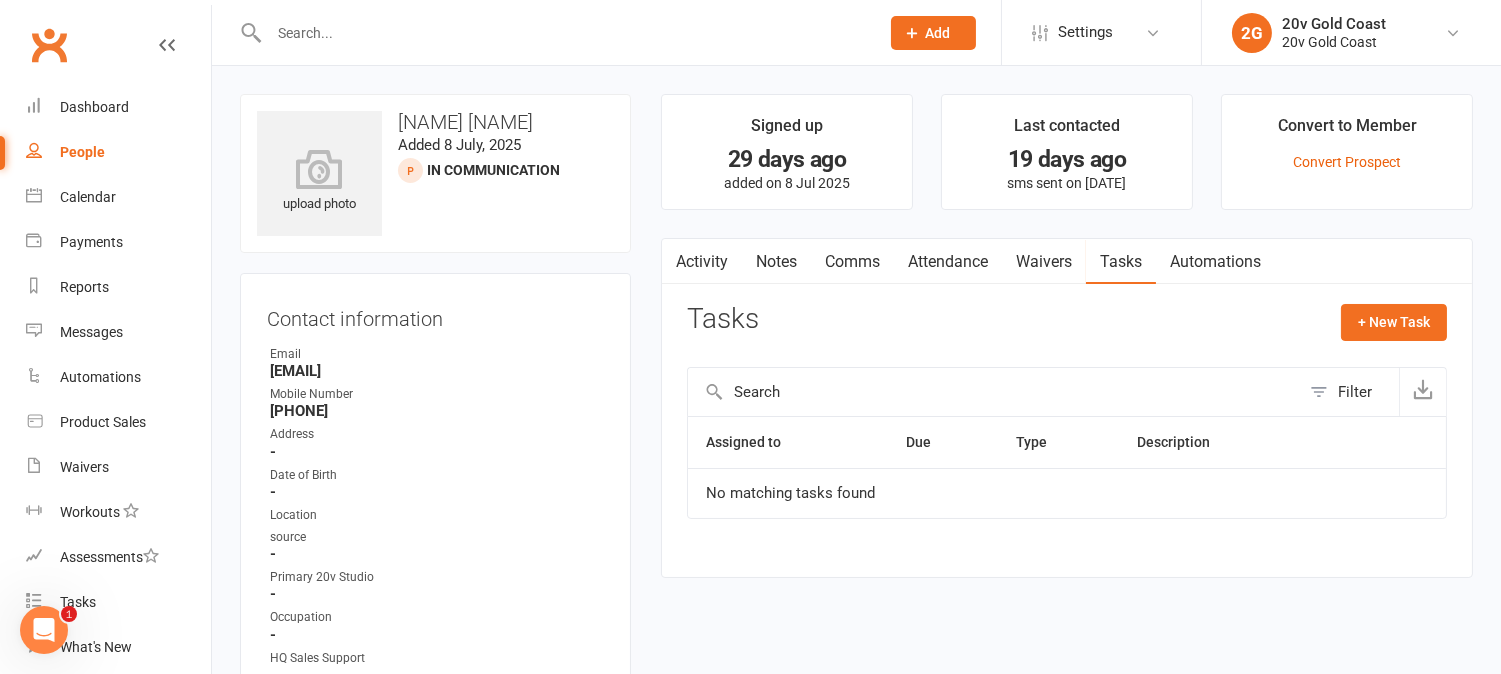 click on "Notes" at bounding box center (776, 262) 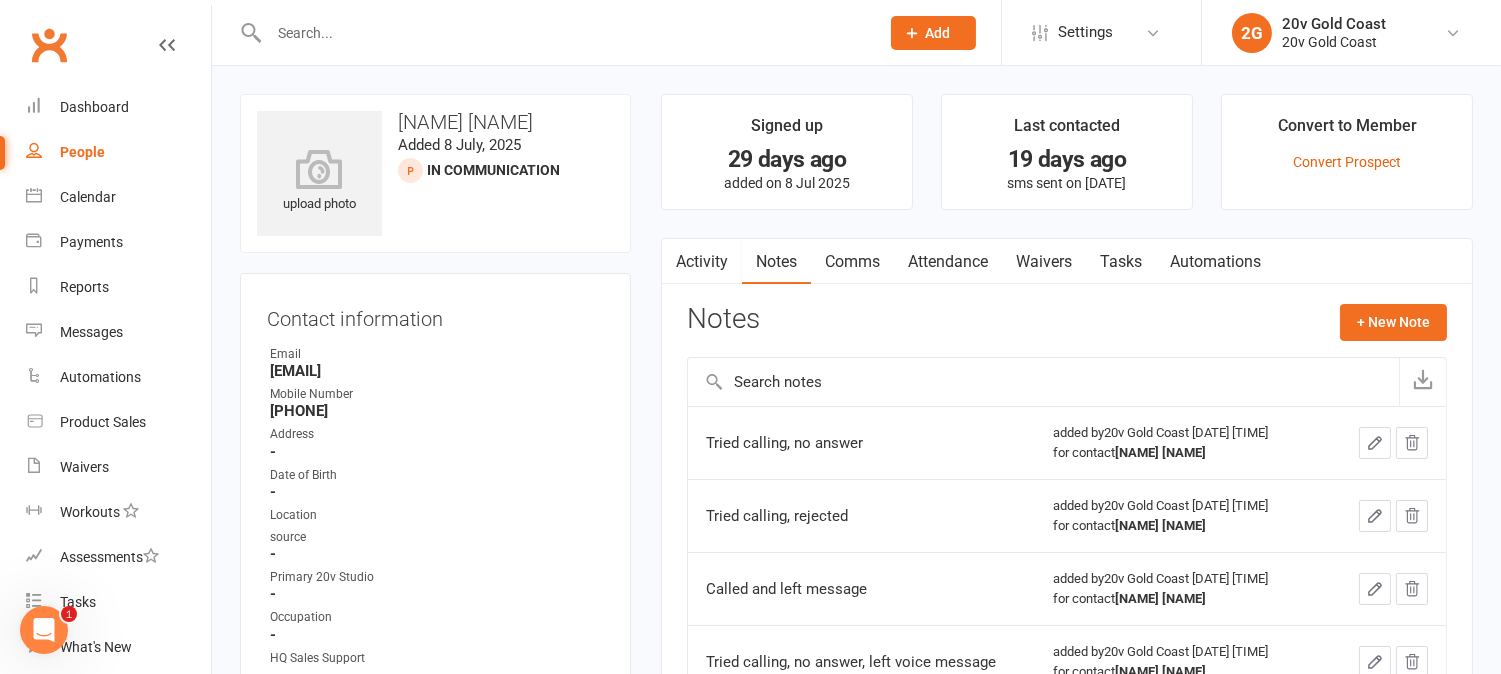 click on "Activity" at bounding box center [702, 262] 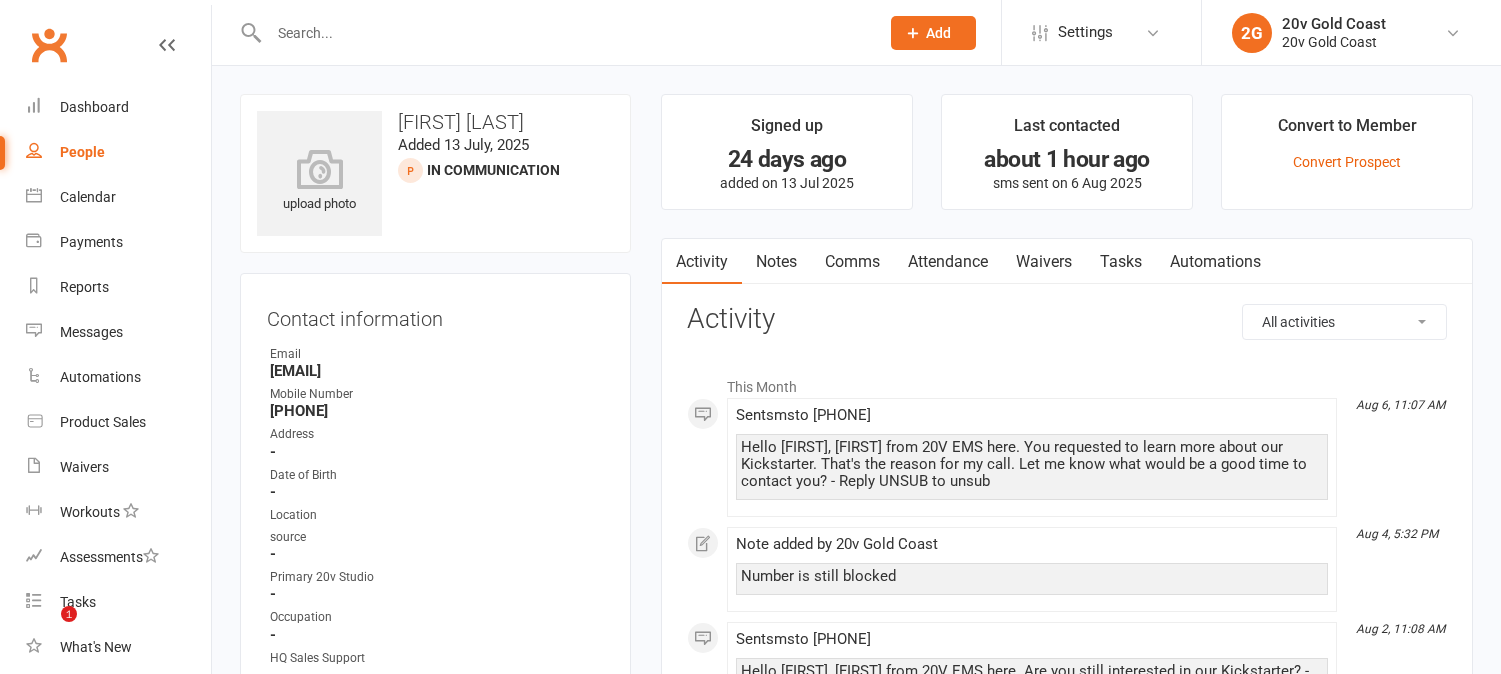 scroll, scrollTop: 0, scrollLeft: 0, axis: both 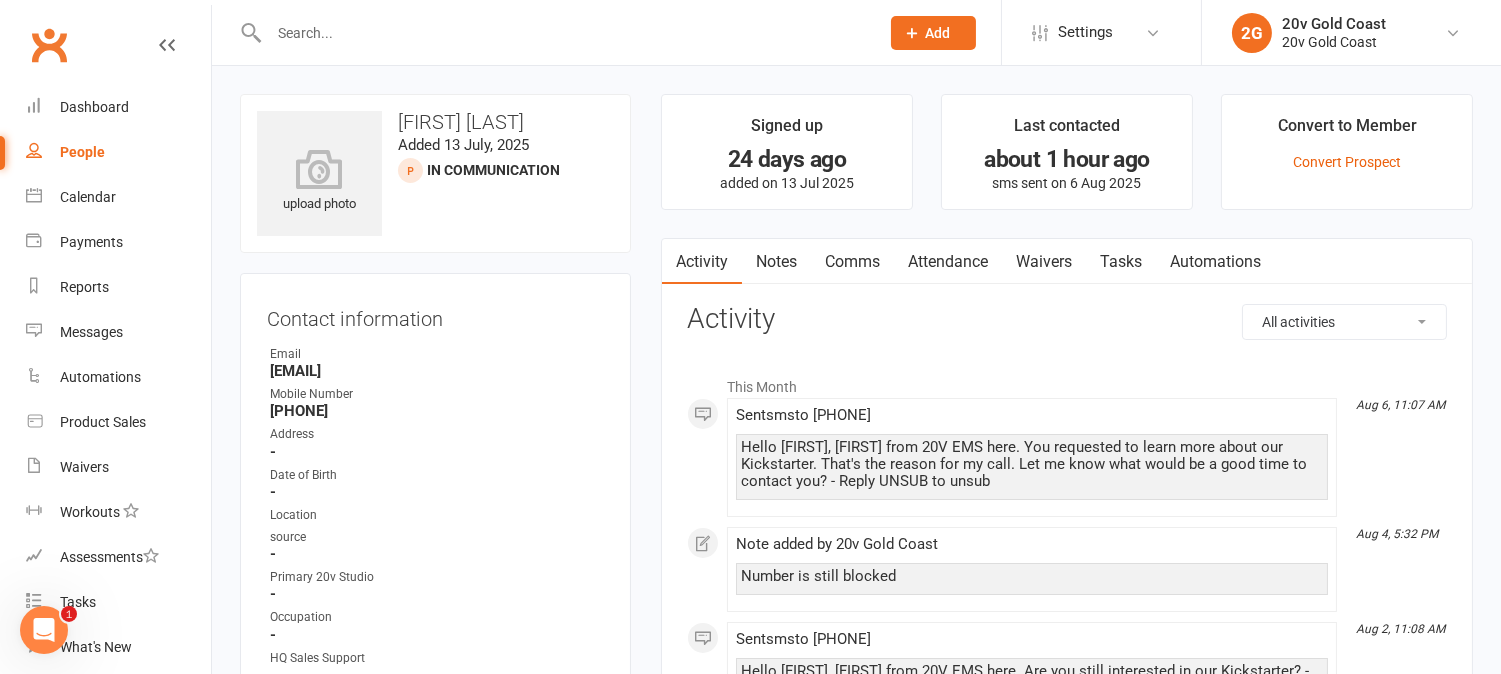 click on "Tasks" at bounding box center (1121, 262) 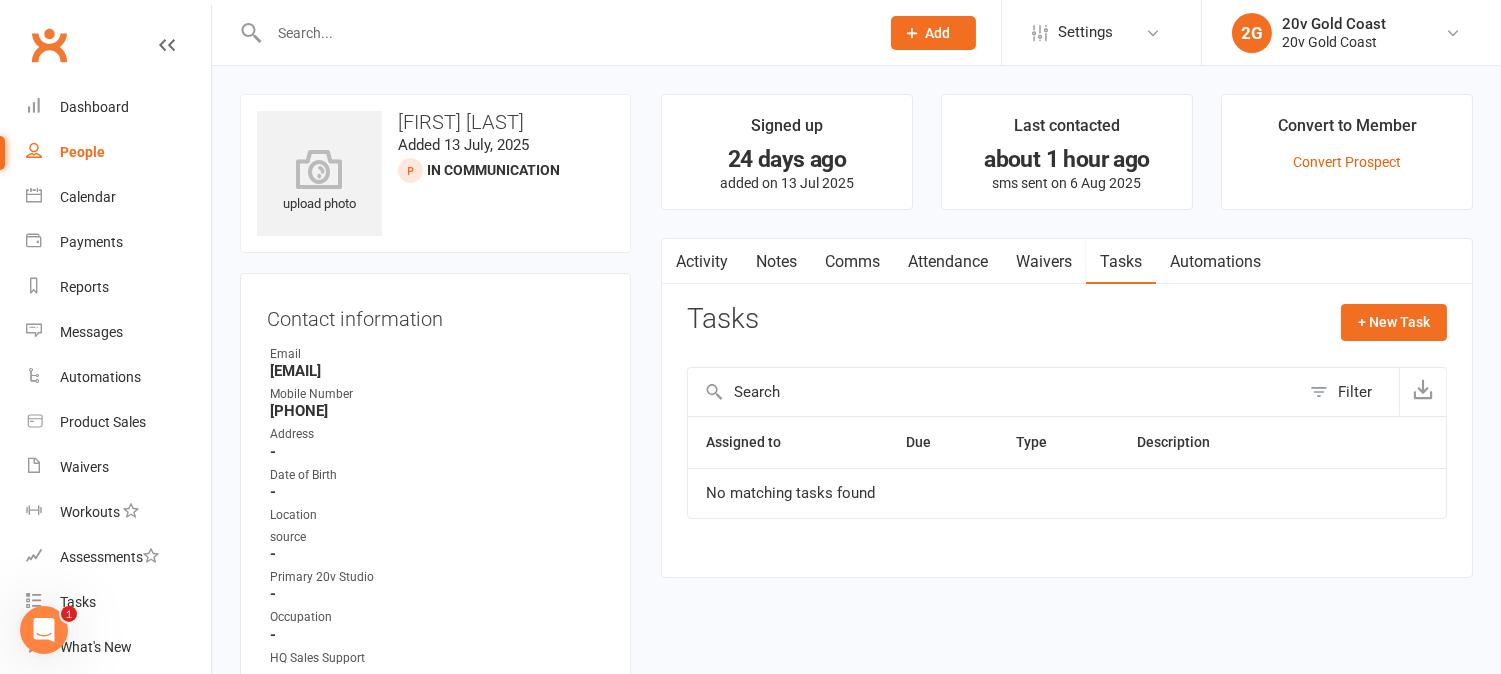 click on "Activity" at bounding box center [702, 262] 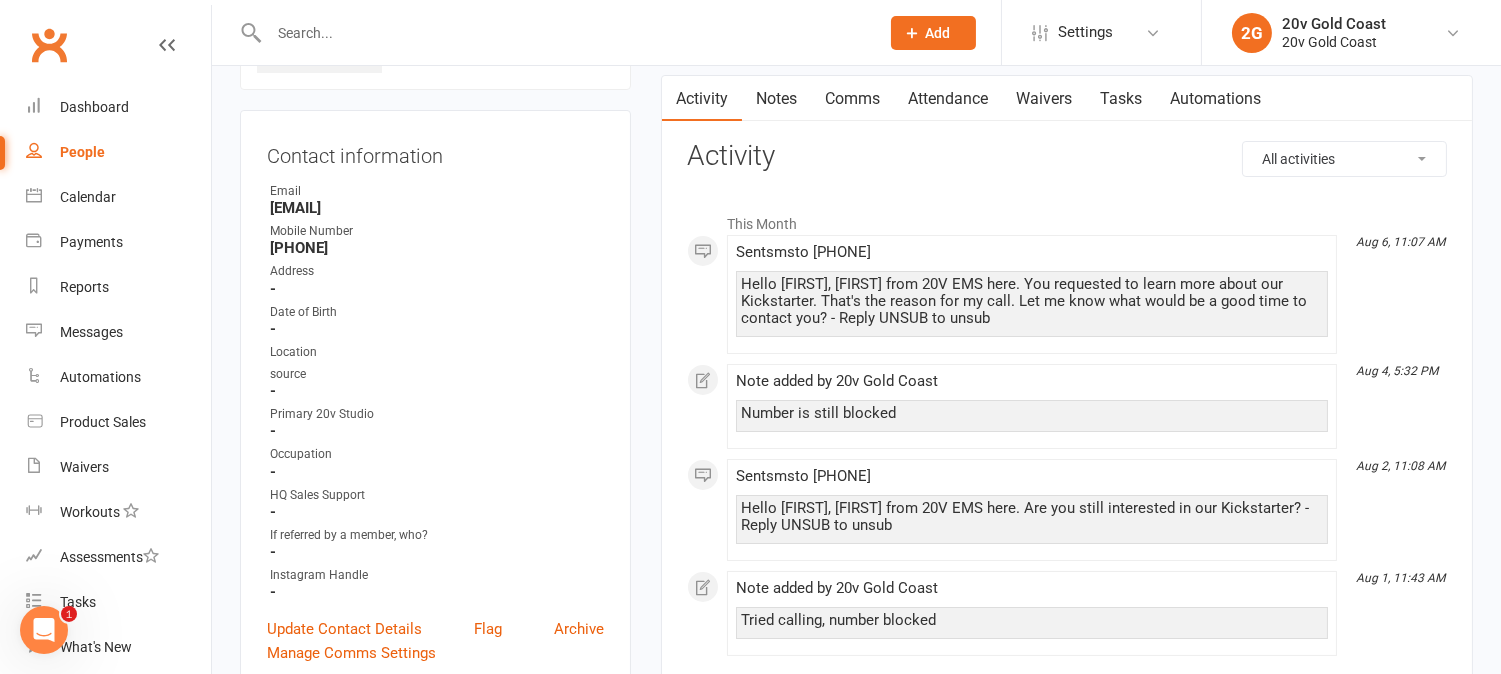 scroll, scrollTop: 0, scrollLeft: 0, axis: both 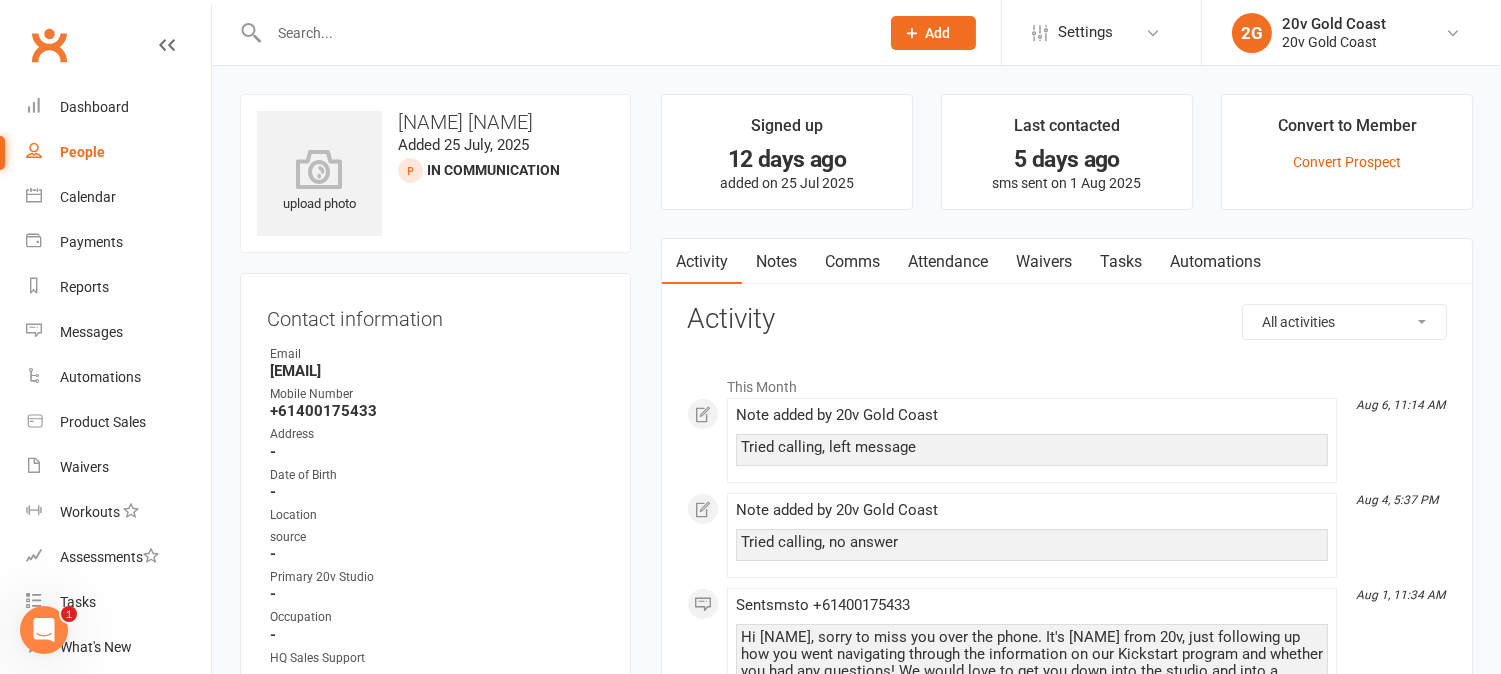 click on "Notes" at bounding box center [776, 262] 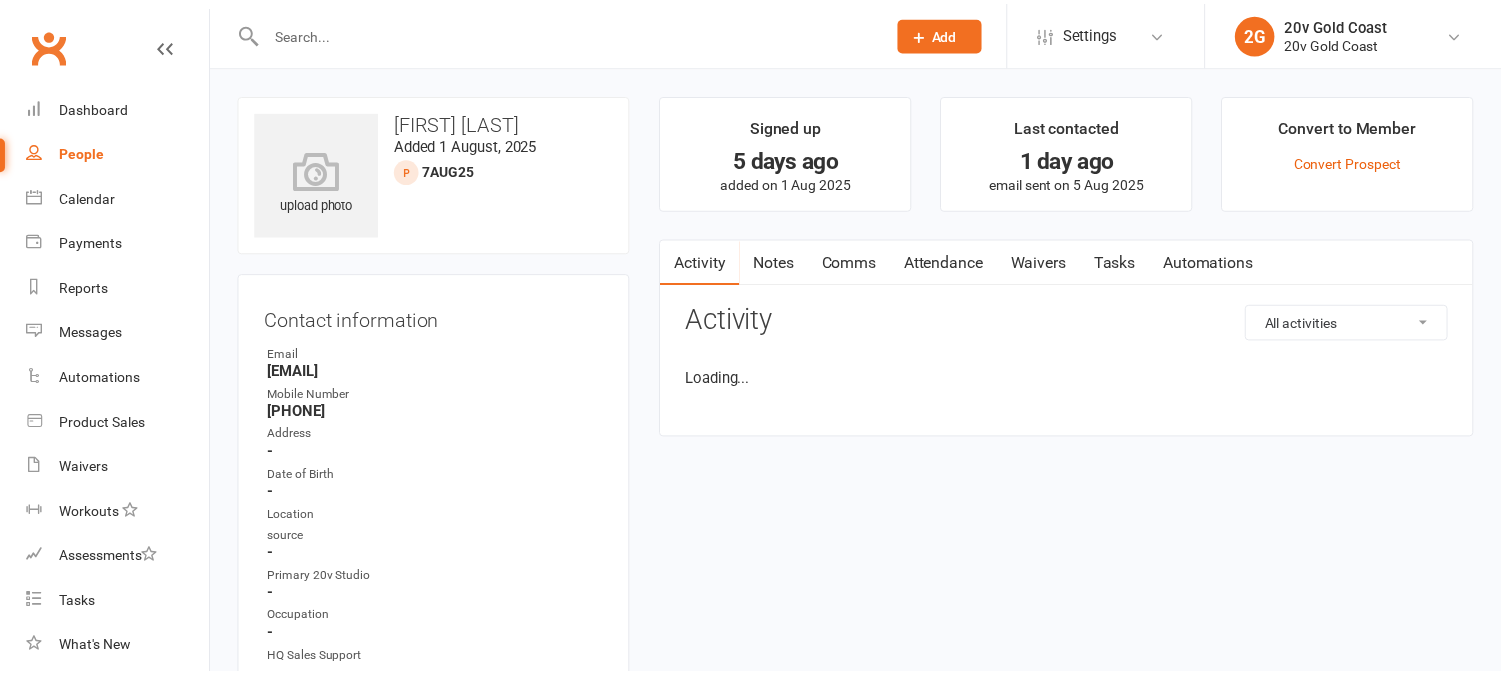 scroll, scrollTop: 0, scrollLeft: 0, axis: both 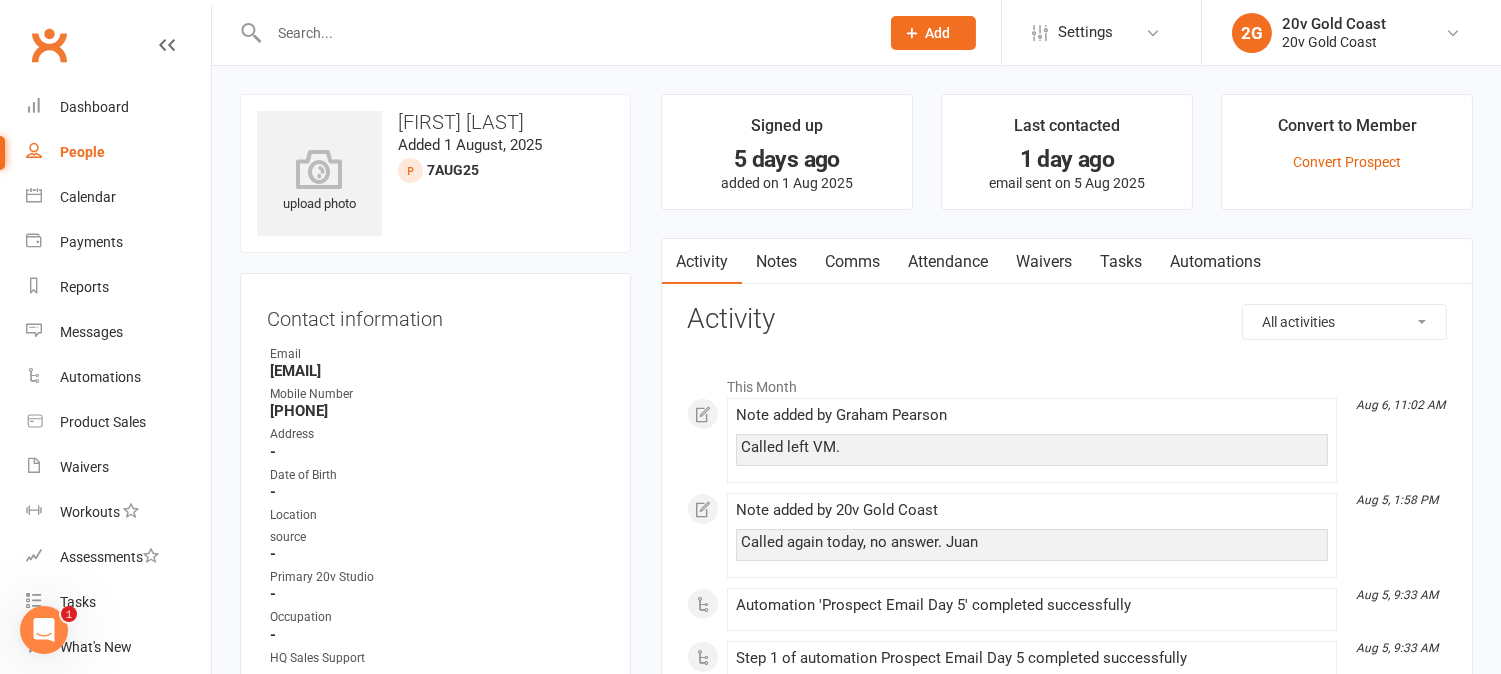 click on "Tasks" at bounding box center [1121, 262] 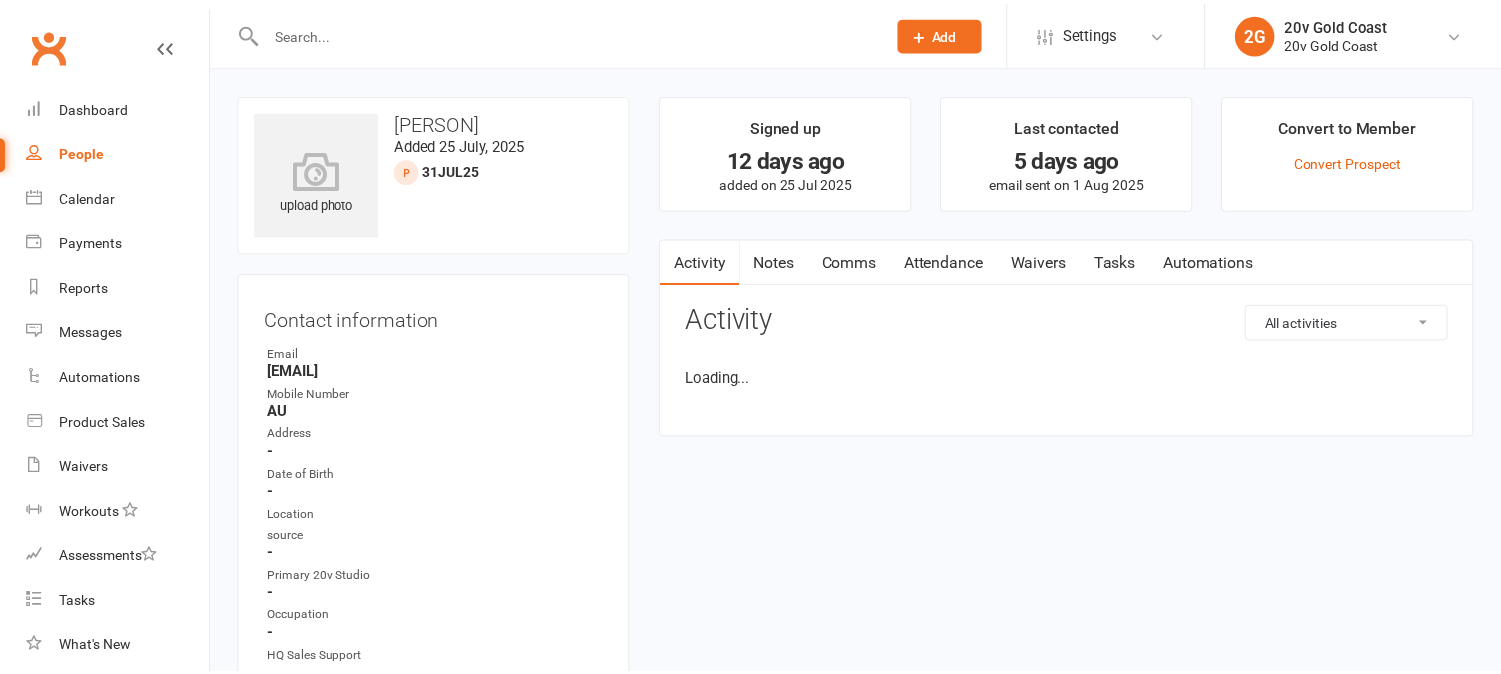 scroll, scrollTop: 0, scrollLeft: 0, axis: both 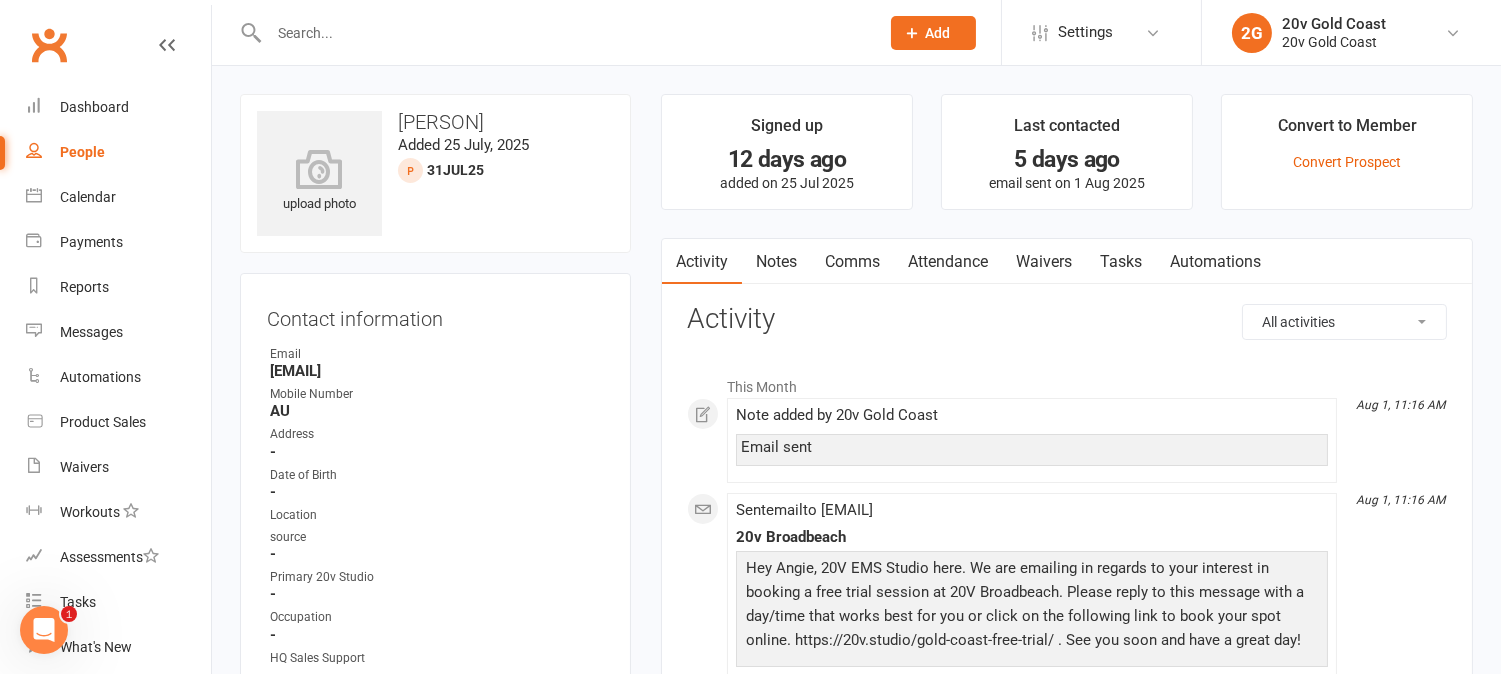 click on "Tasks" at bounding box center [1121, 262] 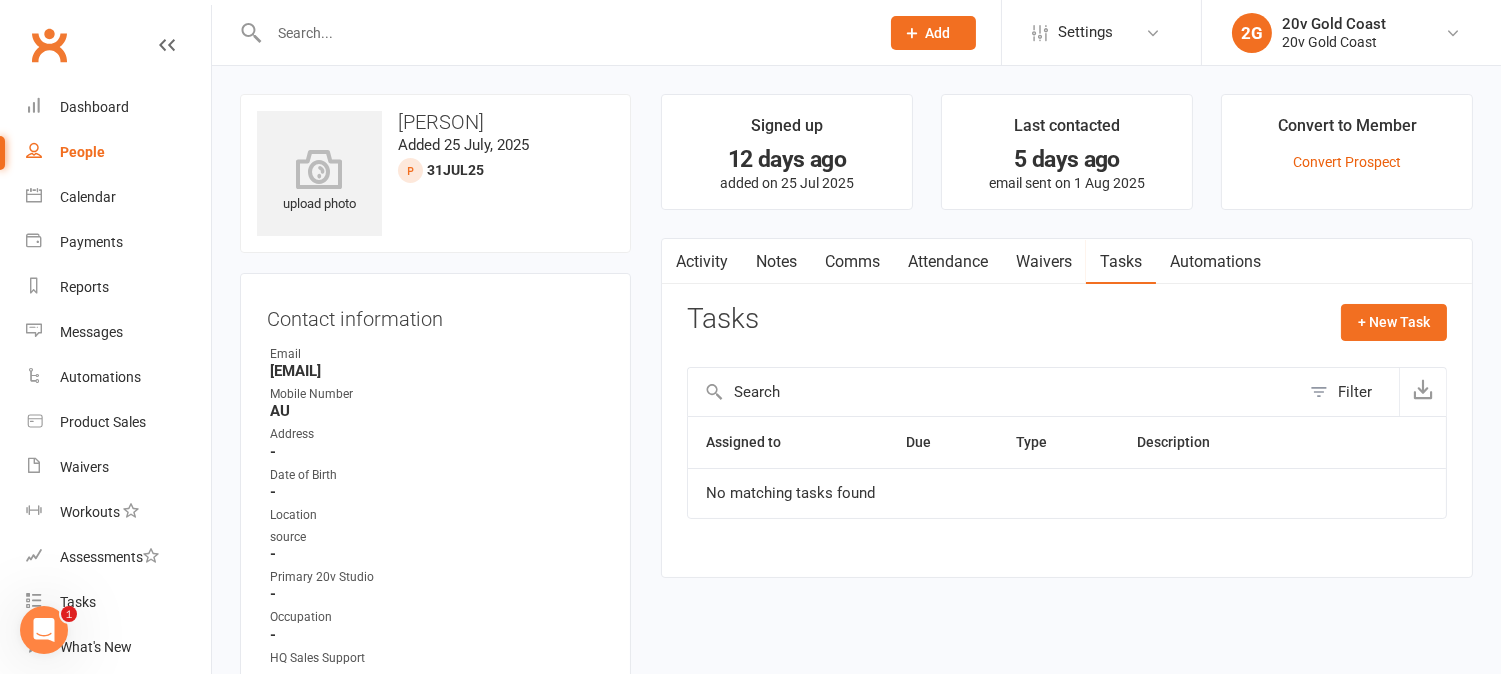 click on "Notes" at bounding box center (776, 262) 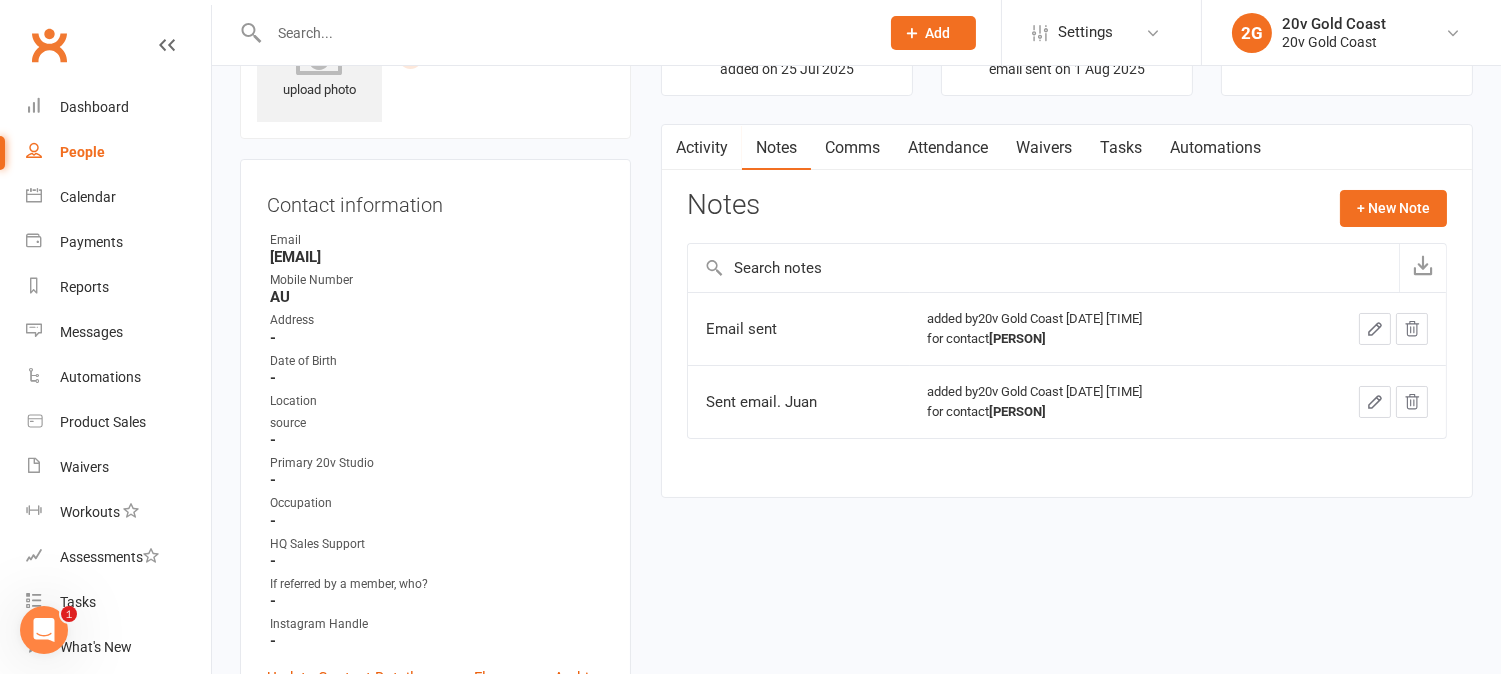 scroll, scrollTop: 0, scrollLeft: 0, axis: both 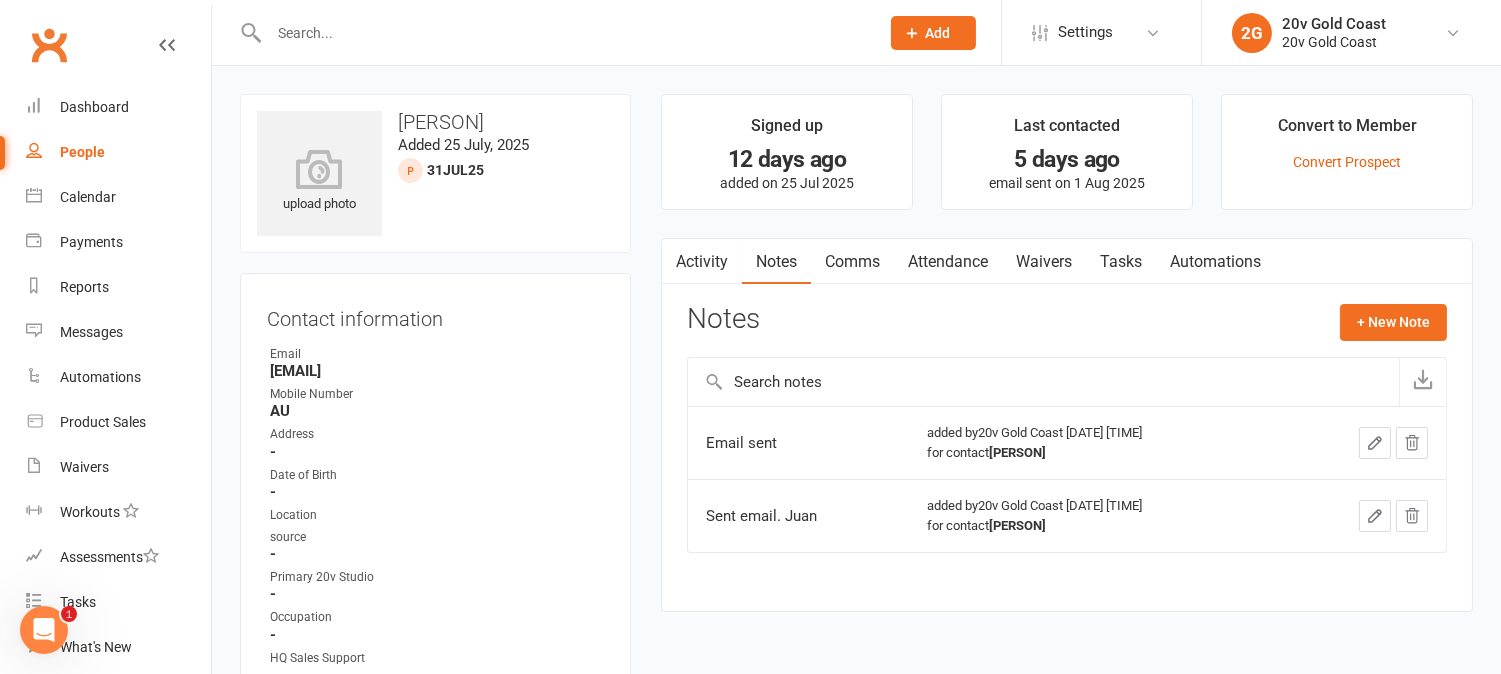 click on "Activity" at bounding box center (702, 262) 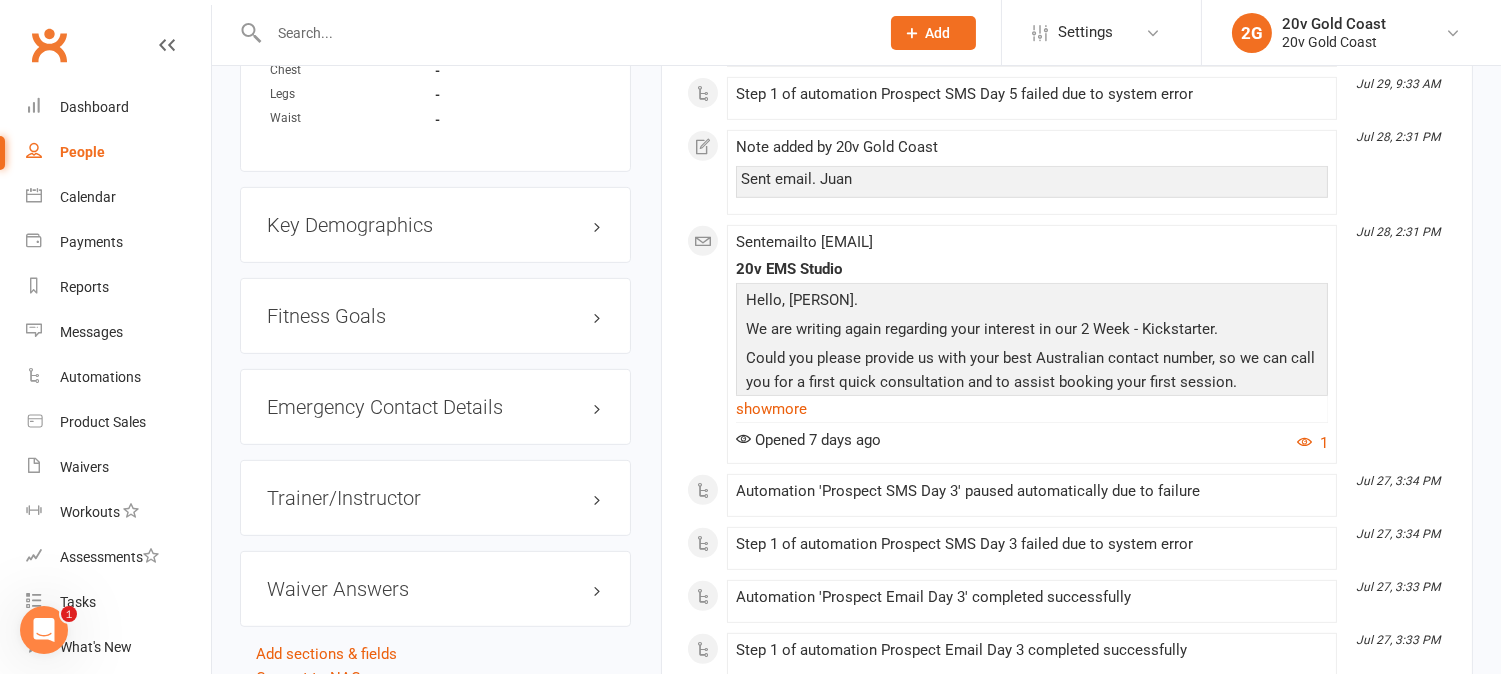scroll, scrollTop: 1555, scrollLeft: 0, axis: vertical 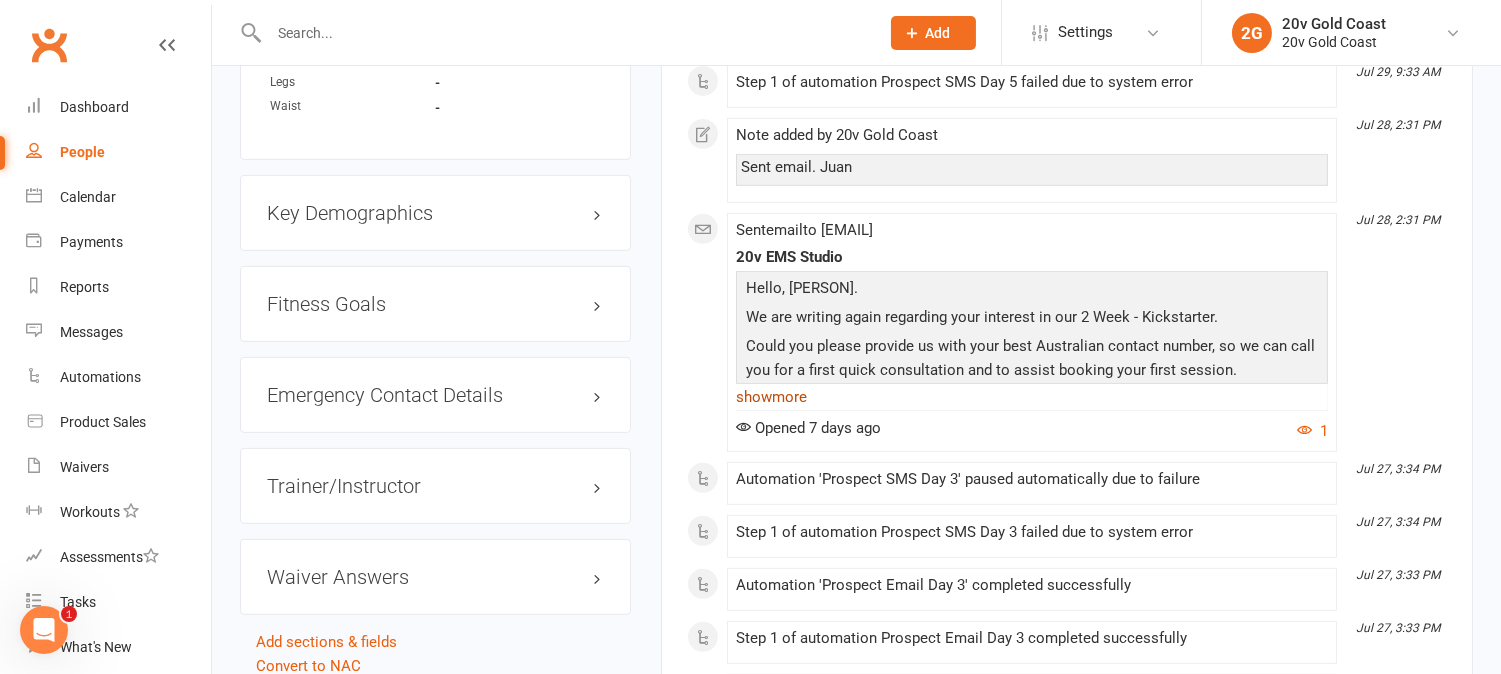 click on "show  more" at bounding box center [1032, 397] 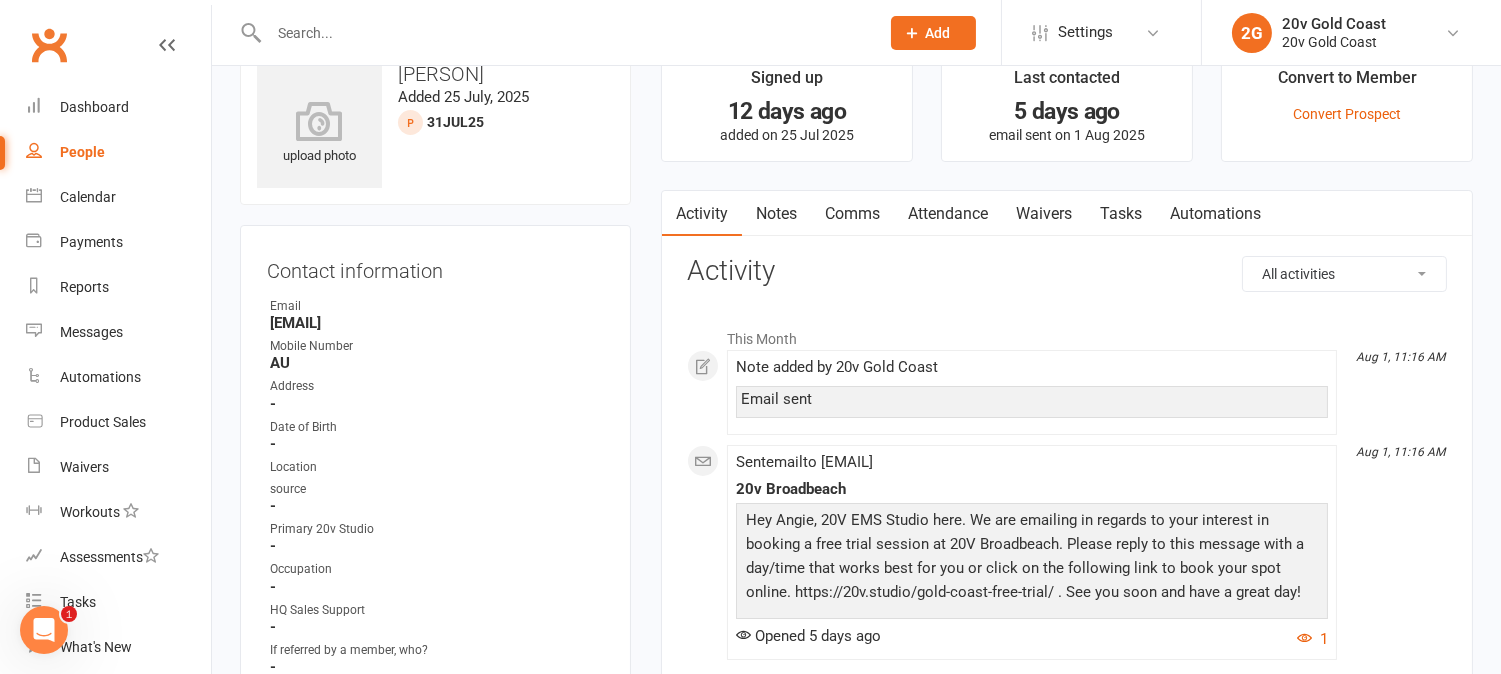 scroll, scrollTop: 0, scrollLeft: 0, axis: both 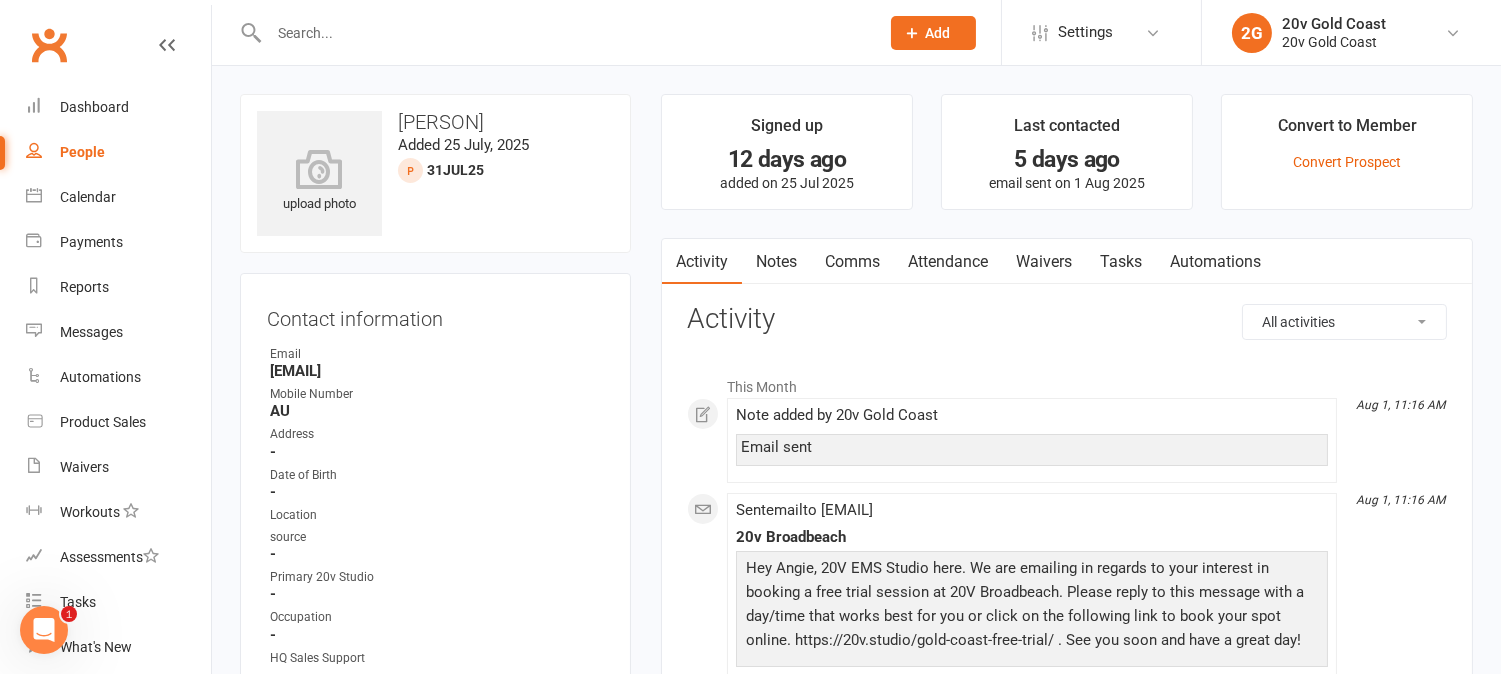 click on "Comms" at bounding box center (852, 262) 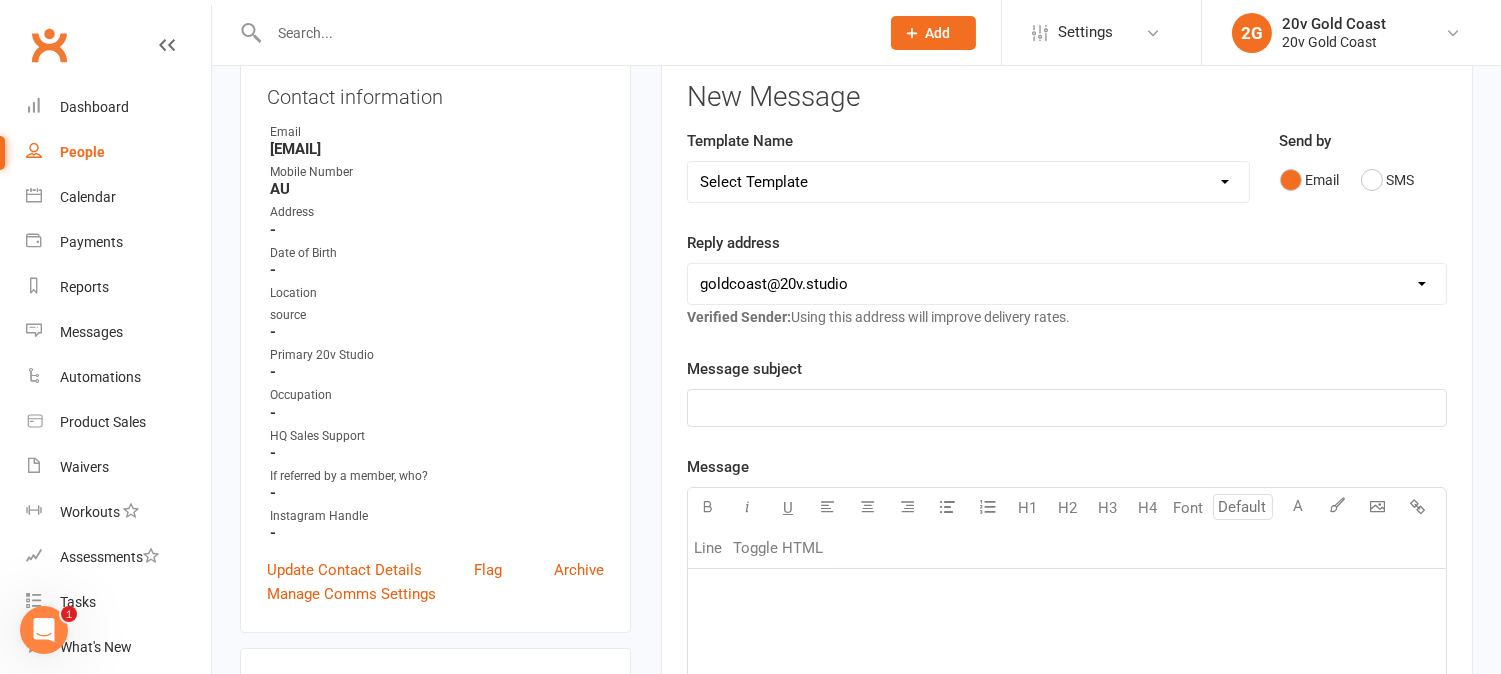 scroll, scrollTop: 333, scrollLeft: 0, axis: vertical 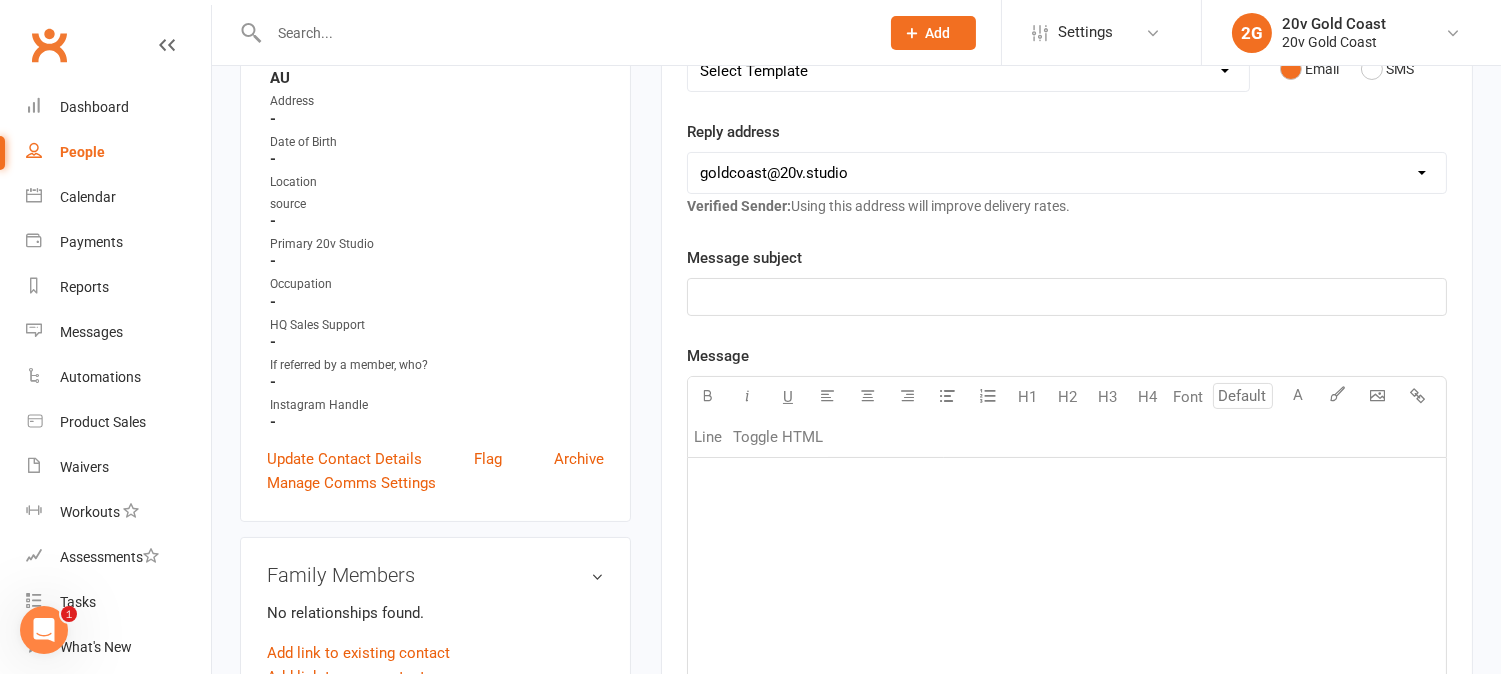 click on "﻿" 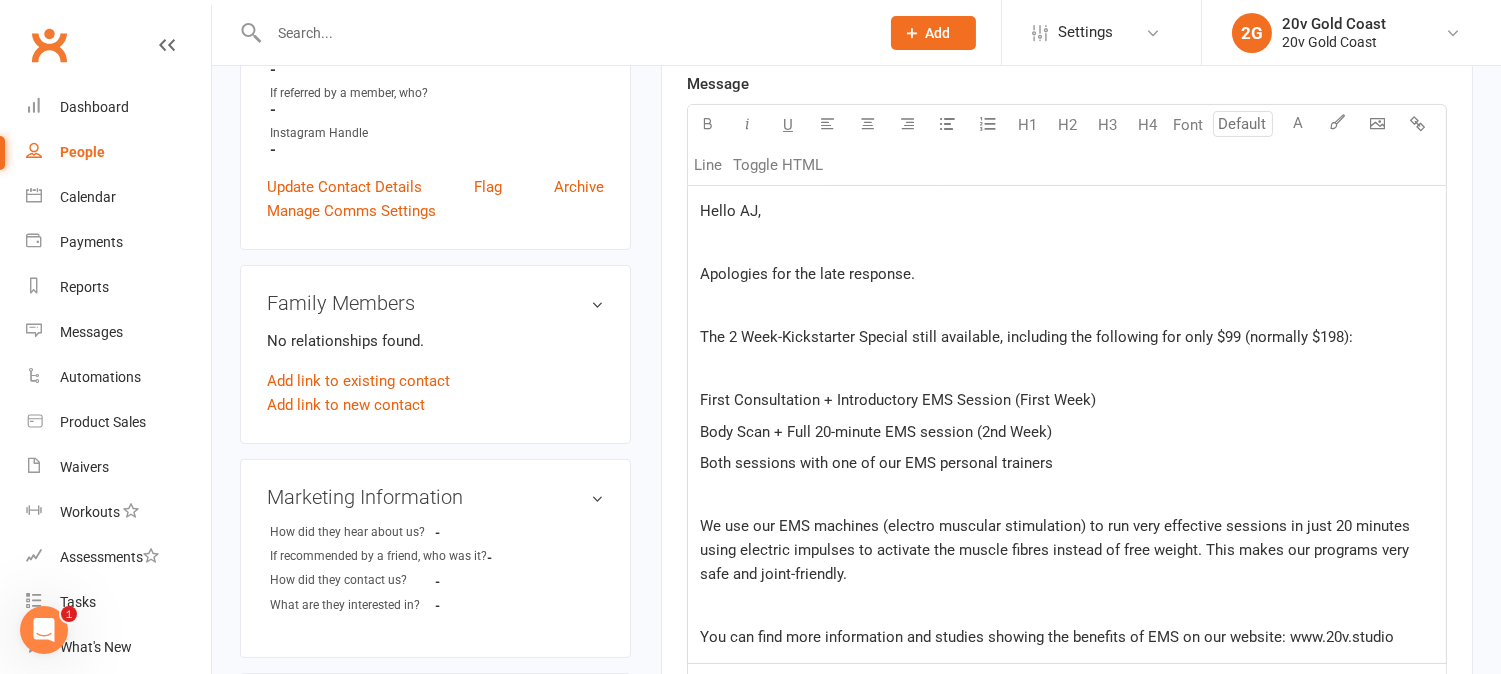 scroll, scrollTop: 555, scrollLeft: 0, axis: vertical 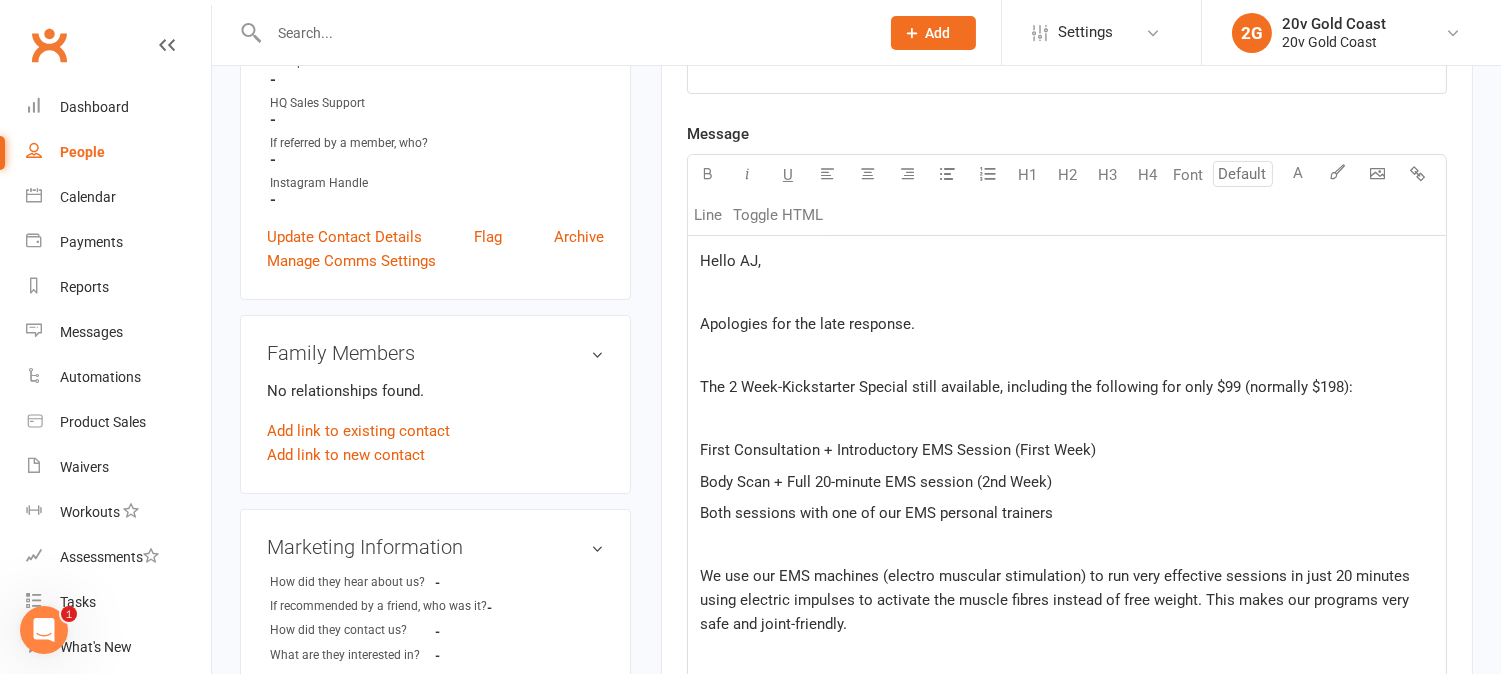 drag, startPoint x: 755, startPoint y: 253, endPoint x: 792, endPoint y: 298, distance: 58.258045 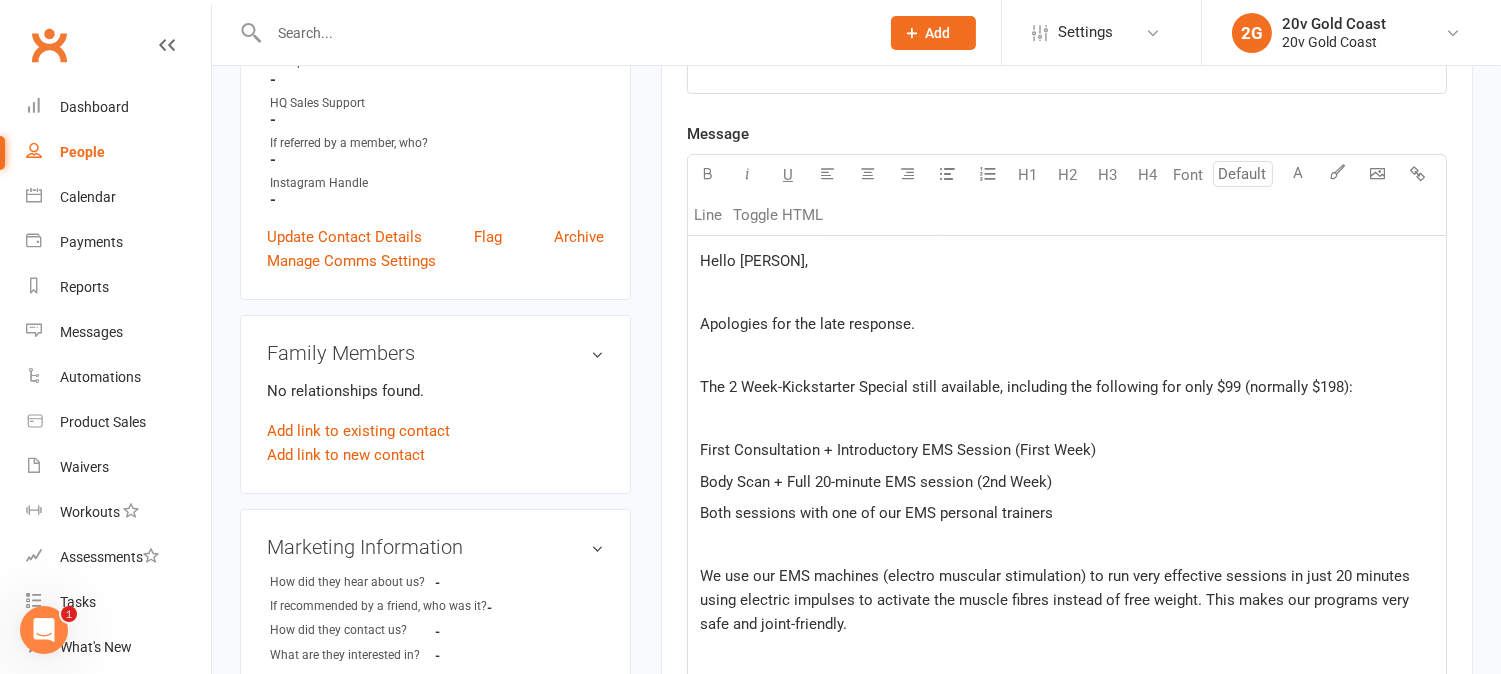 type 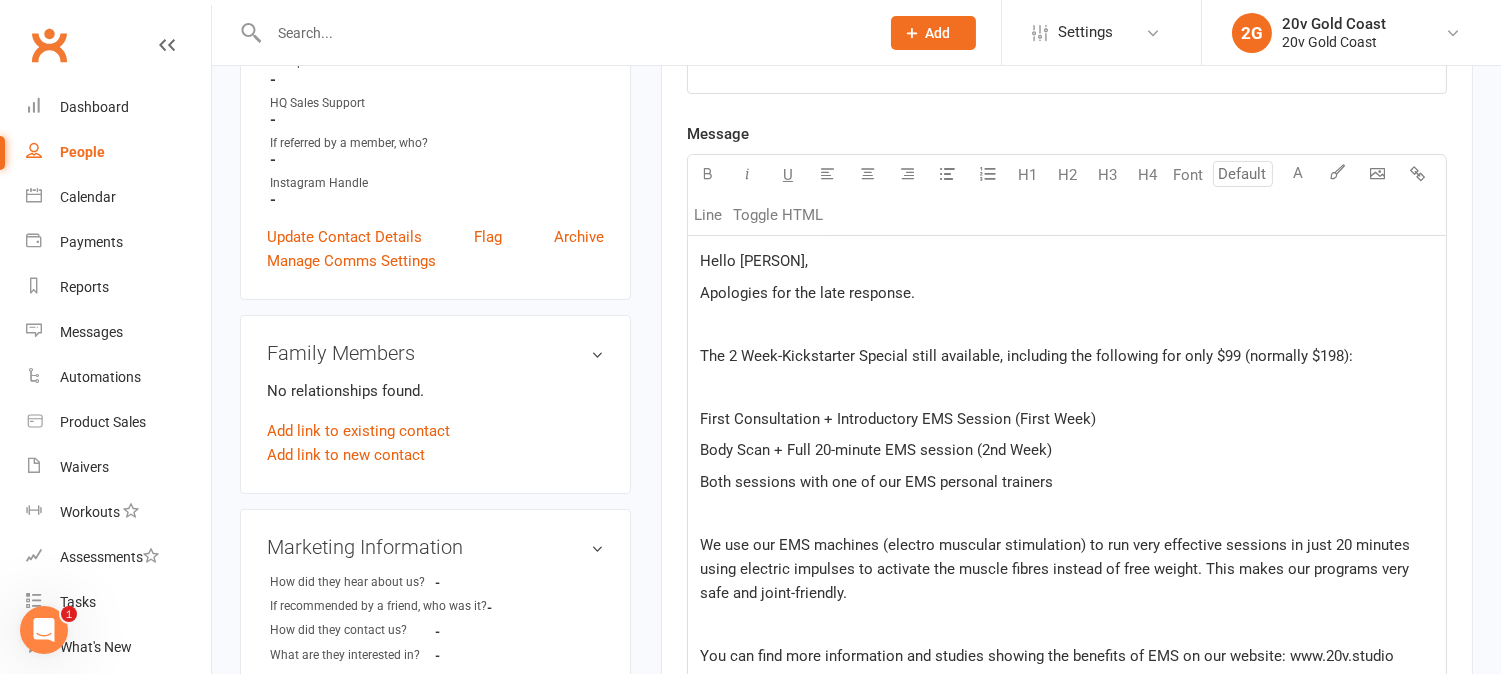click on "Apologies for the late response." 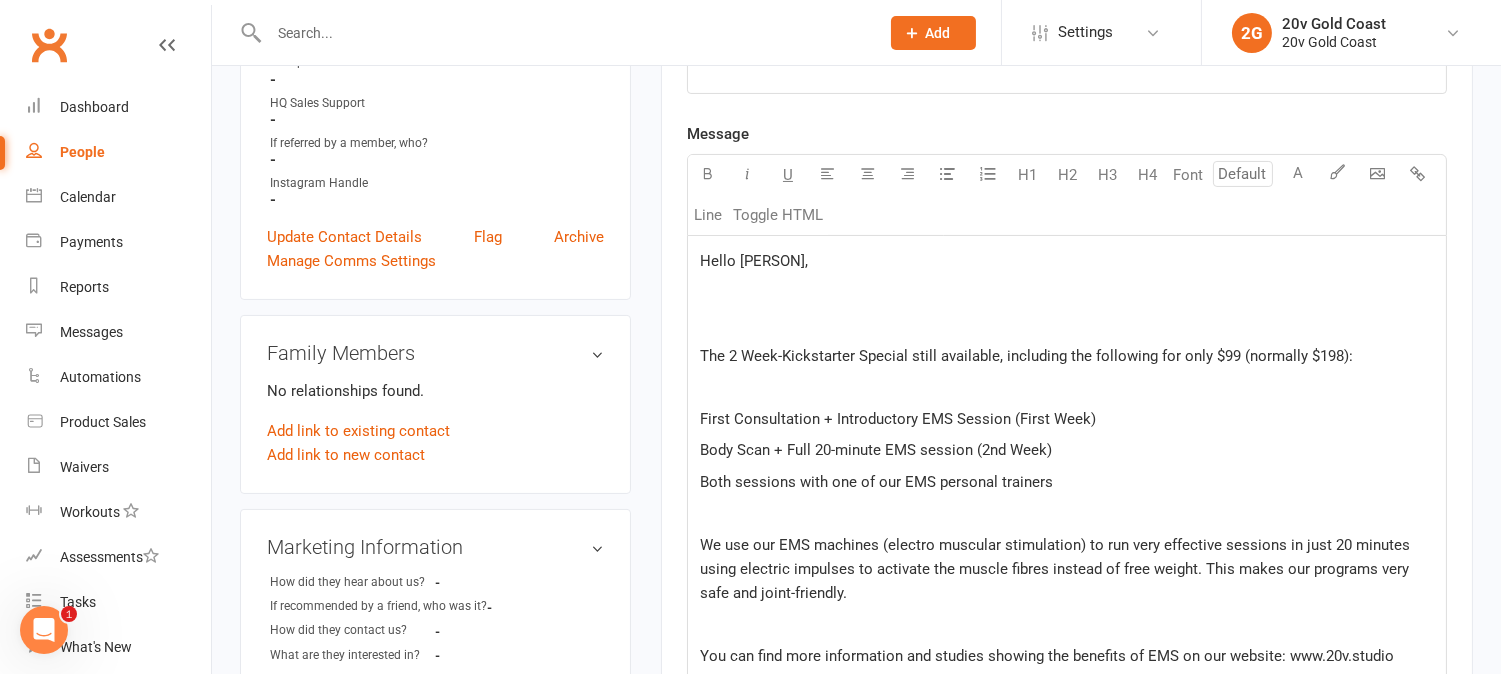 click on "﻿" 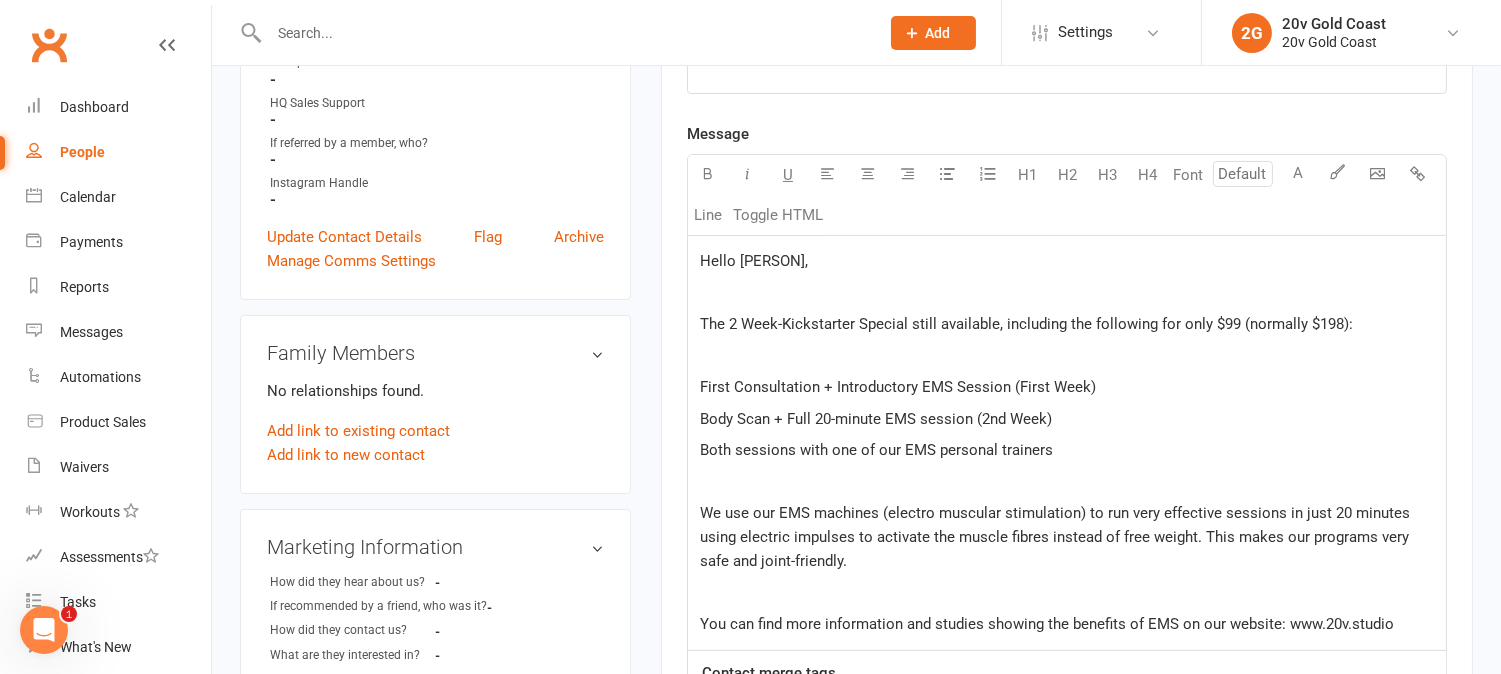 click on "Hello Angie," 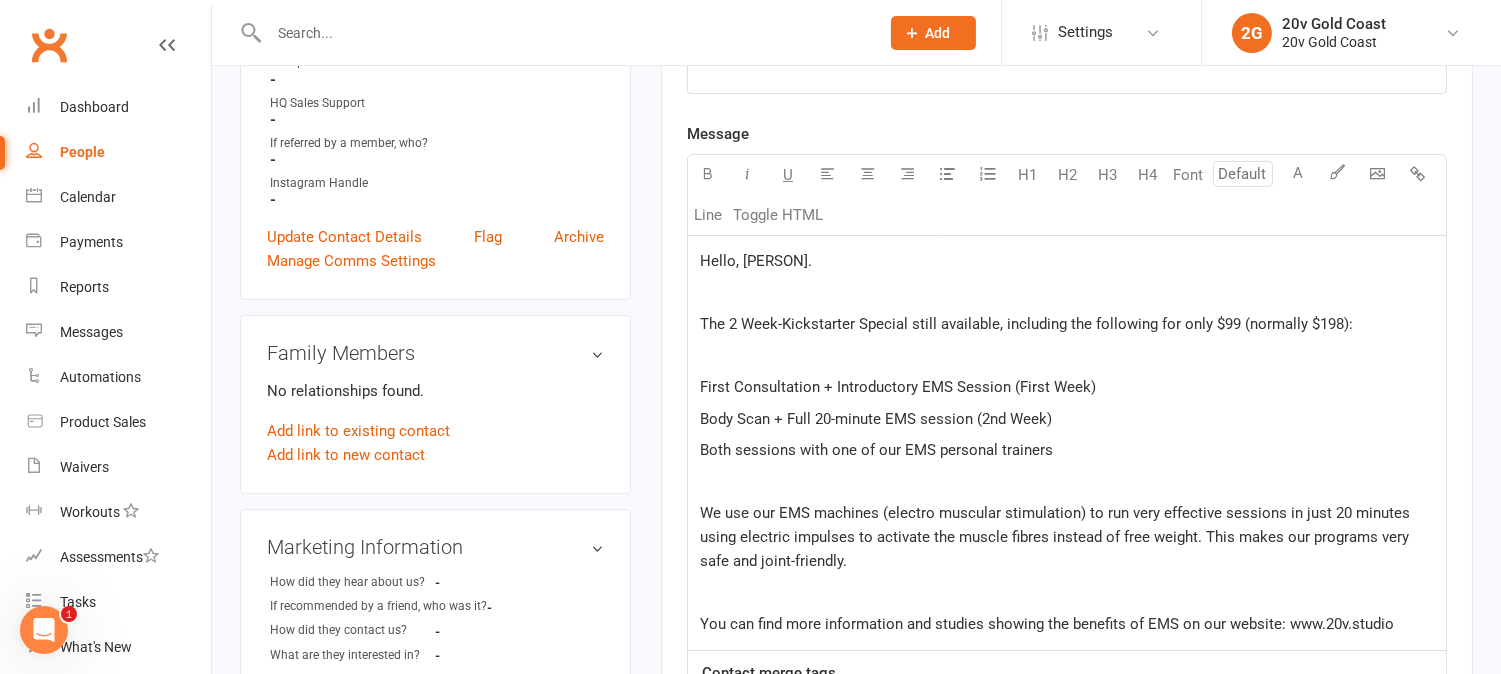 click on "Hello, Angie." 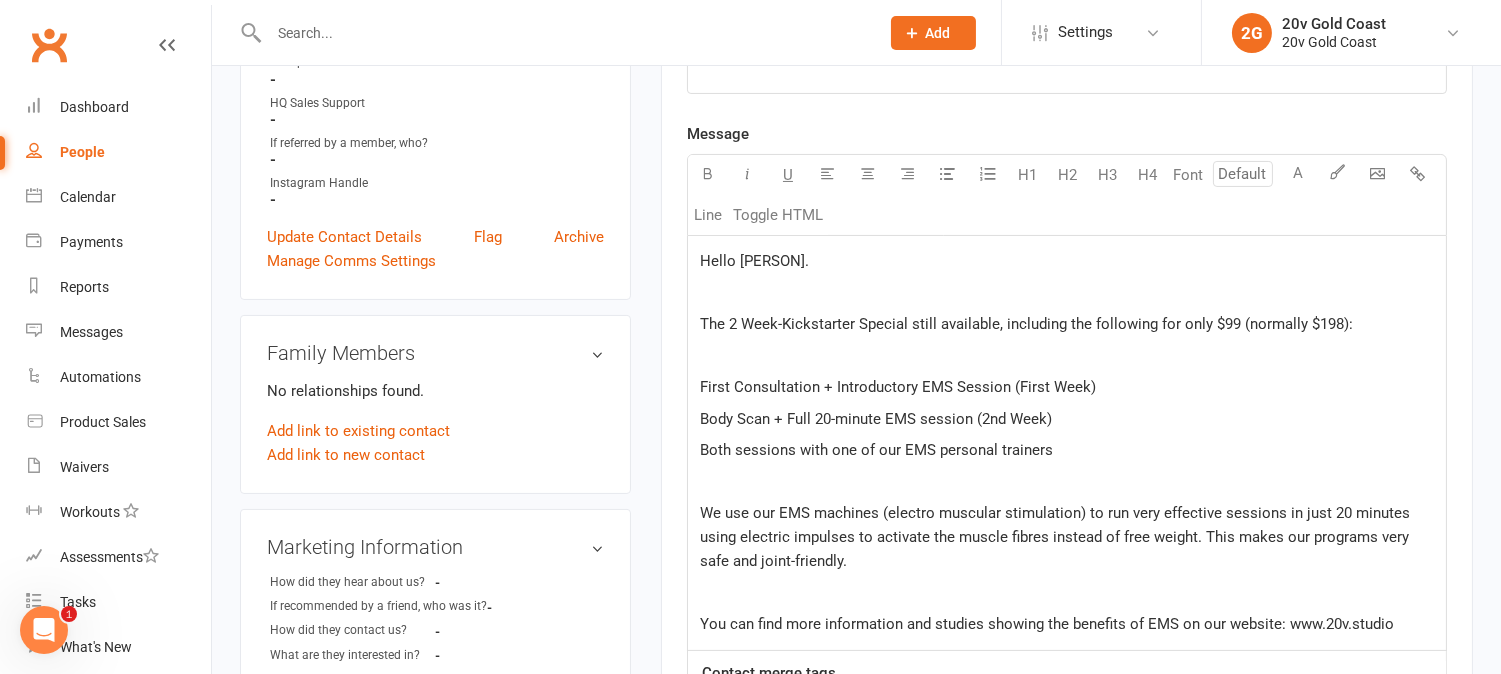 click on "﻿" 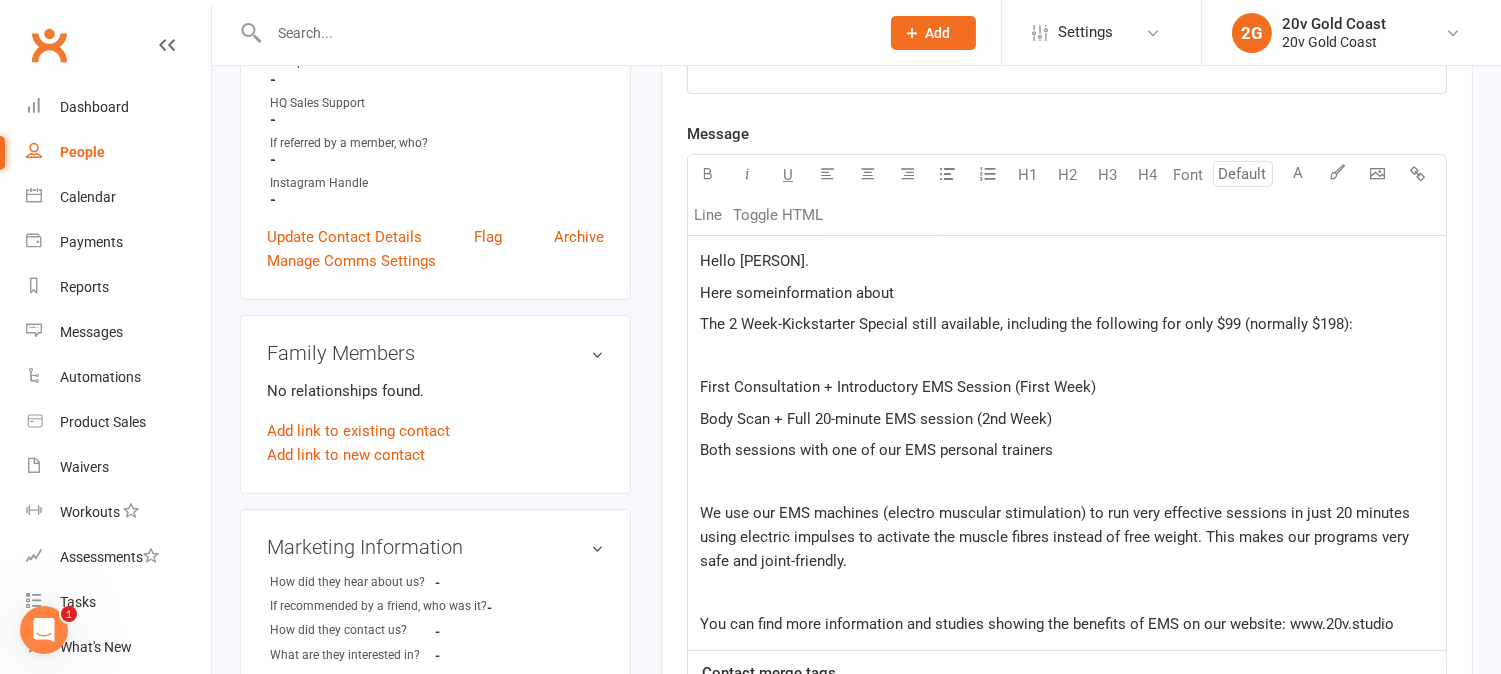click on "Here someinformation about" 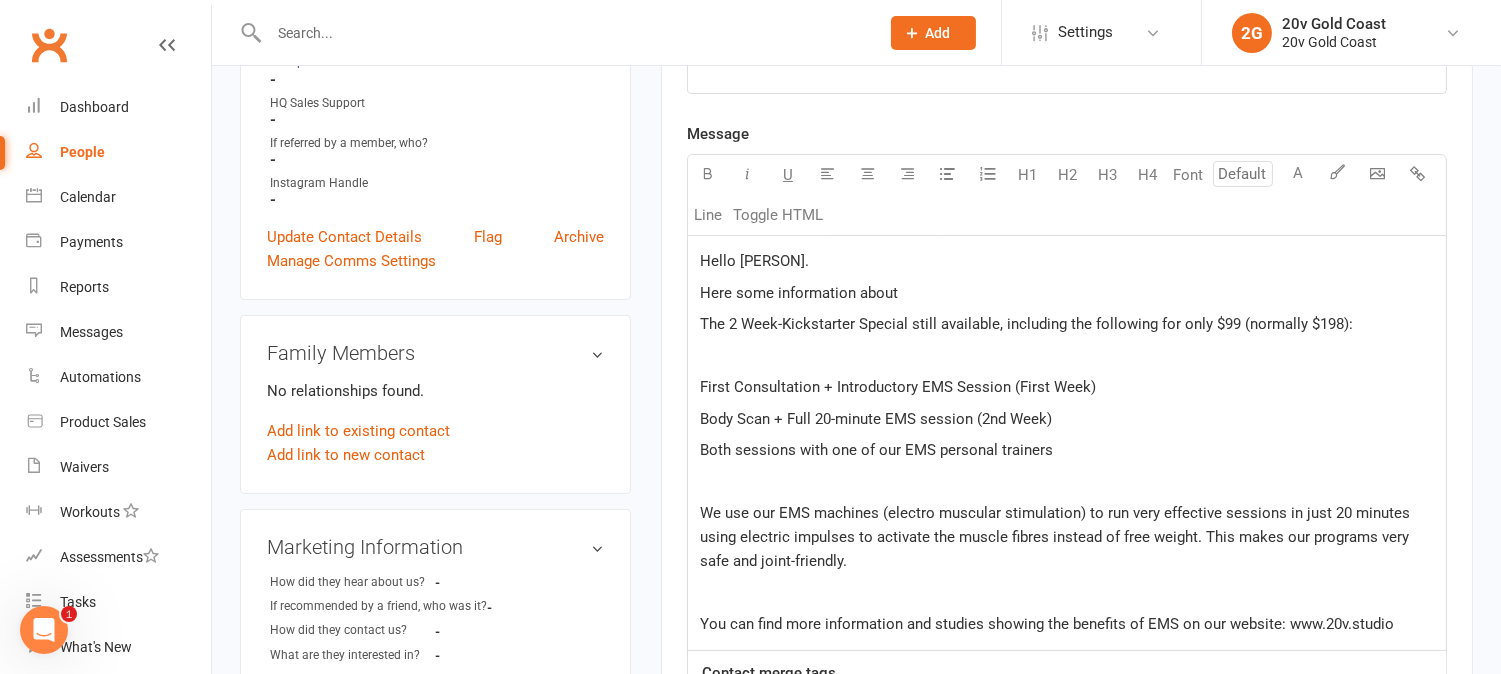 click on "Here some information about" 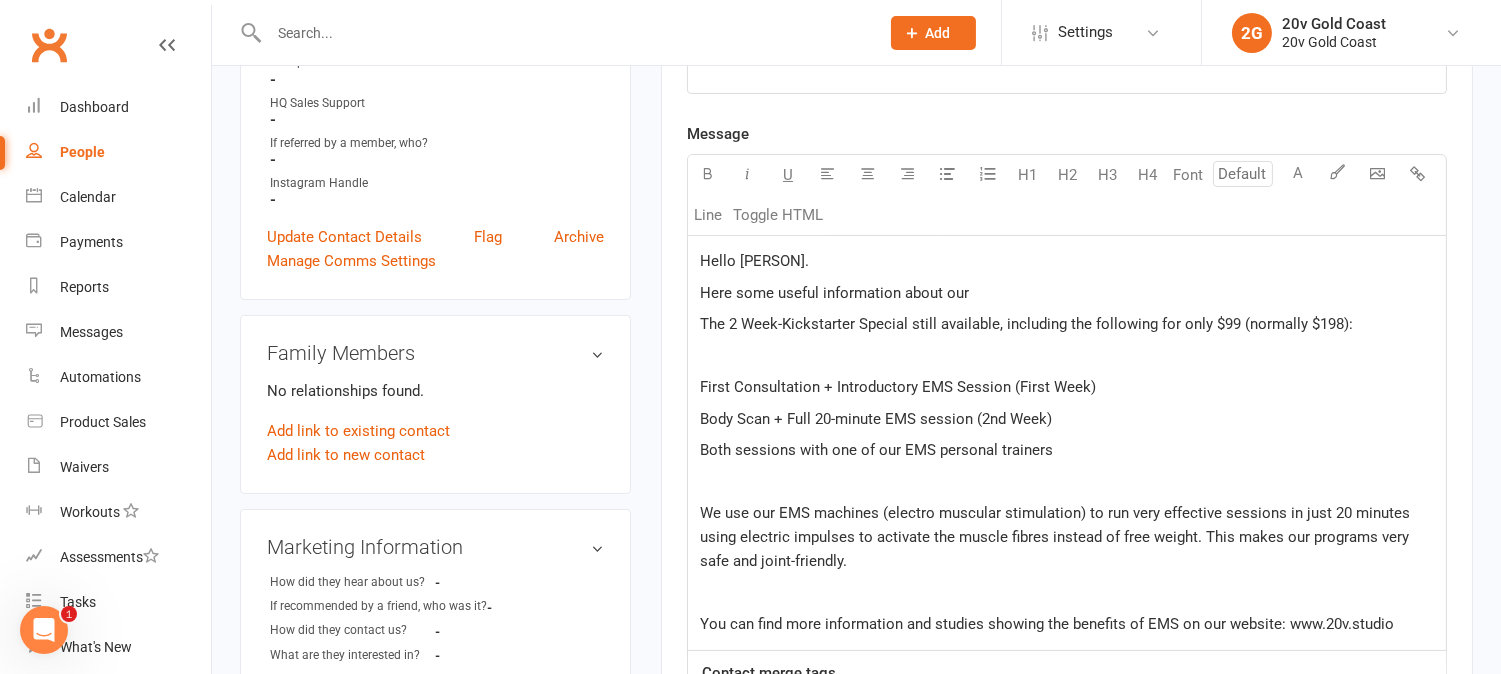 click on "The 2 Week-Kickstarter Special still available, including the following for only $99 (normally $198):" 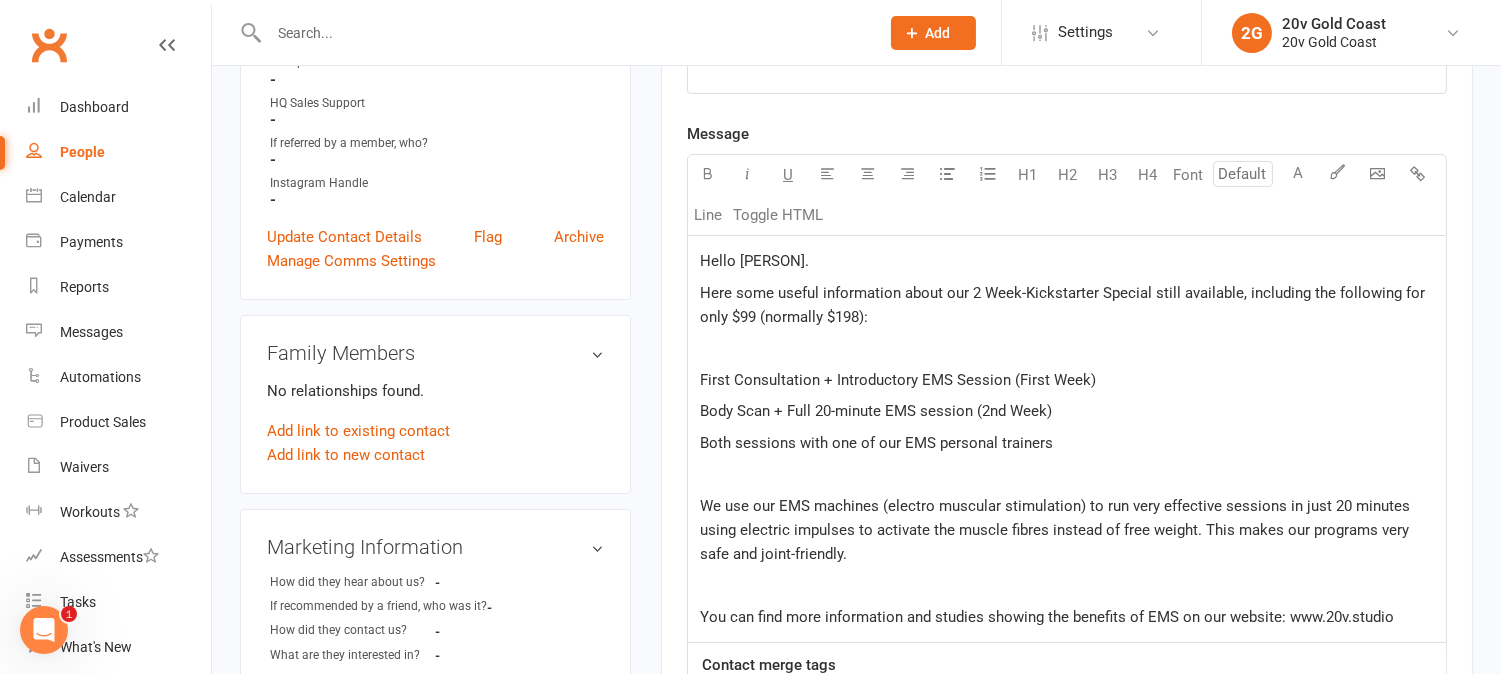 click on "Here some useful information about our 2 Week-Kickstarter Special still available, including the following for only $99 (normally $198):" 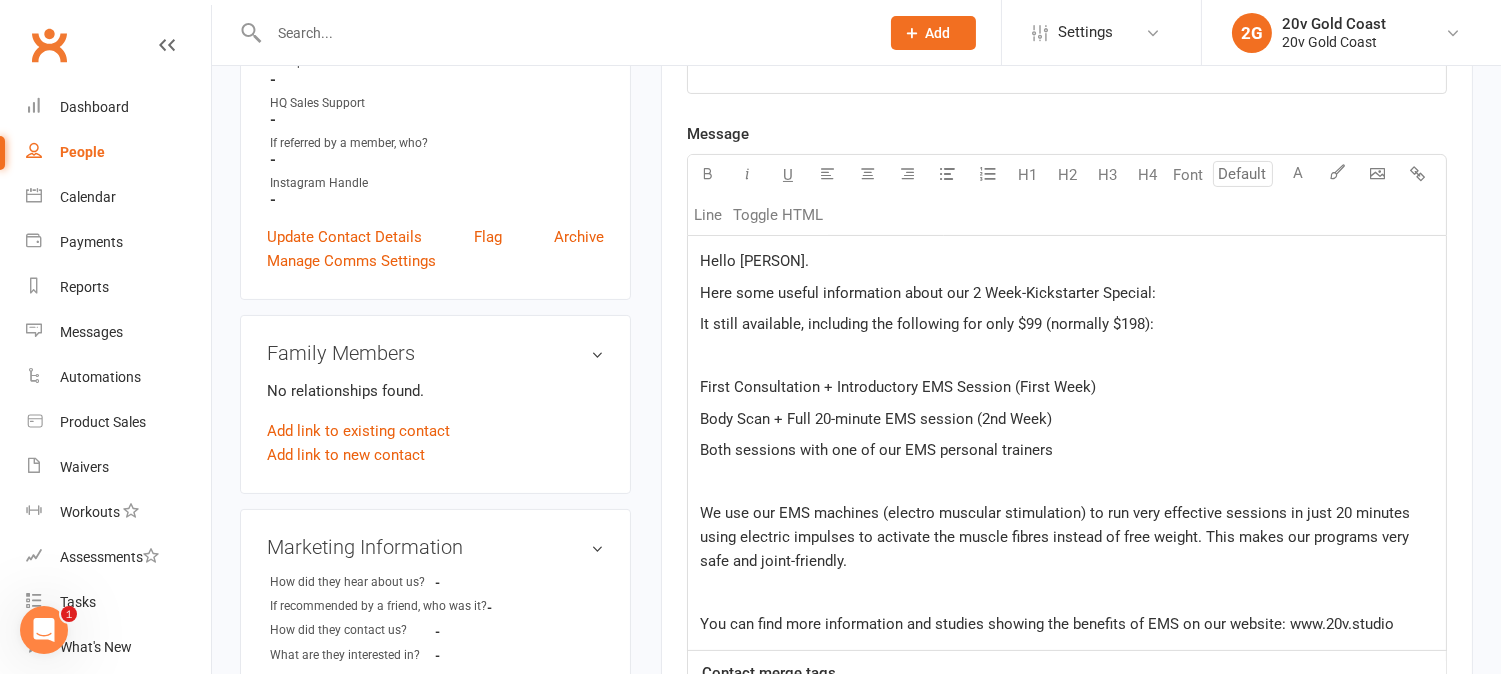click on "It still available, including the following for only $99 (normally $198):" 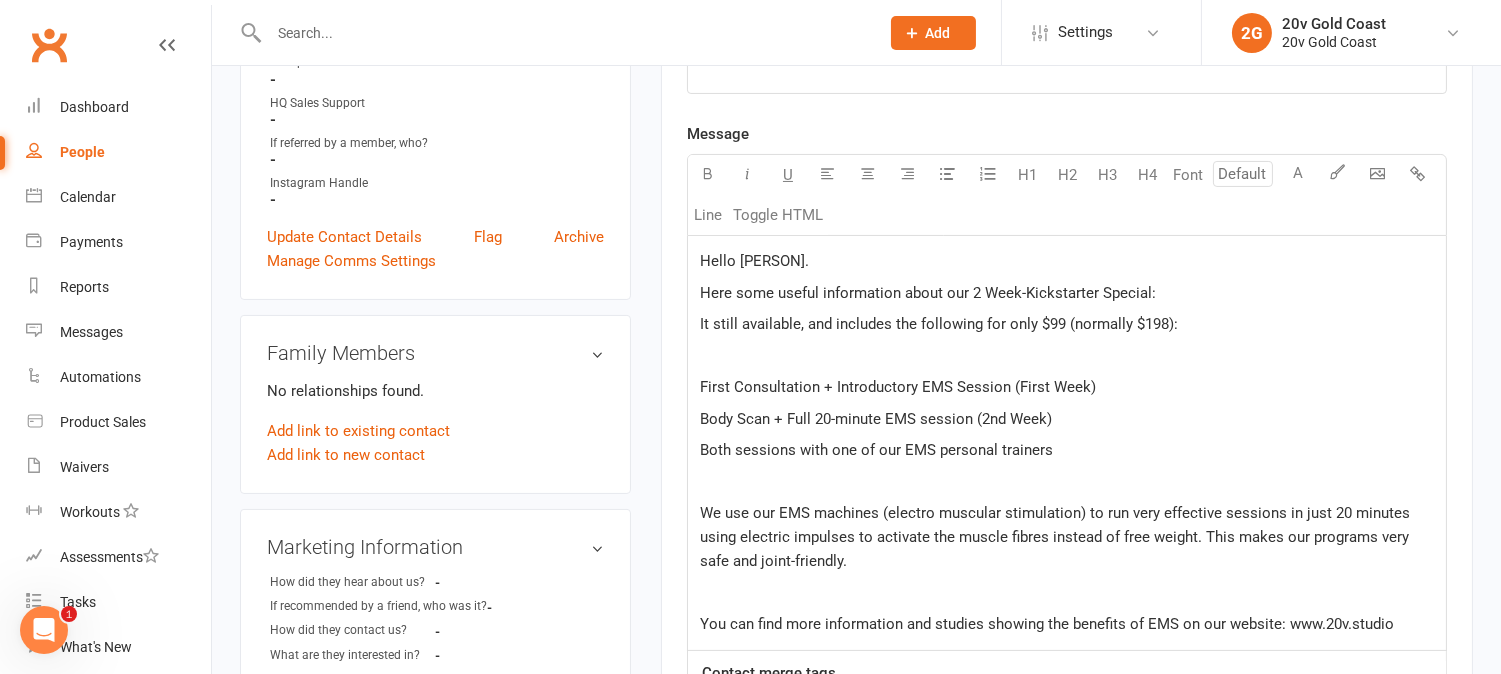 click on "﻿" 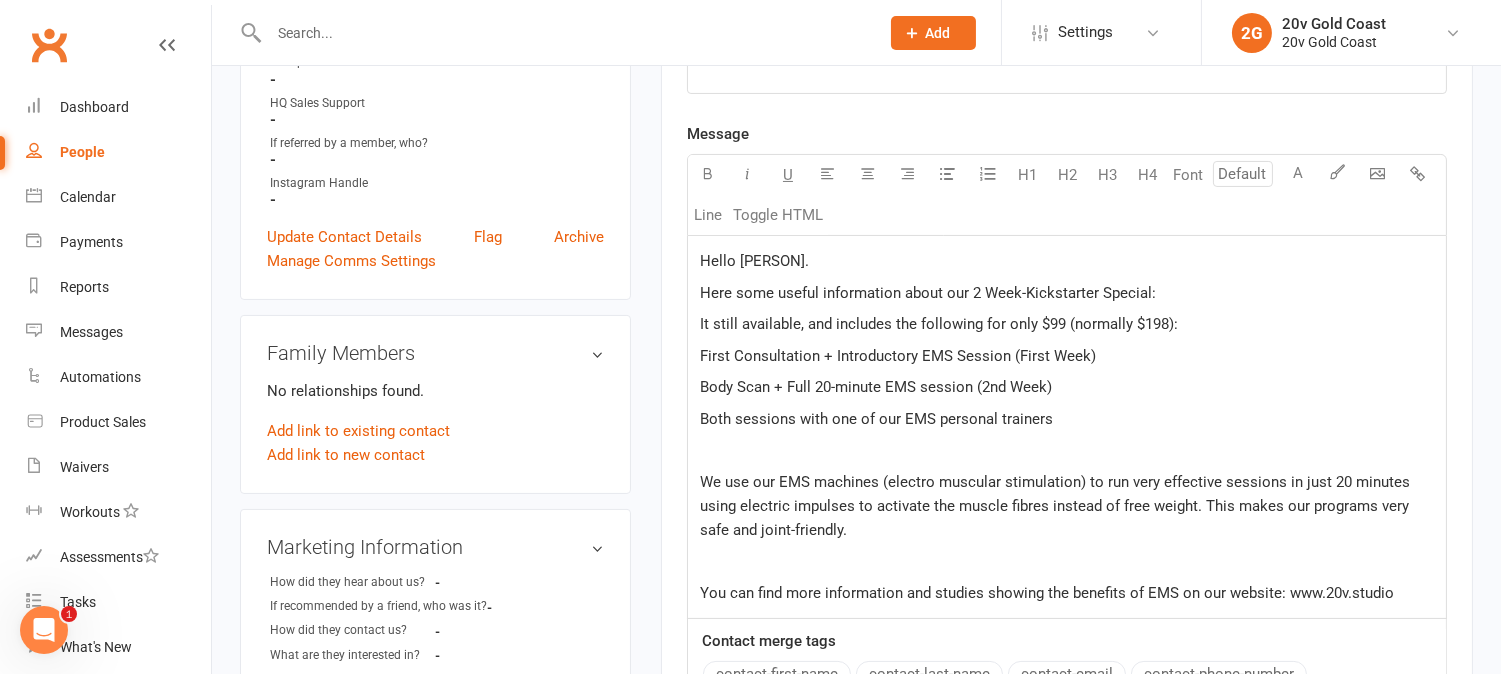 click on "Hello Angie. Here some useful information about our 2 Week-Kickstarter Special:  It still available, and includes the following for only $99 (normally $198): First Consultation + Introductory EMS Session (First Week)  Body Scan + Full 20-minute EMS session (2nd Week) Both sessions with one of our EMS personal trainers ﻿ We use our EMS machines (electro muscular stimulation) to run very effective sessions in just 20 minutes using electric impulses to activate the muscle fibres instead of free weight. This makes our programs very safe and joint-friendly. ﻿ You can find more information and studies showing the benefits of EMS on our website: www.20v.studio" 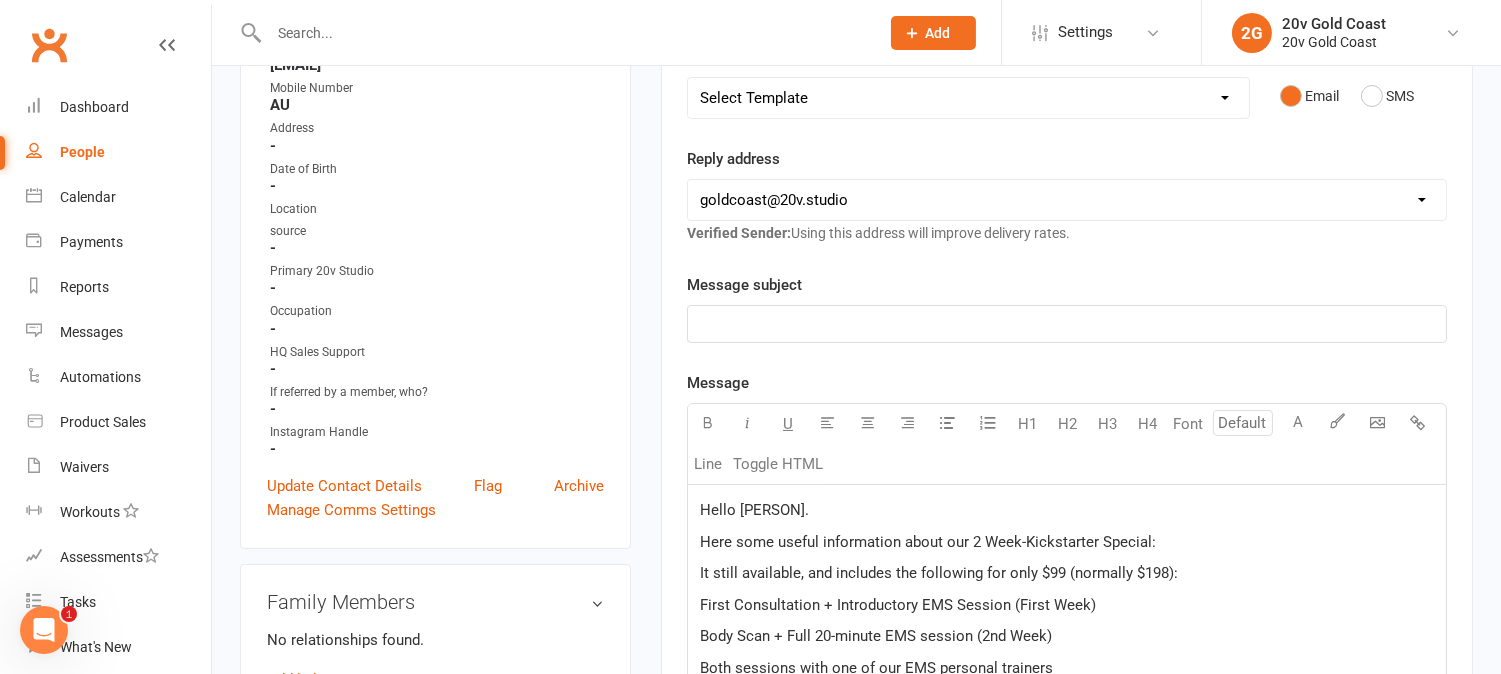 scroll, scrollTop: 333, scrollLeft: 0, axis: vertical 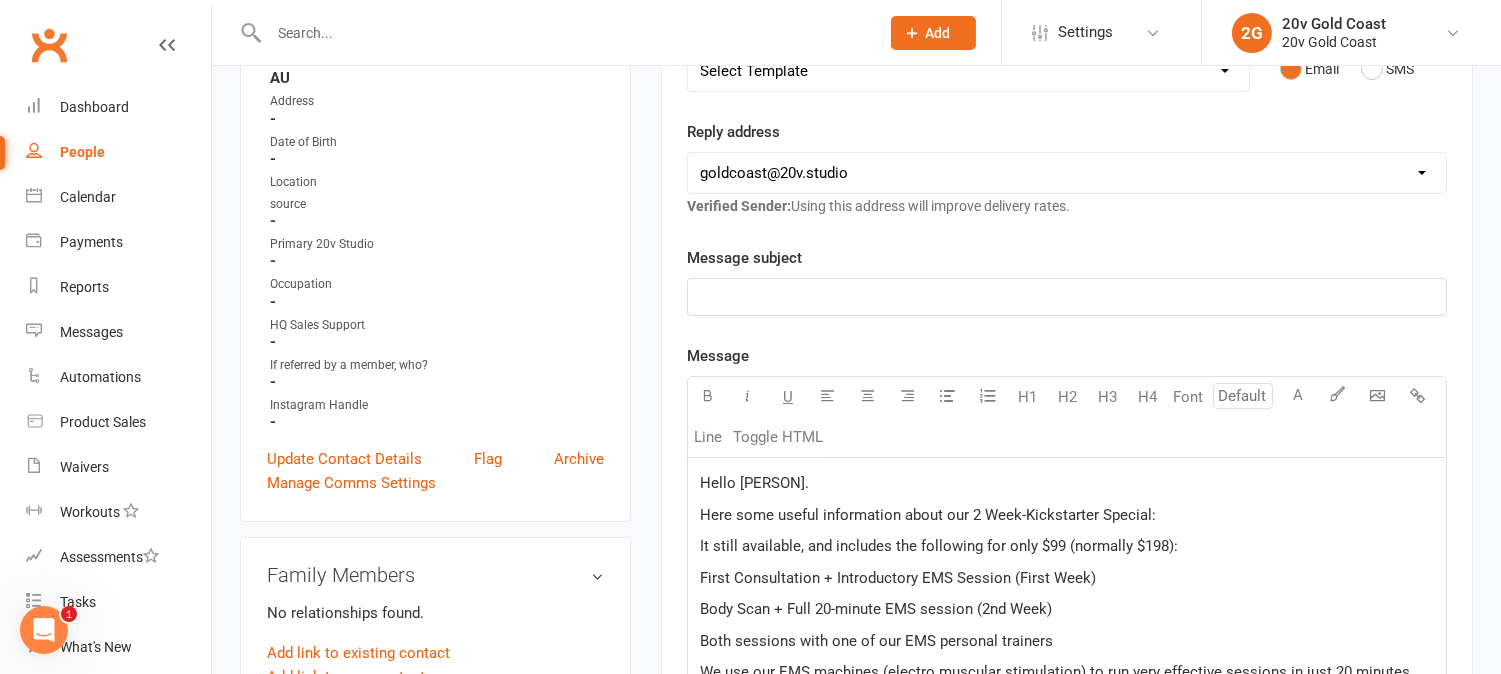 click on "﻿" 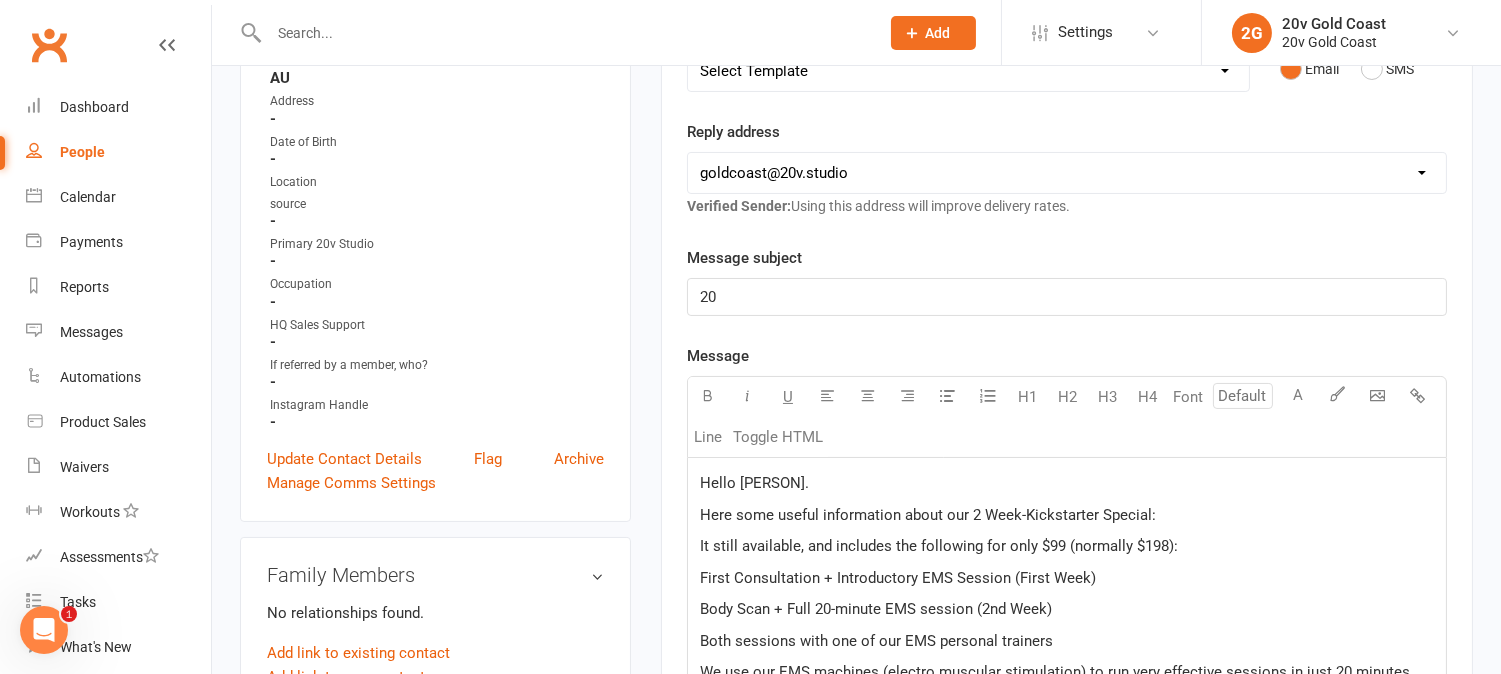 type 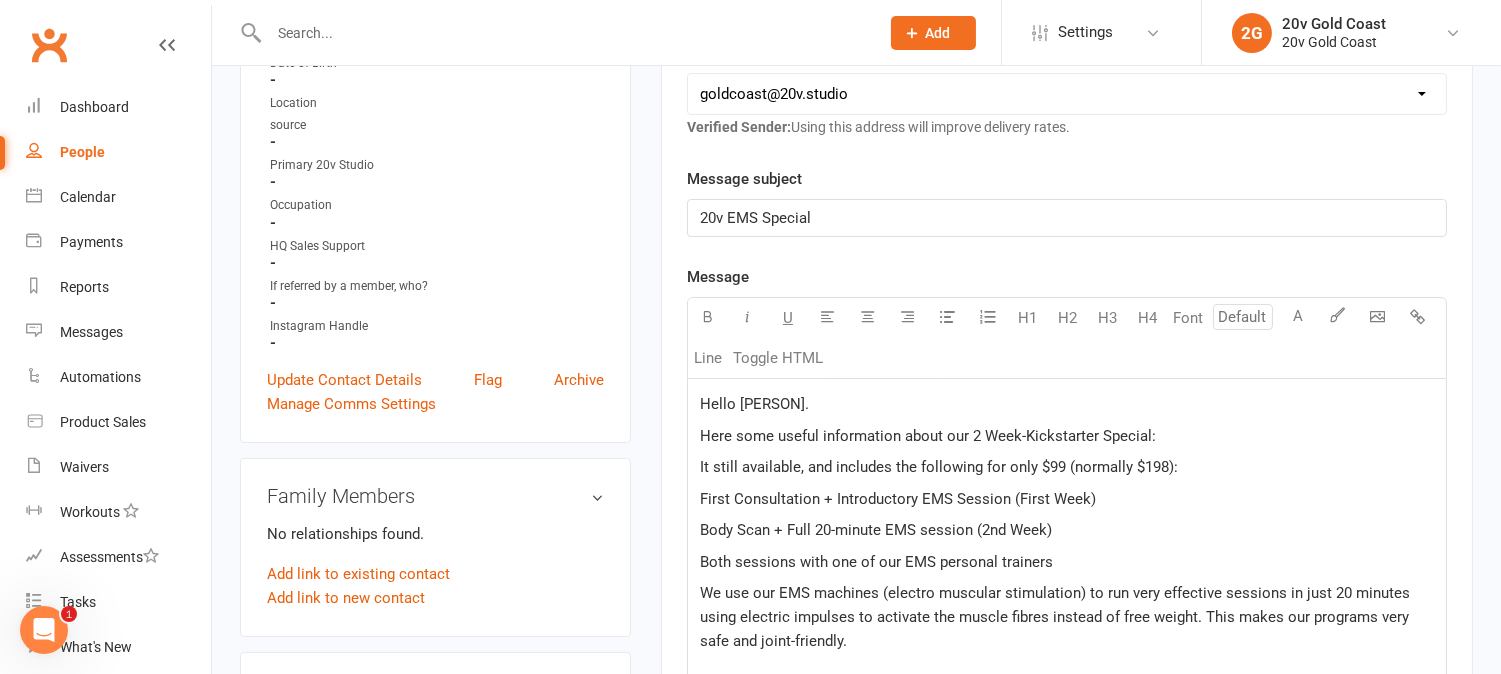 scroll, scrollTop: 444, scrollLeft: 0, axis: vertical 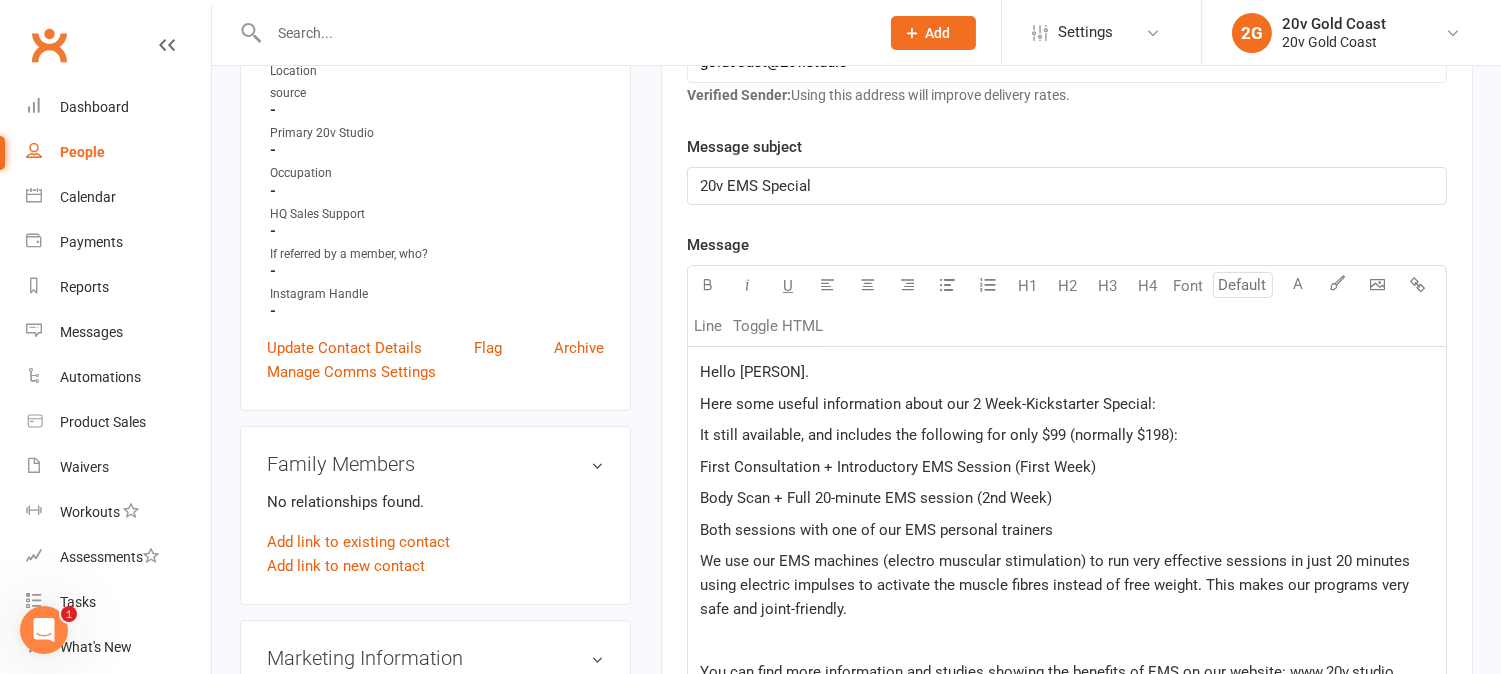 click on "Here some useful information about our 2 Week-Kickstarter Special:" 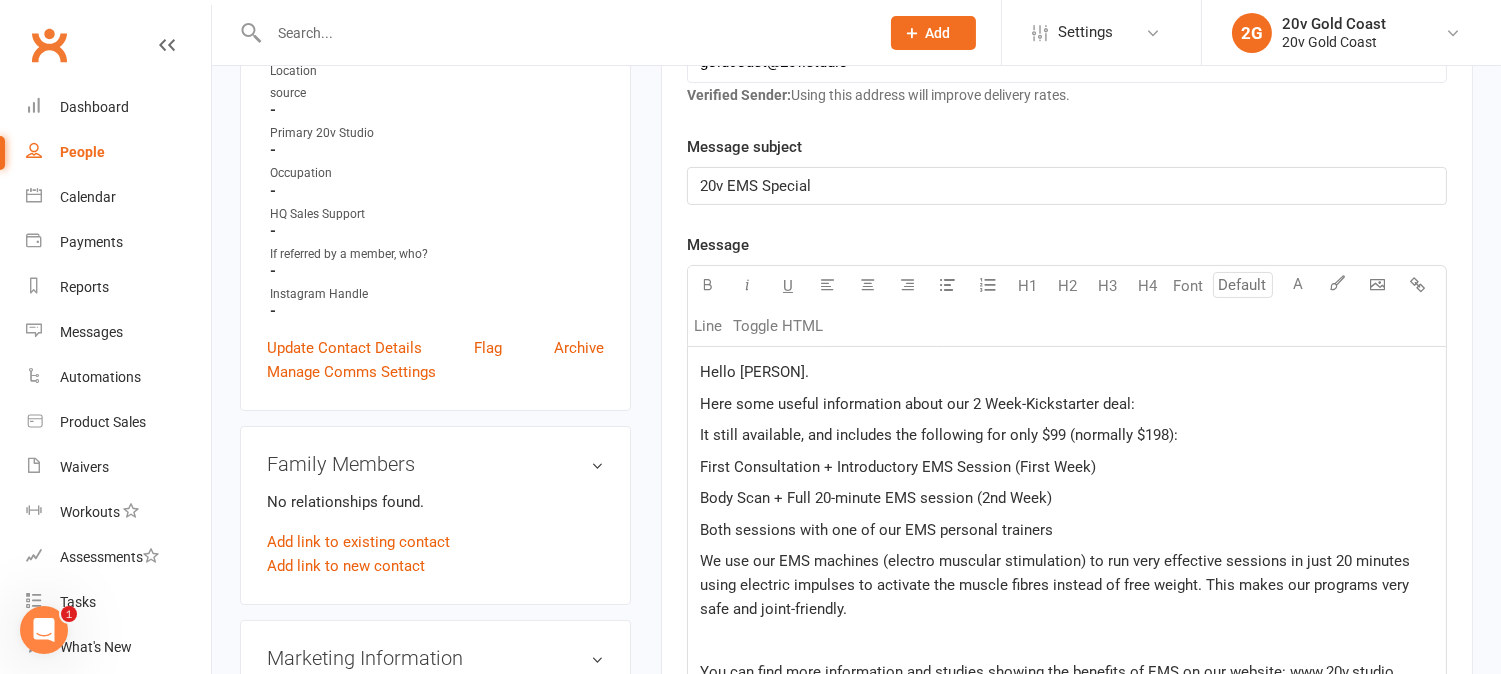 click on "20v EMS Special" 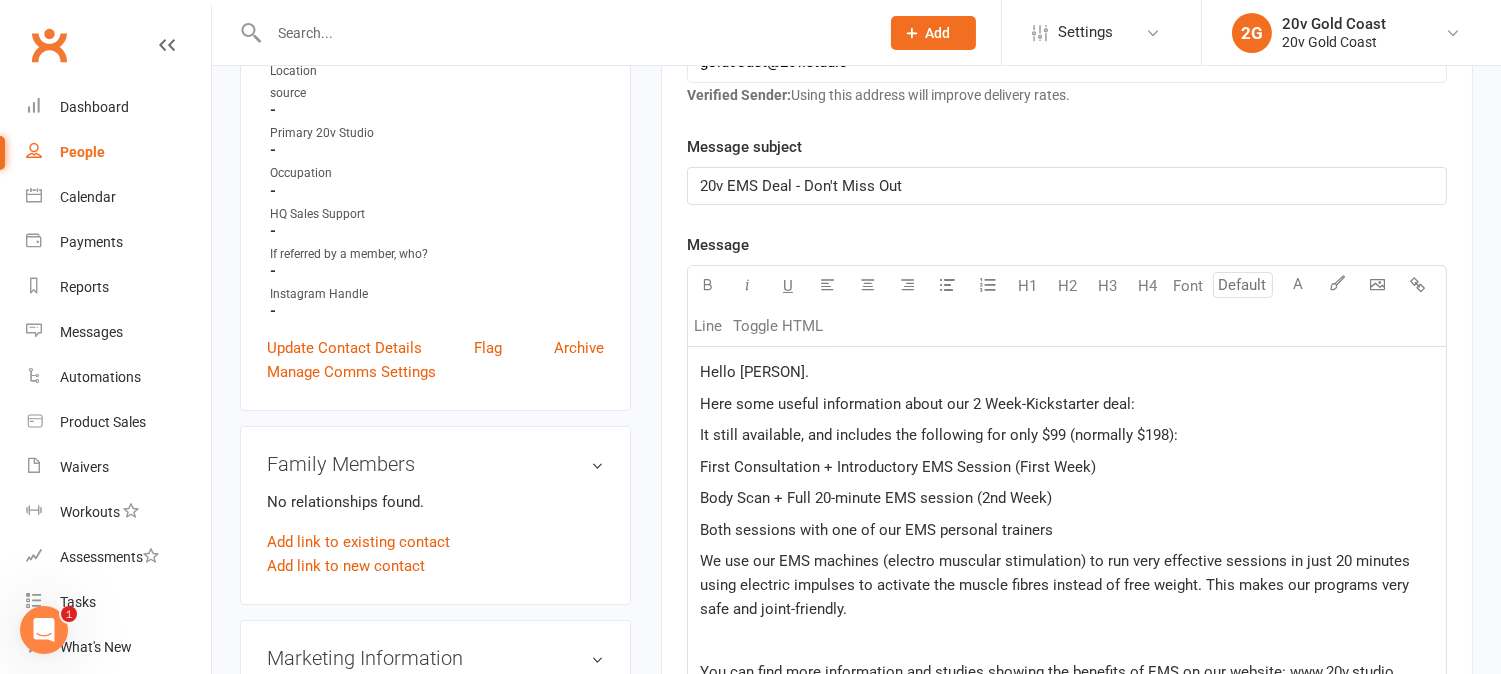 scroll, scrollTop: 555, scrollLeft: 0, axis: vertical 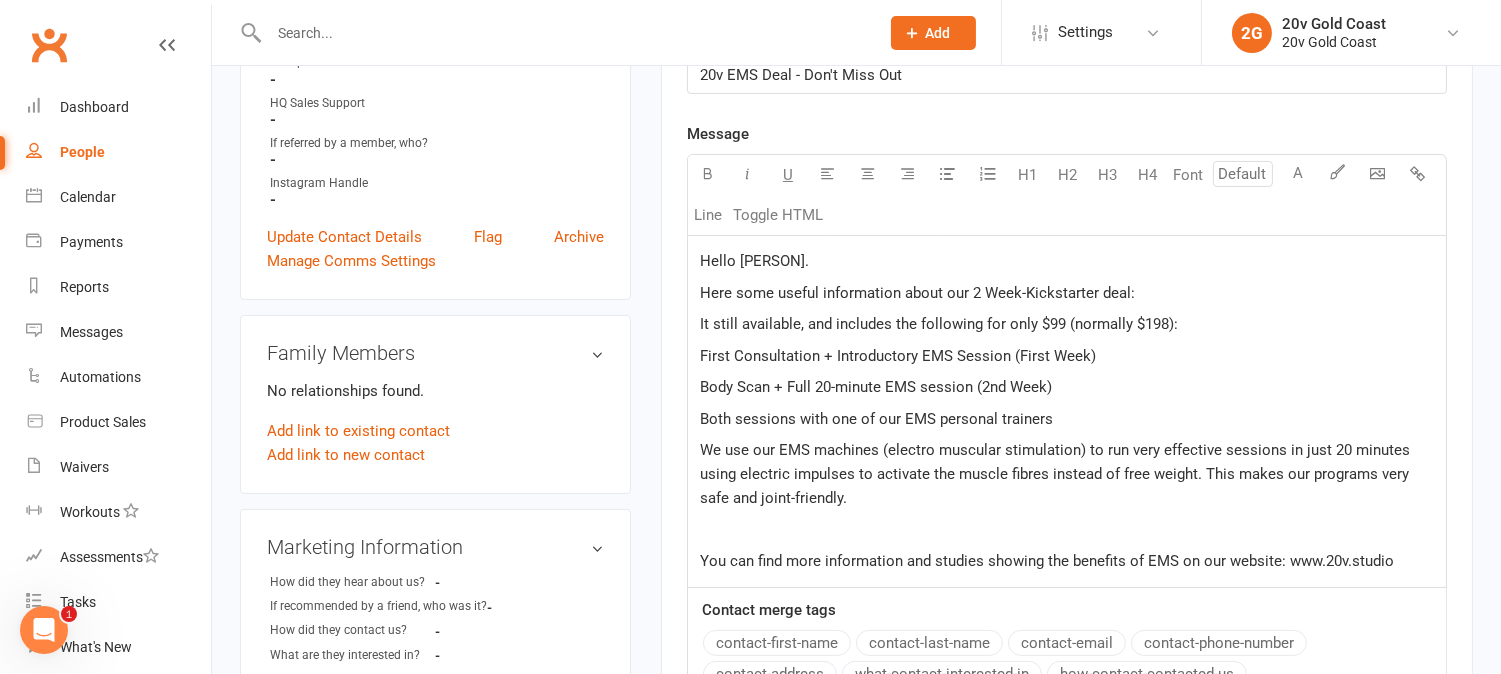click on "It still available, and includes the following for only $99 (normally $198):" 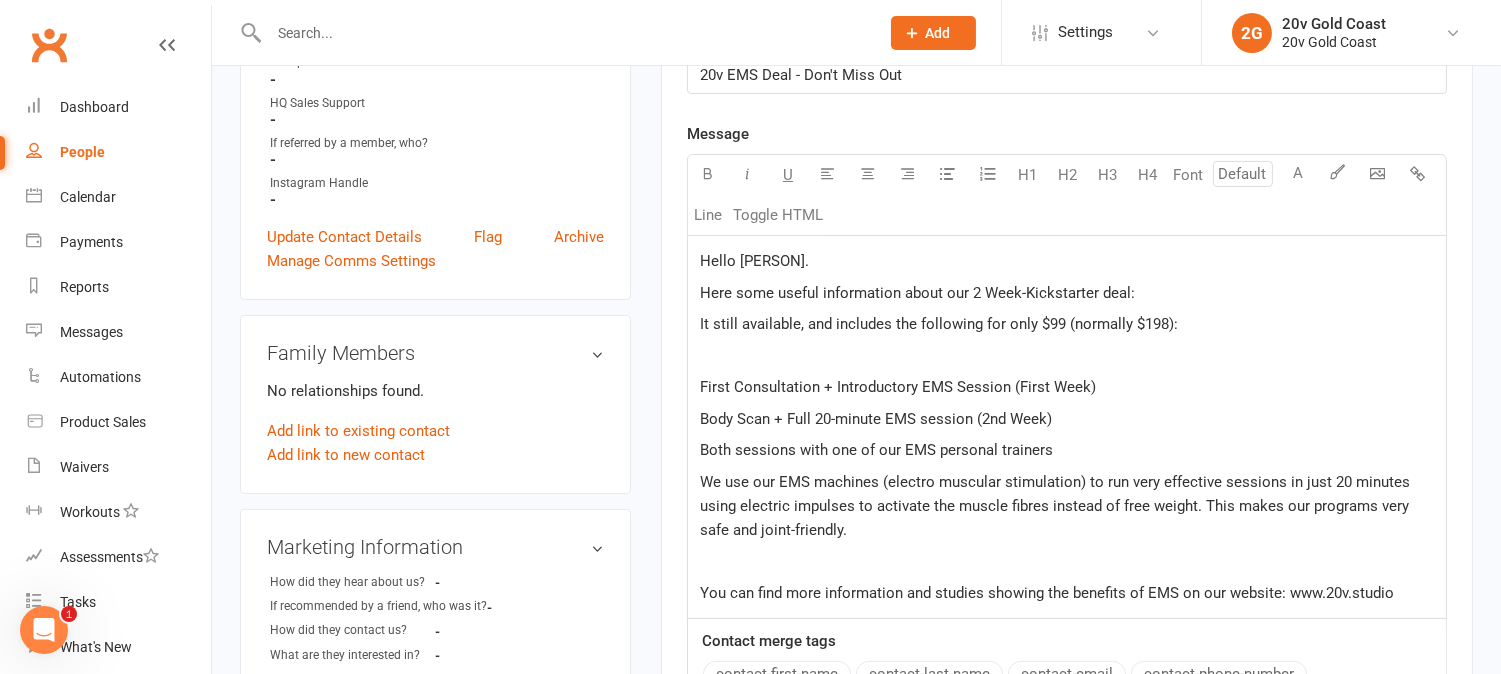 click on "Both sessions with one of our EMS personal trainers" 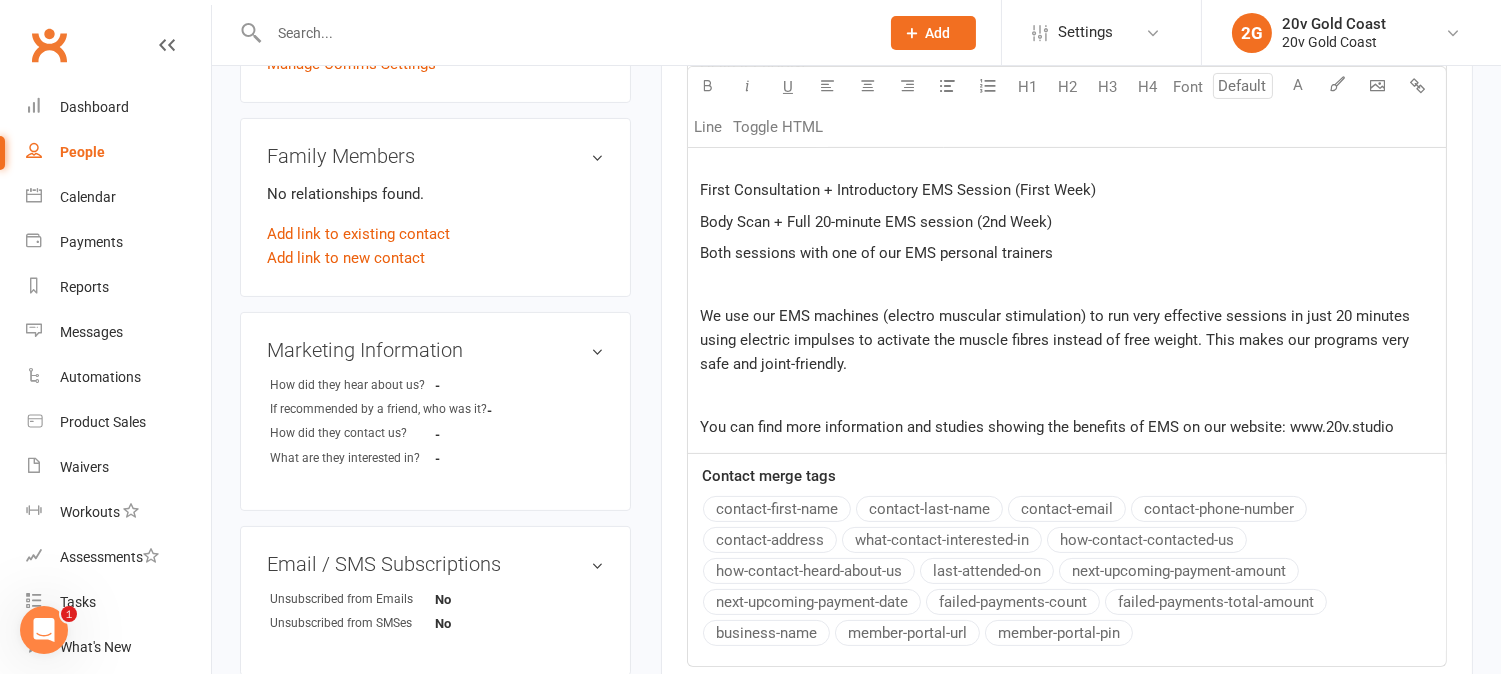 scroll, scrollTop: 777, scrollLeft: 0, axis: vertical 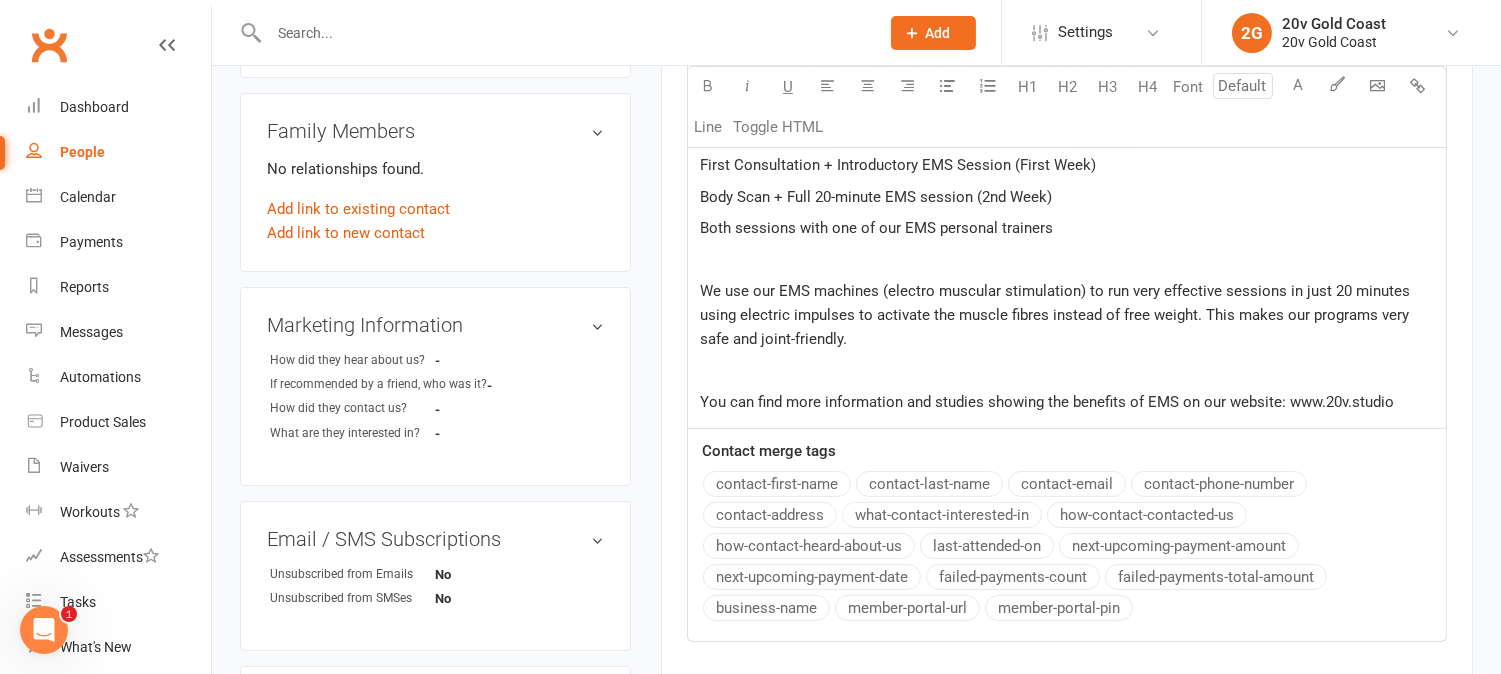 click on "We use our EMS machines (electro muscular stimulation) to run very effective sessions in just 20 minutes using electric impulses to activate the muscle fibres instead of free weight. This makes our programs very safe and joint-friendly." 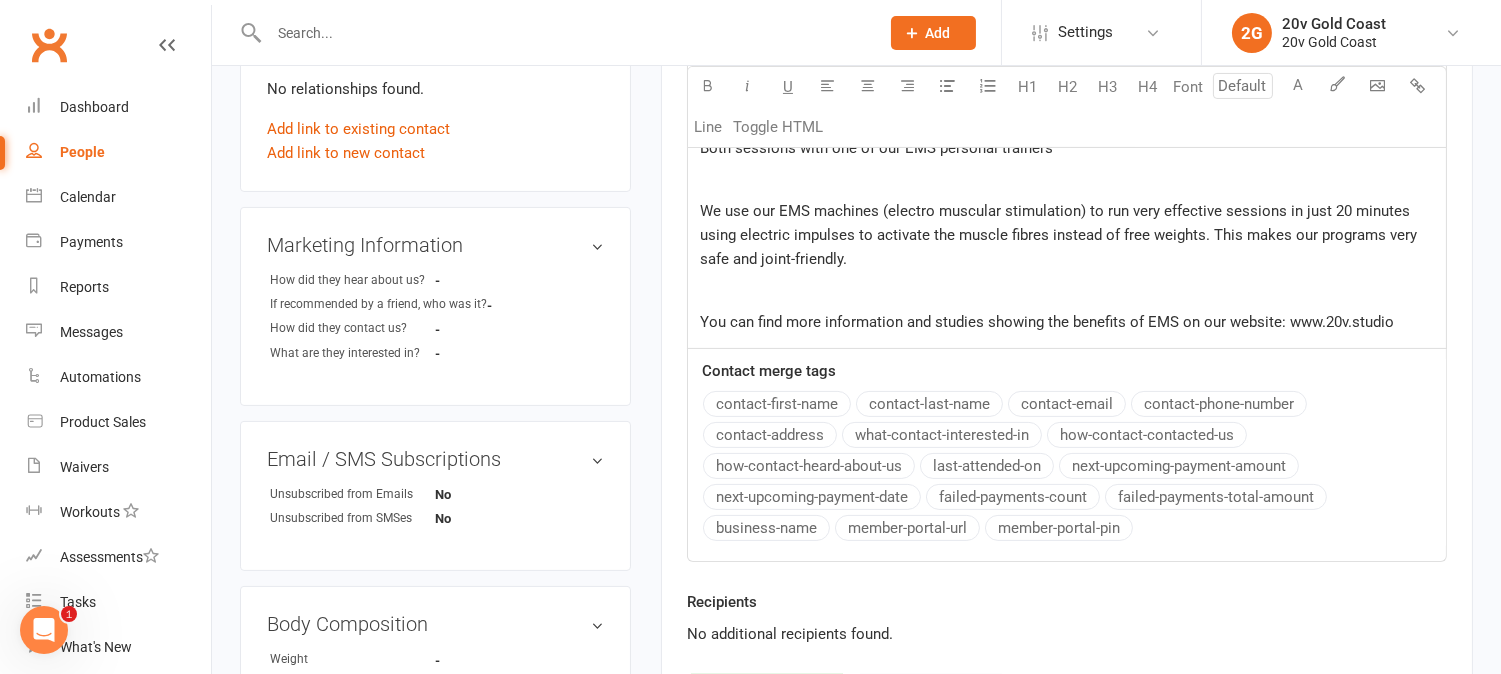 scroll, scrollTop: 888, scrollLeft: 0, axis: vertical 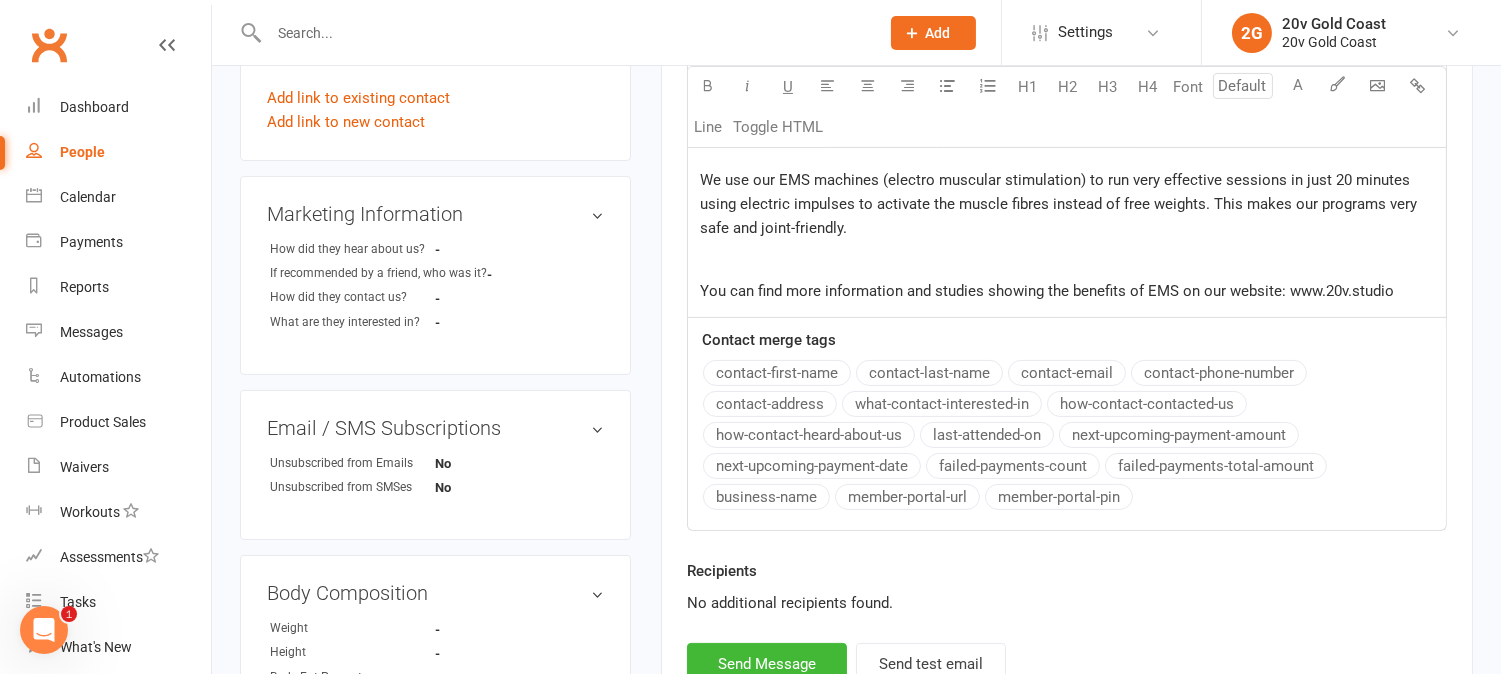 click on "Hello Angie. Here some useful information about our 2 Week-Kickstarter deal:  It still available, and includes the following for only $99 (normally $198): ﻿ First Consultation + Introductory EMS Session (First Week)  Body Scan + Full 20-minute EMS session (2nd Week) Both sessions with one of our EMS personal trainers ﻿ We use our EMS machines (electro muscular stimulation) to run very effective sessions in just 20 minutes using electric impulses to activate the muscle fibres instead of free weights. This makes our programs very safe and joint-friendly. ﻿ You can find more information and studies showing the benefits of EMS on our website: www.20v.studio" 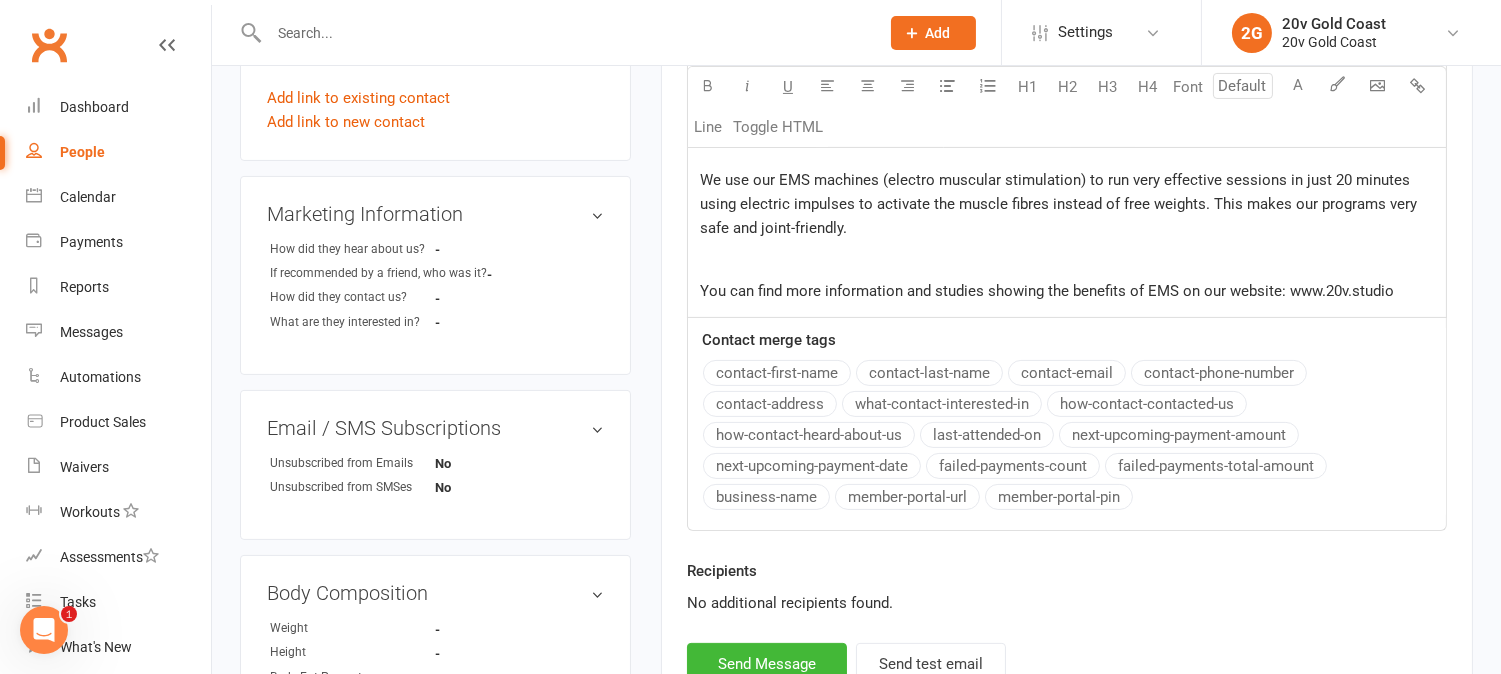 click on "You can find more information and studies showing the benefits of EMS on our website: www.20v.studio" 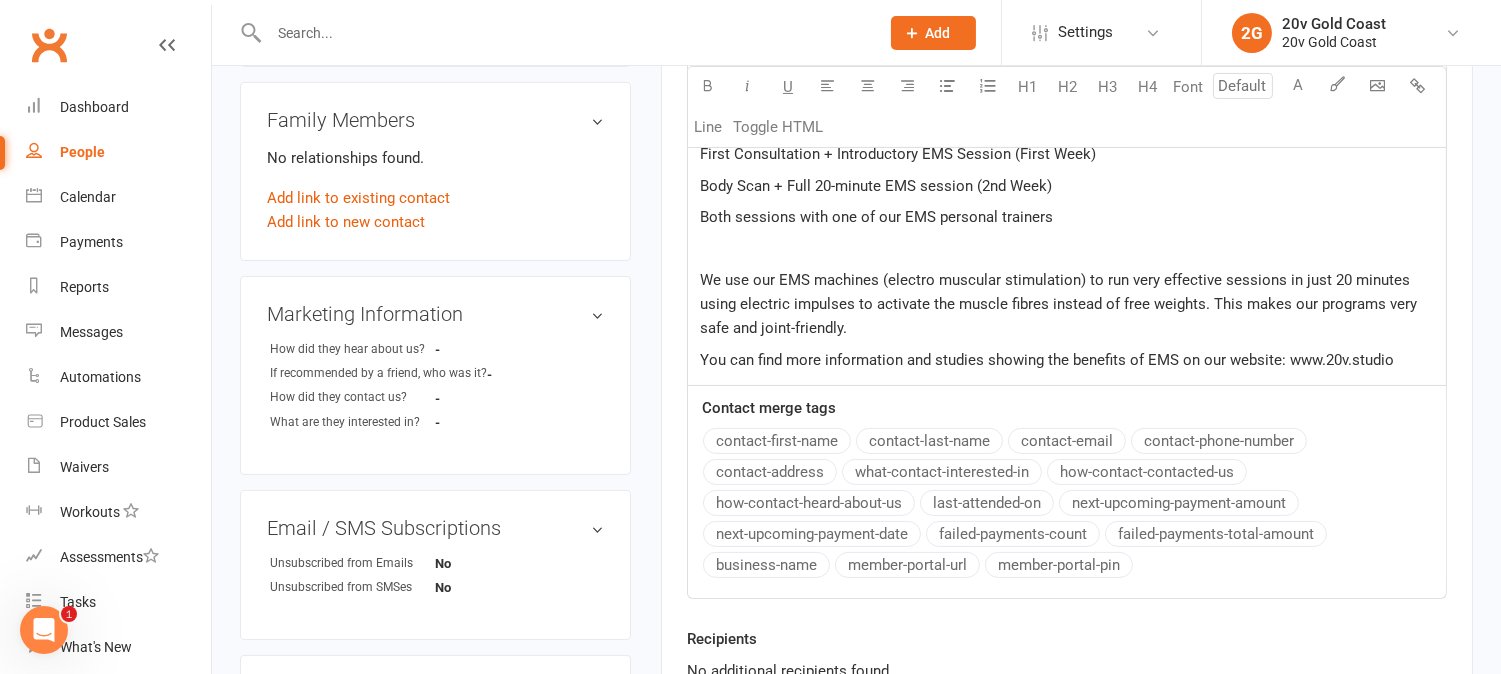 scroll, scrollTop: 666, scrollLeft: 0, axis: vertical 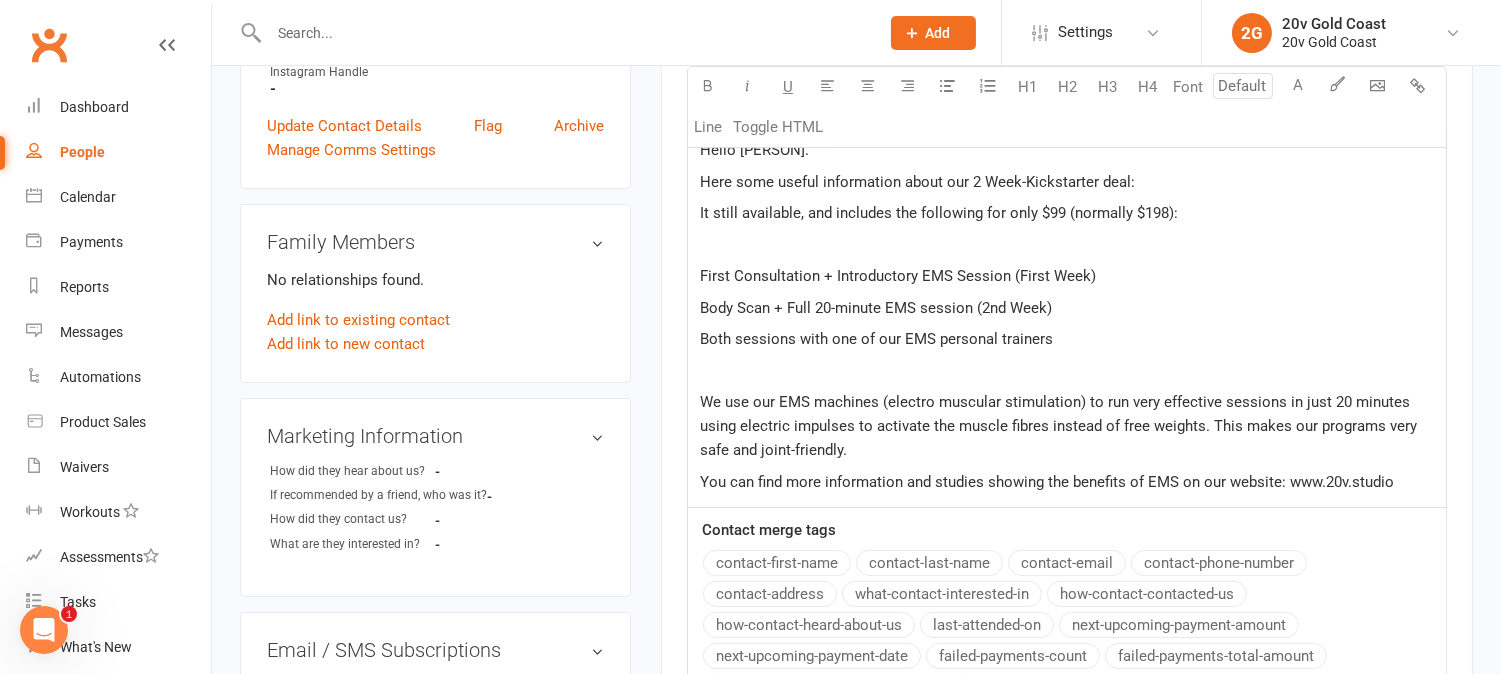 click on "You can find more information and studies showing the benefits of EMS on our website: www.20v.studio" 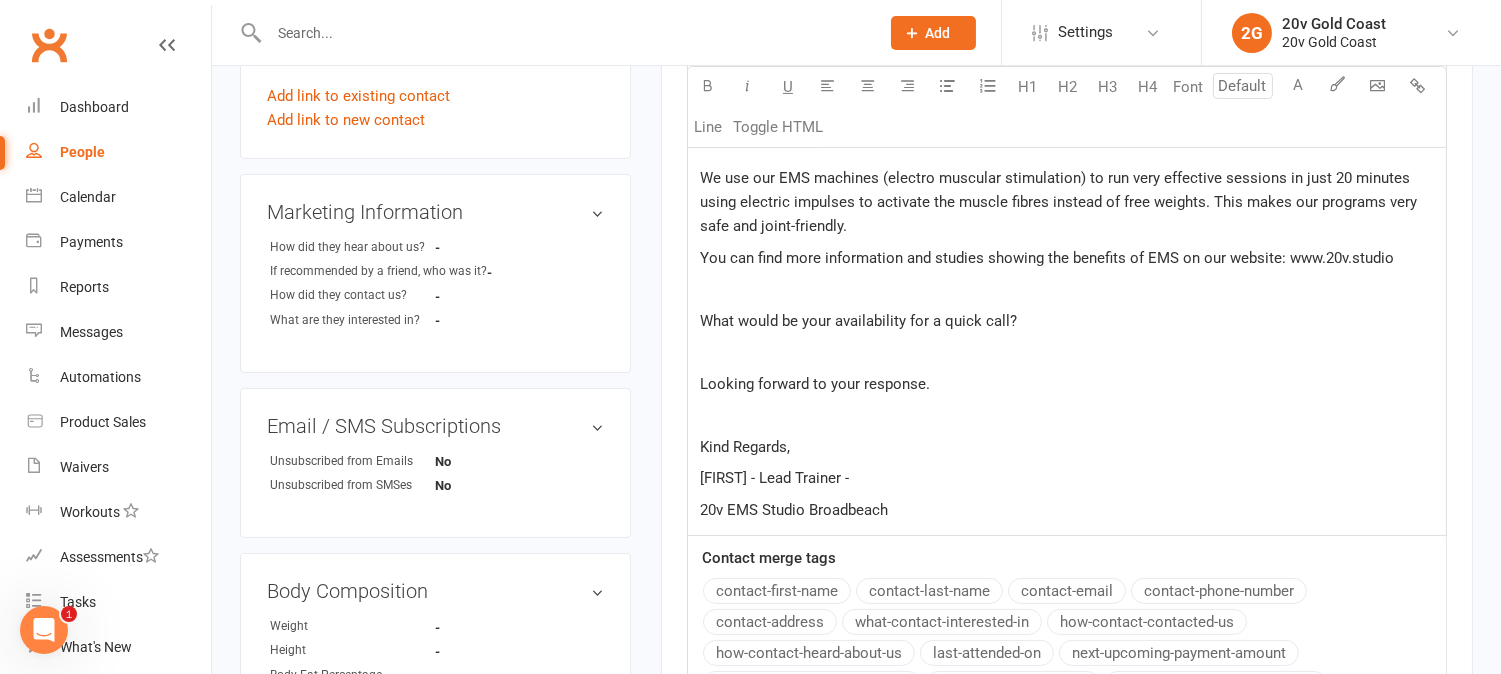 scroll, scrollTop: 840, scrollLeft: 0, axis: vertical 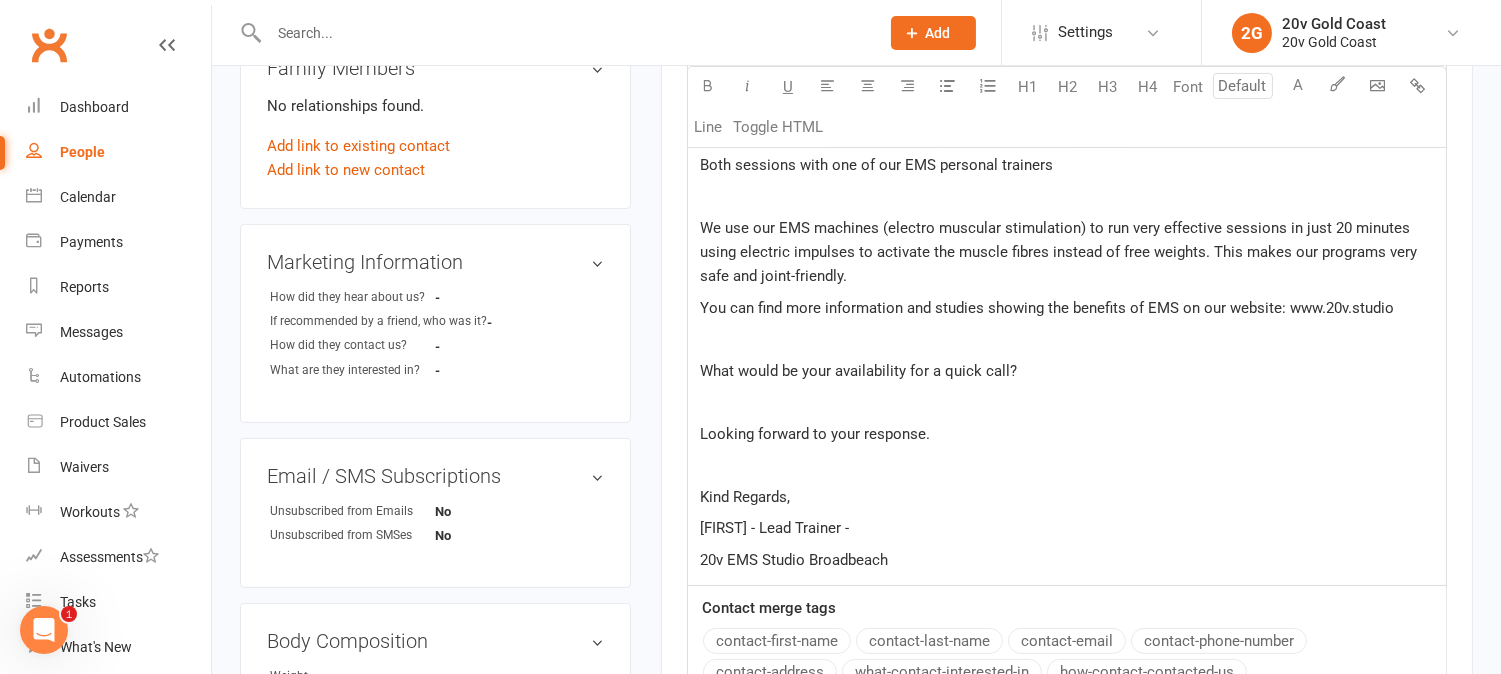 click on "What would be your availability for a quick call?" 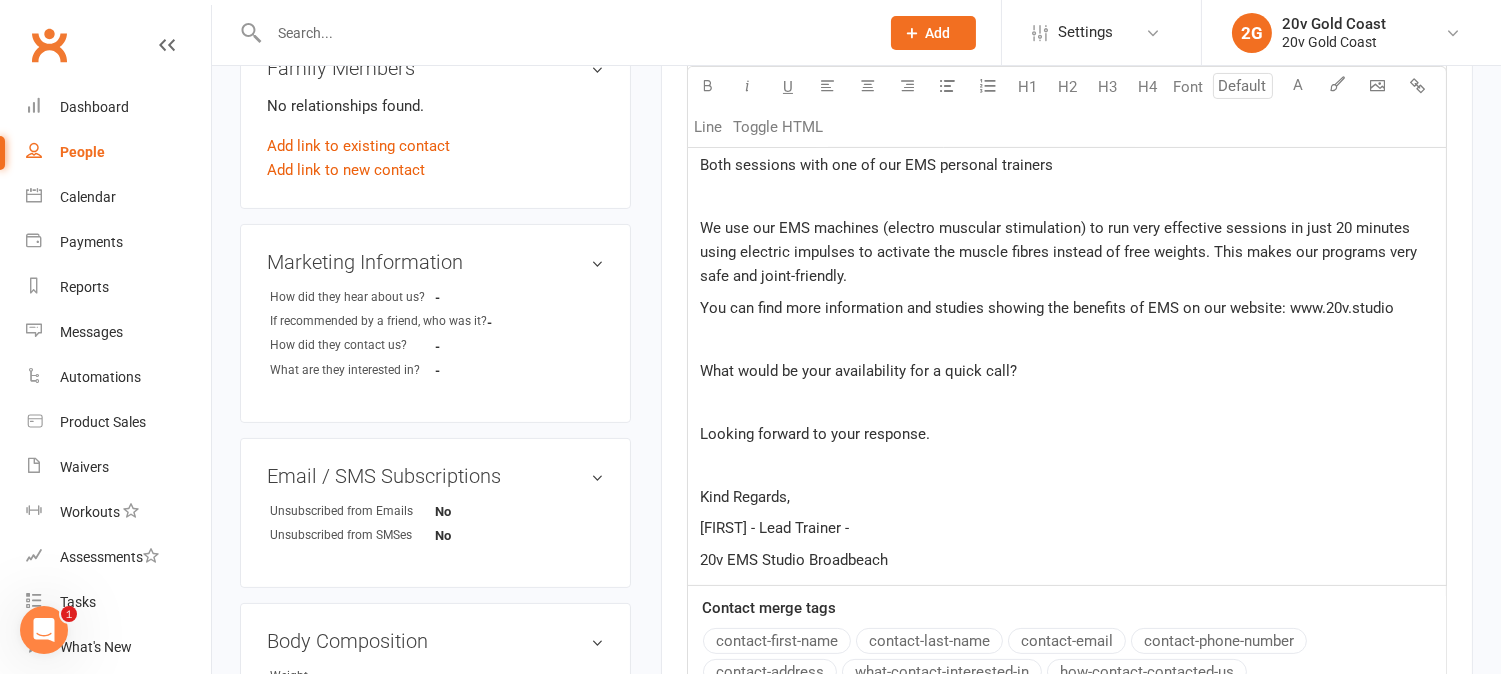 click on "What would be your availability for a quick call?" 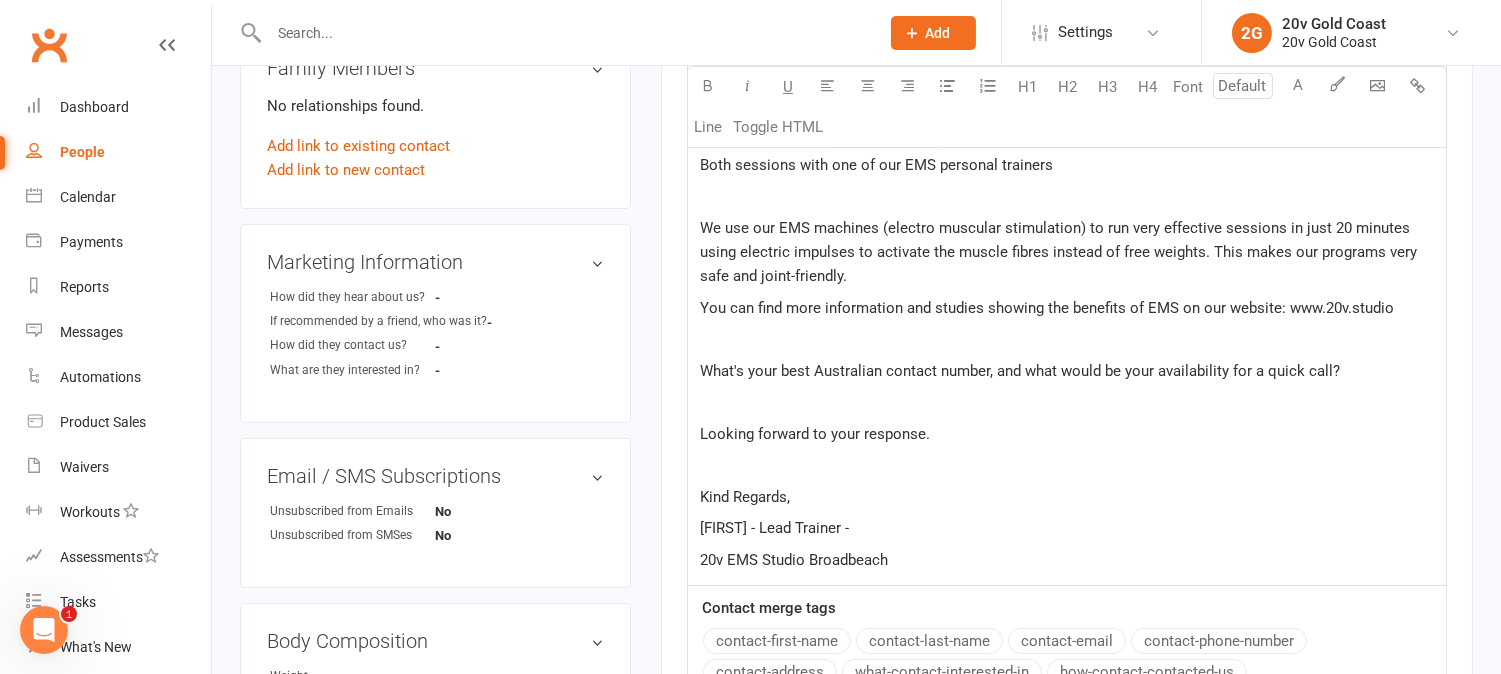 click on "Juan - Lead Trainer -" 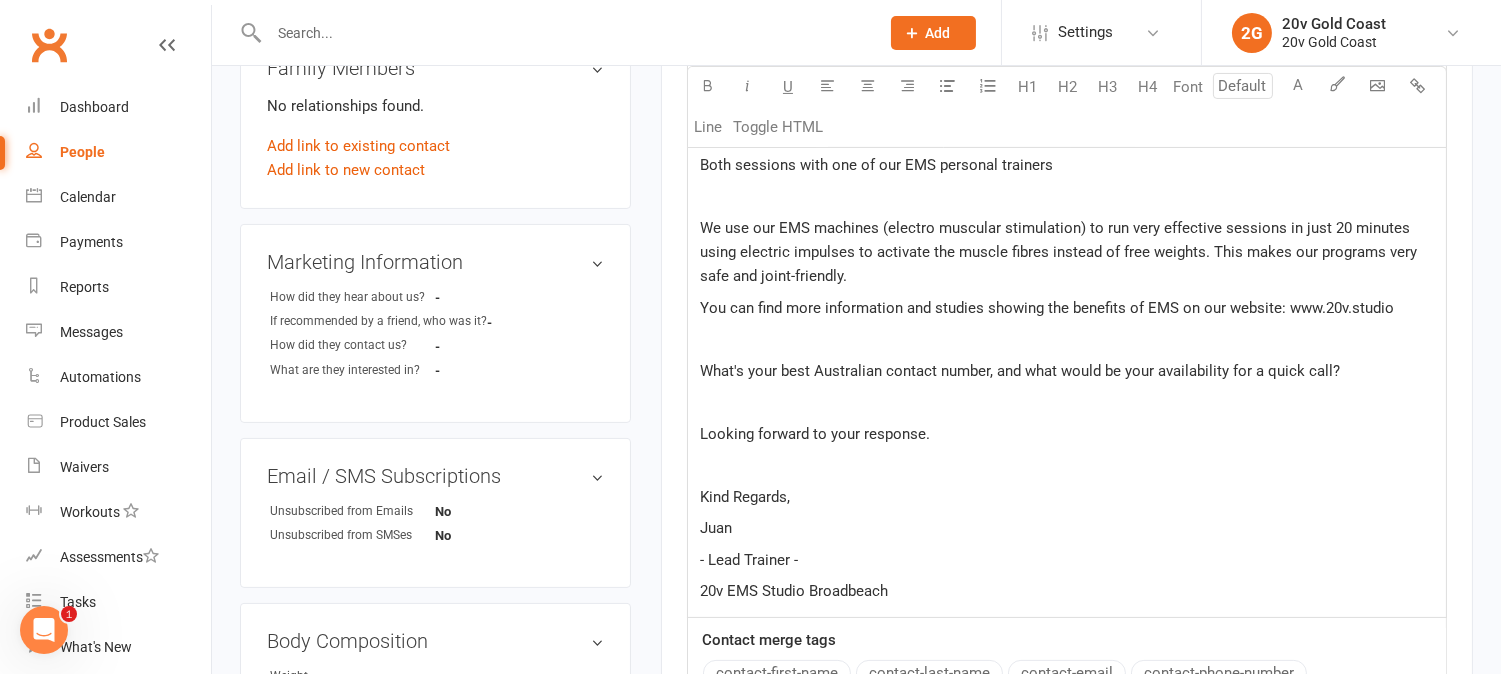 click on "- Lead Trainer -" 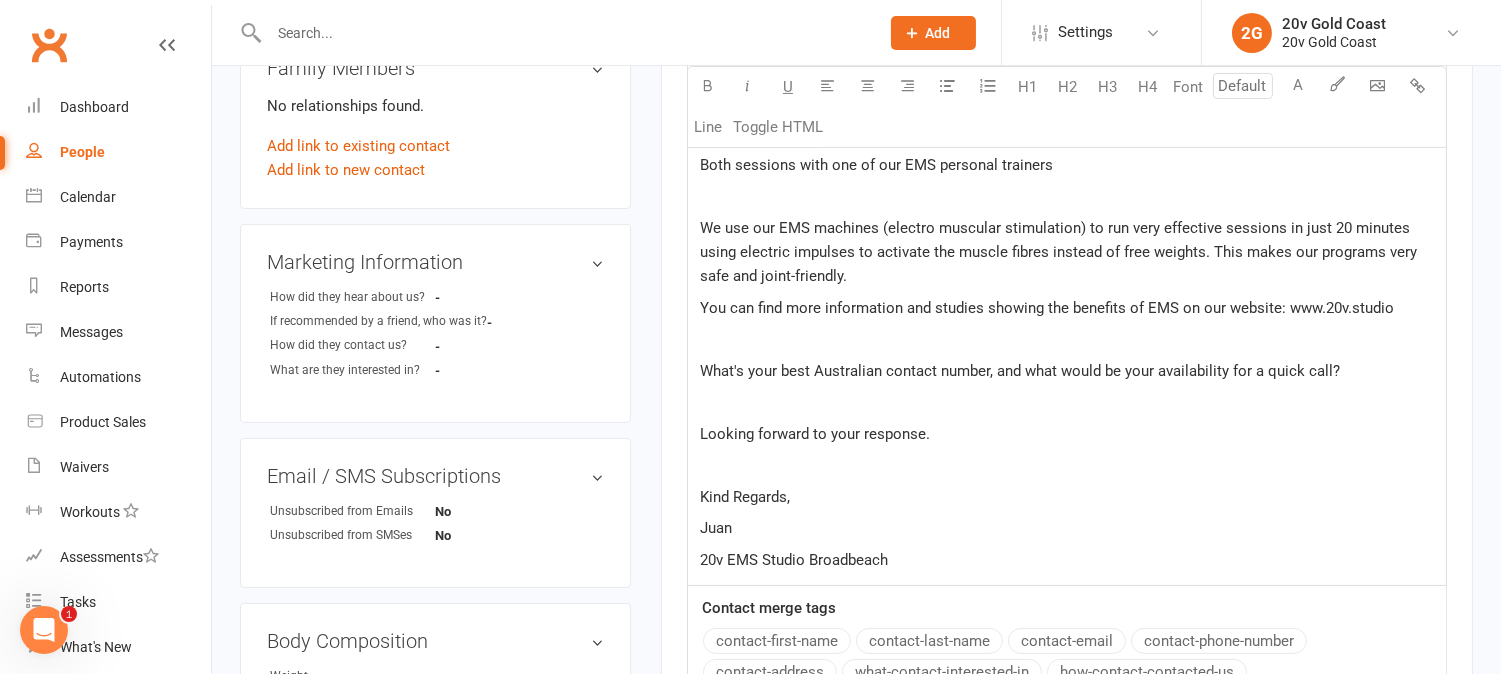 click on "Hello Angie. Here some useful information about our 2 Week-Kickstarter deal:  It still available, and includes the following for only $99 (normally $198): ﻿ First Consultation + Introductory EMS Session (First Week)  Body Scan + Full 20-minute EMS session (2nd Week) Both sessions with one of our EMS personal trainers ﻿ We use our EMS machines (electro muscular stimulation) to run very effective sessions in just 20 minutes using electric impulses to activate the muscle fibres instead of free weights. This makes our programs very safe and joint-friendly. You can find more information and studies showing the benefits of EMS on our website: www.20v.studio ﻿ What's your best Australian contact number, and what would be your availability for a quick call? ﻿ Looking forward to your response. ﻿ Kind Regards, Juan  20v EMS Studio Broadbeach" 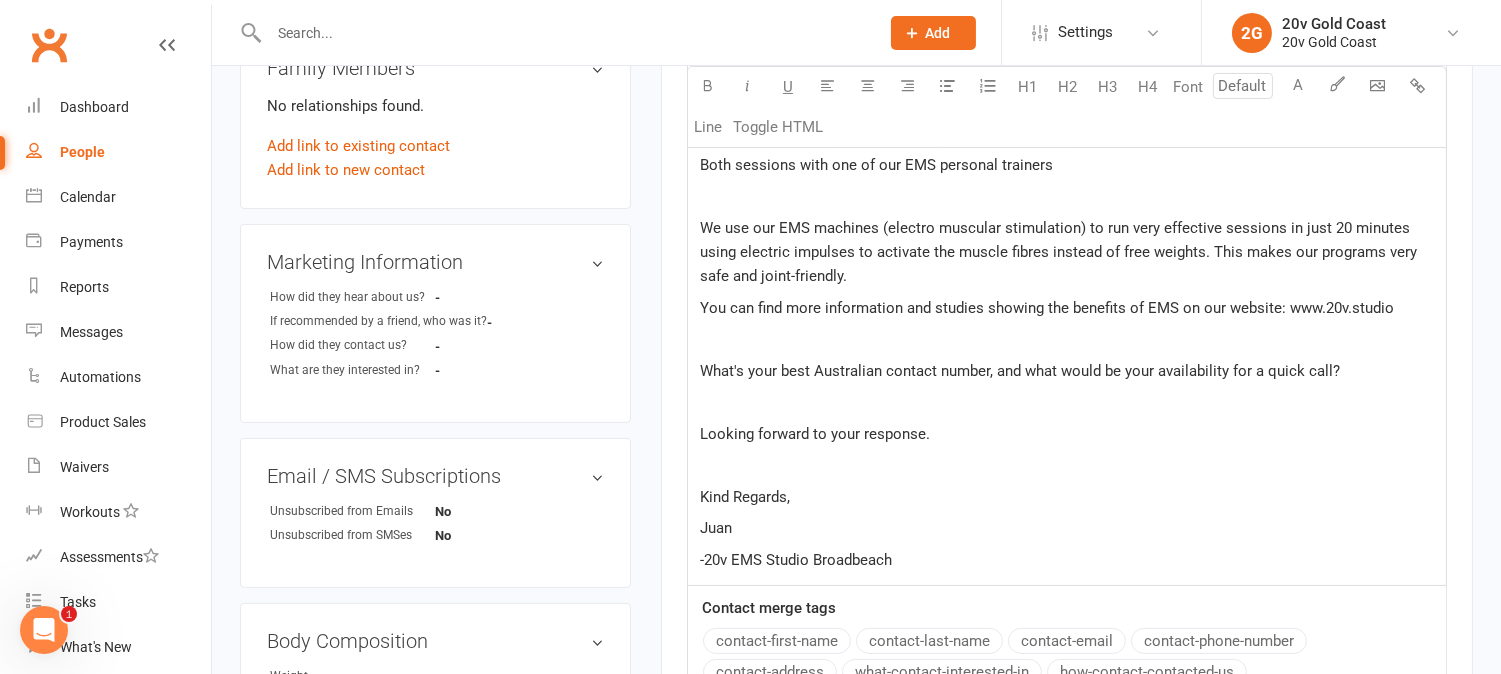 click on "-20v EMS Studio Broadbeach" 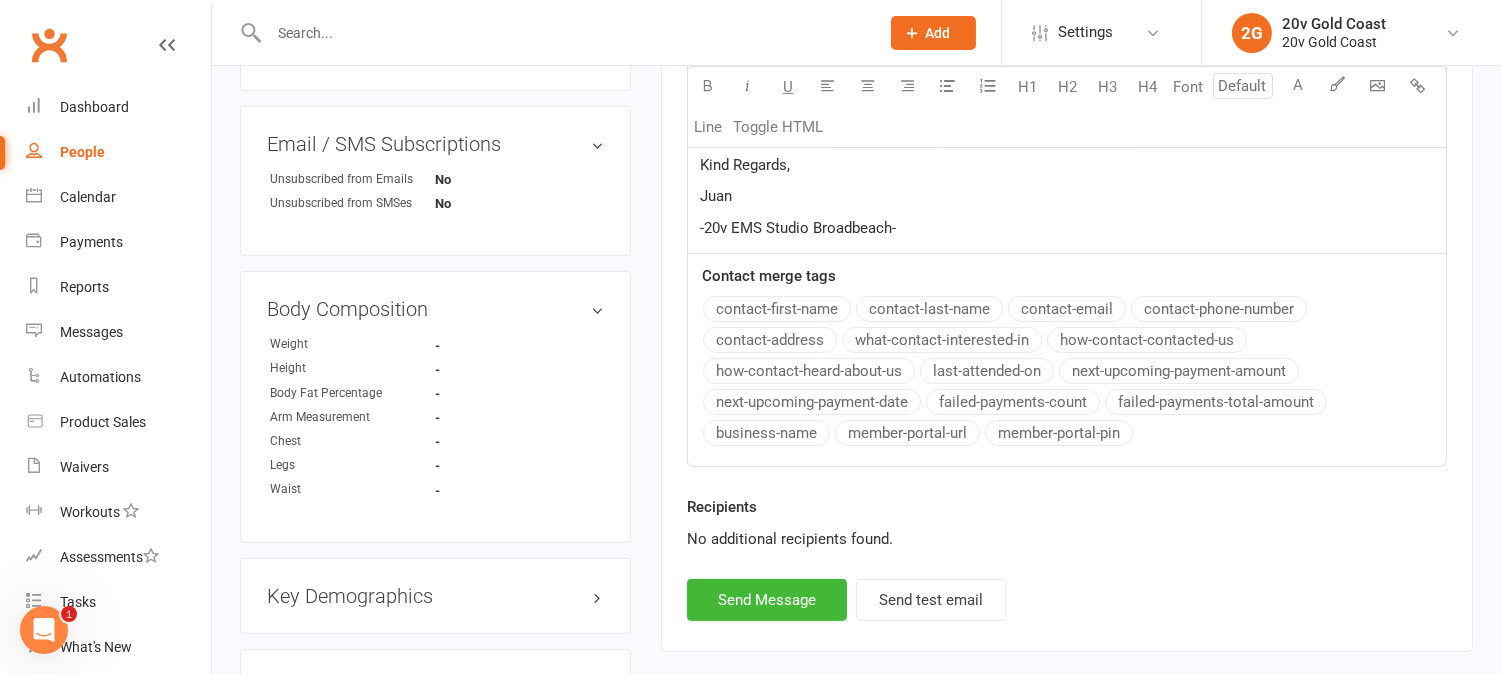 scroll, scrollTop: 1173, scrollLeft: 0, axis: vertical 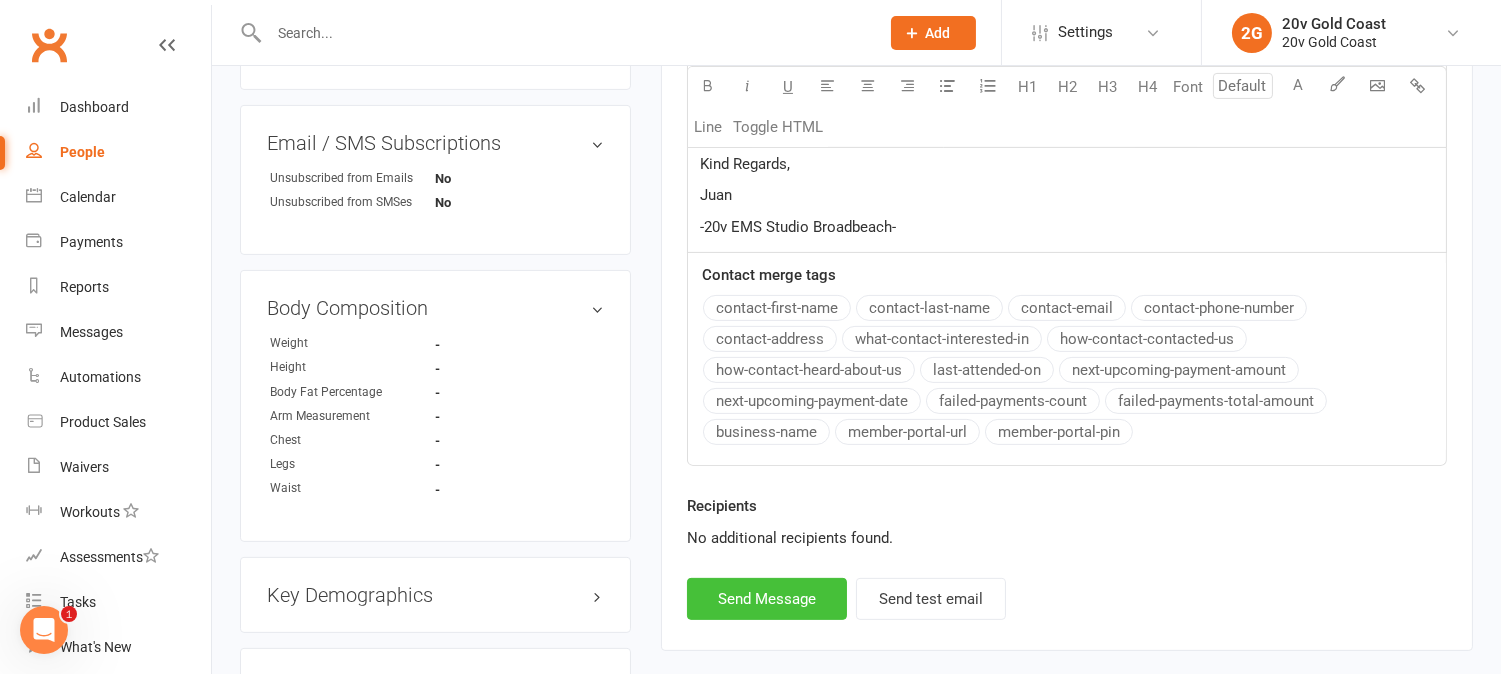 click on "Send Message" at bounding box center [767, 599] 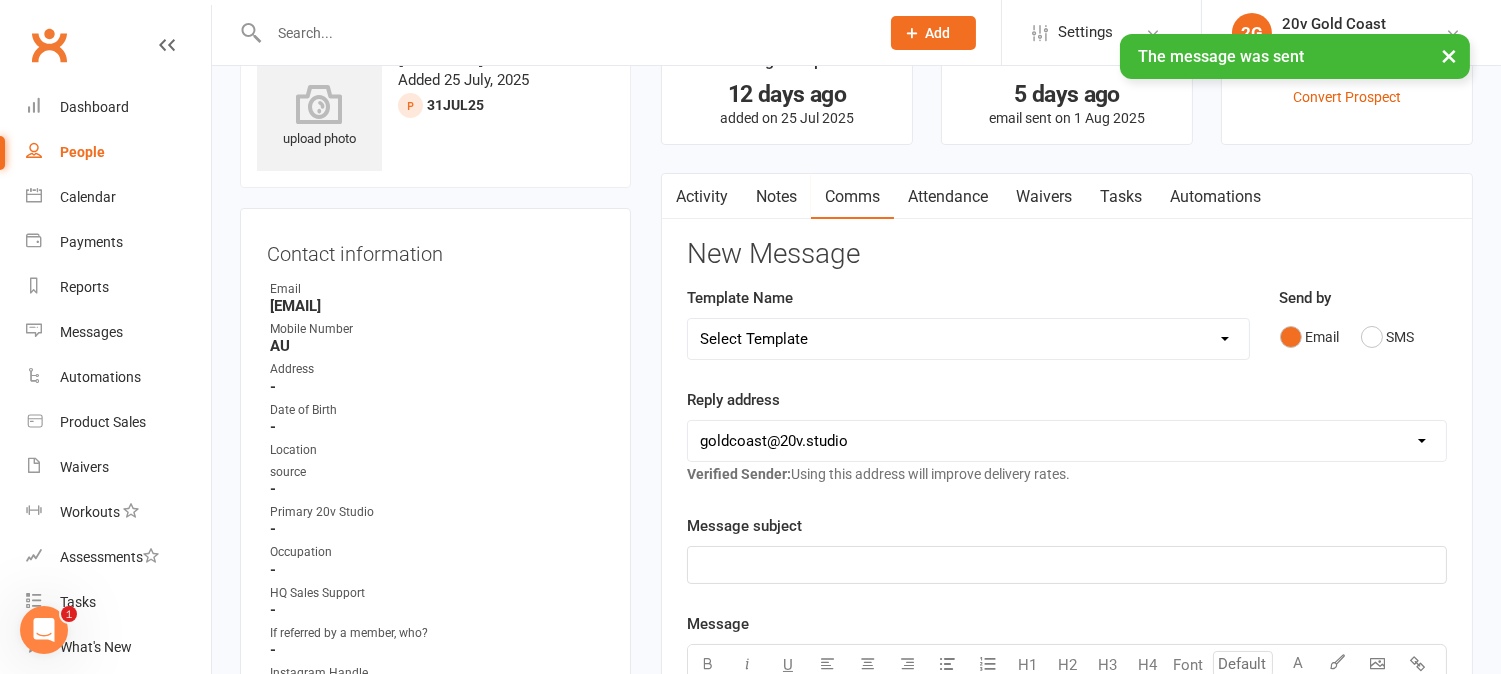 scroll, scrollTop: 0, scrollLeft: 0, axis: both 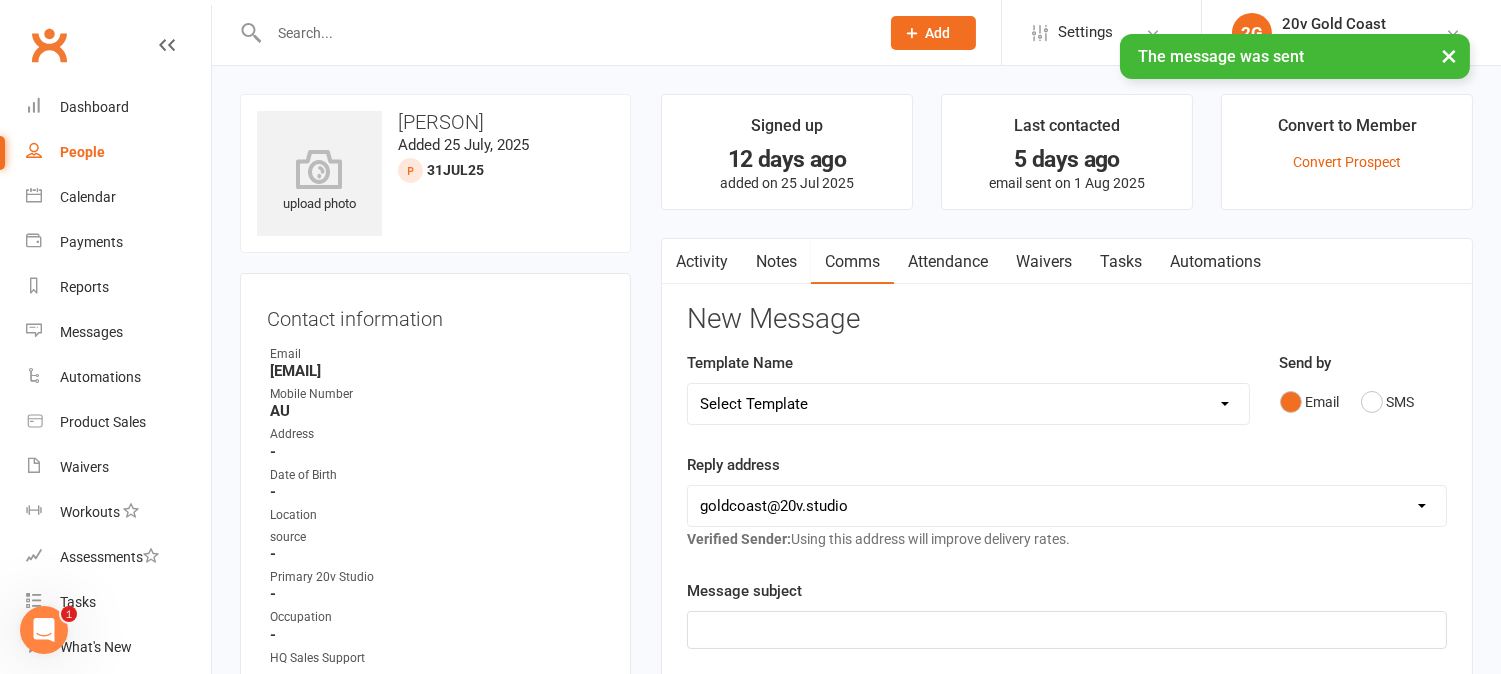 click on "Activity" at bounding box center (702, 262) 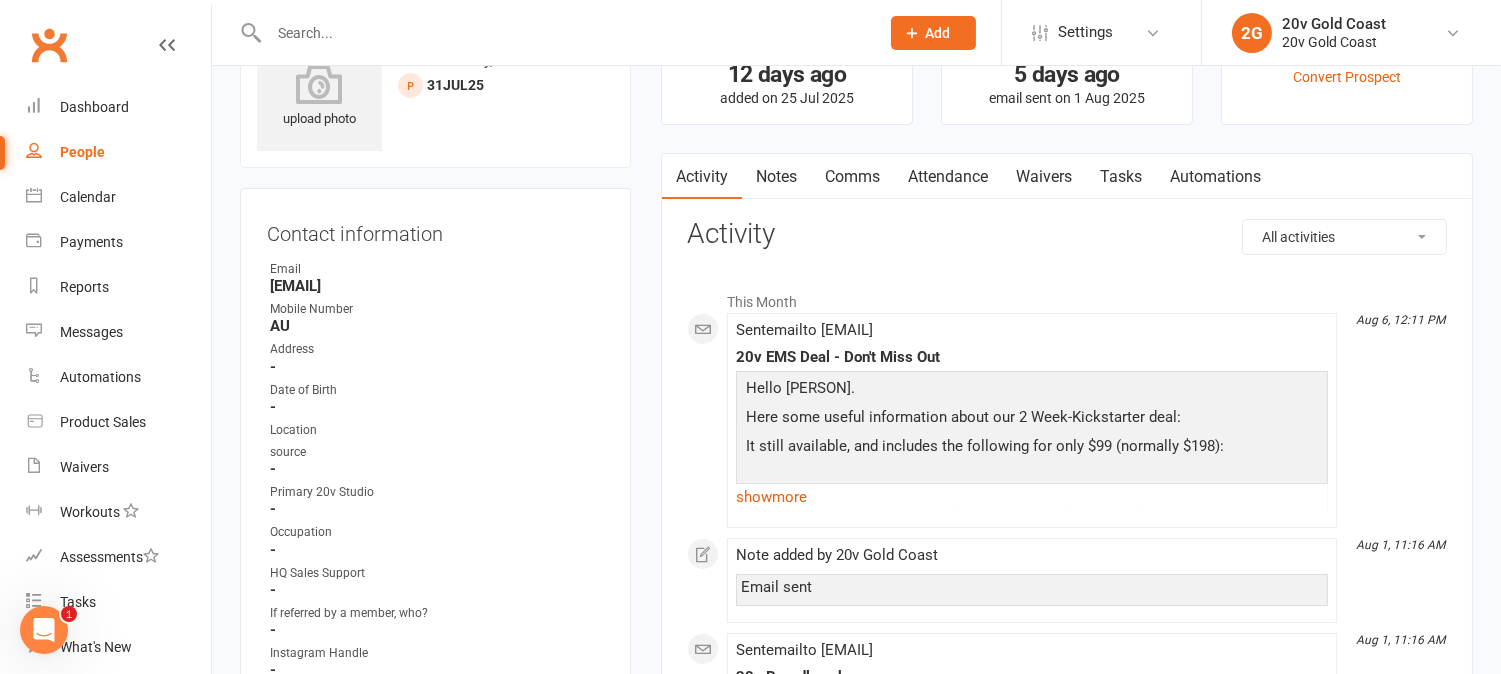 scroll, scrollTop: 0, scrollLeft: 0, axis: both 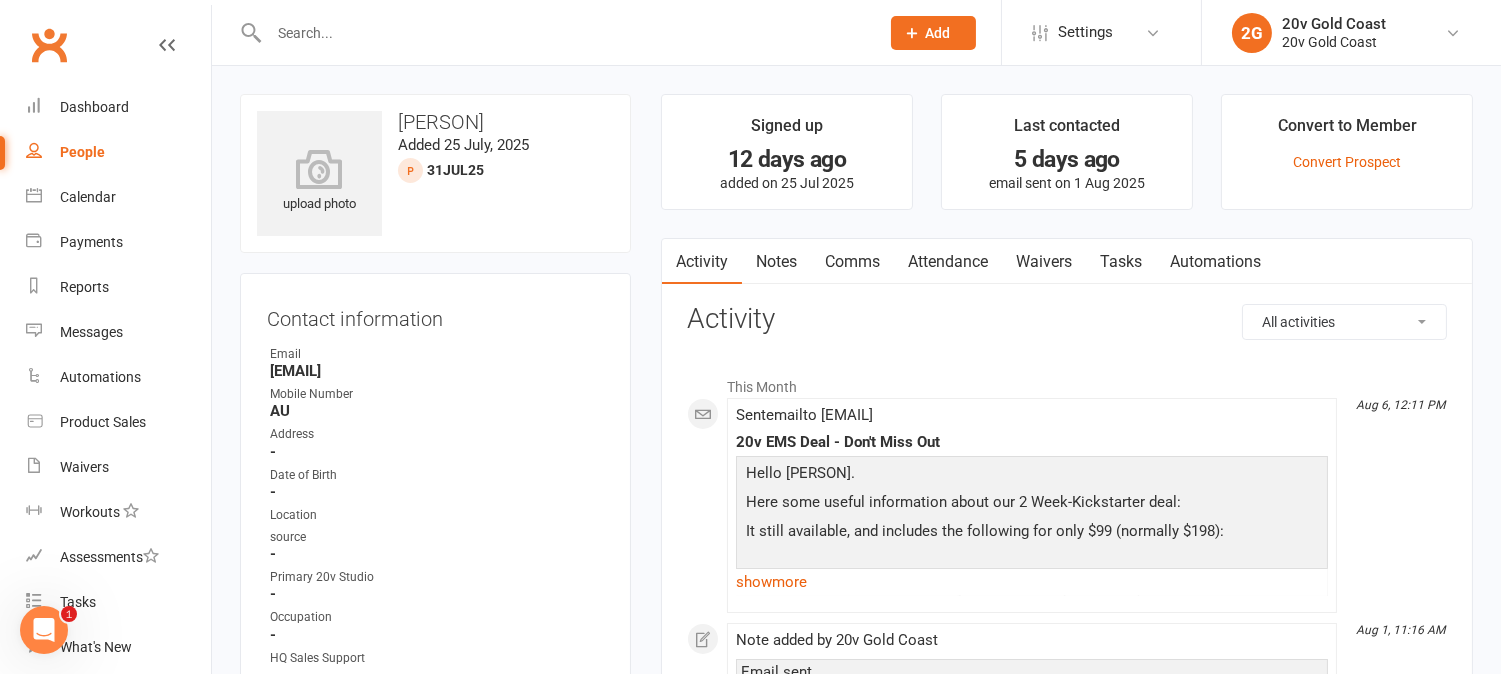 click on "Notes" at bounding box center [776, 262] 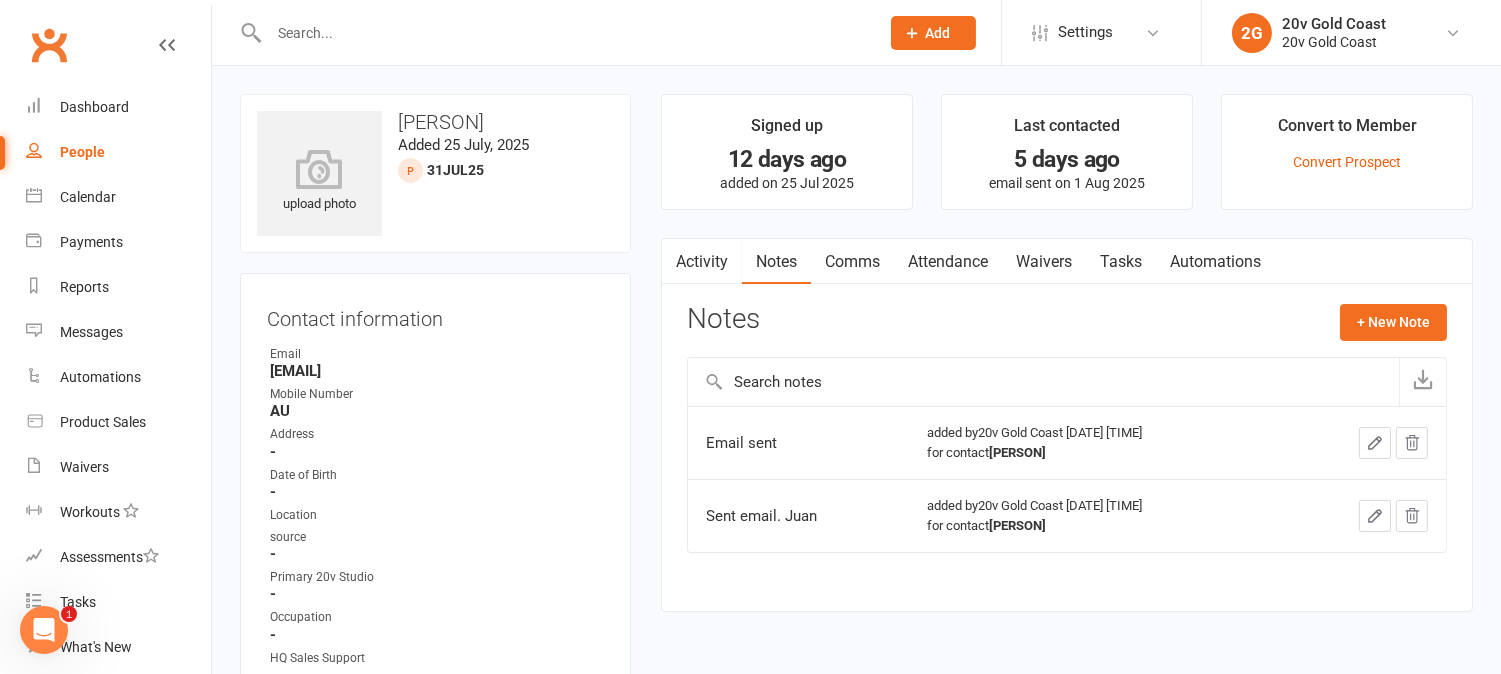 click on "Notes + New Note" at bounding box center [1067, 330] 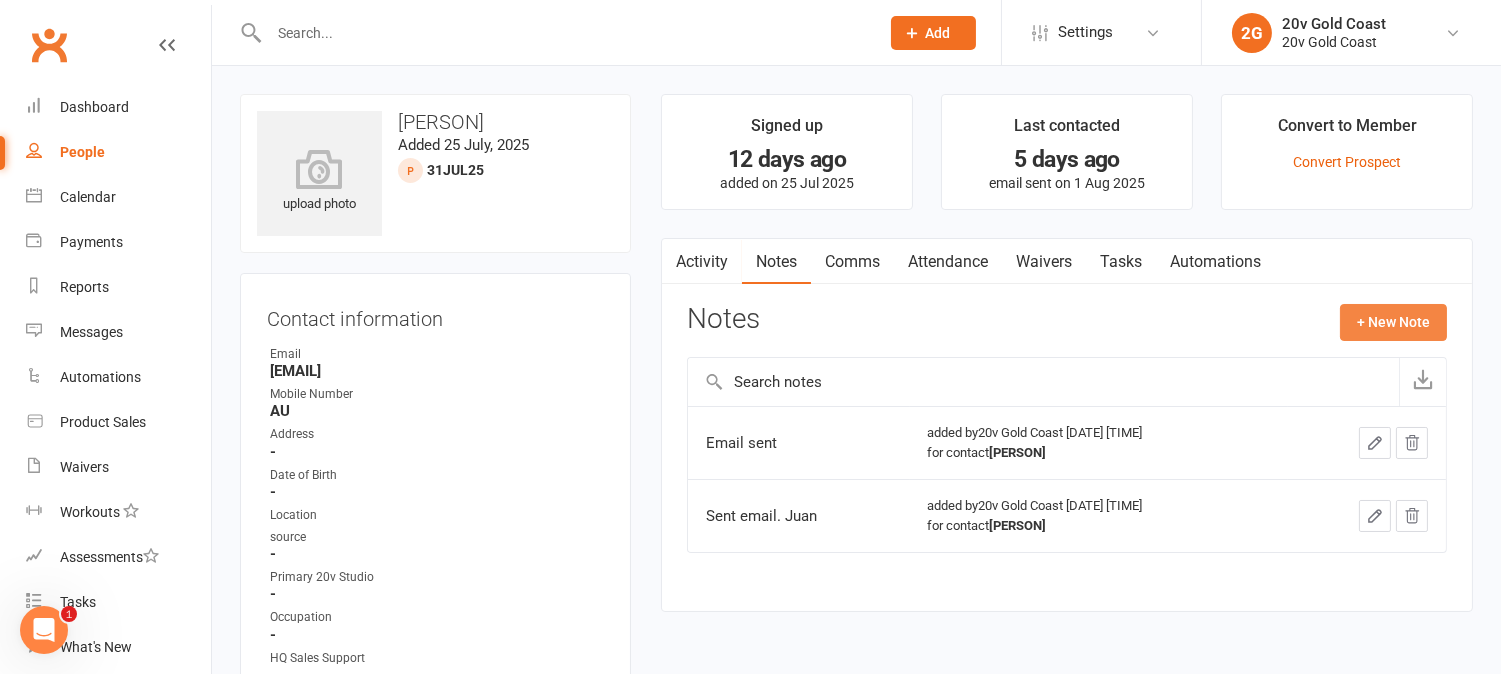click on "+ New Note" at bounding box center [1393, 322] 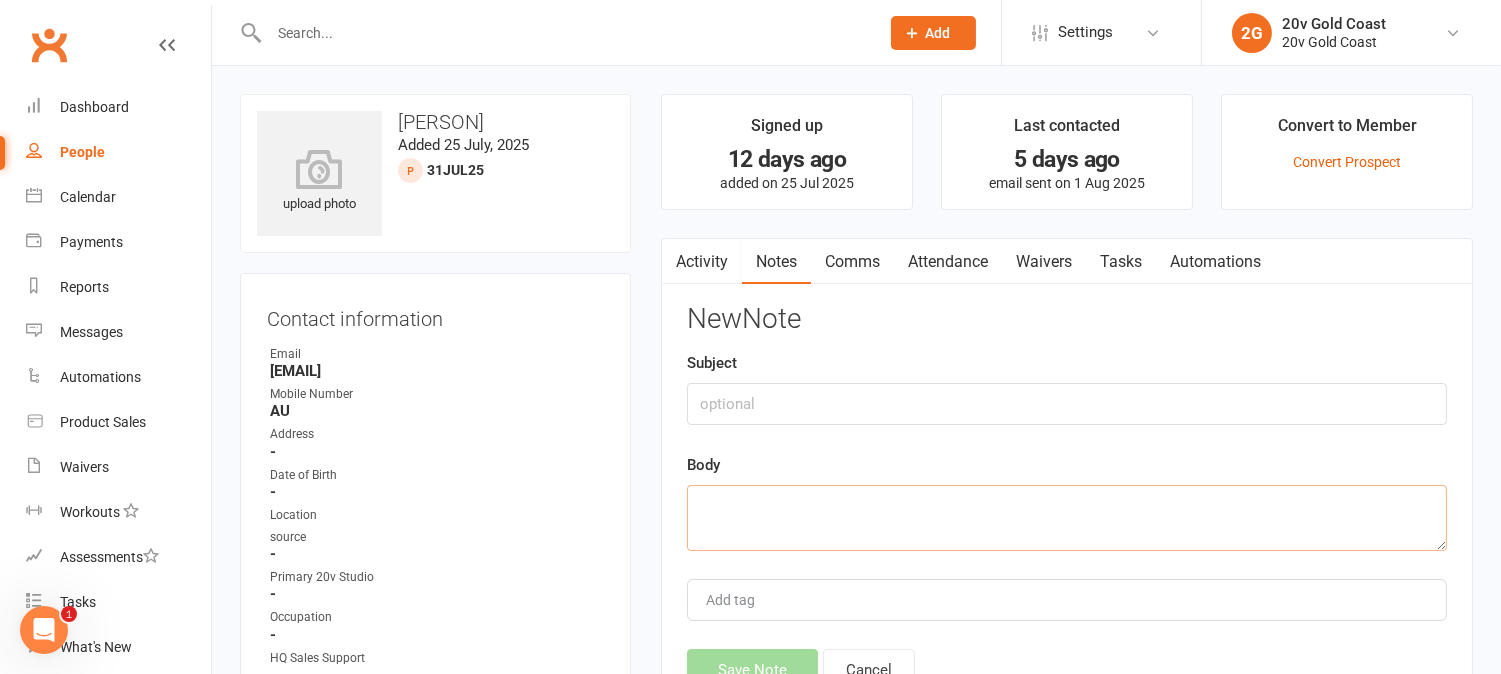 click at bounding box center [1067, 518] 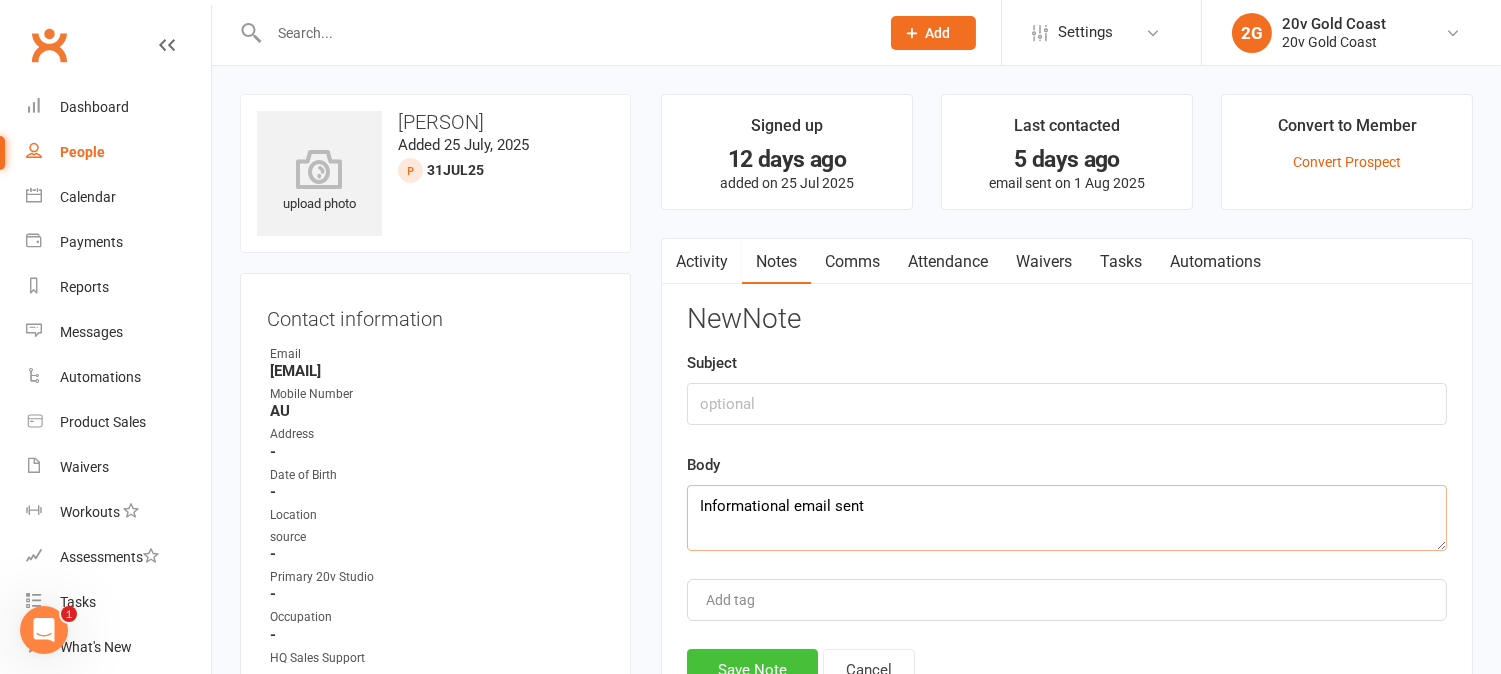 type on "Informational email sent" 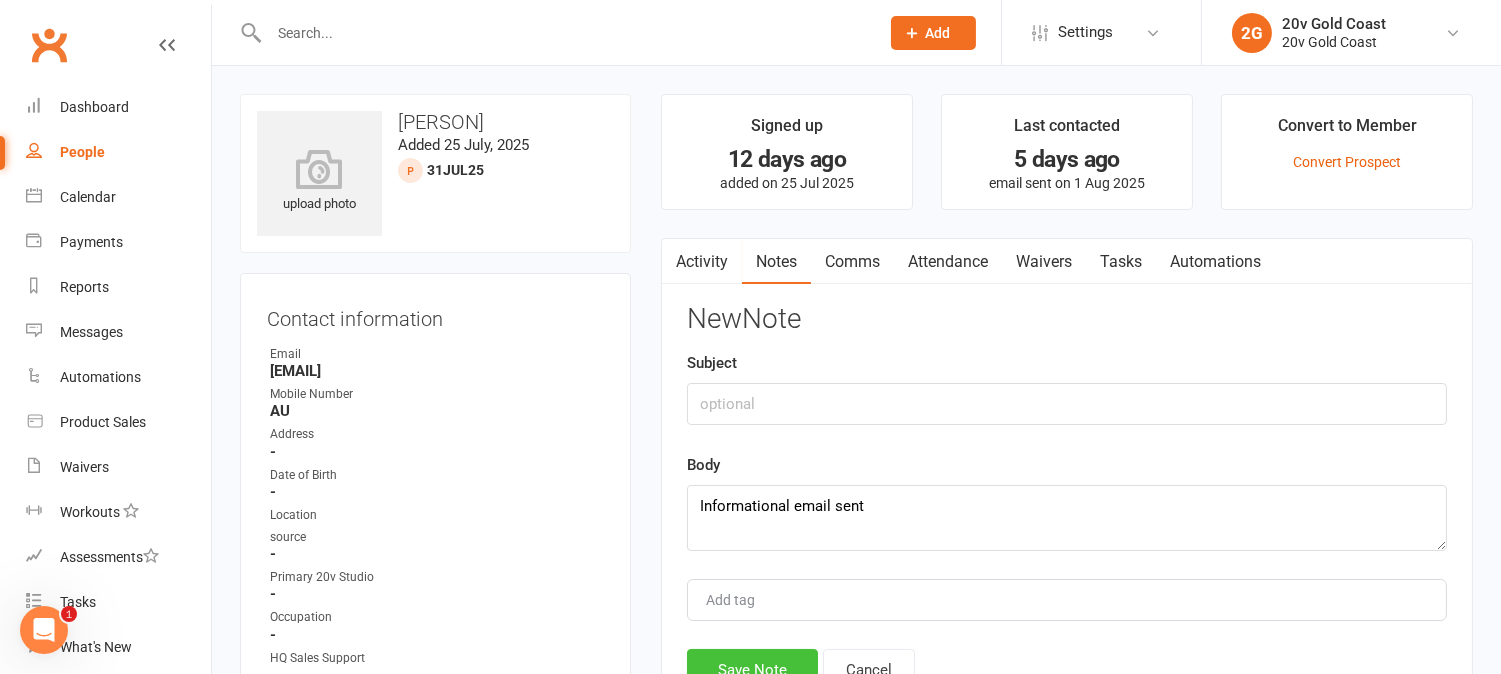 drag, startPoint x: 775, startPoint y: 658, endPoint x: 767, endPoint y: 651, distance: 10.630146 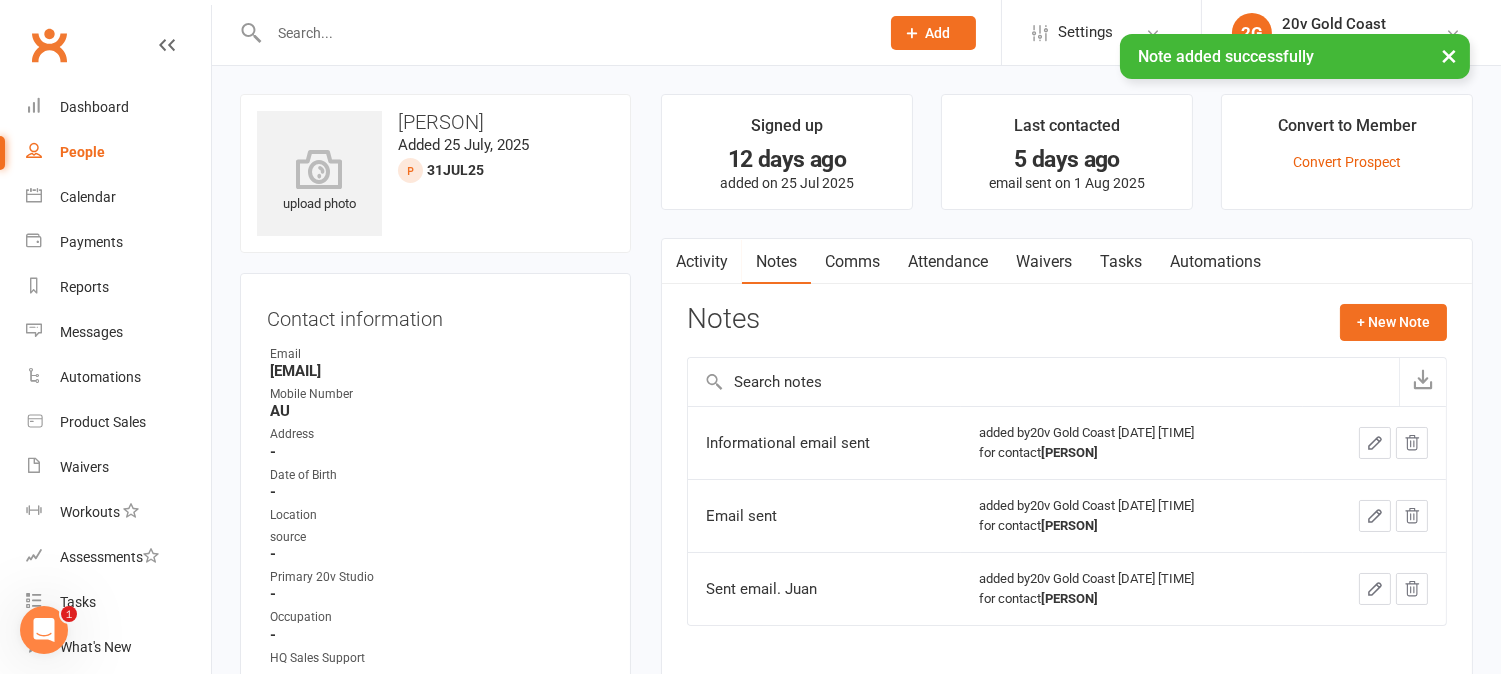 click 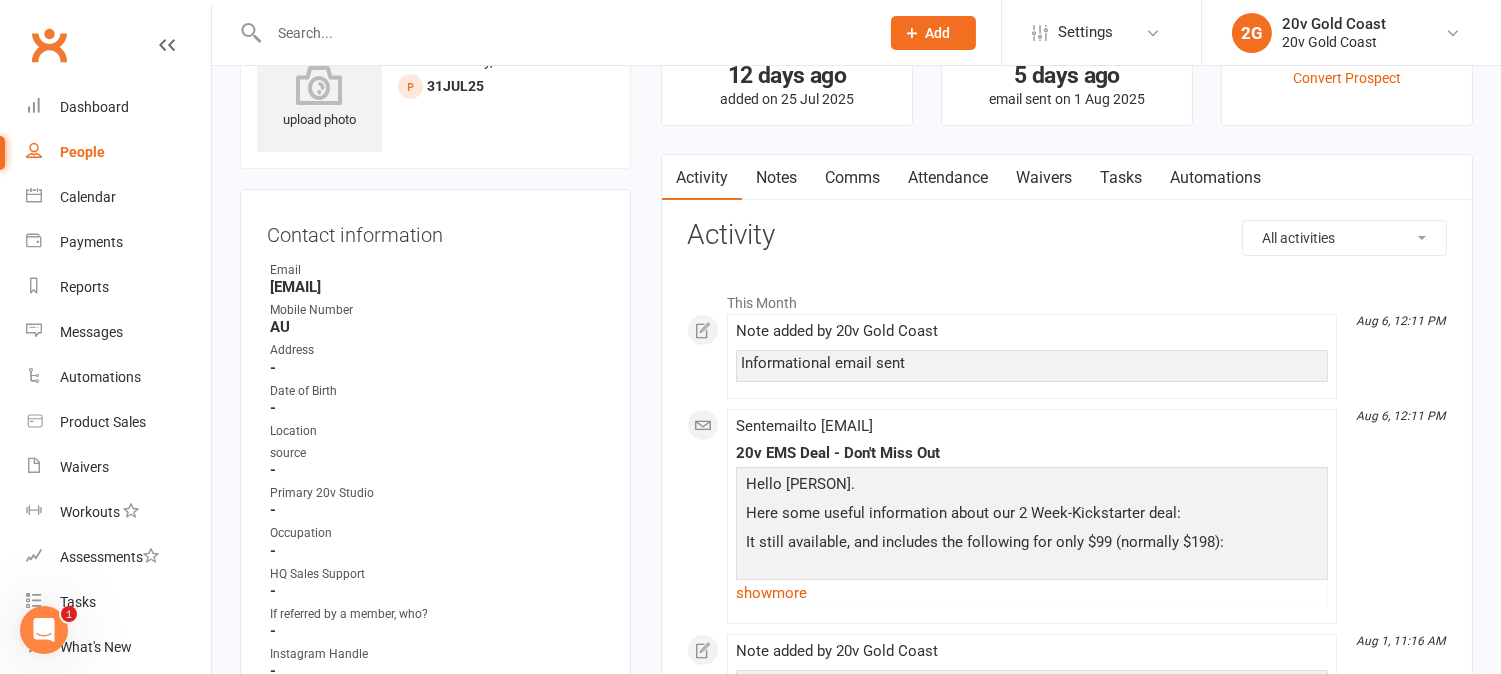 scroll, scrollTop: 111, scrollLeft: 0, axis: vertical 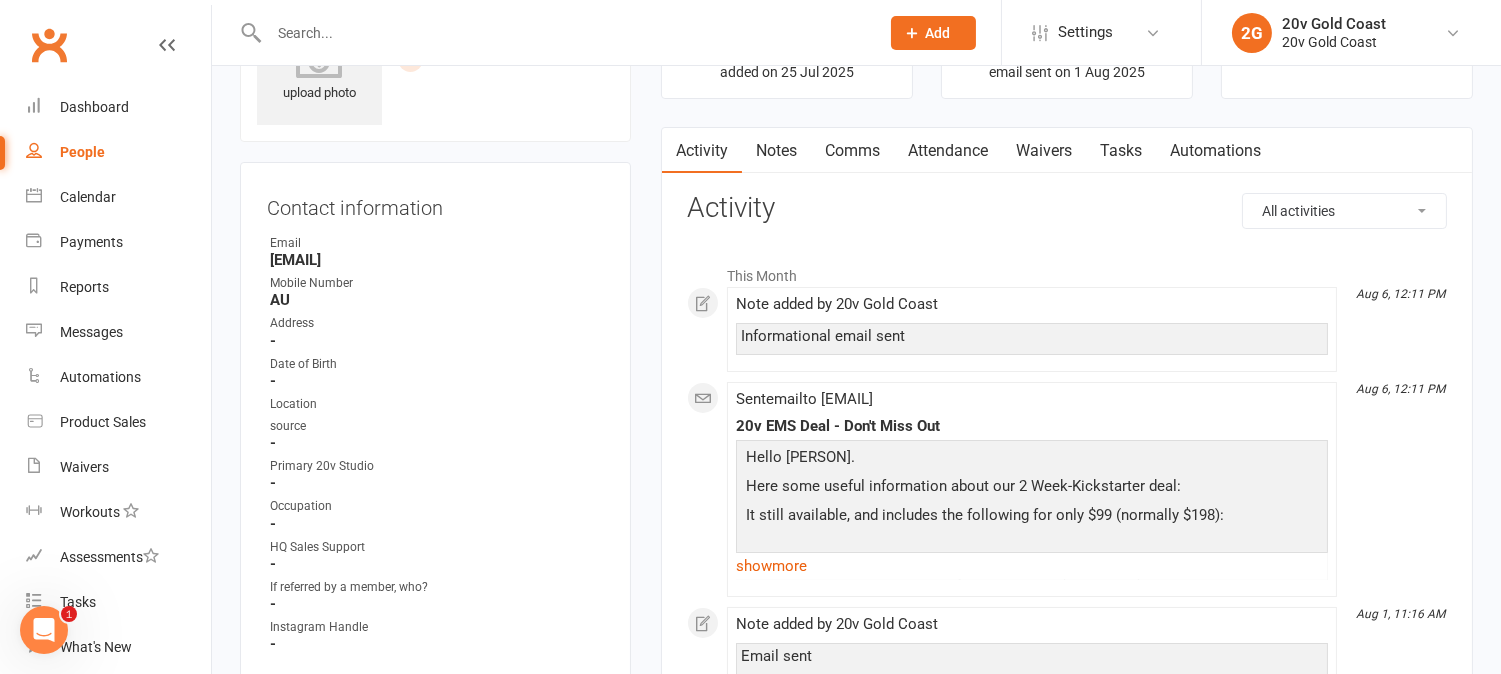 click on "show  more" at bounding box center [1032, 566] 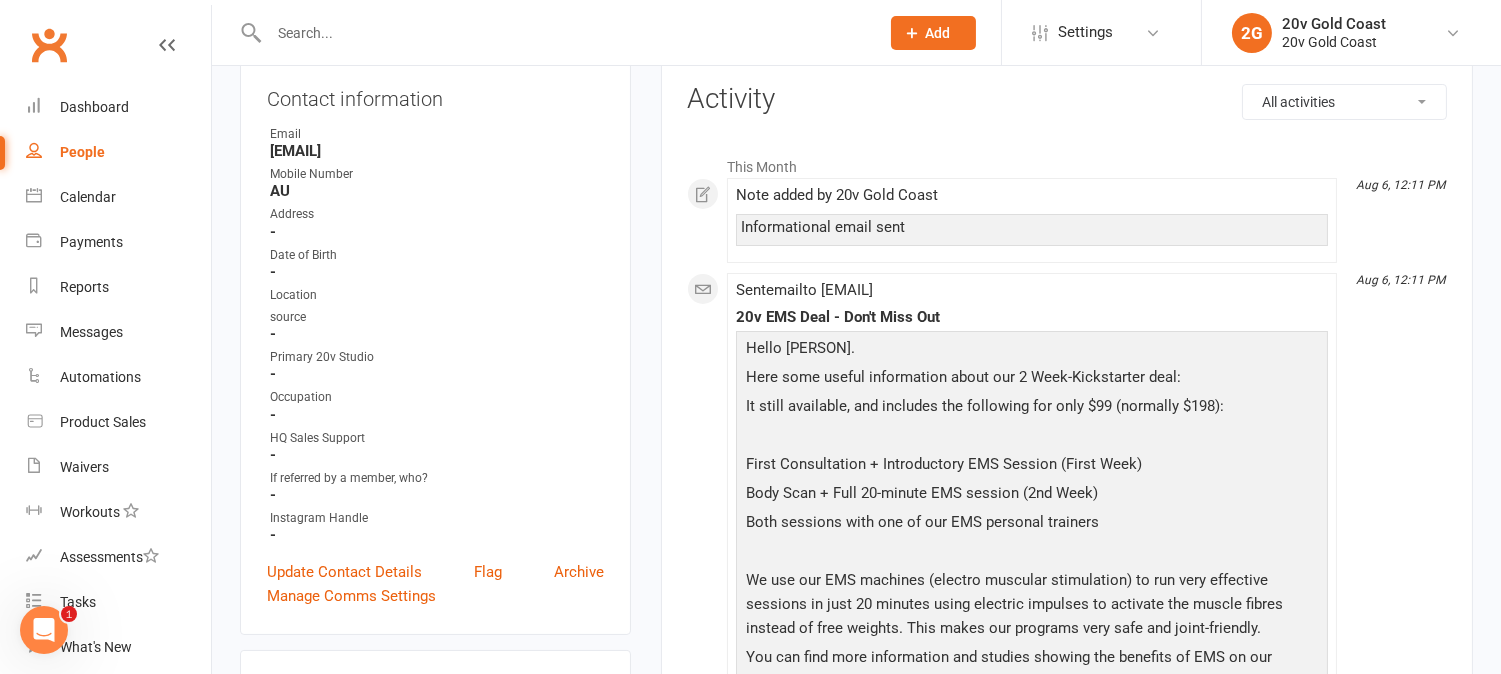 scroll, scrollTop: 0, scrollLeft: 0, axis: both 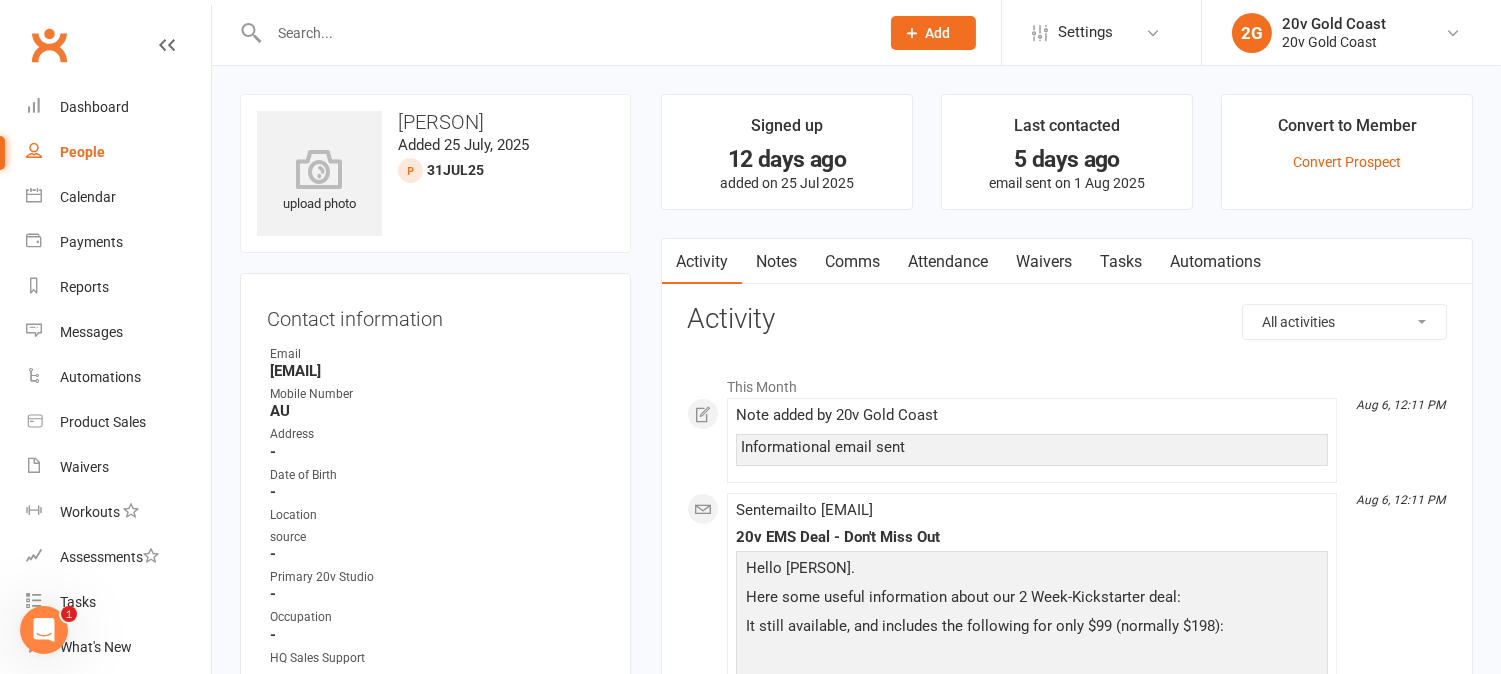 click at bounding box center (564, 33) 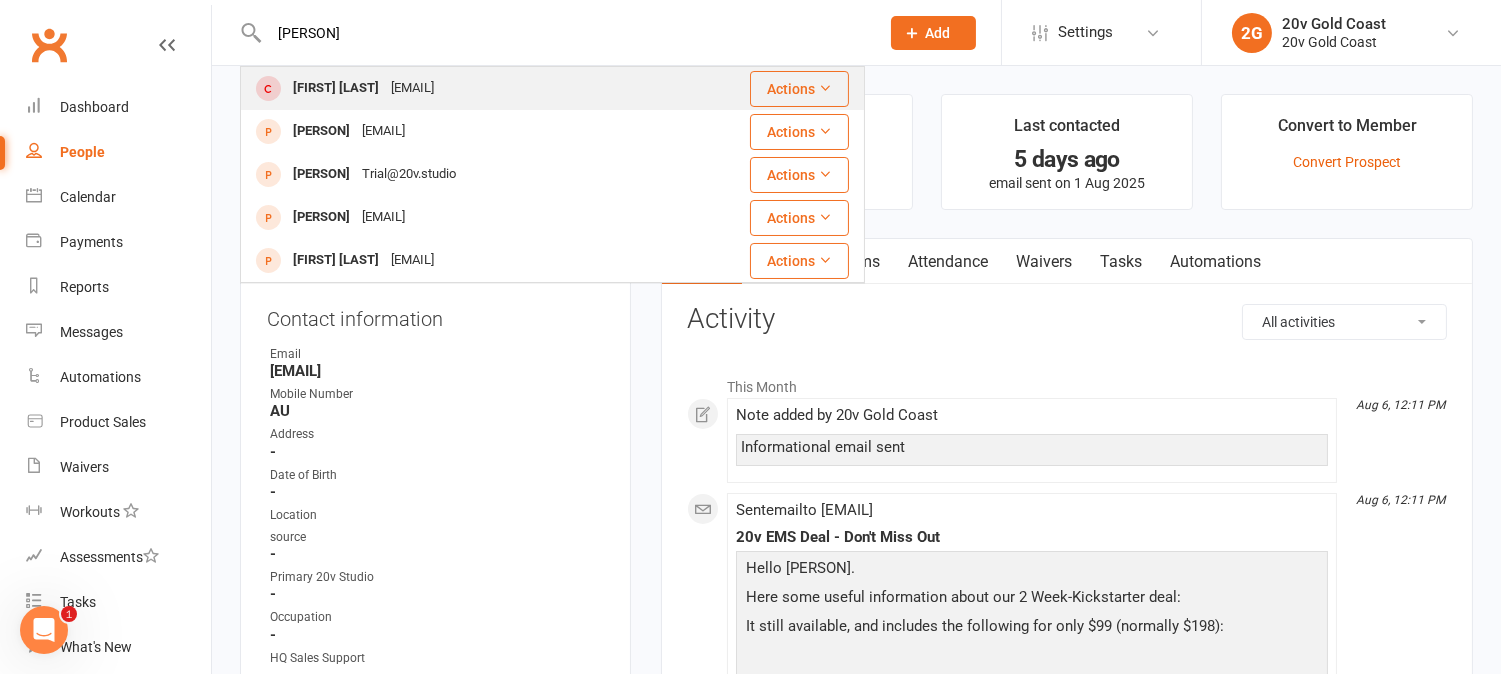 type on "teena" 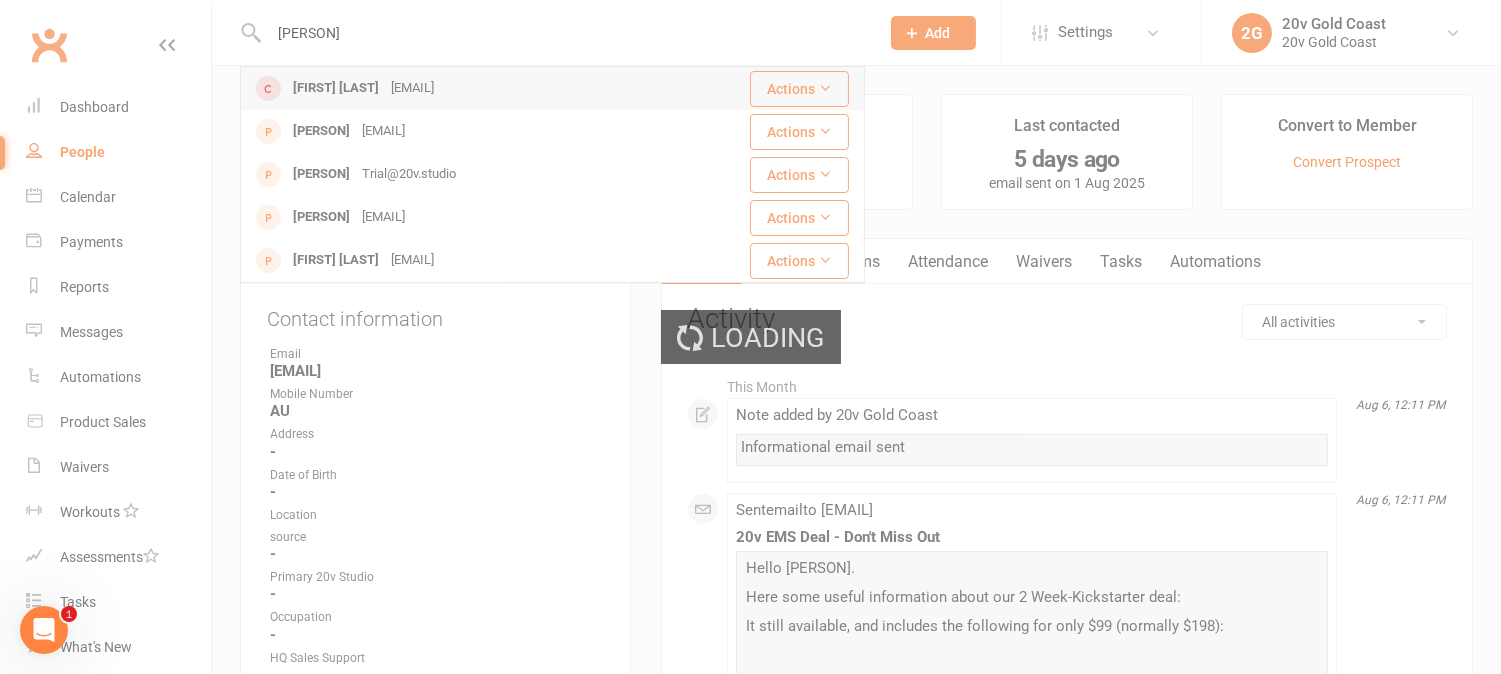 type 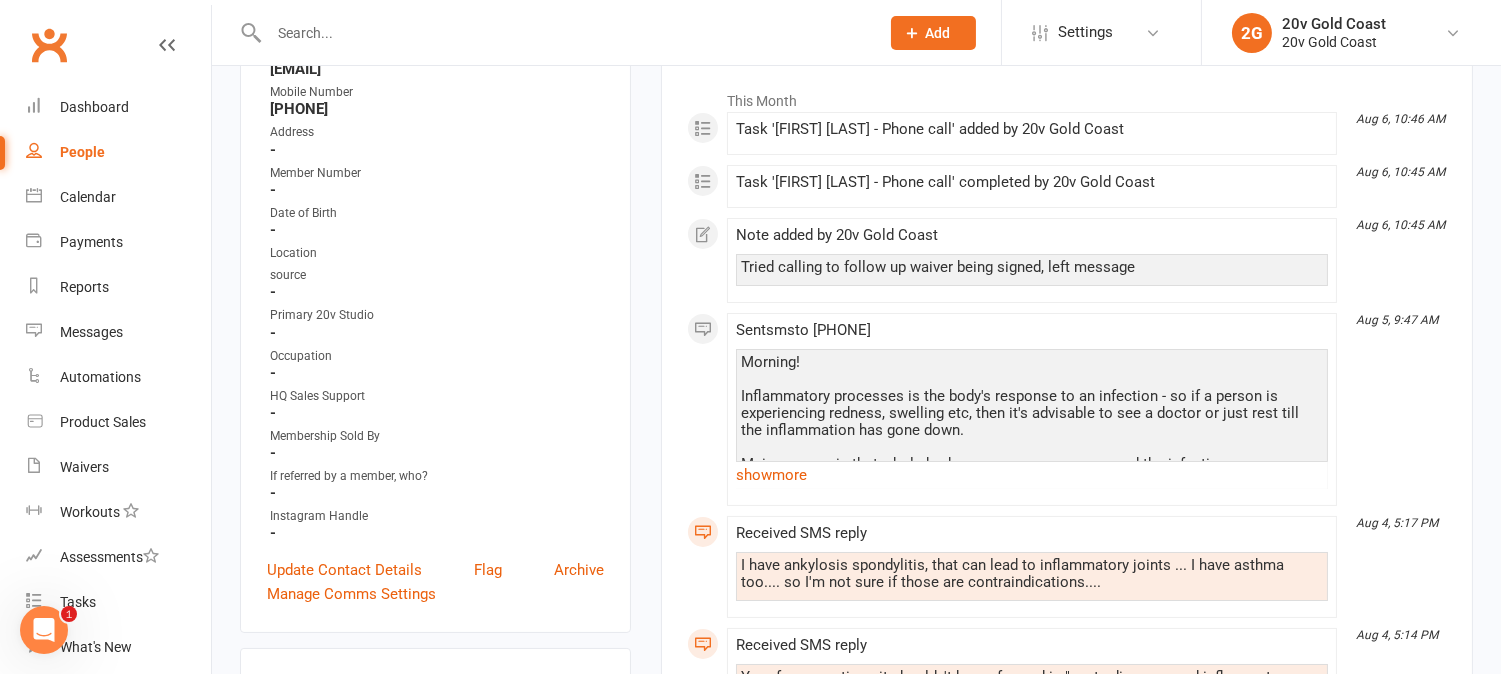 scroll, scrollTop: 333, scrollLeft: 0, axis: vertical 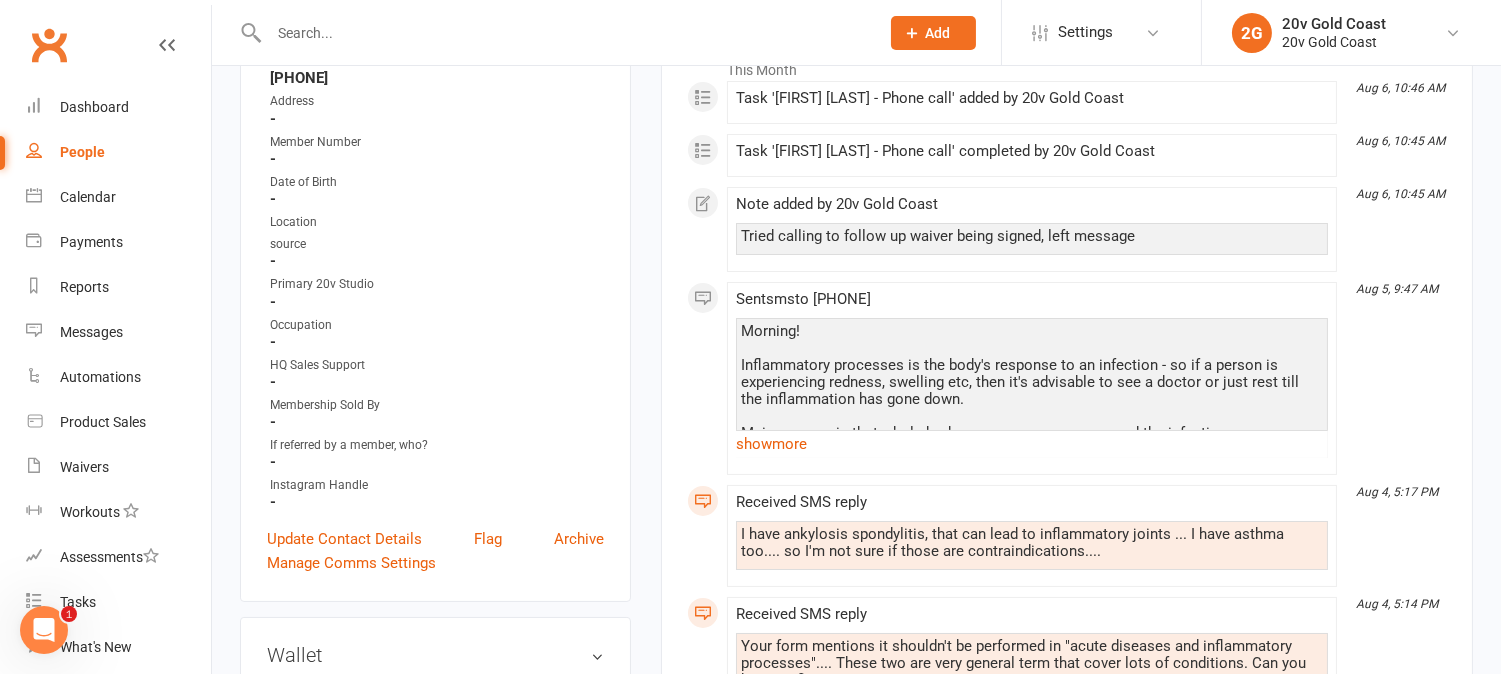 click on "show  more" at bounding box center [1032, 444] 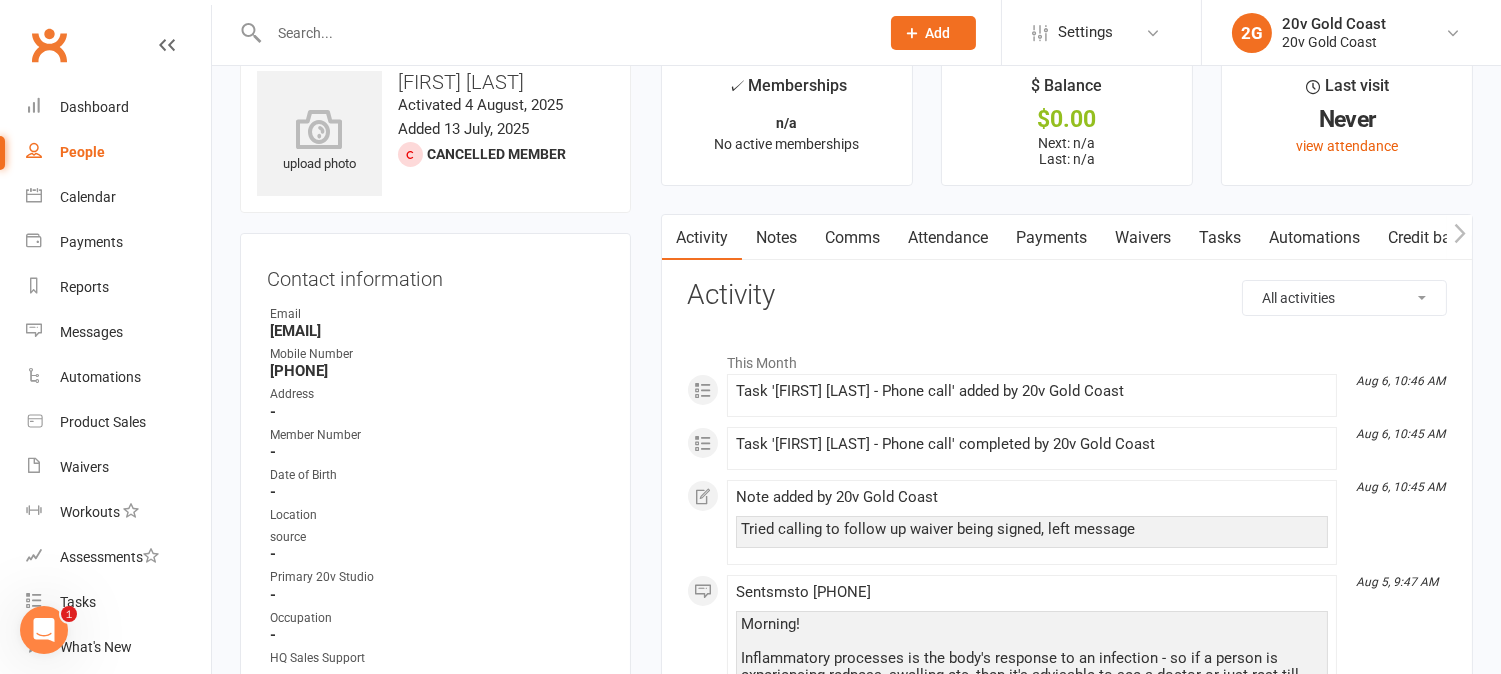 scroll, scrollTop: 0, scrollLeft: 0, axis: both 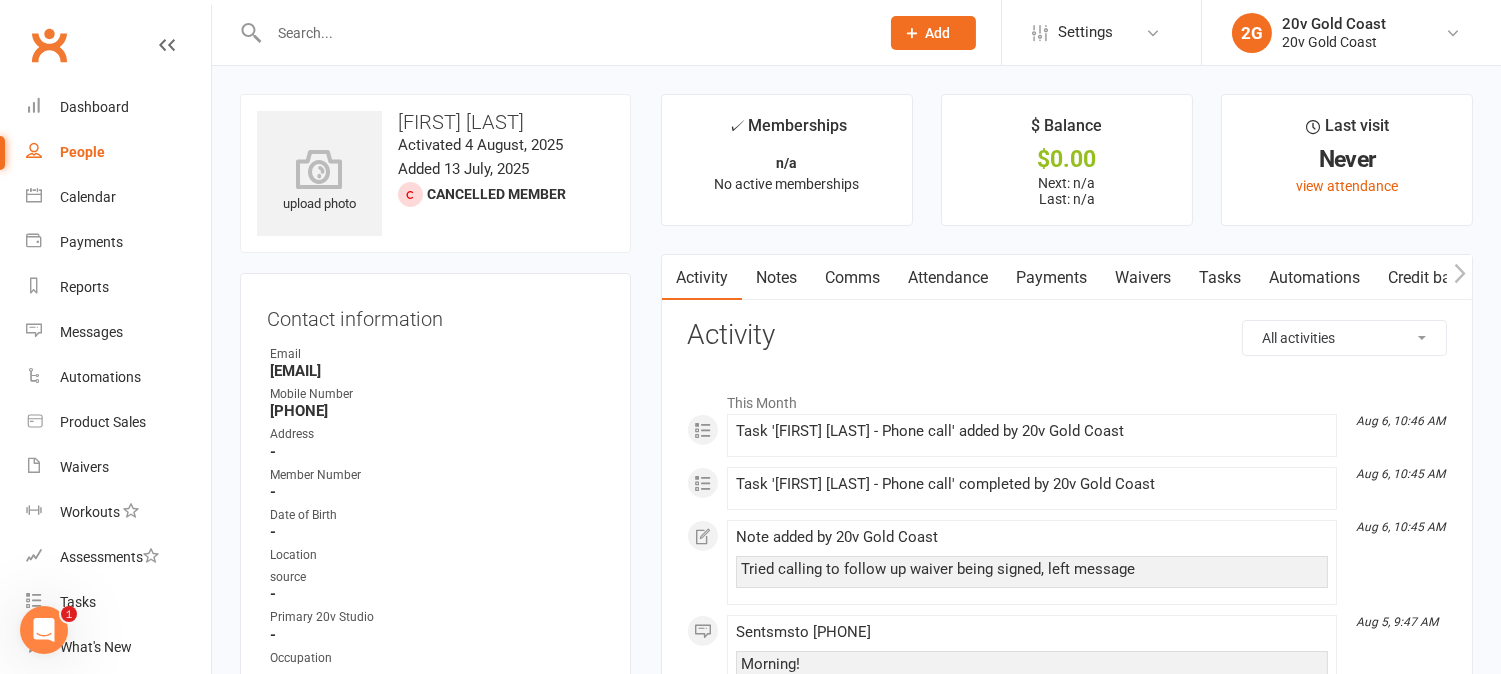 click on "Notes" at bounding box center [776, 278] 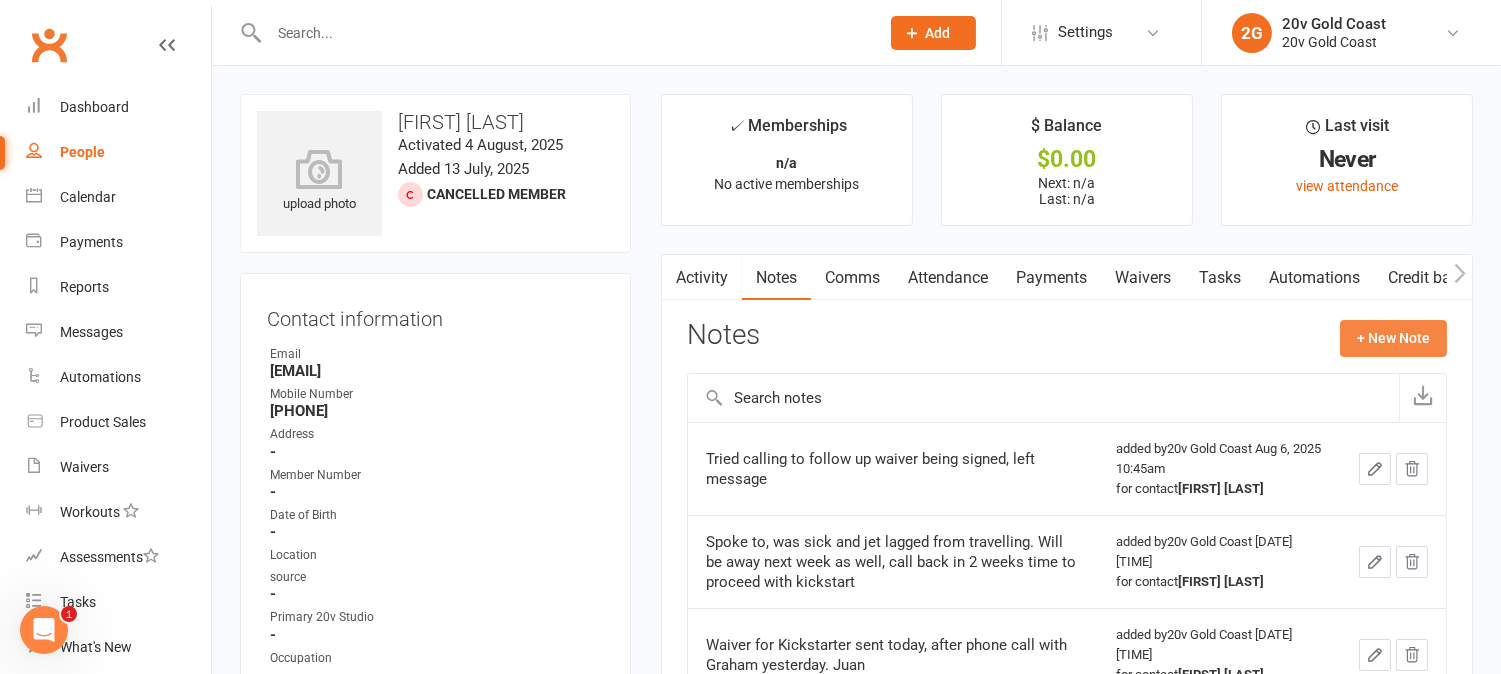 click on "+ New Note" at bounding box center (1393, 338) 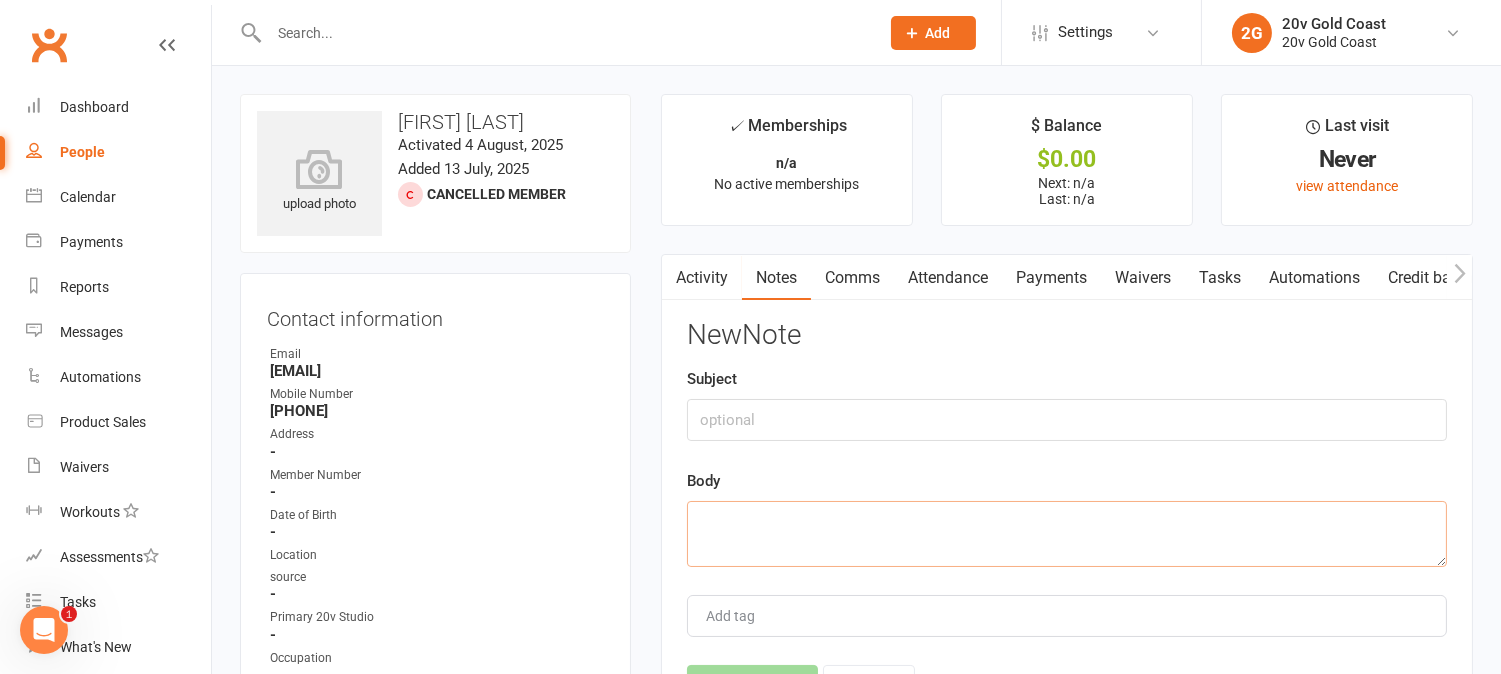 click at bounding box center (1067, 534) 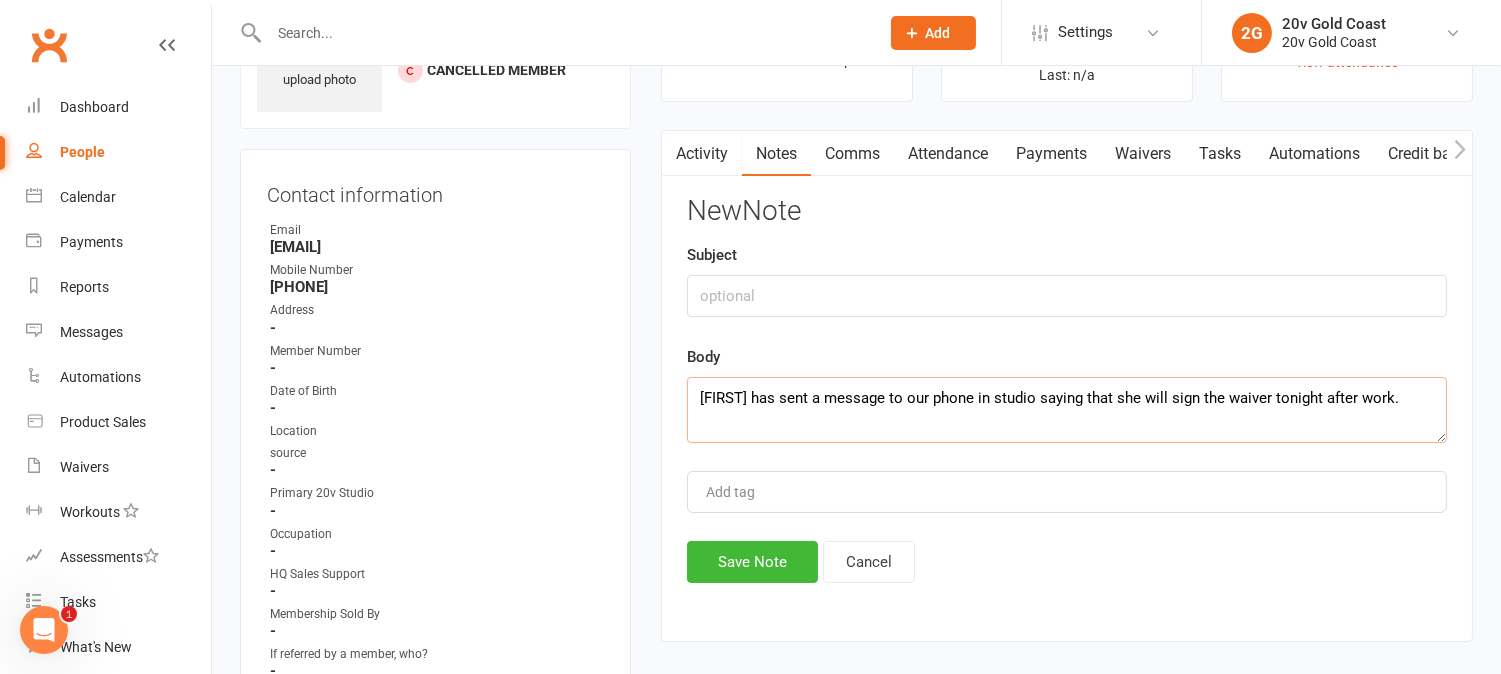 scroll, scrollTop: 222, scrollLeft: 0, axis: vertical 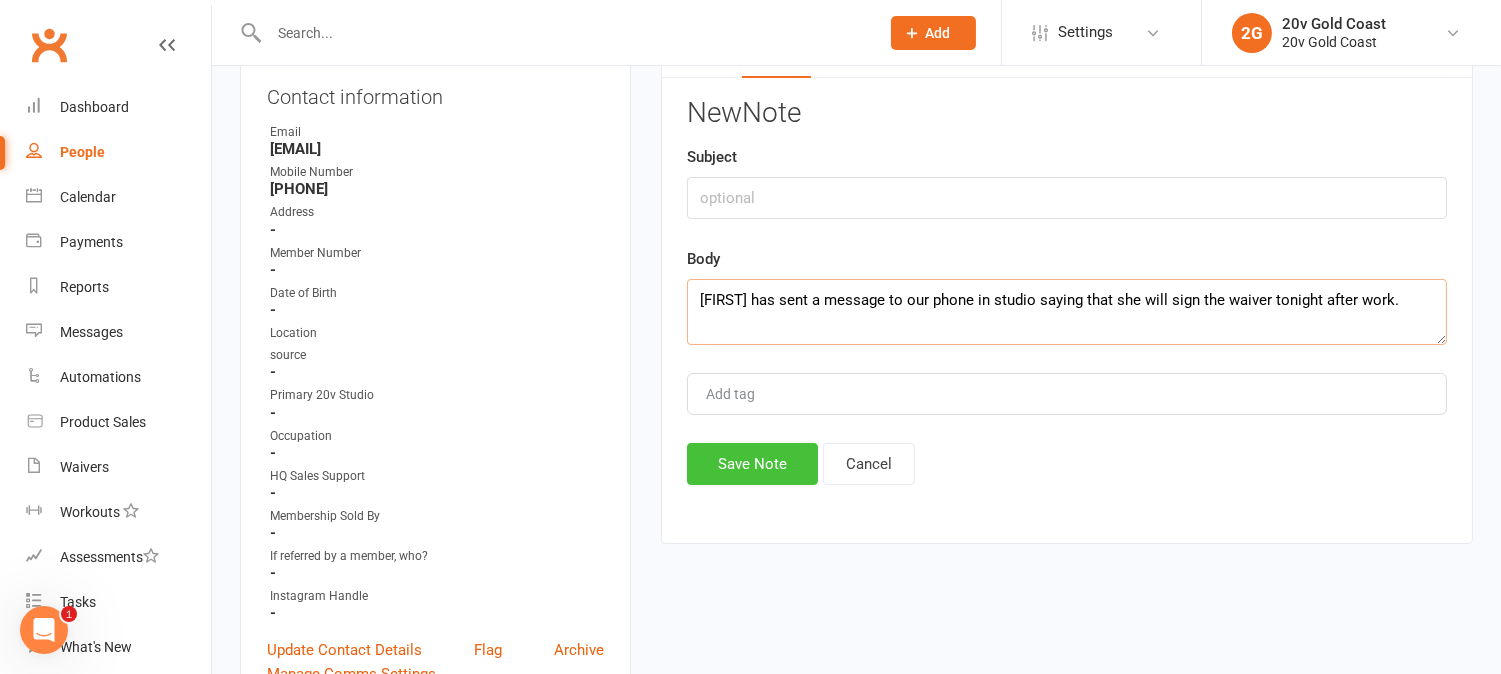 type on "Teena has sent a message to our phone in studio saying that she will sign the waiver tonight after work." 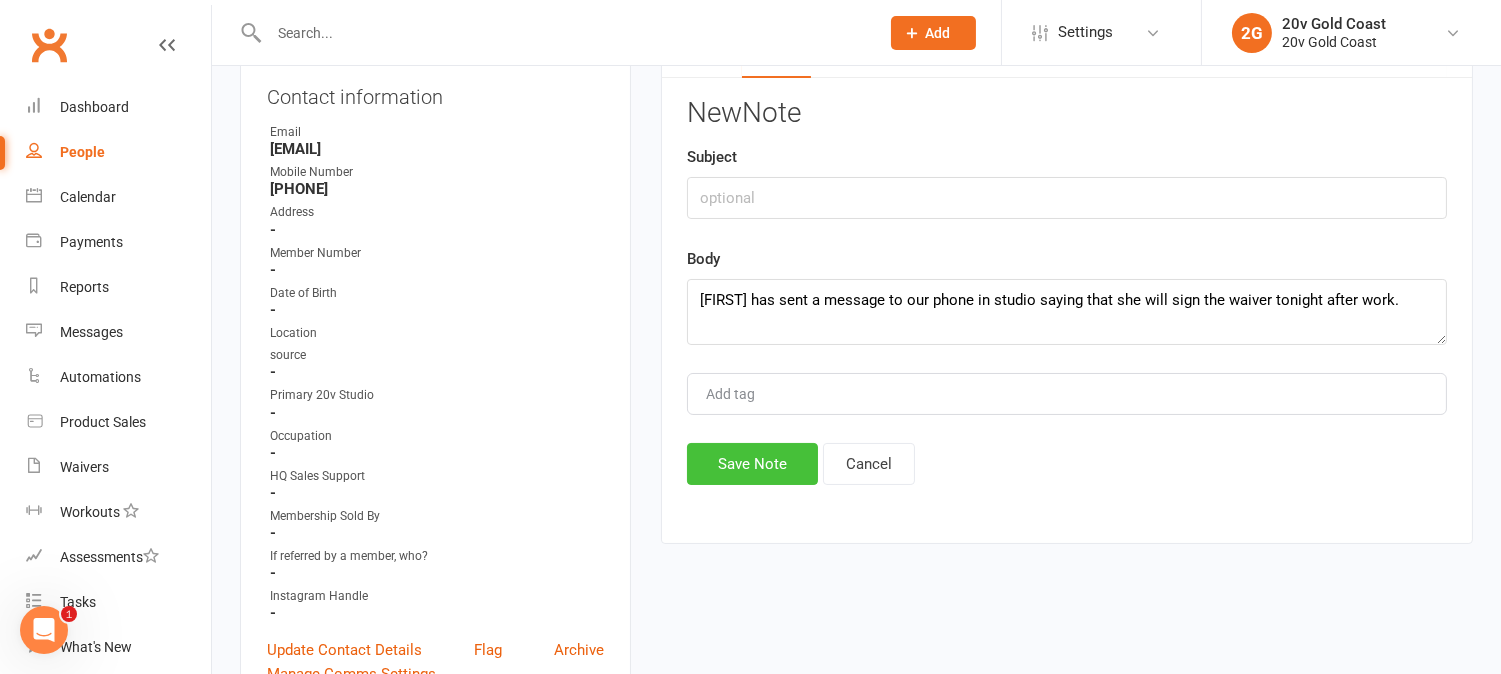 click on "Save Note" at bounding box center [752, 464] 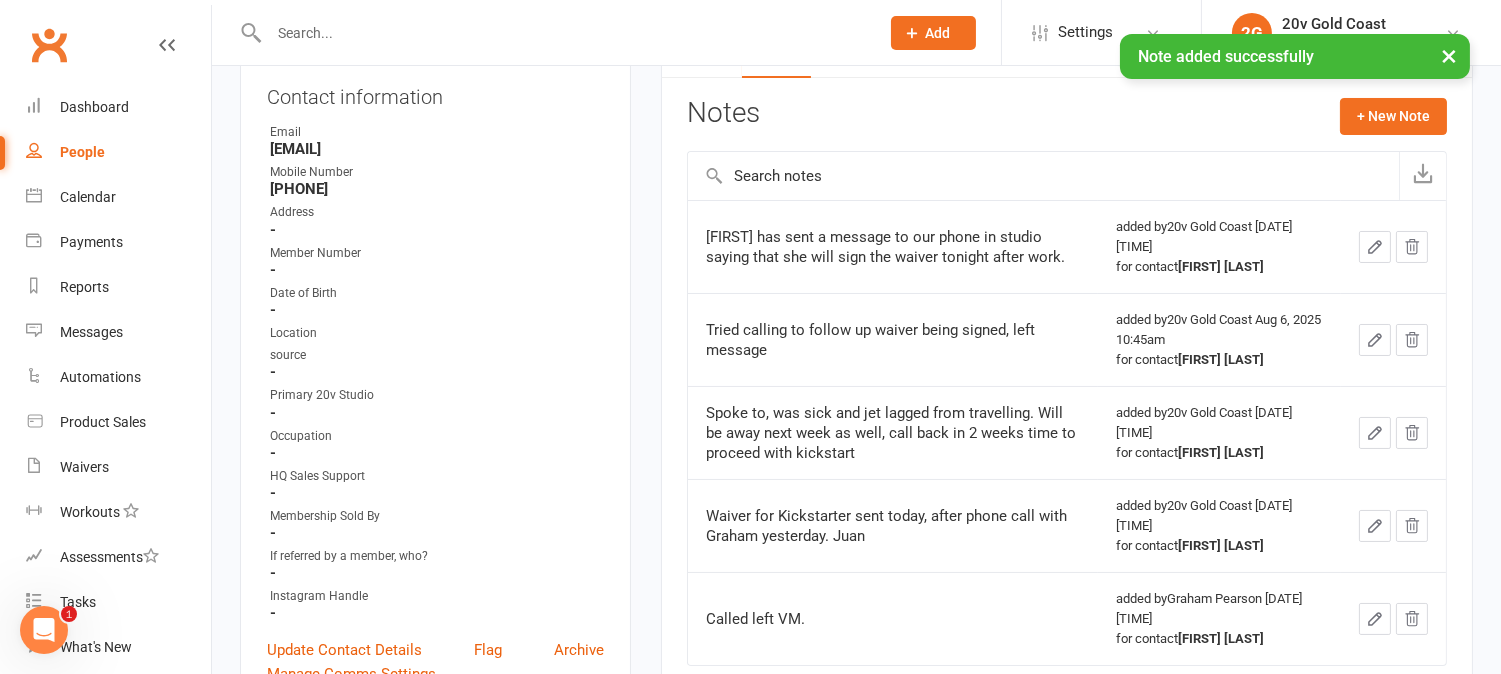 scroll, scrollTop: 0, scrollLeft: 0, axis: both 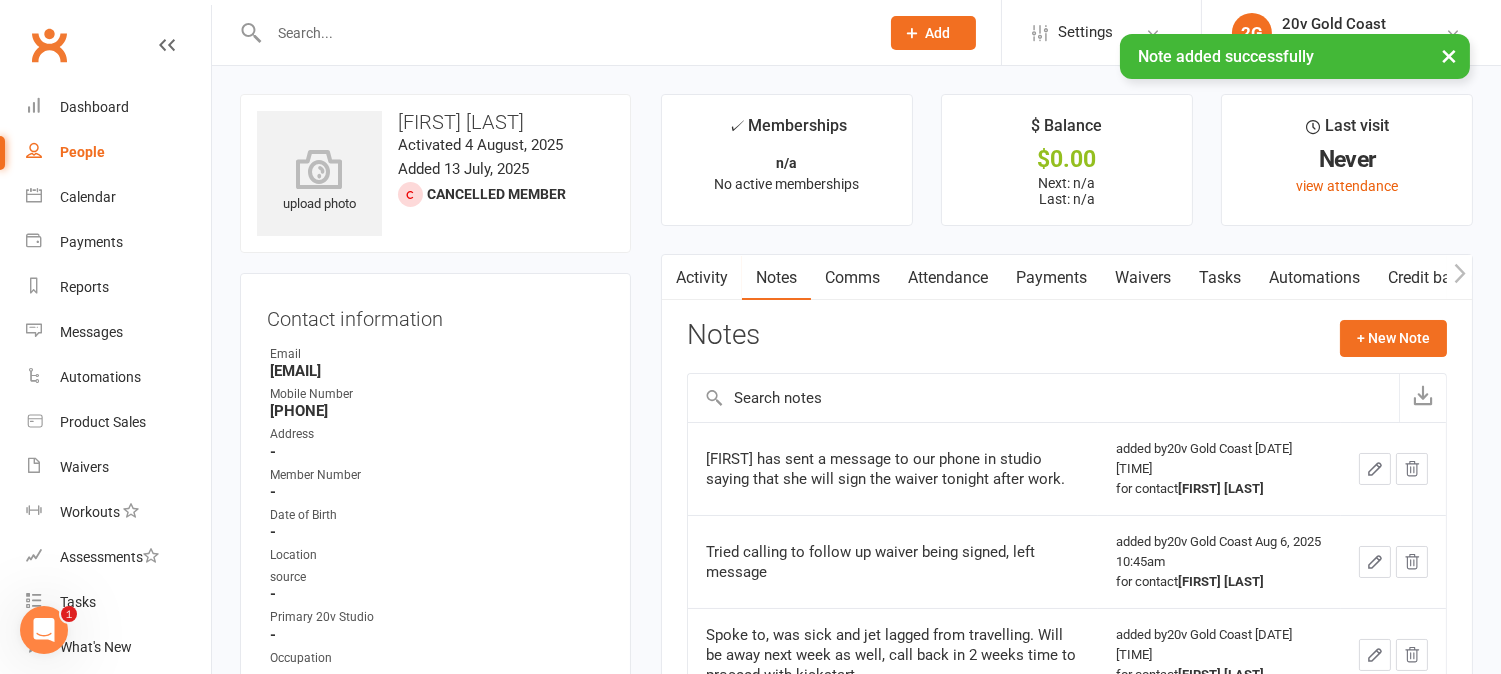 click on "Activity" at bounding box center (702, 278) 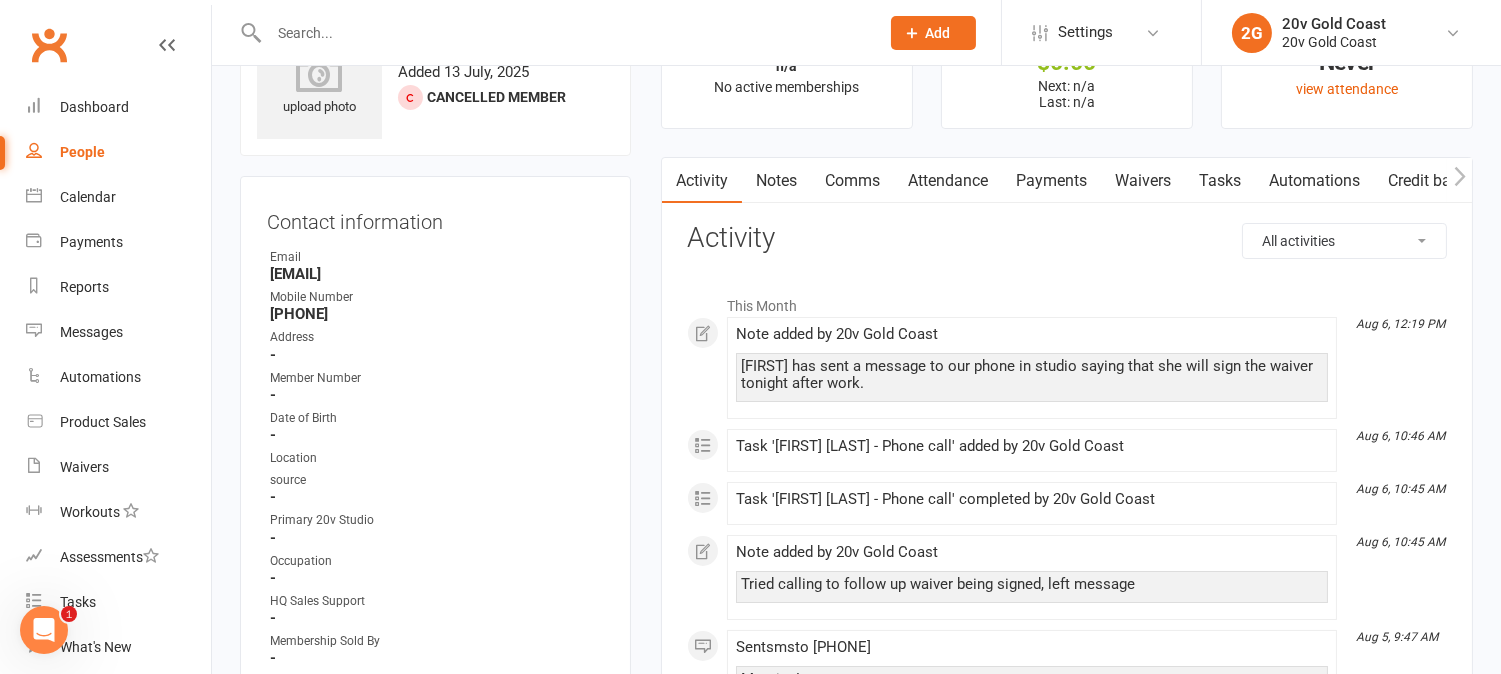 scroll, scrollTop: 0, scrollLeft: 0, axis: both 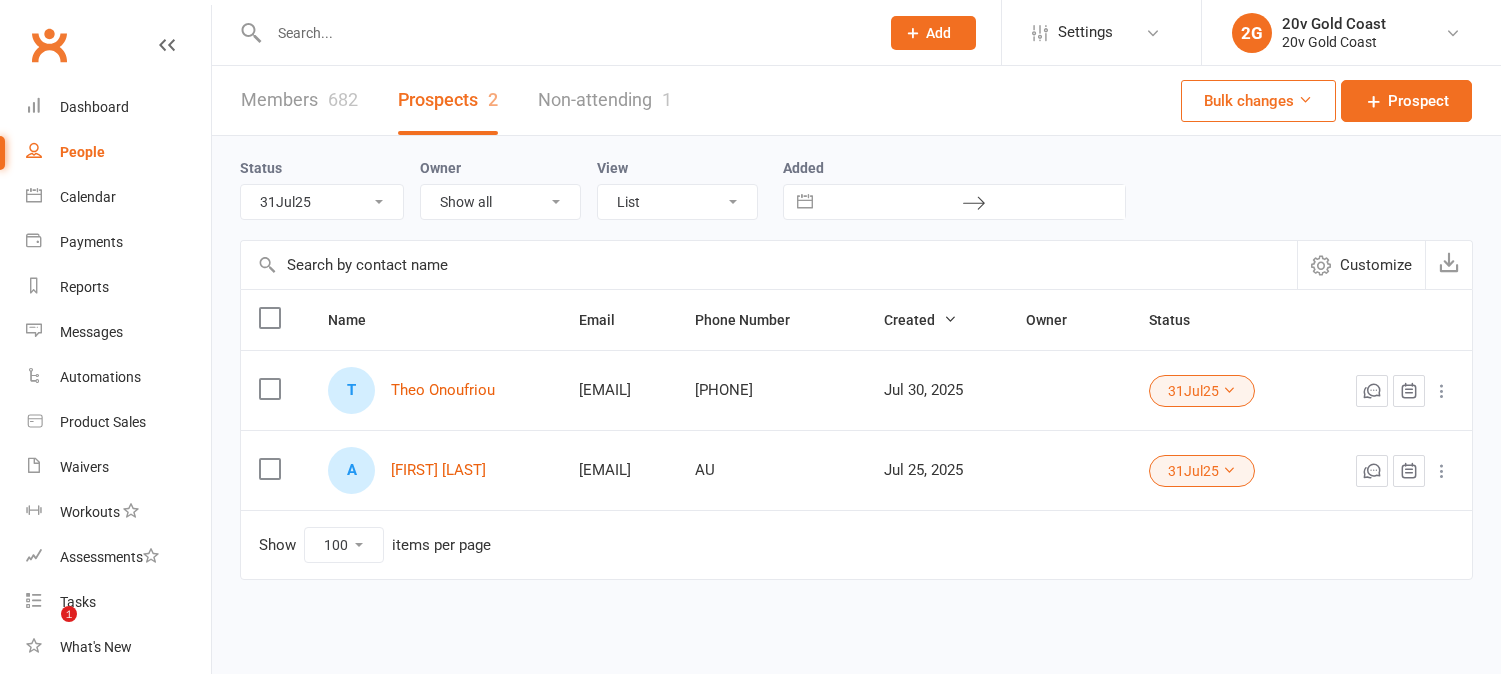 select on "31Jul25" 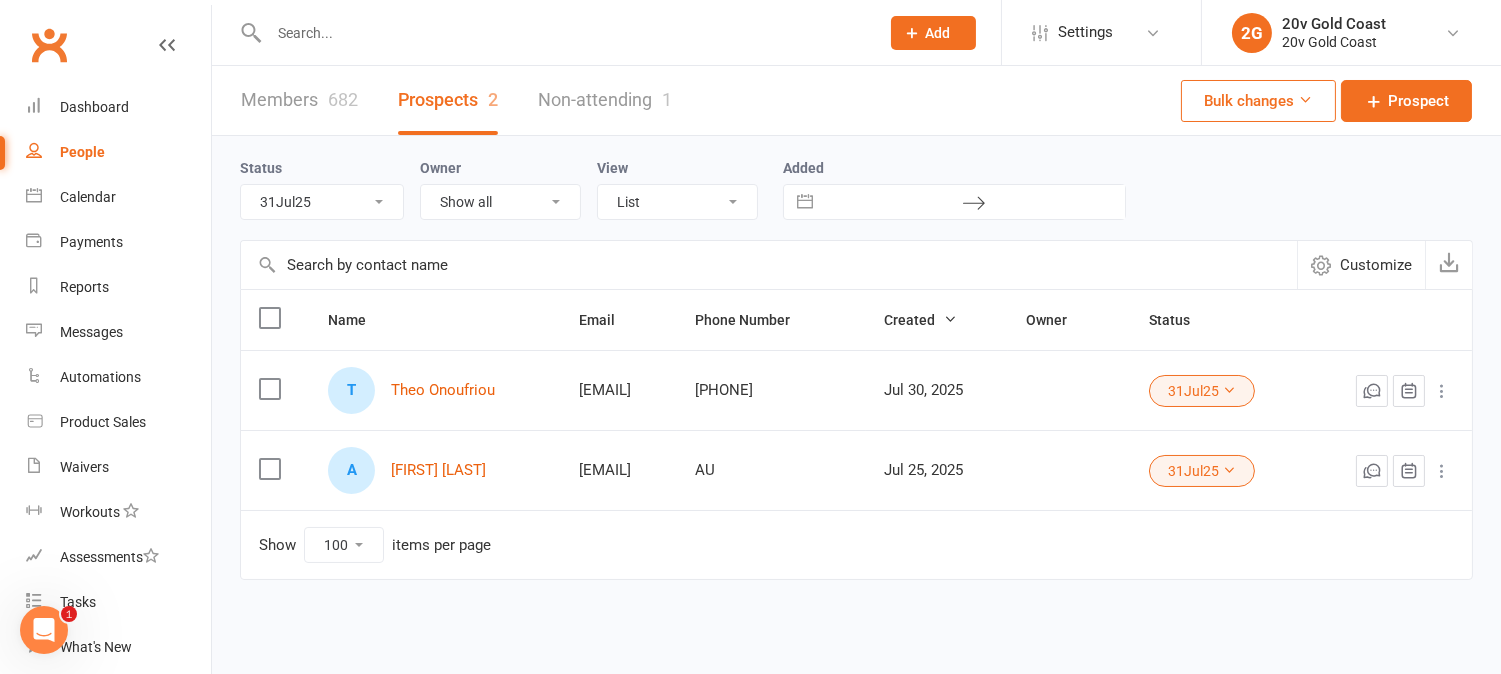 scroll, scrollTop: 0, scrollLeft: 0, axis: both 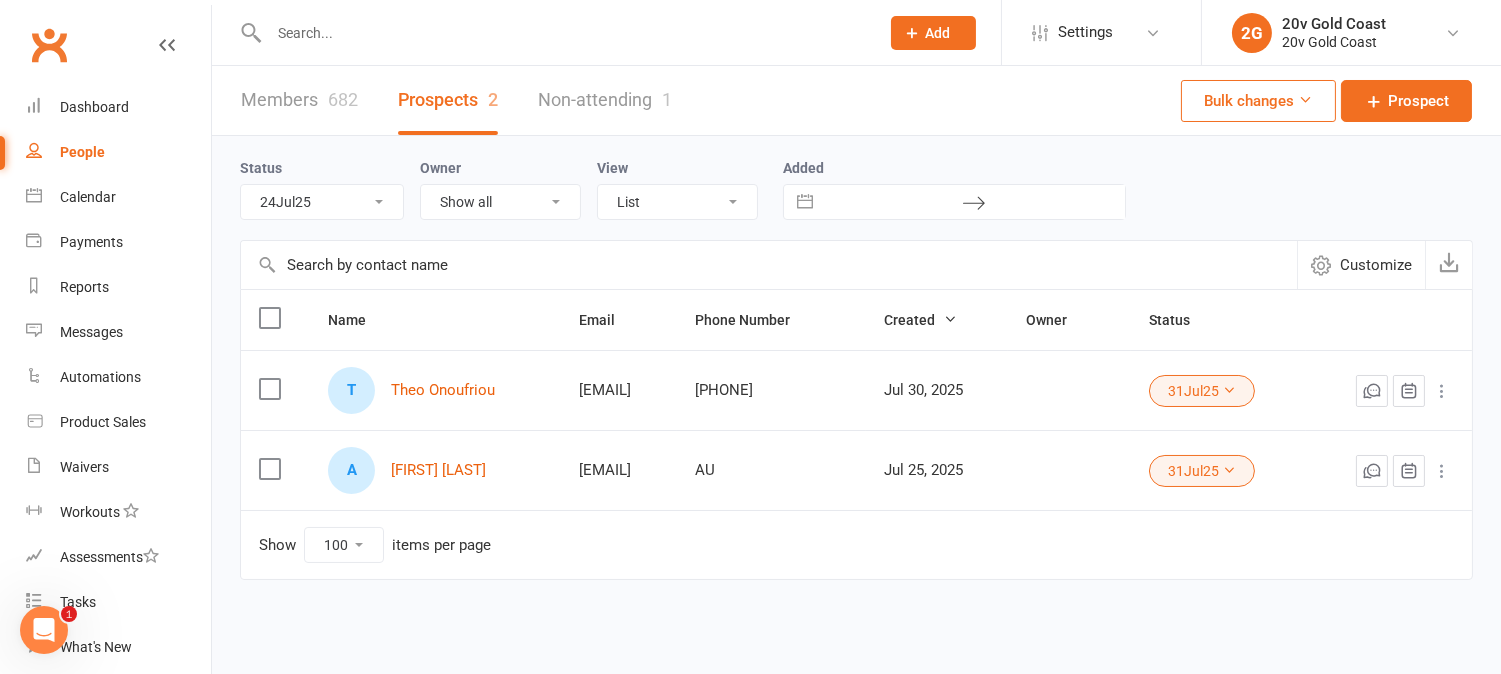 click on "All (No status set) (Invalid status) Parachute Referrals In Communication Call Later Task Comms 24Jul25 31Jul25 7Aug25" at bounding box center [322, 202] 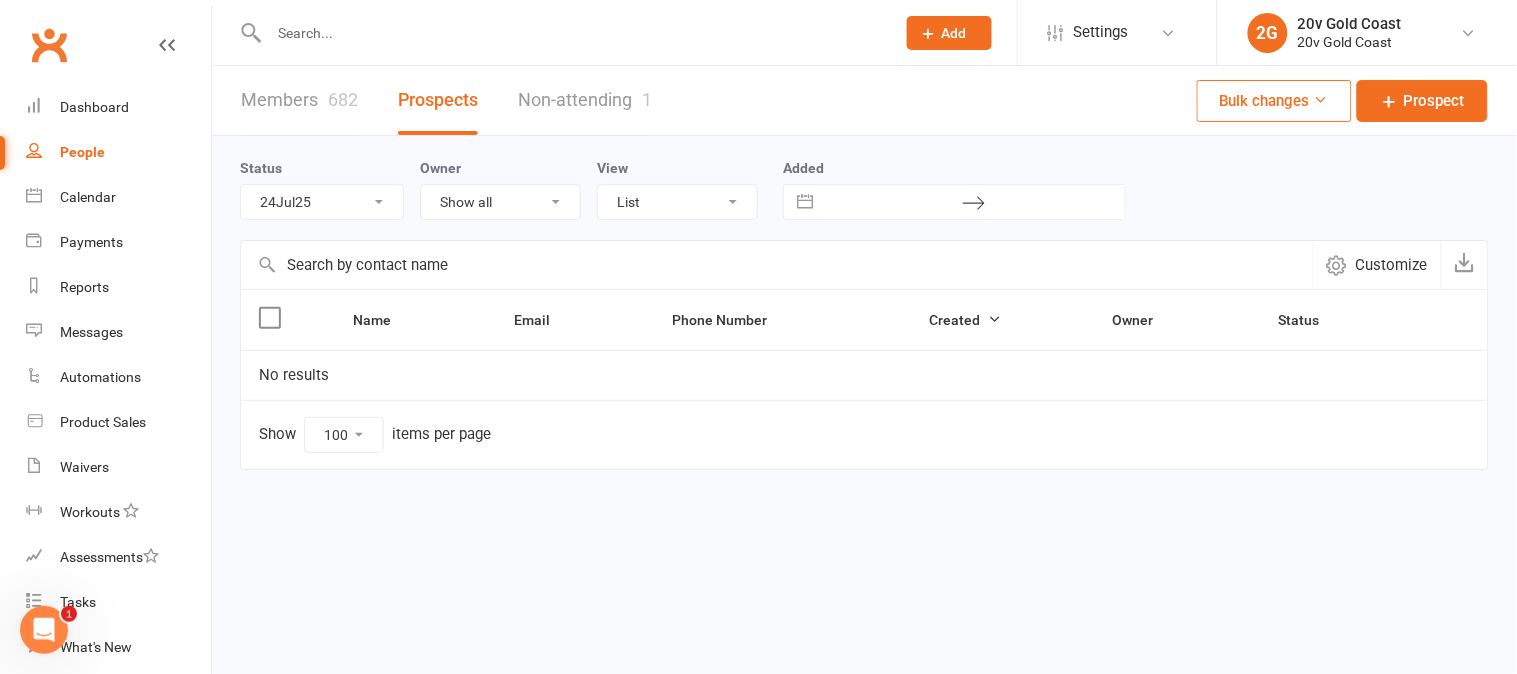 click on "Status All (No status set) (Invalid status) Parachute Referrals In Communication Call Later Task Comms [MONTH] [DAY] [YEAR] [MONTH] [DAY] [YEAR] [MONTH] [DAY] [YEAR]" at bounding box center [330, 188] 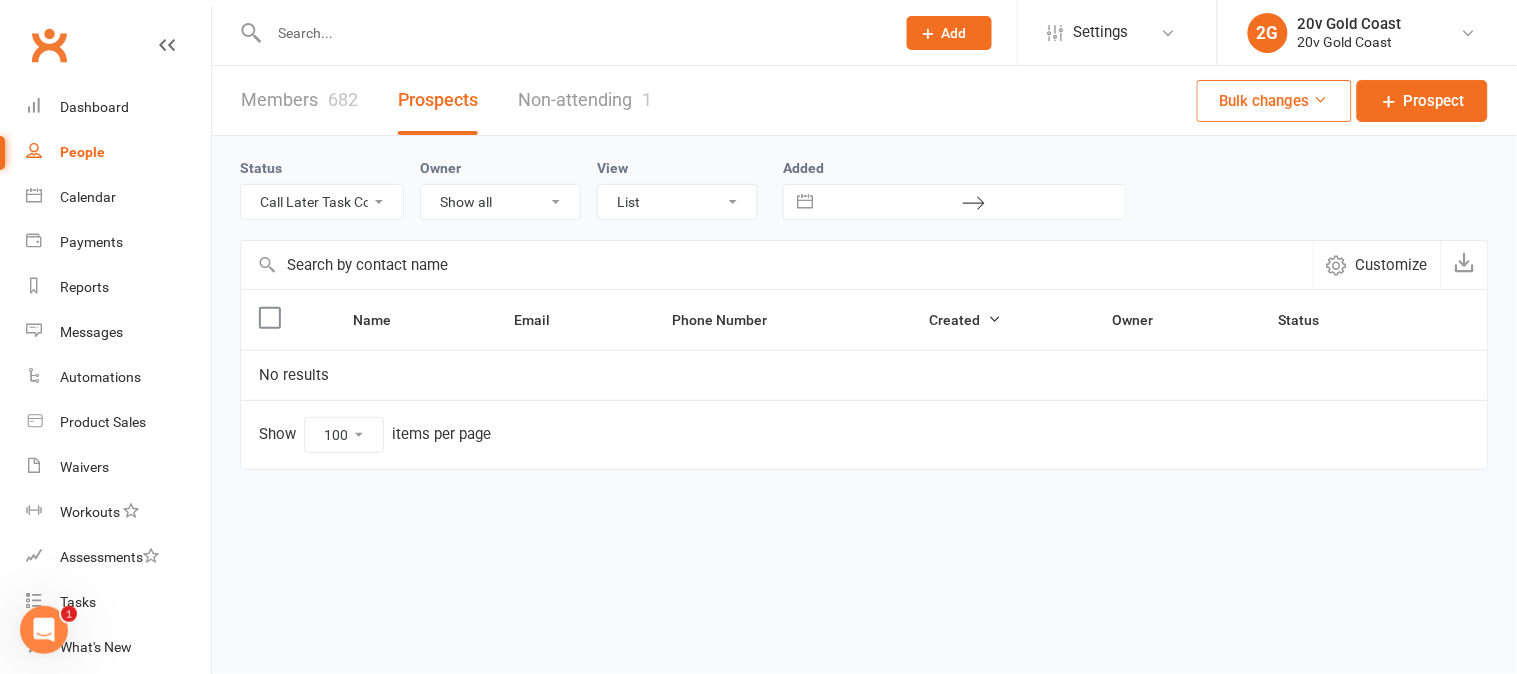 click on "All (No status set) (Invalid status) Parachute Referrals In Communication Call Later Task Comms 24Jul25 31Jul25 7Aug25" at bounding box center [322, 202] 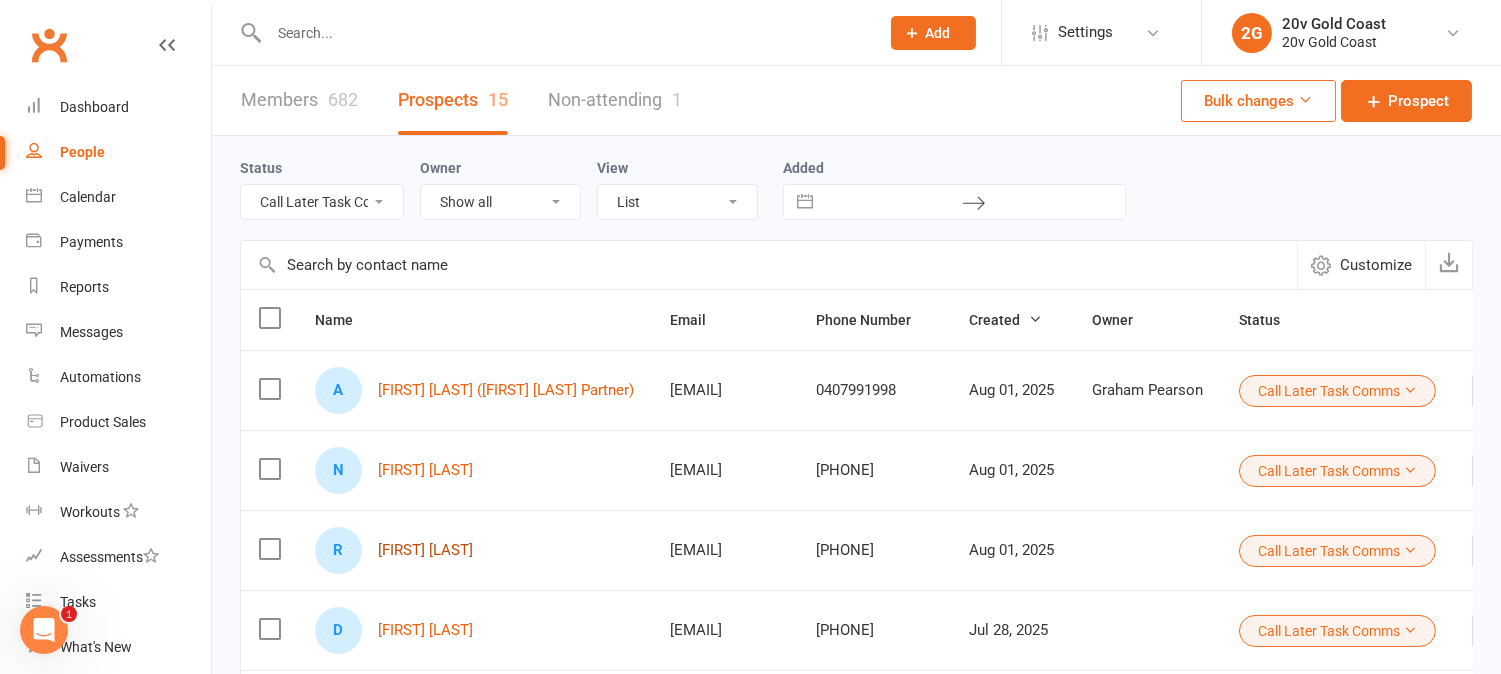 drag, startPoint x: 430, startPoint y: 551, endPoint x: 436, endPoint y: 573, distance: 22.803509 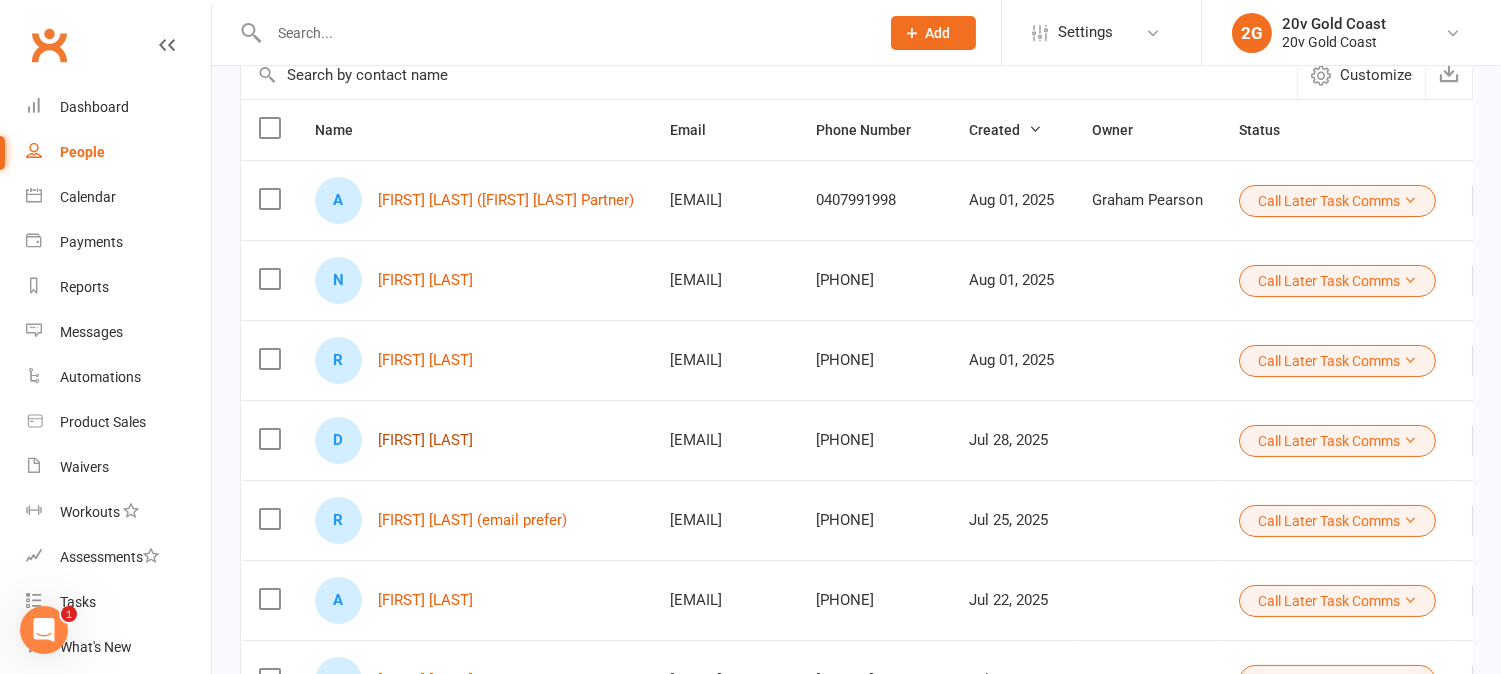 scroll, scrollTop: 222, scrollLeft: 0, axis: vertical 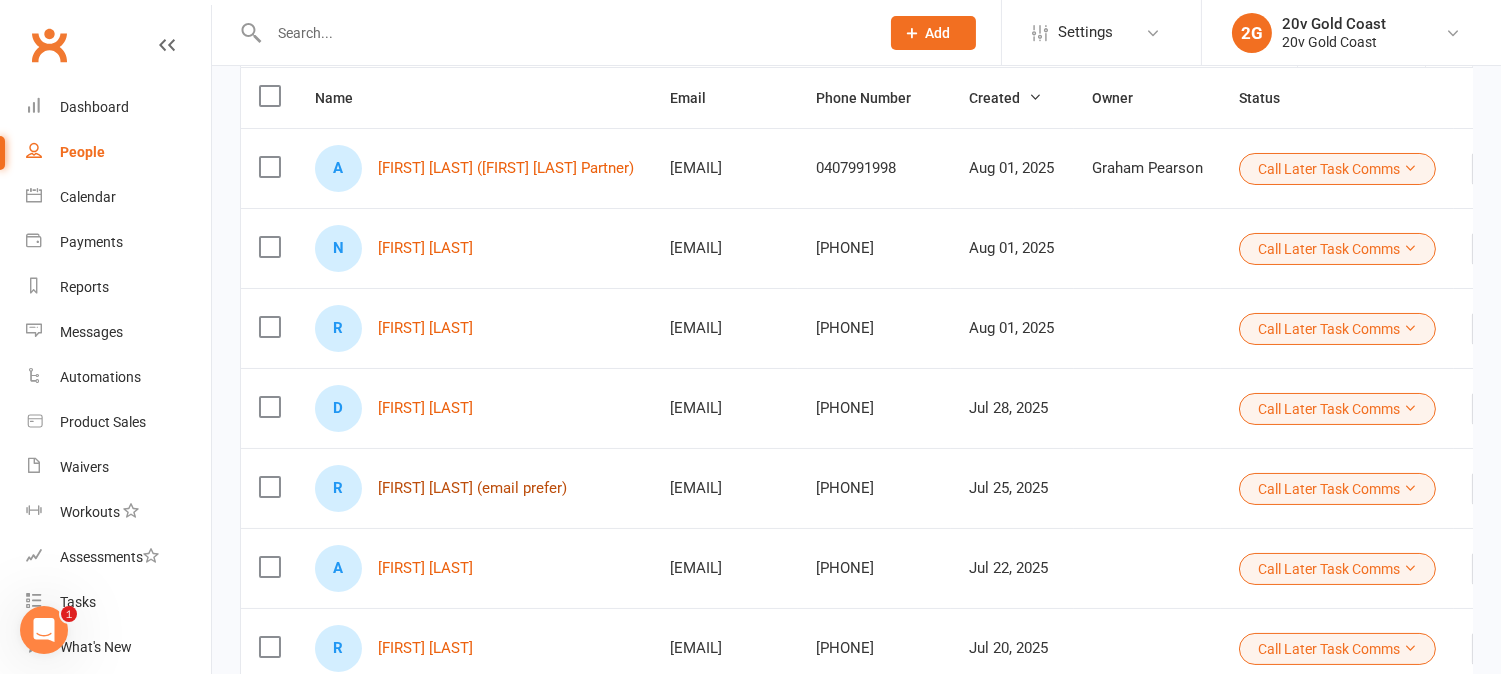 drag, startPoint x: 457, startPoint y: 488, endPoint x: 463, endPoint y: 506, distance: 18.973665 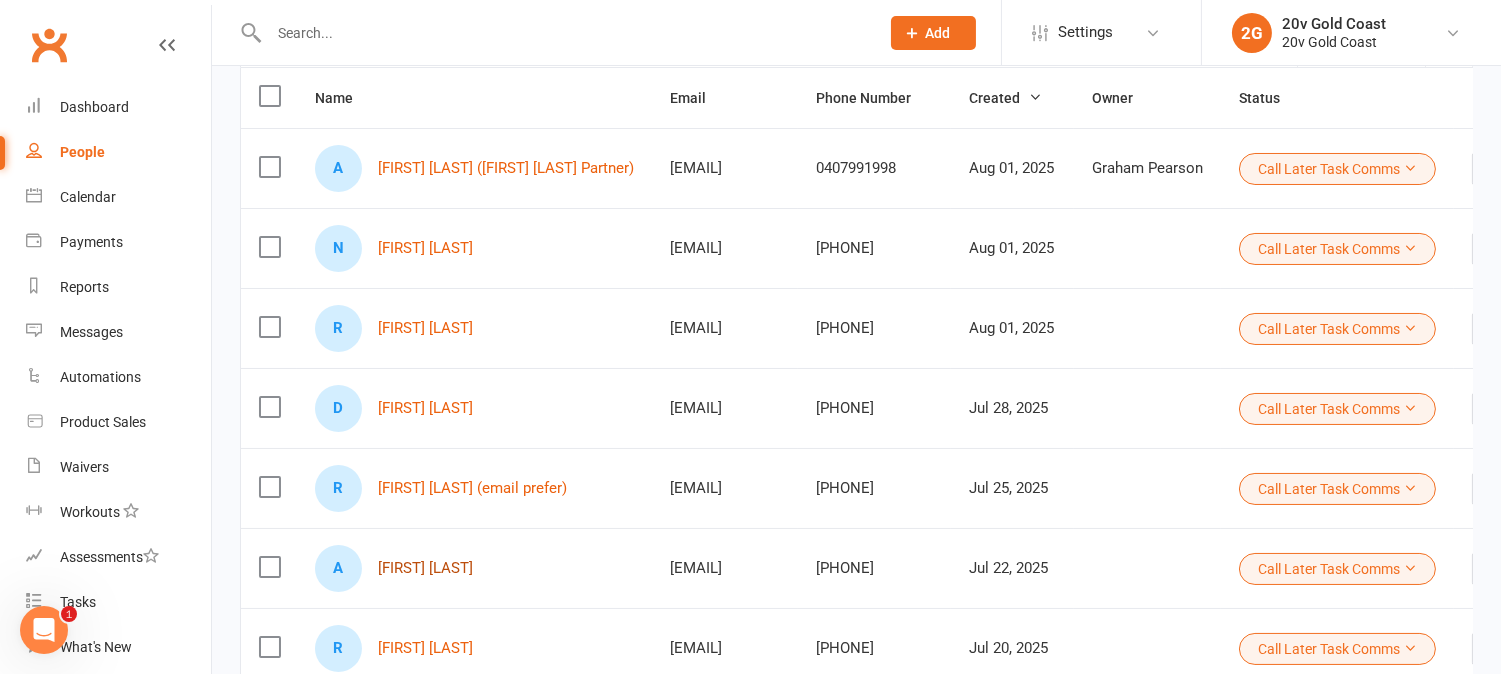 scroll, scrollTop: 333, scrollLeft: 0, axis: vertical 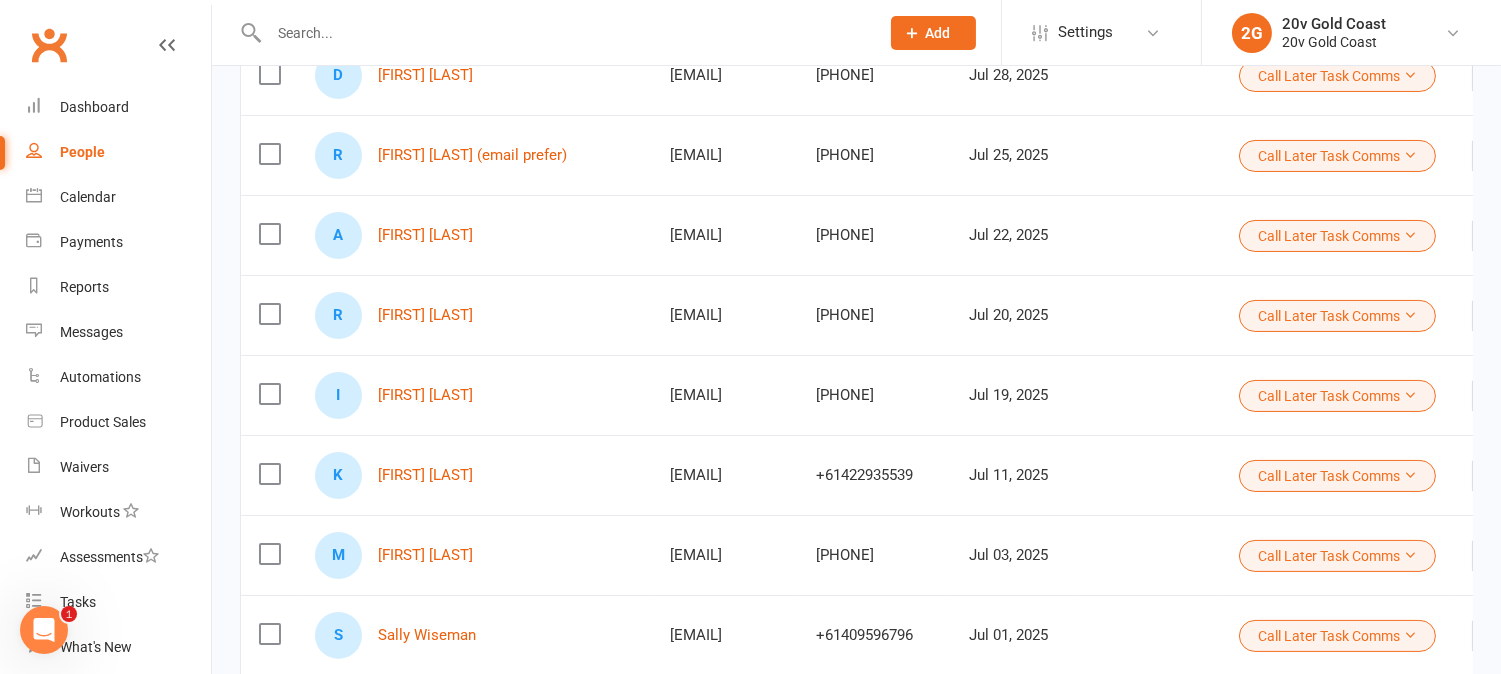 drag, startPoint x: 455, startPoint y: 641, endPoint x: 565, endPoint y: 401, distance: 264.00757 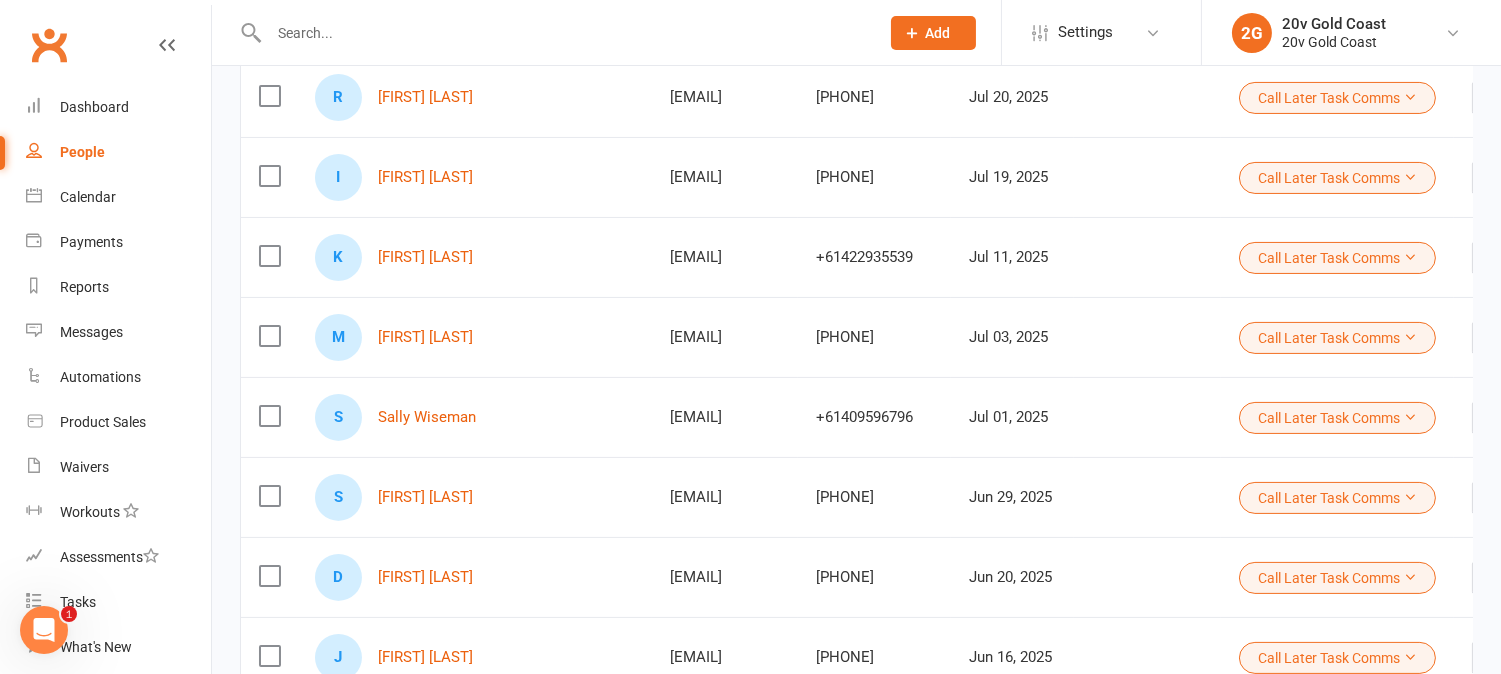 scroll, scrollTop: 777, scrollLeft: 0, axis: vertical 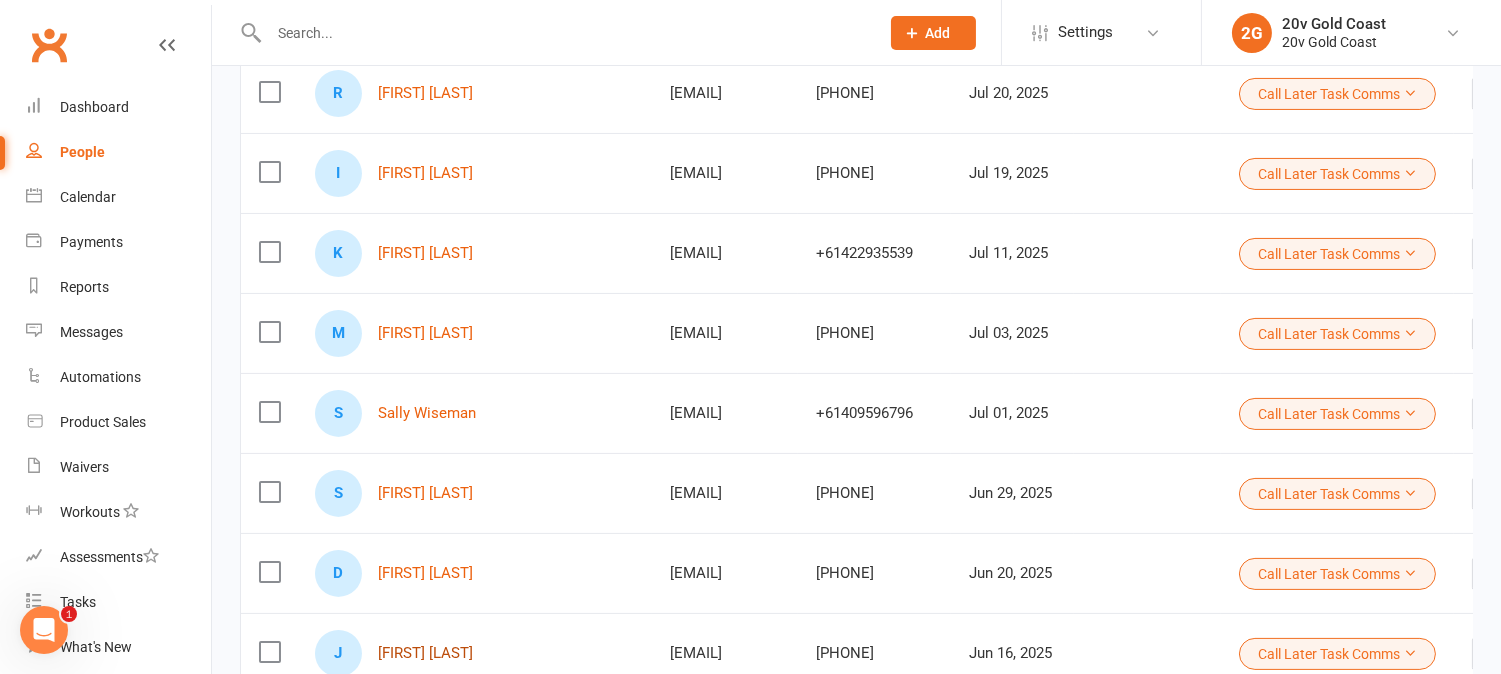 drag, startPoint x: 431, startPoint y: 655, endPoint x: 451, endPoint y: 652, distance: 20.22375 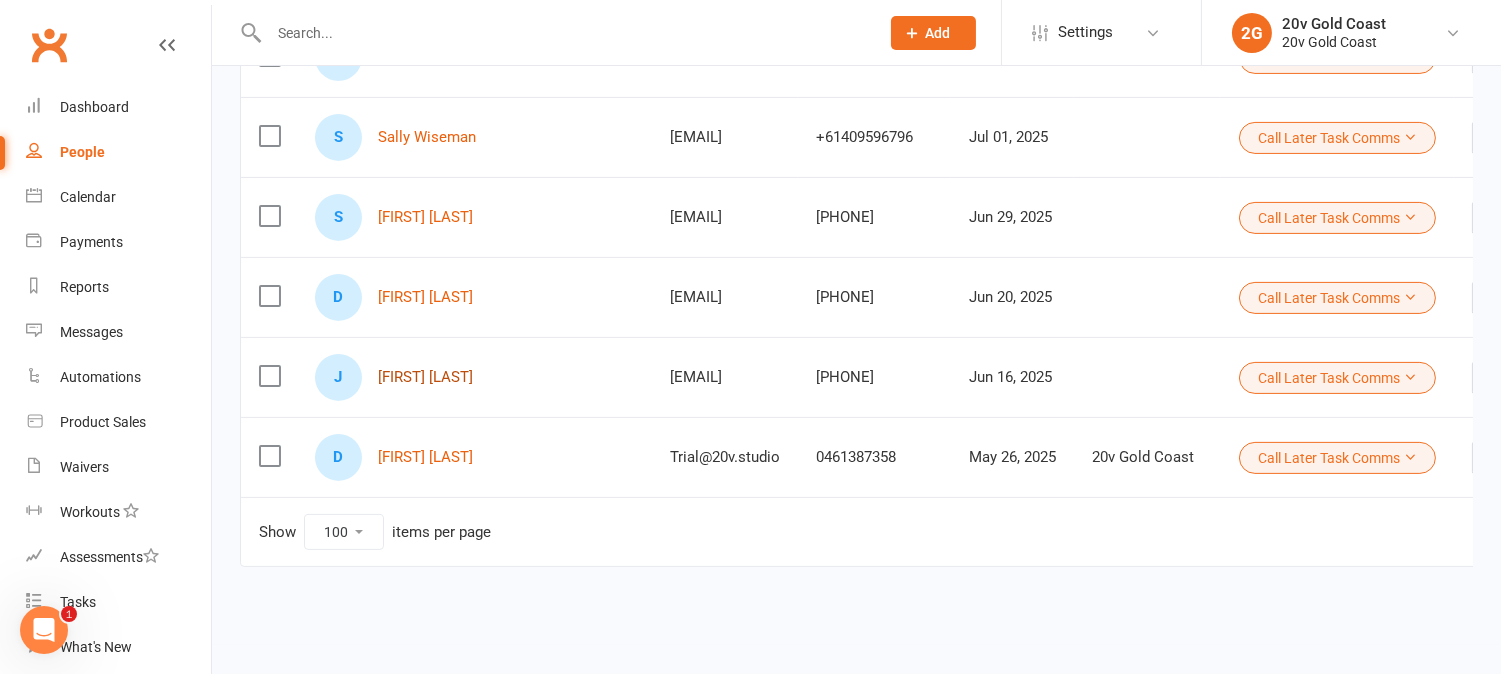 scroll, scrollTop: 1072, scrollLeft: 0, axis: vertical 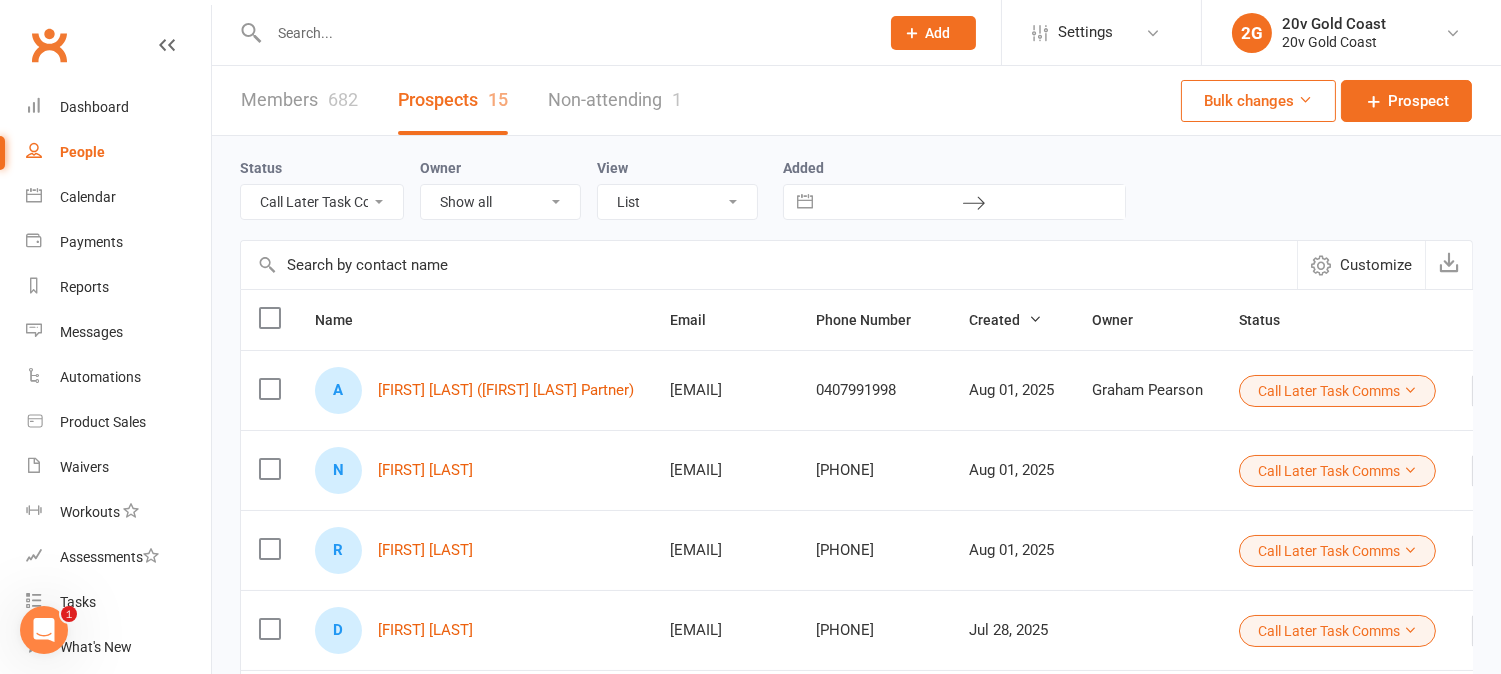 click on "All (No status set) (Invalid status) Parachute Referrals In Communication Call Later Task Comms 24Jul25 31Jul25 7Aug25" at bounding box center [322, 202] 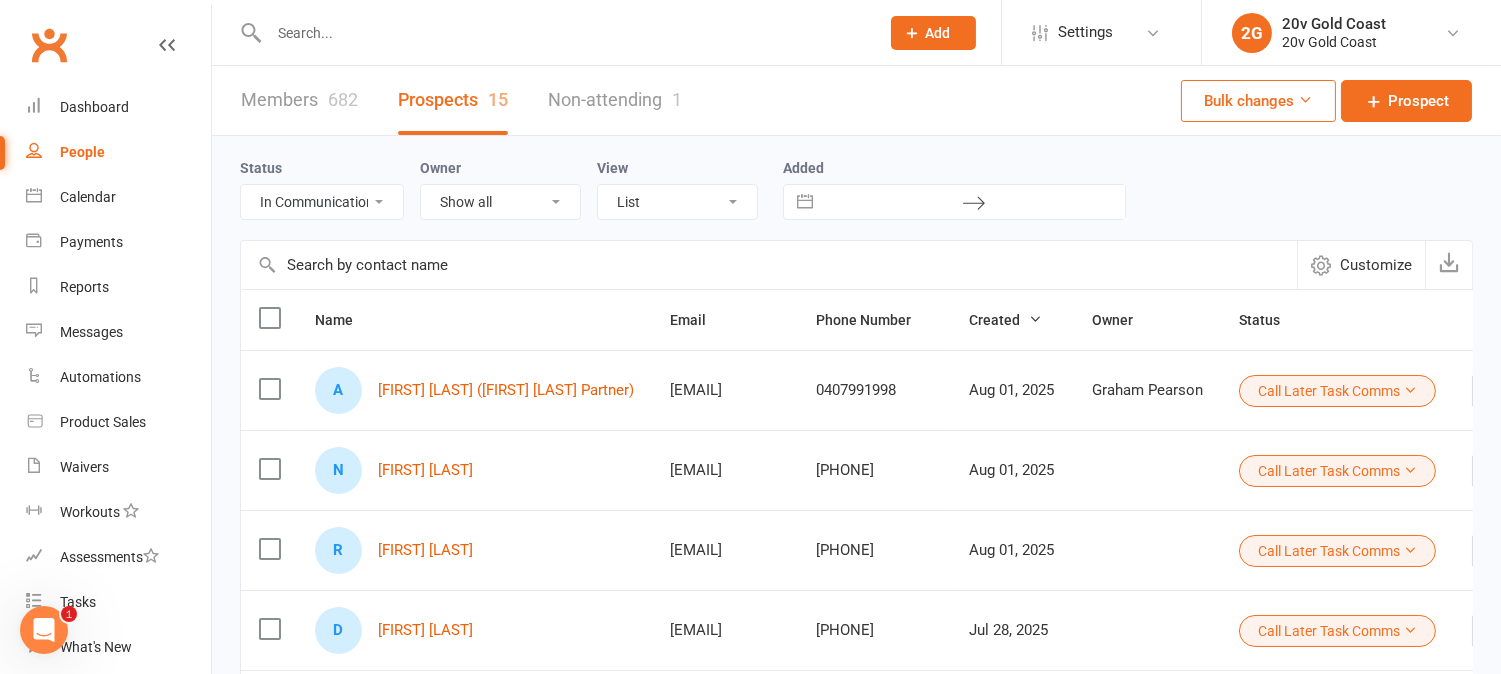 click on "All (No status set) (Invalid status) Parachute Referrals In Communication Call Later Task Comms 24Jul25 31Jul25 7Aug25" at bounding box center [322, 202] 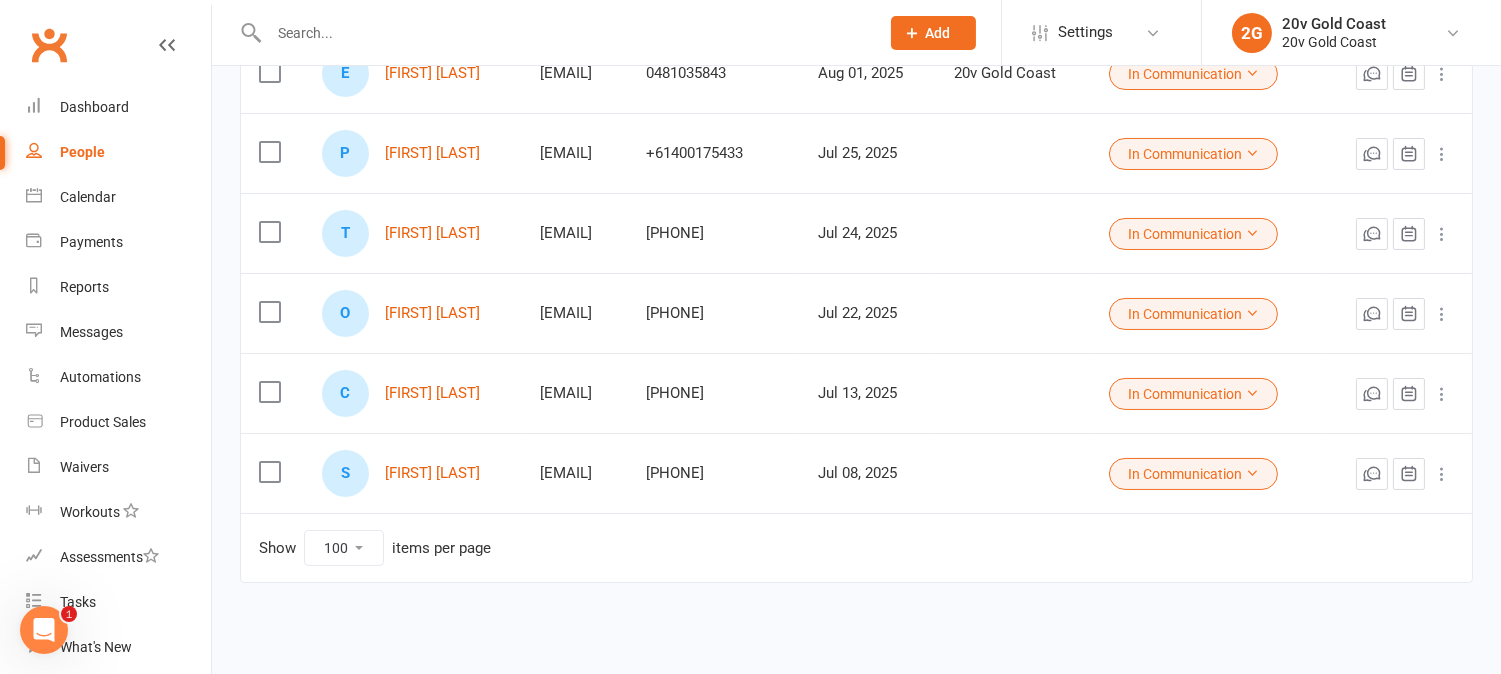 scroll, scrollTop: 333, scrollLeft: 0, axis: vertical 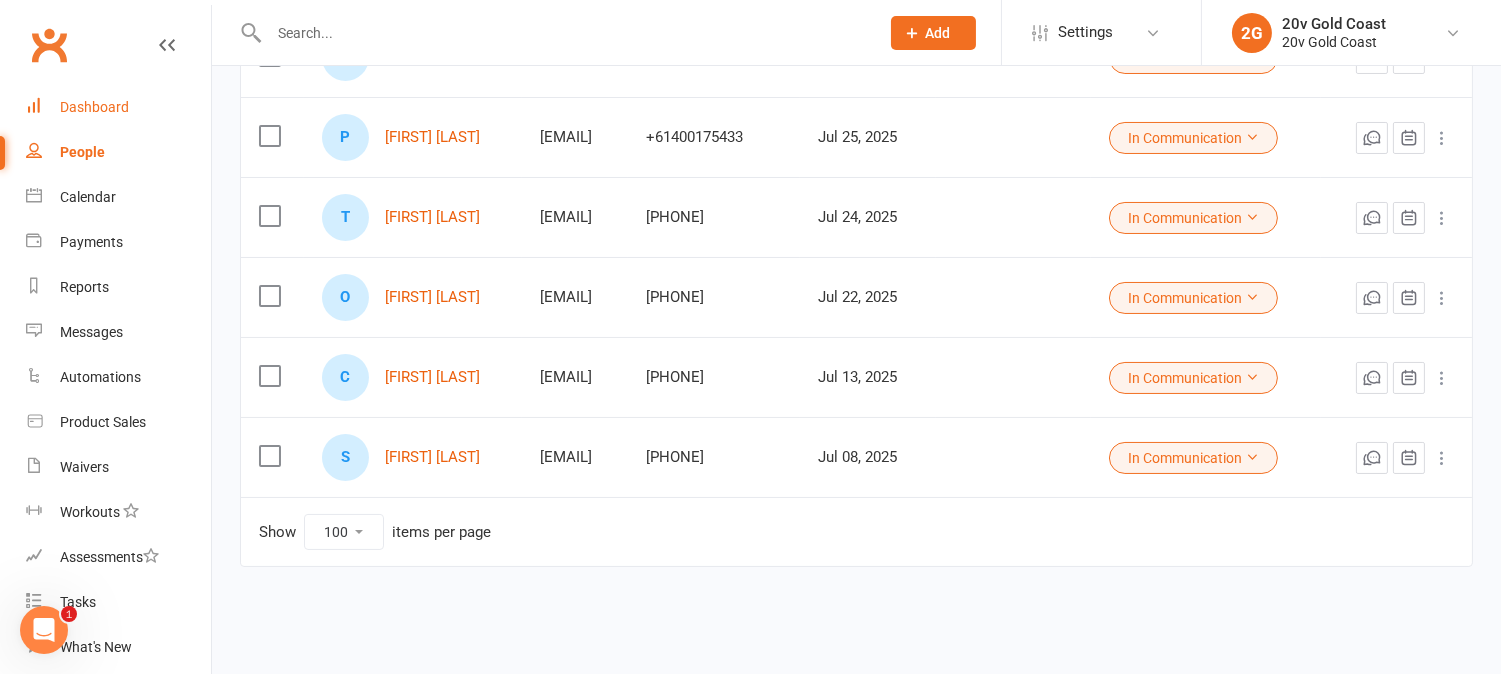 click on "Dashboard" at bounding box center (94, 107) 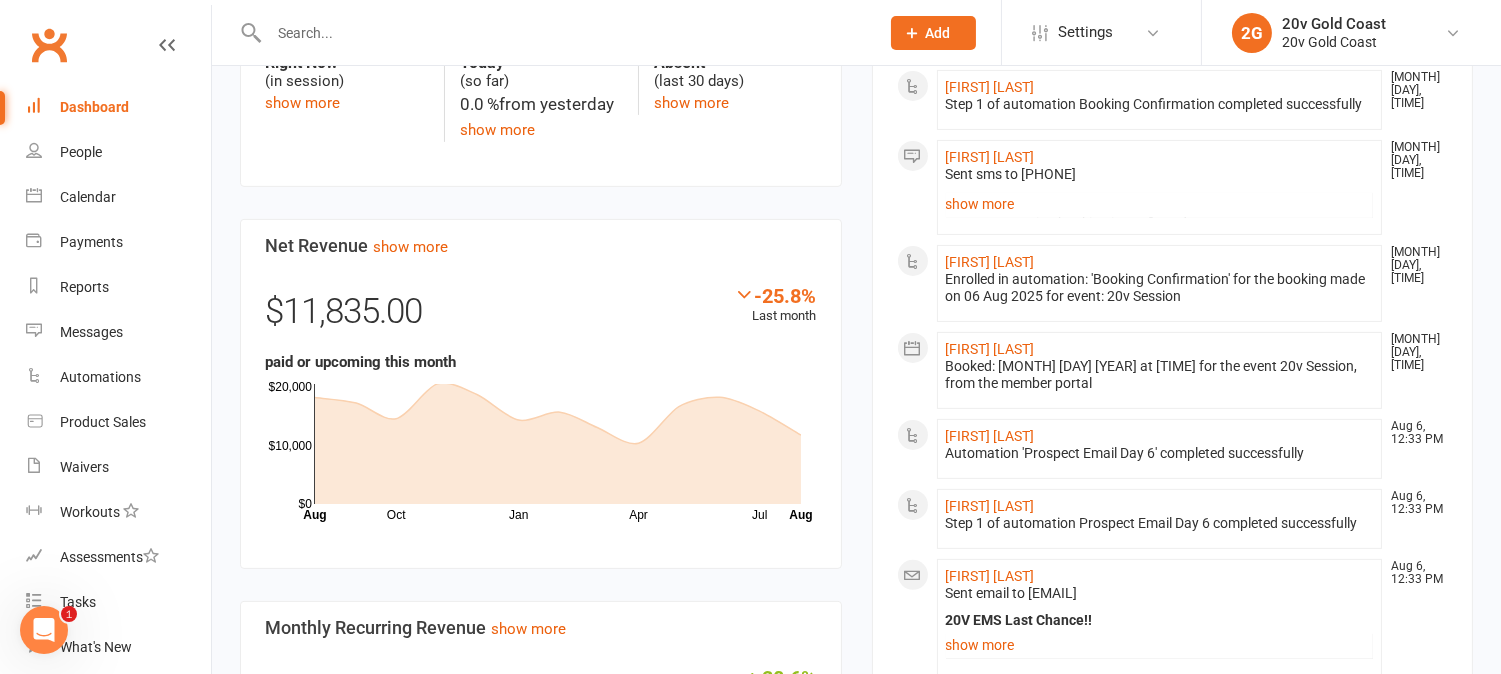 scroll, scrollTop: 1111, scrollLeft: 0, axis: vertical 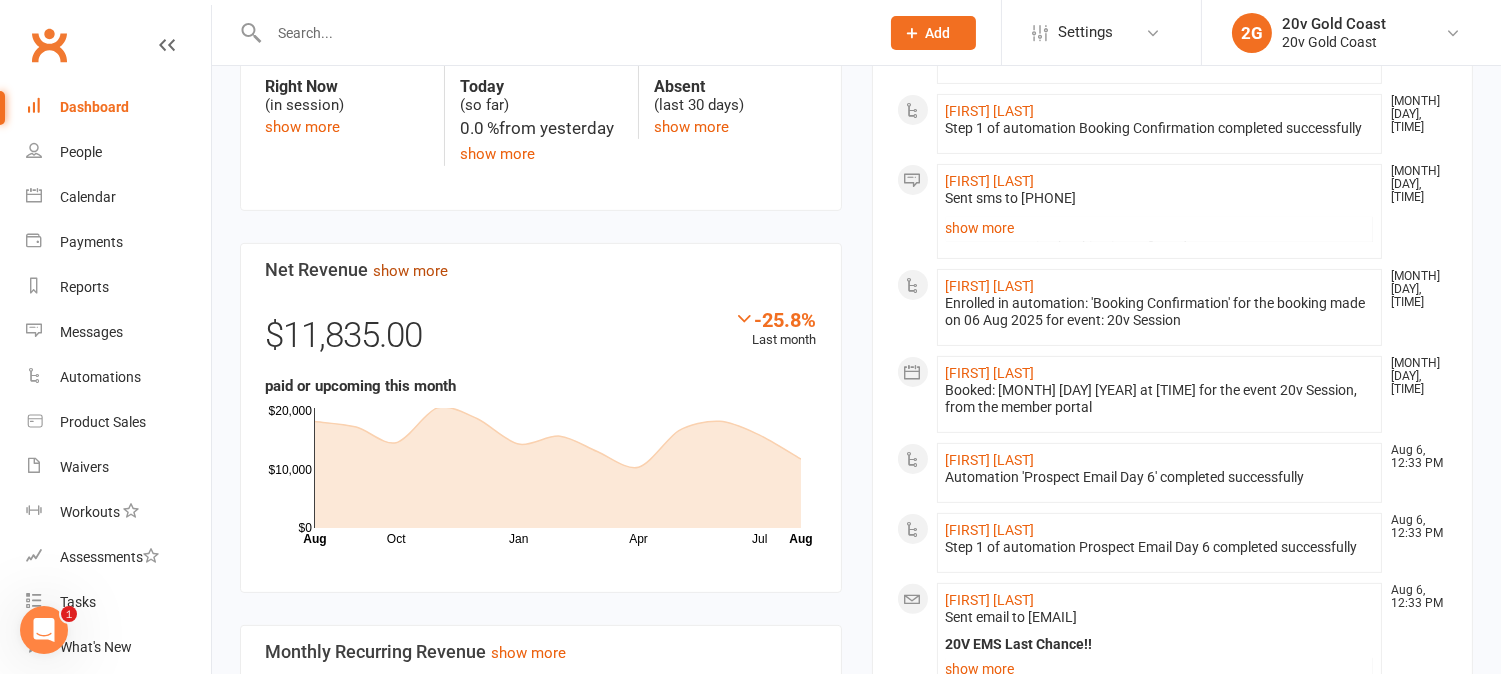 click on "show more" 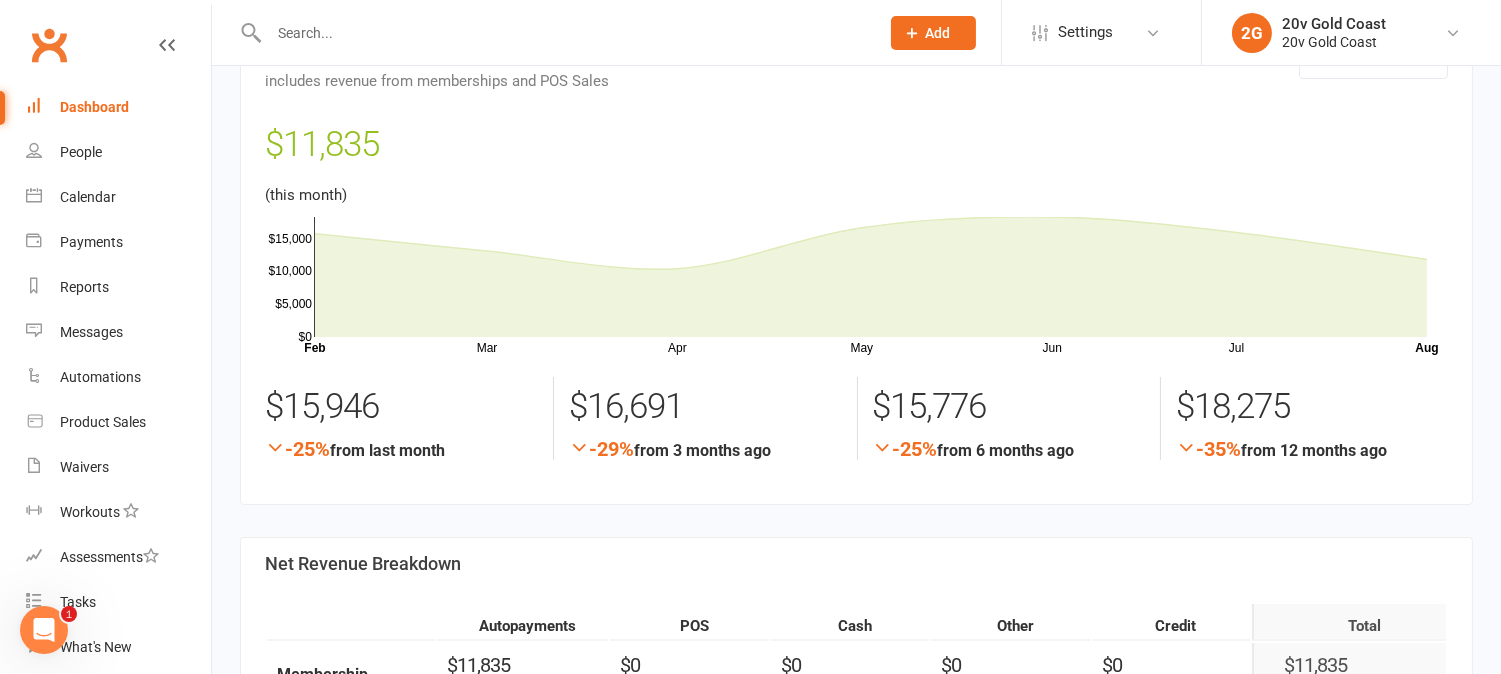 scroll, scrollTop: 0, scrollLeft: 0, axis: both 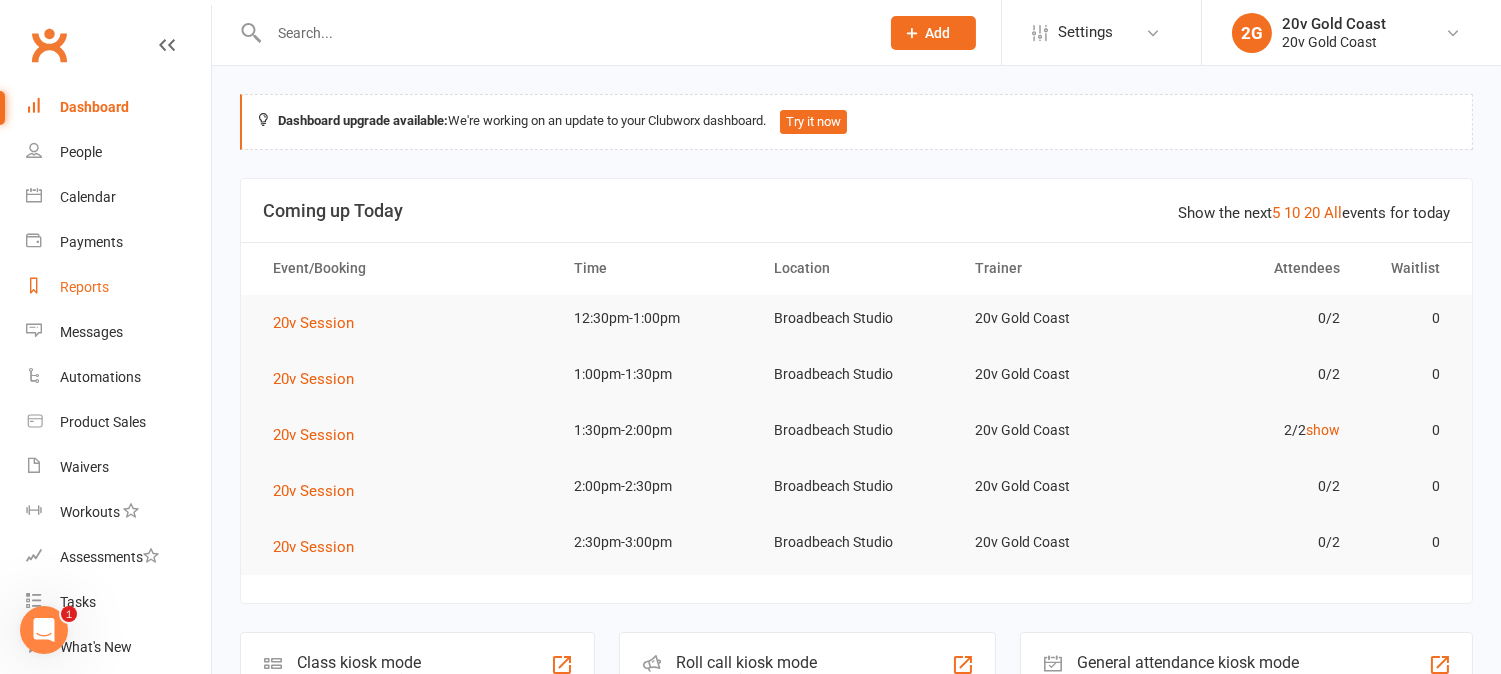 click on "Reports" at bounding box center [84, 287] 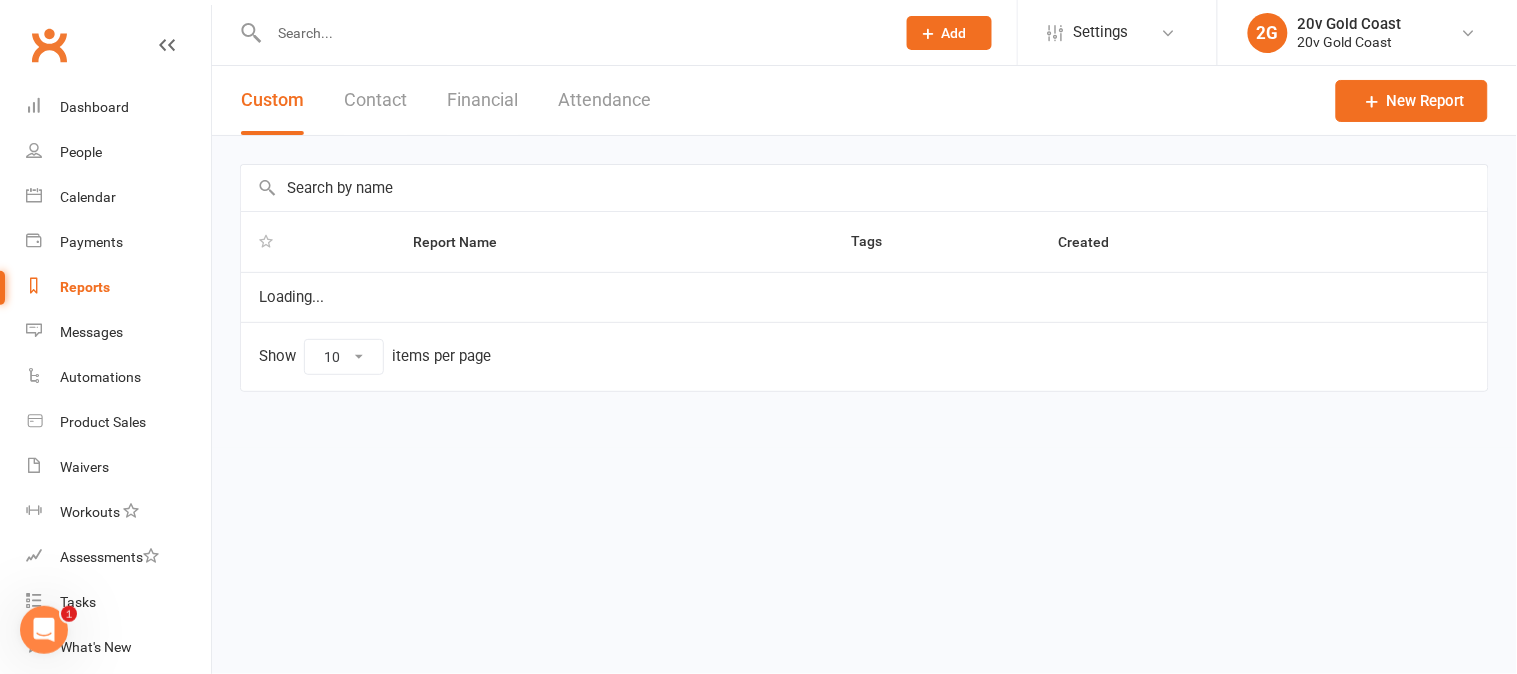 select on "100" 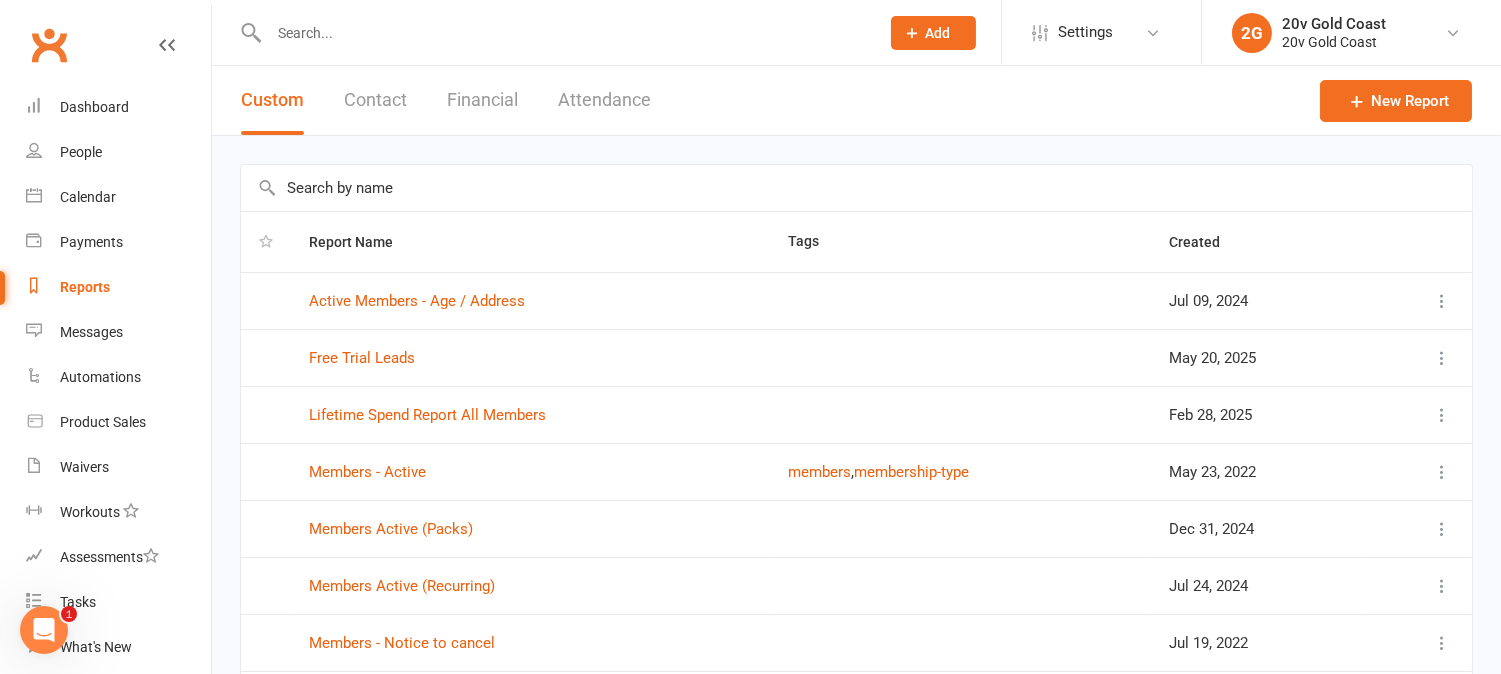 scroll, scrollTop: 111, scrollLeft: 0, axis: vertical 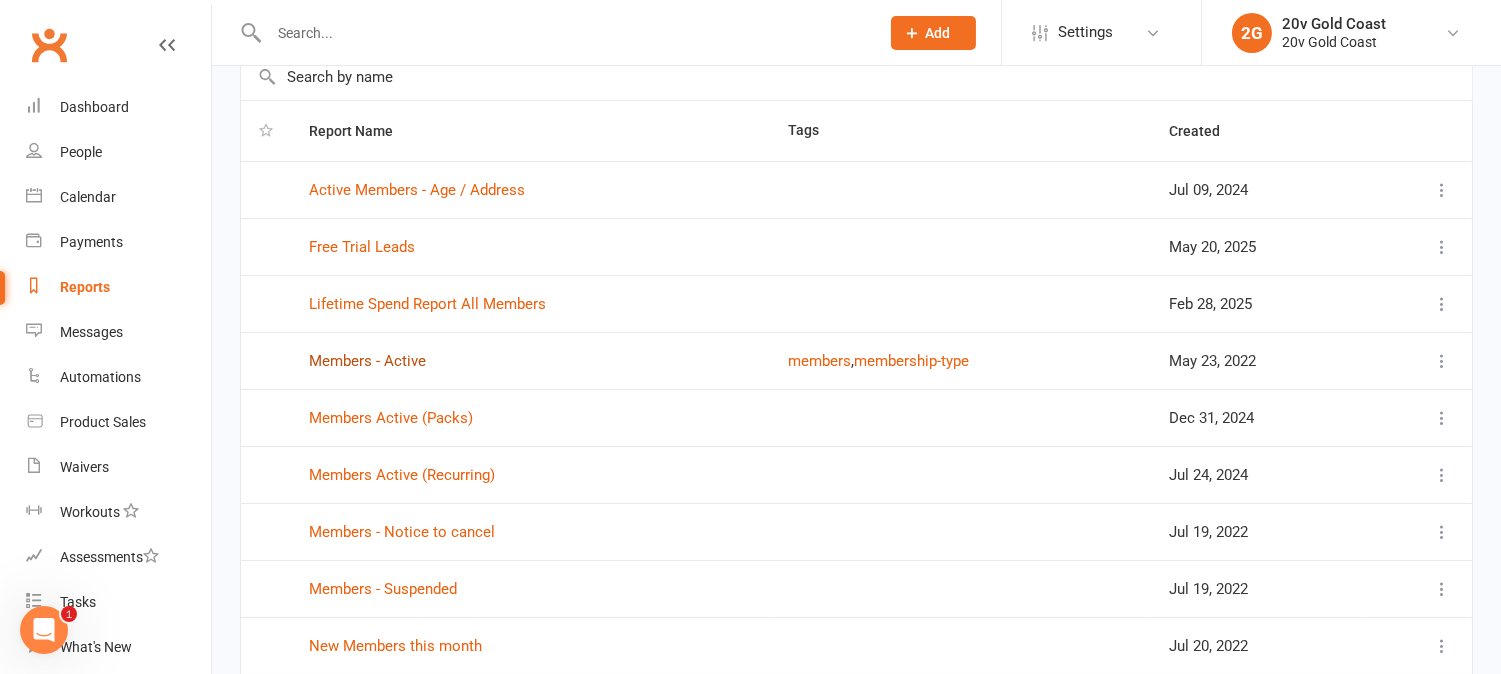 click on "Members - Active" at bounding box center (367, 361) 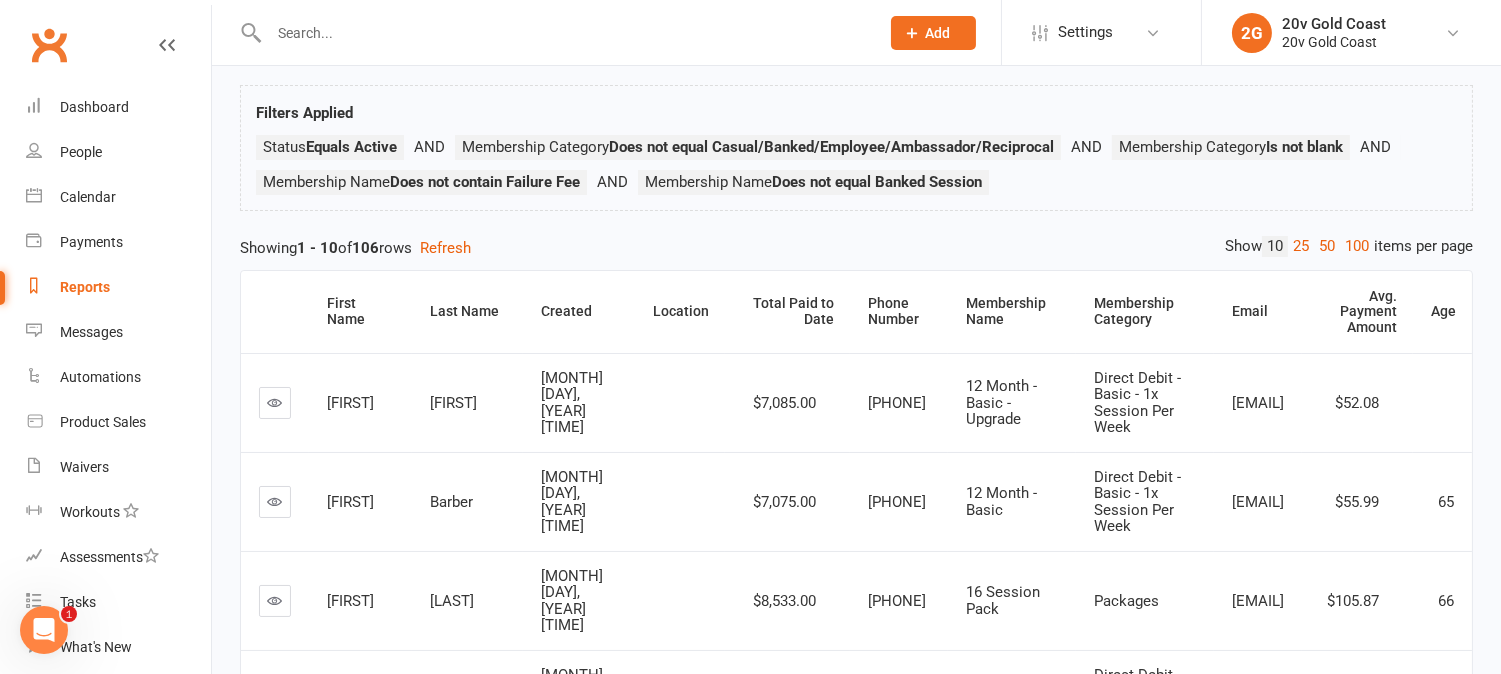 scroll, scrollTop: 0, scrollLeft: 0, axis: both 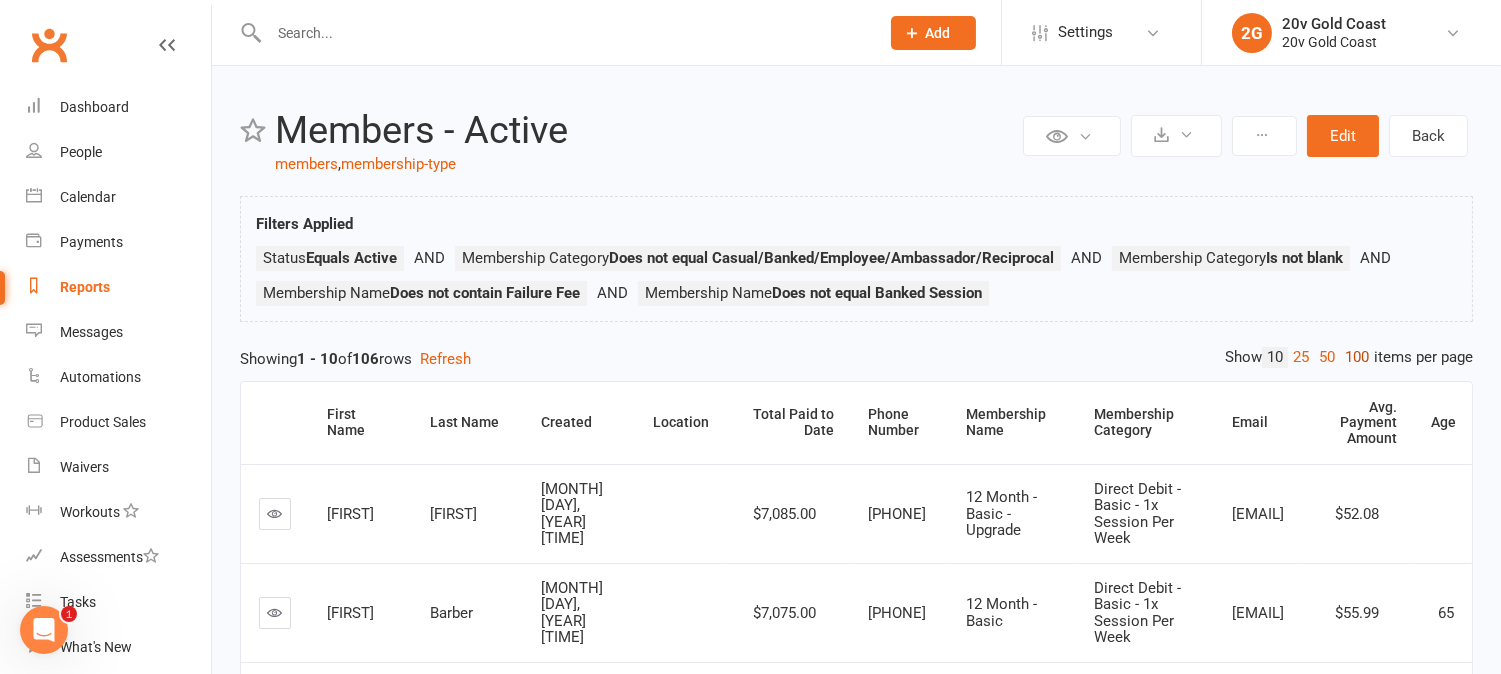 click on "100" at bounding box center (1357, 357) 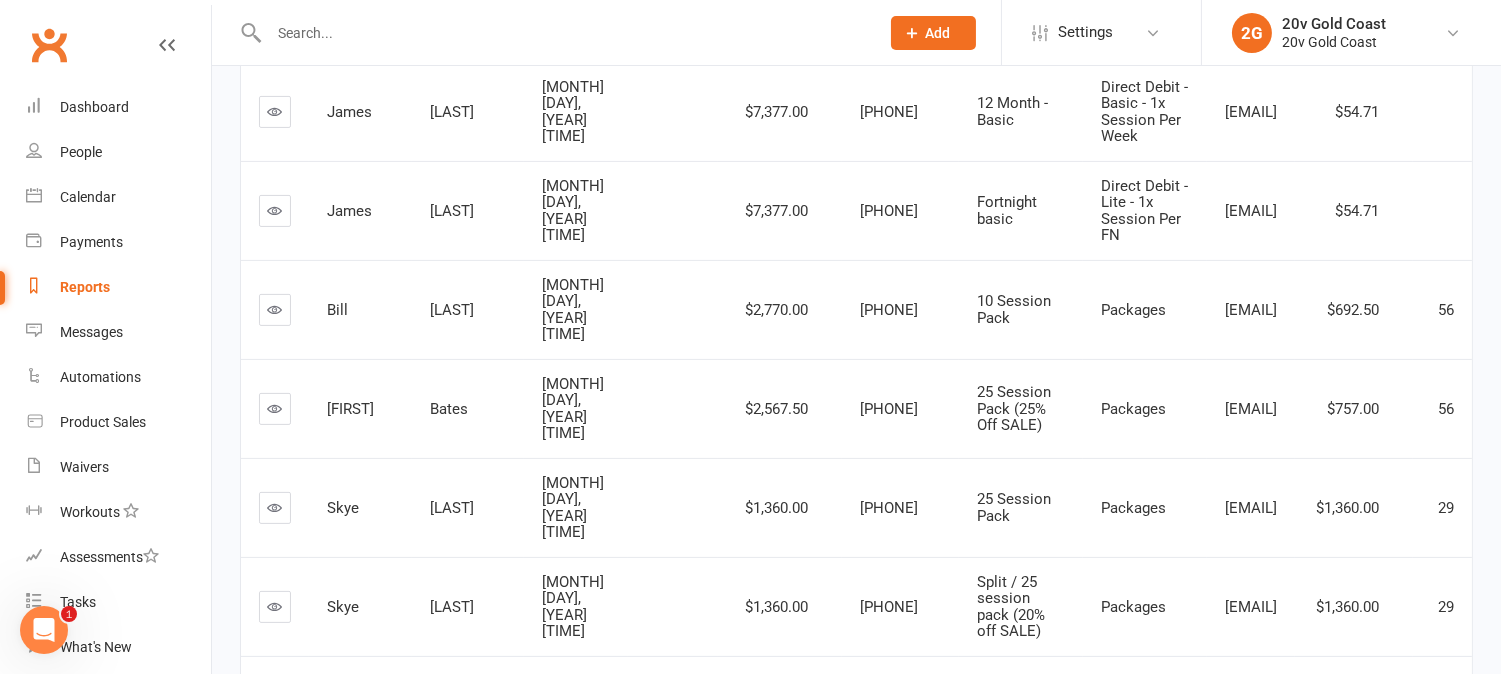scroll, scrollTop: 1000, scrollLeft: 0, axis: vertical 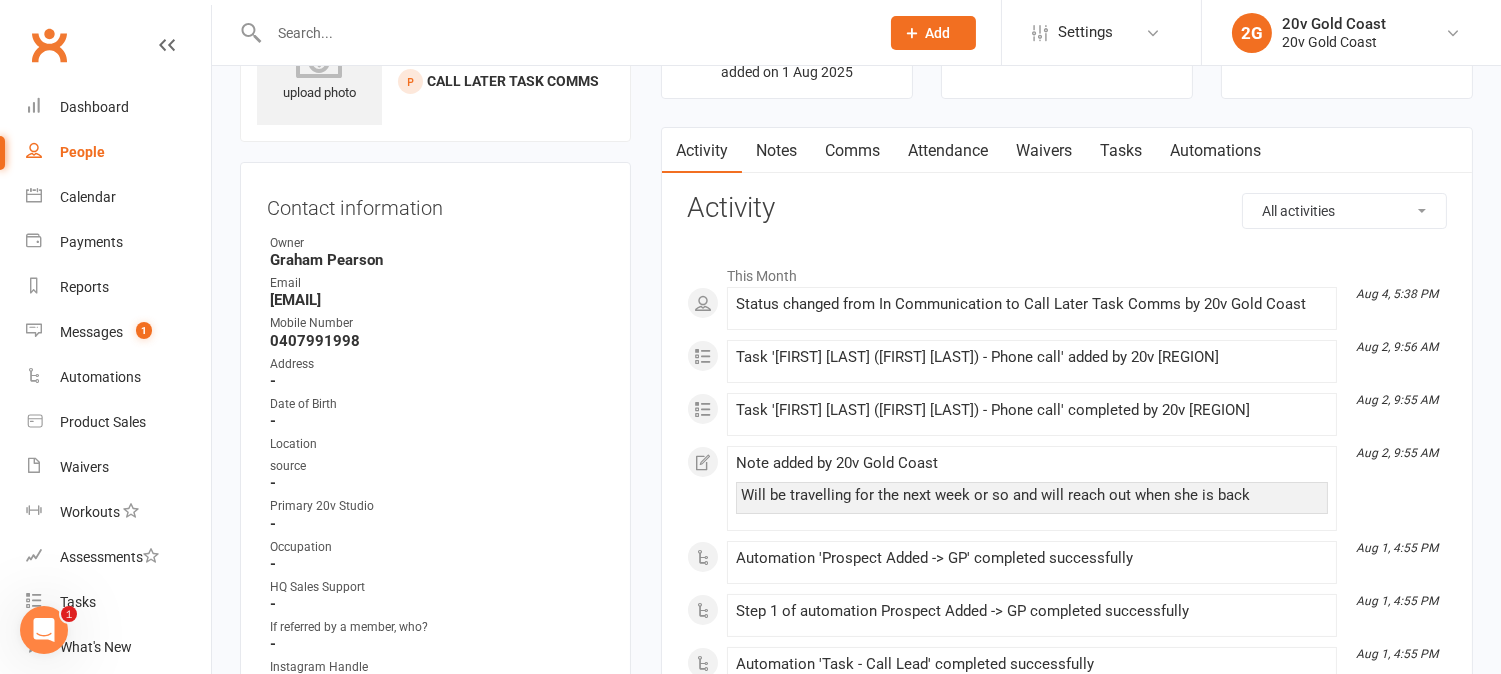 click on "Tasks" at bounding box center (1121, 151) 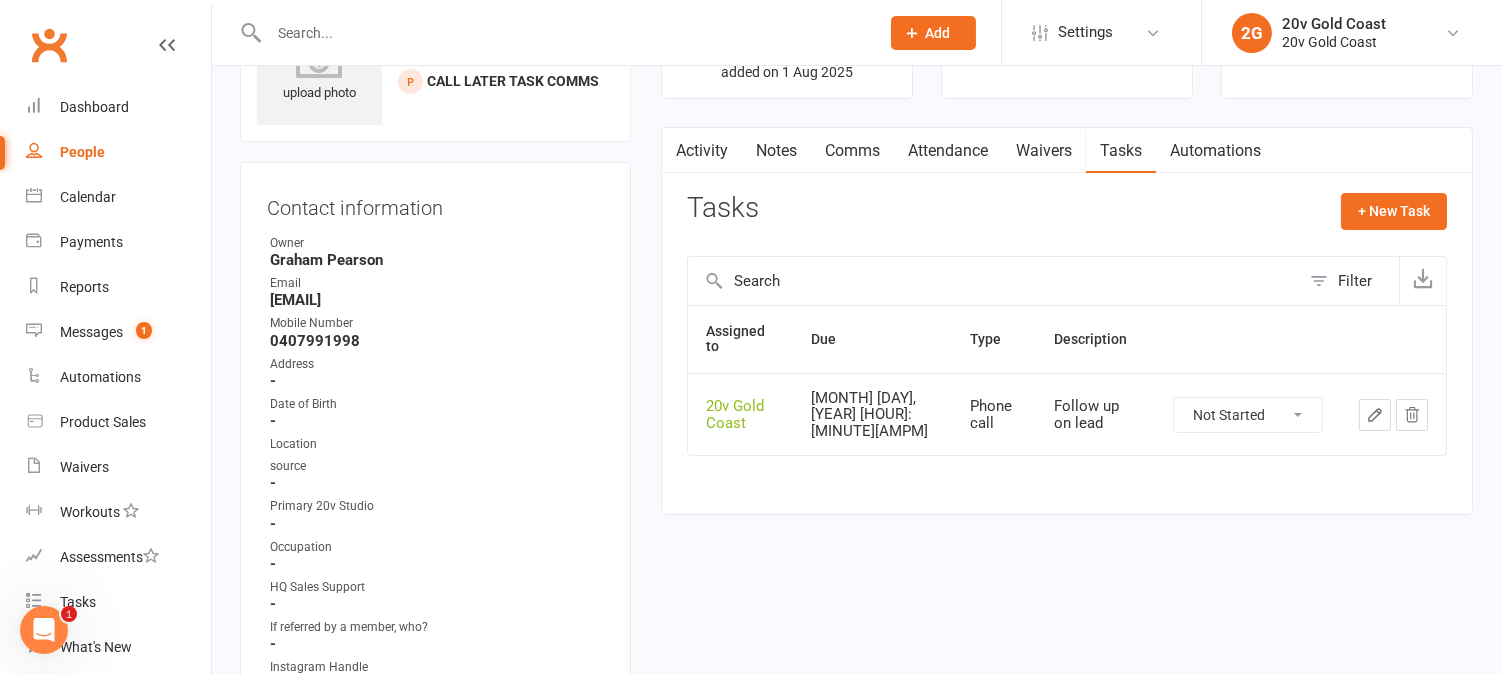 click on "Activity" at bounding box center [702, 151] 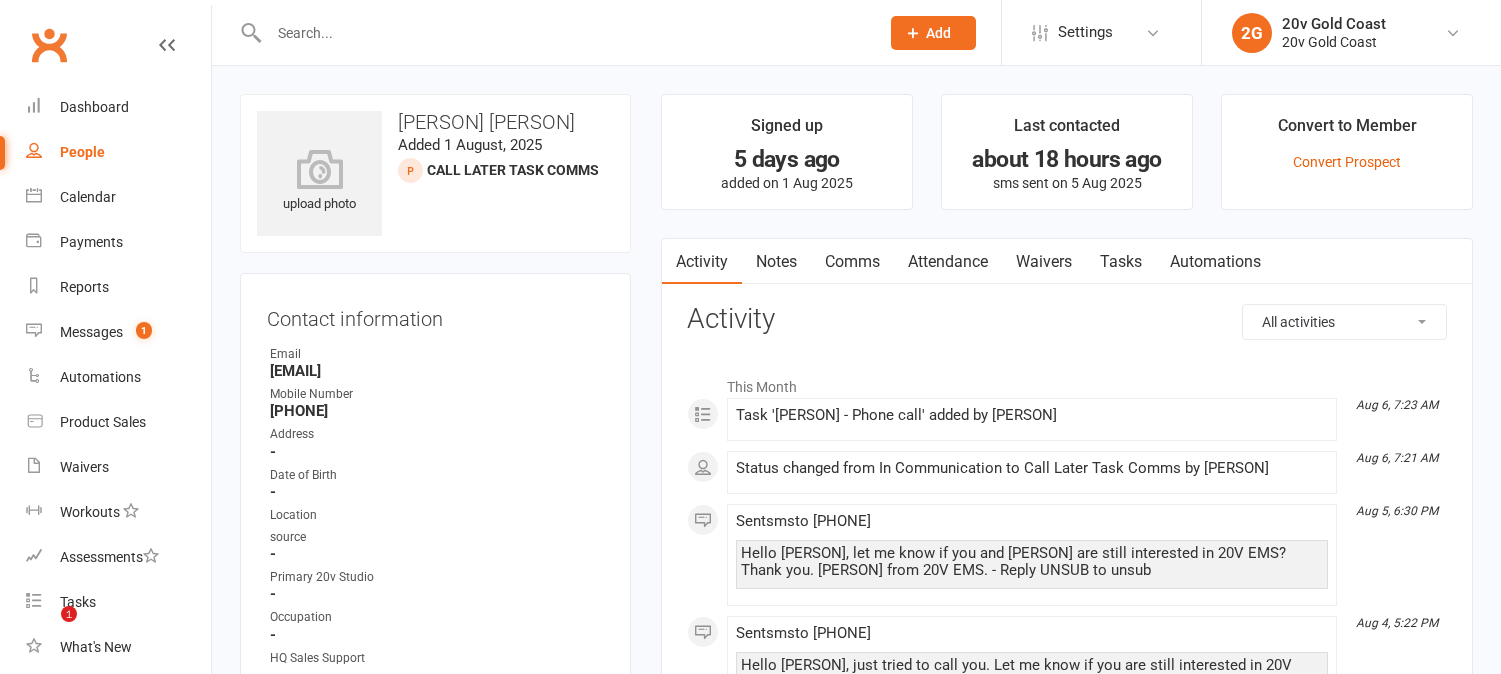 scroll, scrollTop: 0, scrollLeft: 0, axis: both 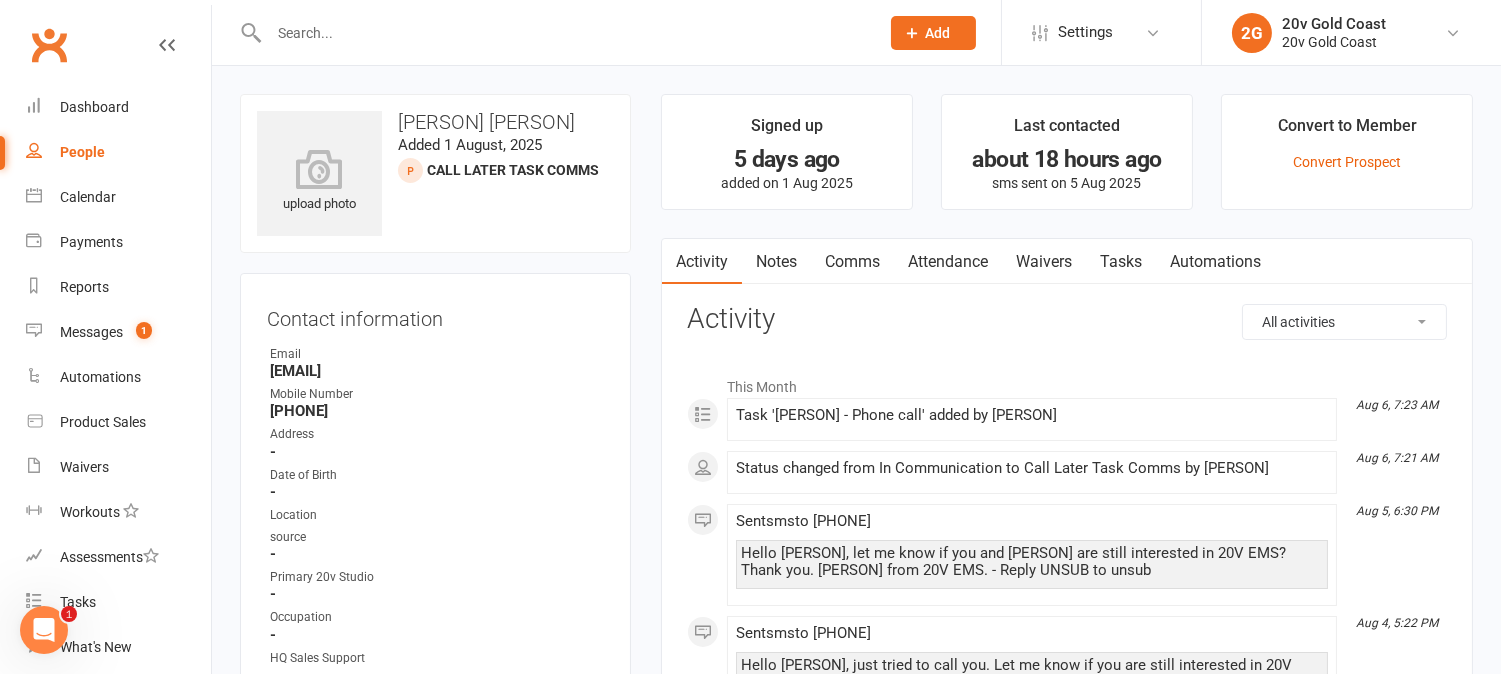 click on "Tasks" at bounding box center [1121, 262] 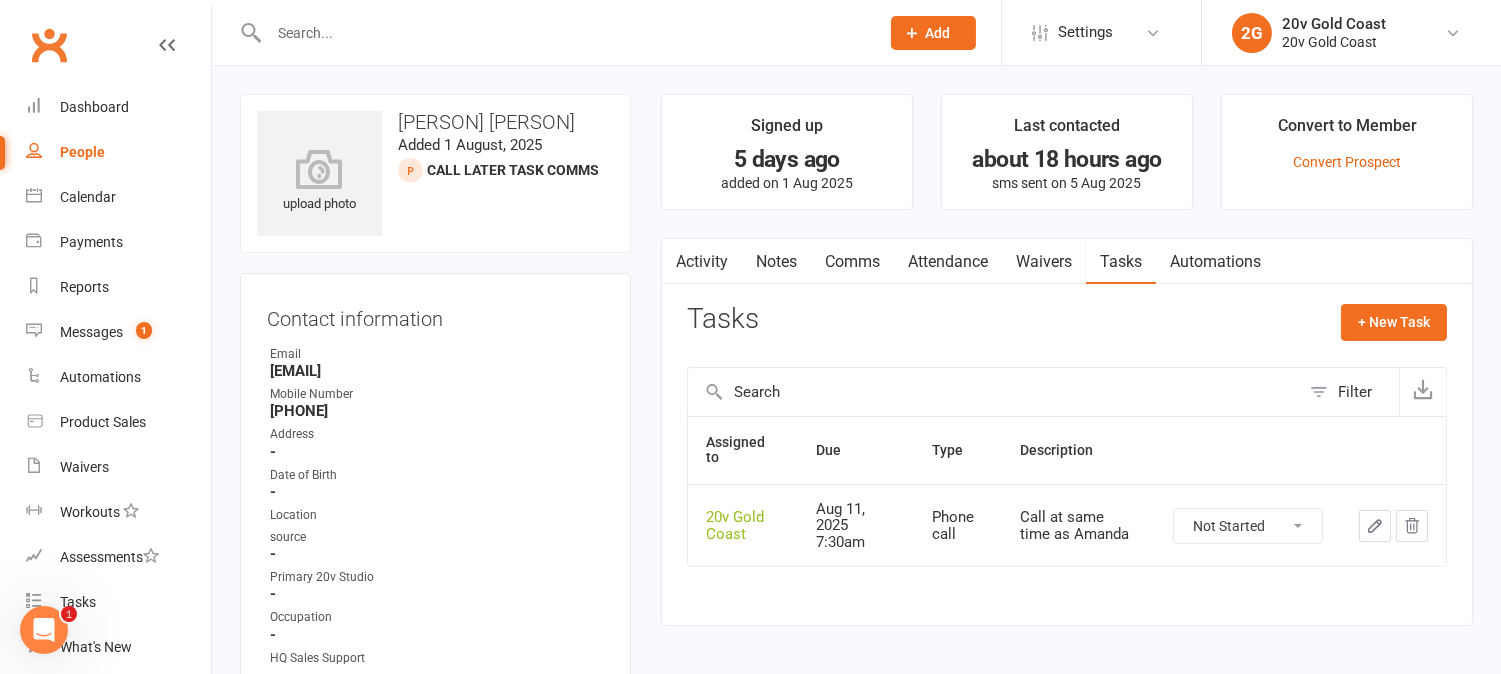 click on "Activity" at bounding box center [702, 262] 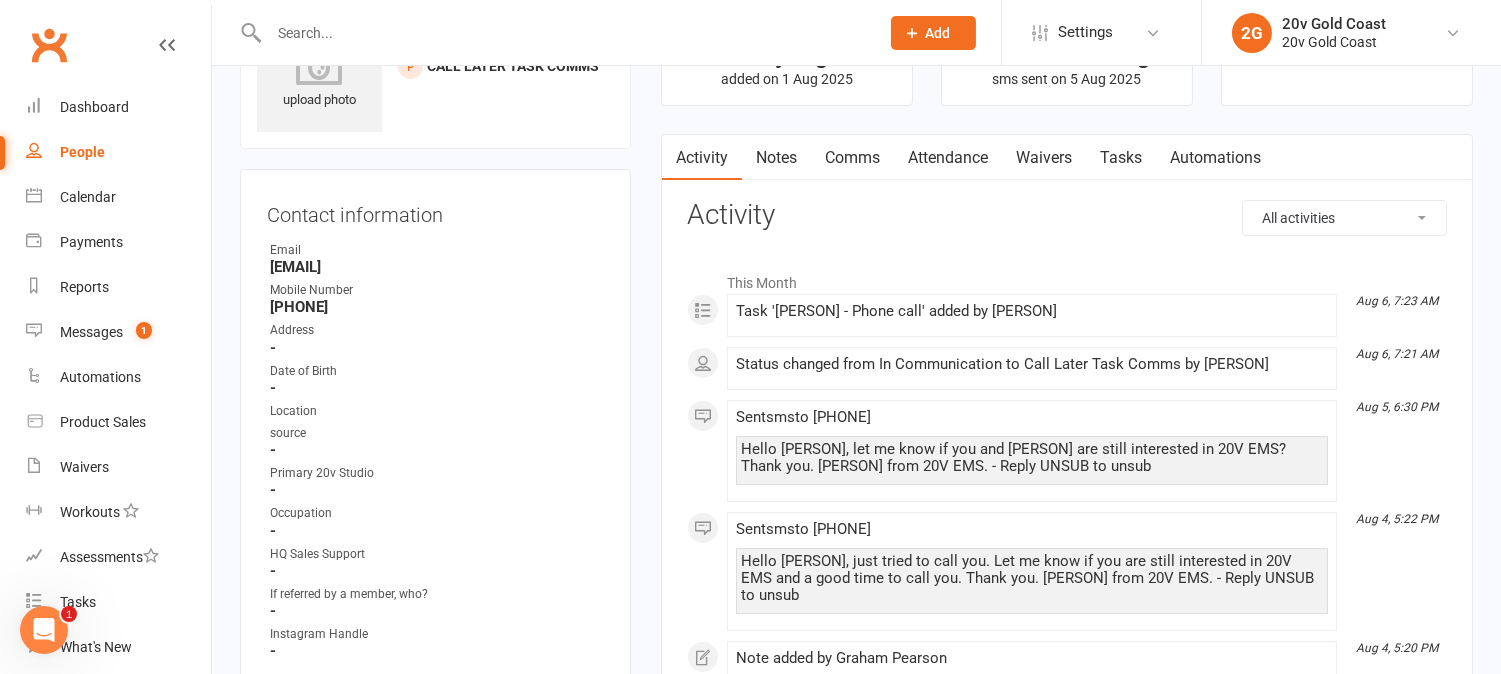 scroll, scrollTop: 0, scrollLeft: 0, axis: both 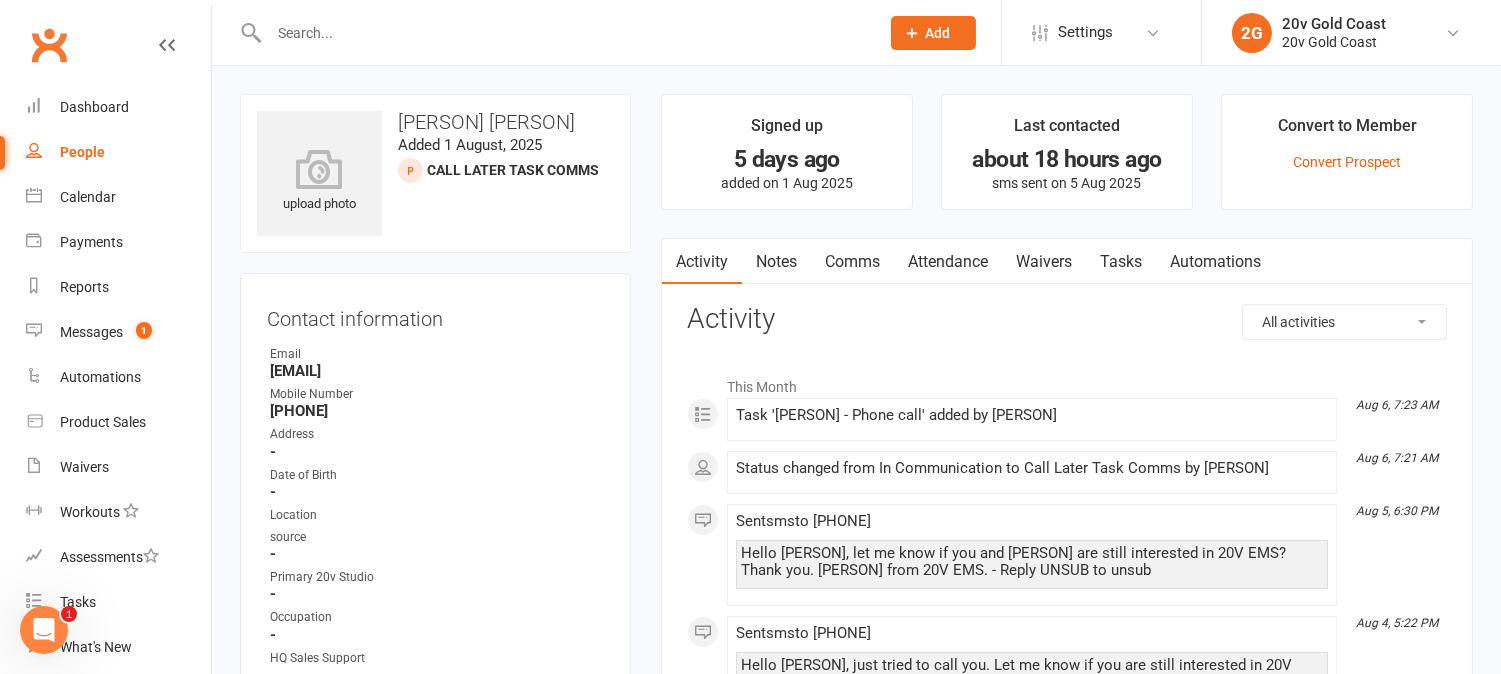 click on "Tasks" at bounding box center (1121, 262) 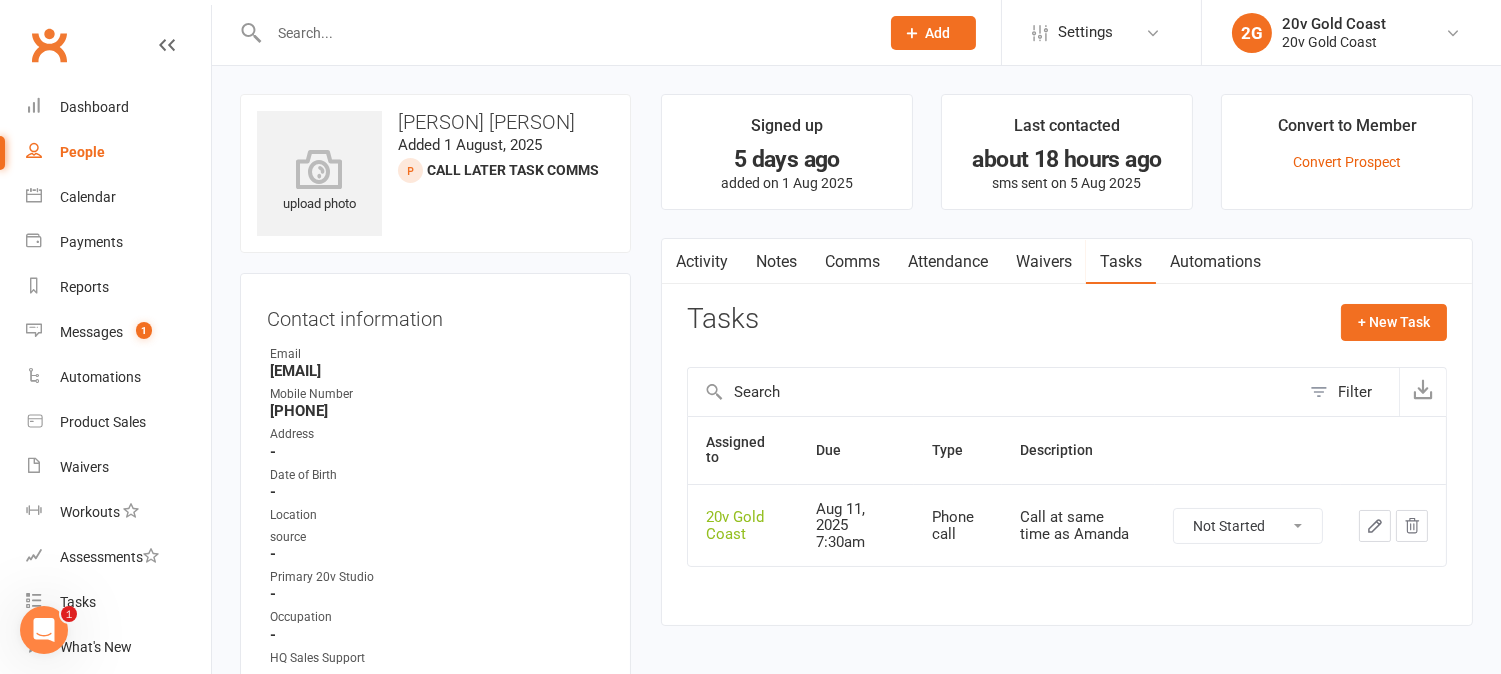 click on "Activity" at bounding box center (702, 262) 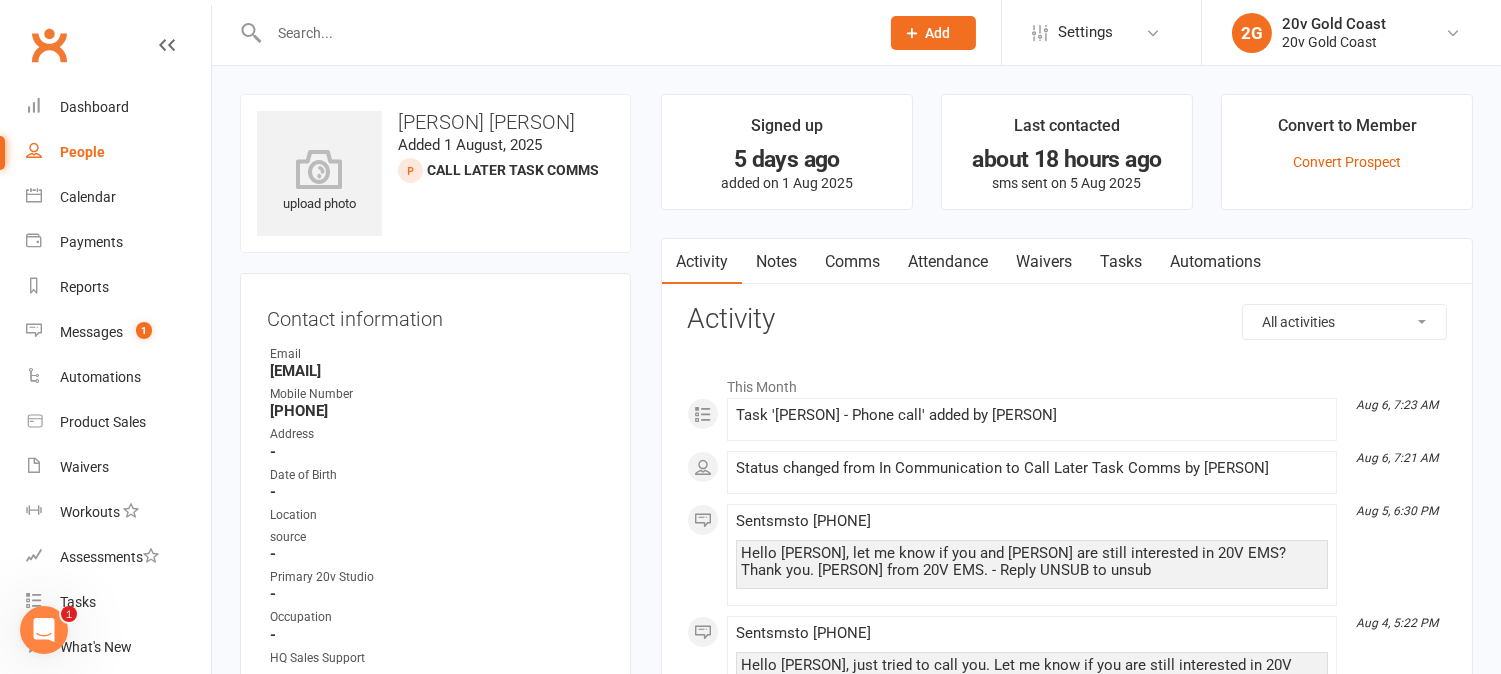 click on "Tasks" at bounding box center [1121, 262] 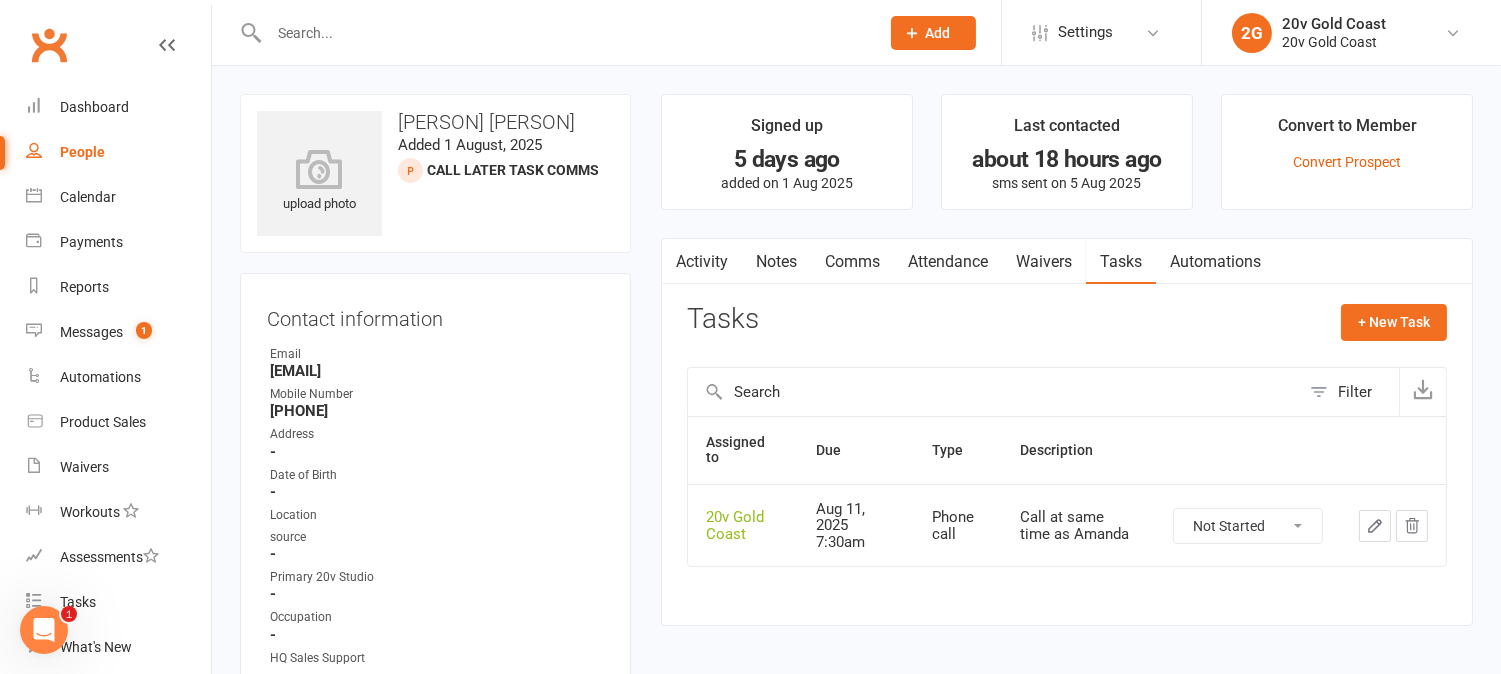 click on "Activity" at bounding box center [702, 262] 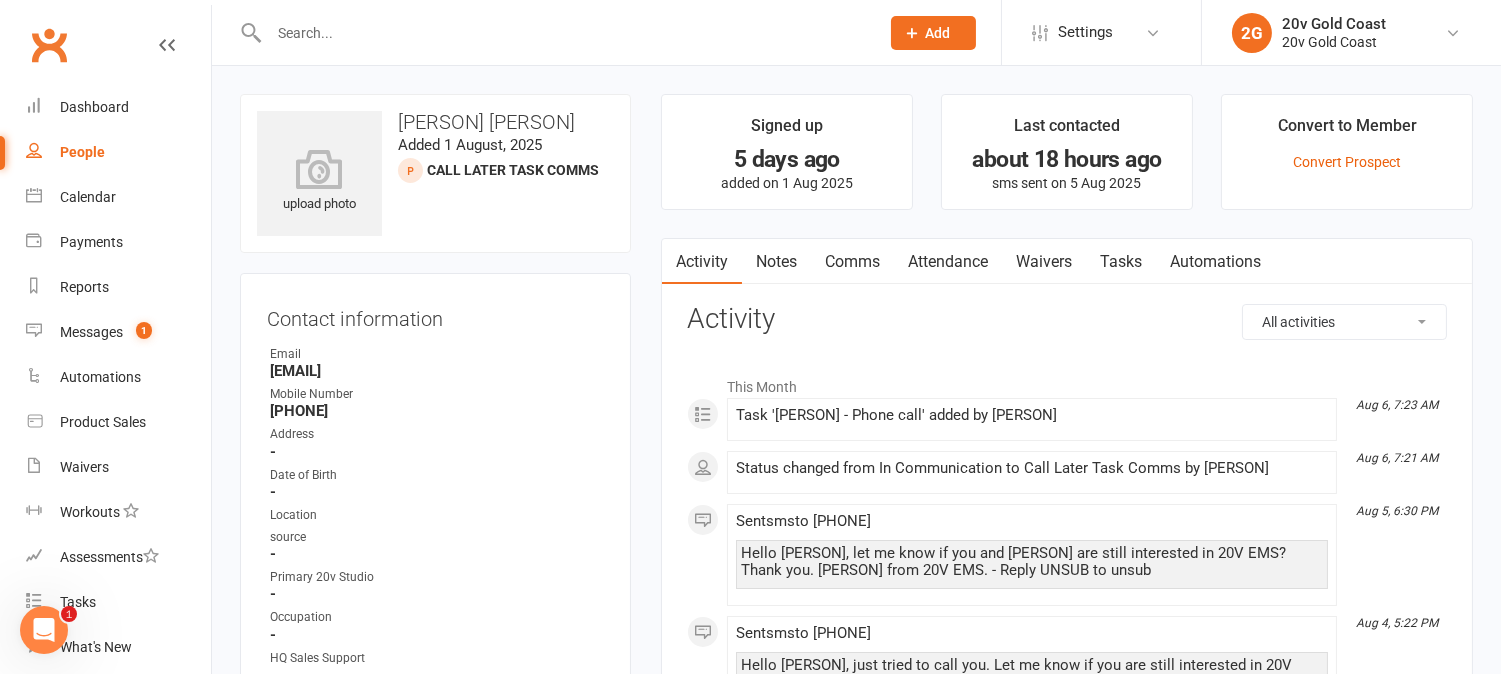 click on "Tasks" at bounding box center (1121, 262) 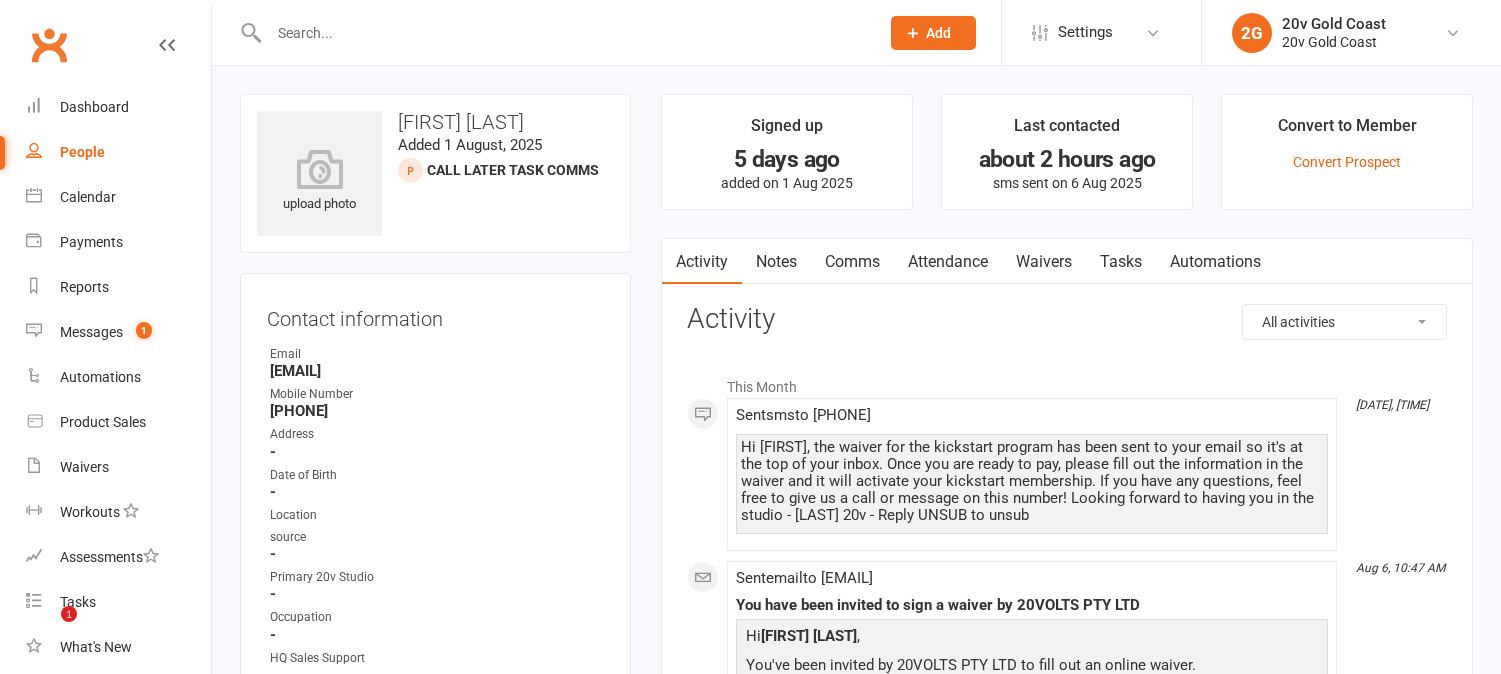 scroll, scrollTop: 0, scrollLeft: 0, axis: both 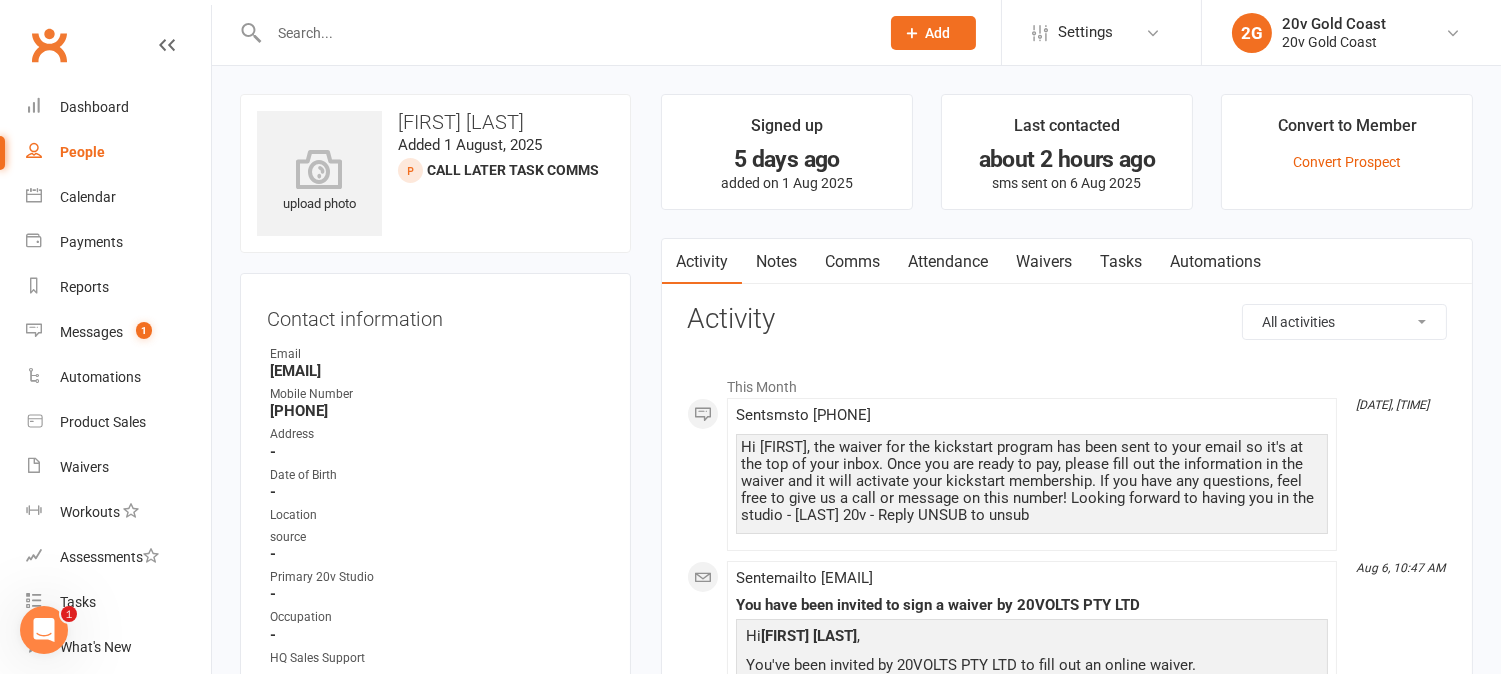 click on "Tasks" at bounding box center (1121, 262) 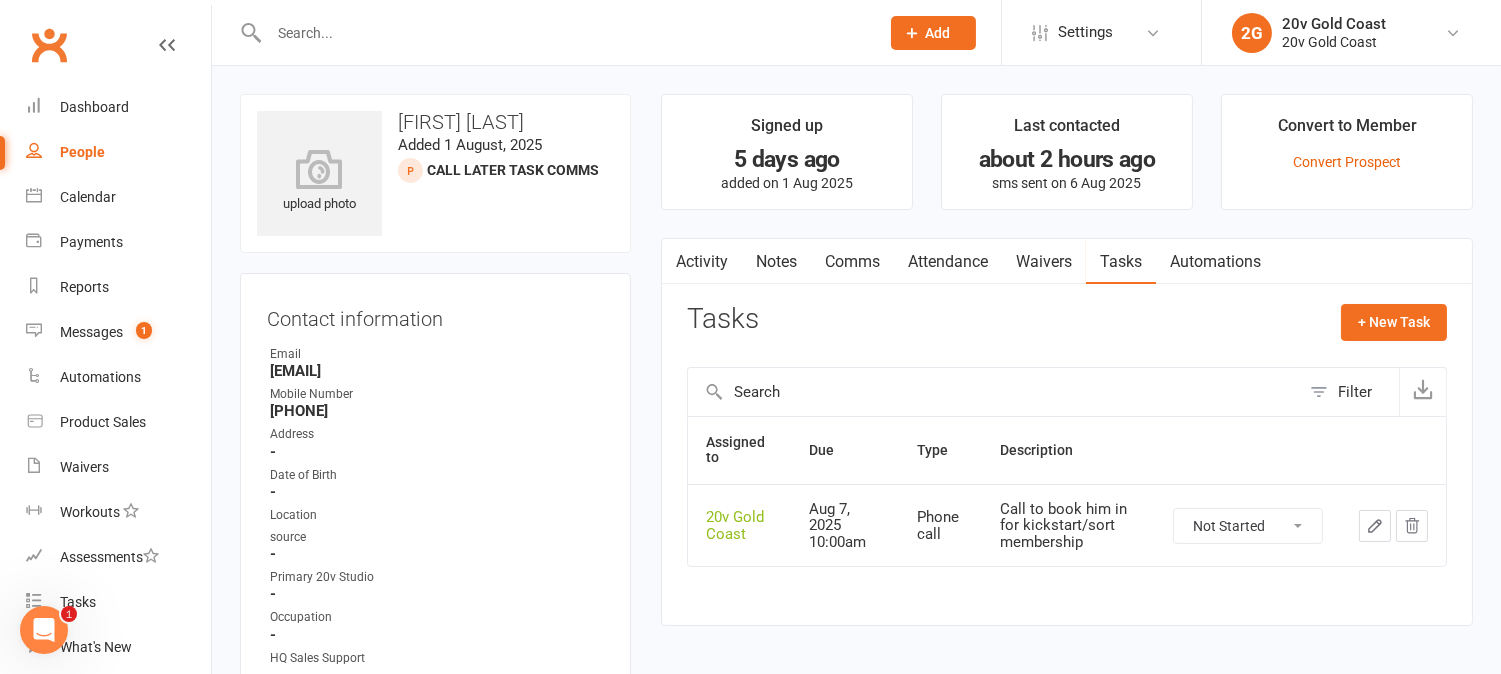 click at bounding box center (674, 261) 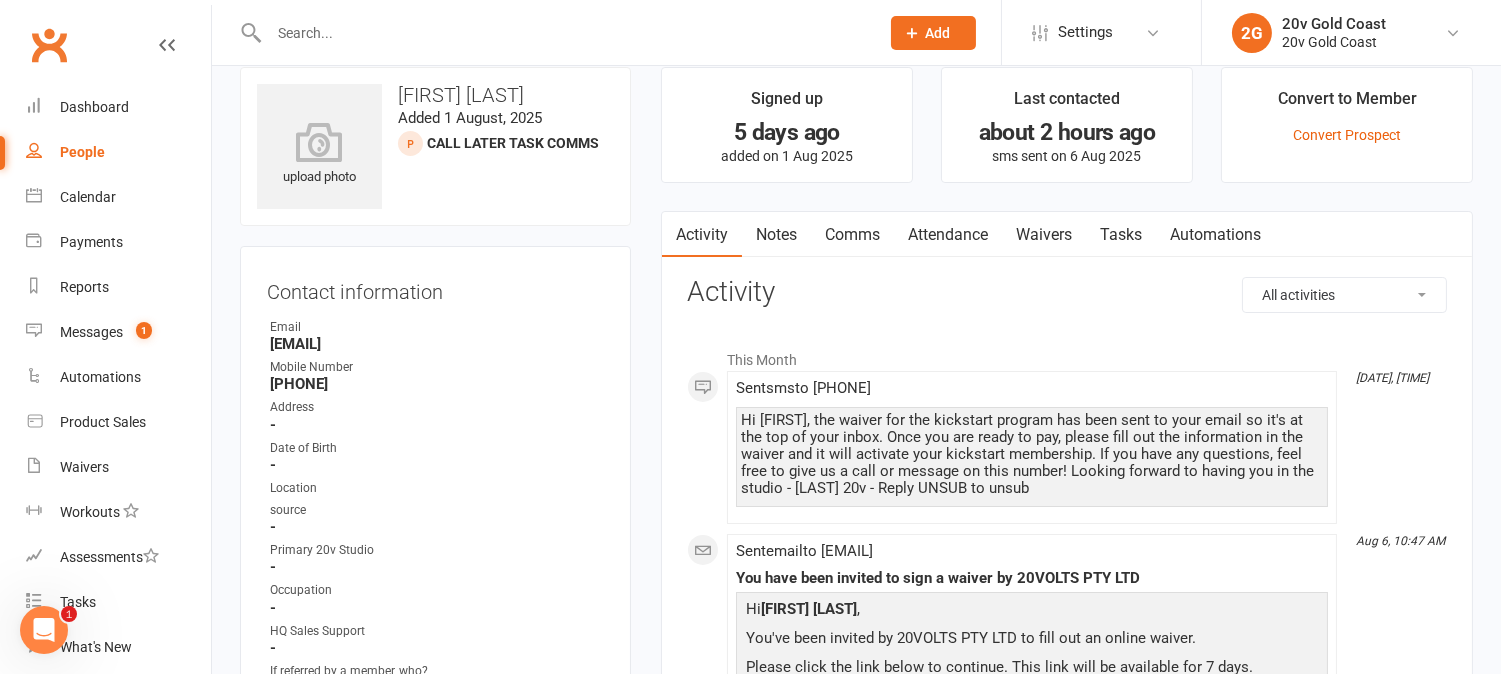 scroll, scrollTop: 0, scrollLeft: 0, axis: both 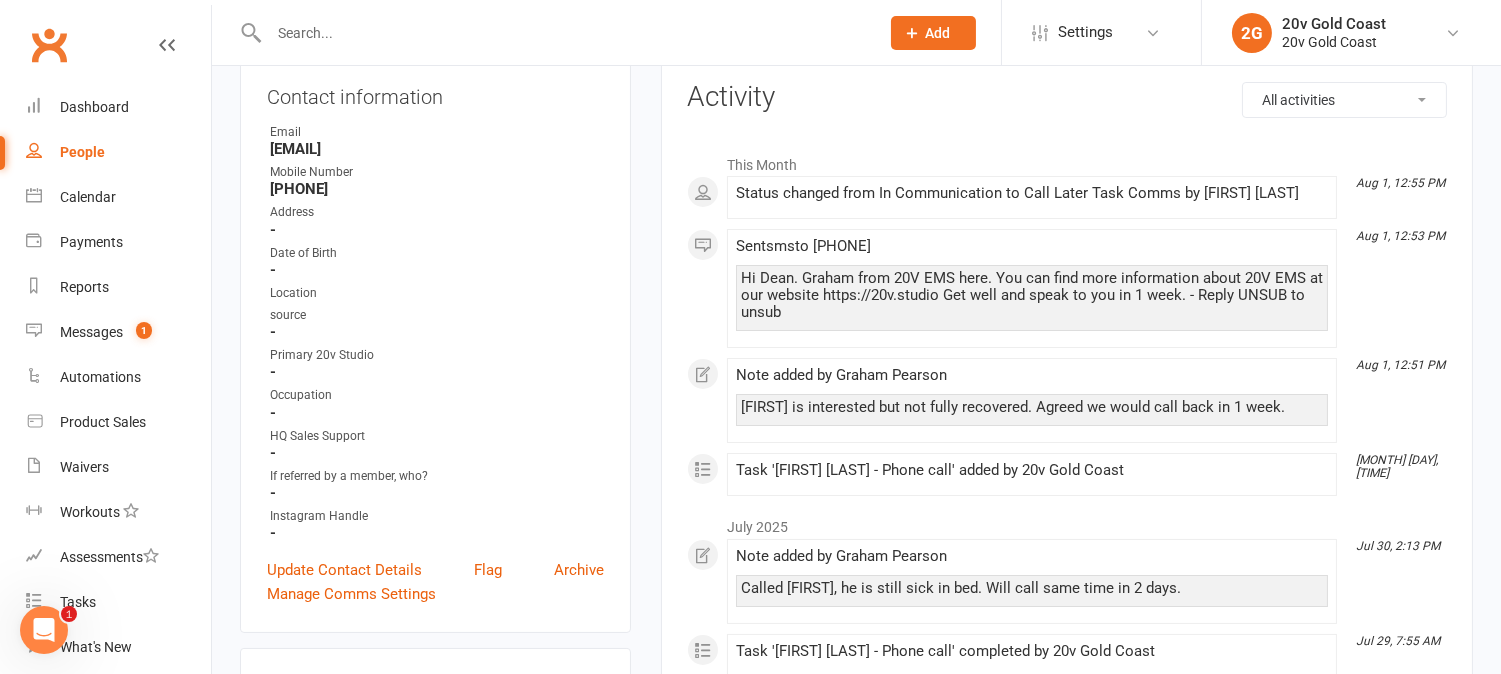 click on "[MONTH] [DAY], [TIME] Task '[FIRST] [LAST] - Phone call' added by 20v Gold Coast" at bounding box center [1032, 474] 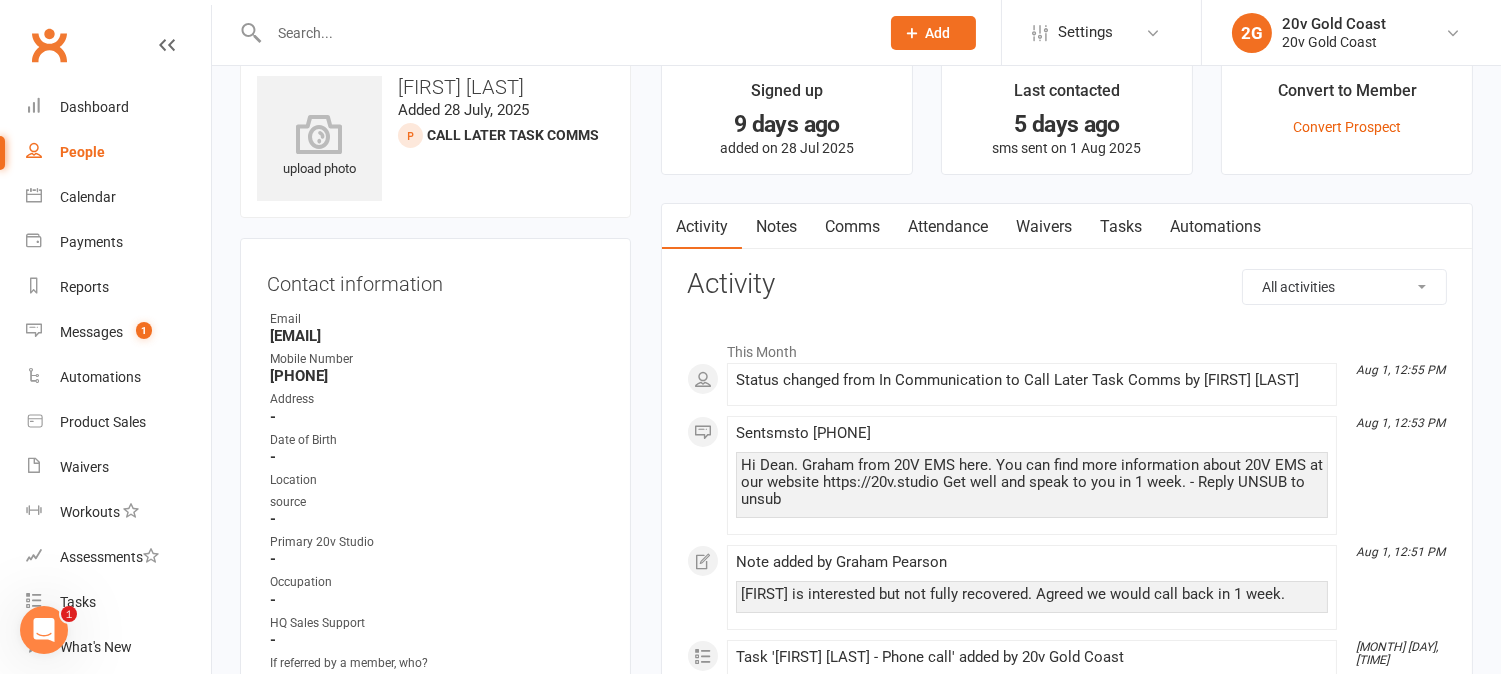 scroll, scrollTop: 0, scrollLeft: 0, axis: both 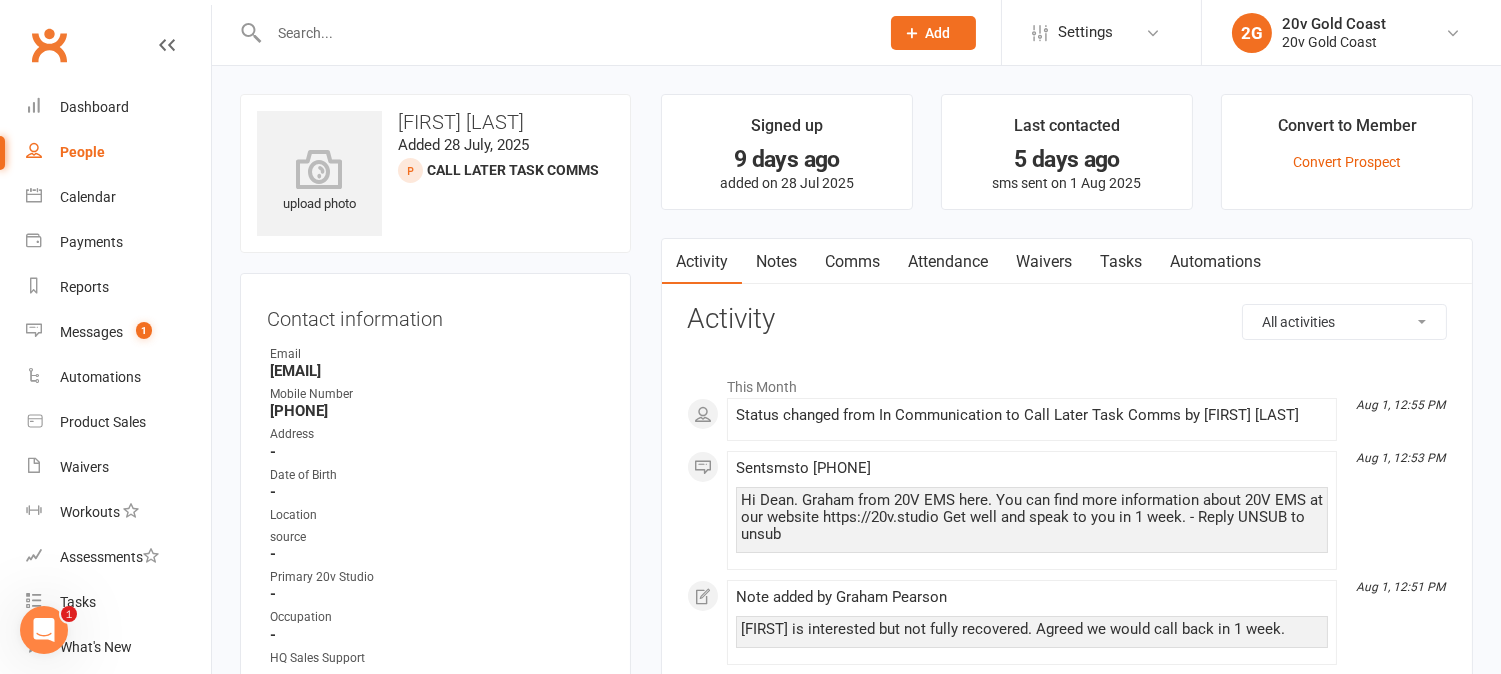 click on "Tasks" at bounding box center [1121, 262] 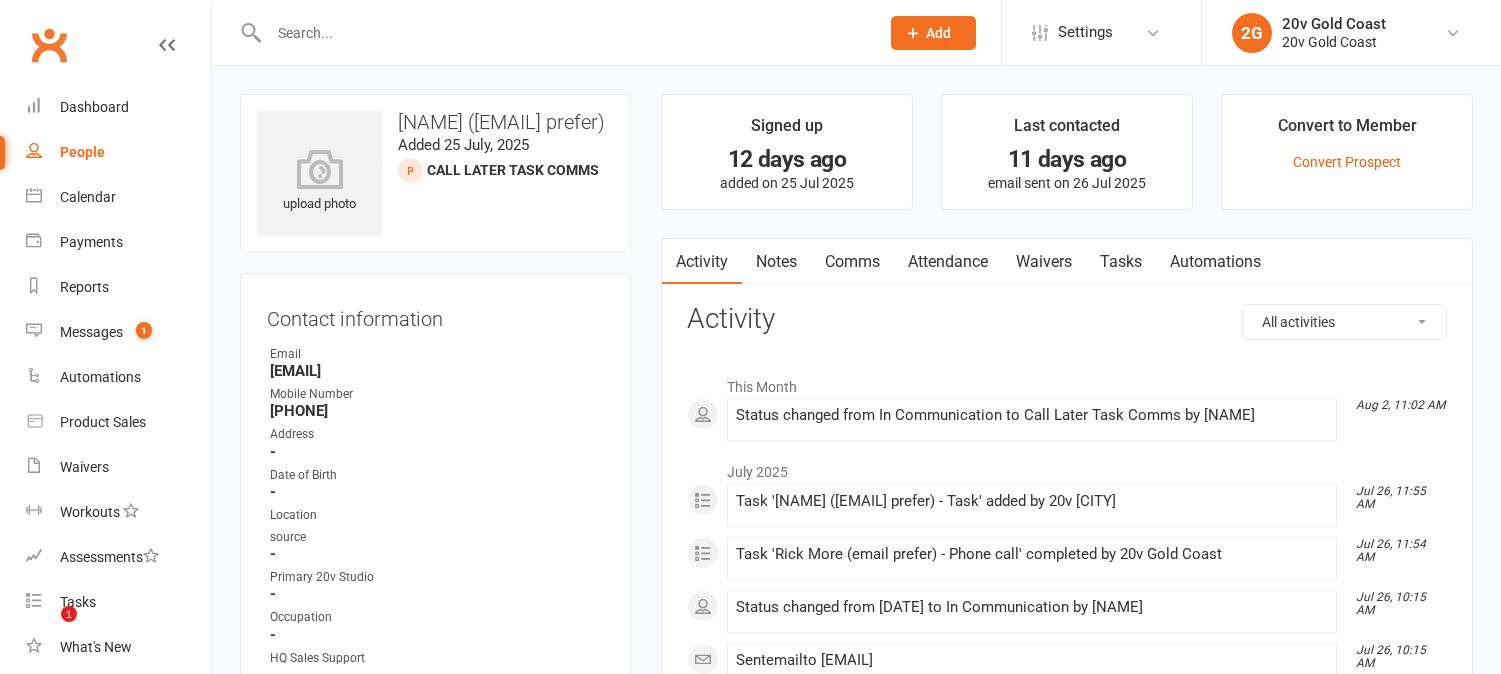 scroll, scrollTop: 0, scrollLeft: 0, axis: both 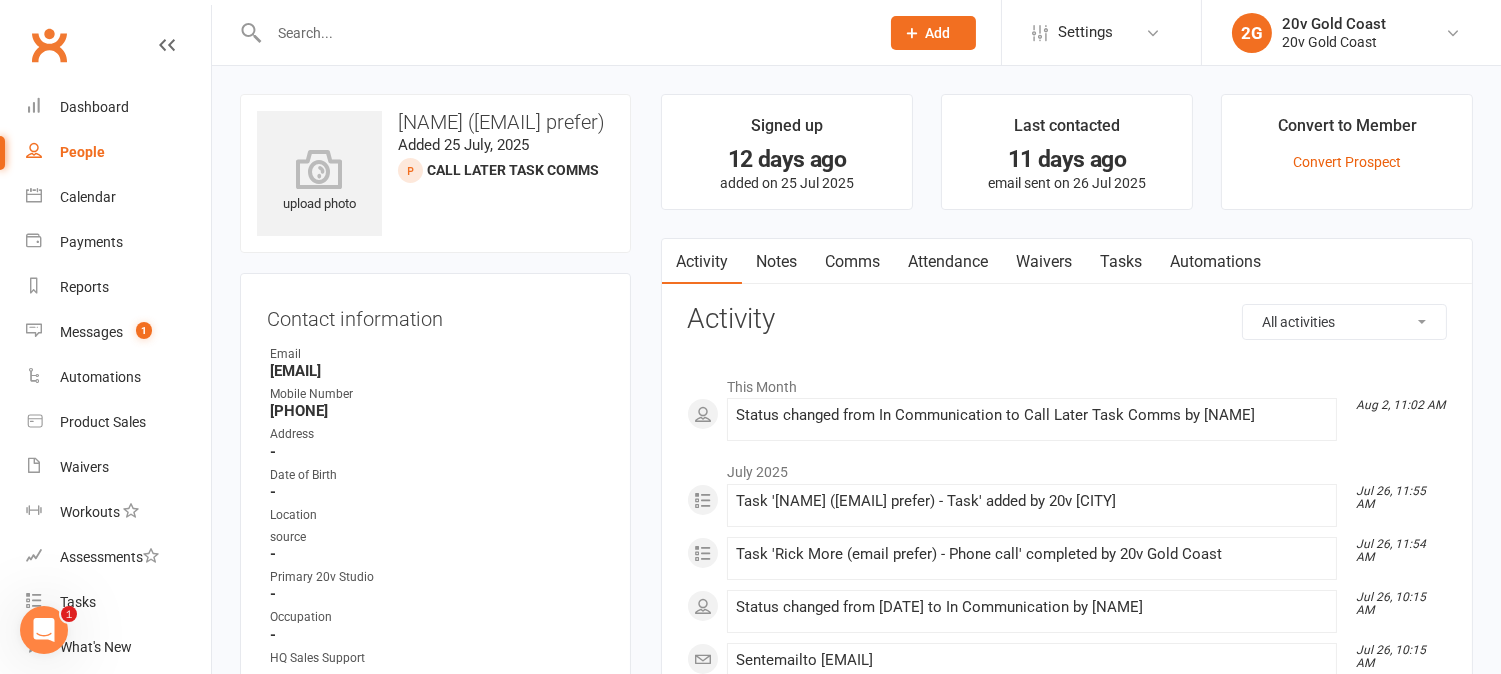 click on "Tasks" at bounding box center [1121, 262] 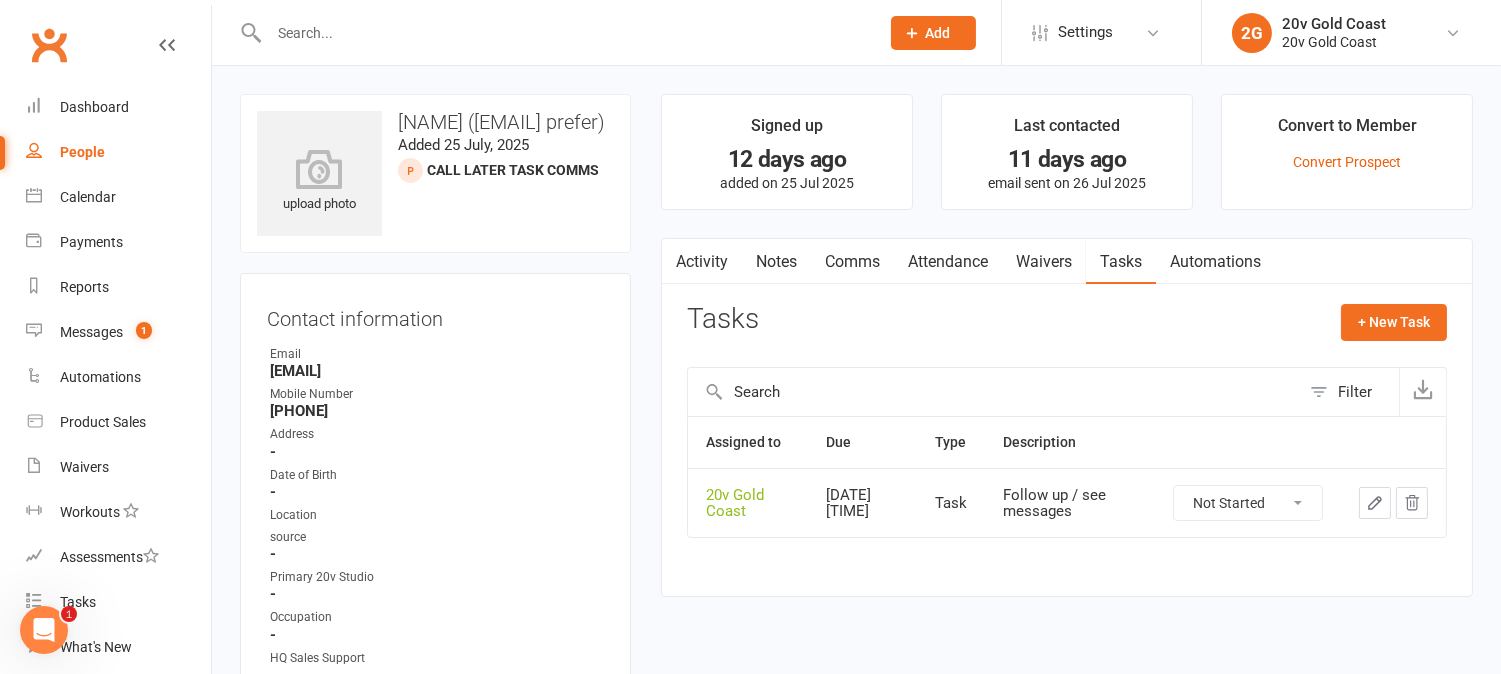 click on "Notes" at bounding box center [776, 262] 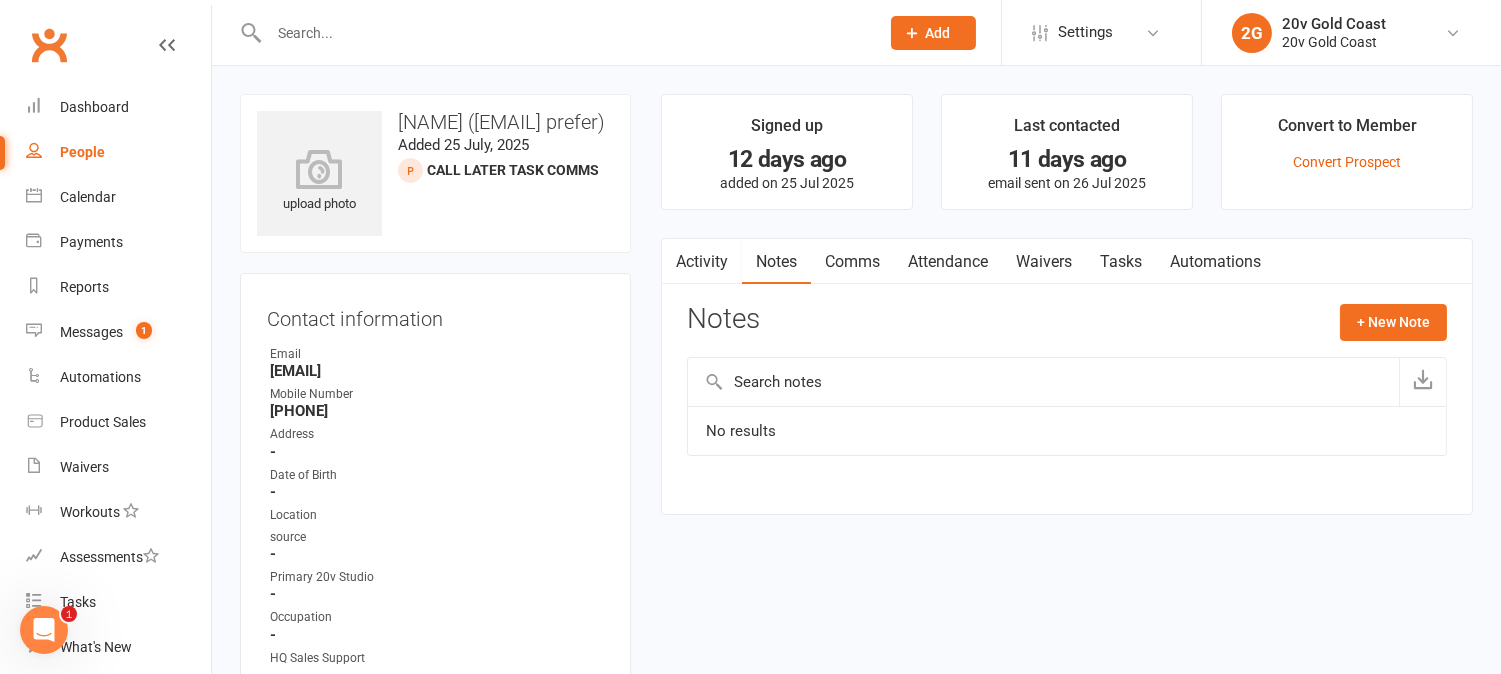 click on "Activity" at bounding box center (702, 262) 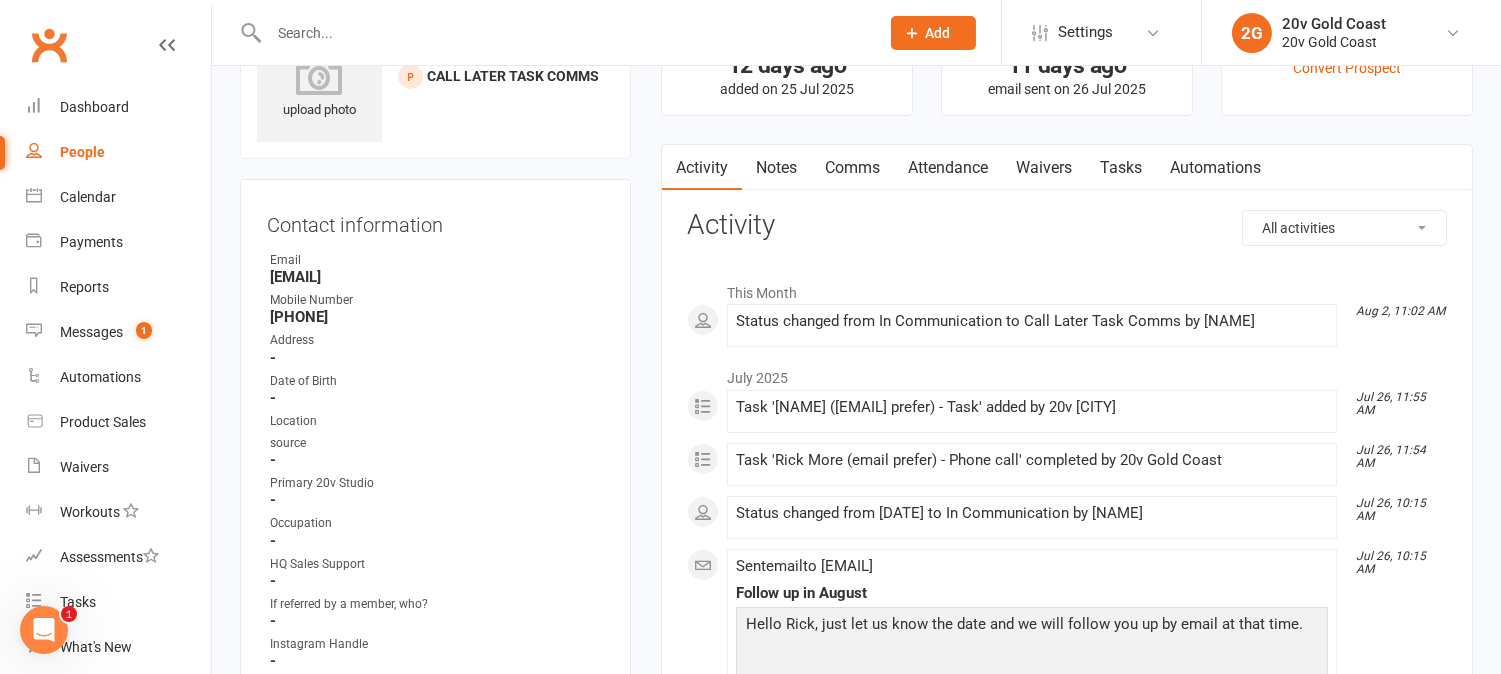scroll, scrollTop: 0, scrollLeft: 0, axis: both 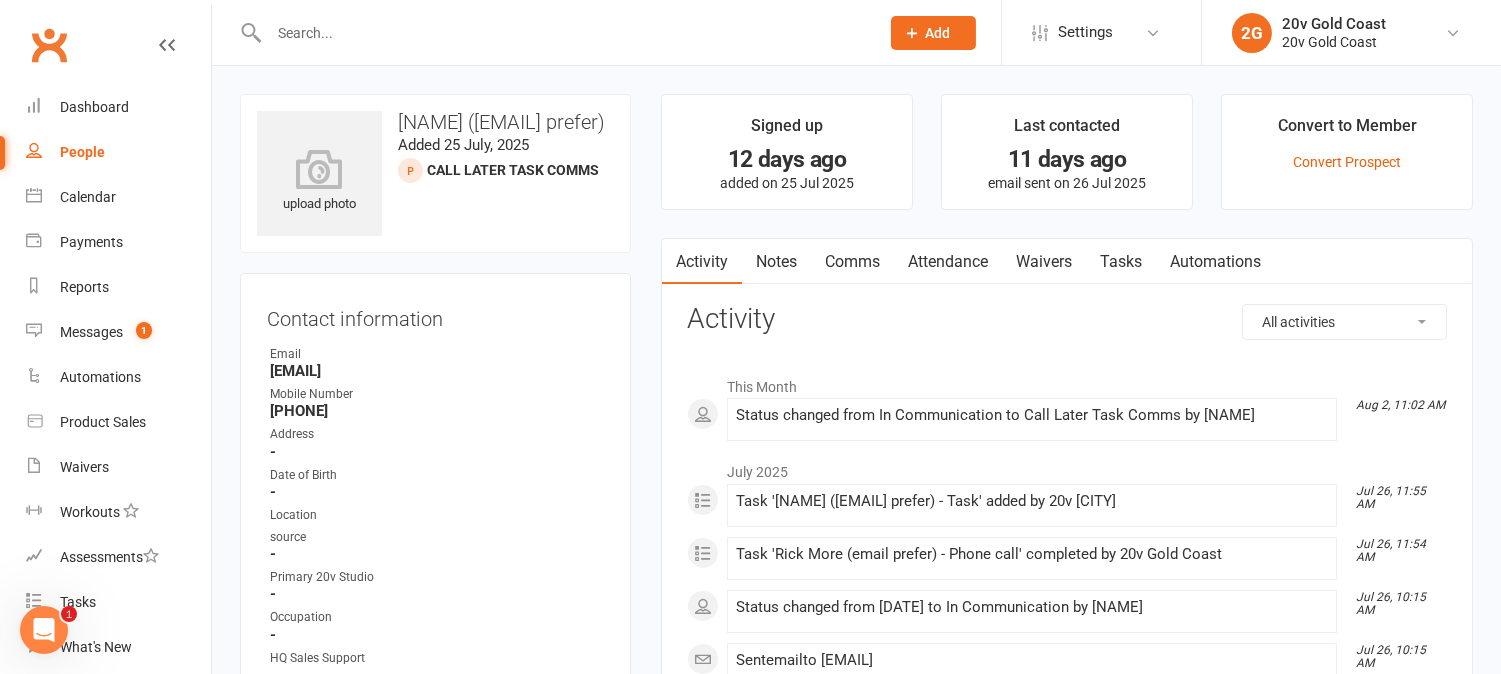 click on "Tasks" at bounding box center (1121, 262) 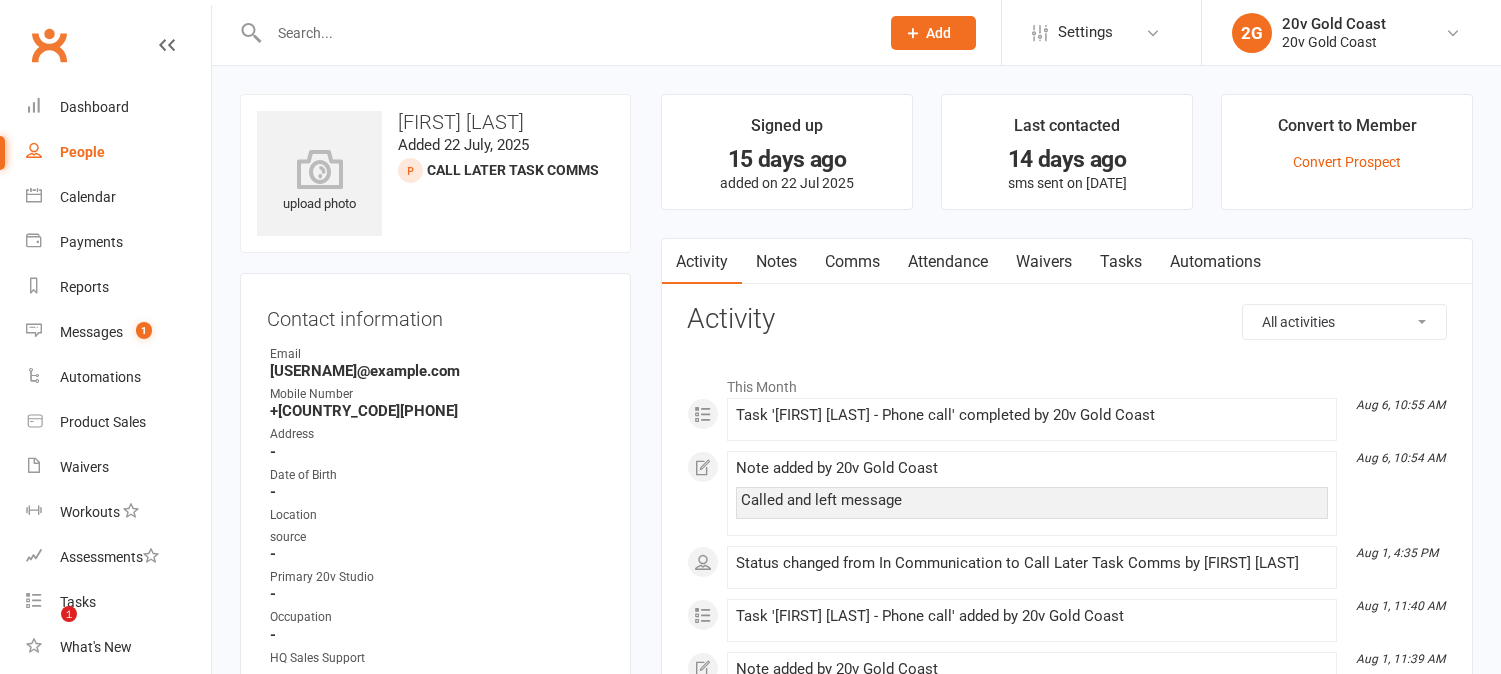scroll, scrollTop: 0, scrollLeft: 0, axis: both 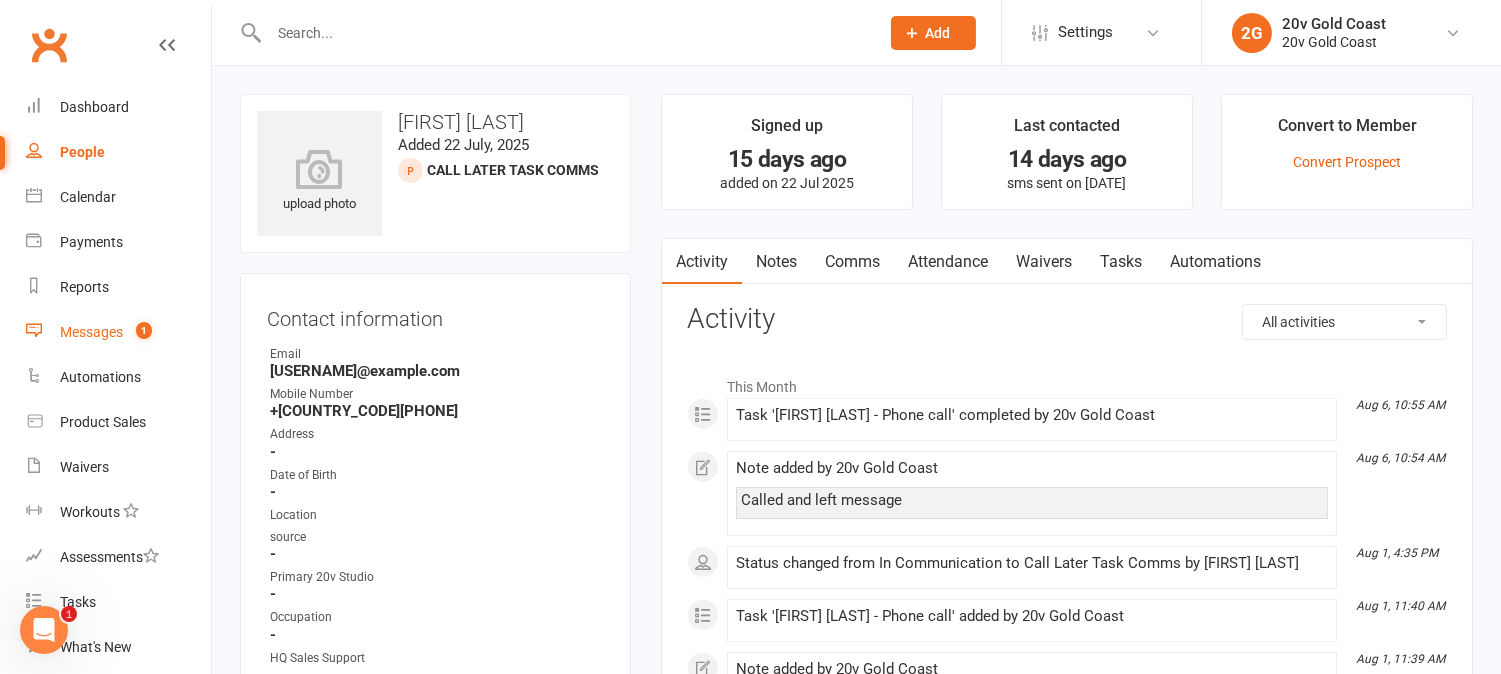 click on "Tasks" at bounding box center (1121, 262) 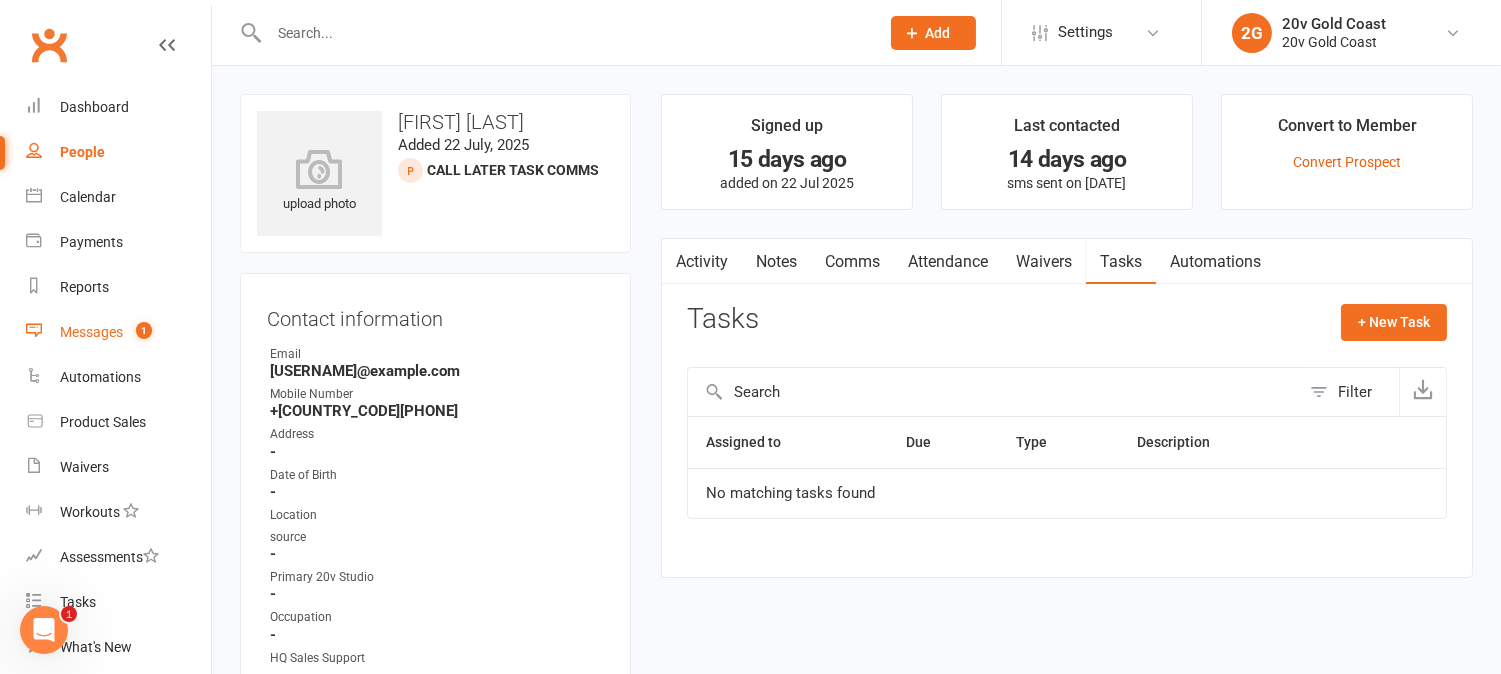click on "Notes" at bounding box center [776, 262] 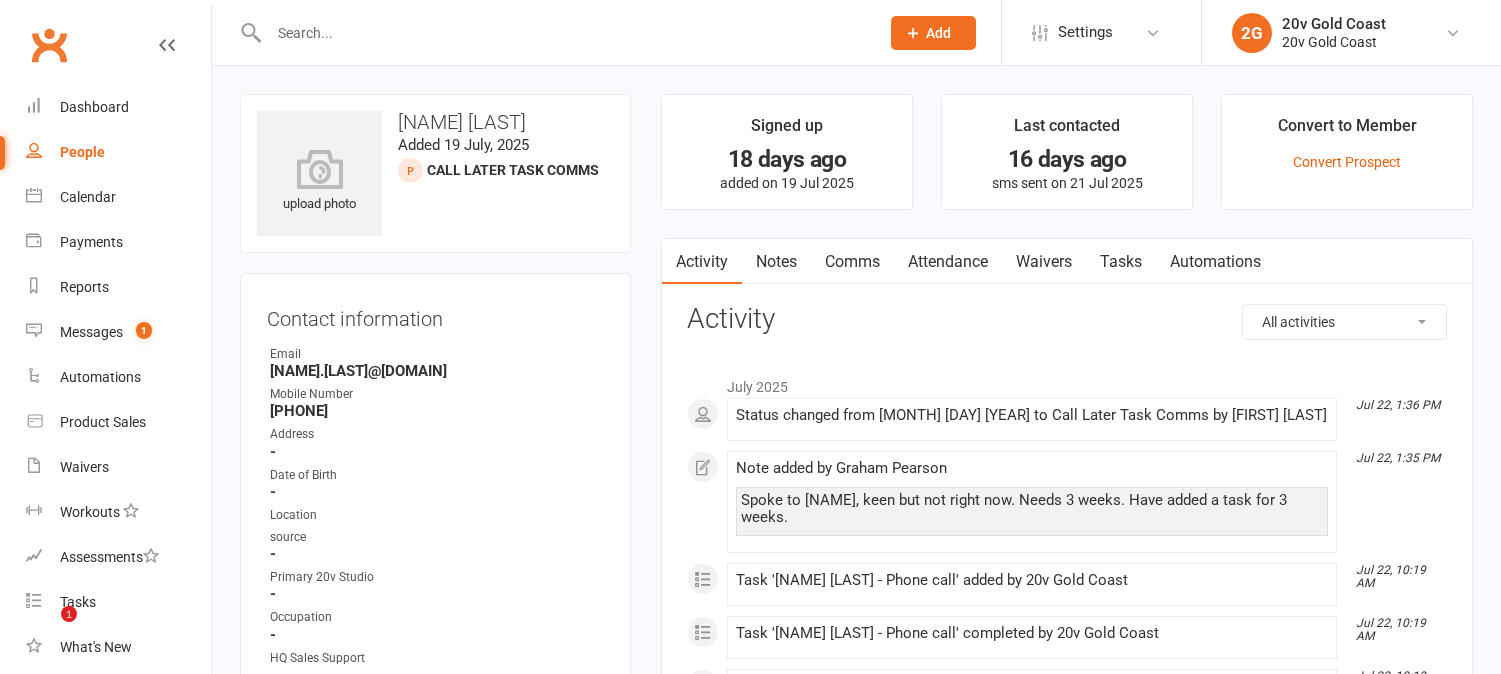 scroll, scrollTop: 0, scrollLeft: 0, axis: both 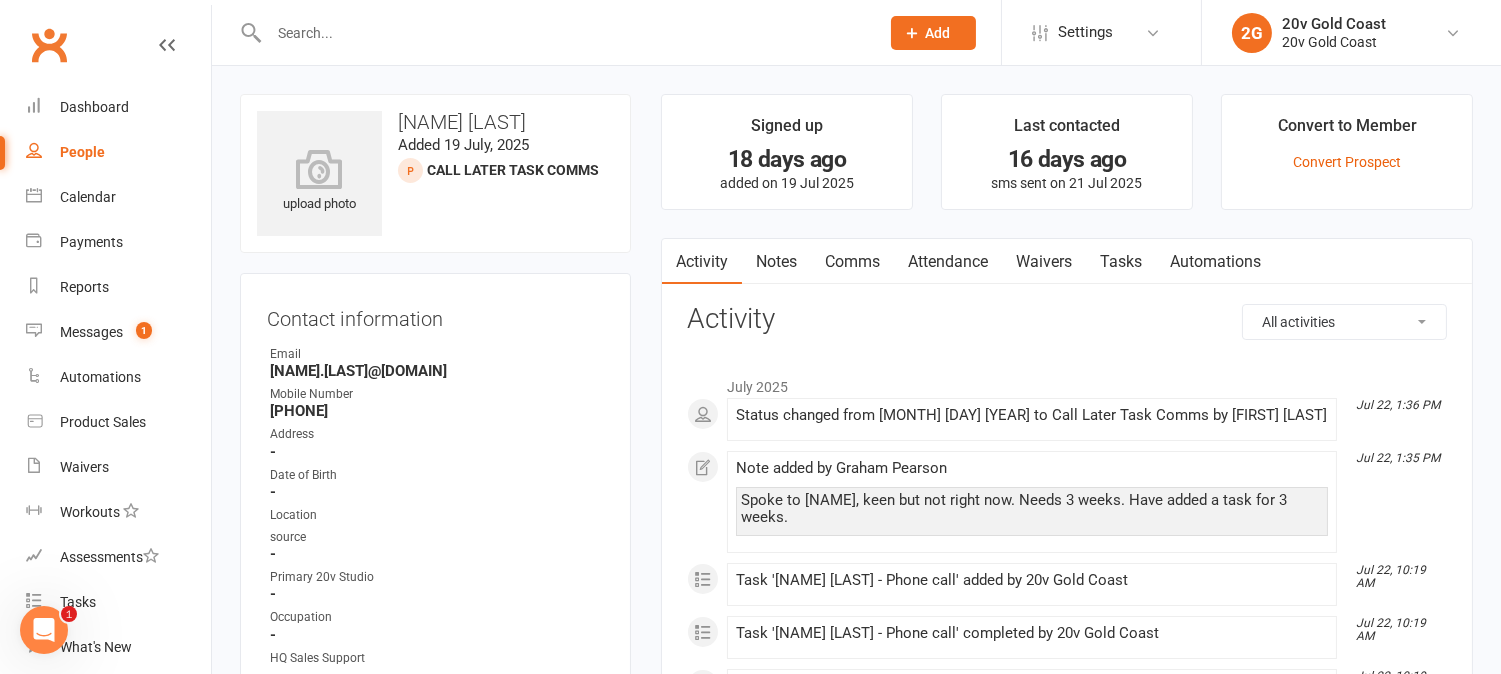 click on "Tasks" at bounding box center [1121, 262] 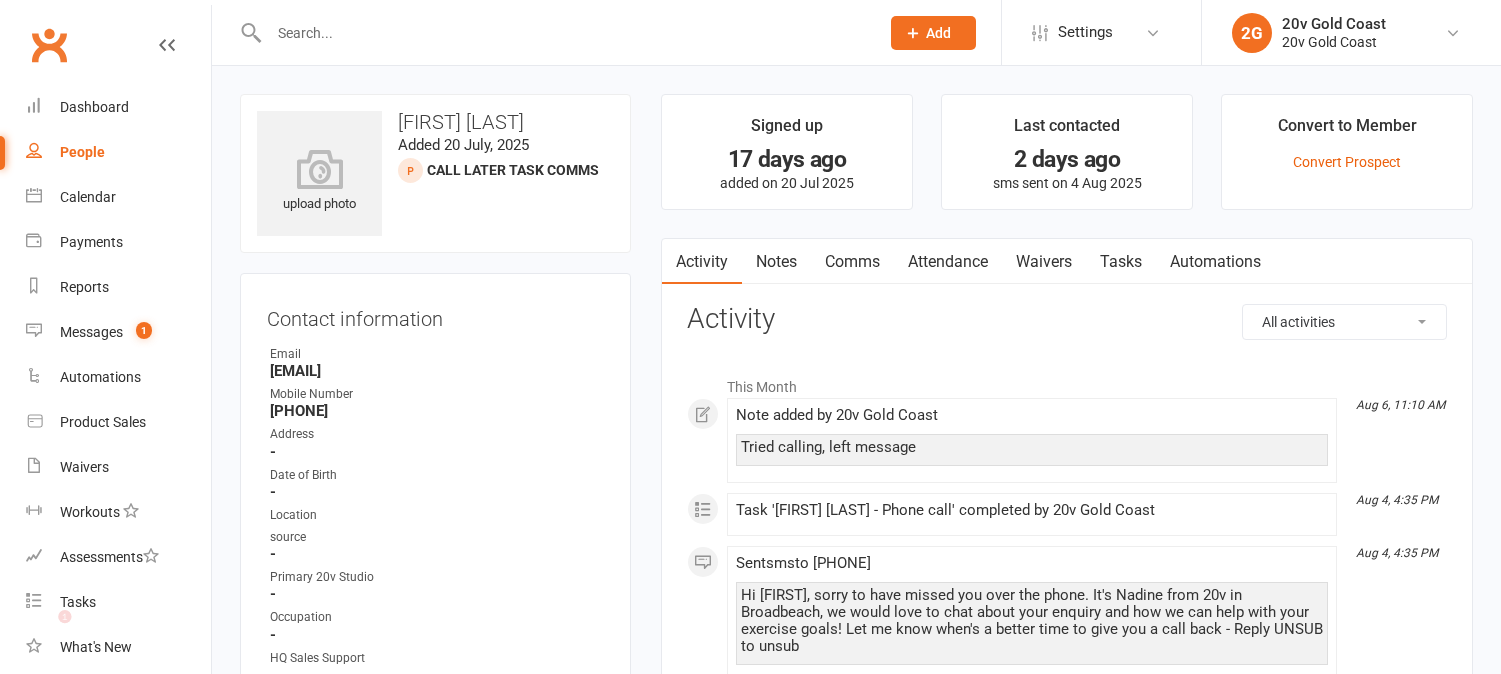 scroll, scrollTop: 0, scrollLeft: 0, axis: both 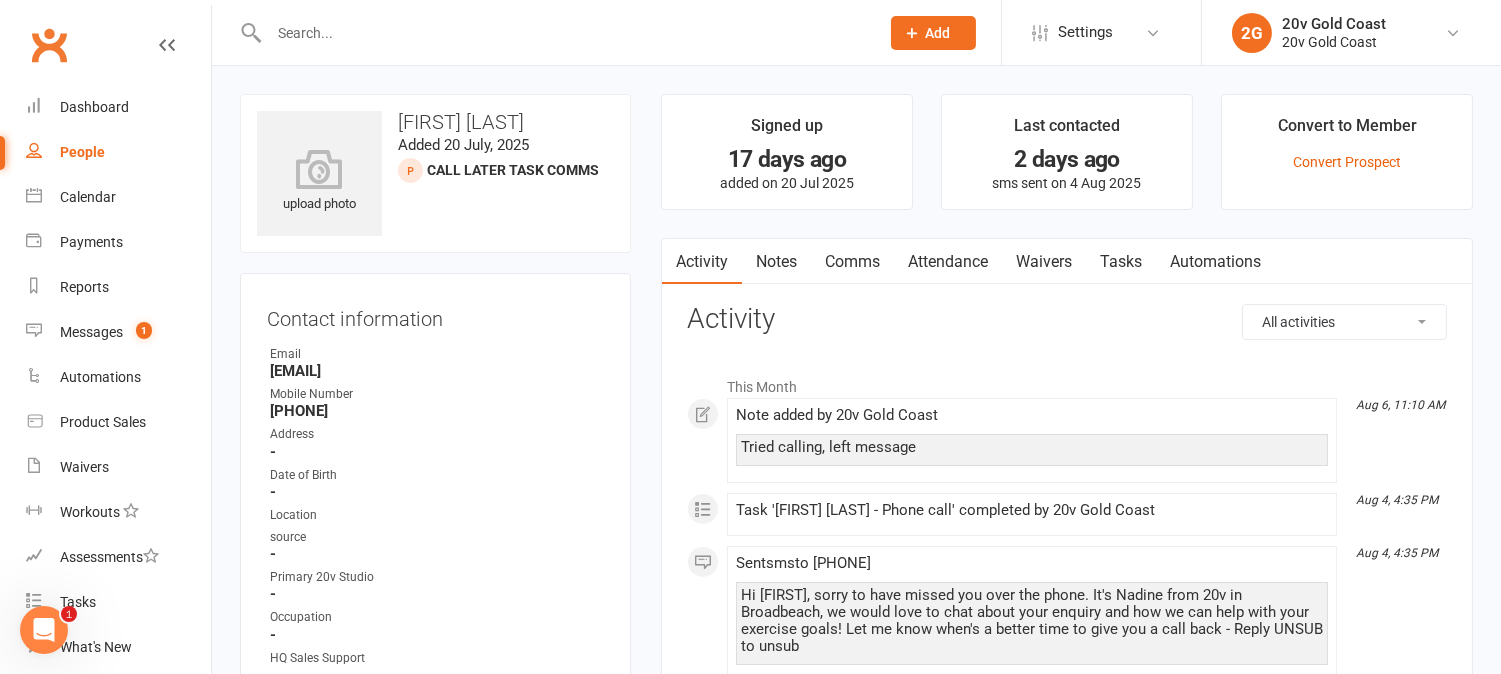 click on "Tasks" at bounding box center (1121, 262) 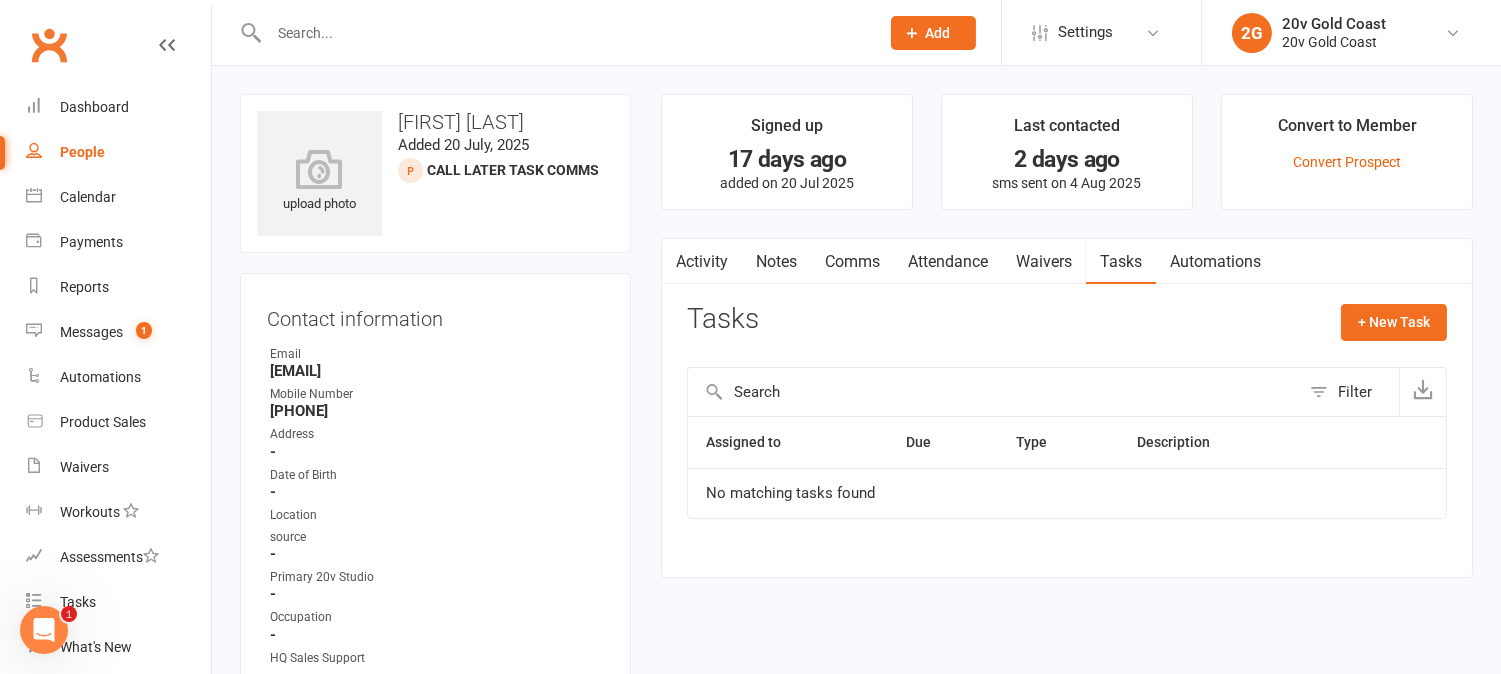 click on "Notes" at bounding box center (776, 262) 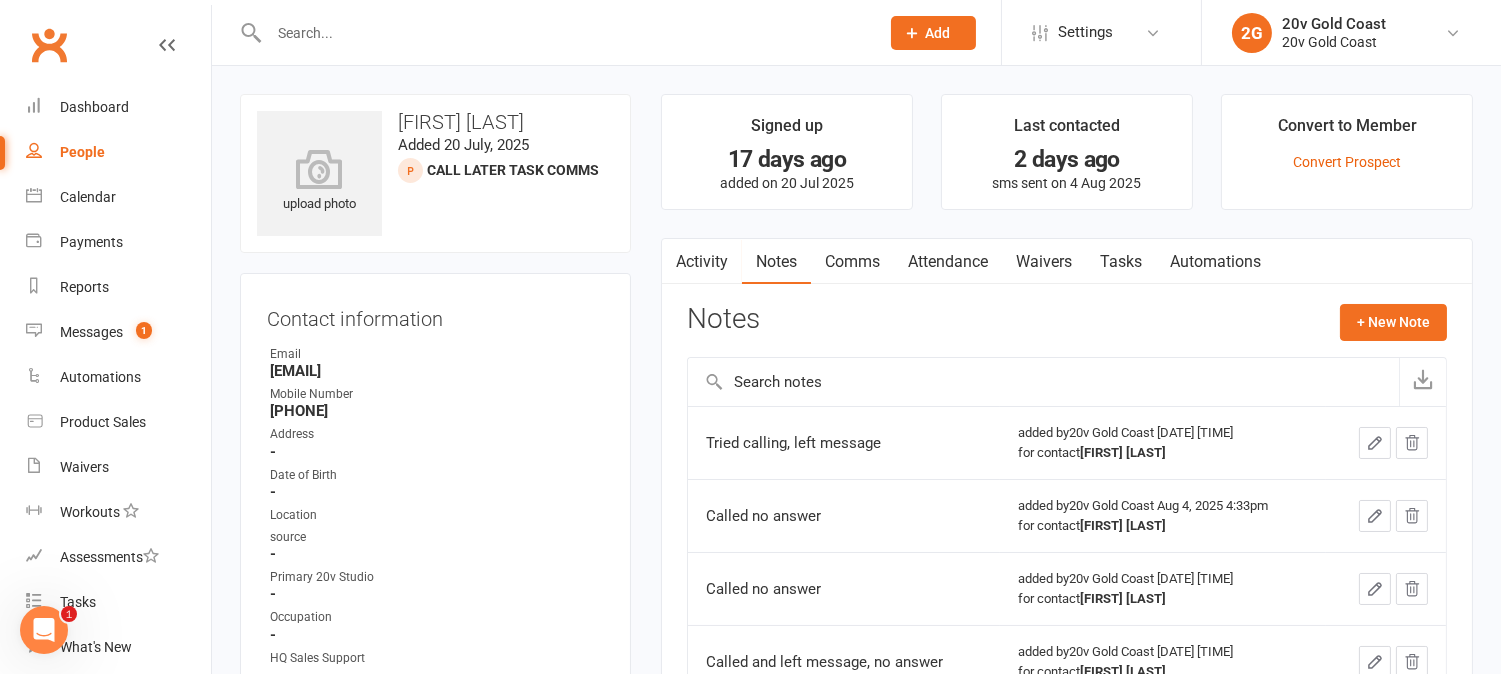 click on "Activity" at bounding box center (702, 262) 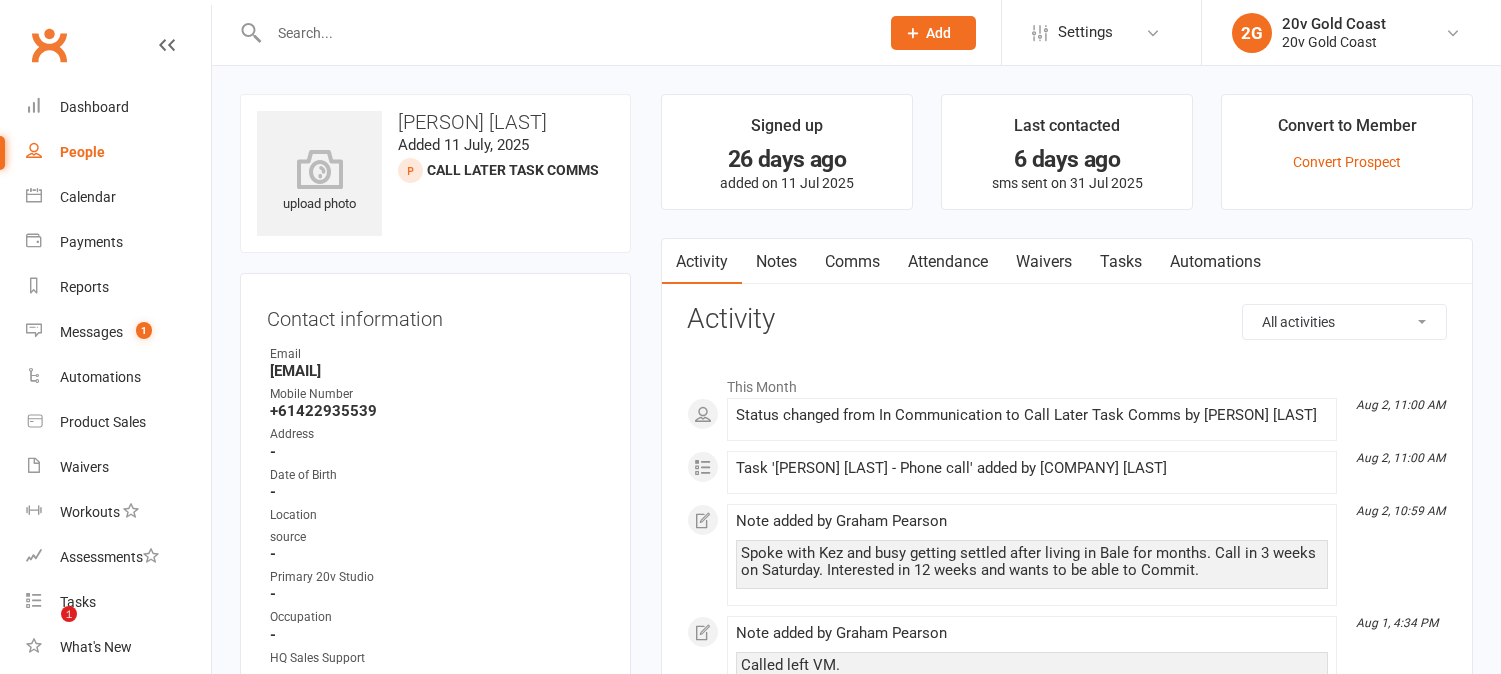 scroll, scrollTop: 0, scrollLeft: 0, axis: both 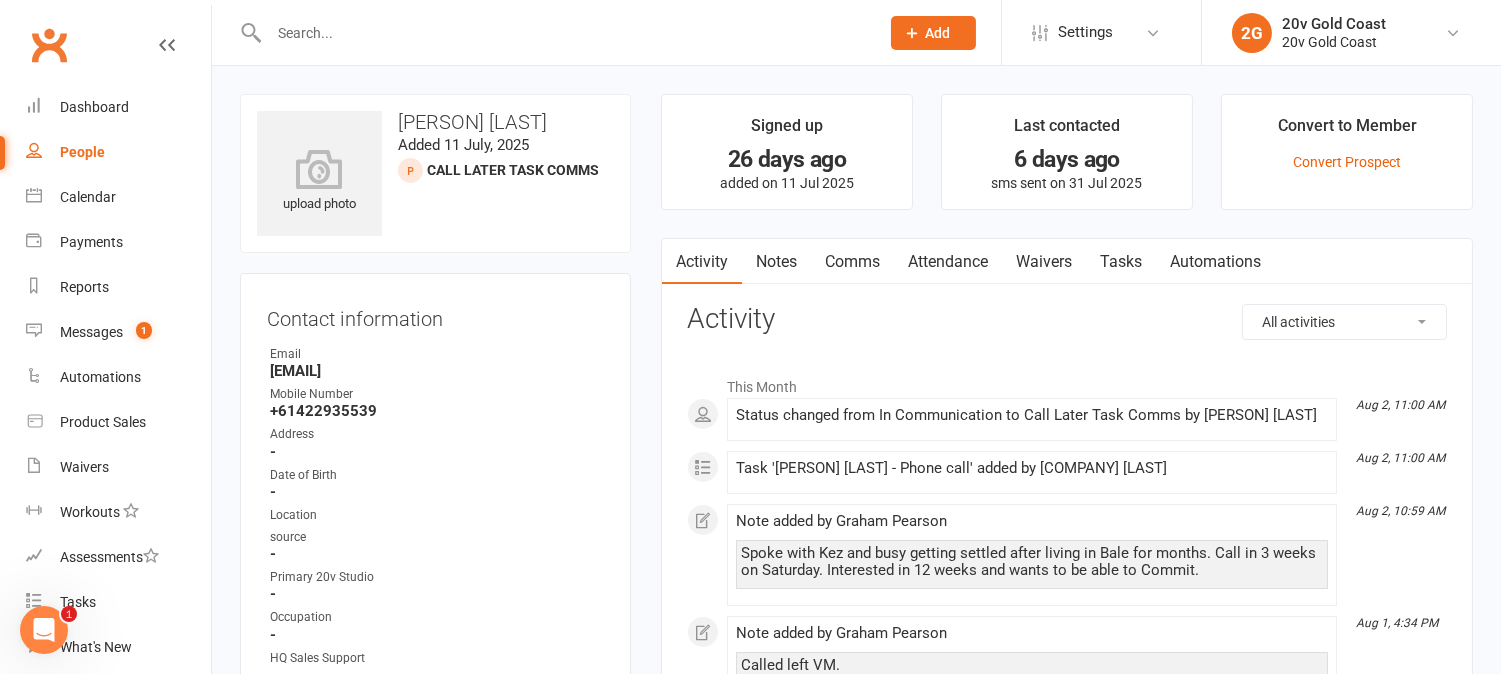 click on "Notes" at bounding box center (776, 262) 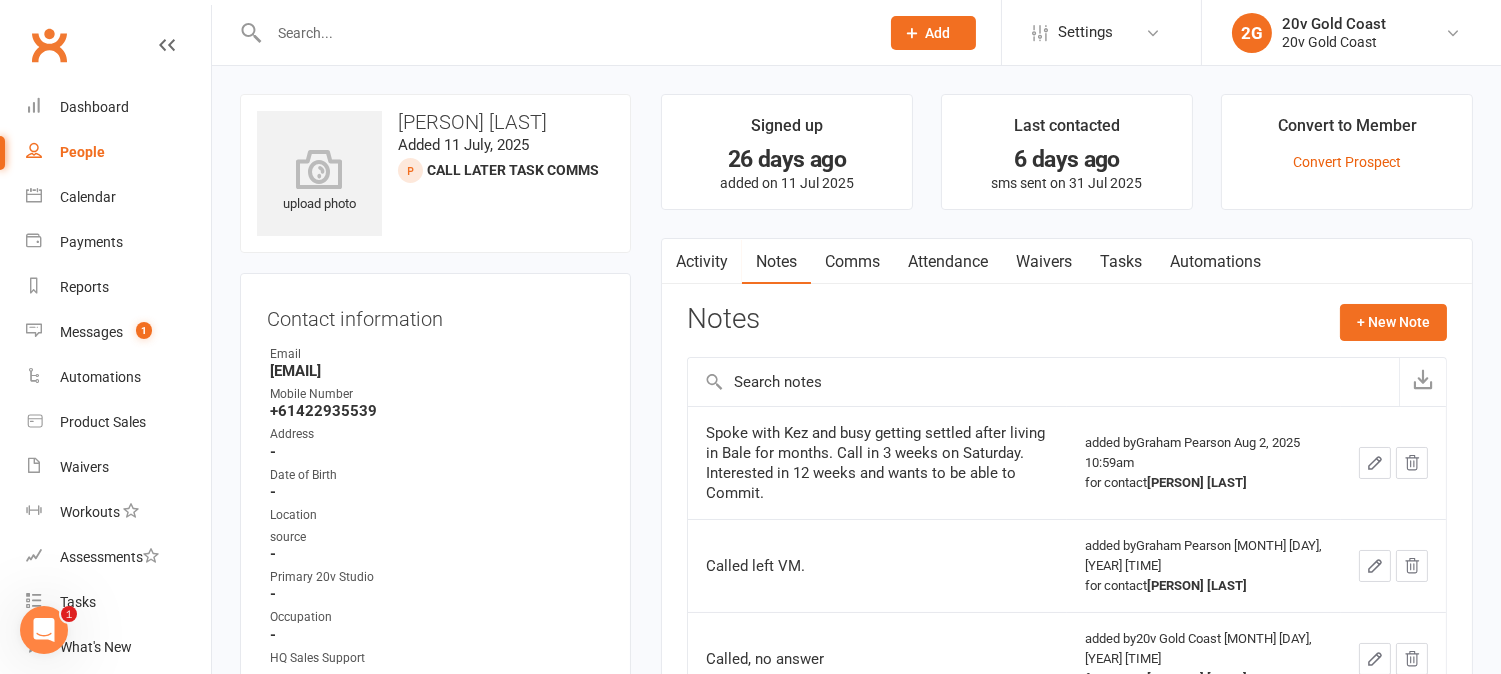 click on "Activity" at bounding box center [702, 262] 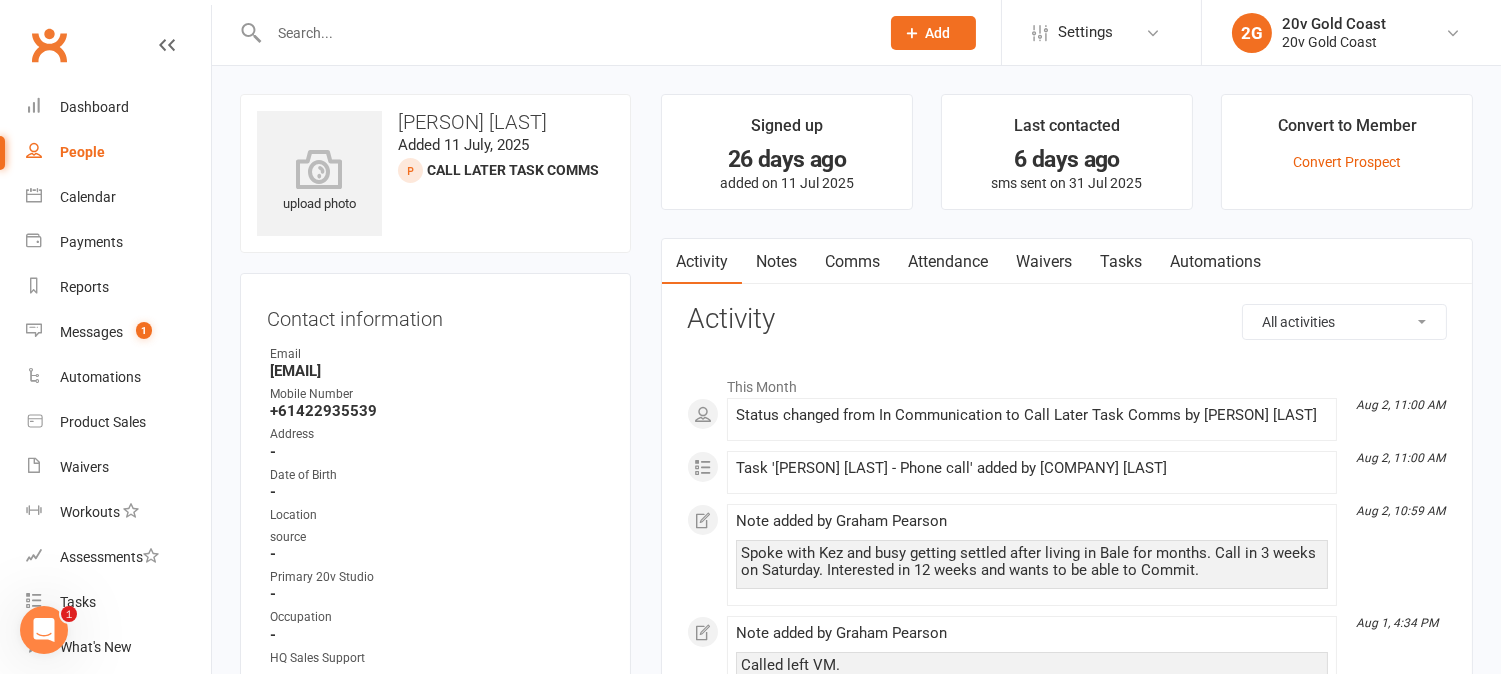 scroll, scrollTop: 111, scrollLeft: 0, axis: vertical 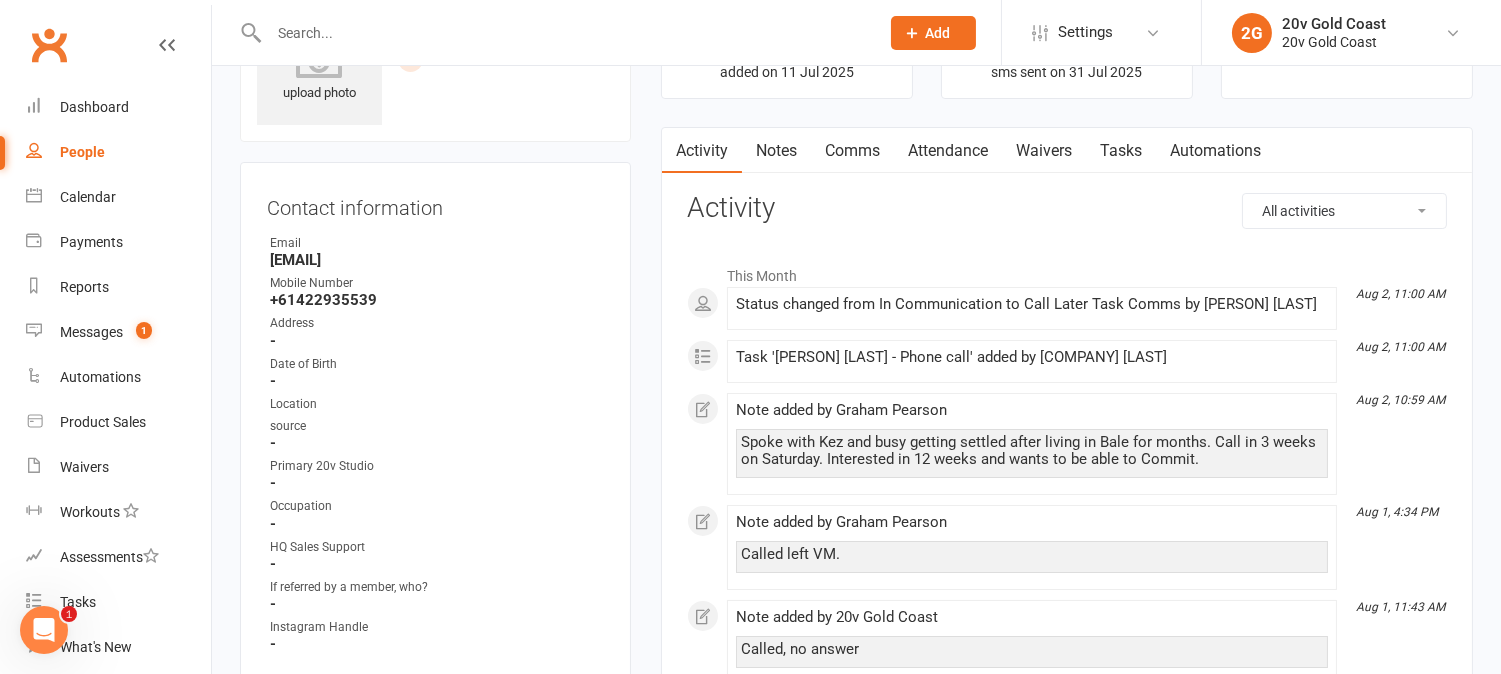 click on "Tasks" at bounding box center [1121, 151] 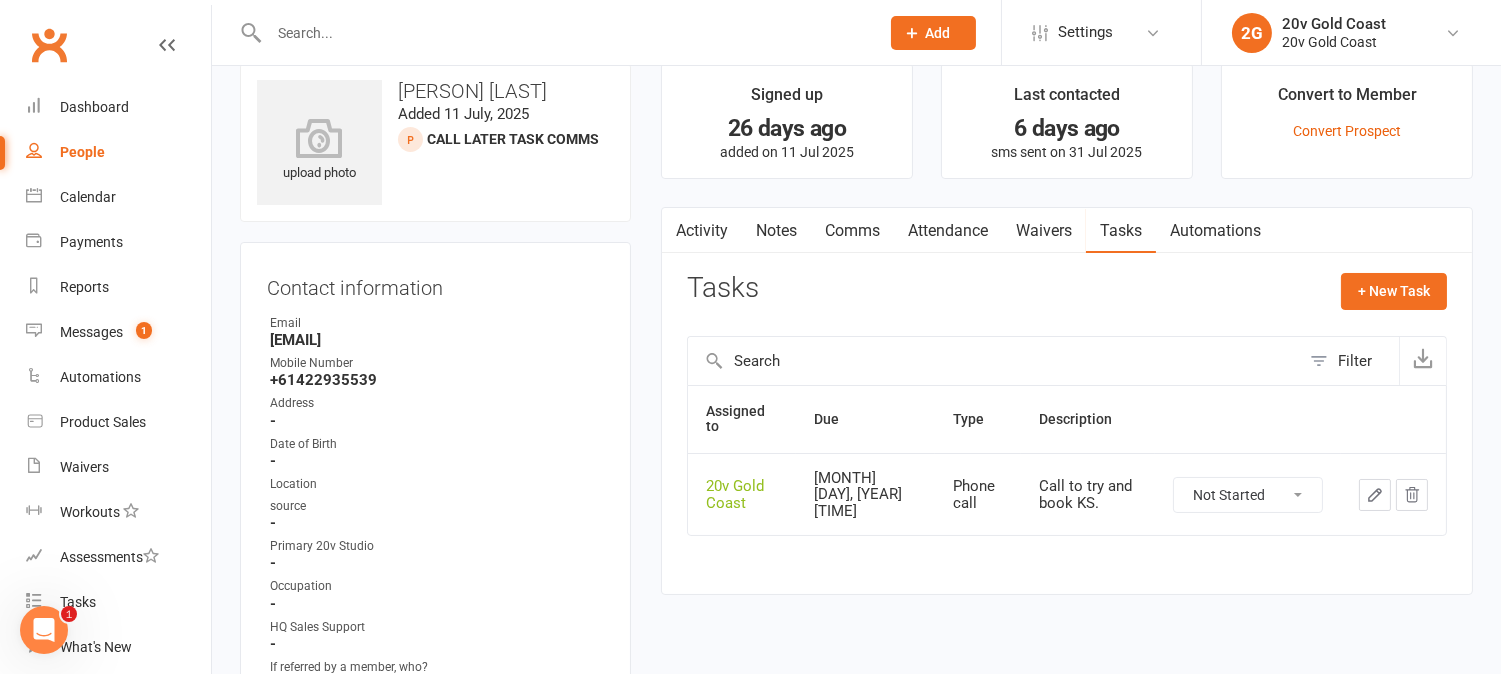 scroll, scrollTop: 0, scrollLeft: 0, axis: both 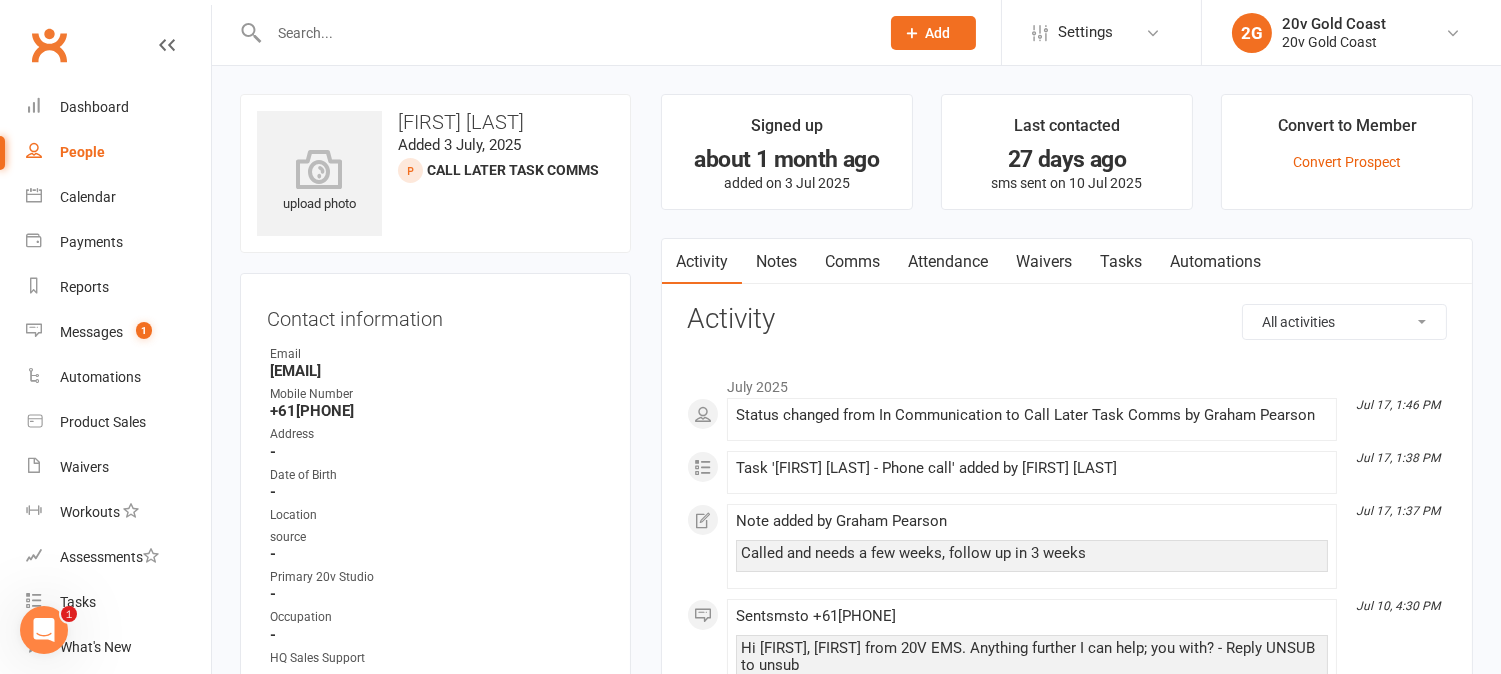 click on "Tasks" at bounding box center [1121, 262] 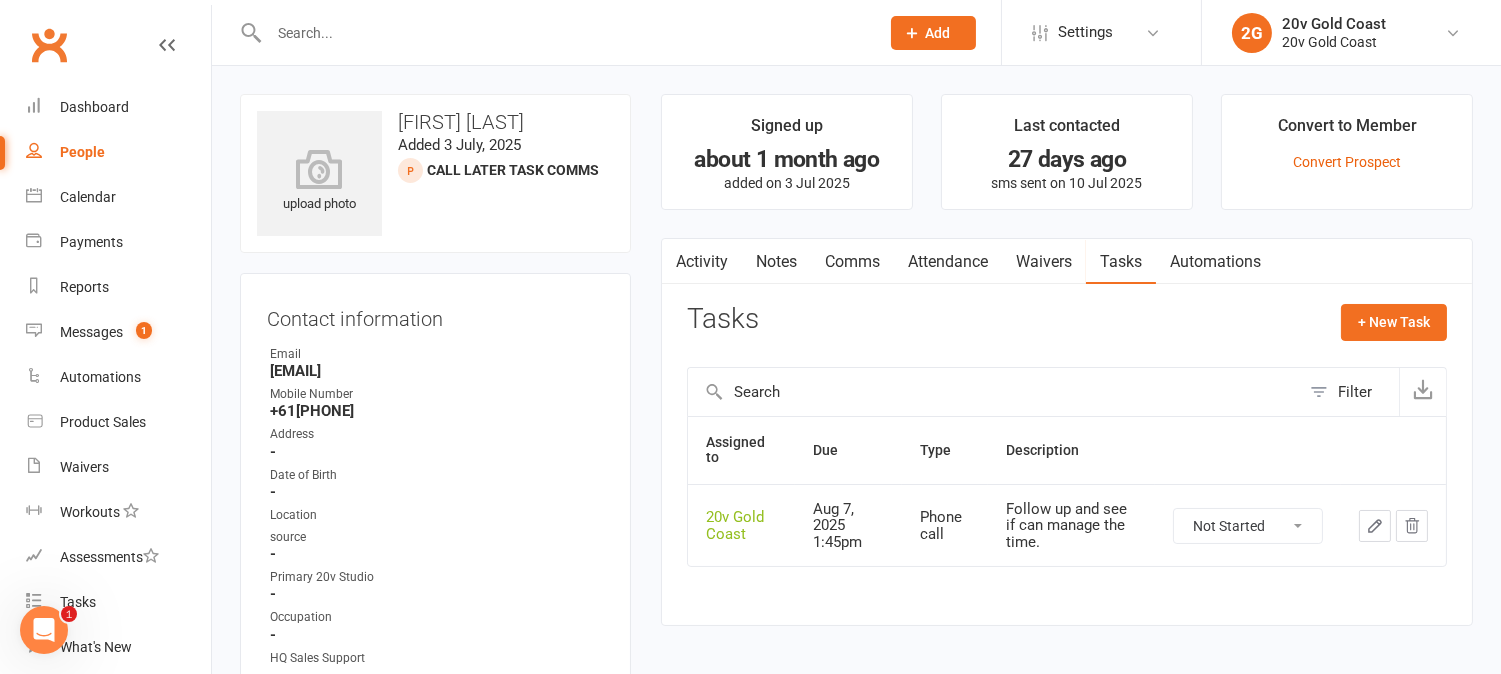 click on "Activity" at bounding box center (702, 262) 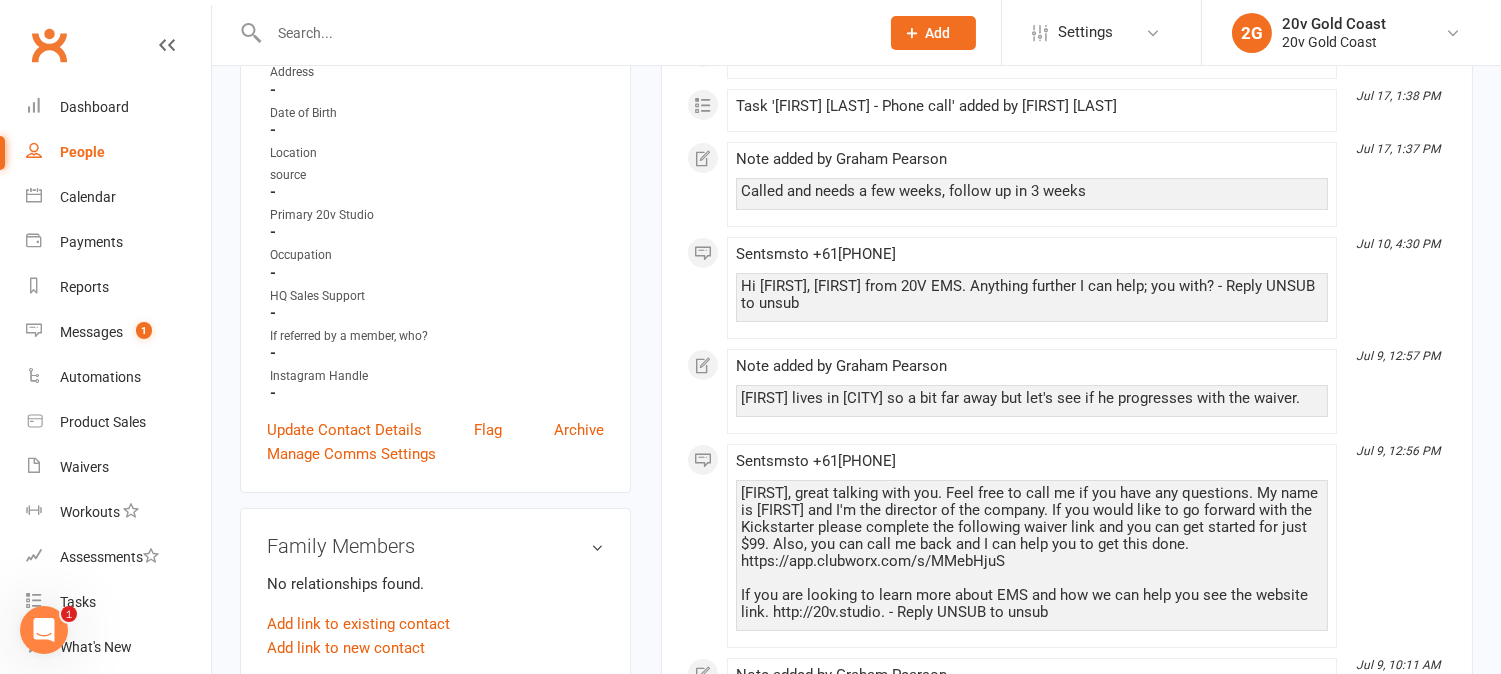 scroll, scrollTop: 333, scrollLeft: 0, axis: vertical 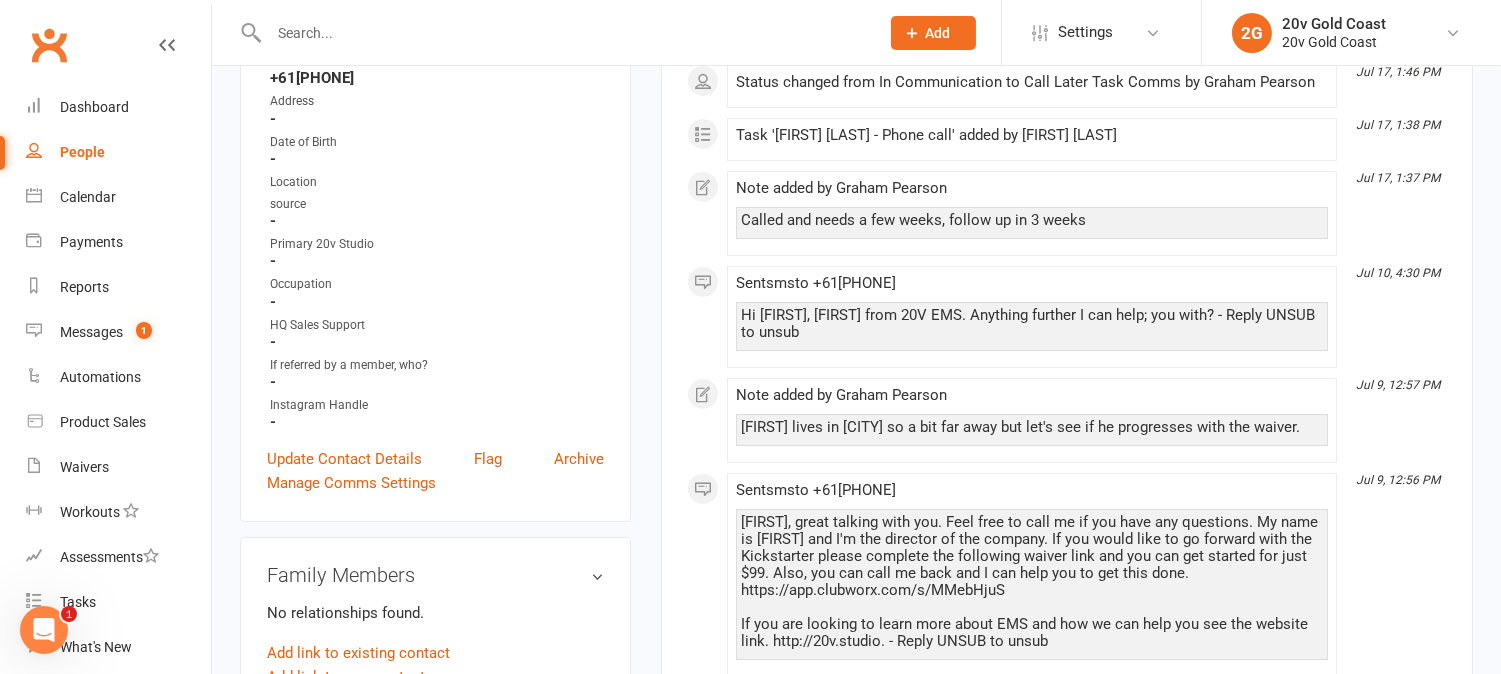 click on "Hi Michael, Graham from 20V EMS. Anything further I can help; you with? - Reply UNSUB to unsub" at bounding box center (1032, 326) 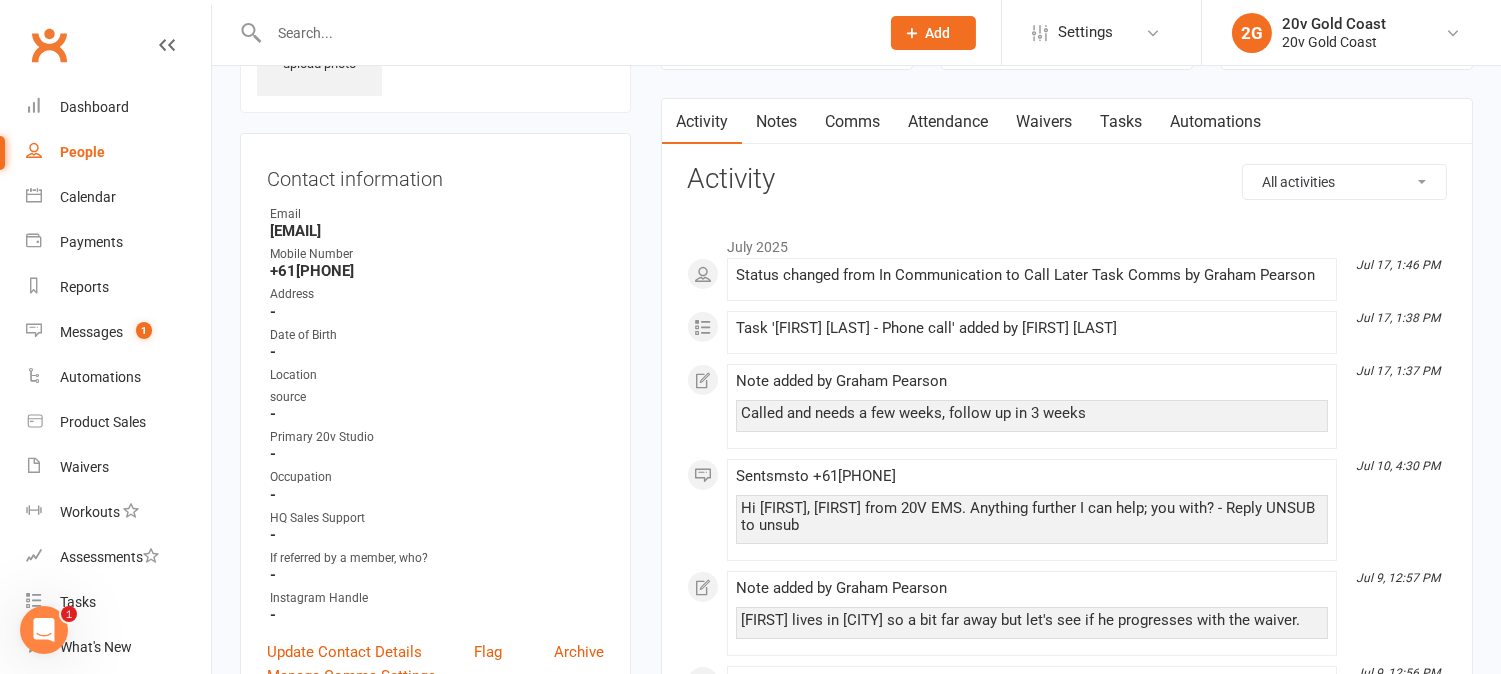scroll, scrollTop: 0, scrollLeft: 0, axis: both 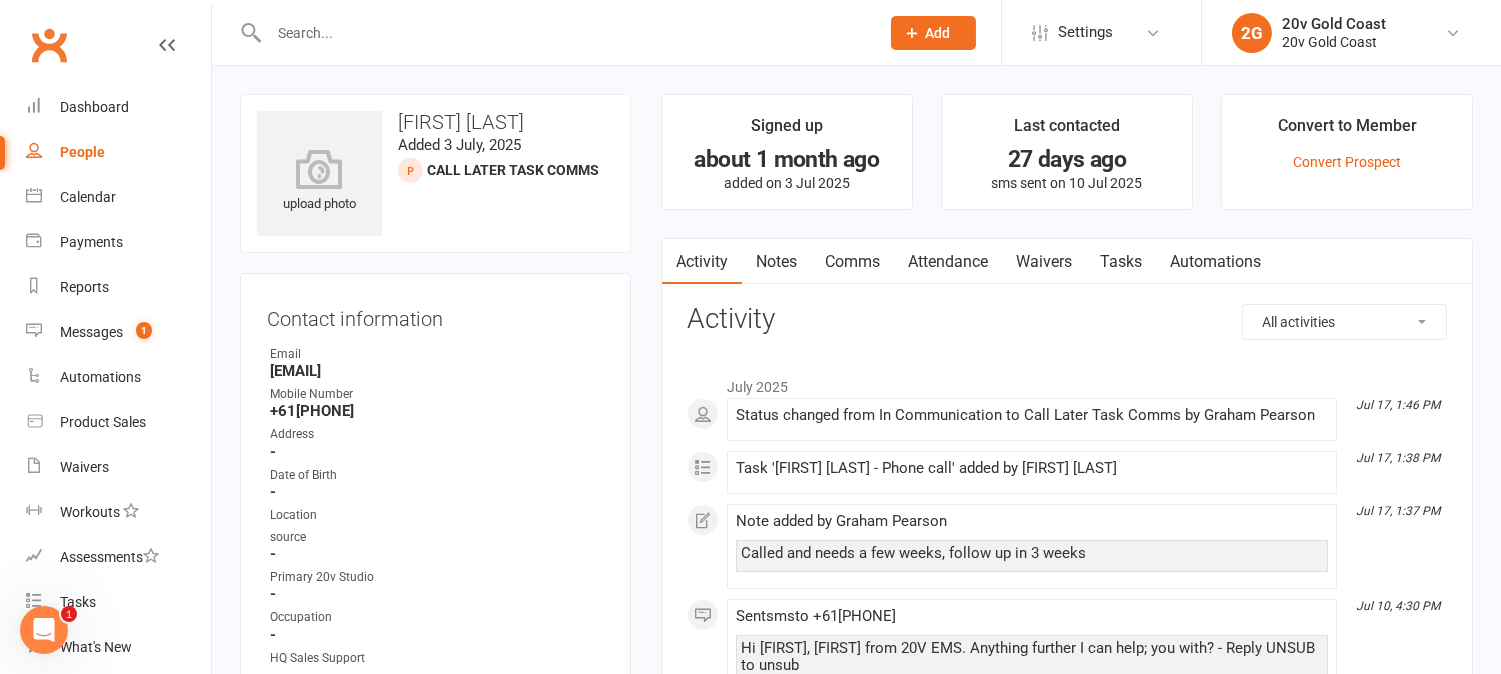 click on "Tasks" at bounding box center [1121, 262] 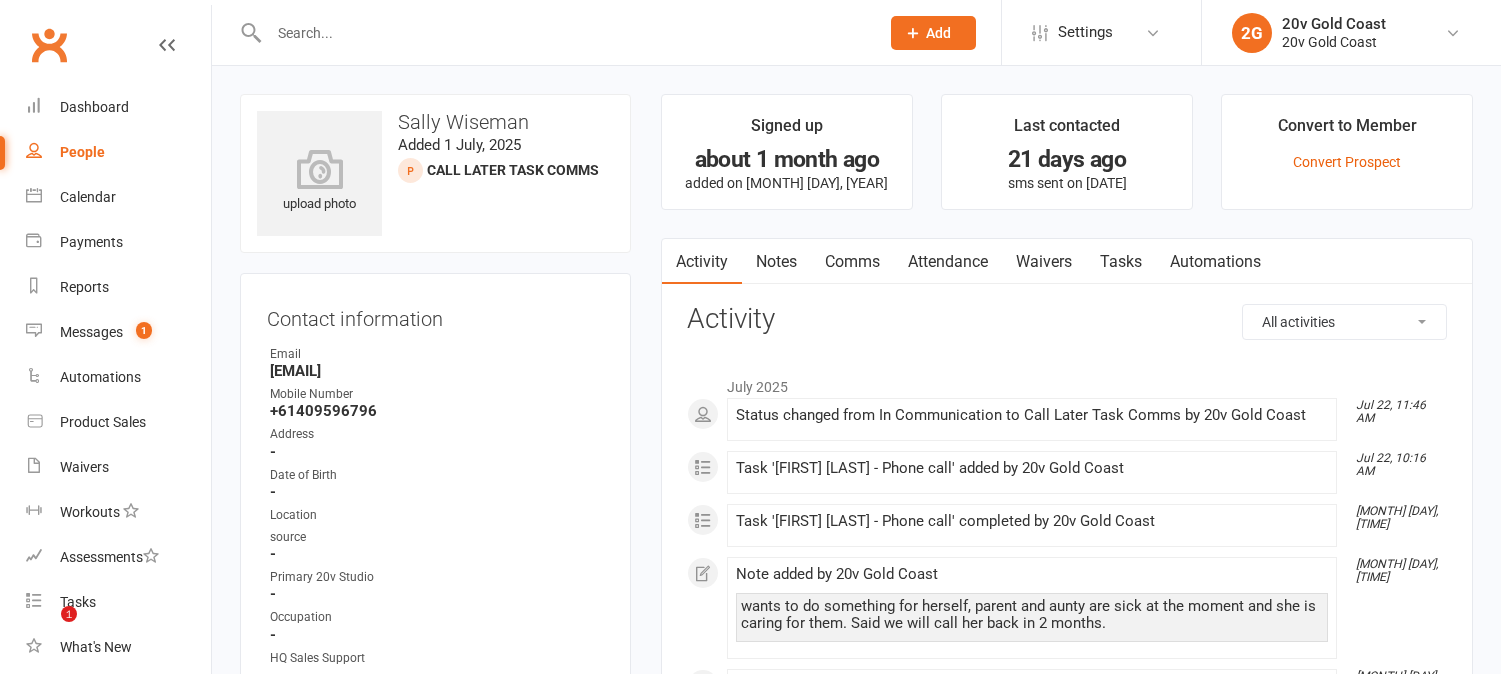 scroll, scrollTop: 0, scrollLeft: 0, axis: both 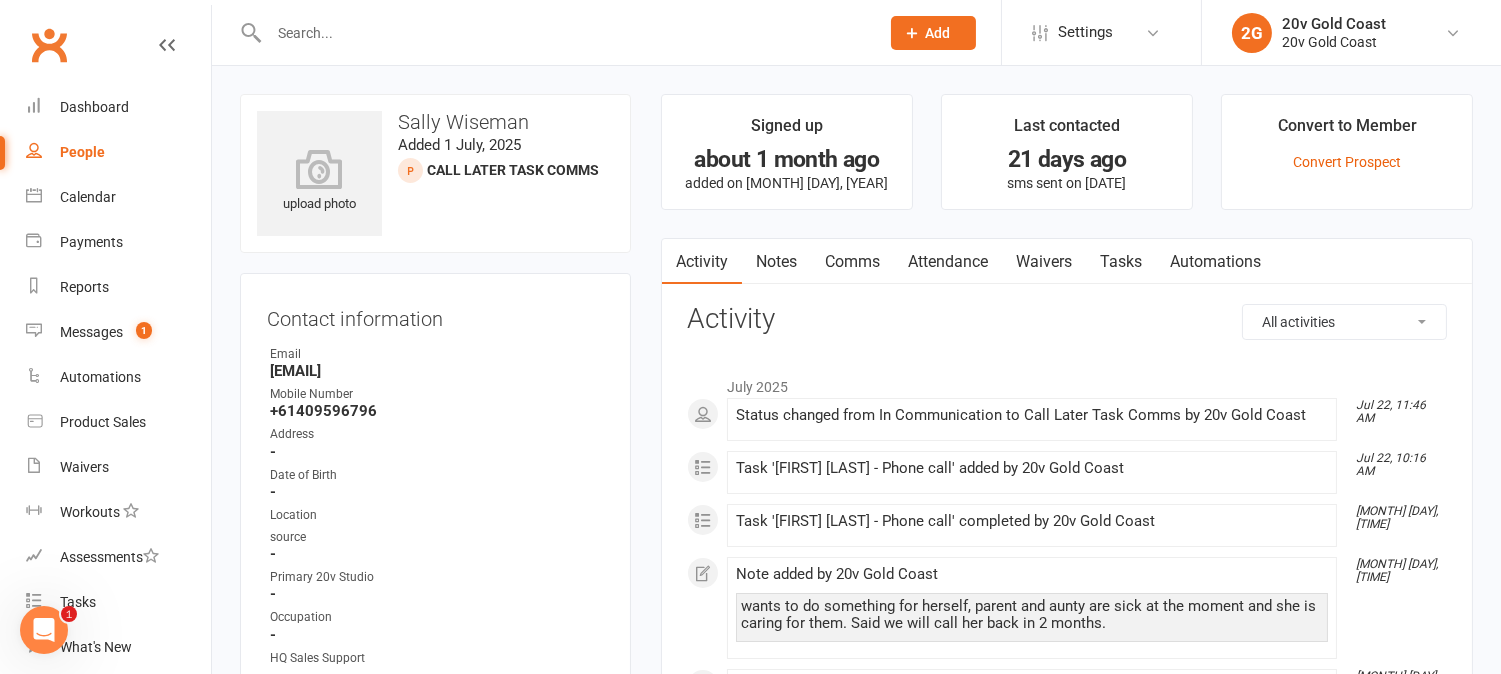click on "Activity Notes Comms Attendance Waivers Tasks Automations
All activities Bookings / Attendances Communications Notes Failed SMSes Gradings Members Memberships POS Sales Payments Credit Vouchers Prospects Reports Automations Tasks Waivers Workouts Kiosk Mode Consent Assessments Contact Flags Family Relationships Activity [MONTH] [YEAR] [MONTH] [DAY], [TIME] Status changed from In Communication to Call Later Task Comms by 20v Gold Coast   [MONTH] [DAY], [TIME] Task '[FIRST] [LAST] - Phone call' added by 20v Gold Coast   [MONTH] [DAY], [TIME] Task '[FIRST] [LAST] - Phone call' completed by 20v Gold Coast   [MONTH] [DAY], [TIME] Note added by 20v Gold Coast   wants to do something for herself, parent and aunty are sick at the moment and she is caring for them. Said we will call her back in 2 months.  [MONTH] [DAY], [TIME] Status changed from Call Later Task Comms to In Communication by 20v Gold Coast   [MONTH] [DAY], [TIME] Status changed from [DATE] to Call Later Task Comms by 20v Gold Coast   [MONTH] [DAY], [TIME]   [MONTH] [DAY], [TIME]   [MONTH] [DAY], [TIME]" at bounding box center [1067, 1365] 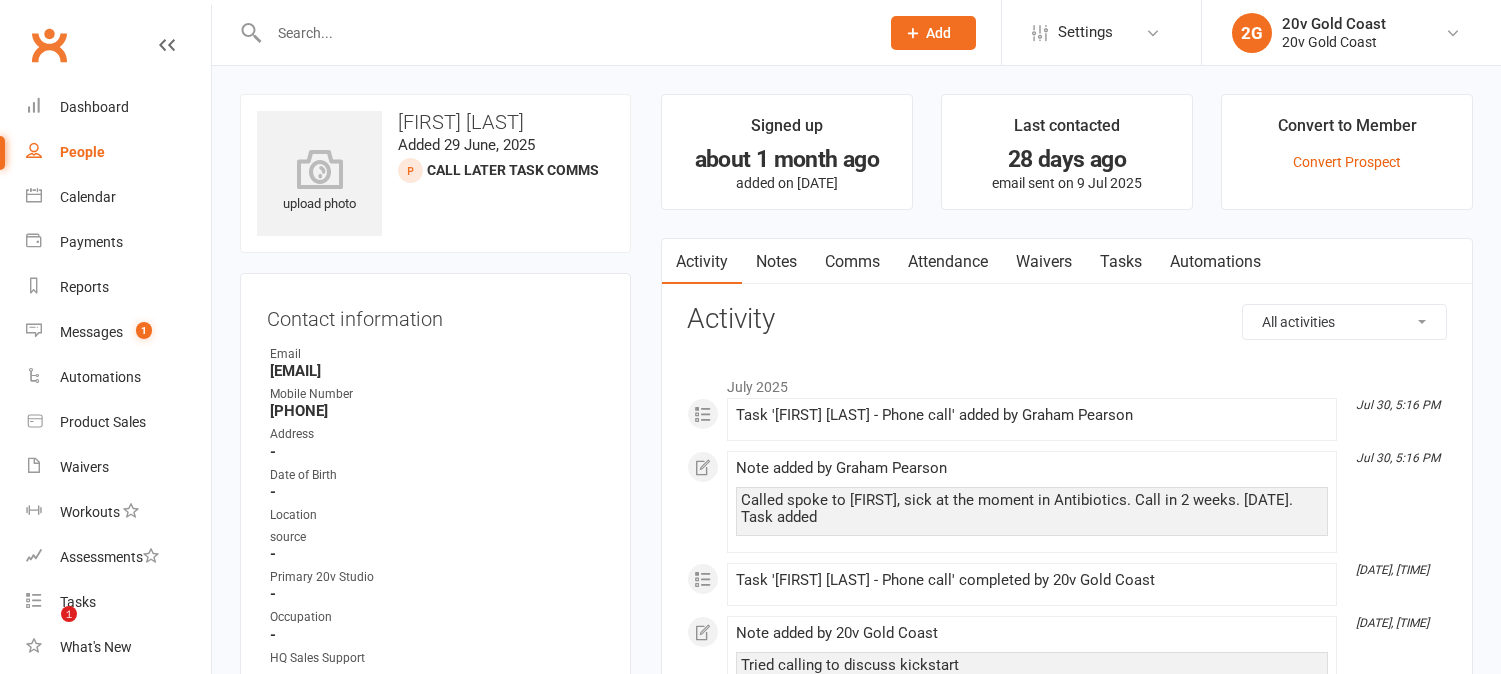 scroll, scrollTop: 0, scrollLeft: 0, axis: both 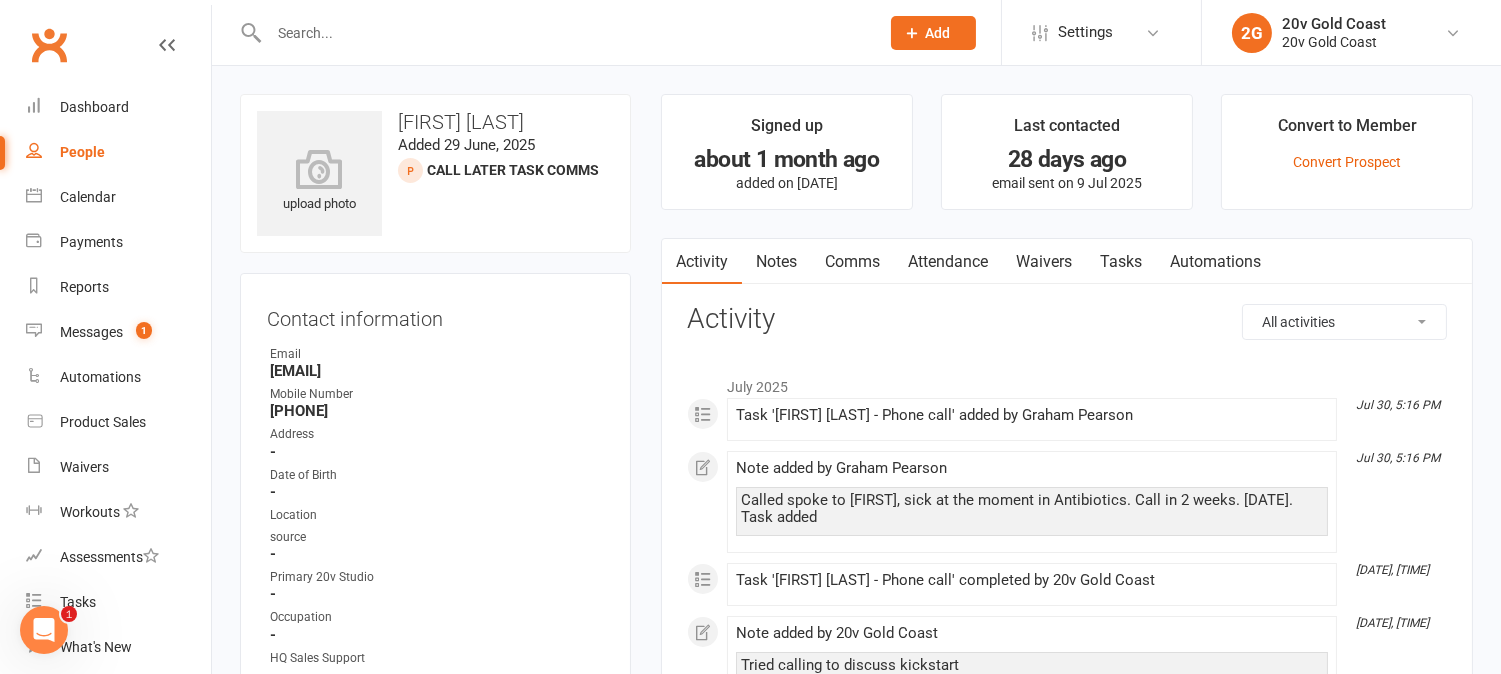 click on "Tasks" at bounding box center (1121, 262) 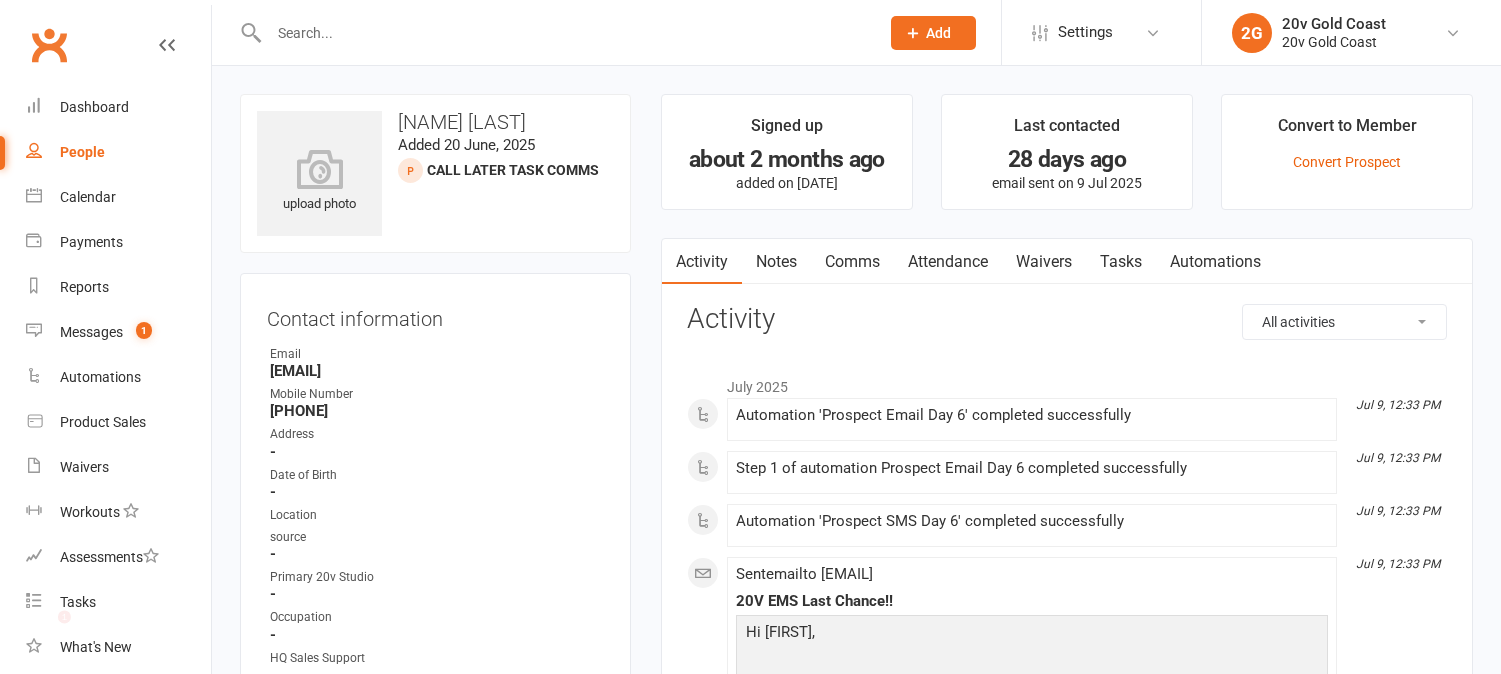 scroll, scrollTop: 0, scrollLeft: 0, axis: both 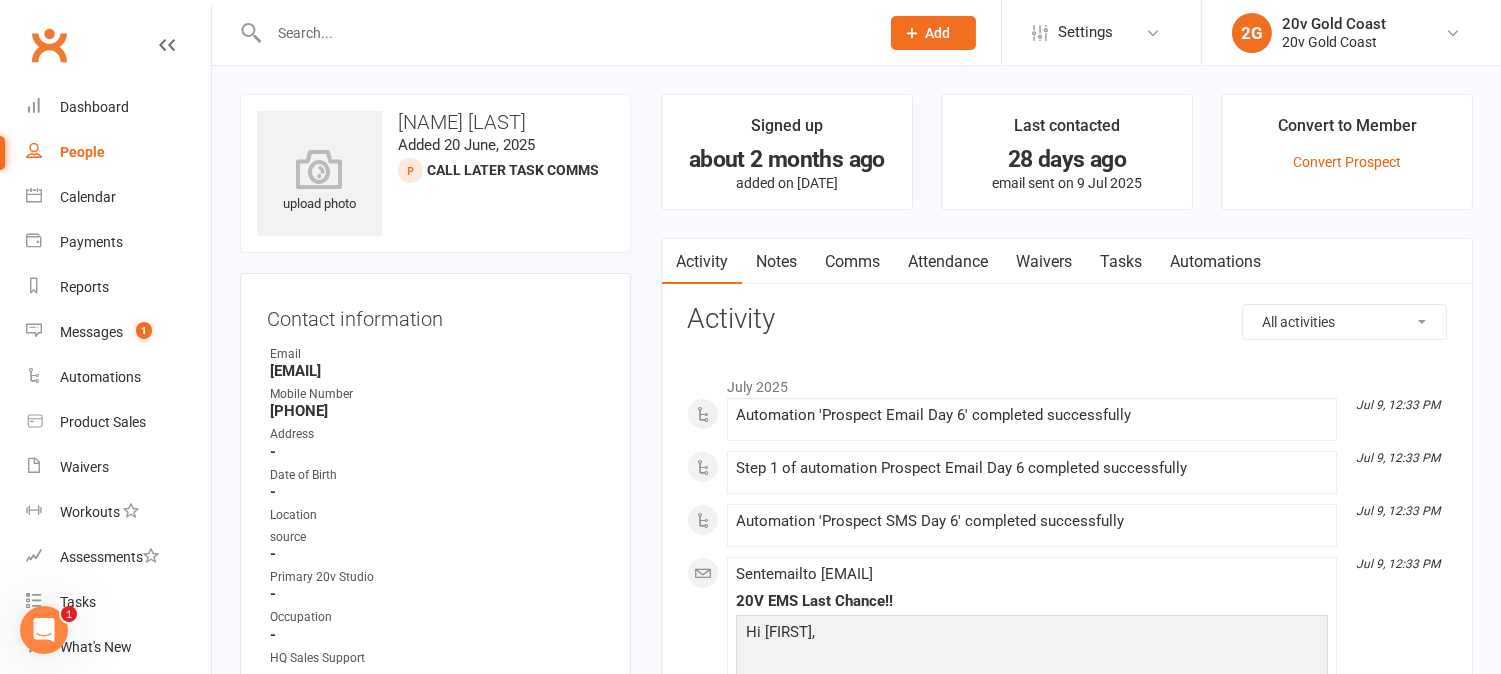click on "Tasks" at bounding box center (1121, 262) 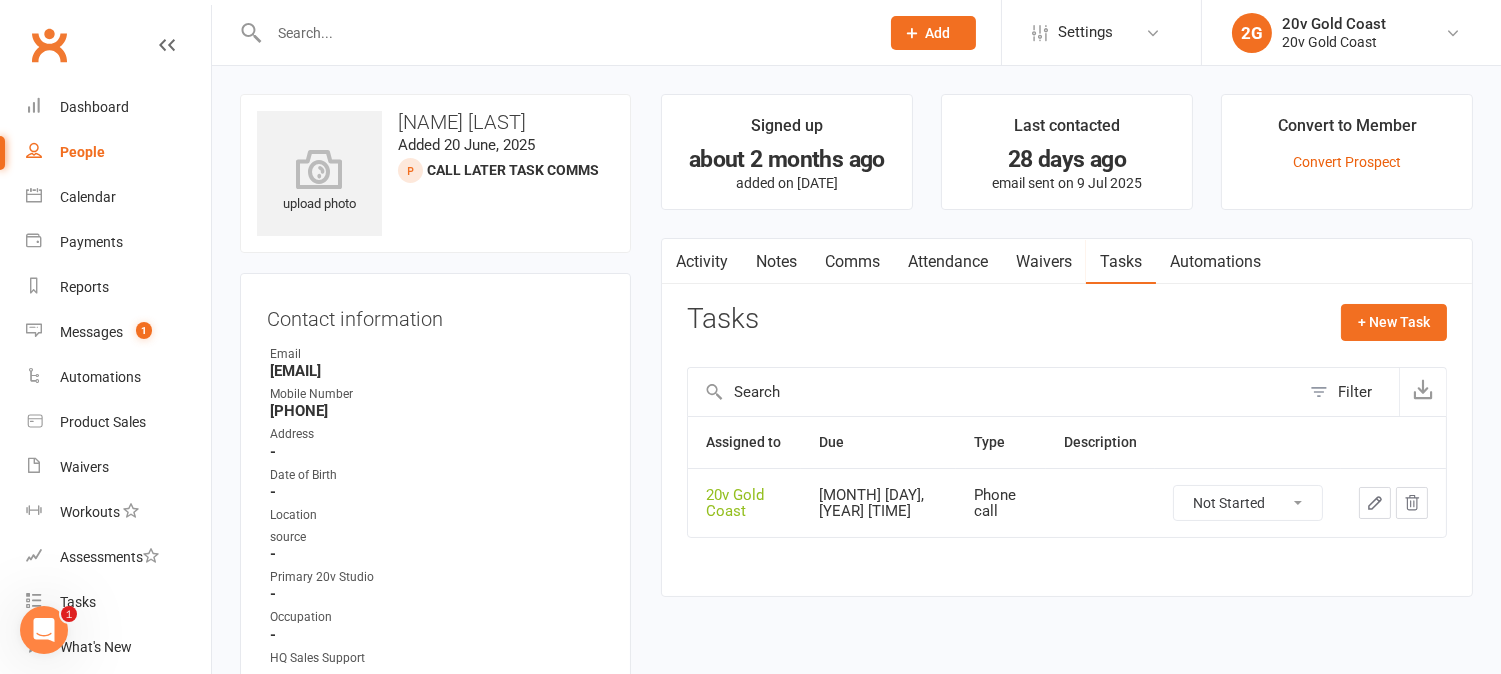 click 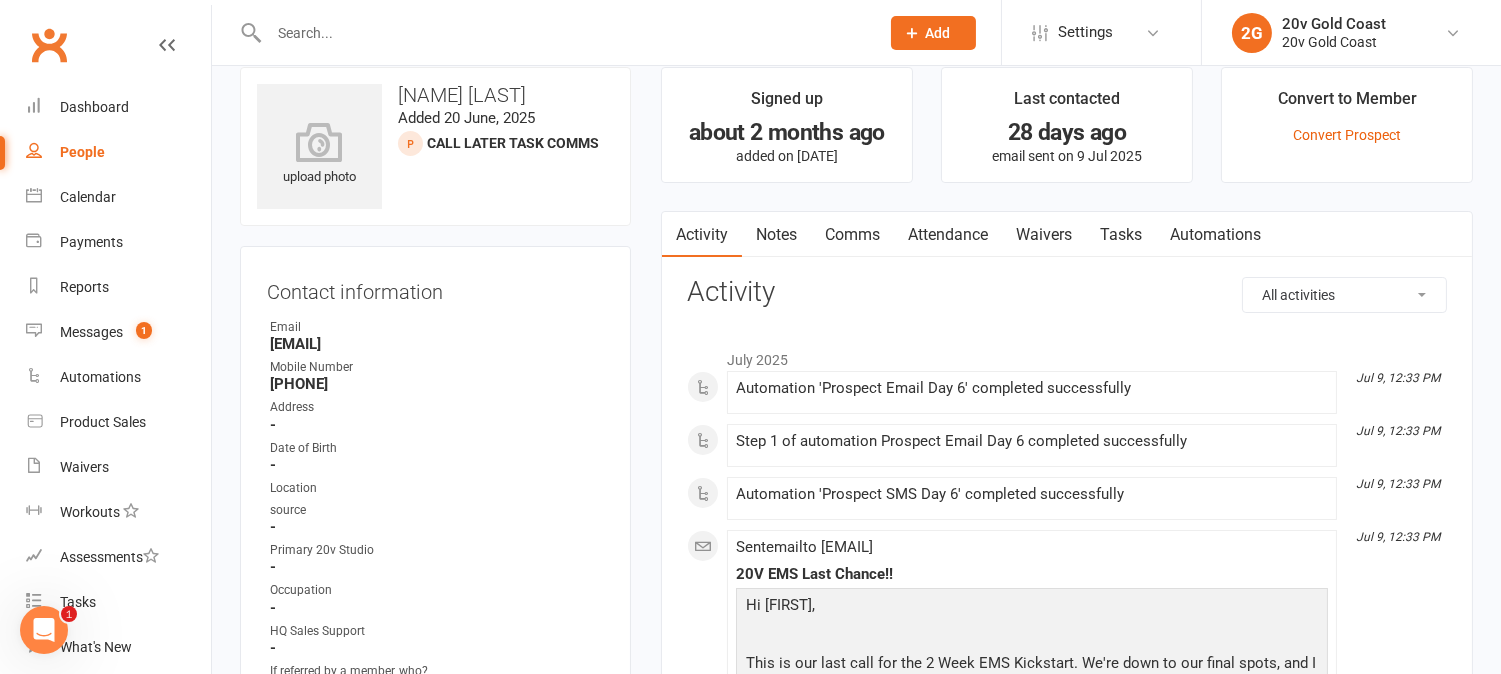 scroll, scrollTop: 0, scrollLeft: 0, axis: both 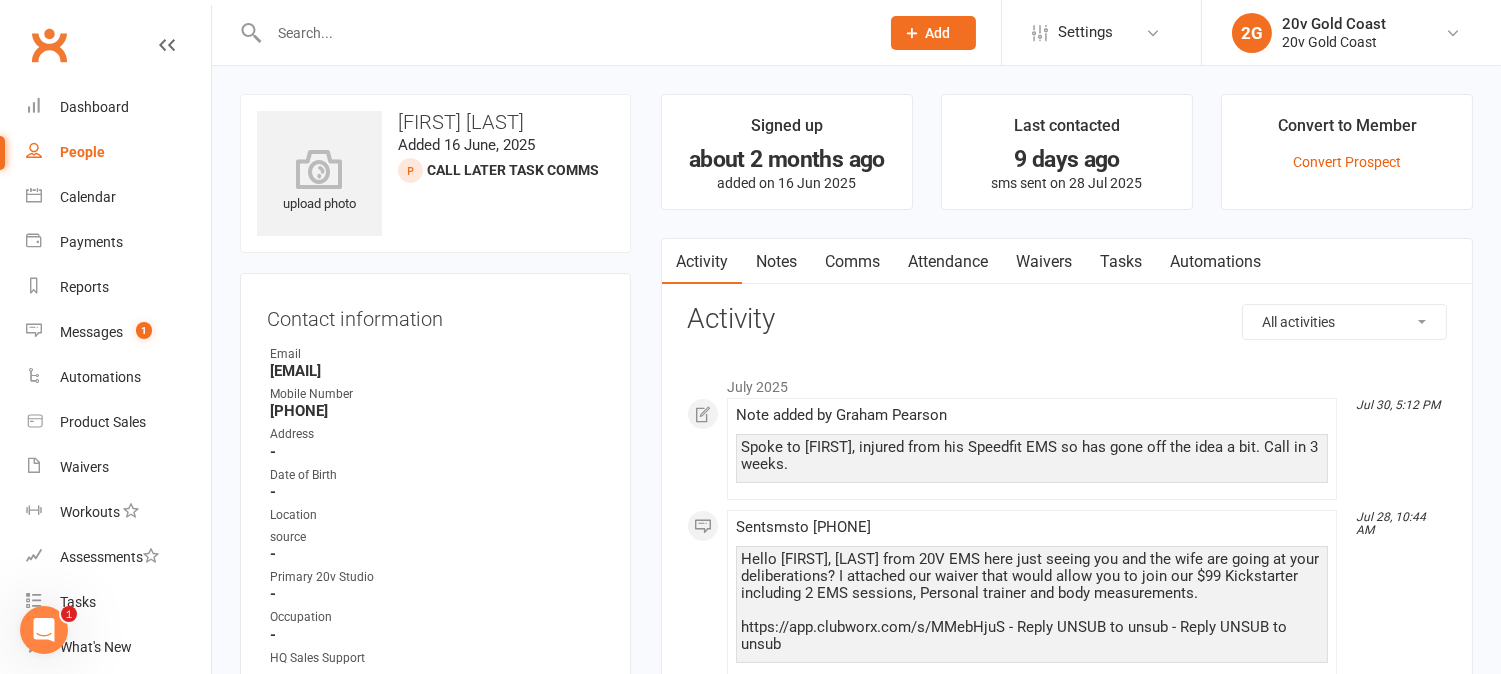 click on "Tasks" at bounding box center [1121, 262] 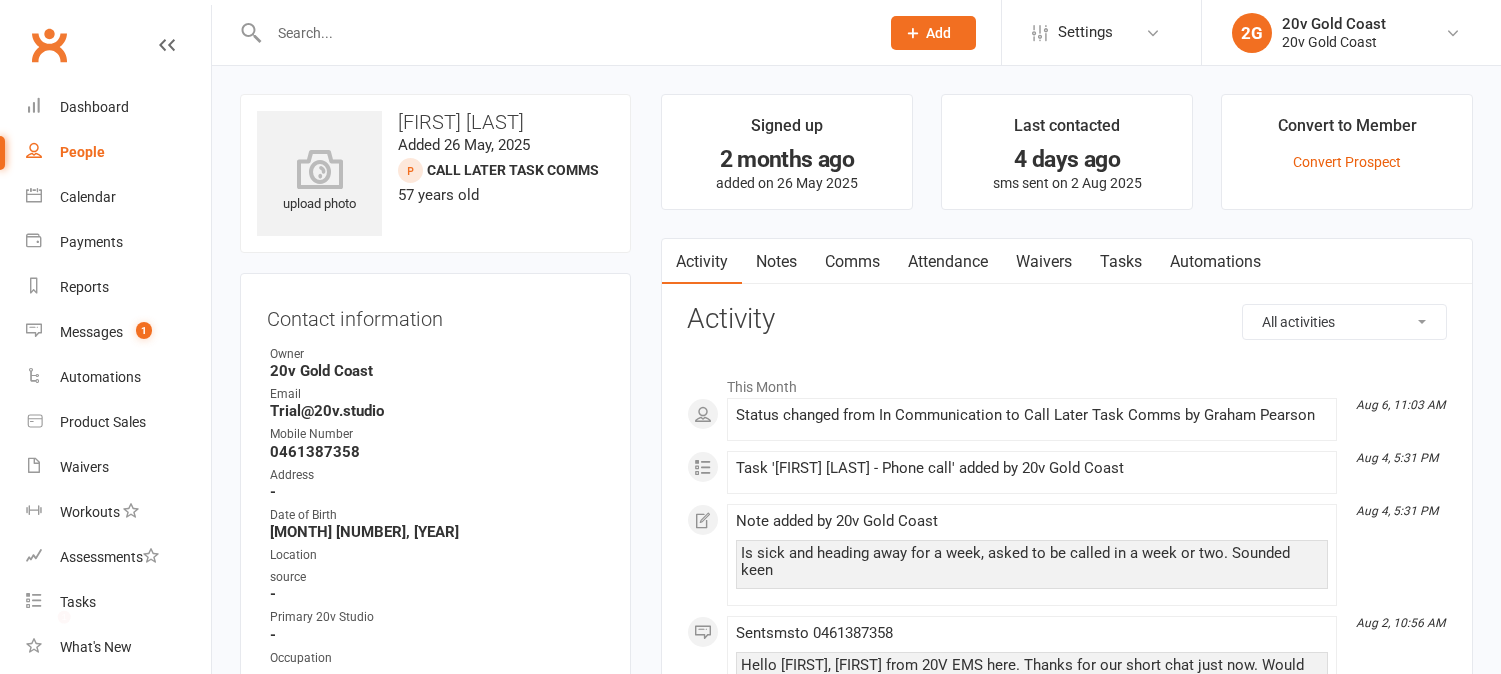 scroll, scrollTop: 0, scrollLeft: 0, axis: both 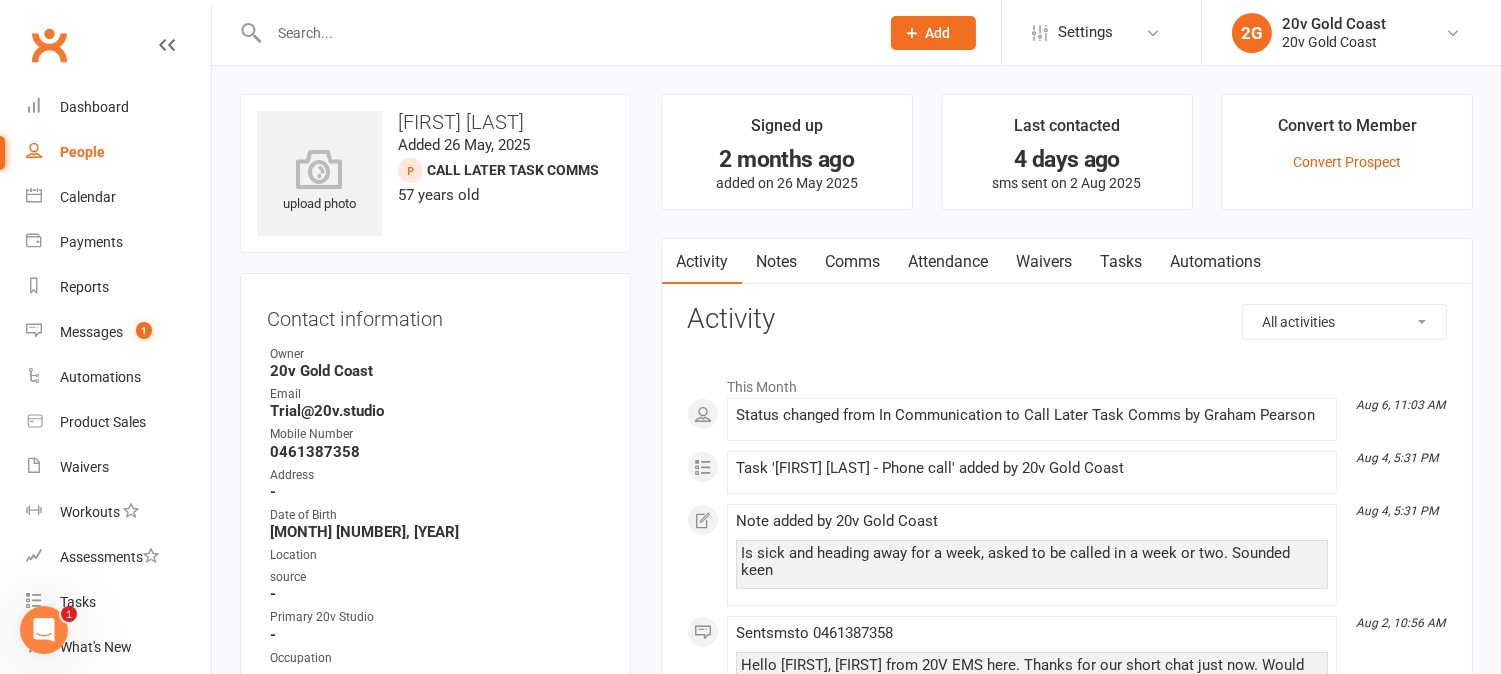 click on "Tasks" at bounding box center (1121, 262) 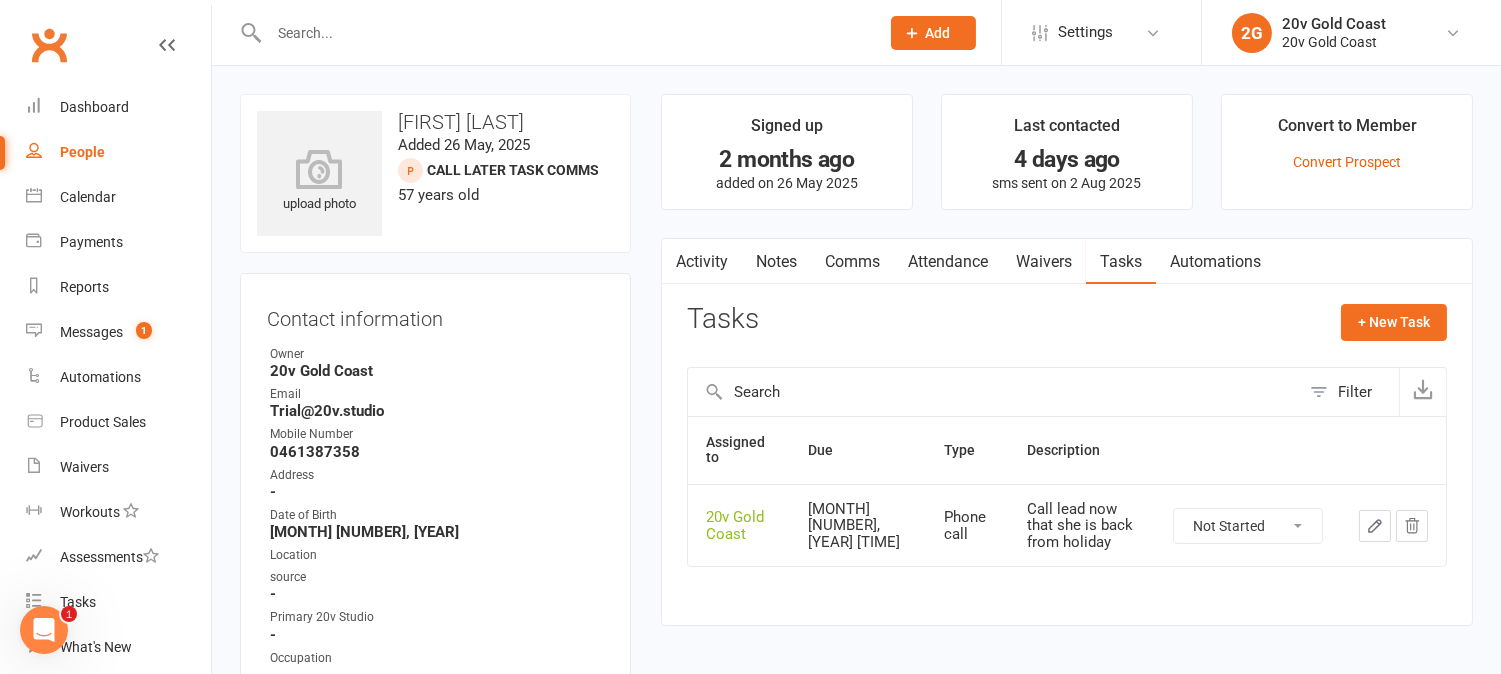 click on "Activity" at bounding box center (702, 262) 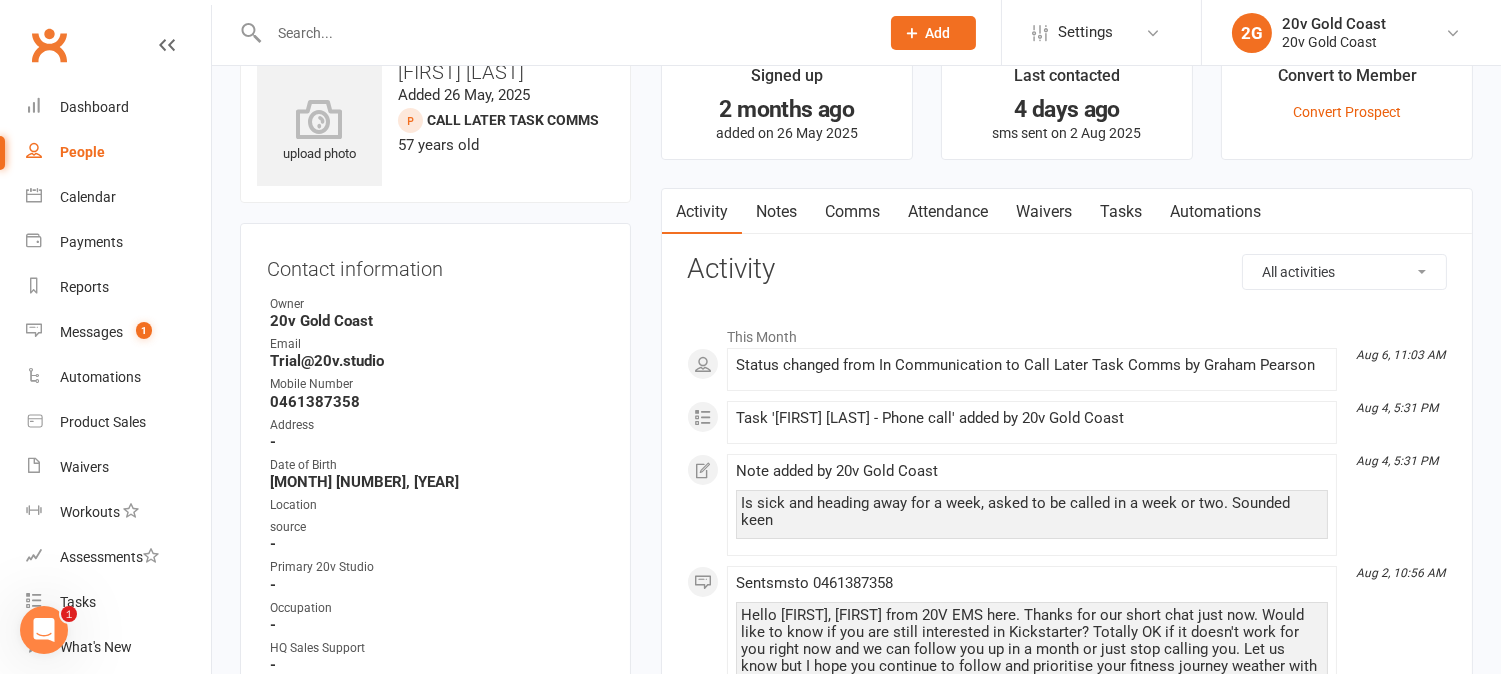 scroll, scrollTop: 0, scrollLeft: 0, axis: both 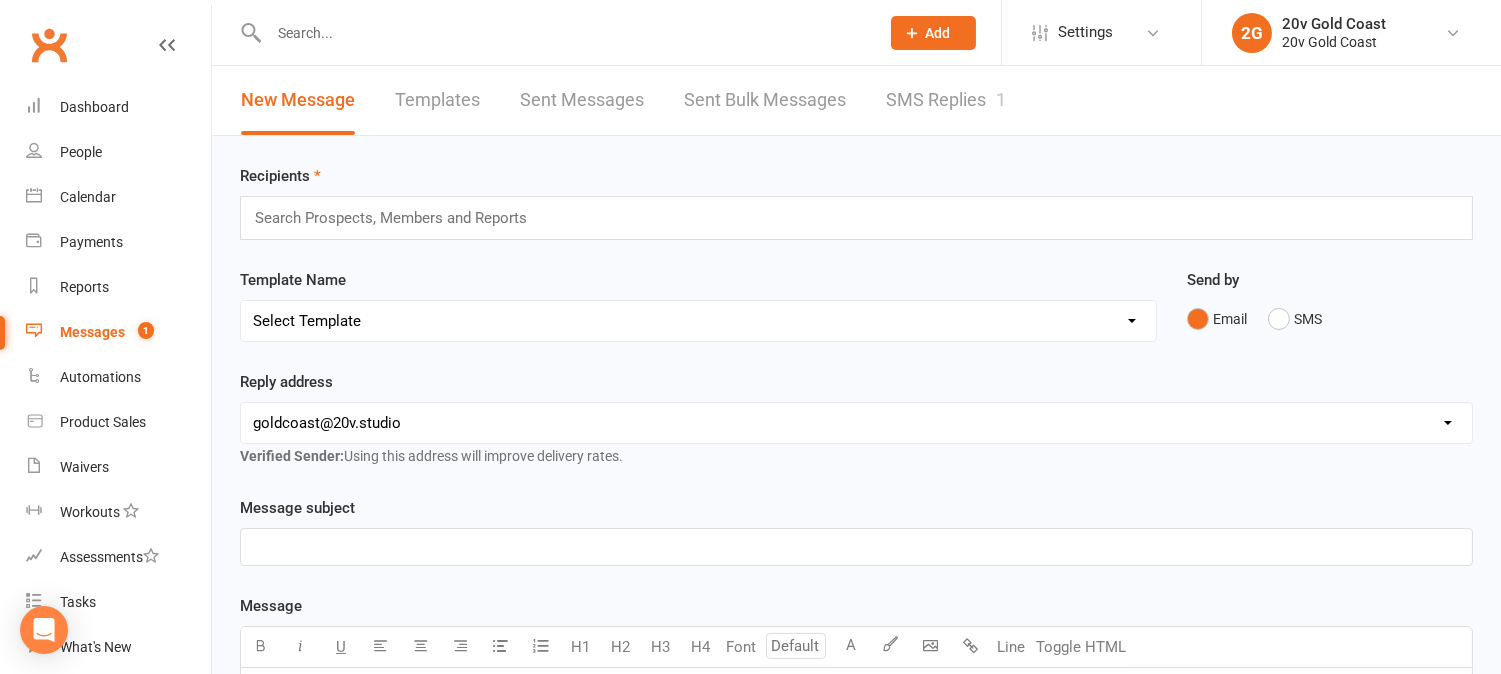 click on "SMS Replies  1" at bounding box center (946, 100) 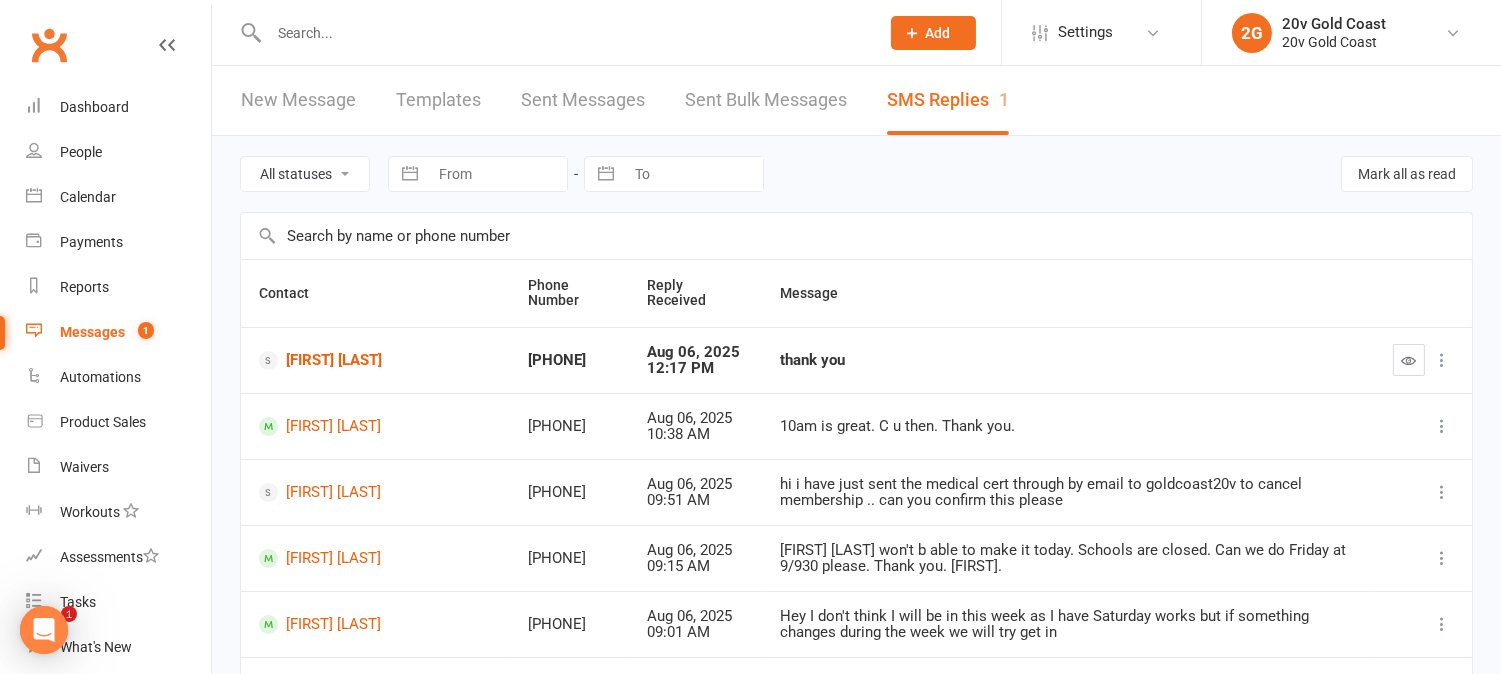 scroll, scrollTop: 0, scrollLeft: 0, axis: both 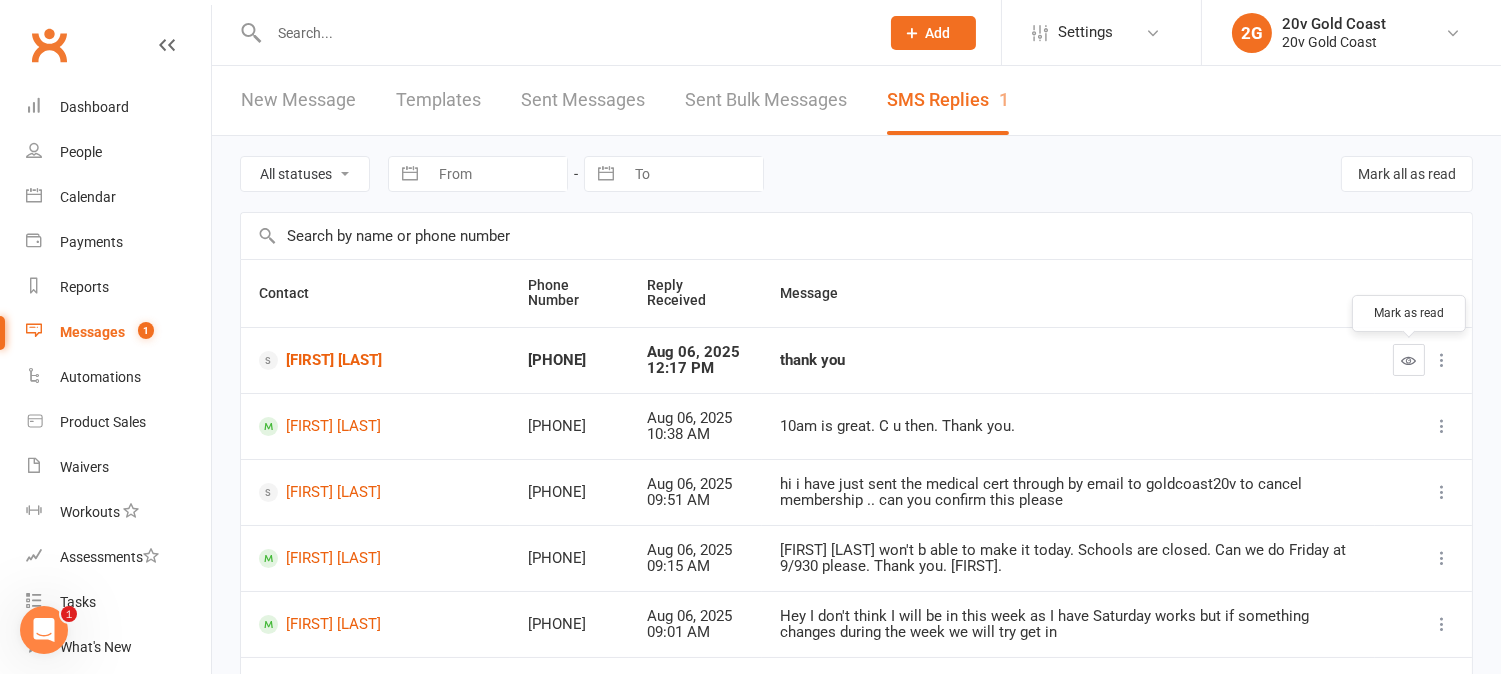 click at bounding box center (1409, 360) 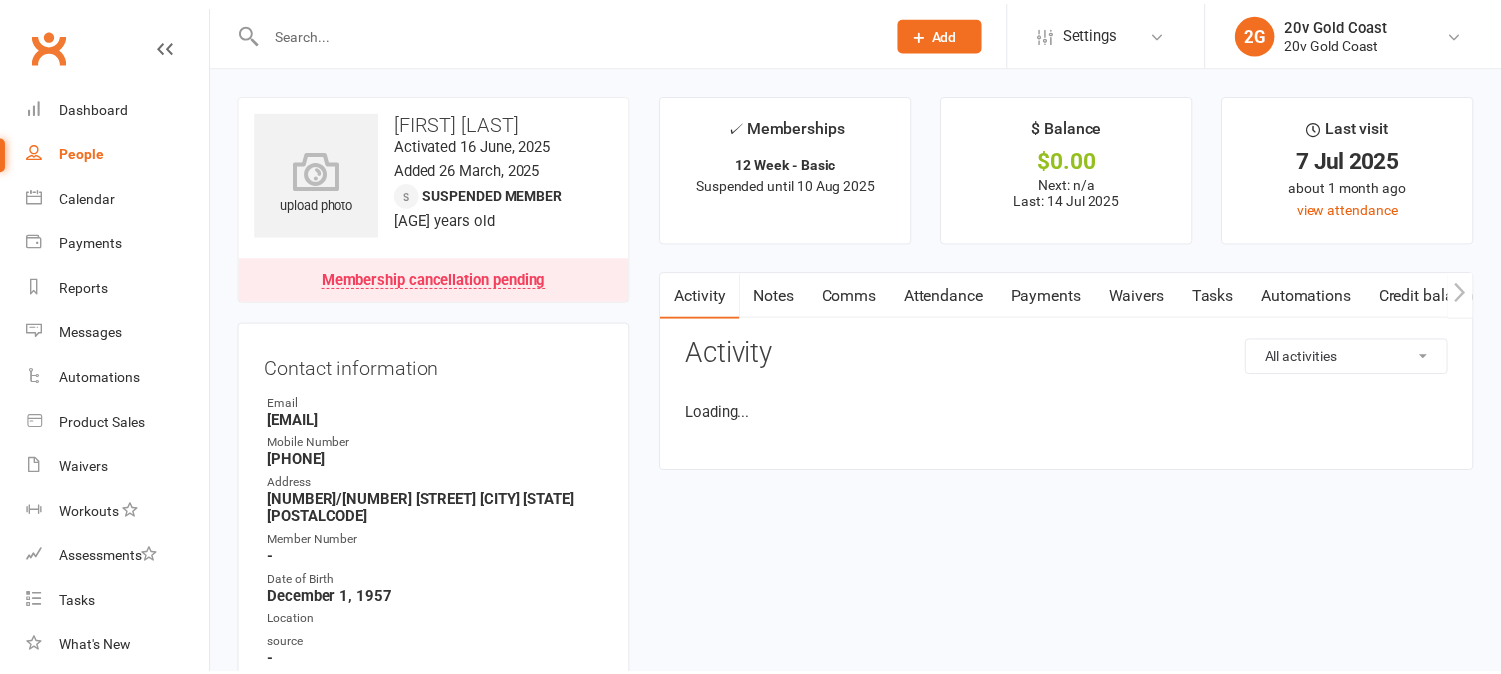 scroll, scrollTop: 0, scrollLeft: 0, axis: both 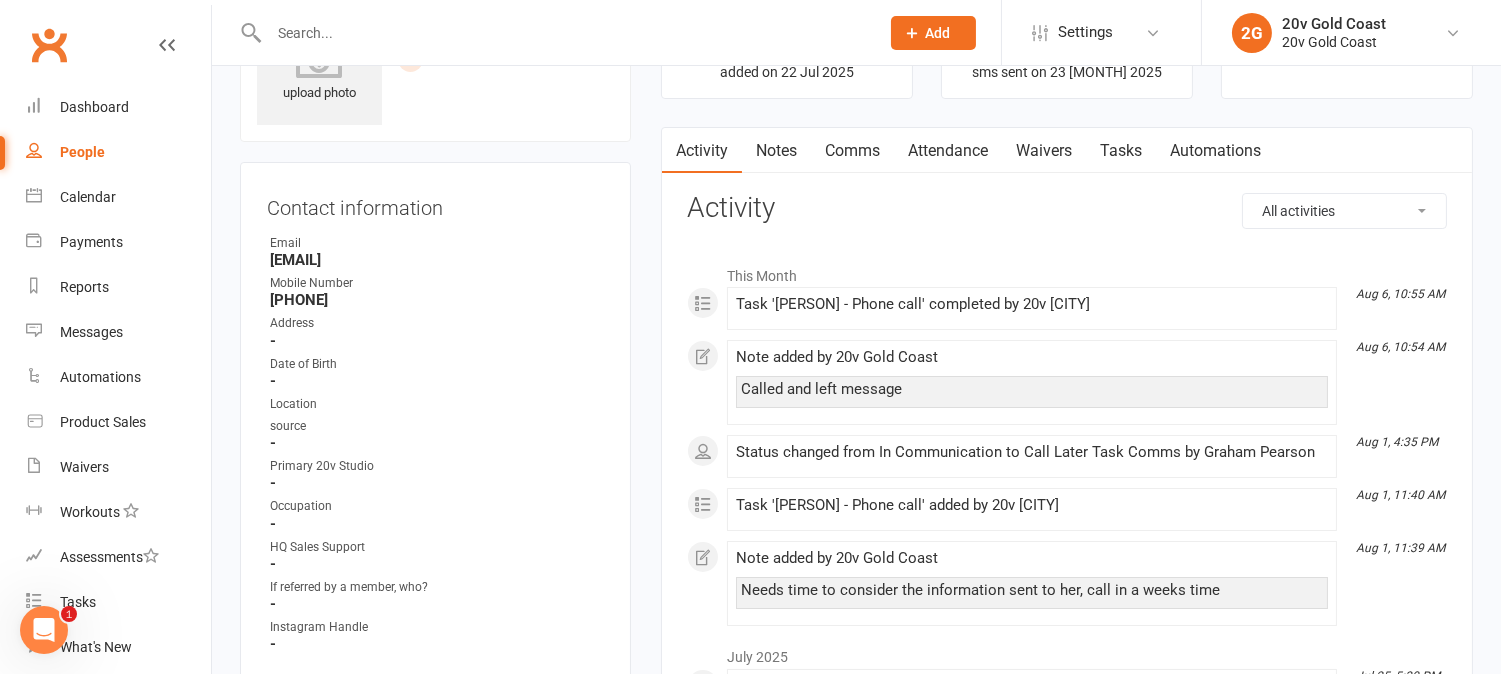 click on "Comms" at bounding box center (852, 151) 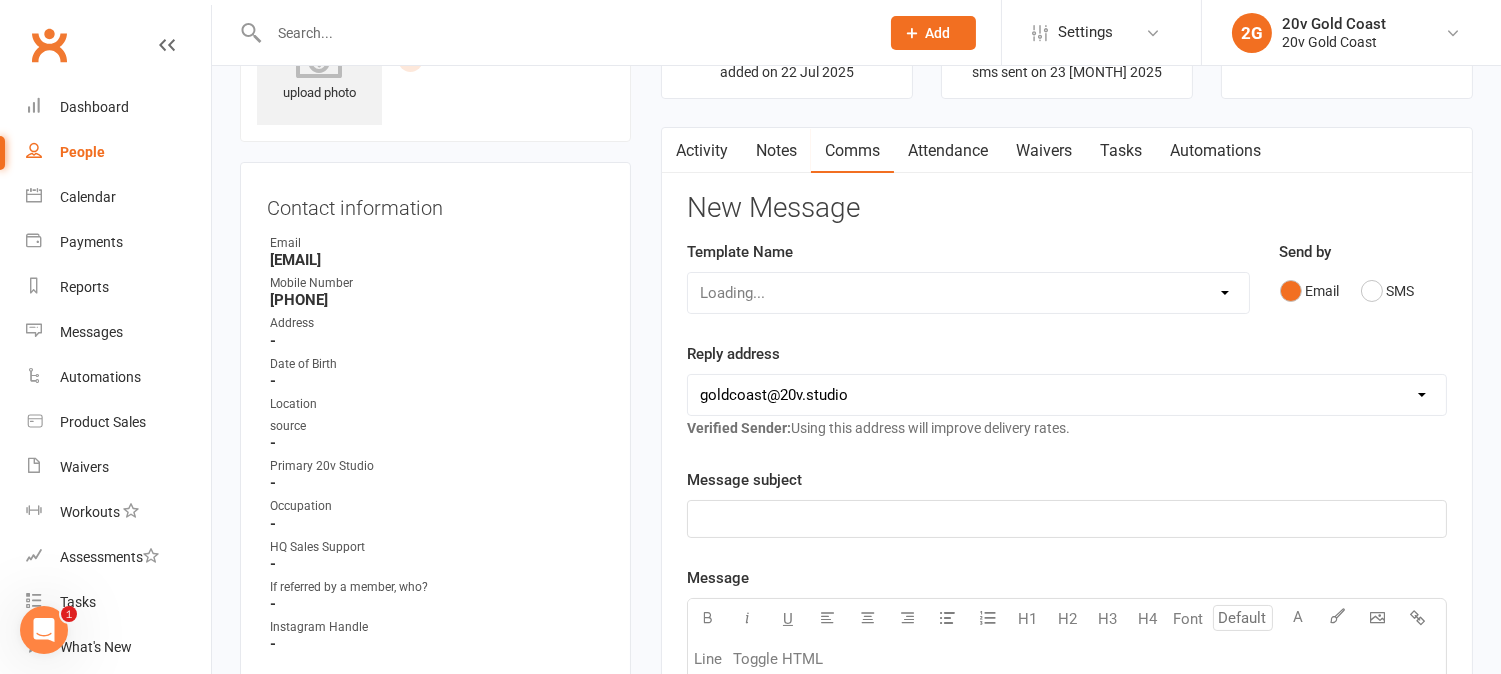 click on "Notes" at bounding box center (776, 151) 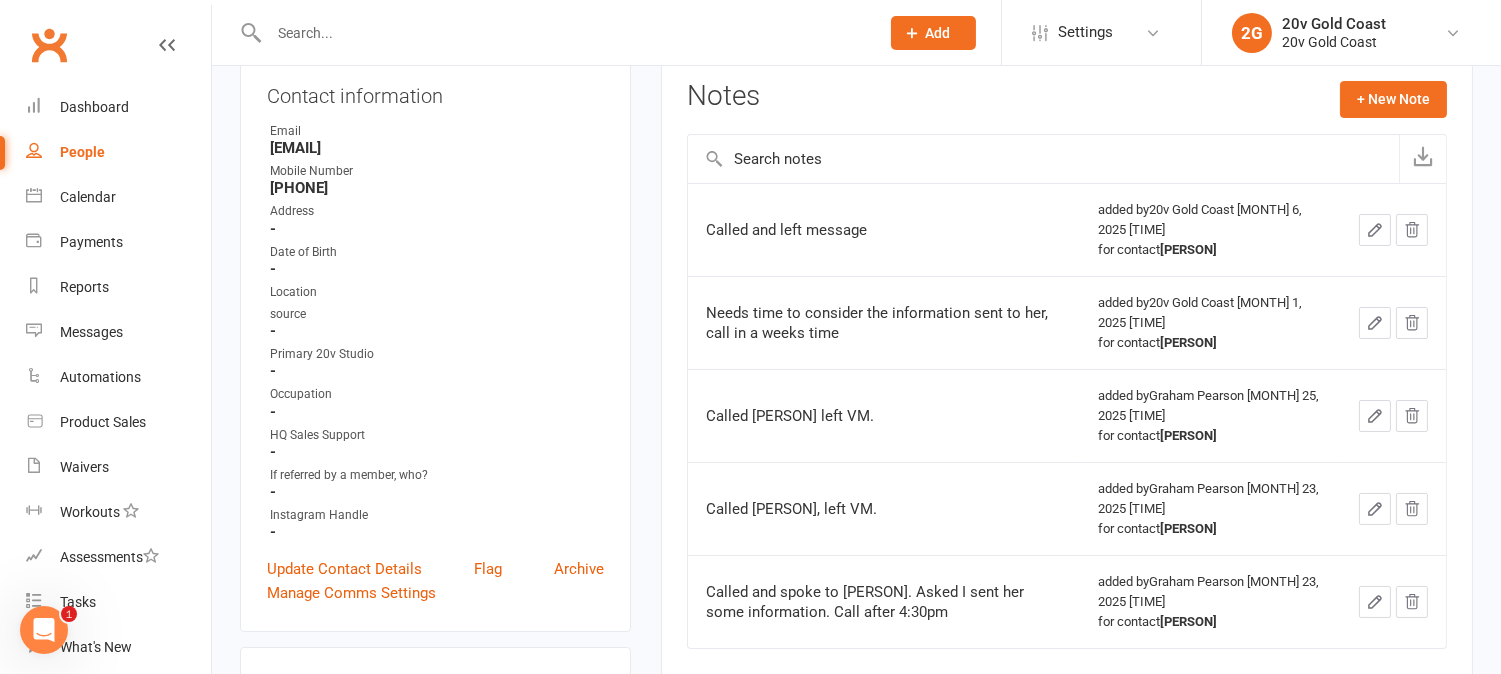 scroll, scrollTop: 0, scrollLeft: 0, axis: both 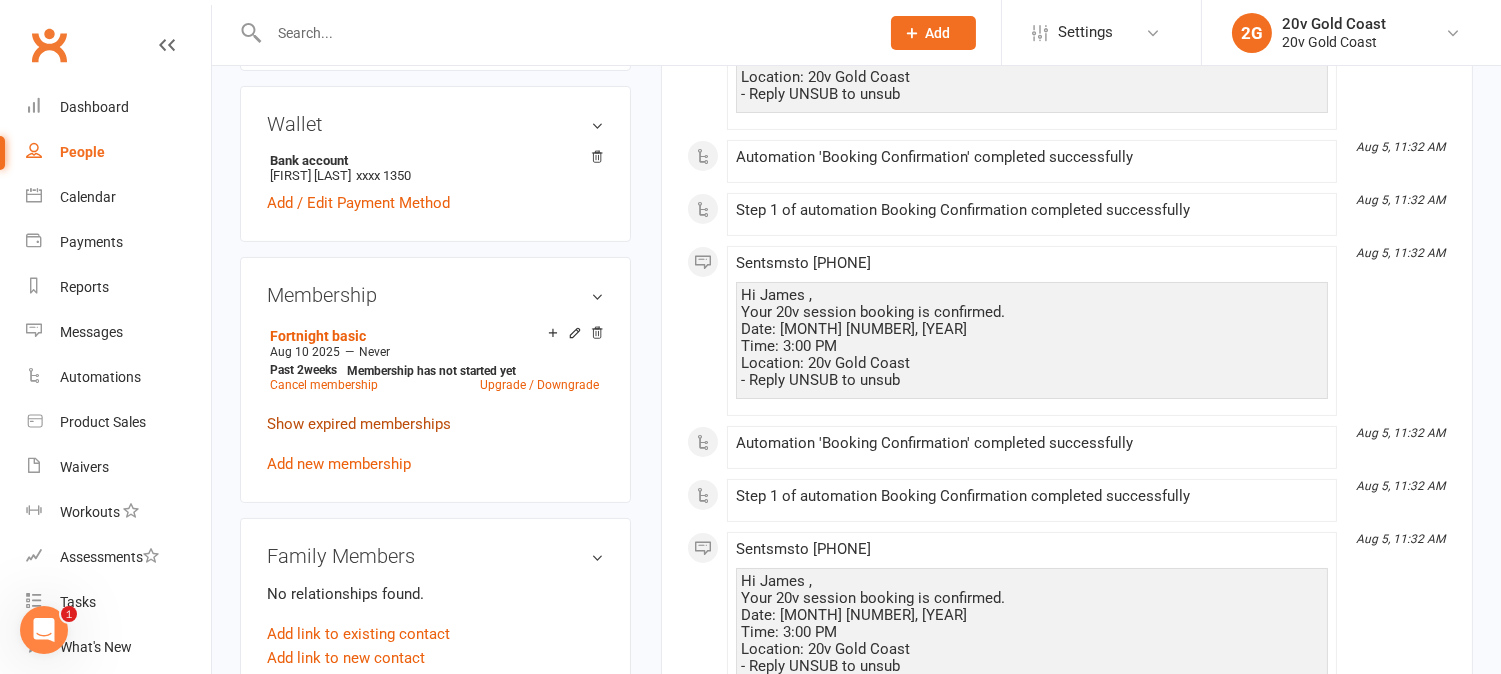 click on "Show expired memberships" at bounding box center [359, 424] 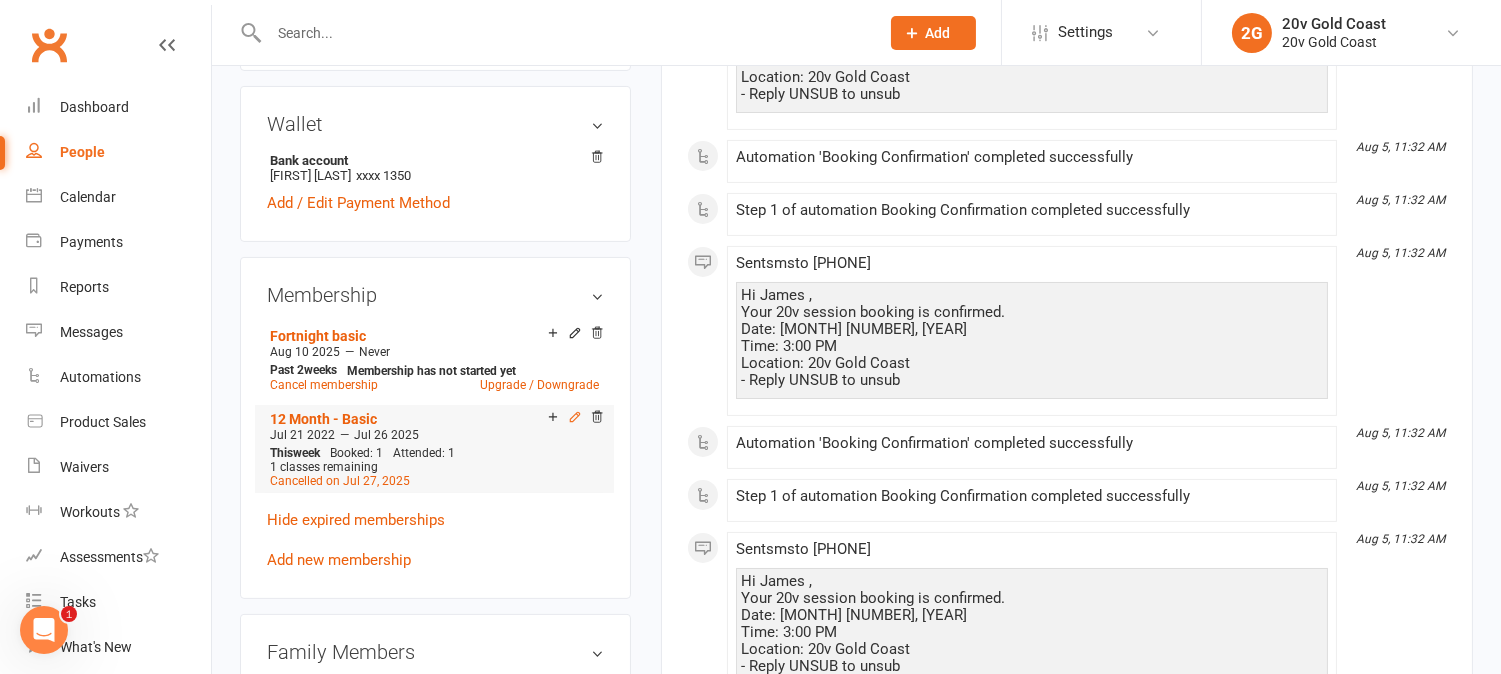 click 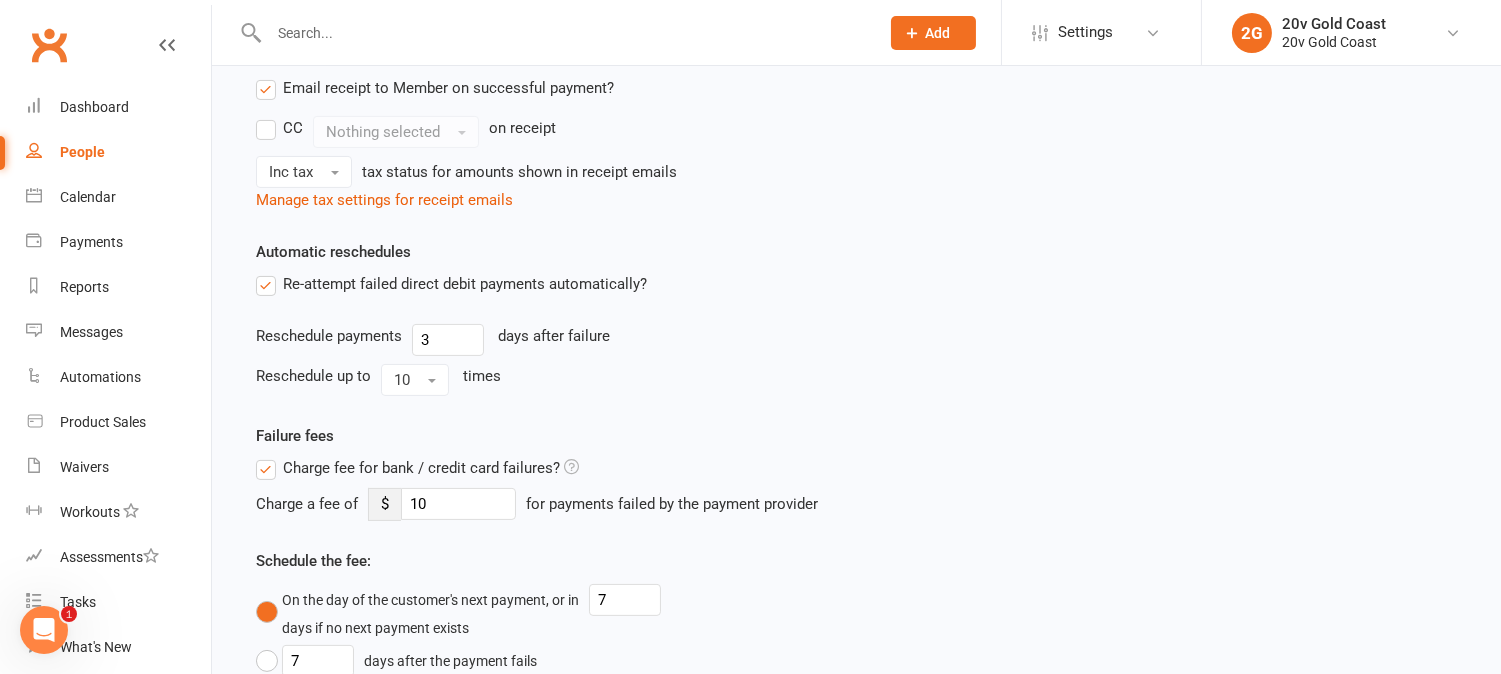 scroll, scrollTop: 0, scrollLeft: 0, axis: both 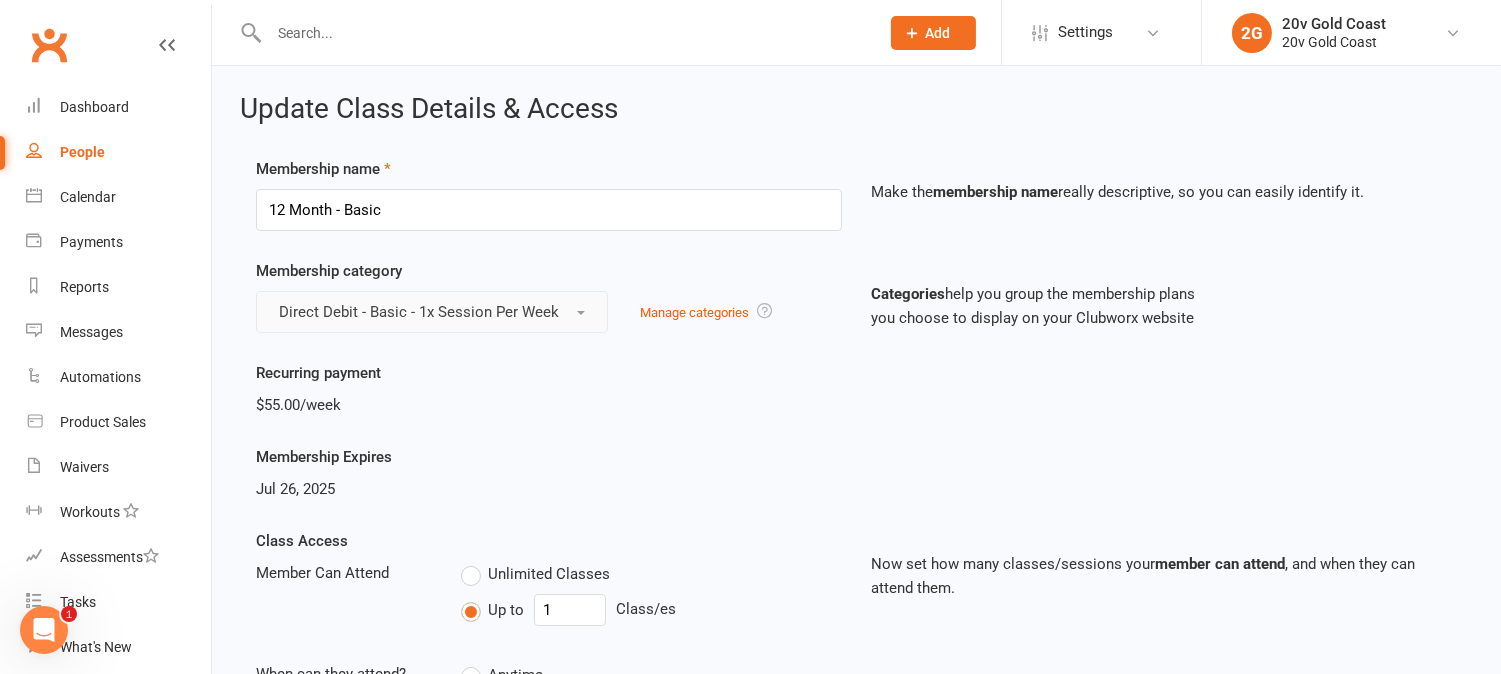 click on "Direct Debit - Basic - 1x Session Per Week" at bounding box center [432, 312] 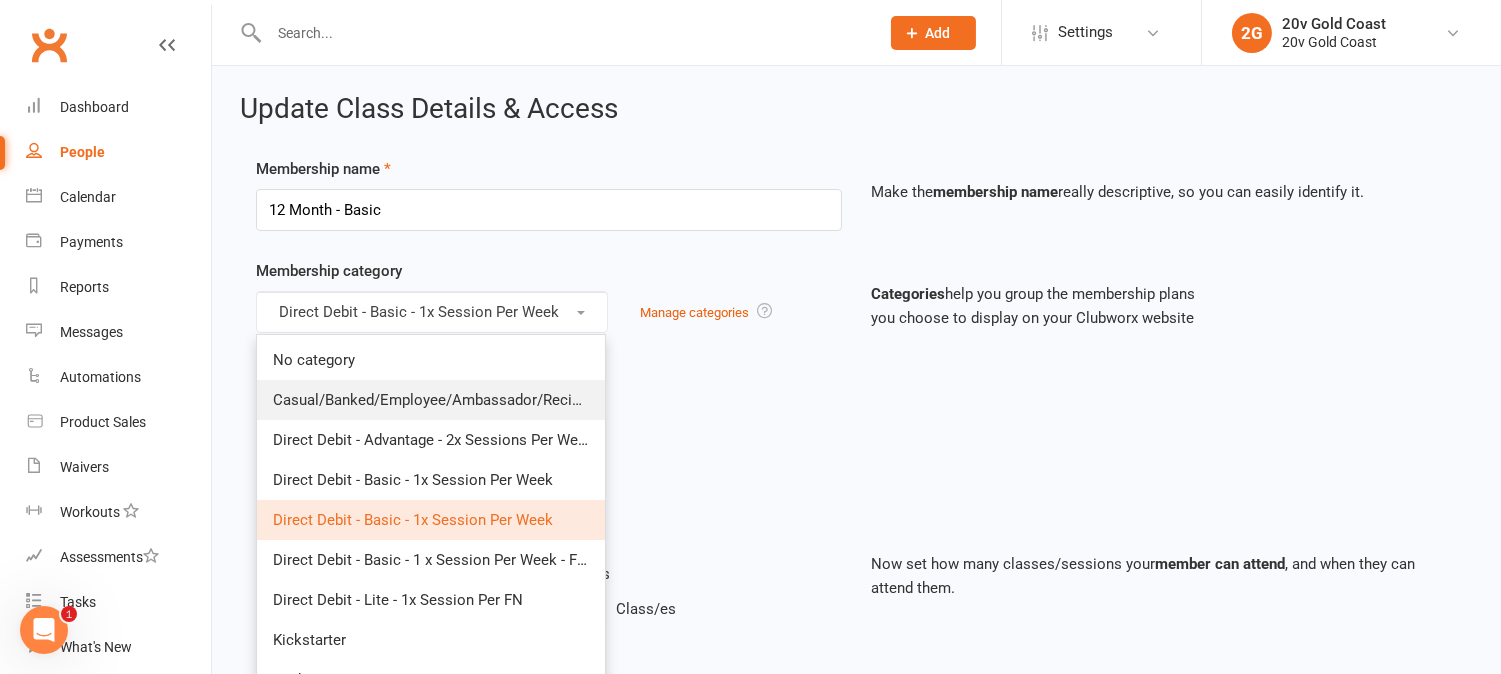 click on "Casual/Banked/Employee/Ambassador/Reciprocal" at bounding box center (443, 400) 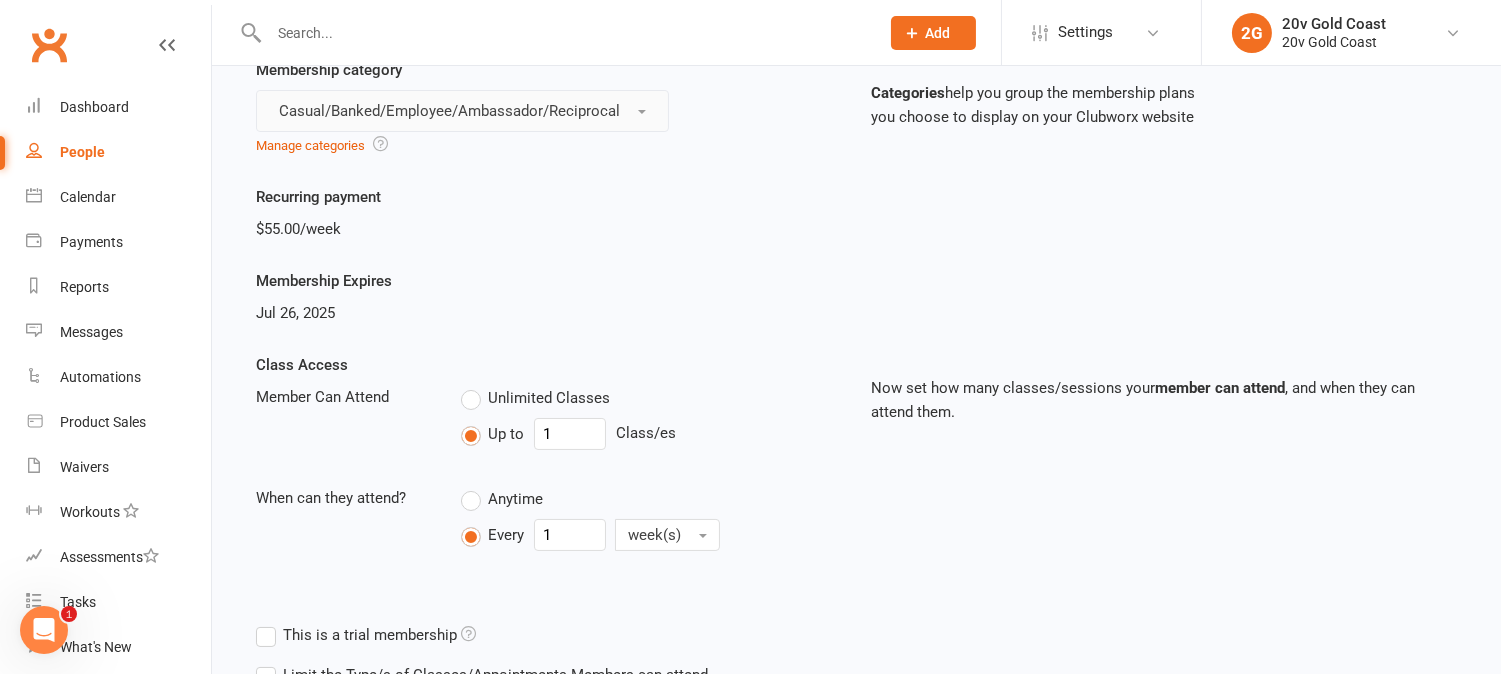 scroll, scrollTop: 63, scrollLeft: 0, axis: vertical 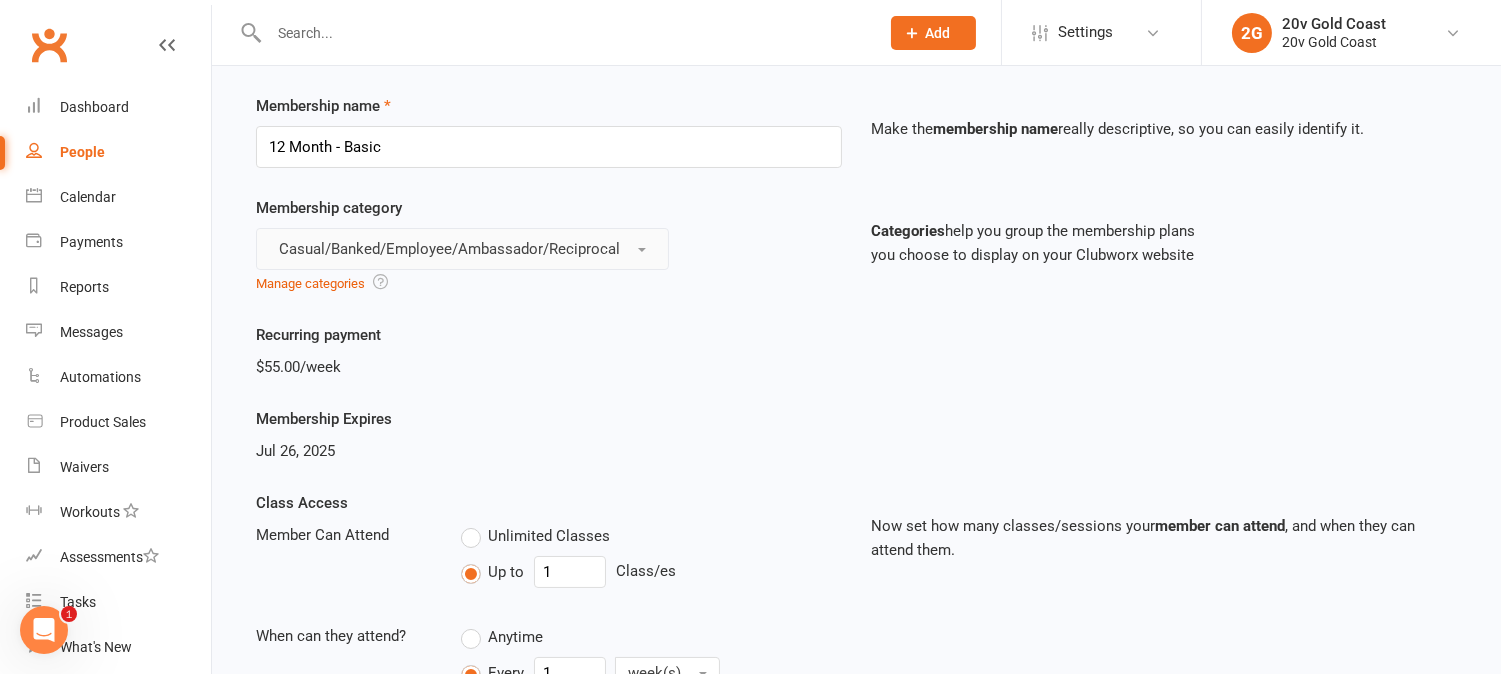 click on "Casual/Banked/Employee/Ambassador/Reciprocal" at bounding box center [462, 249] 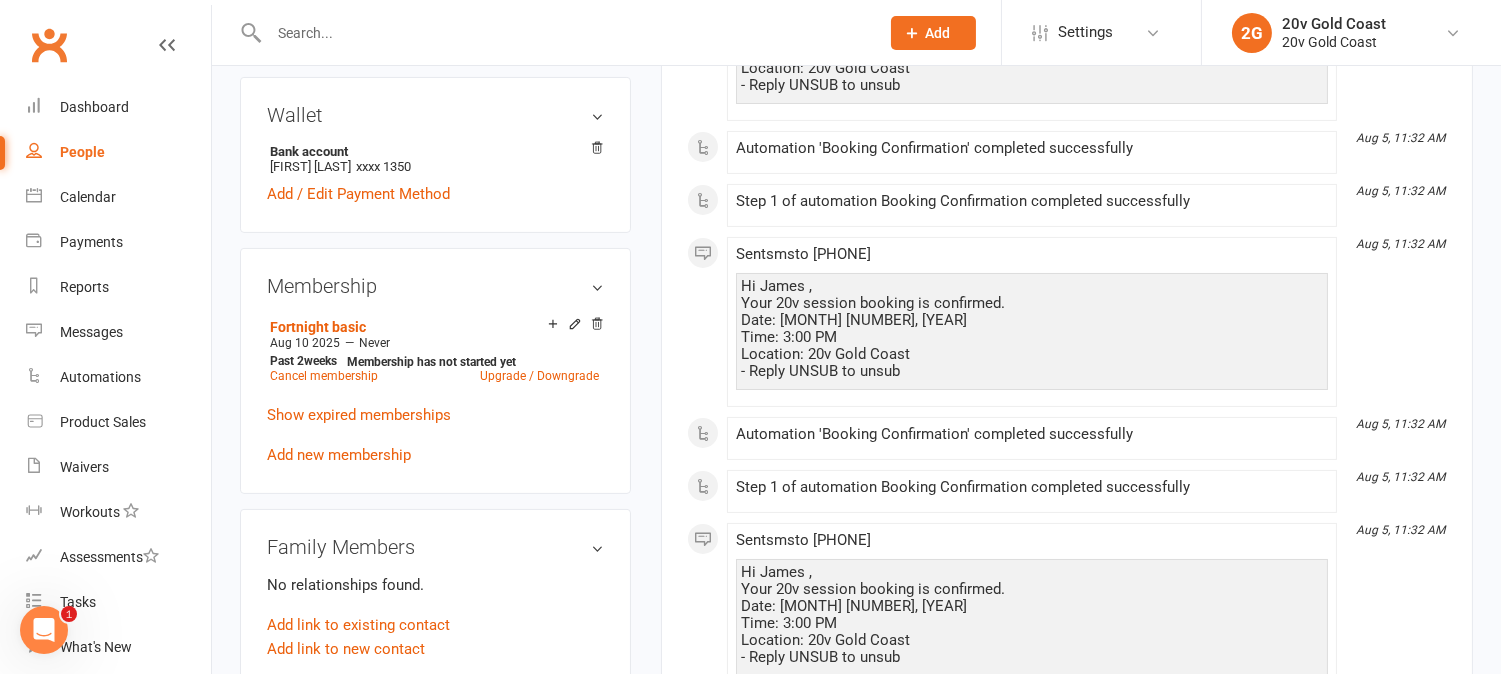 scroll, scrollTop: 1000, scrollLeft: 0, axis: vertical 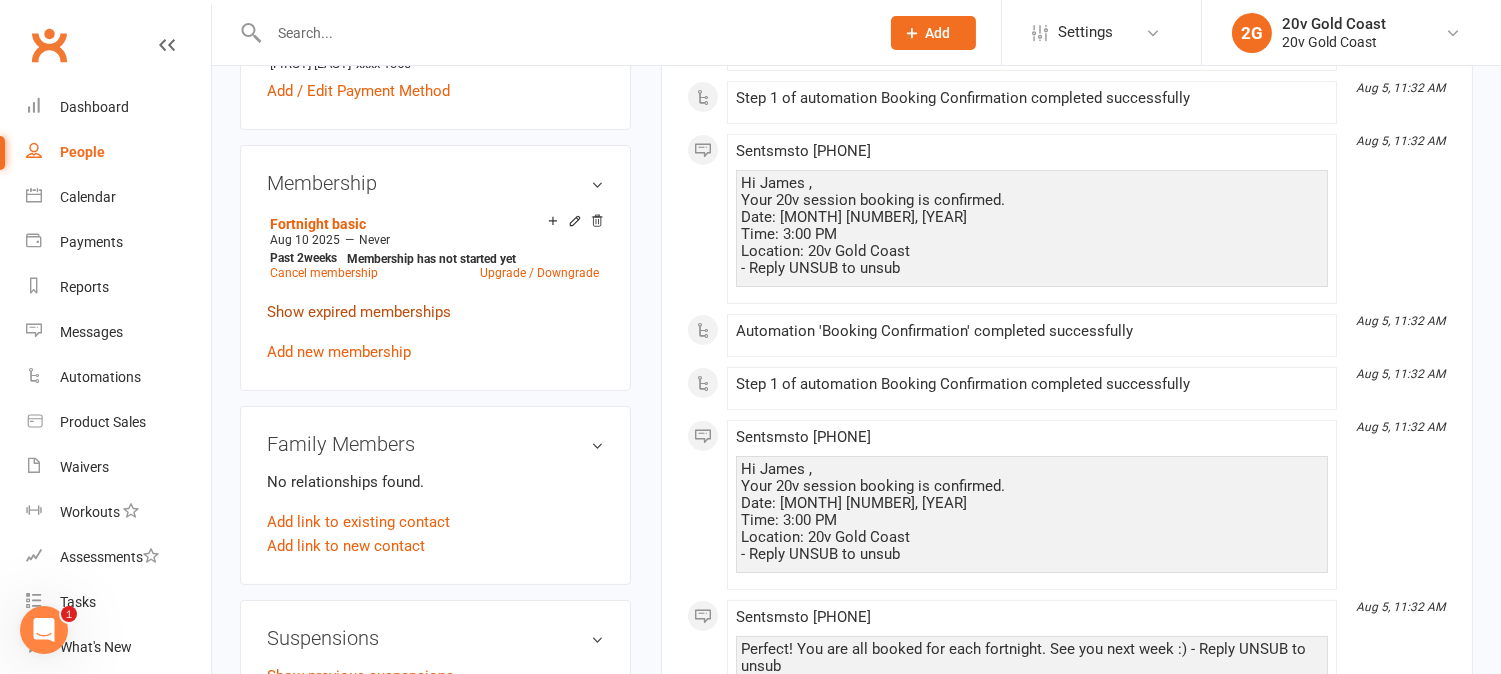 click on "Show expired memberships" at bounding box center [359, 312] 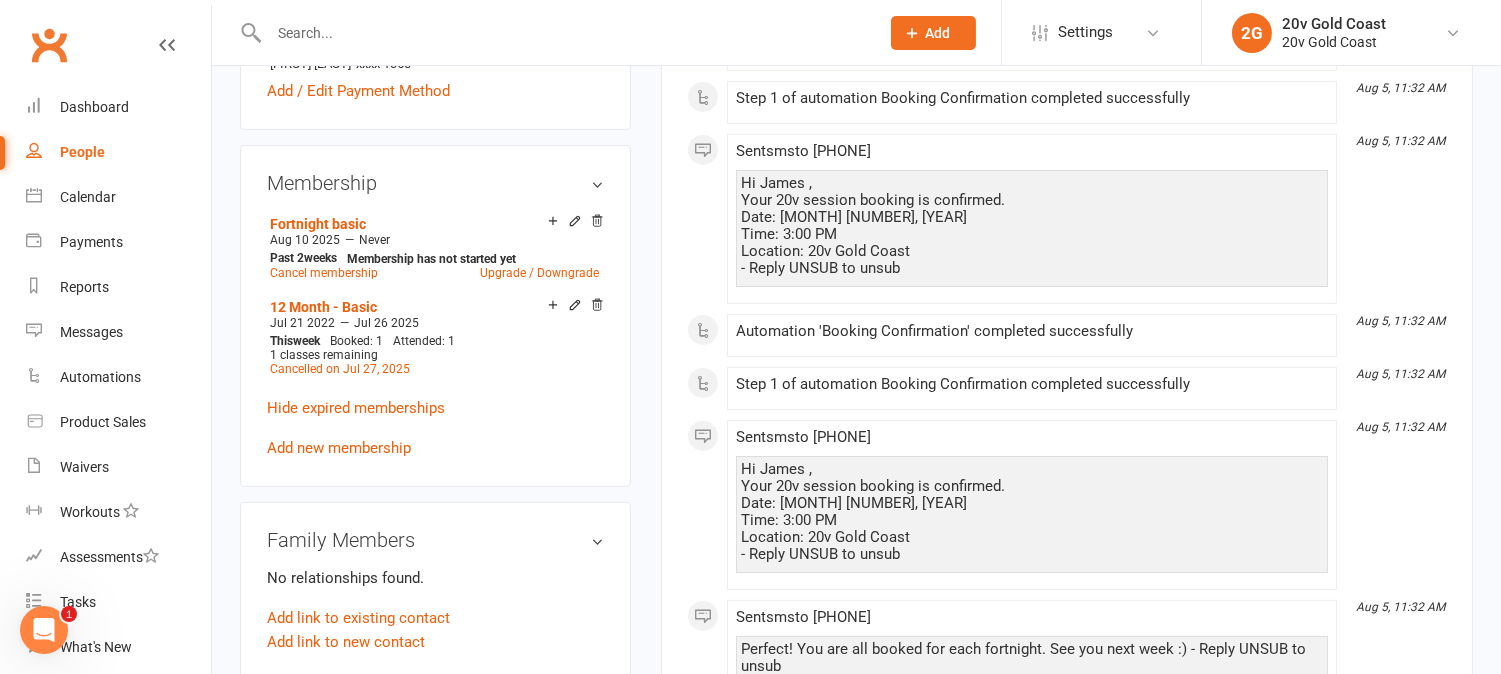 click 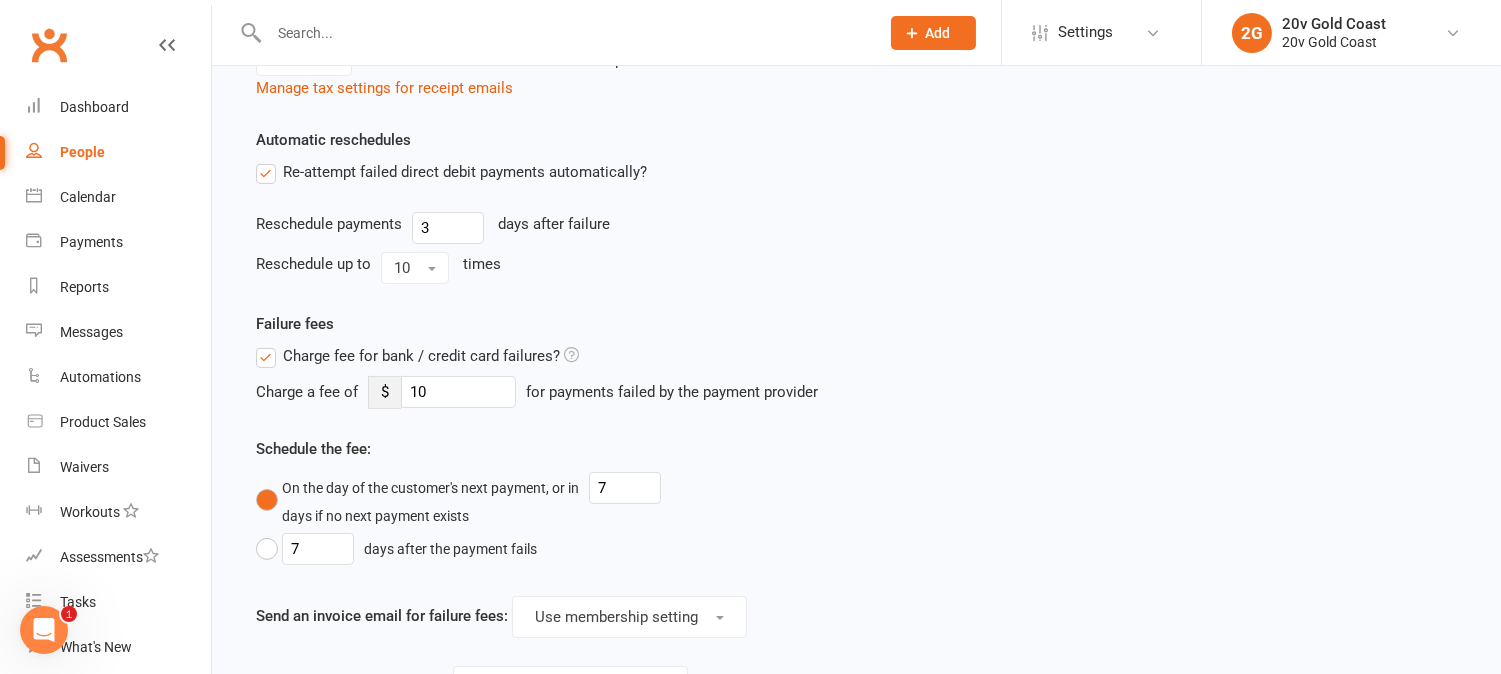 scroll, scrollTop: 0, scrollLeft: 0, axis: both 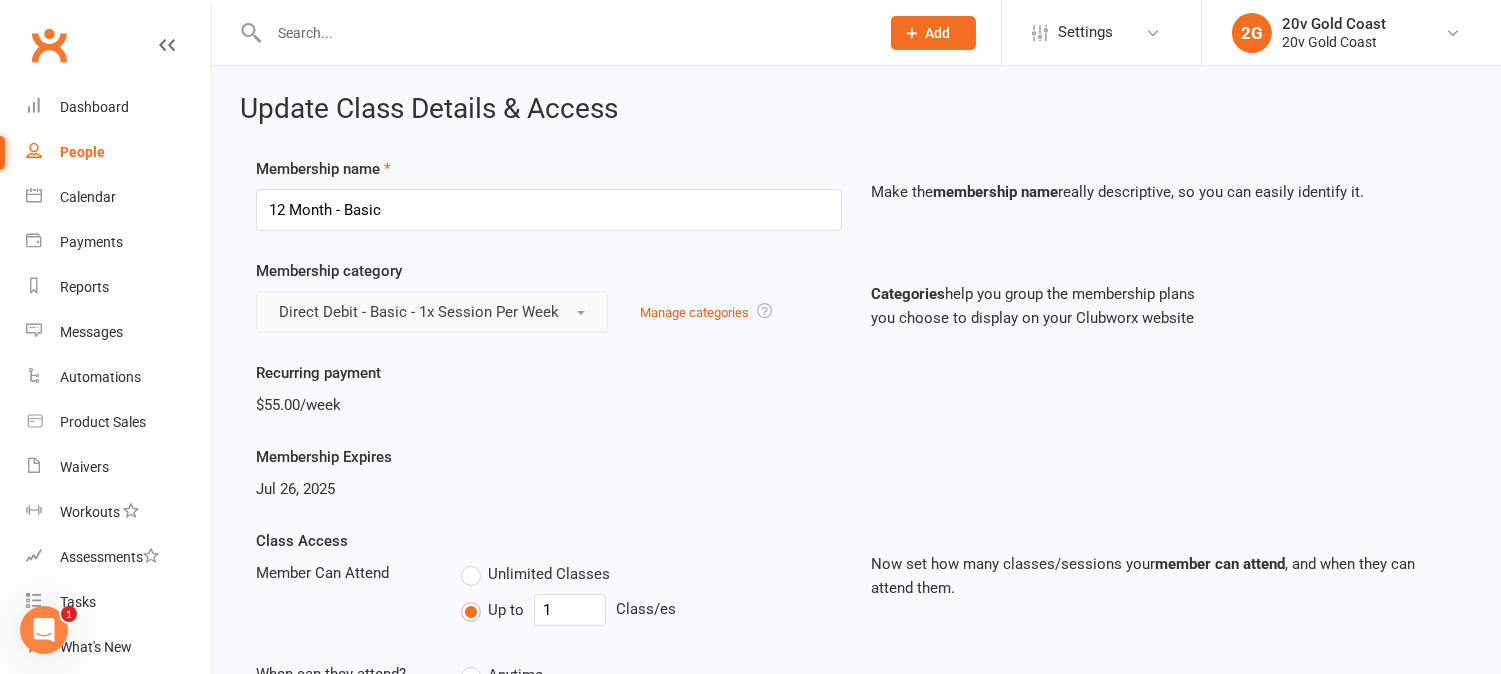 click on "Direct Debit - Basic - 1x Session Per Week" at bounding box center [419, 312] 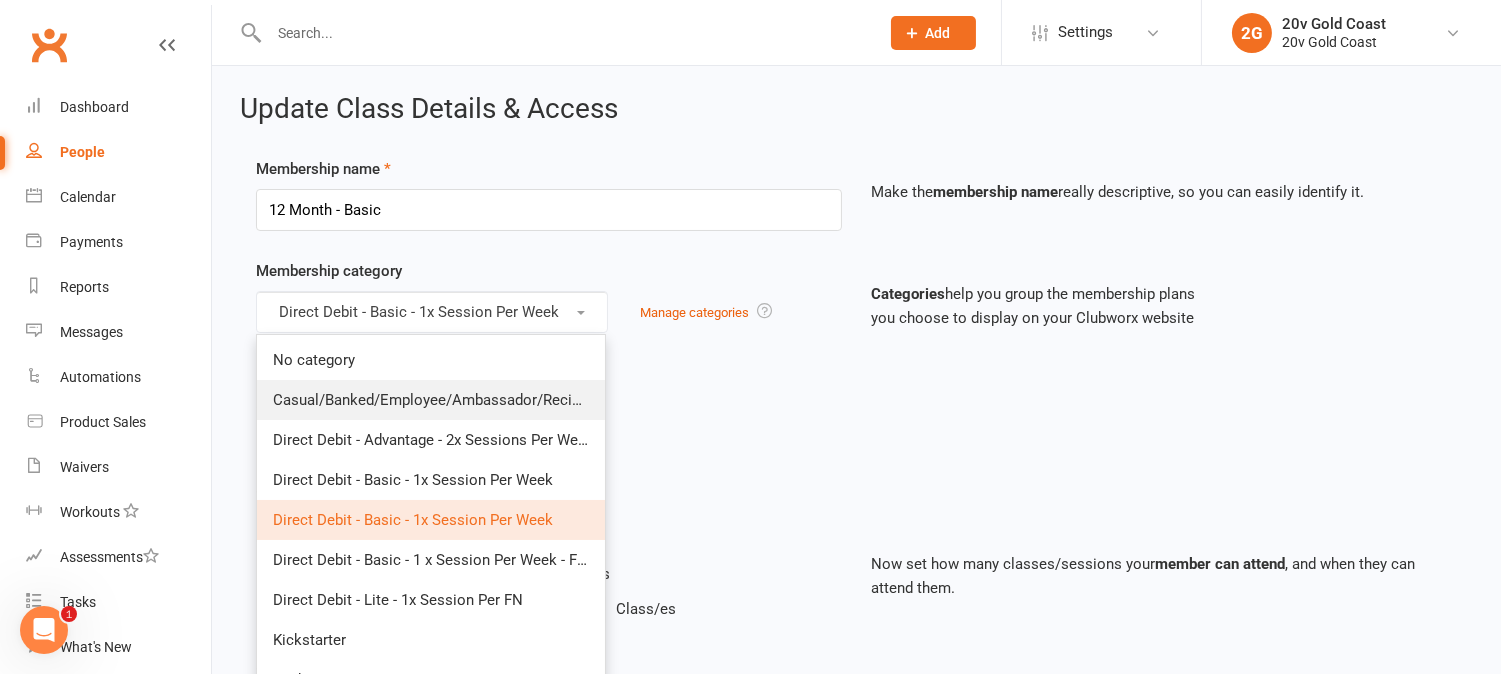 click on "Casual/Banked/Employee/Ambassador/Reciprocal" at bounding box center [443, 400] 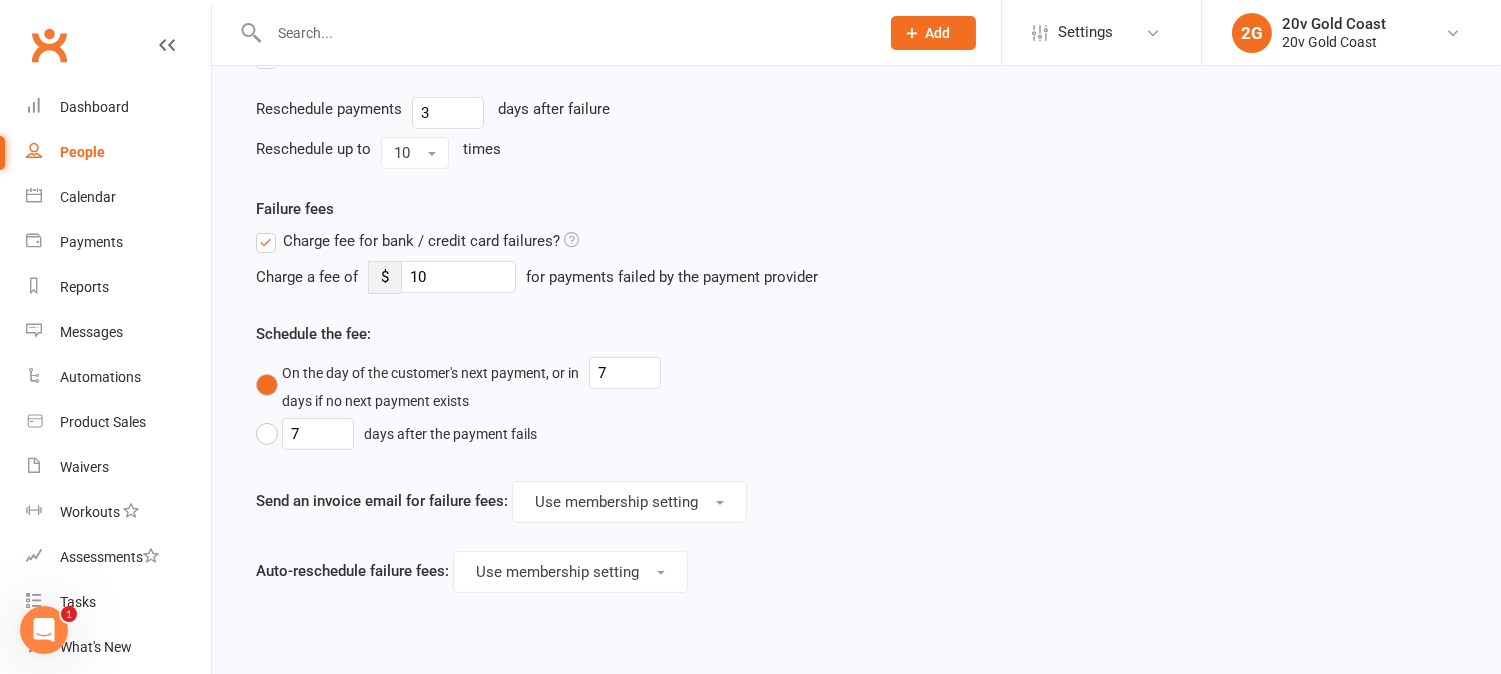 scroll, scrollTop: 1285, scrollLeft: 0, axis: vertical 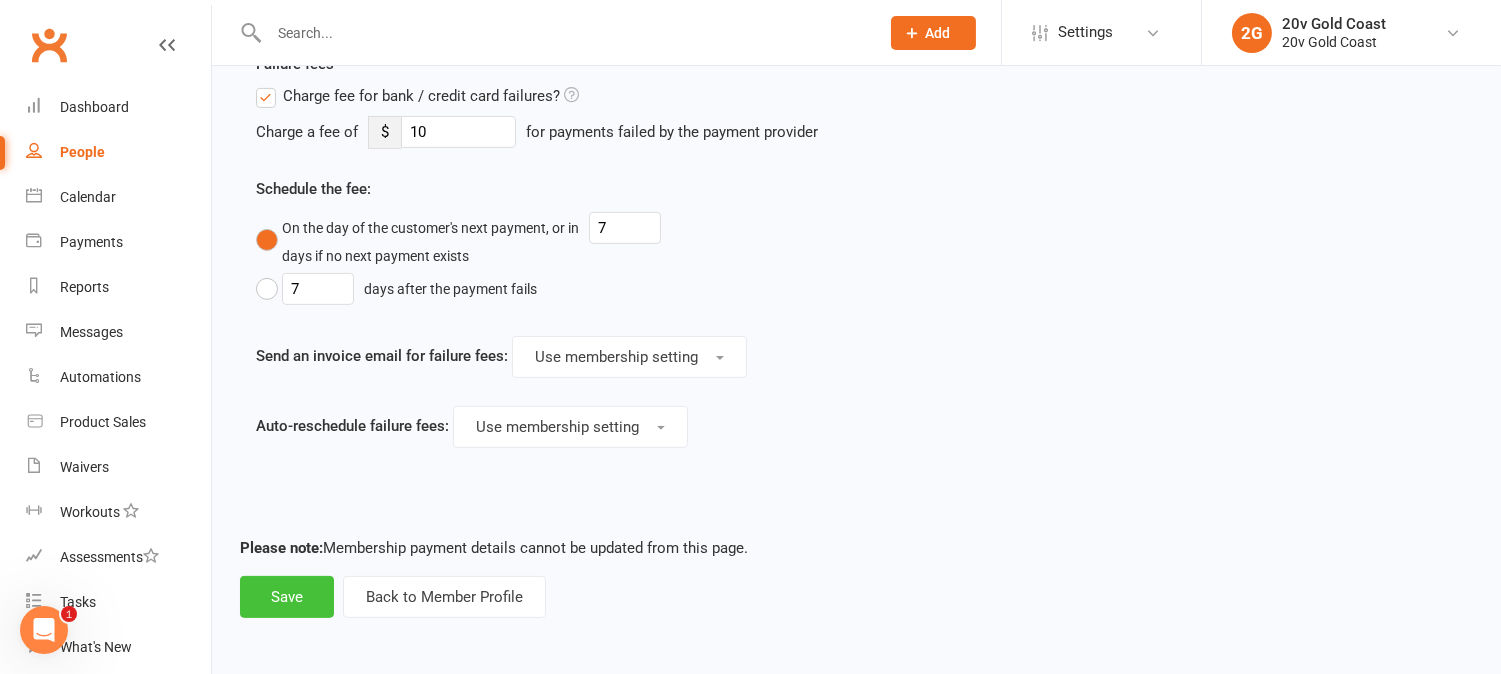 click on "Save" at bounding box center (287, 597) 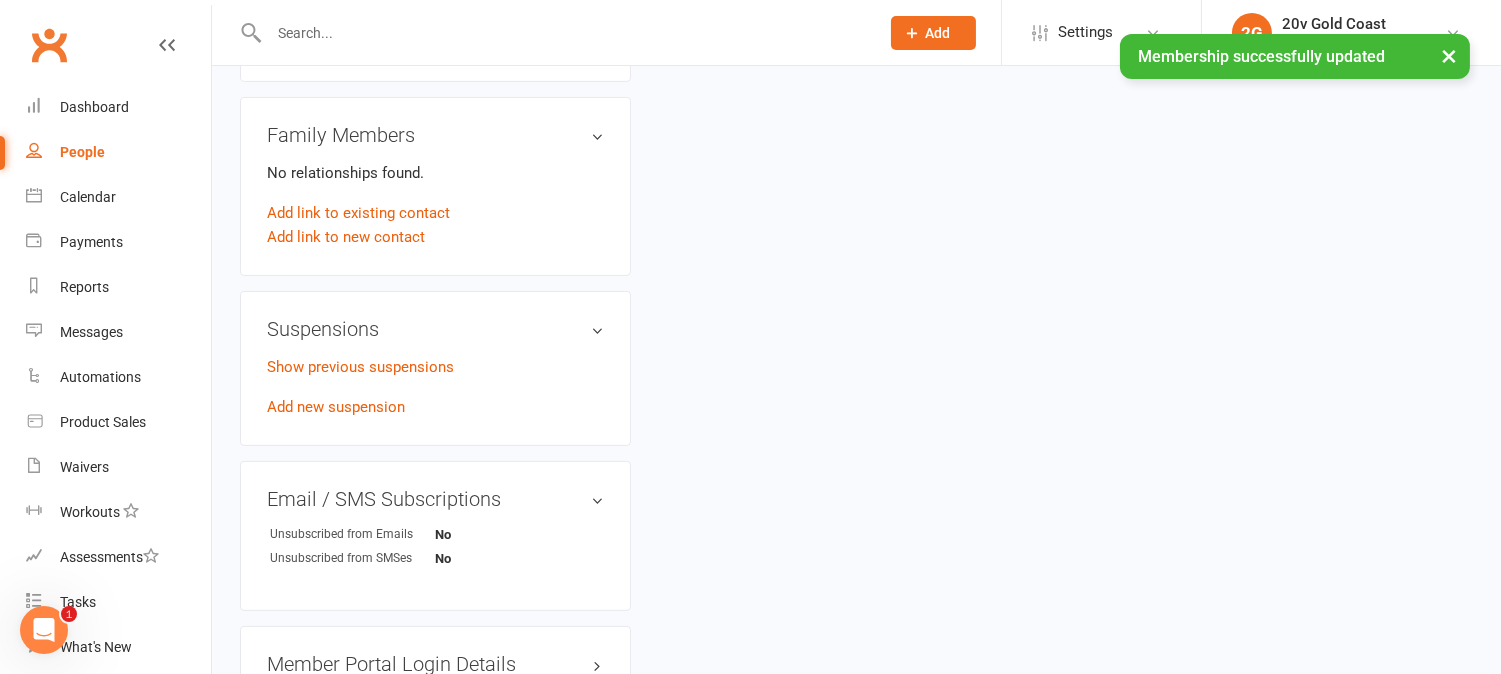 scroll, scrollTop: 0, scrollLeft: 0, axis: both 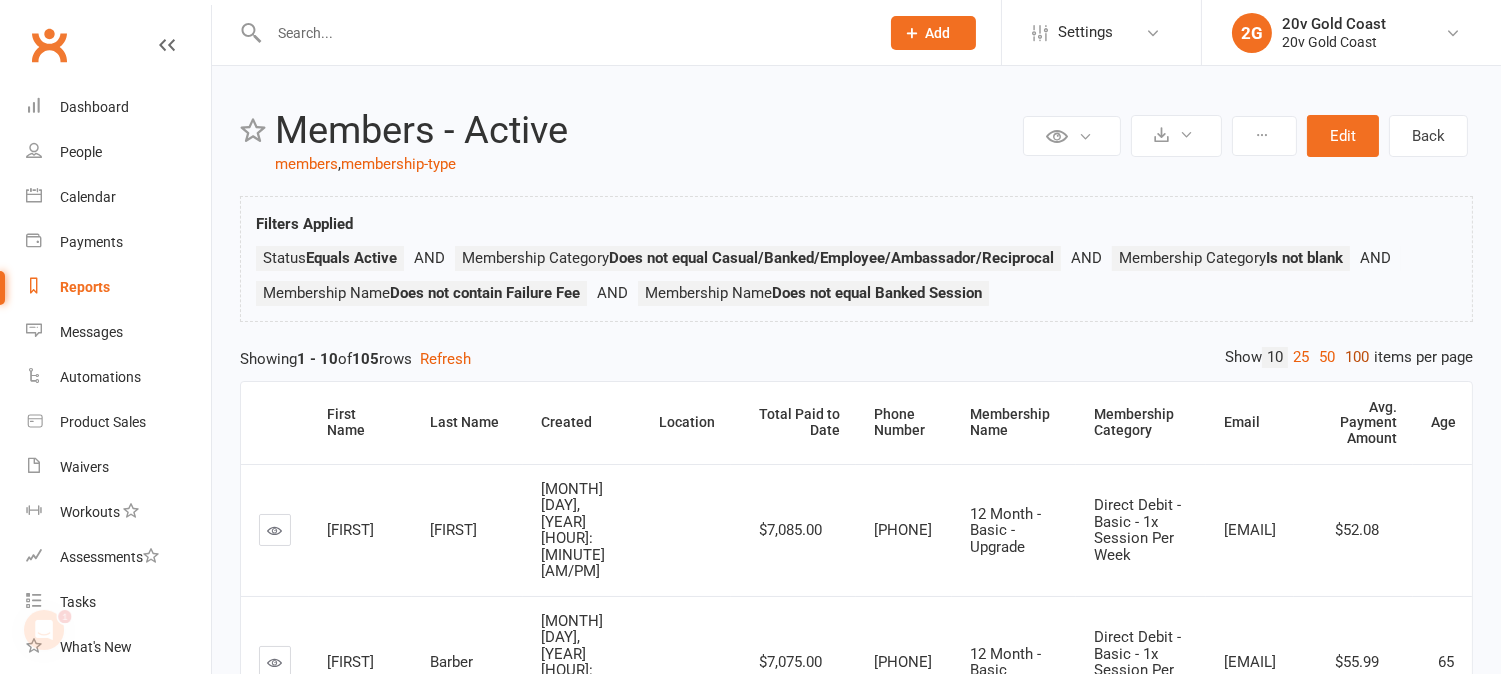 click on "100" at bounding box center [1357, 357] 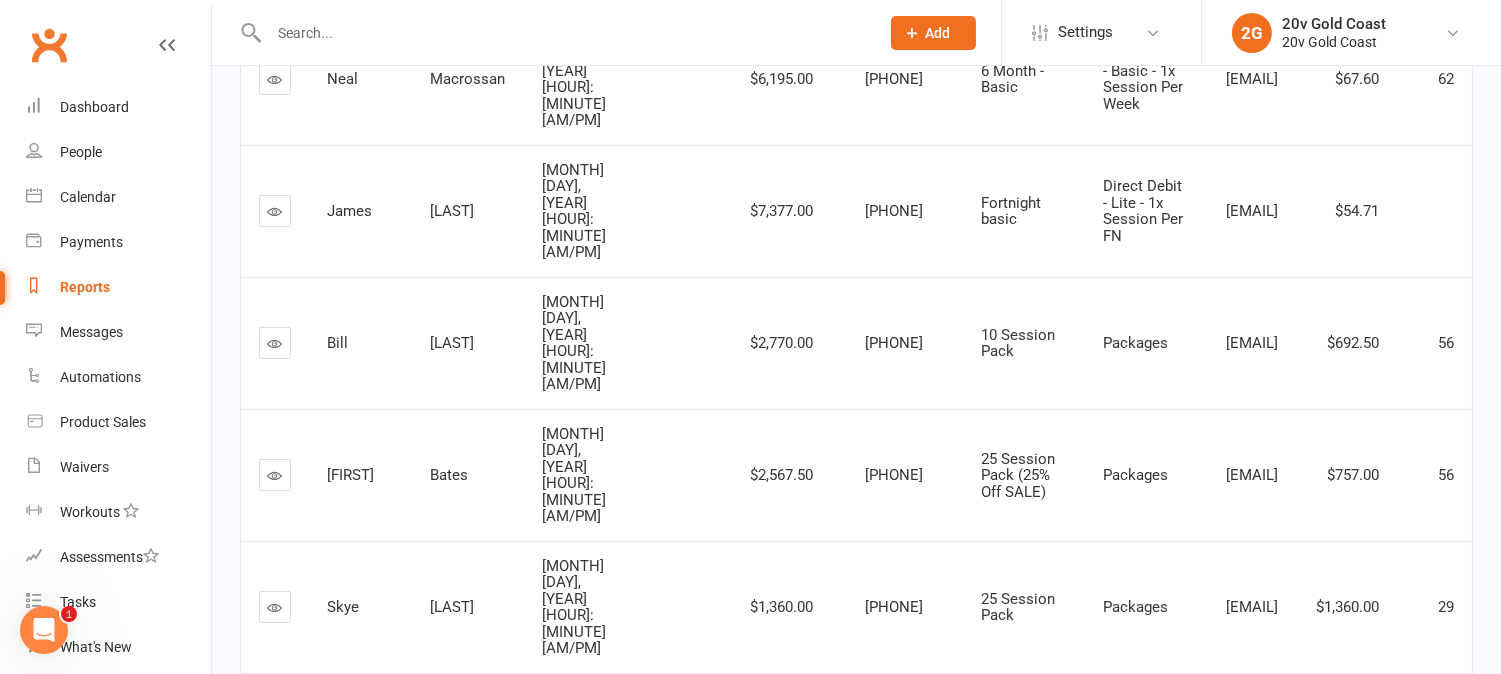scroll, scrollTop: 1222, scrollLeft: 0, axis: vertical 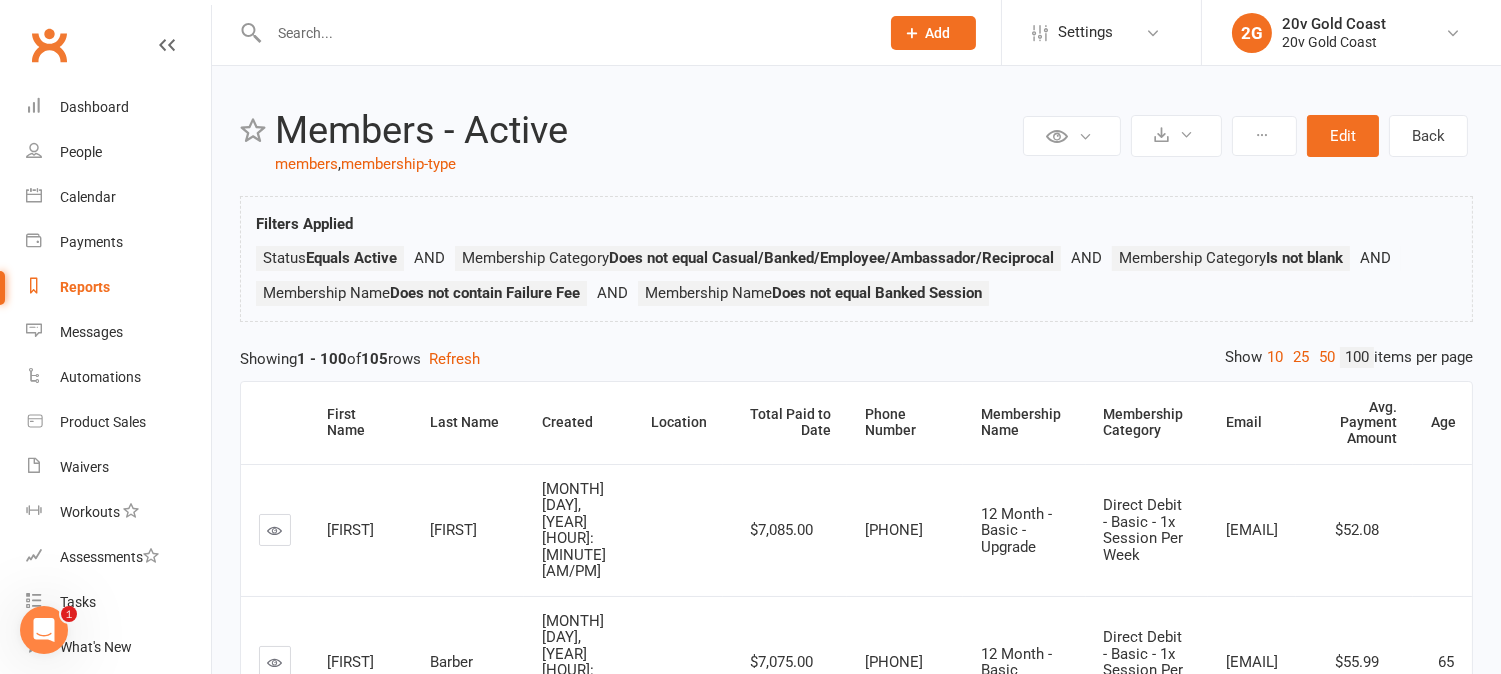 click on "100" at bounding box center [1357, 357] 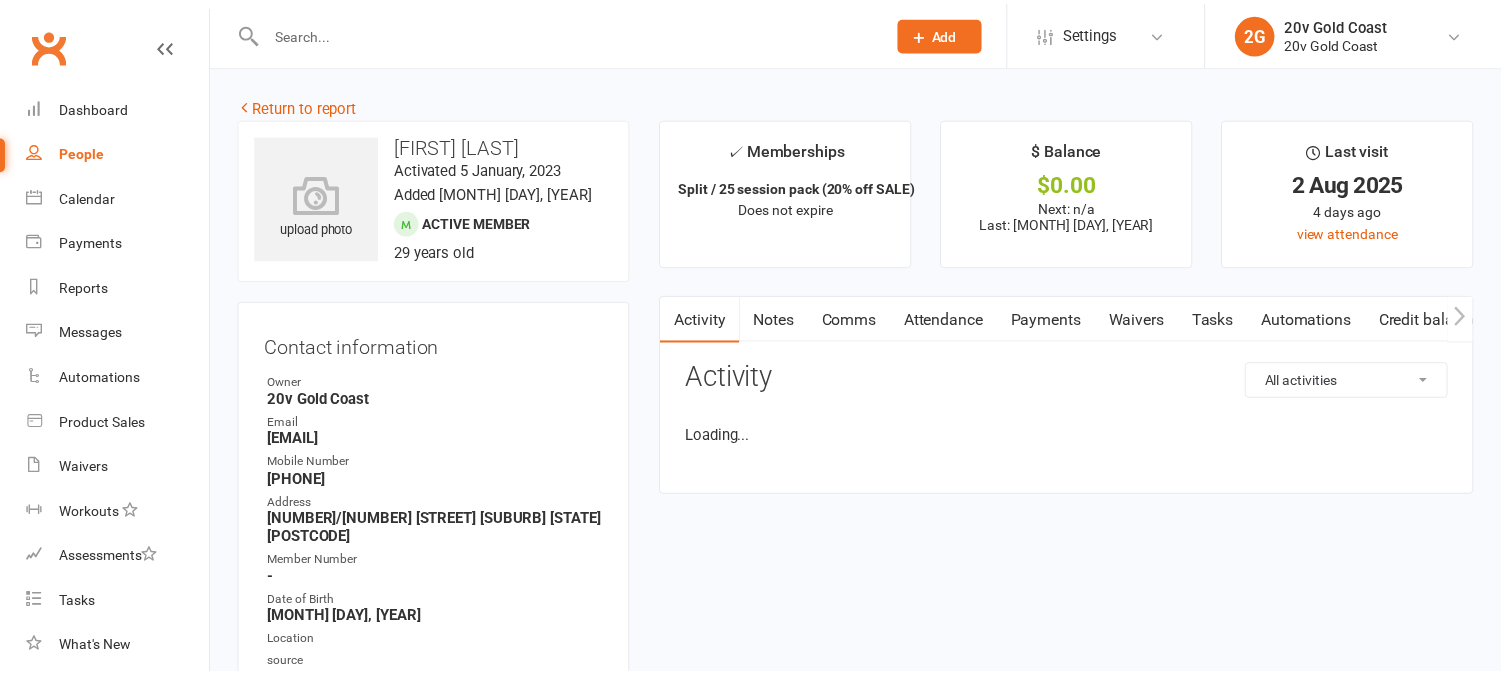scroll, scrollTop: 0, scrollLeft: 0, axis: both 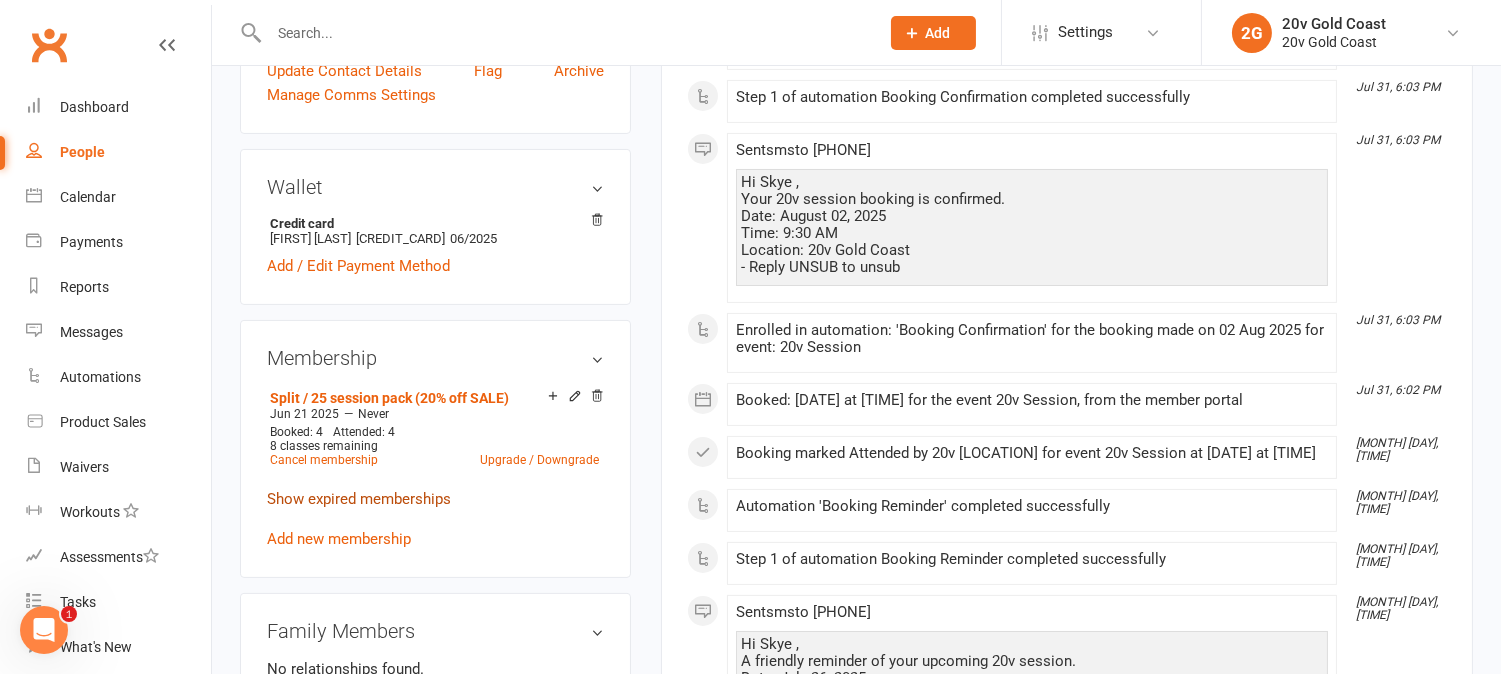 click on "Show expired memberships" at bounding box center (359, 499) 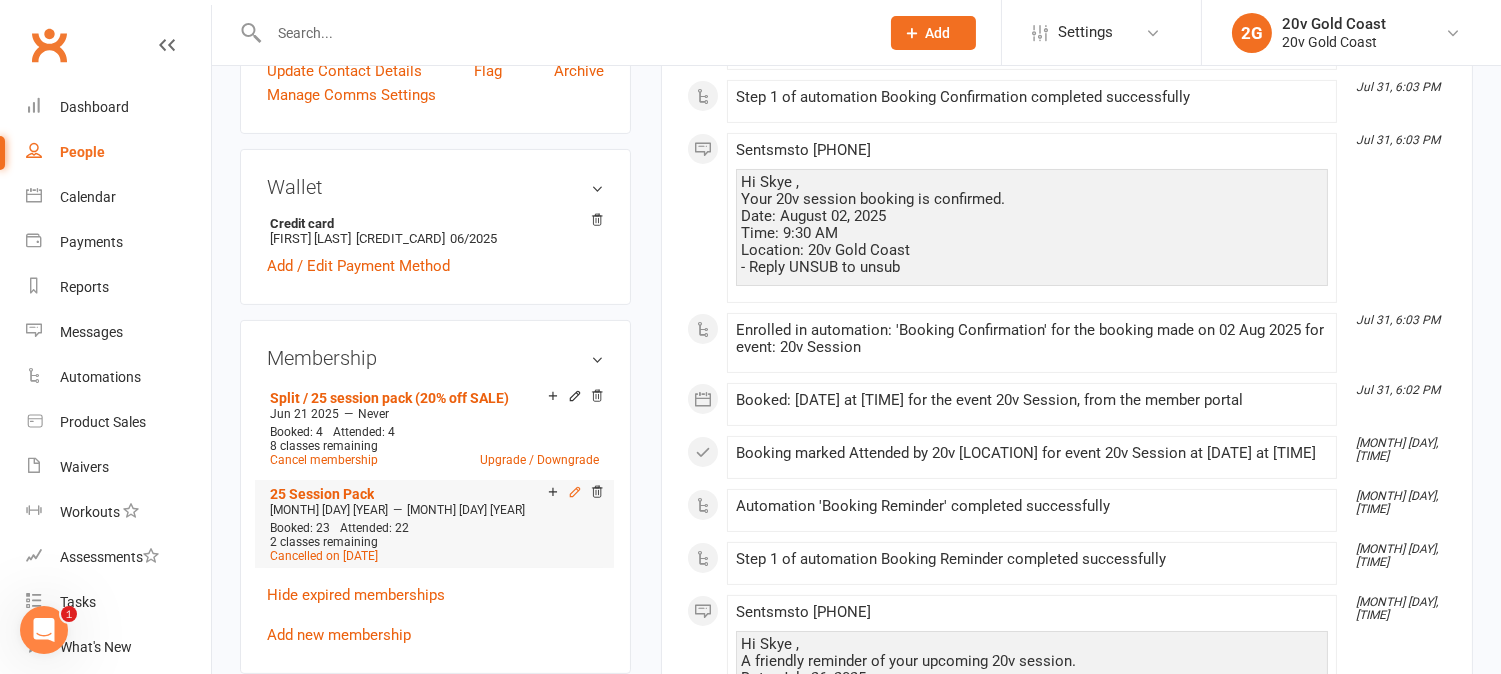 click 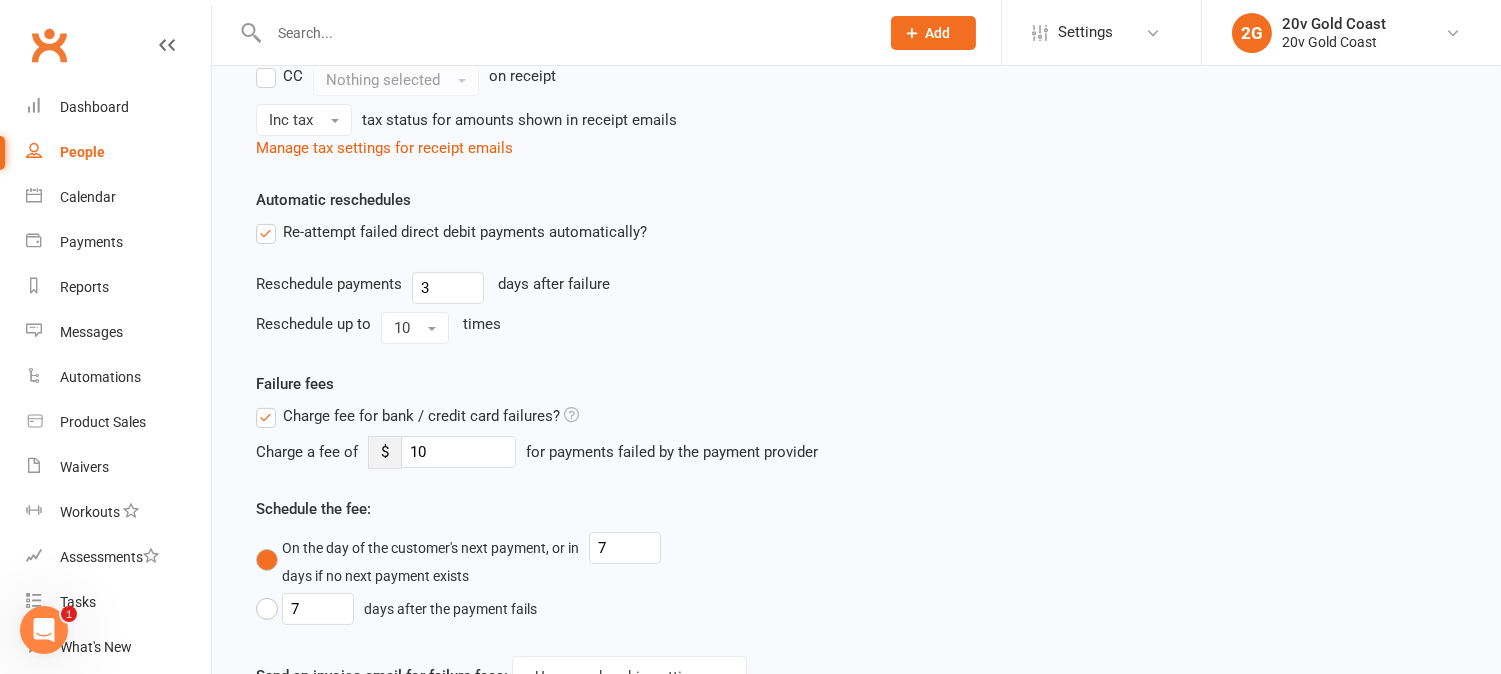 scroll, scrollTop: 0, scrollLeft: 0, axis: both 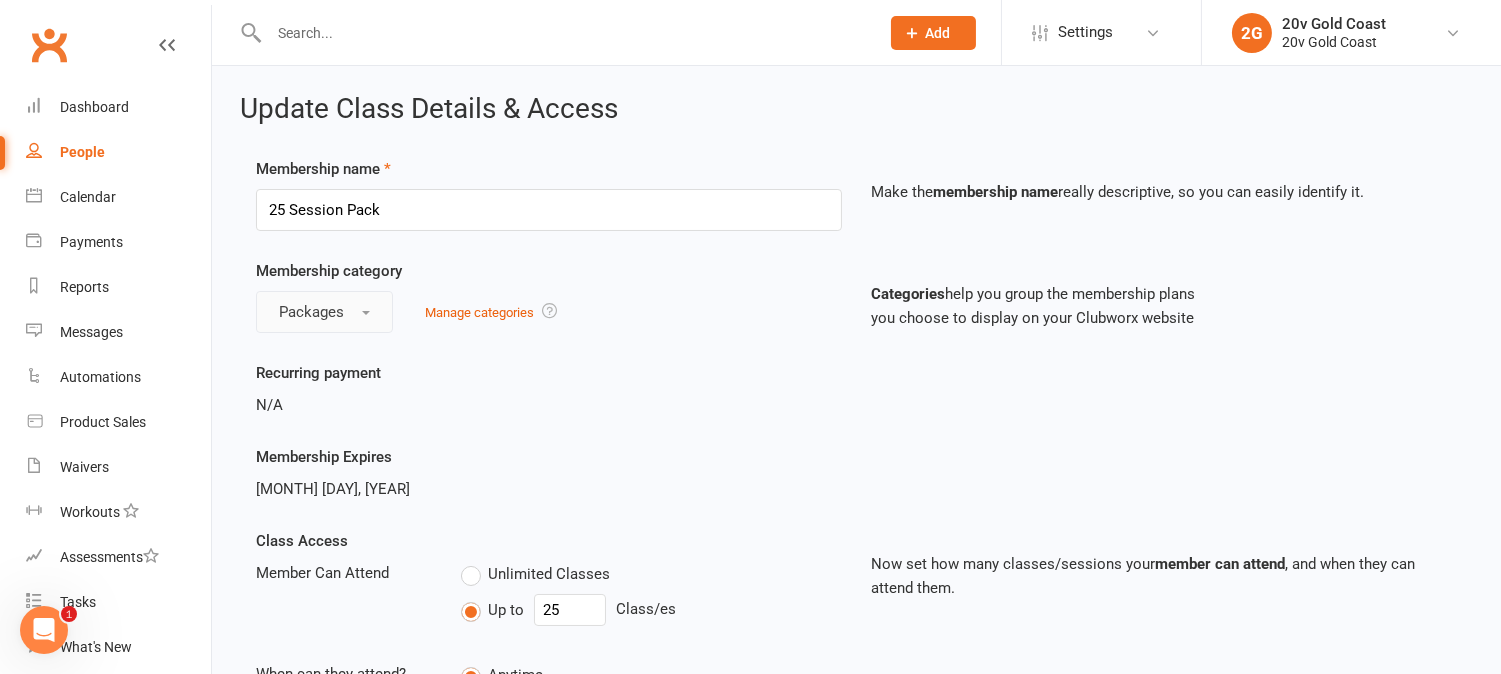 click on "Packages" at bounding box center [324, 312] 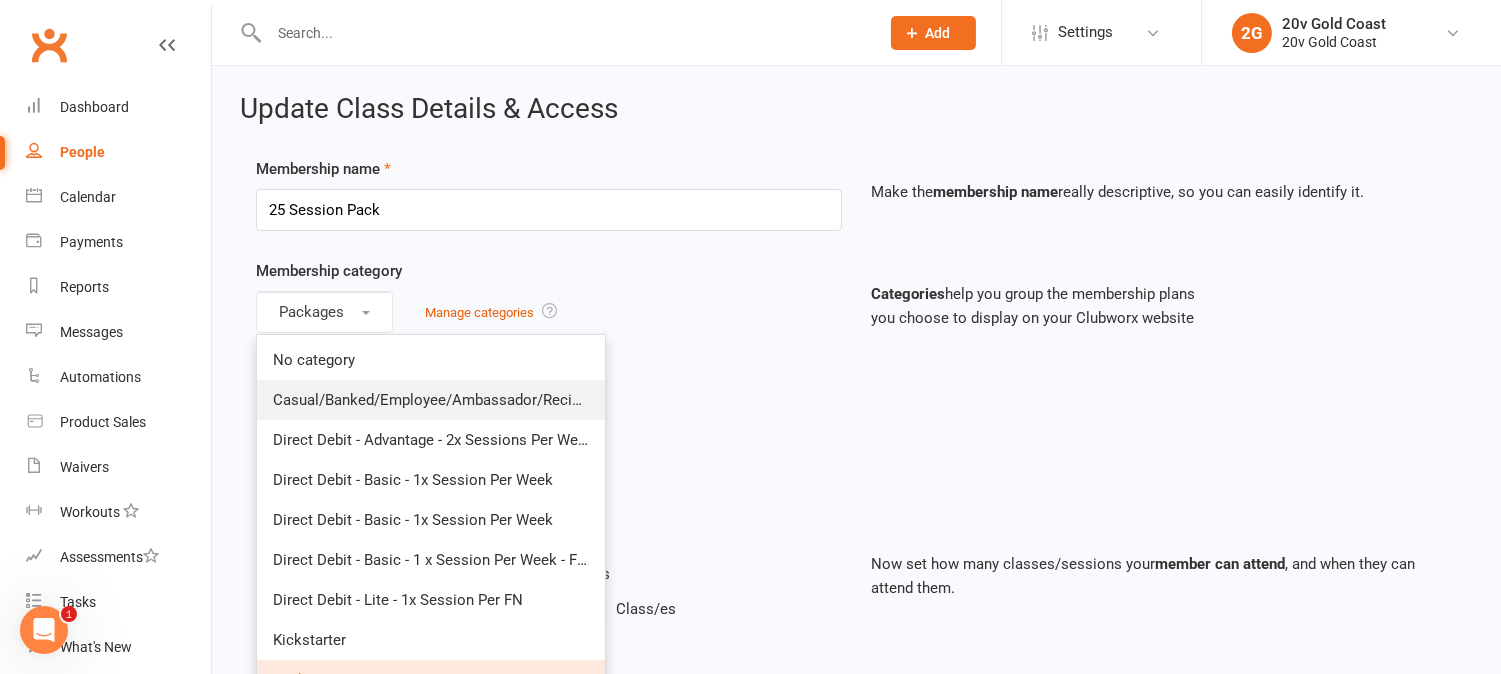 click on "Casual/Banked/Employee/Ambassador/Reciprocal" at bounding box center (443, 400) 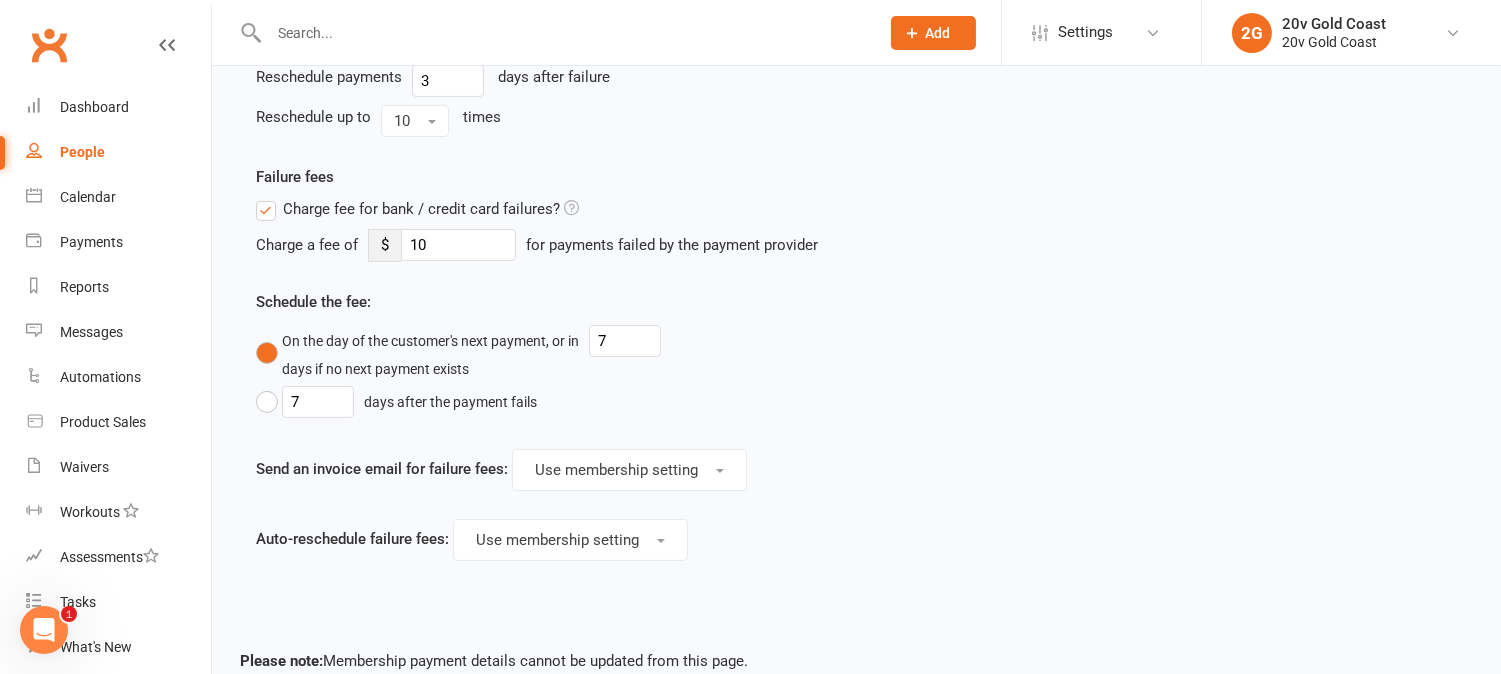 scroll, scrollTop: 1233, scrollLeft: 0, axis: vertical 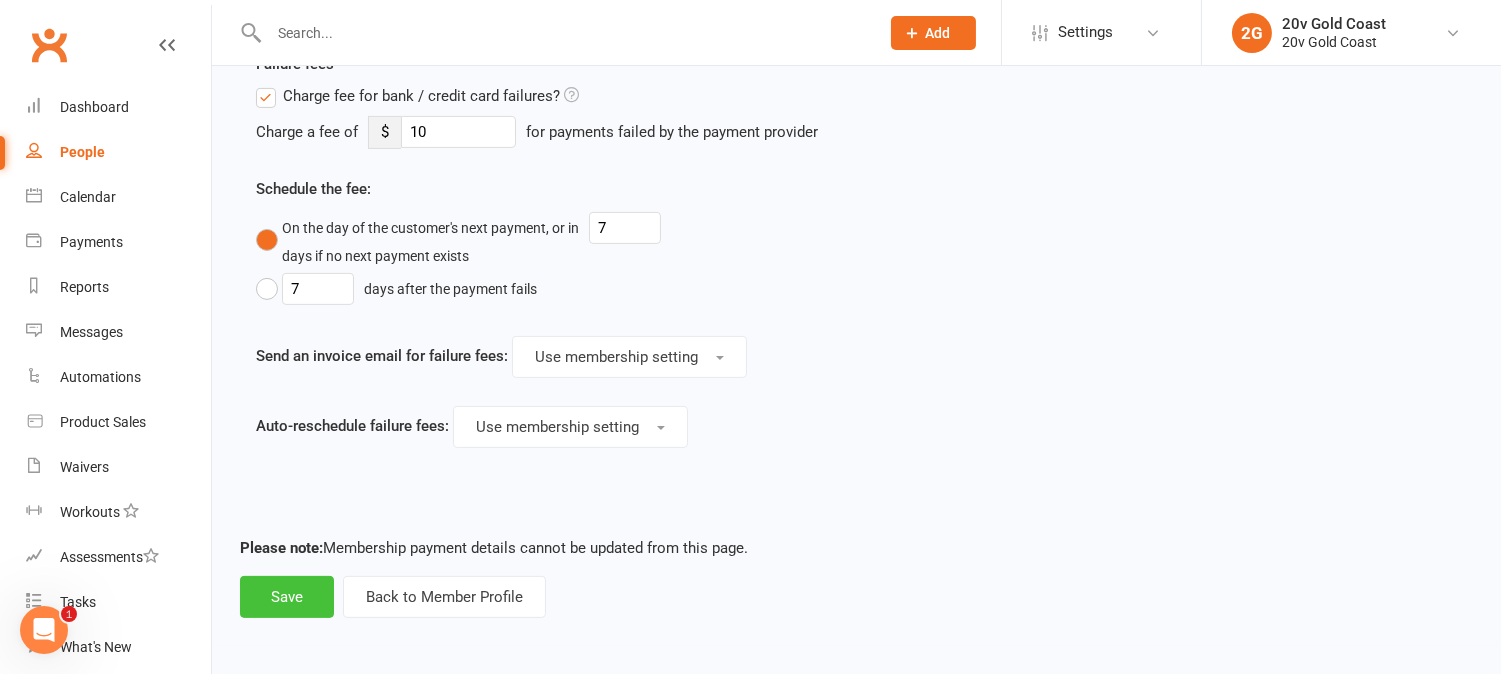 click on "Save" at bounding box center (287, 597) 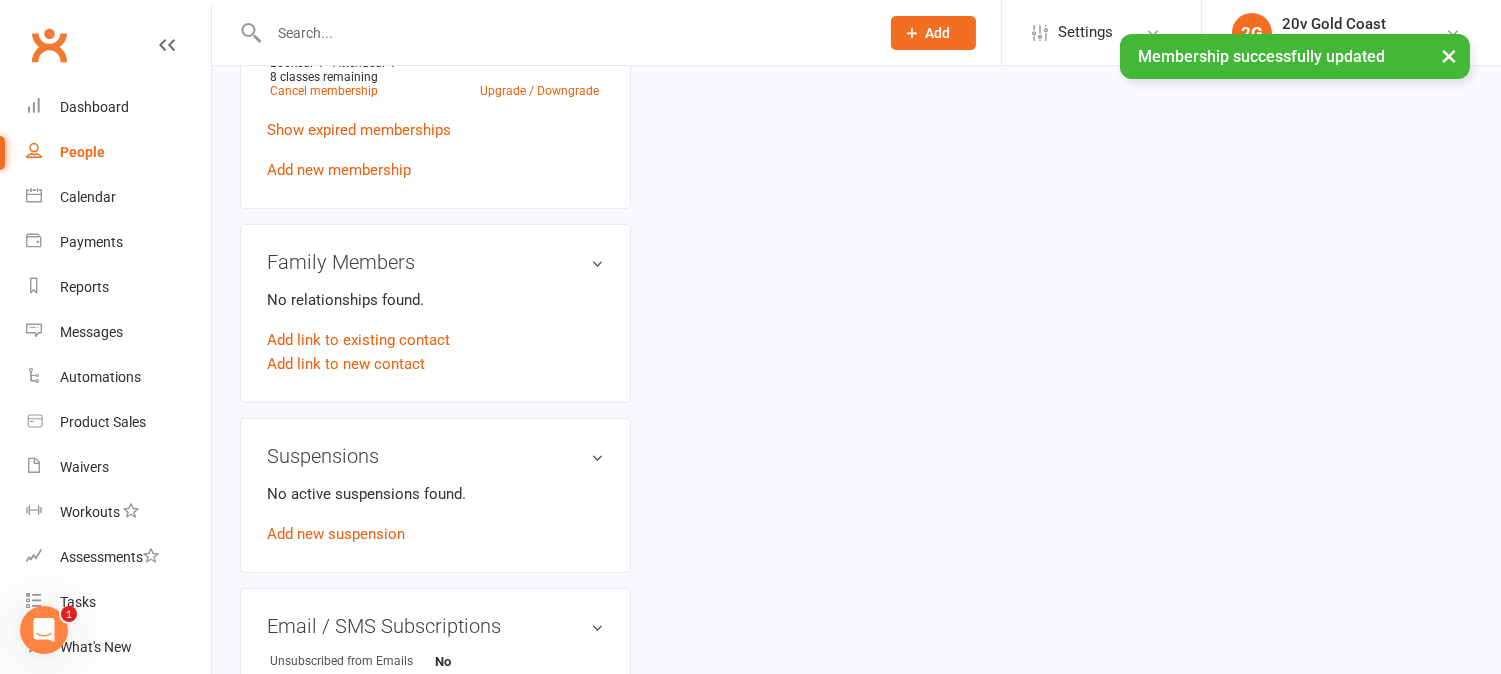 scroll, scrollTop: 0, scrollLeft: 0, axis: both 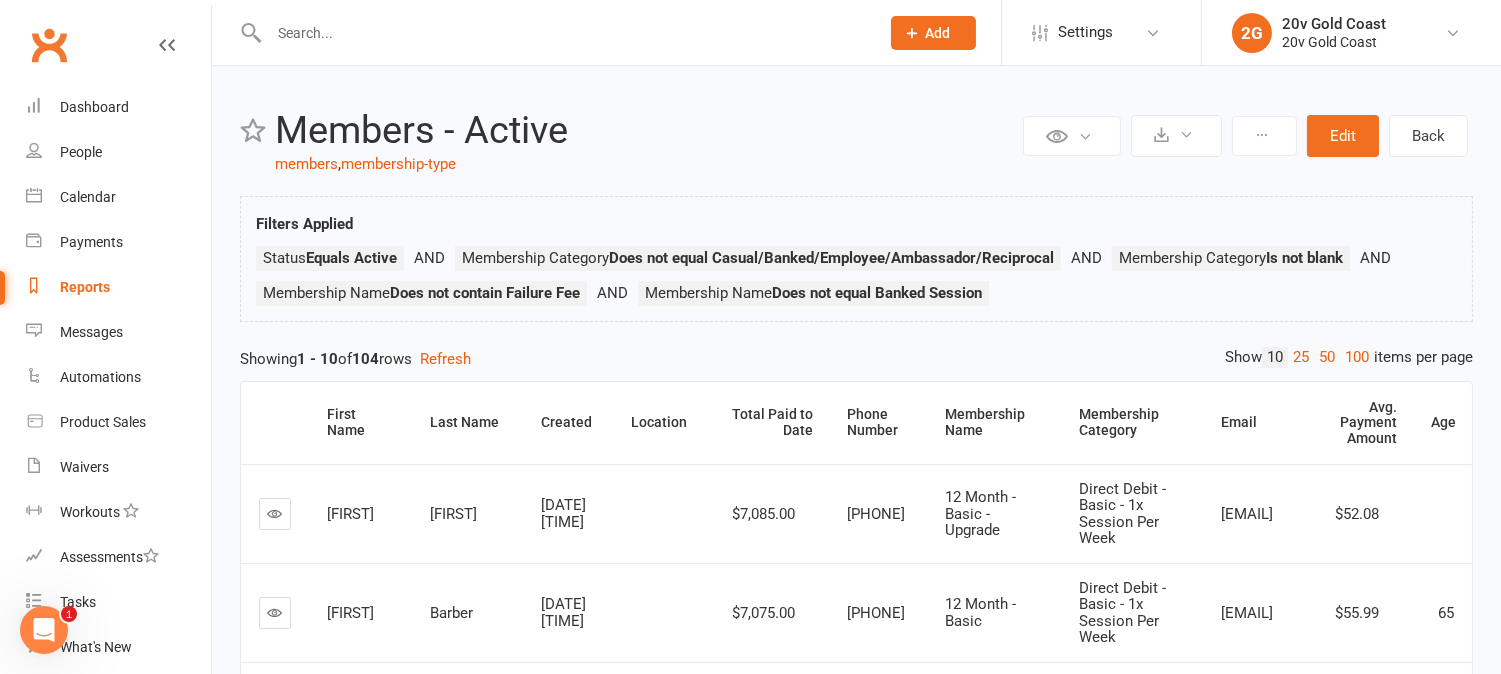 click on "100" at bounding box center [1357, 357] 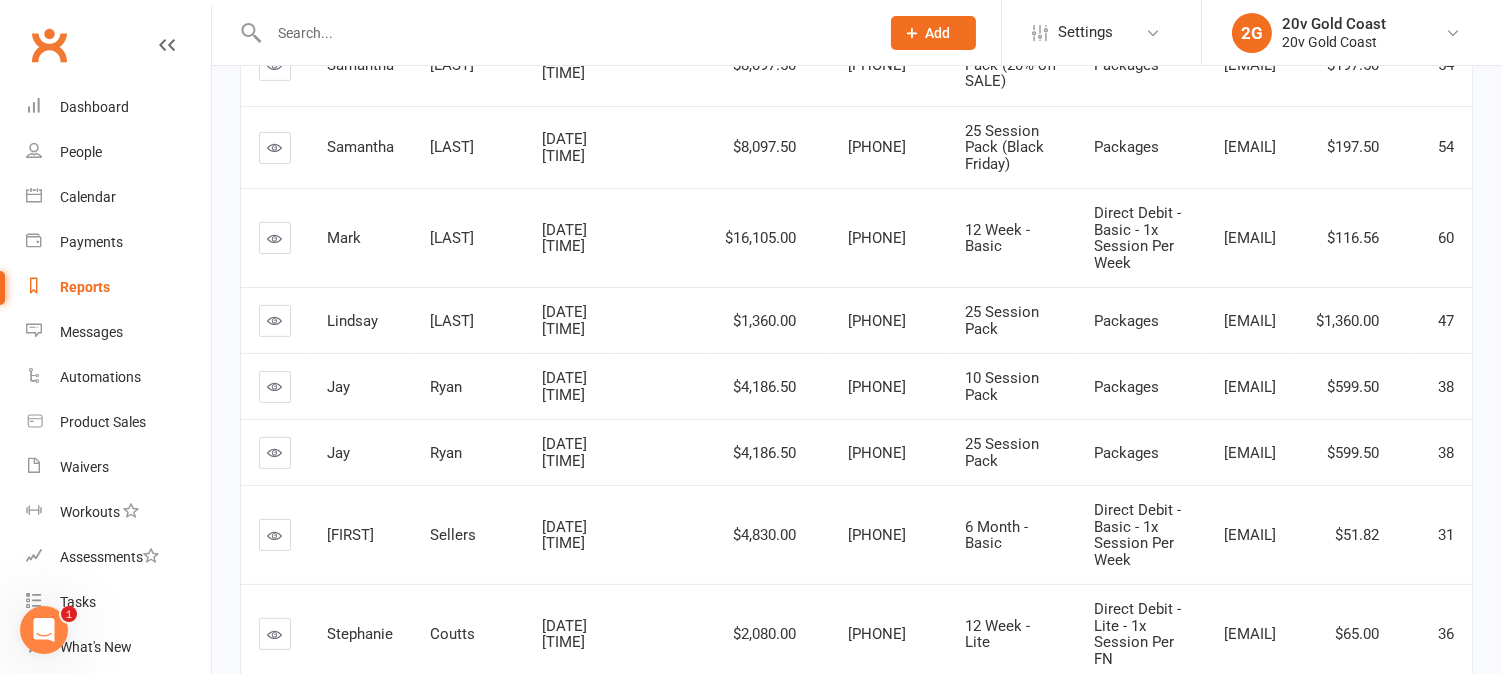 scroll, scrollTop: 1444, scrollLeft: 0, axis: vertical 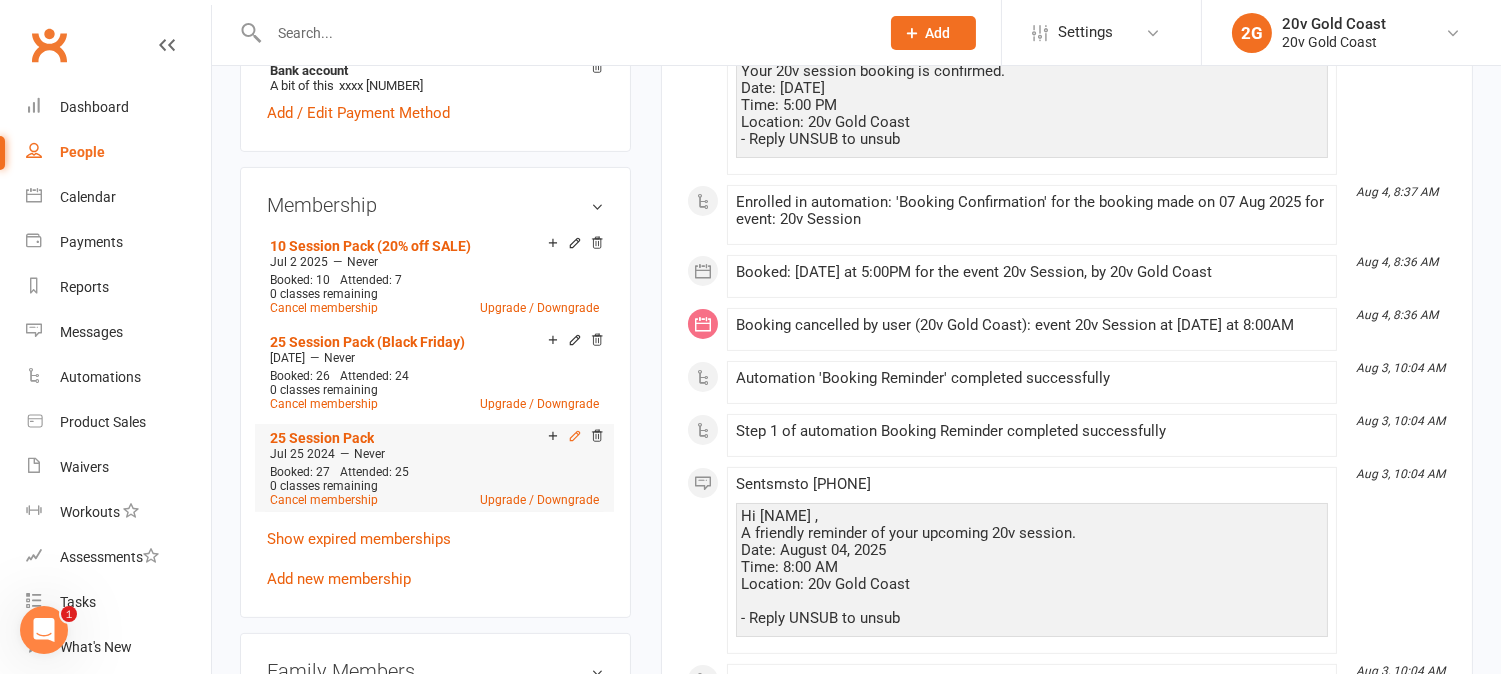 click 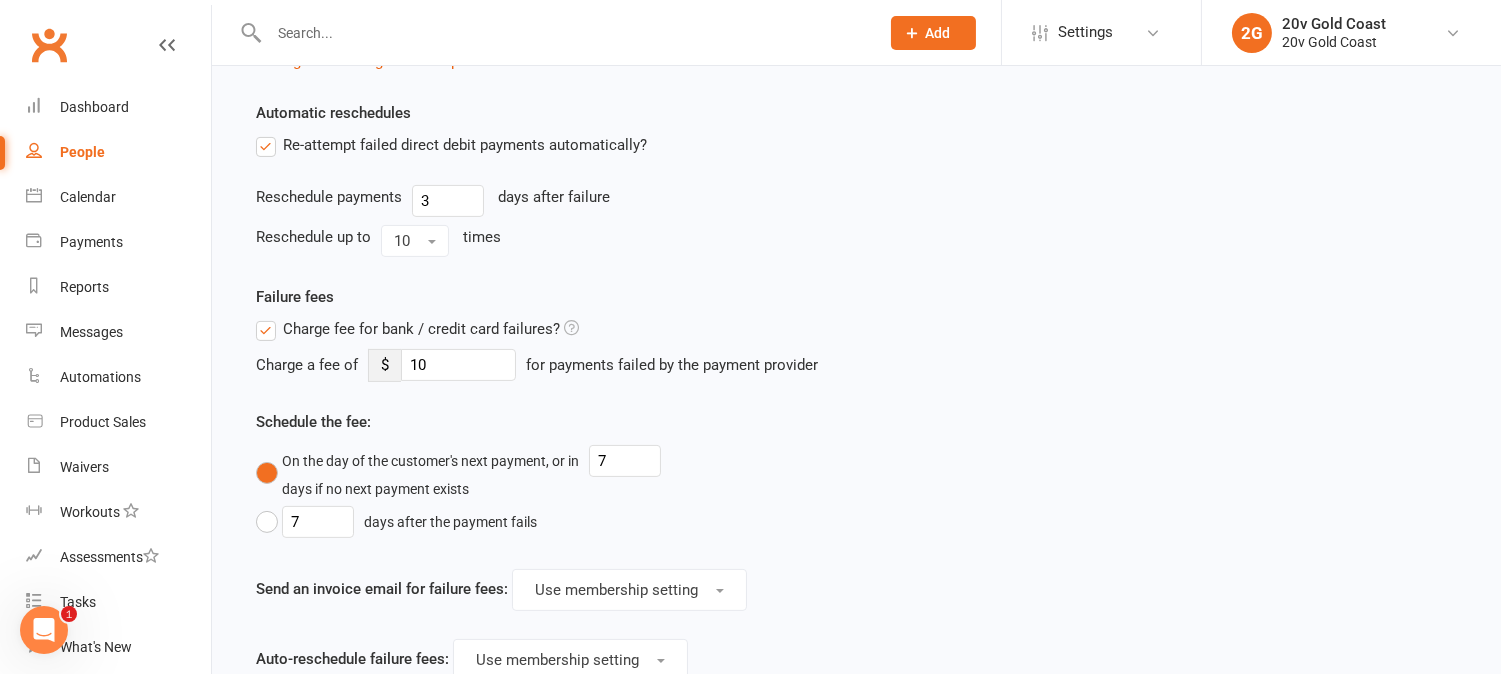 scroll, scrollTop: 0, scrollLeft: 0, axis: both 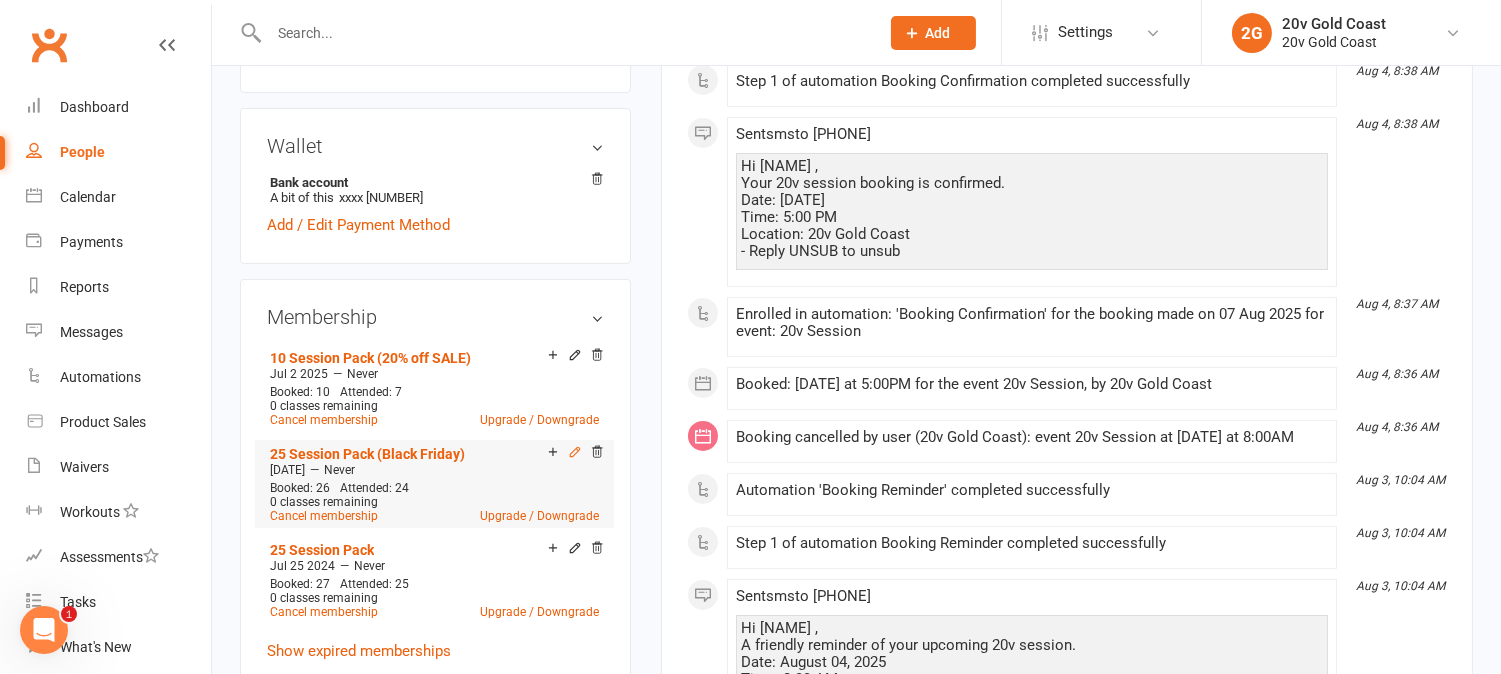 click 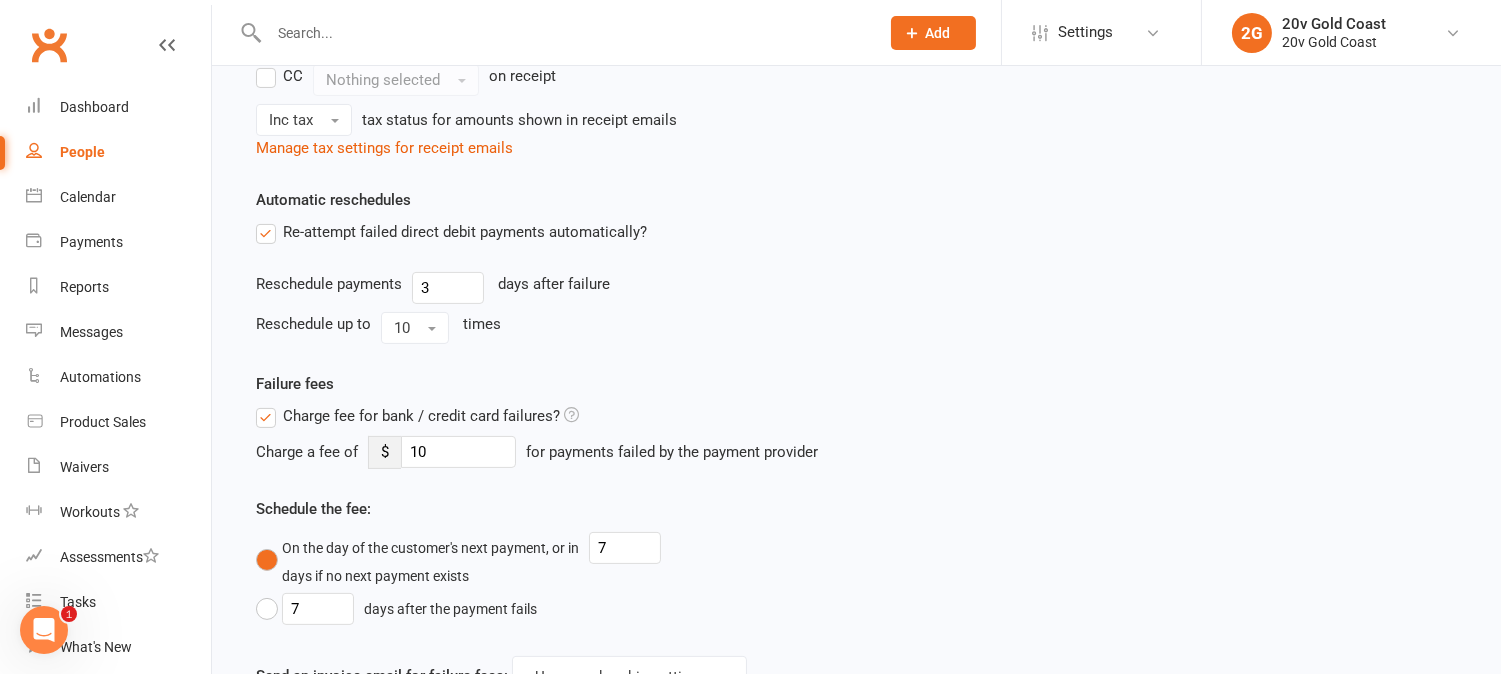 scroll, scrollTop: 0, scrollLeft: 0, axis: both 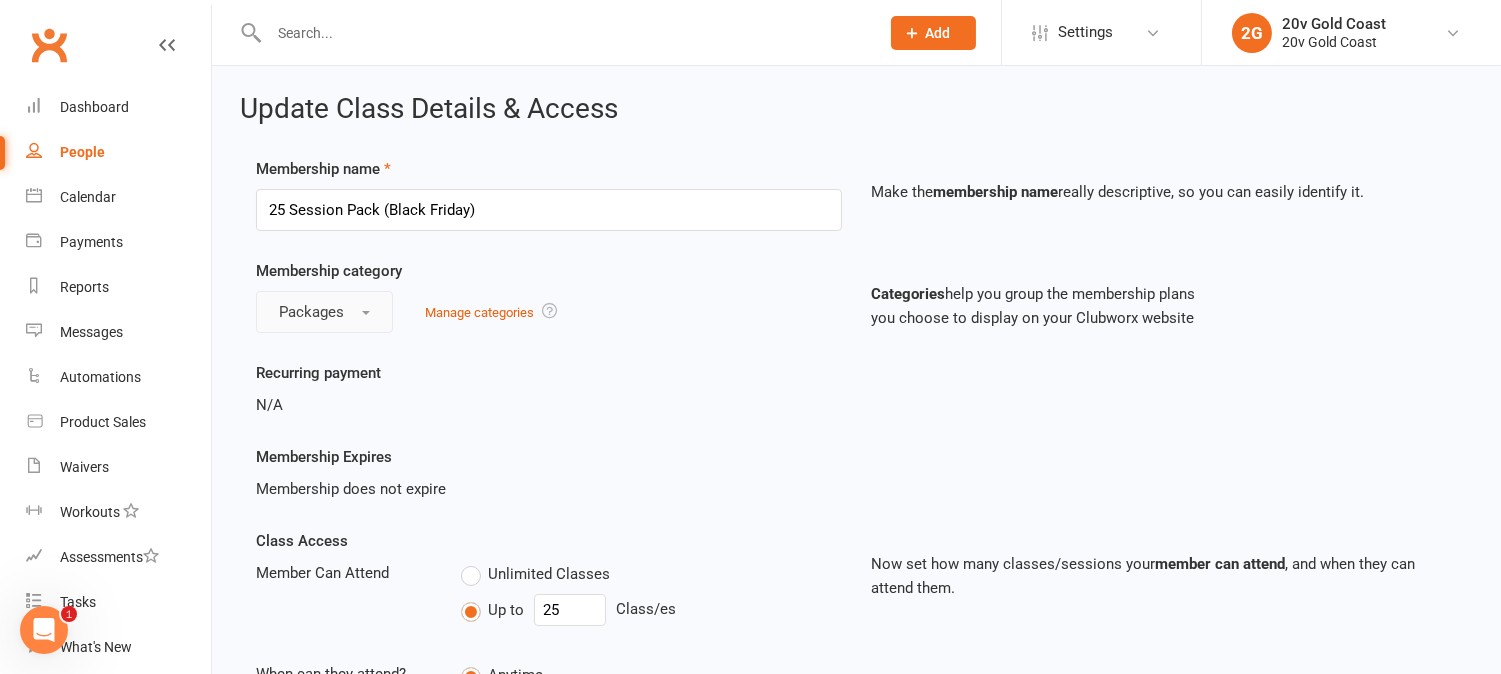 click at bounding box center [366, 313] 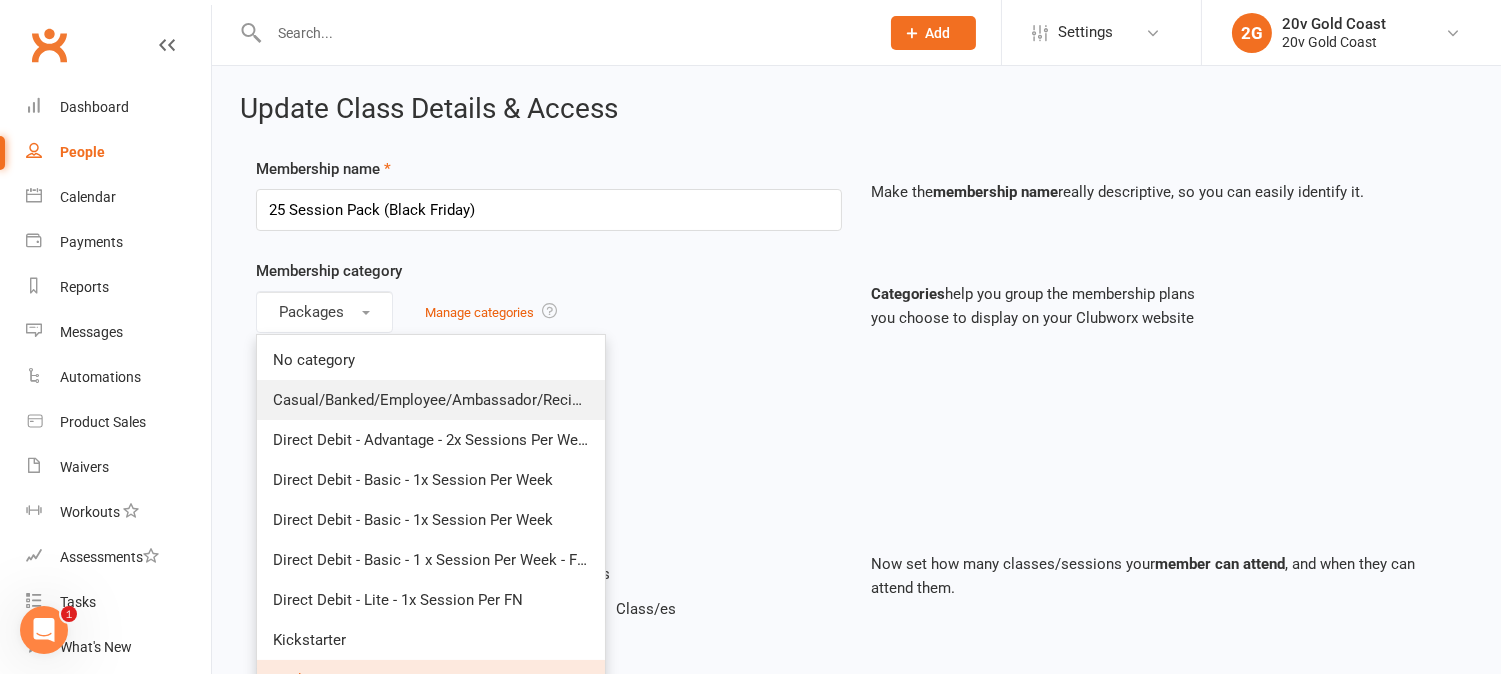 click on "Casual/Banked/Employee/Ambassador/Reciprocal" at bounding box center (443, 400) 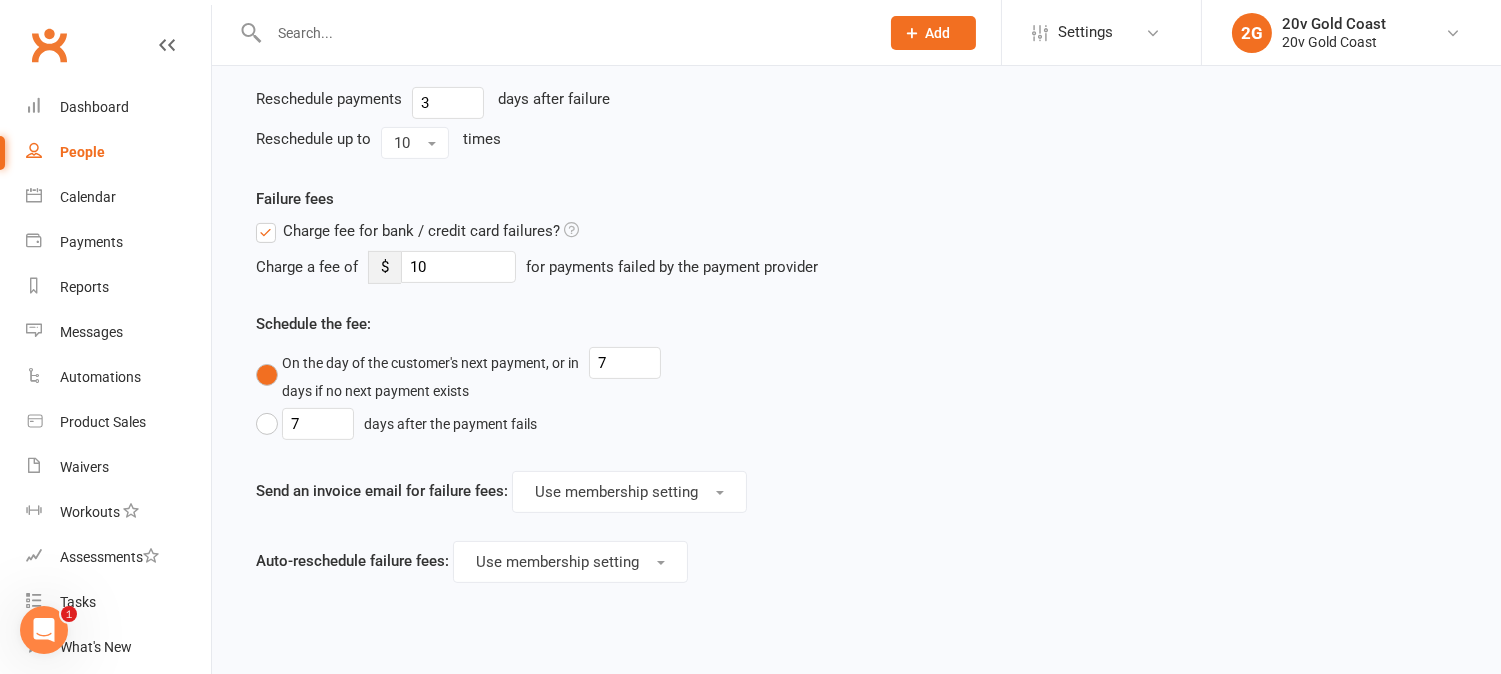 scroll, scrollTop: 1233, scrollLeft: 0, axis: vertical 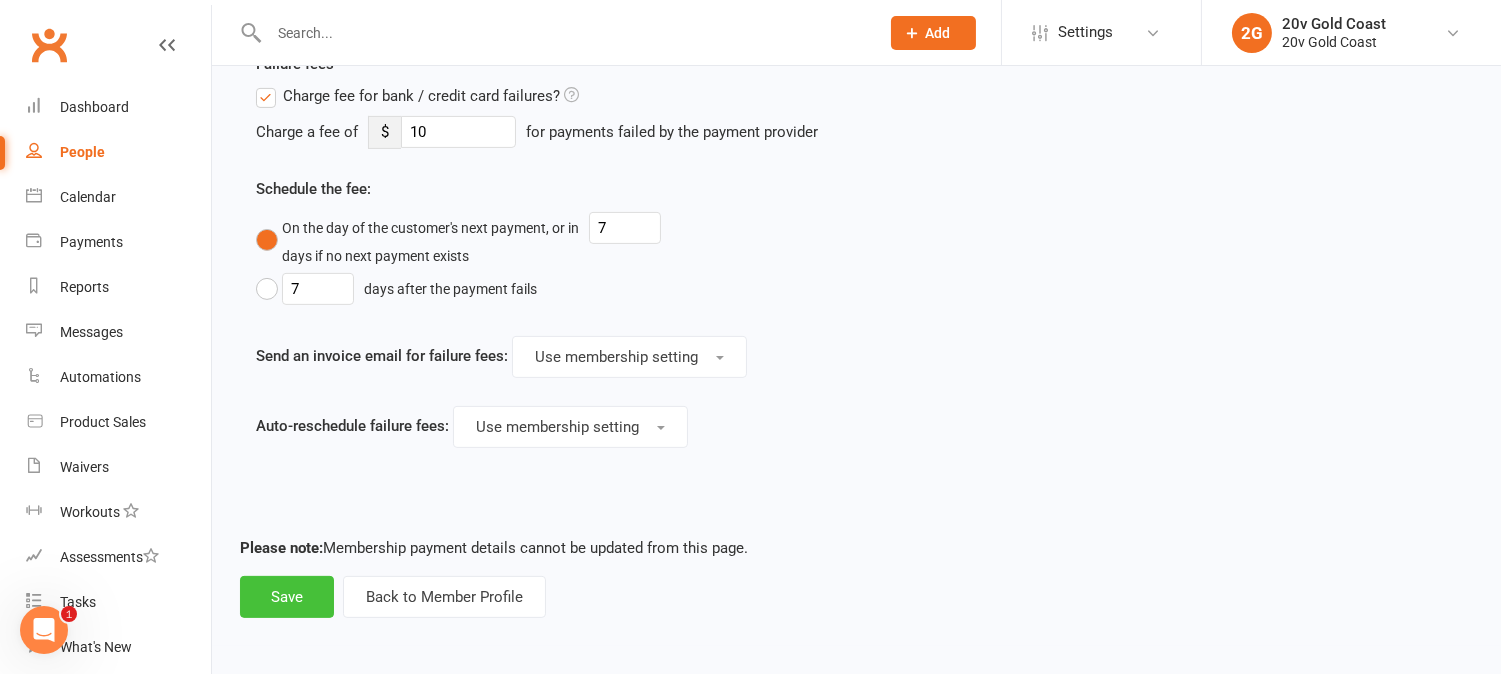 click on "Save" at bounding box center (287, 597) 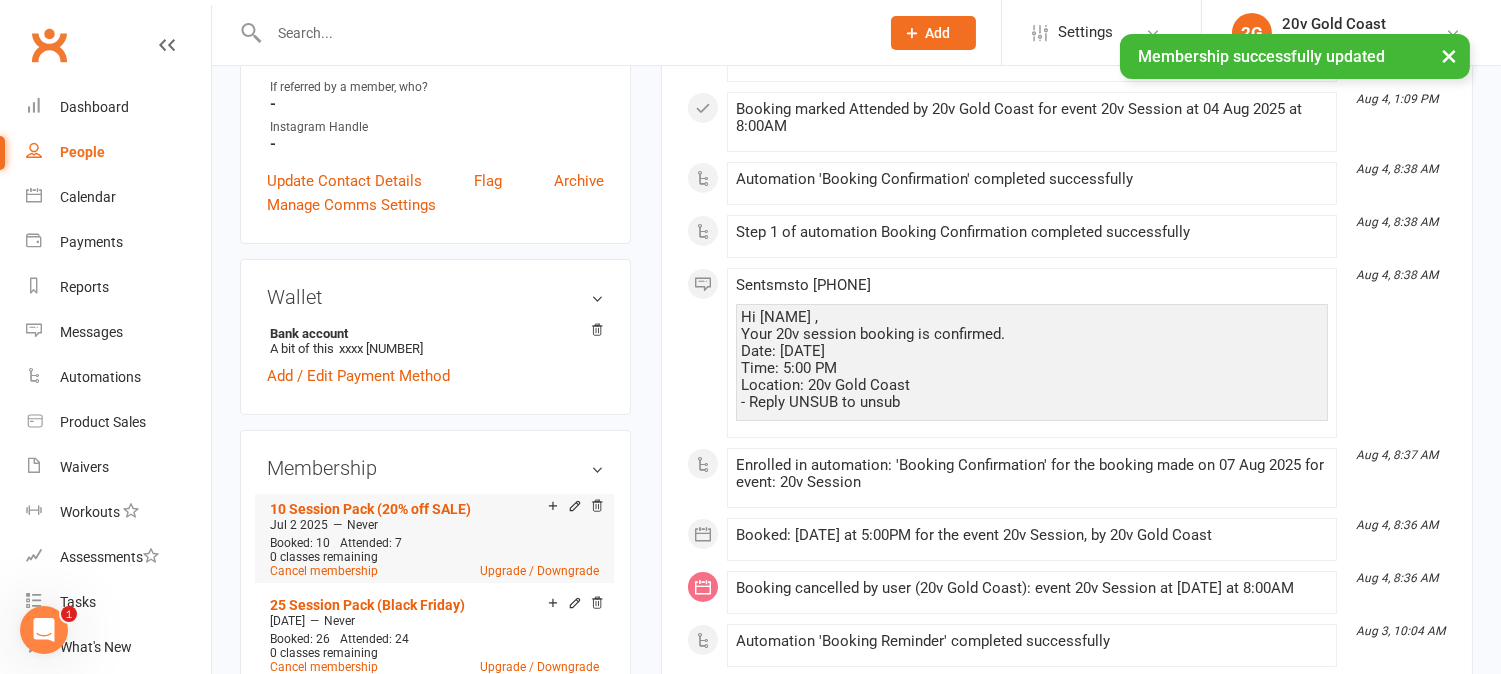 scroll, scrollTop: 888, scrollLeft: 0, axis: vertical 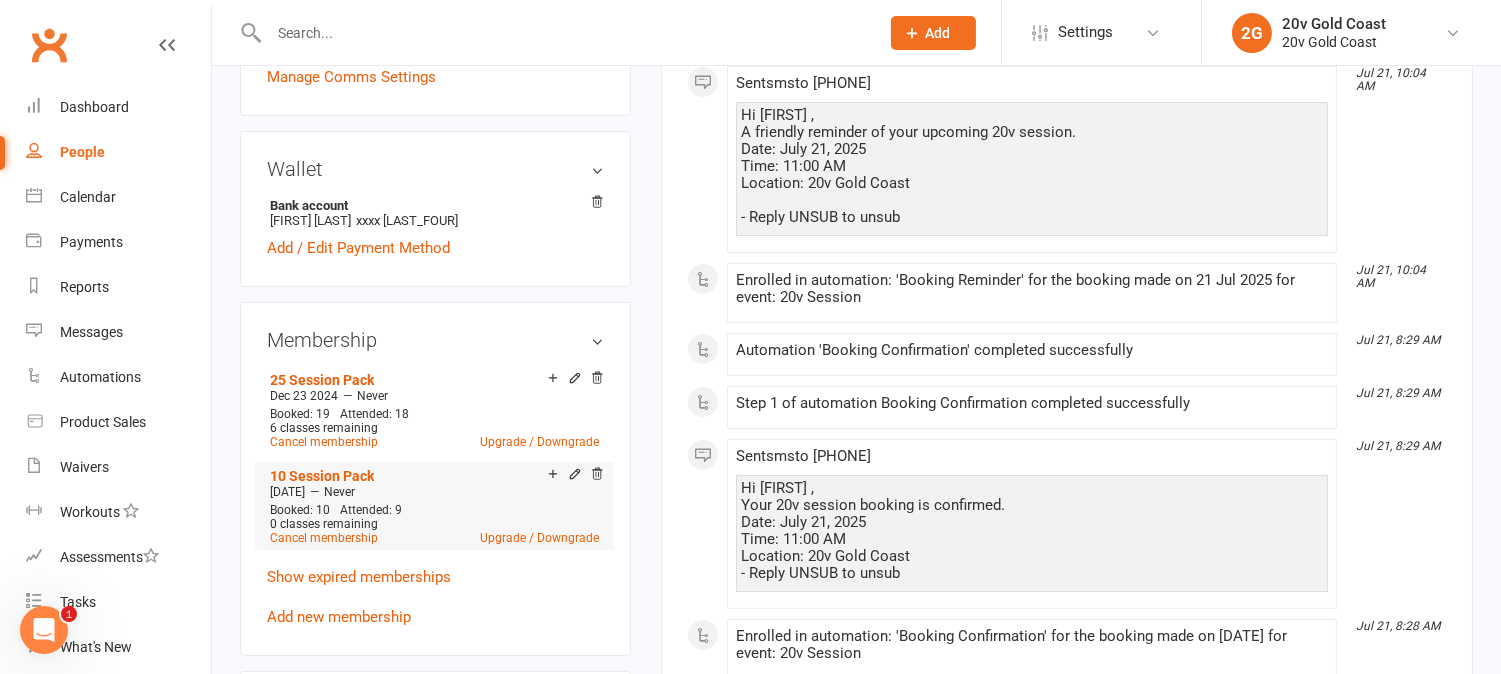 click 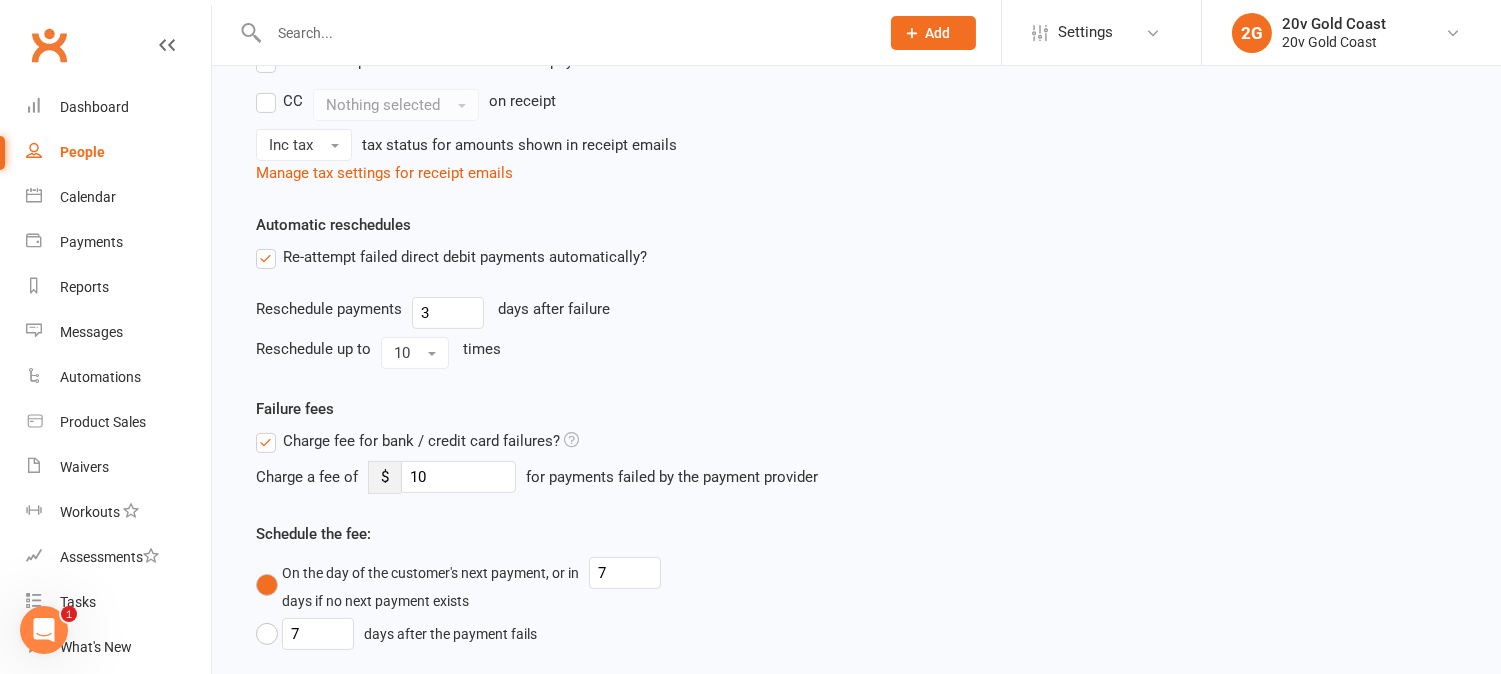 scroll, scrollTop: 0, scrollLeft: 0, axis: both 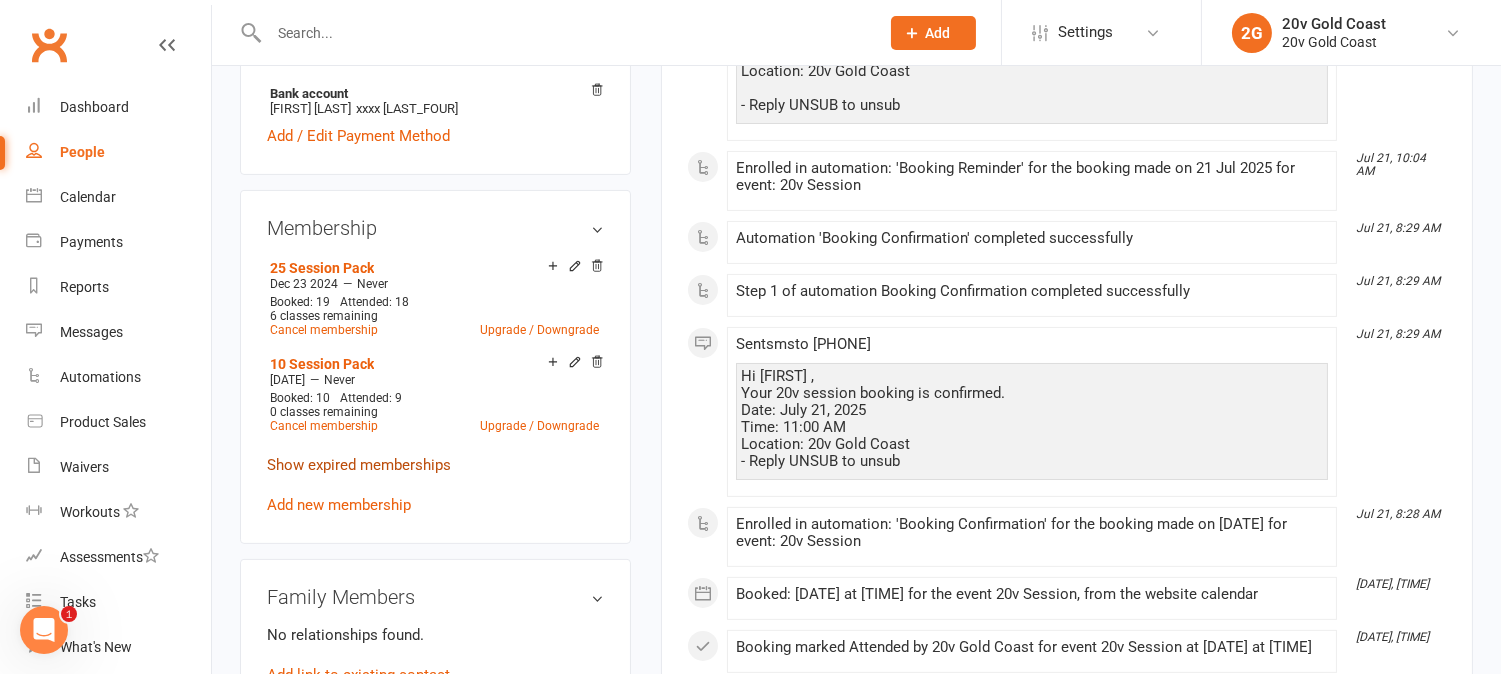 click on "Show expired memberships" at bounding box center (359, 465) 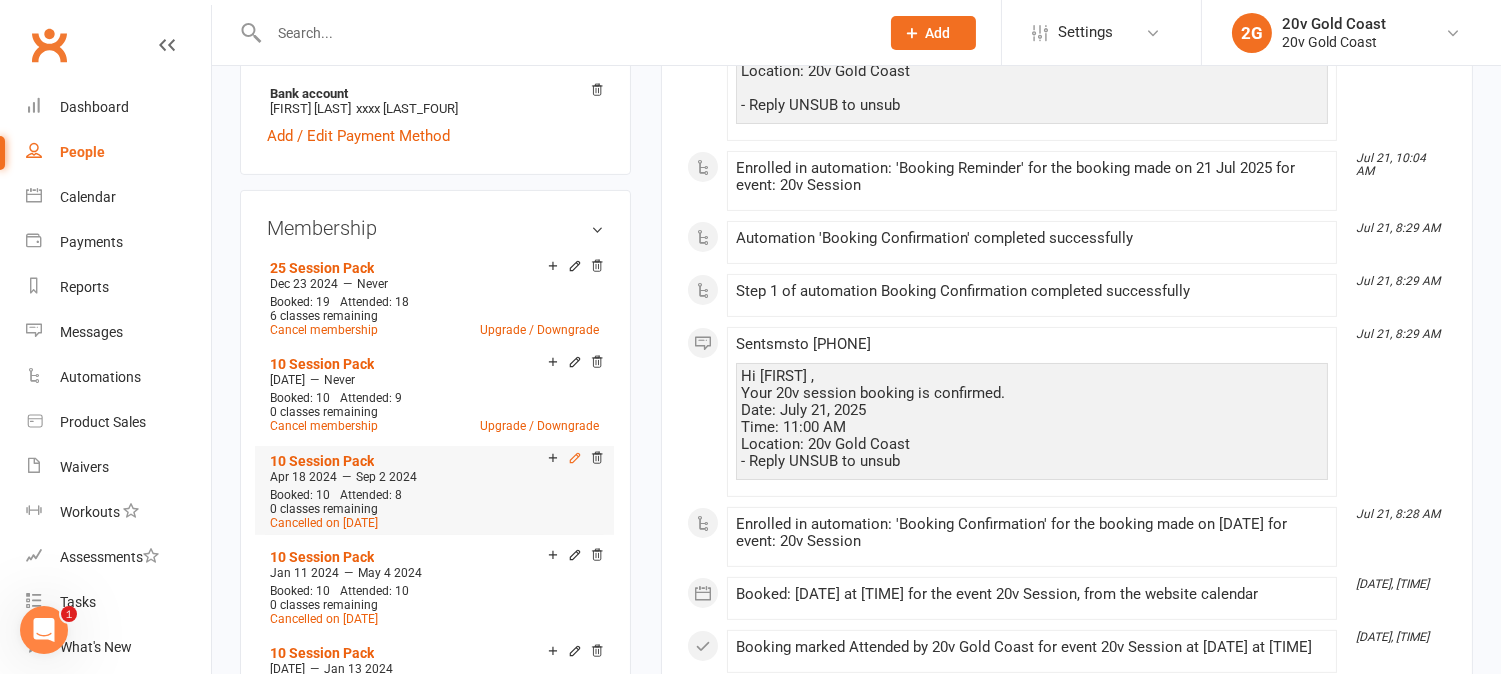click 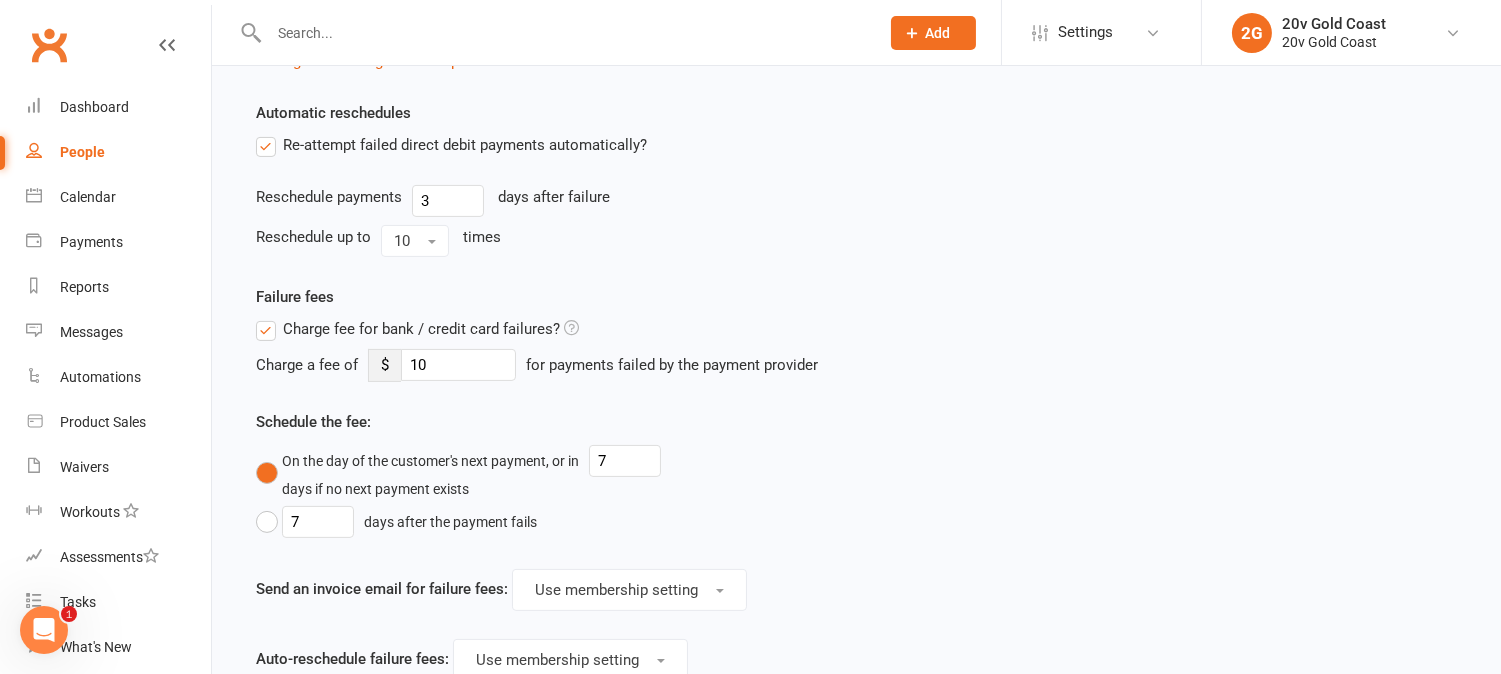 scroll, scrollTop: 0, scrollLeft: 0, axis: both 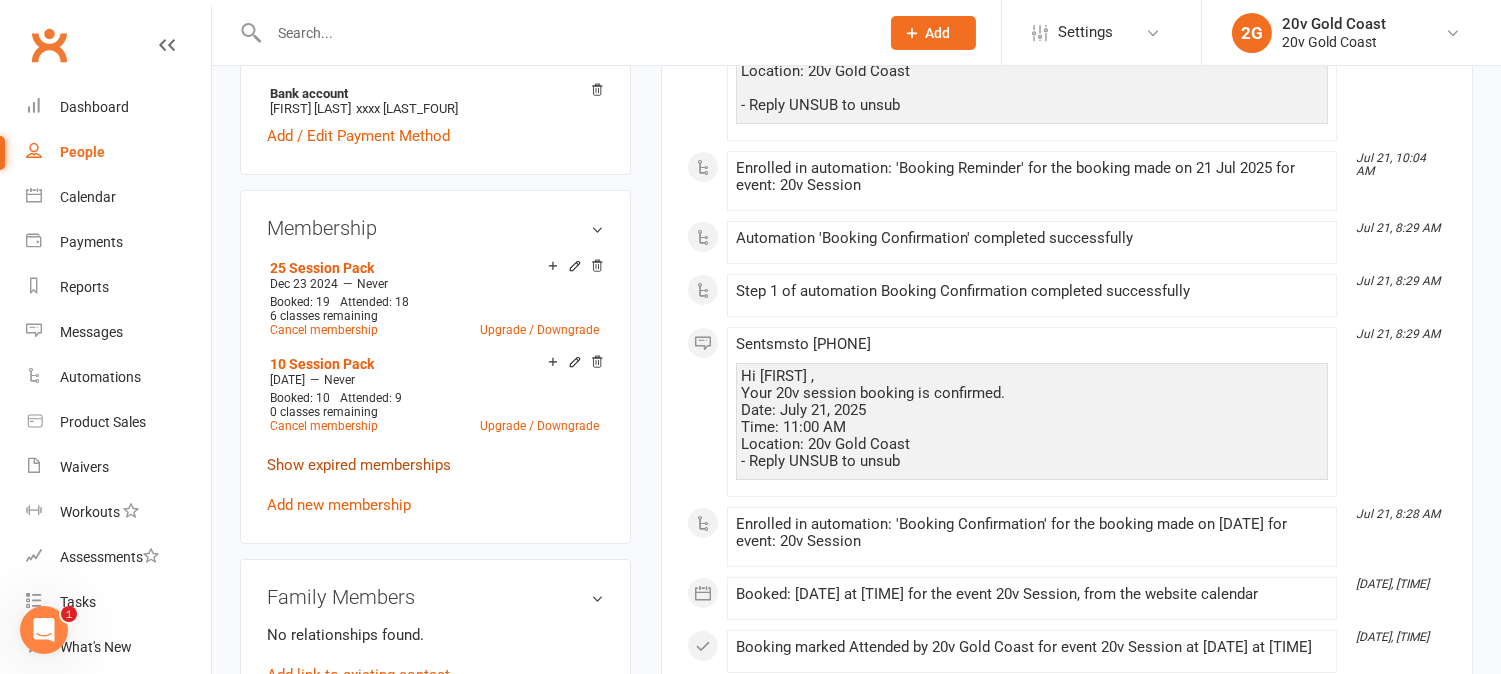 click on "Show expired memberships" at bounding box center [359, 465] 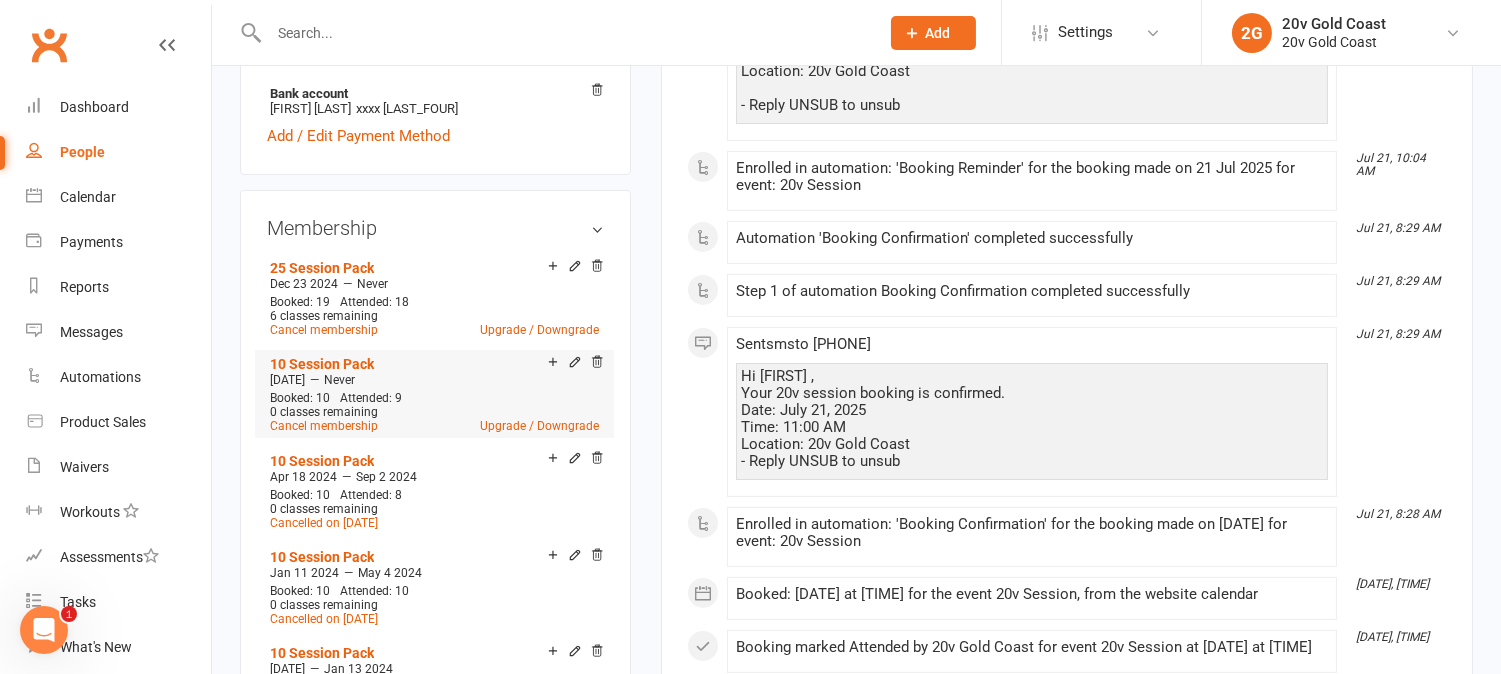 scroll, scrollTop: 1111, scrollLeft: 0, axis: vertical 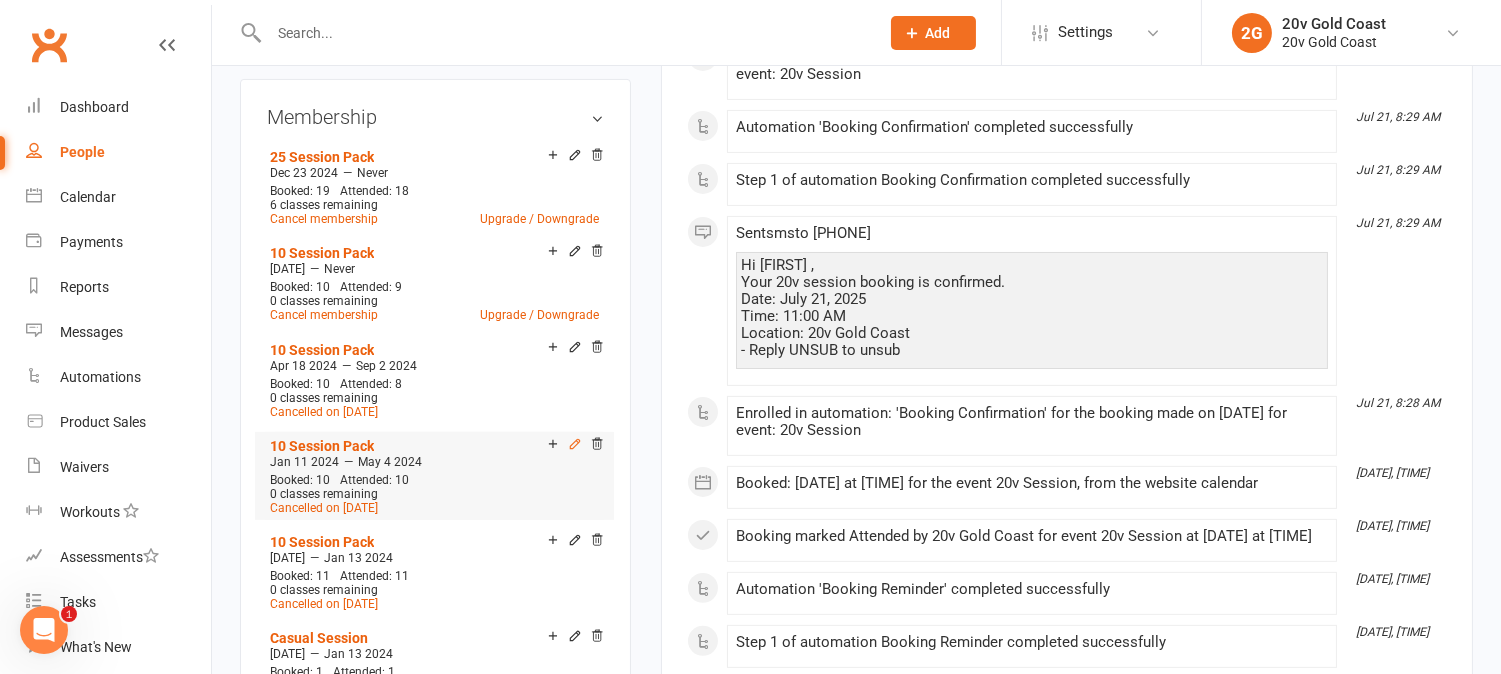 click 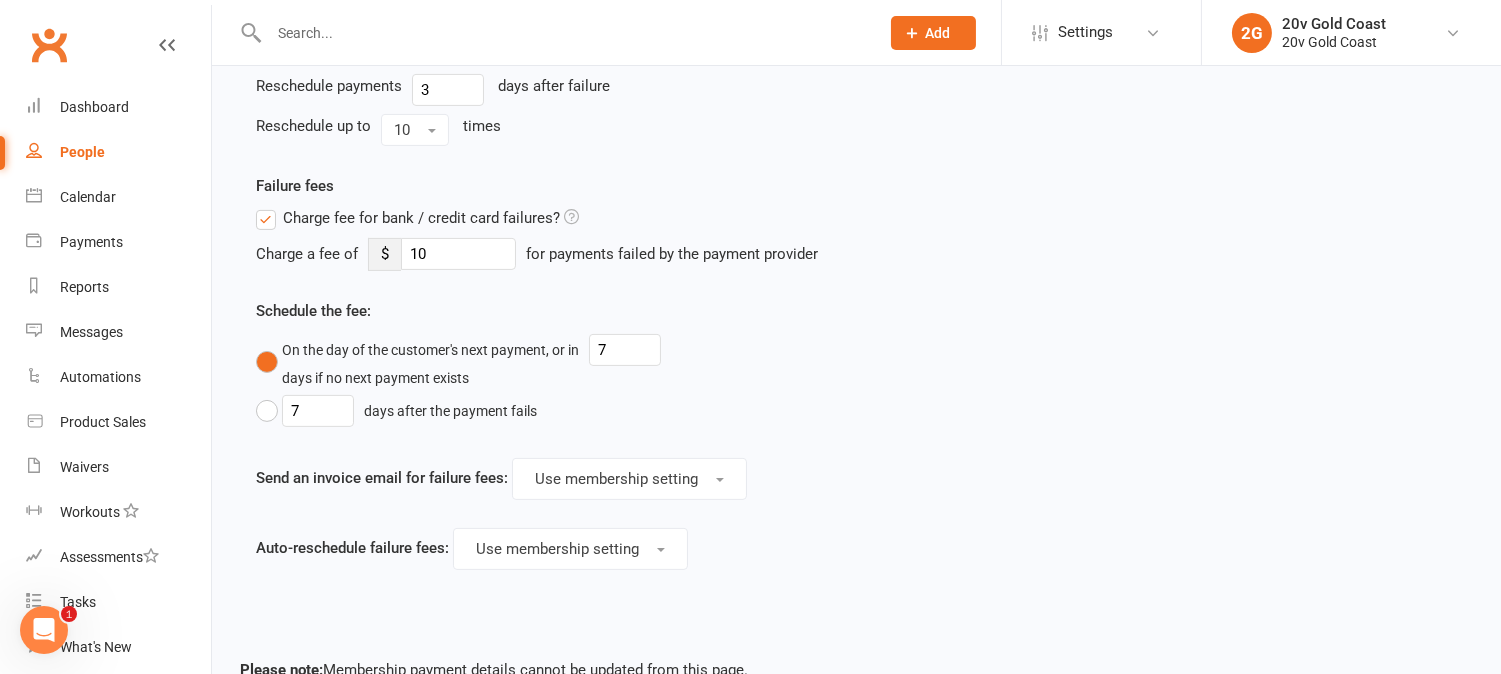 scroll, scrollTop: 0, scrollLeft: 0, axis: both 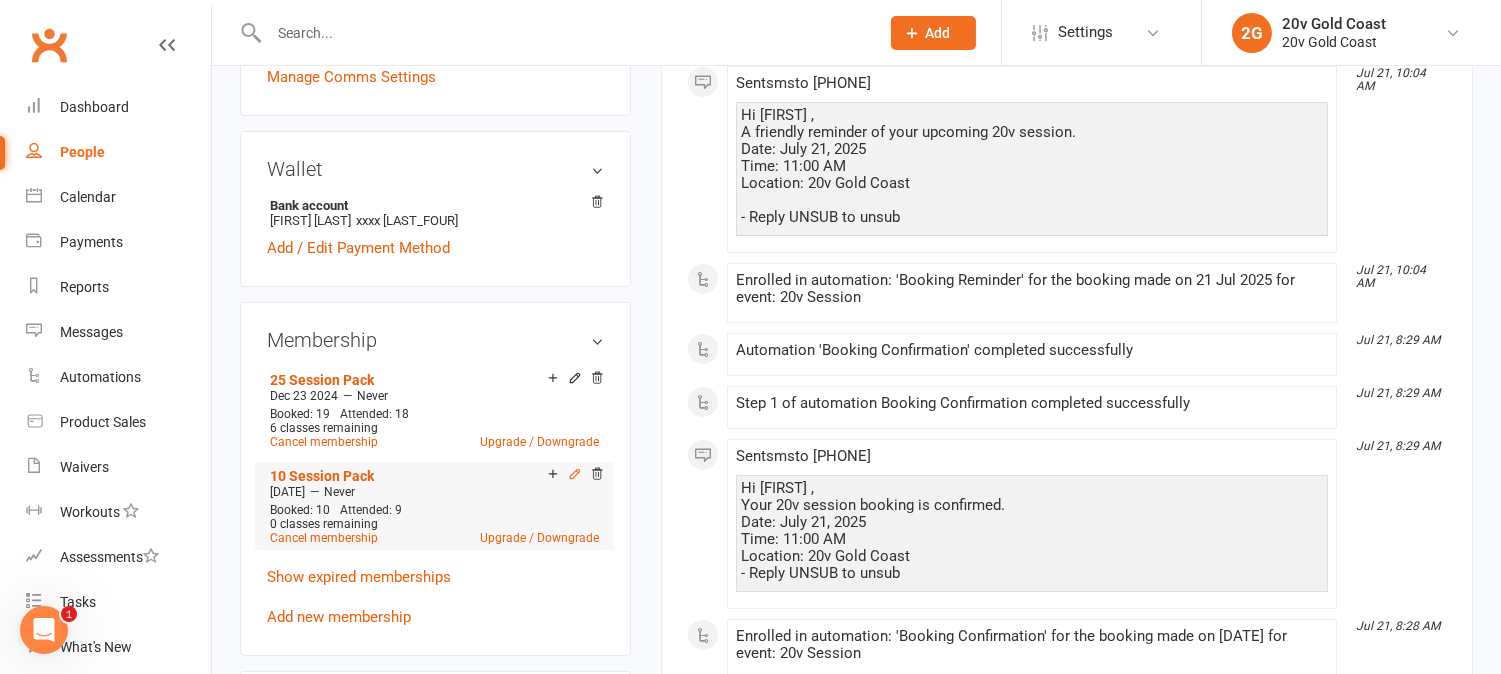 click 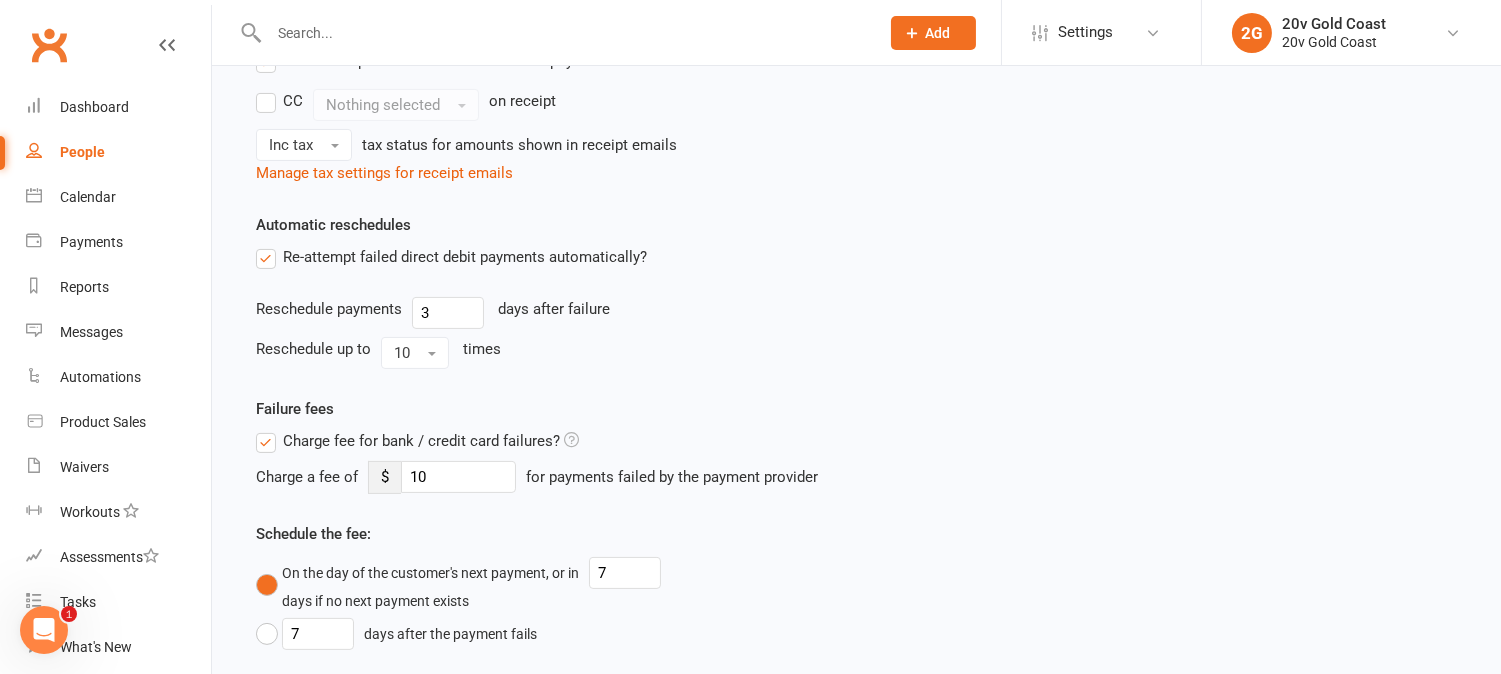 scroll, scrollTop: 0, scrollLeft: 0, axis: both 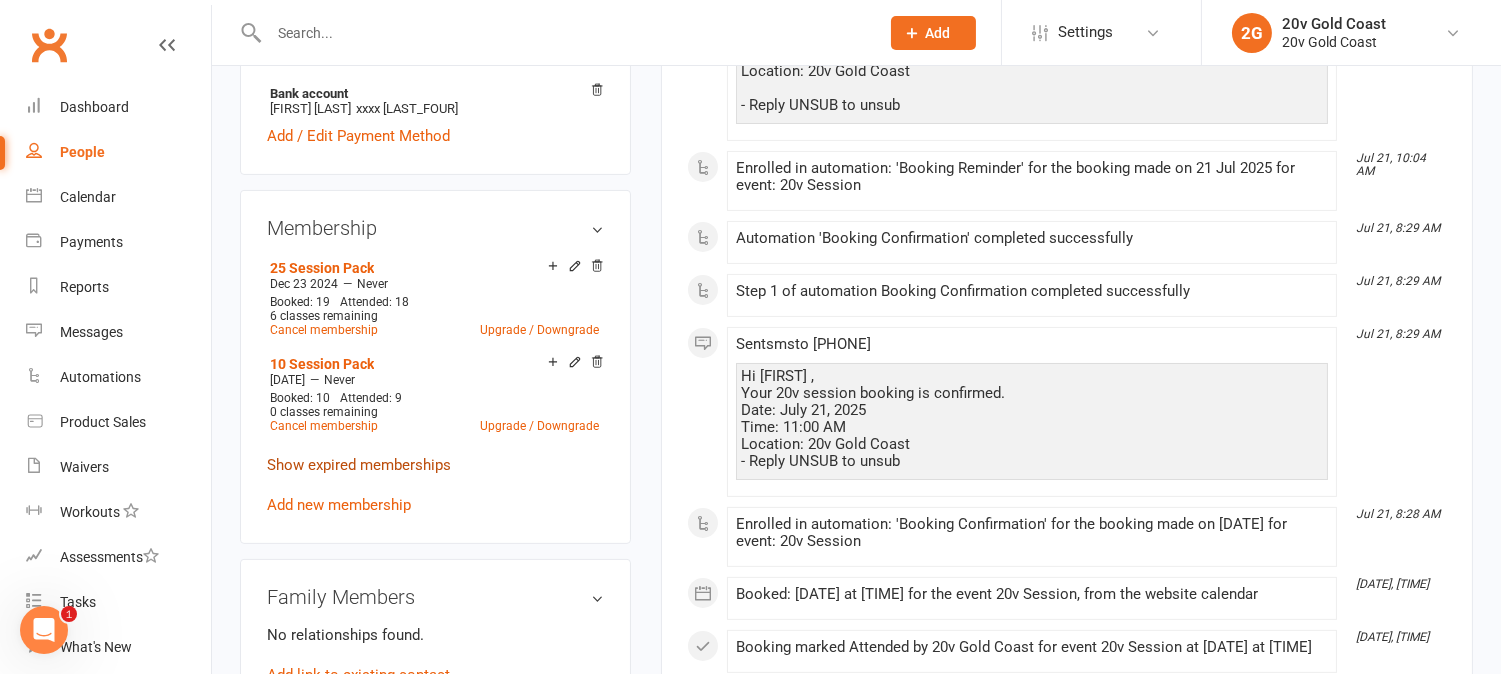 click on "Show expired memberships" at bounding box center (359, 465) 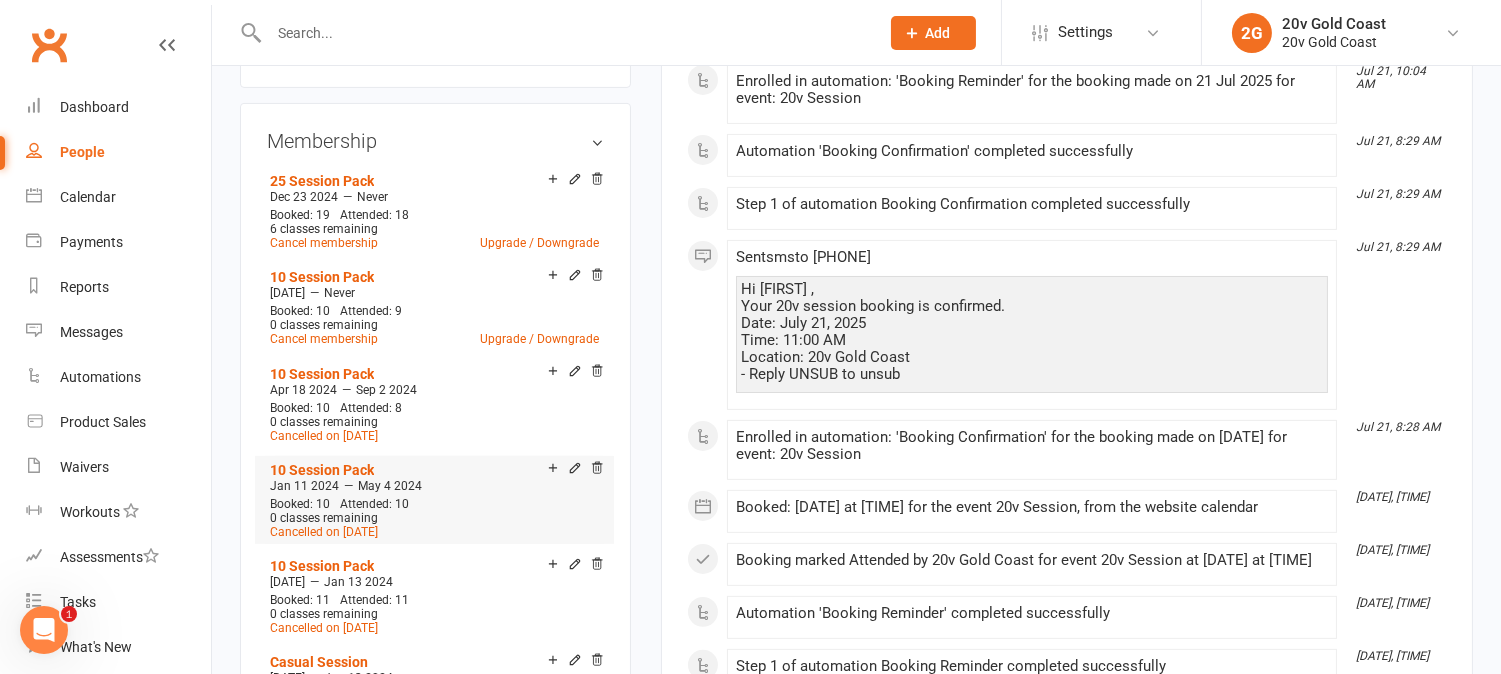 scroll, scrollTop: 1111, scrollLeft: 0, axis: vertical 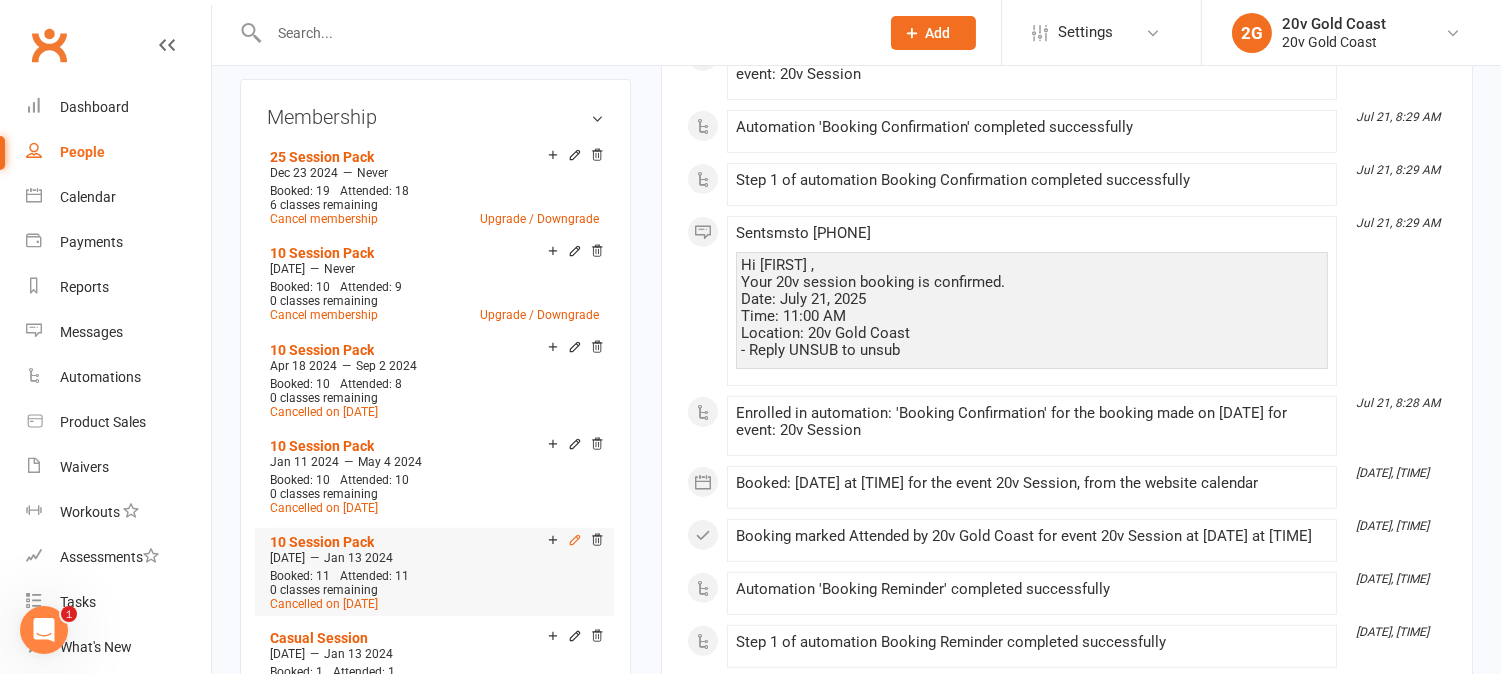 click 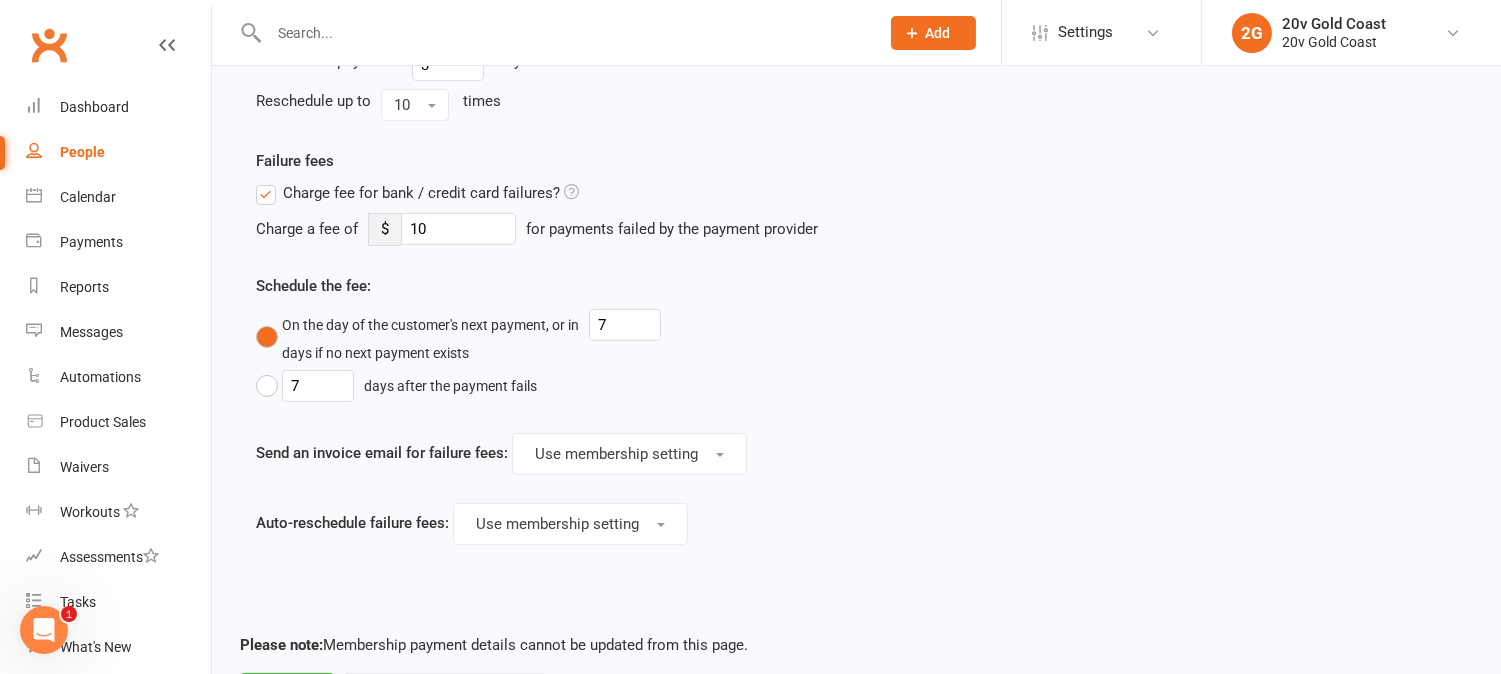 scroll, scrollTop: 0, scrollLeft: 0, axis: both 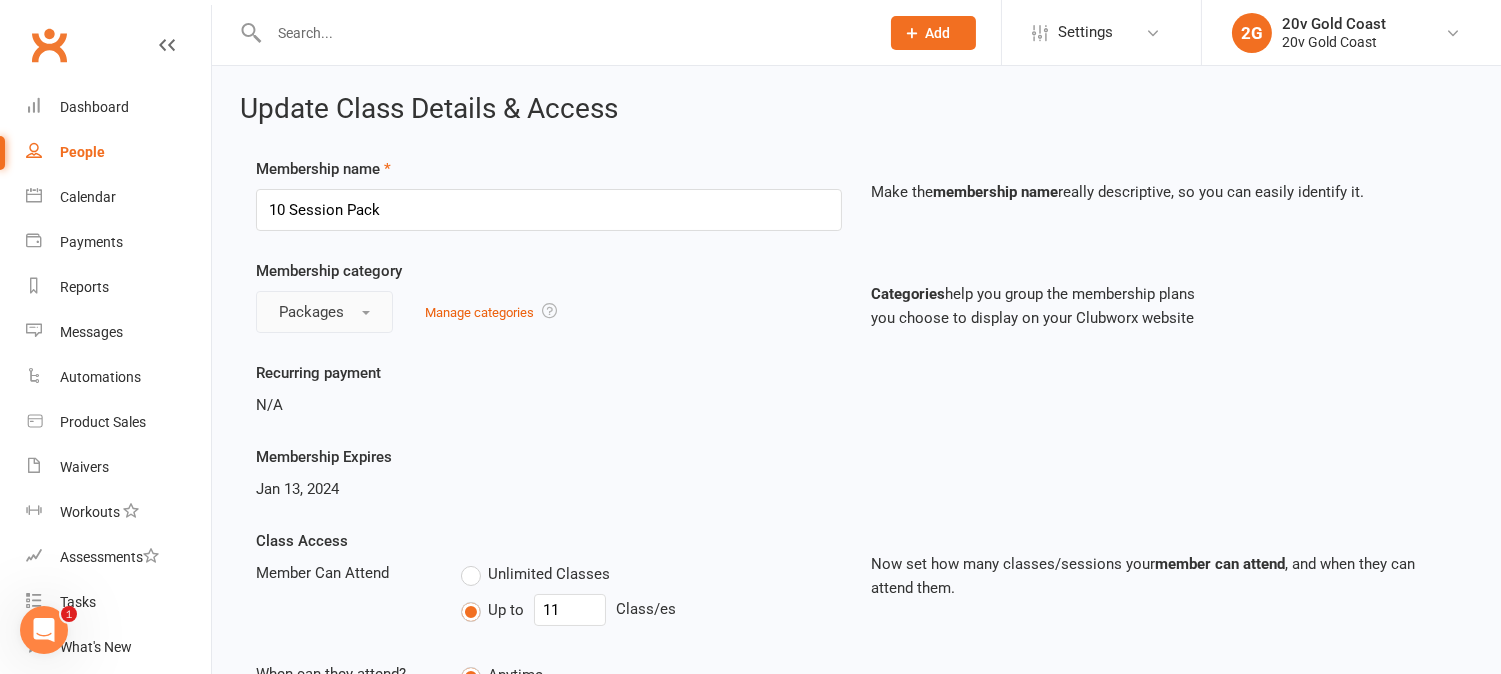 click on "Packages" at bounding box center (324, 312) 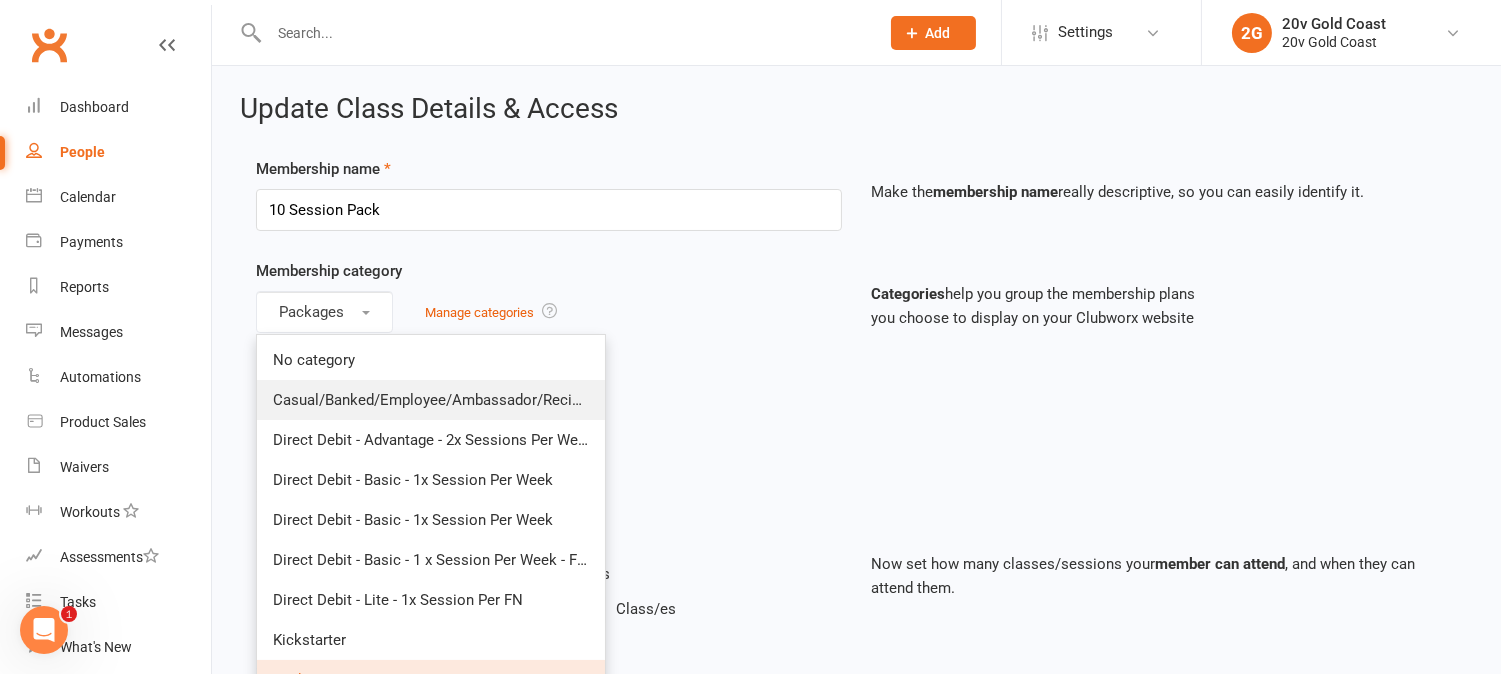 click on "Casual/Banked/Employee/Ambassador/Reciprocal" at bounding box center (443, 400) 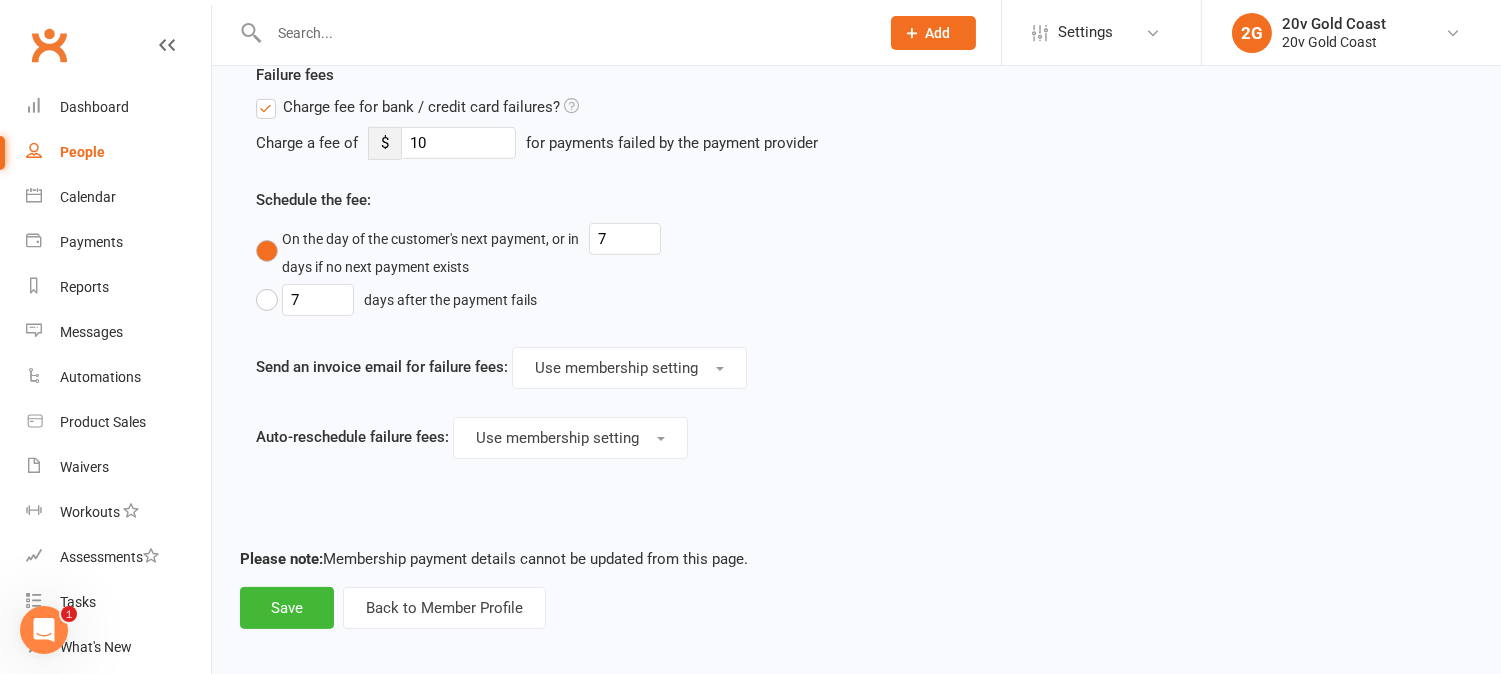 scroll, scrollTop: 1233, scrollLeft: 0, axis: vertical 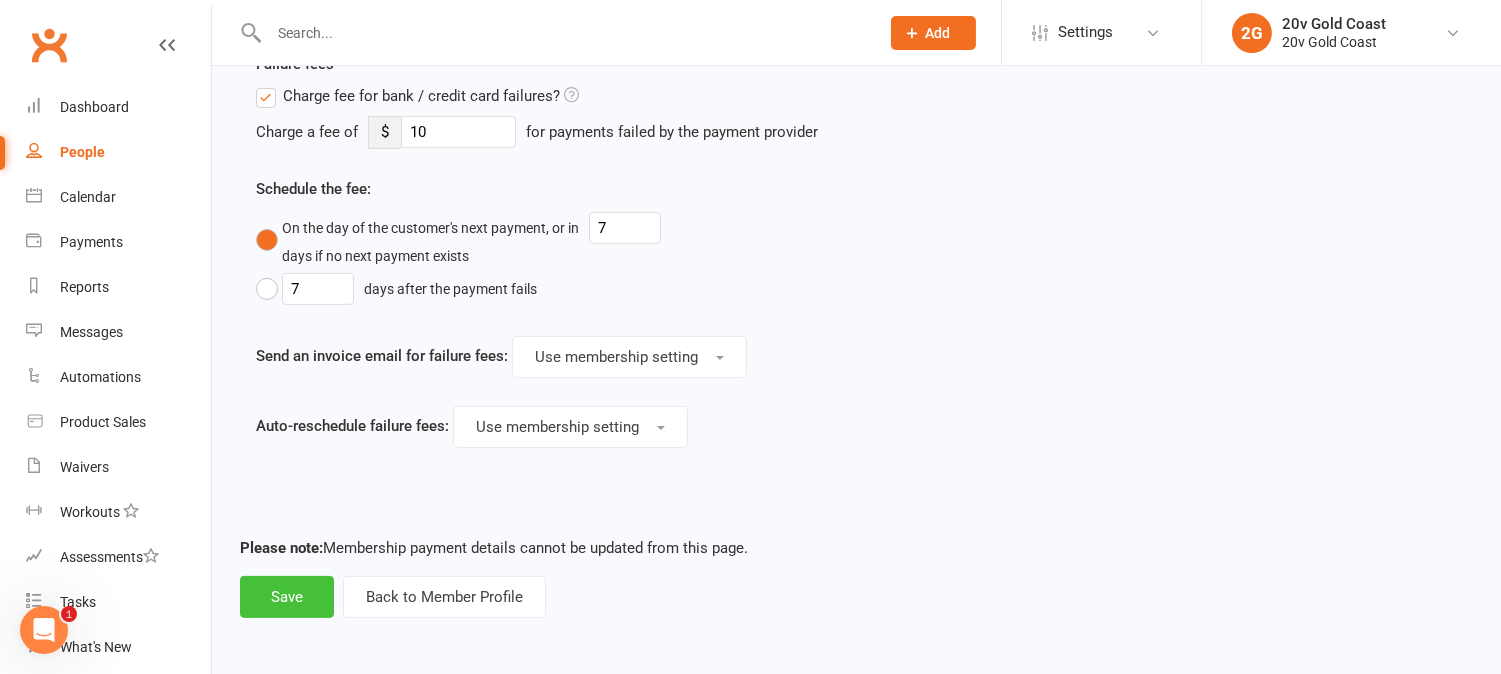 click on "Save" at bounding box center (287, 597) 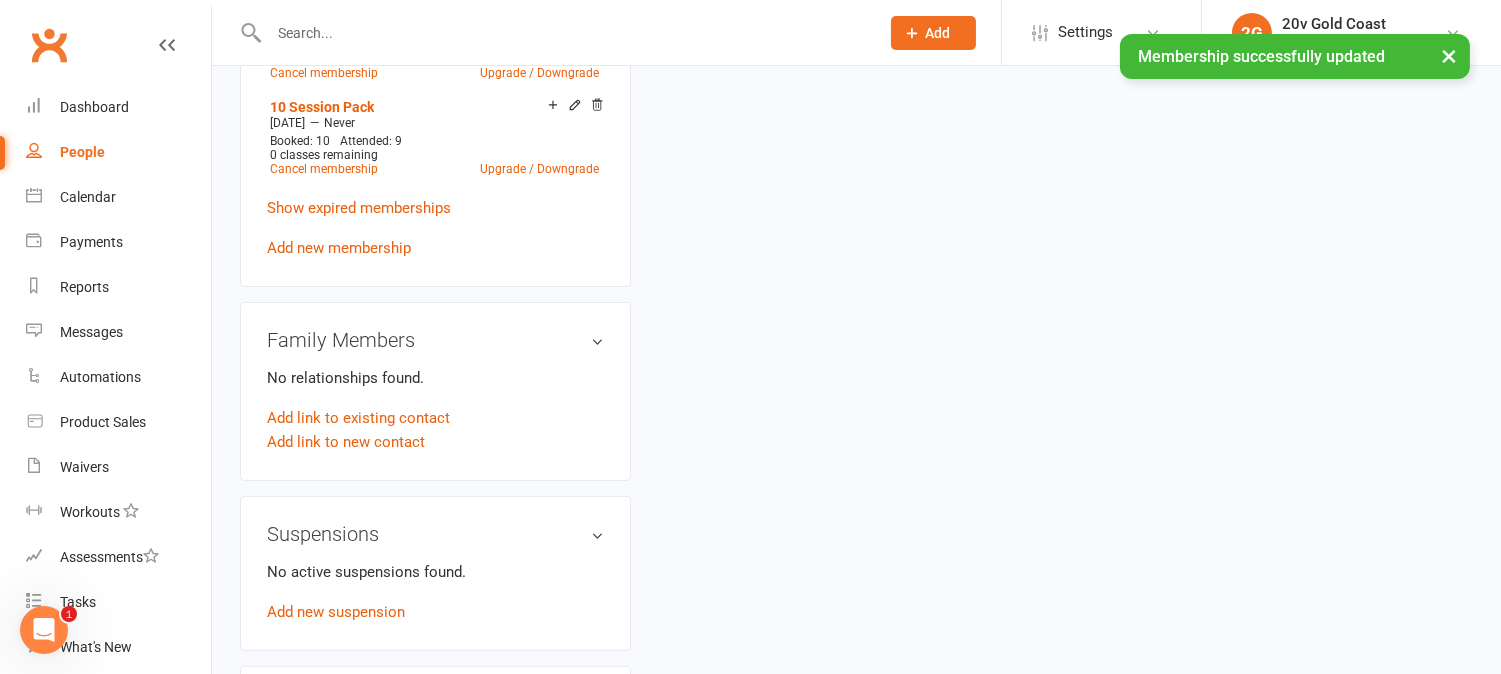 scroll, scrollTop: 0, scrollLeft: 0, axis: both 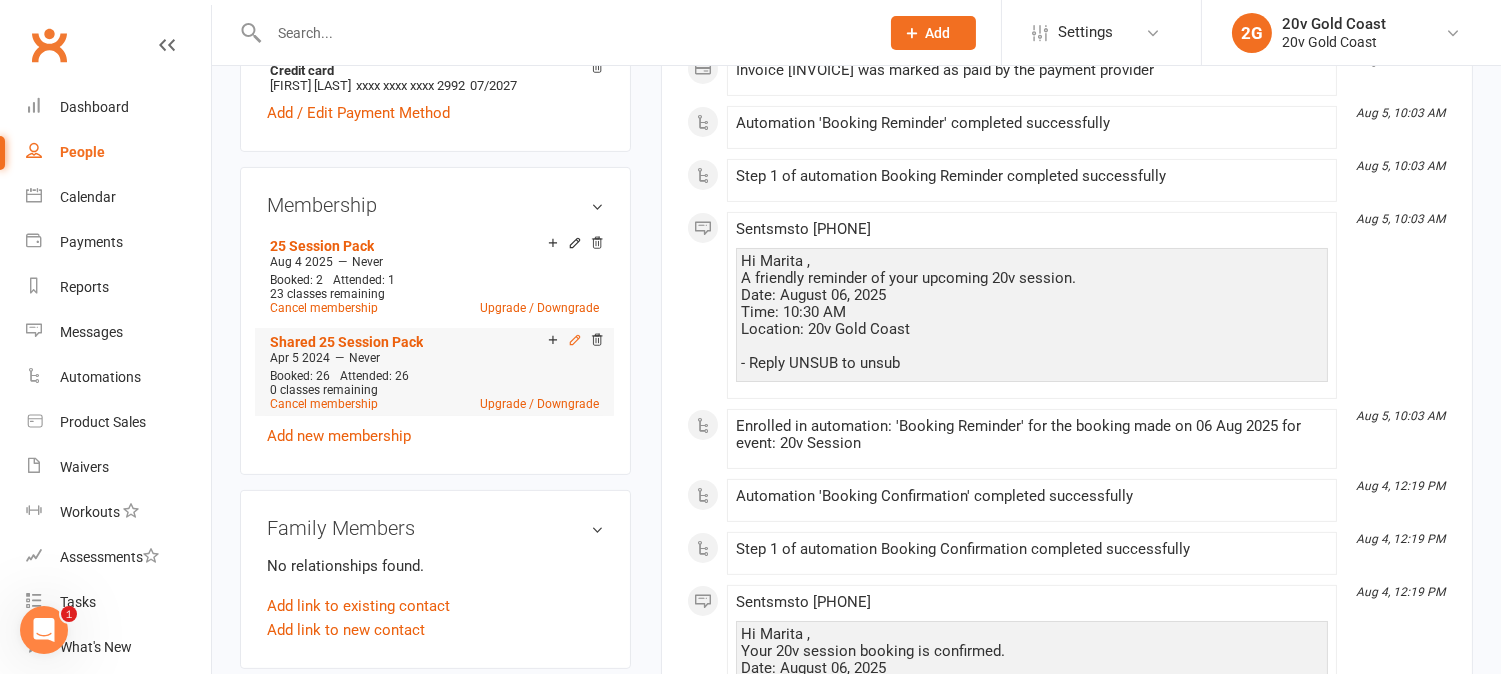 click 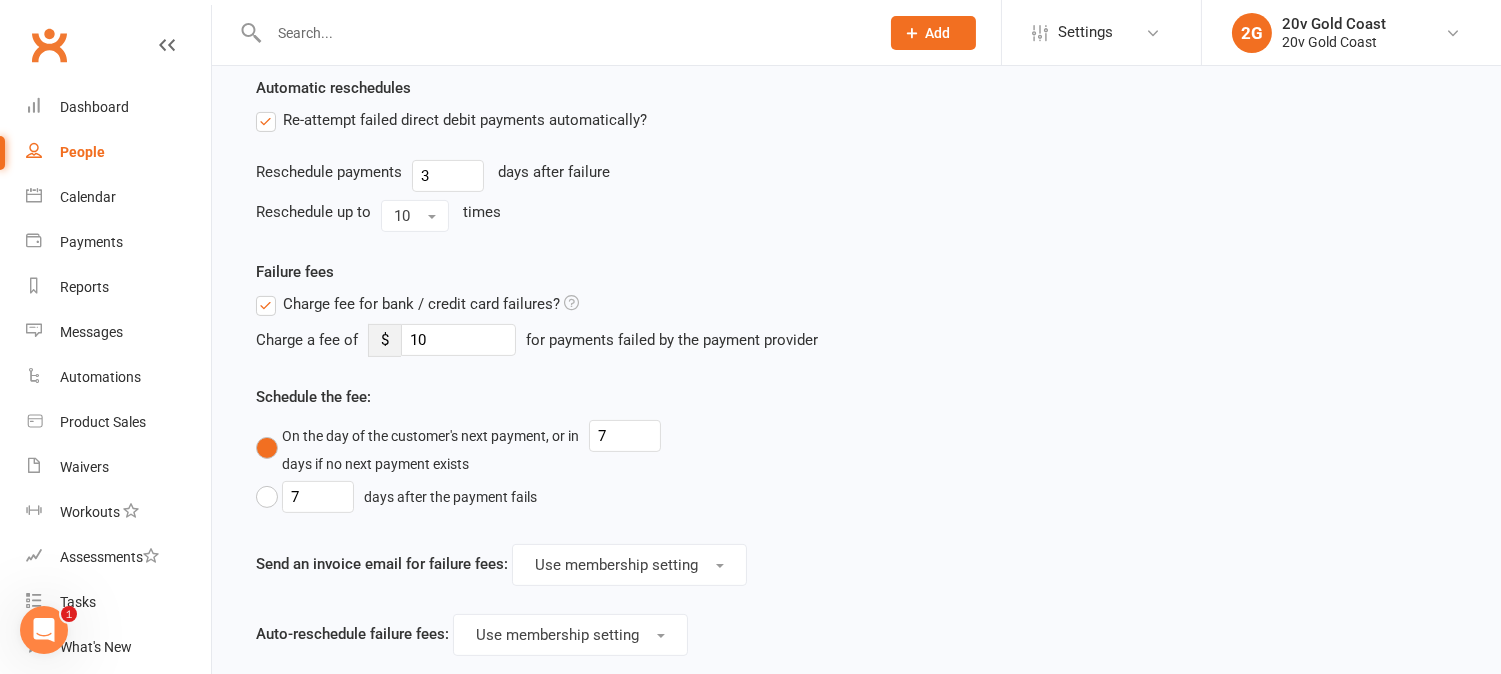 scroll, scrollTop: 0, scrollLeft: 0, axis: both 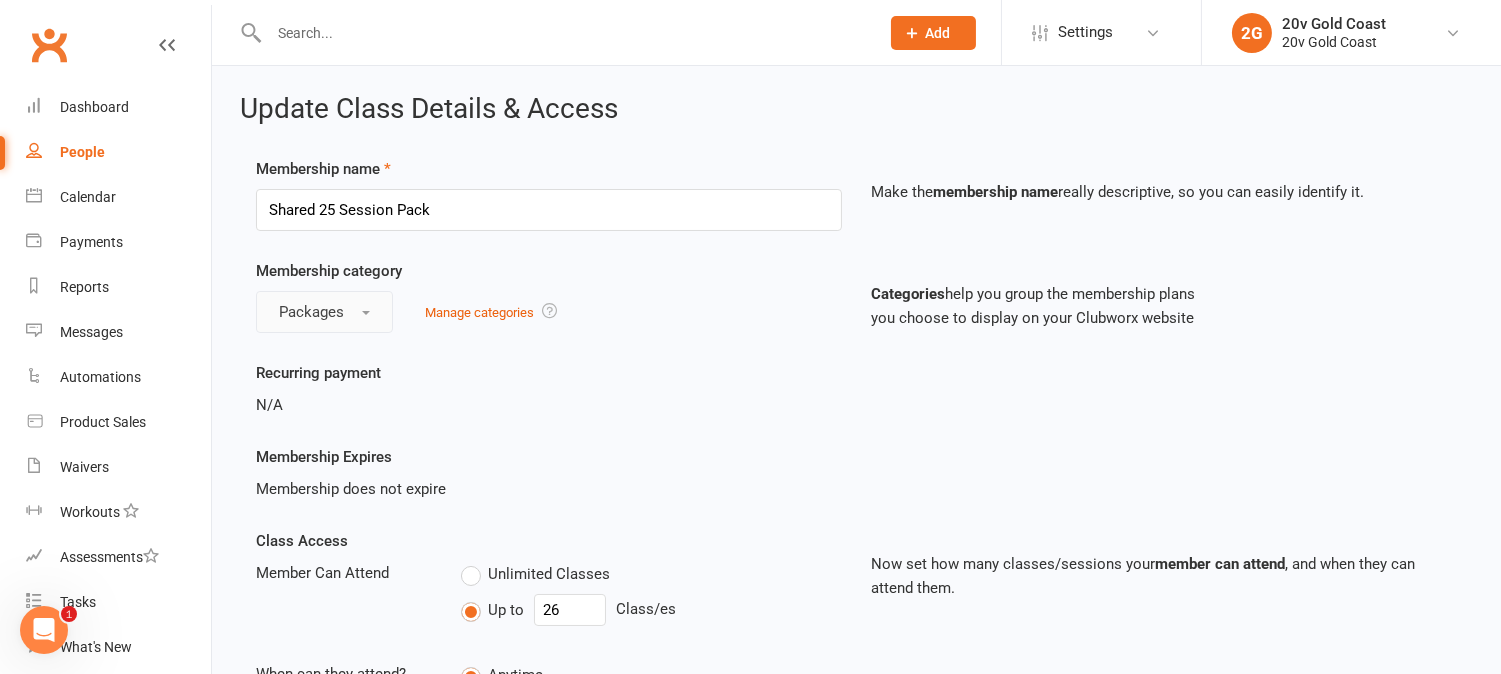 click on "Packages" at bounding box center [324, 312] 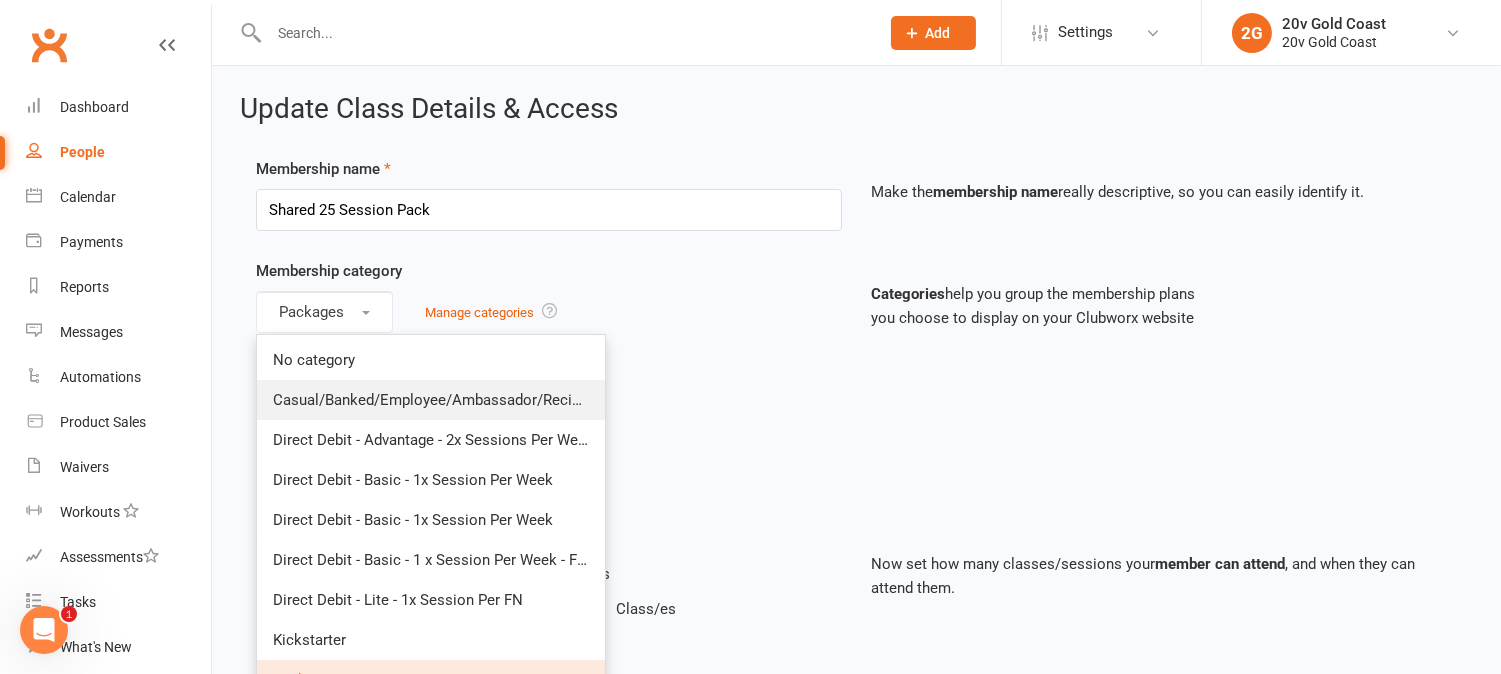 click on "Casual/Banked/Employee/Ambassador/Reciprocal" at bounding box center (443, 400) 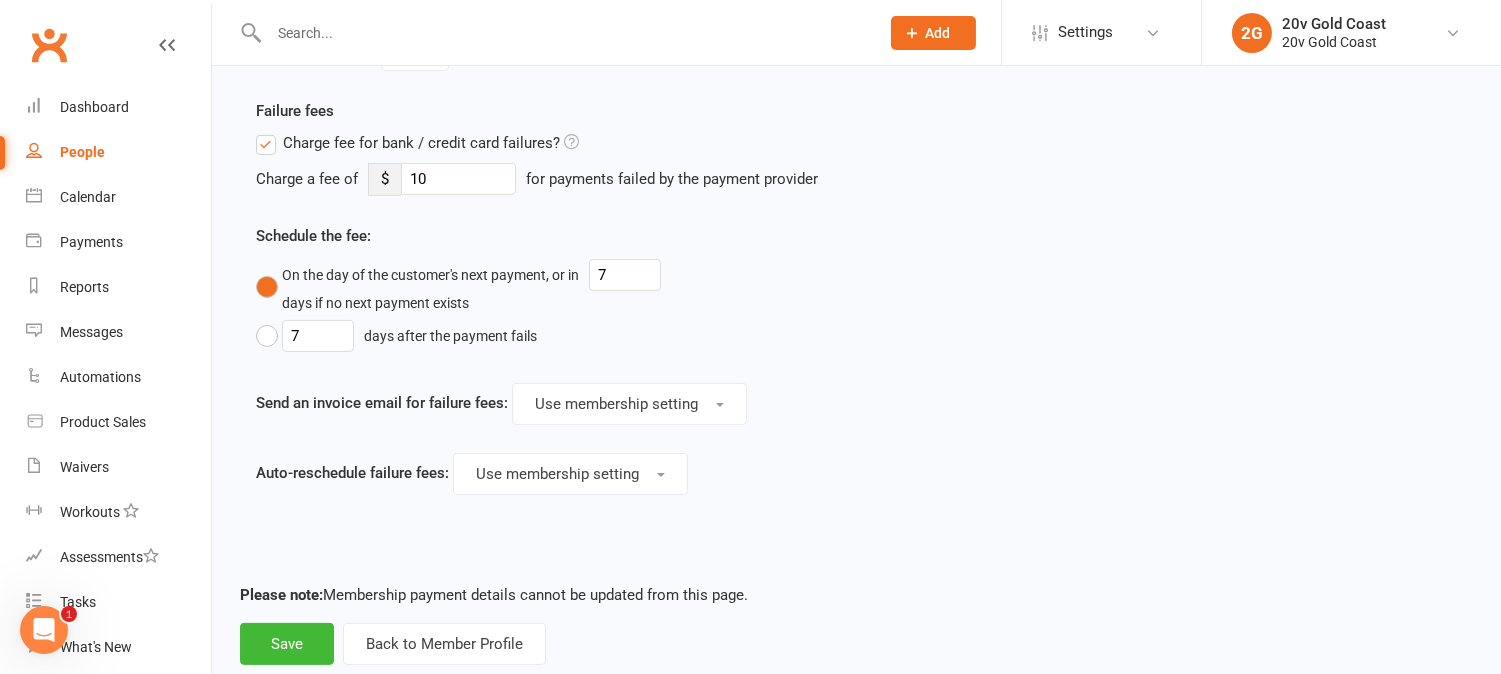 scroll, scrollTop: 1233, scrollLeft: 0, axis: vertical 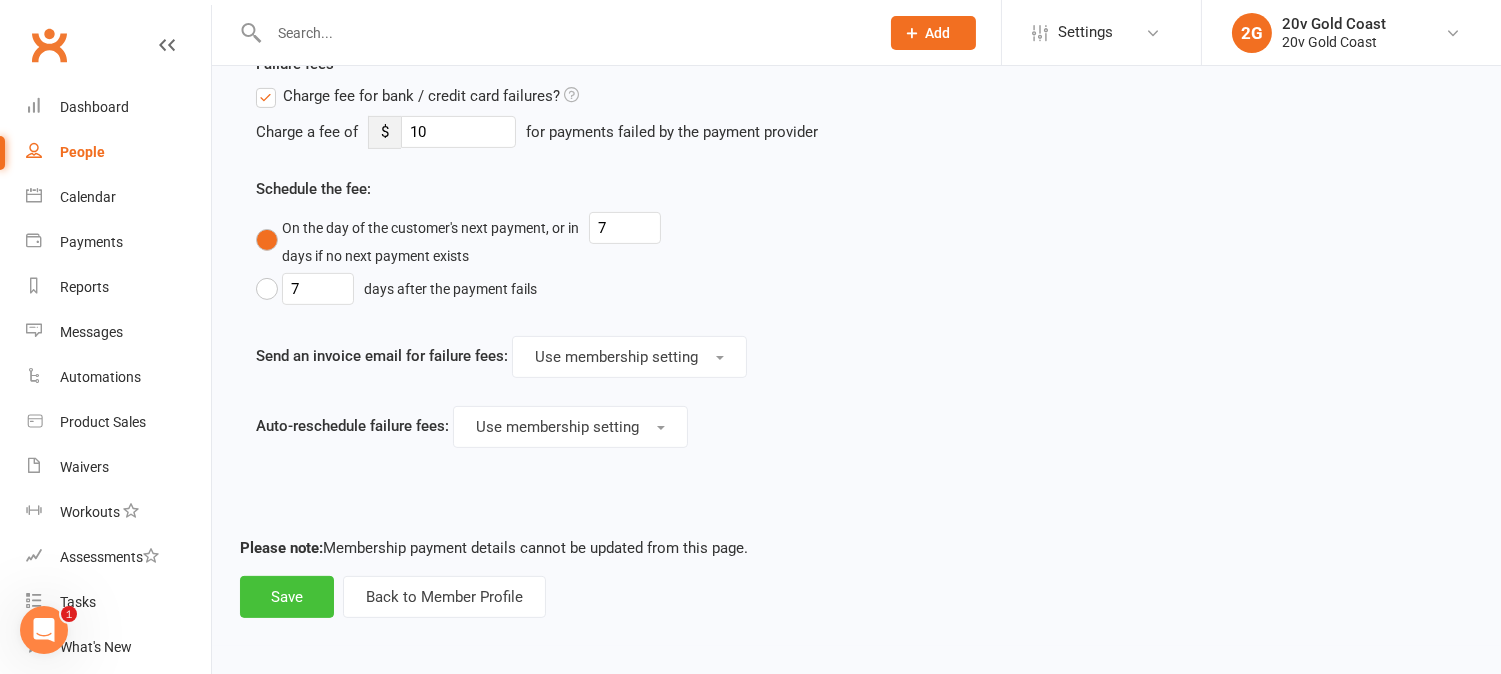 click on "Save" at bounding box center [287, 597] 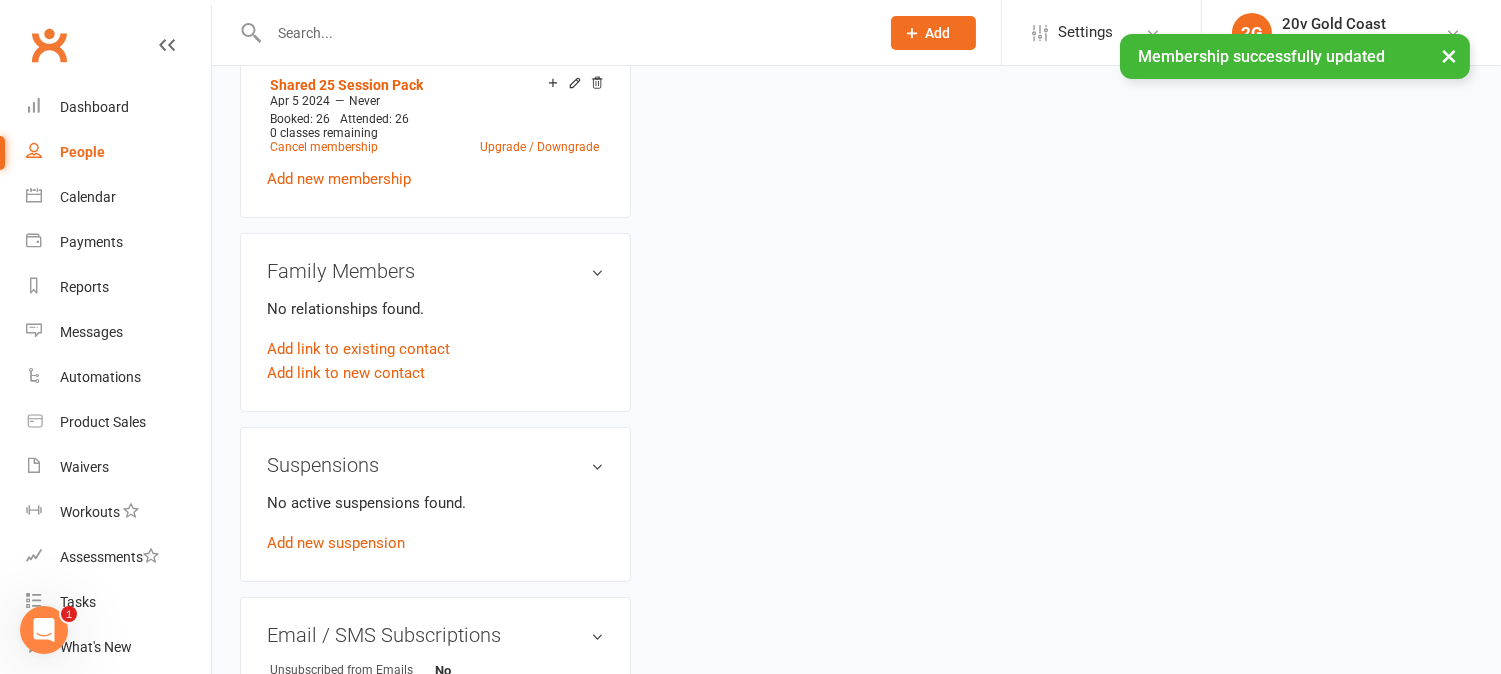 scroll, scrollTop: 0, scrollLeft: 0, axis: both 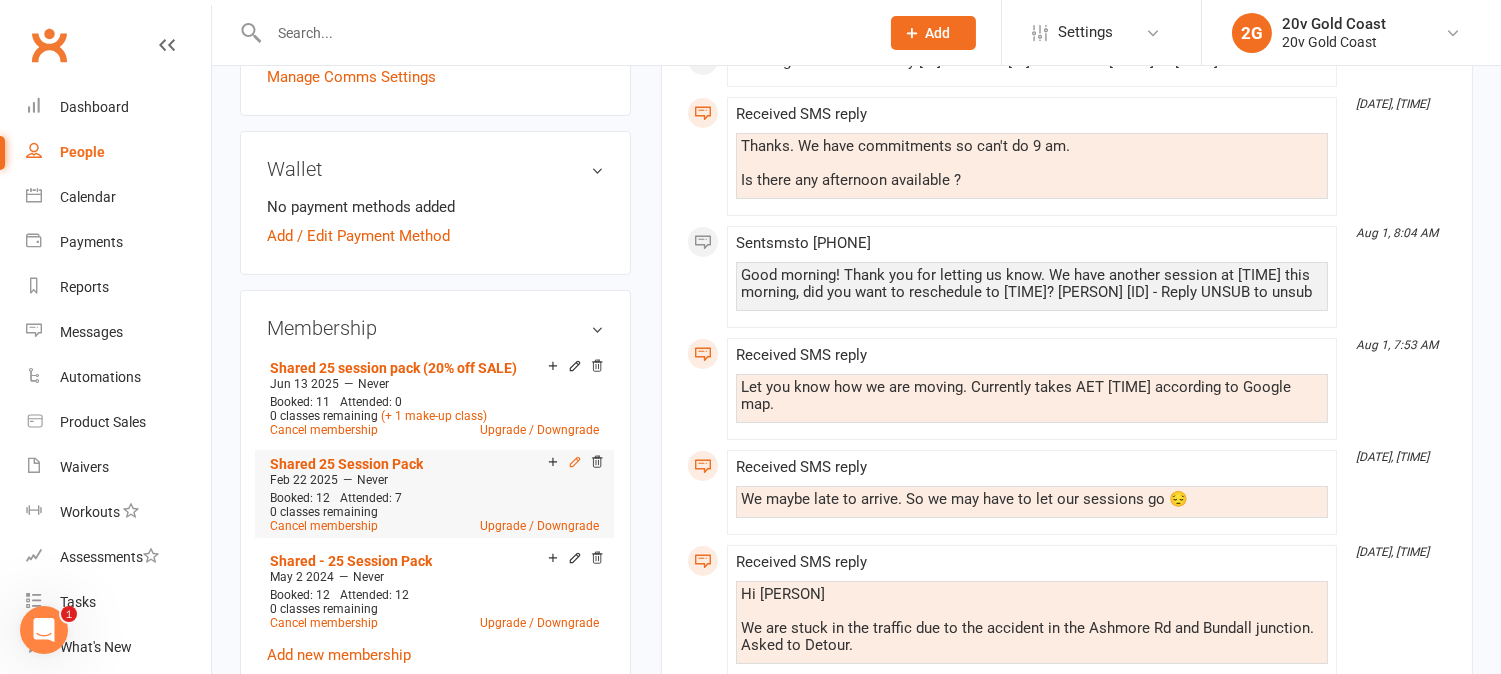 click 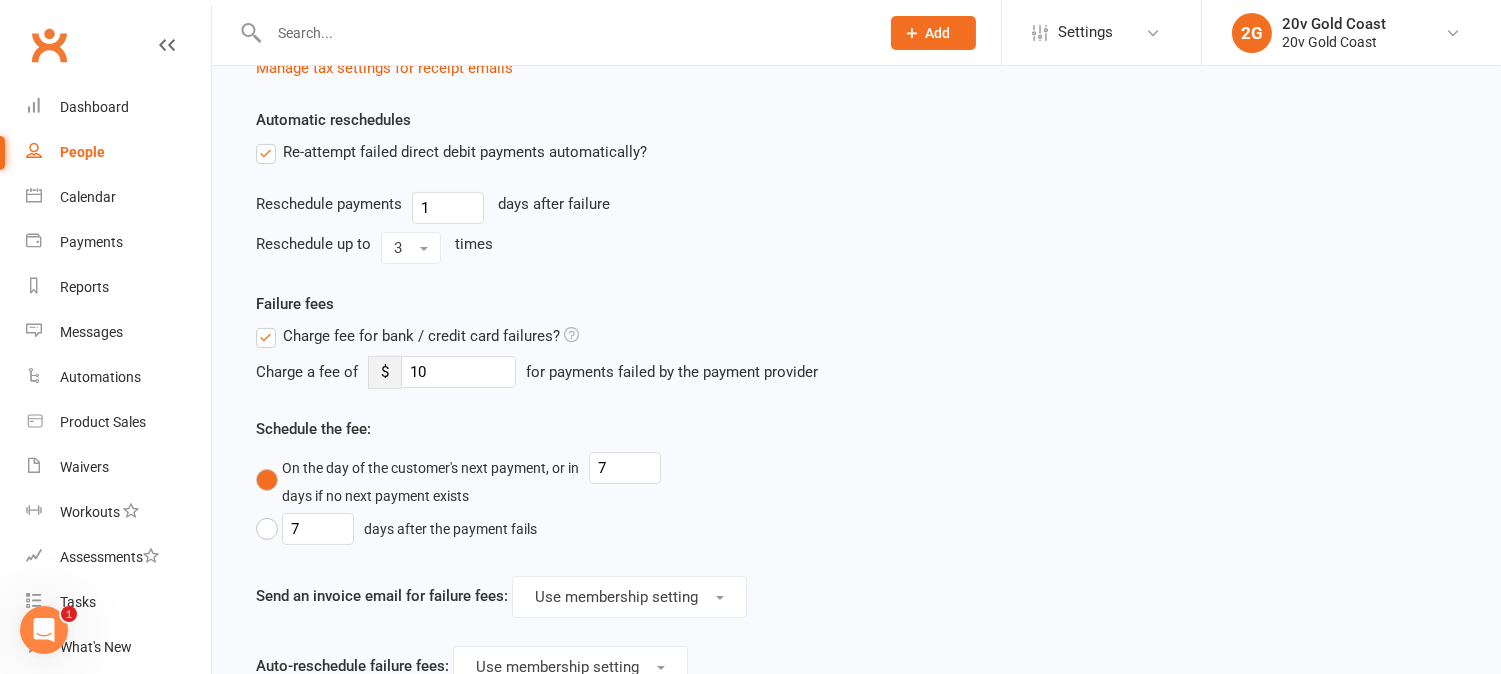 scroll, scrollTop: 0, scrollLeft: 0, axis: both 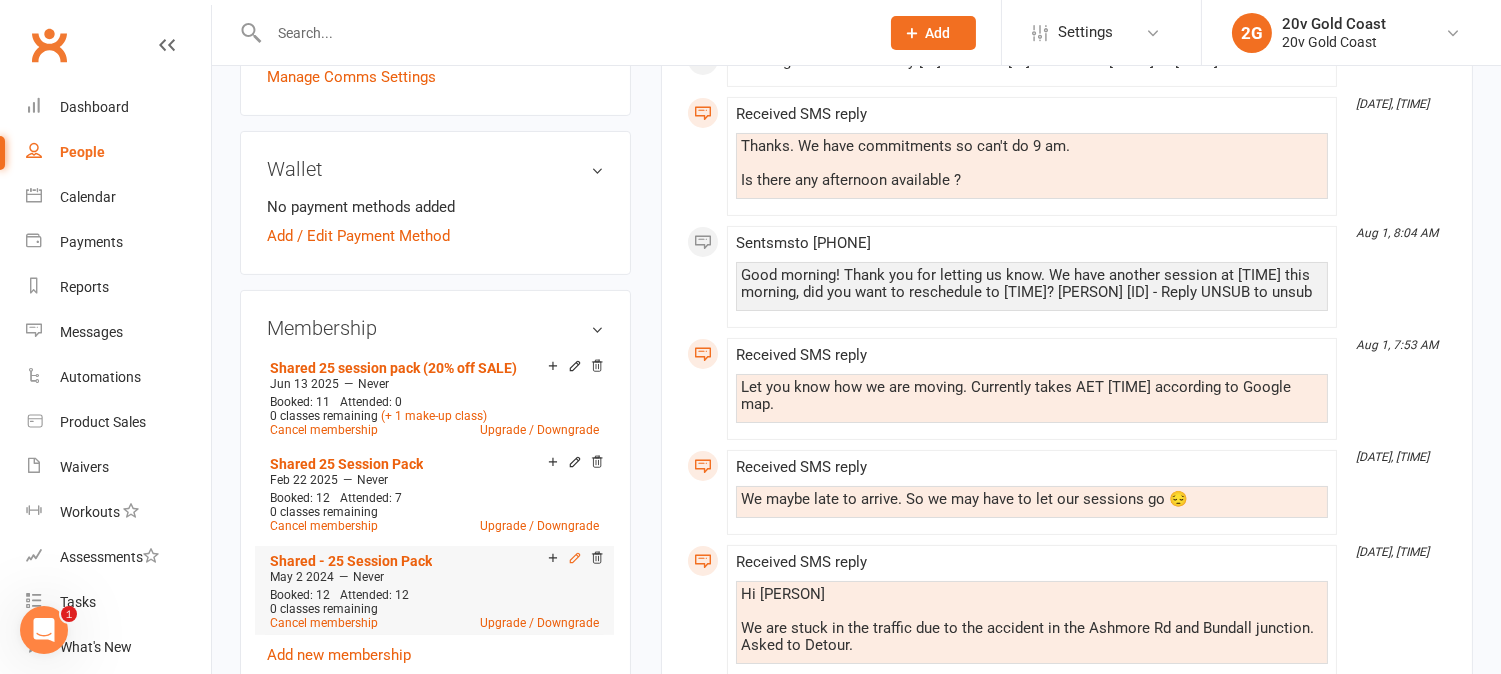 click 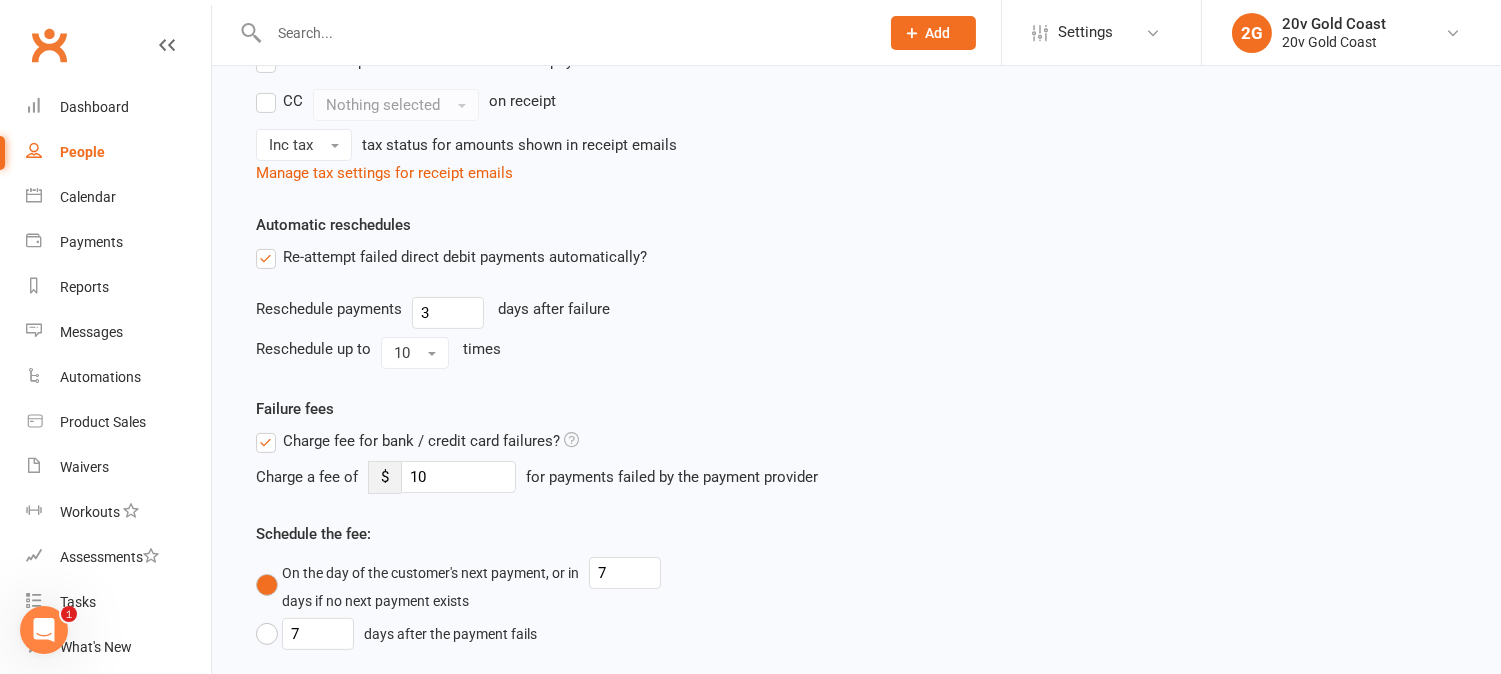 scroll, scrollTop: 0, scrollLeft: 0, axis: both 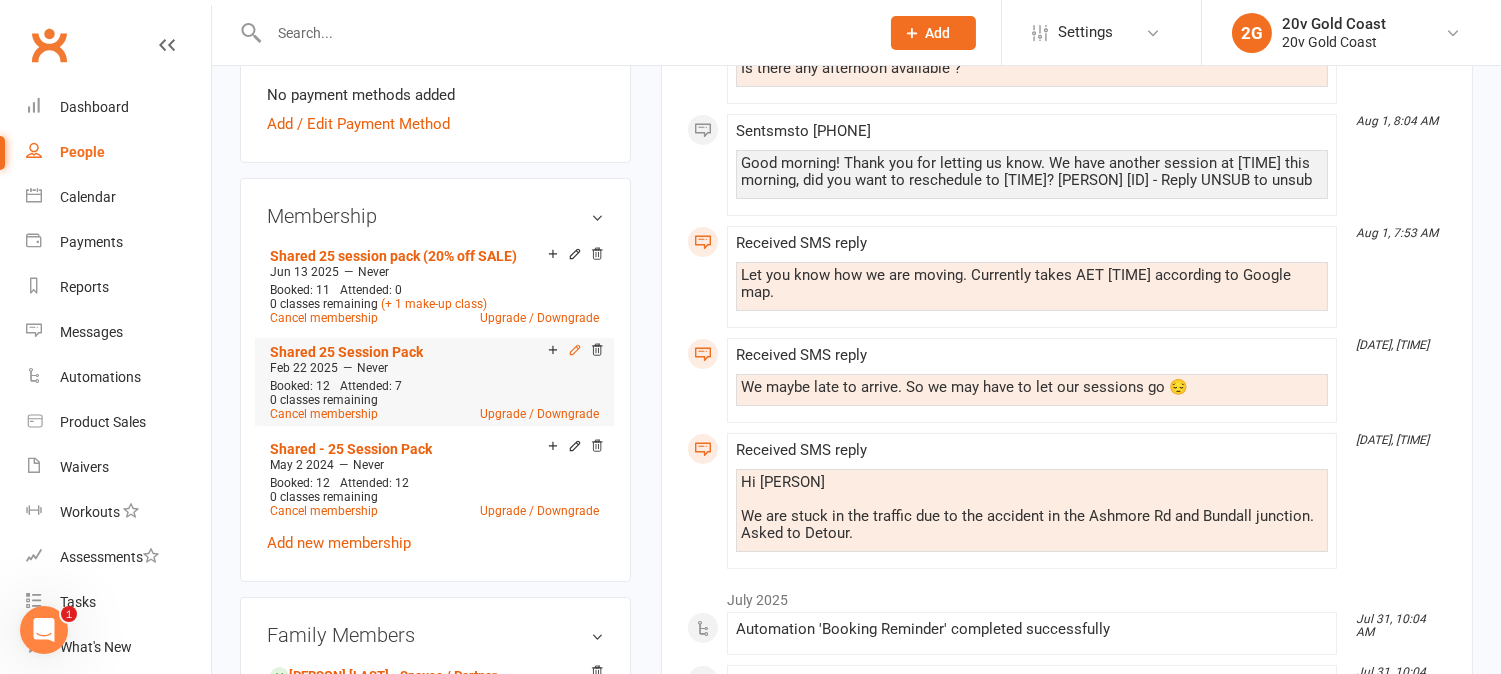 click 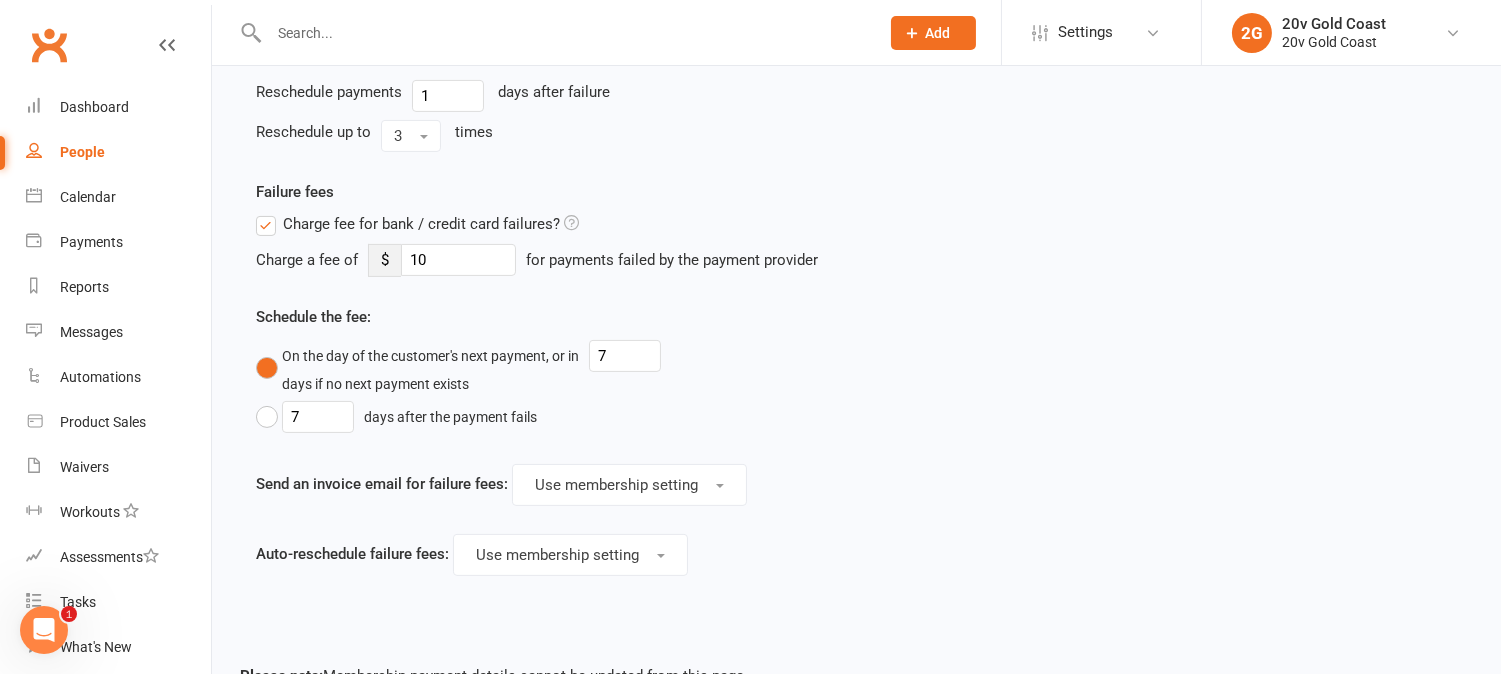 scroll, scrollTop: 0, scrollLeft: 0, axis: both 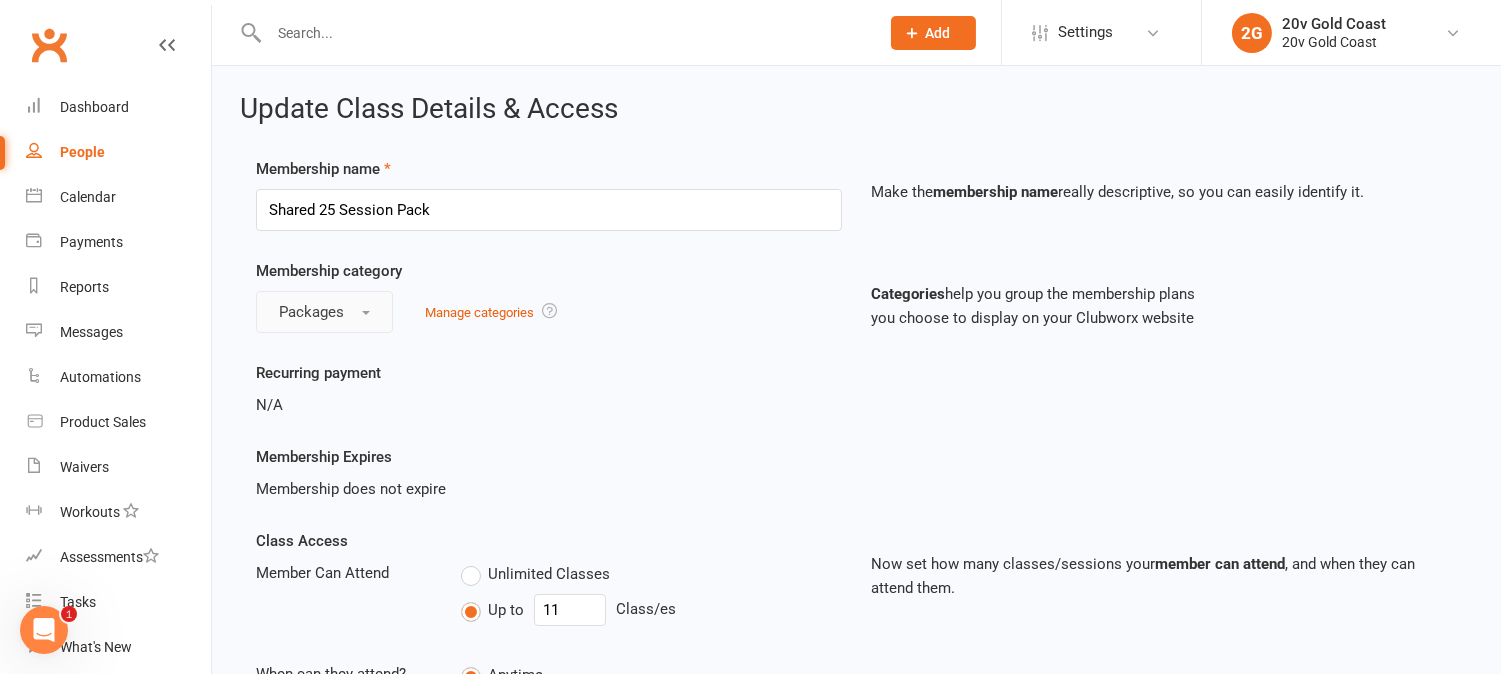 click on "Packages" at bounding box center (324, 312) 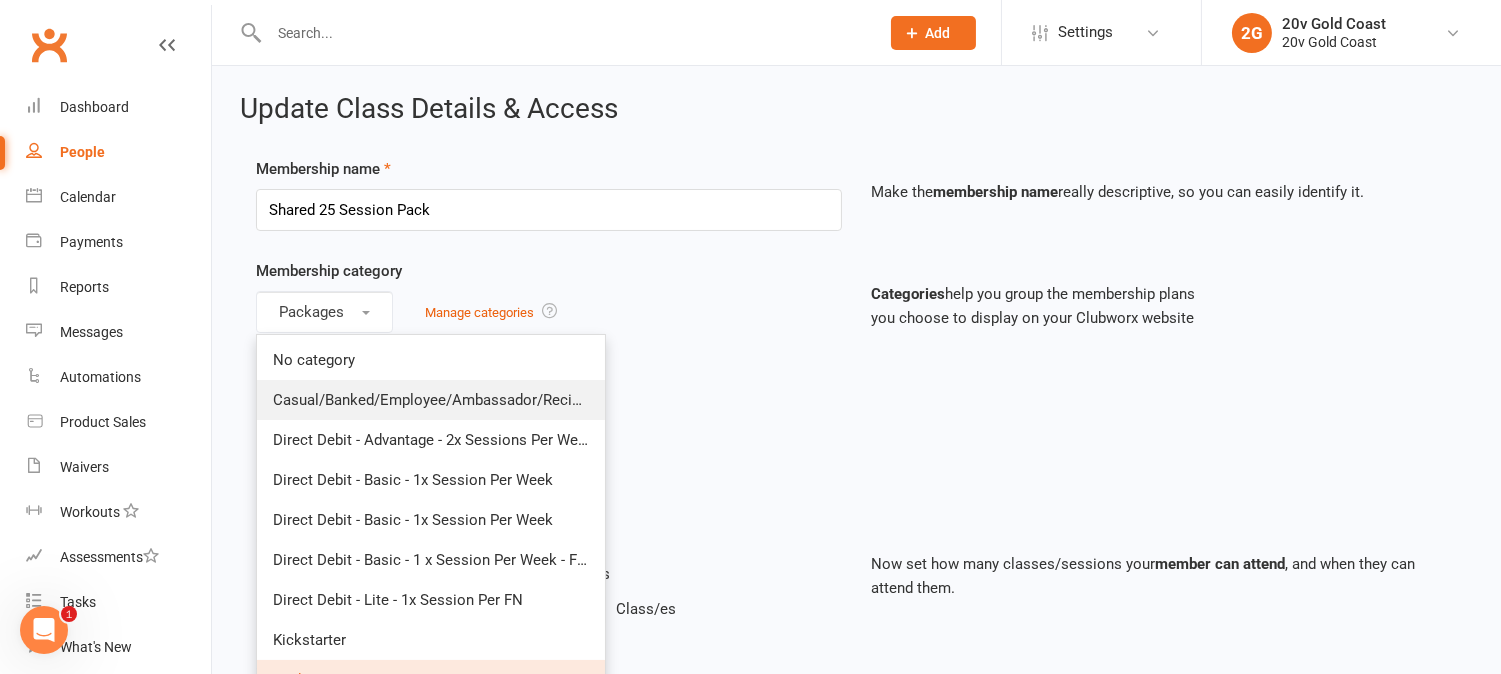 click on "Casual/Banked/Employee/Ambassador/Reciprocal" at bounding box center [443, 400] 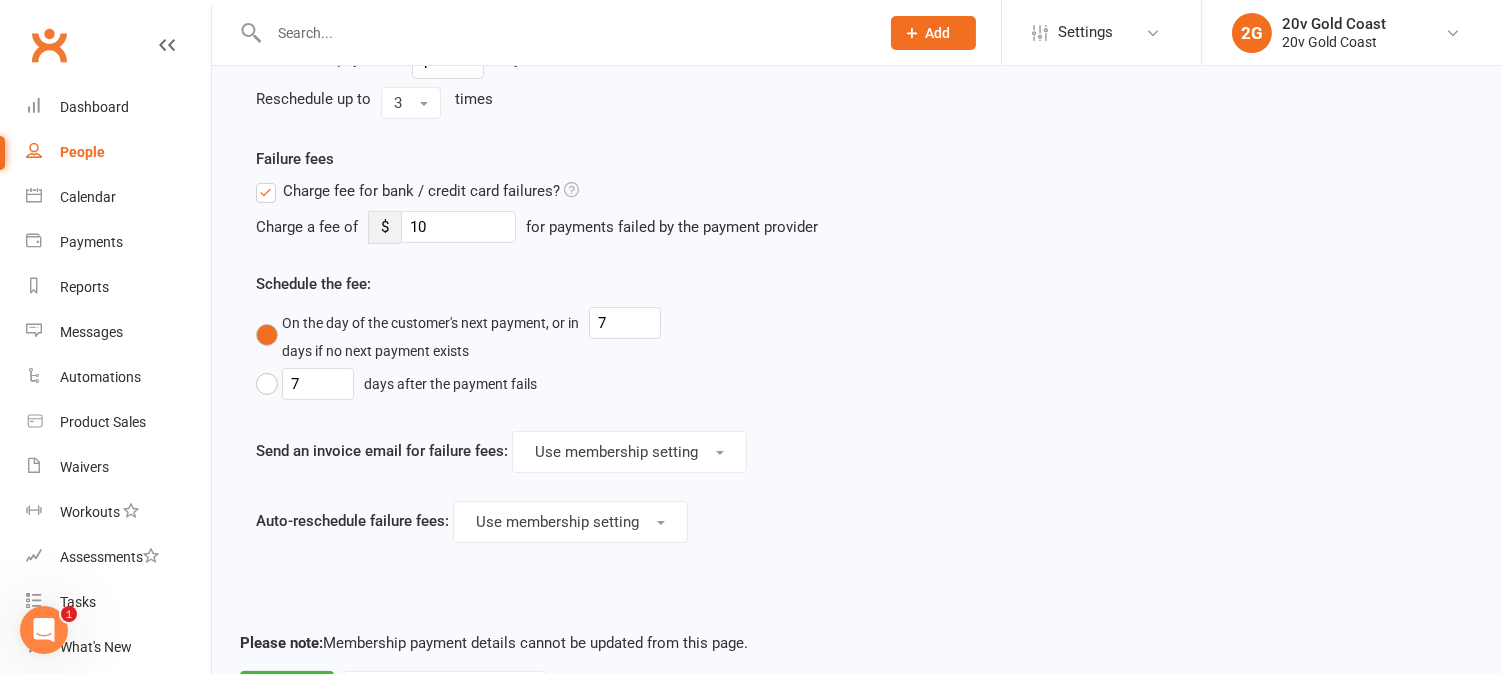 scroll, scrollTop: 1153, scrollLeft: 0, axis: vertical 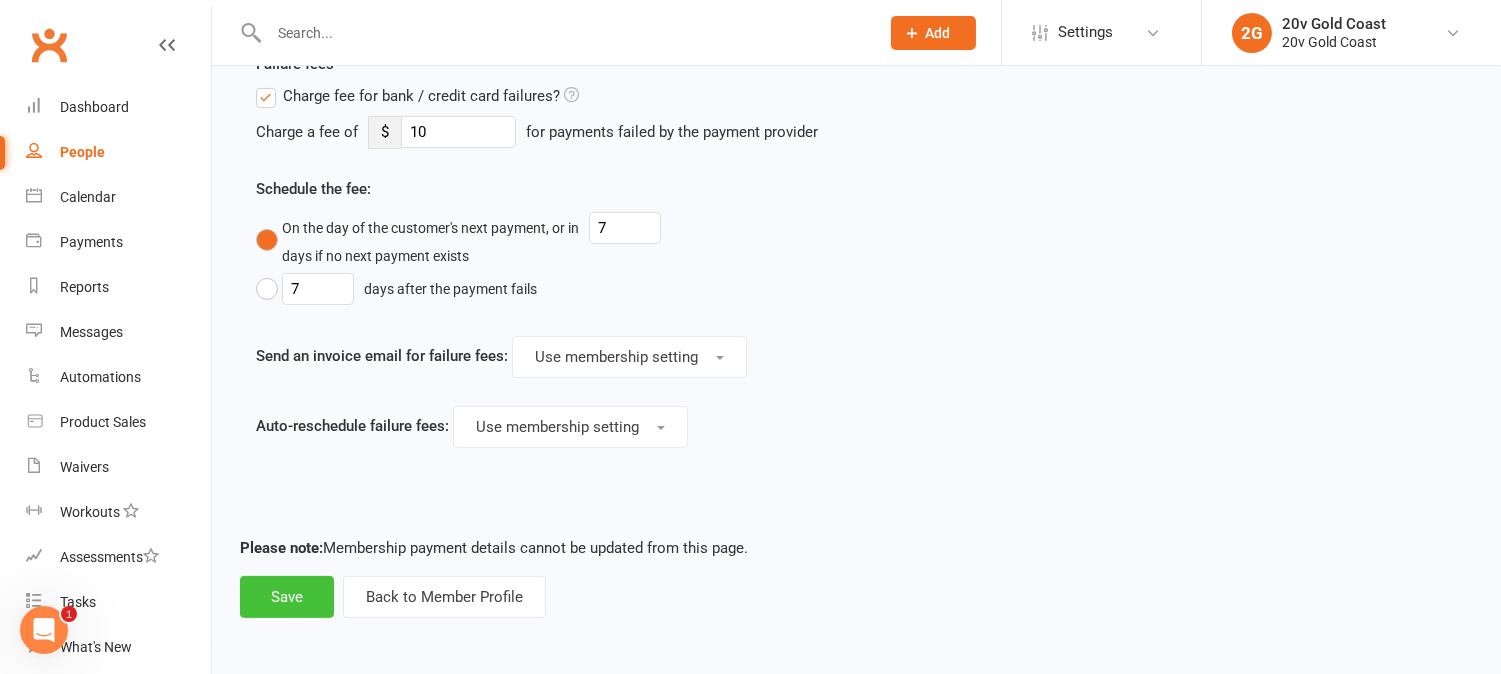 click on "Save" at bounding box center (287, 597) 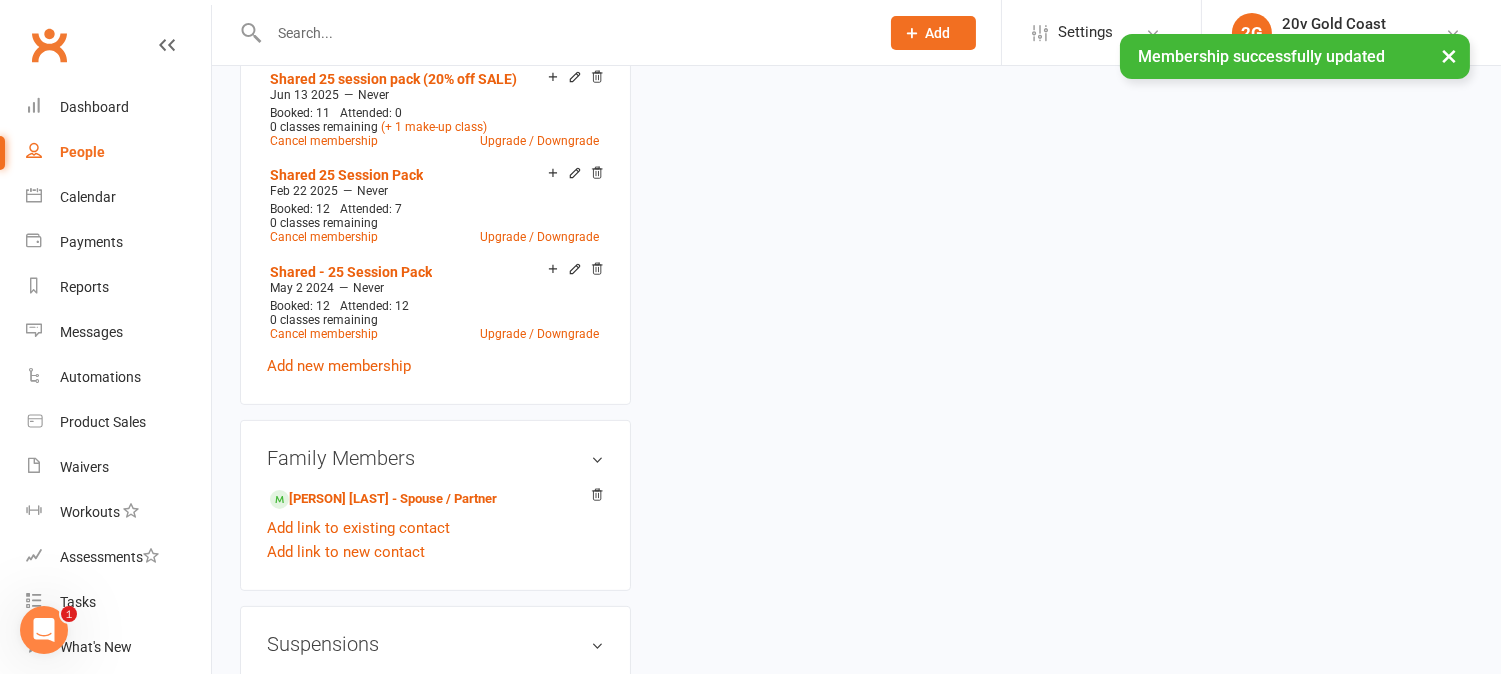 scroll, scrollTop: 0, scrollLeft: 0, axis: both 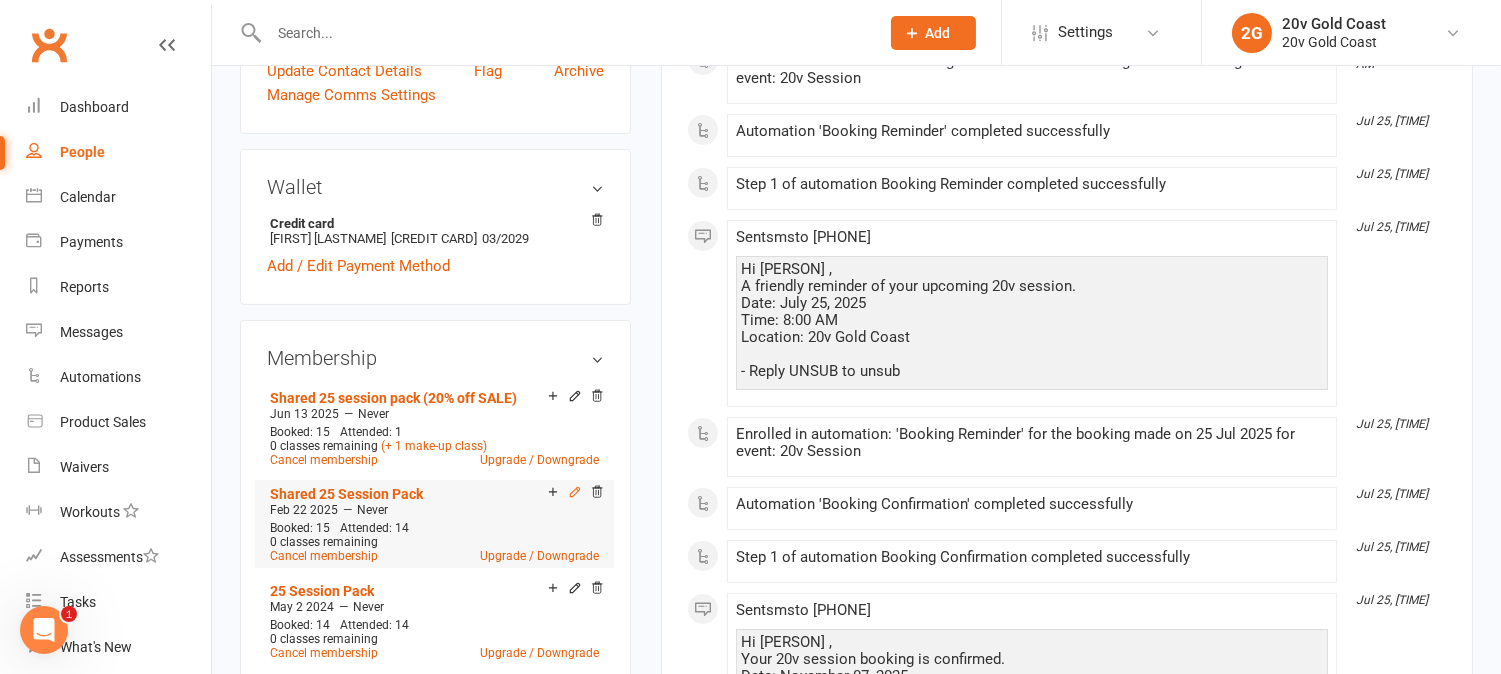 click 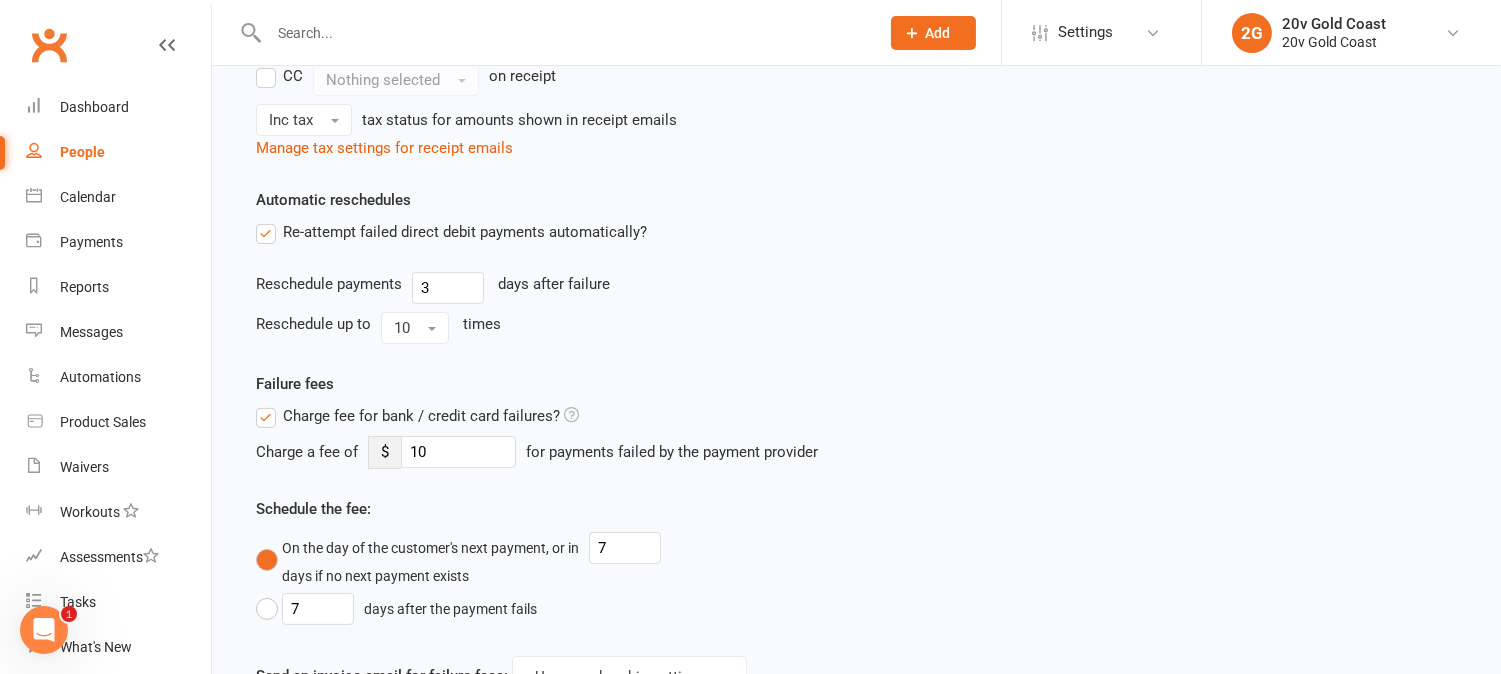 scroll, scrollTop: 0, scrollLeft: 0, axis: both 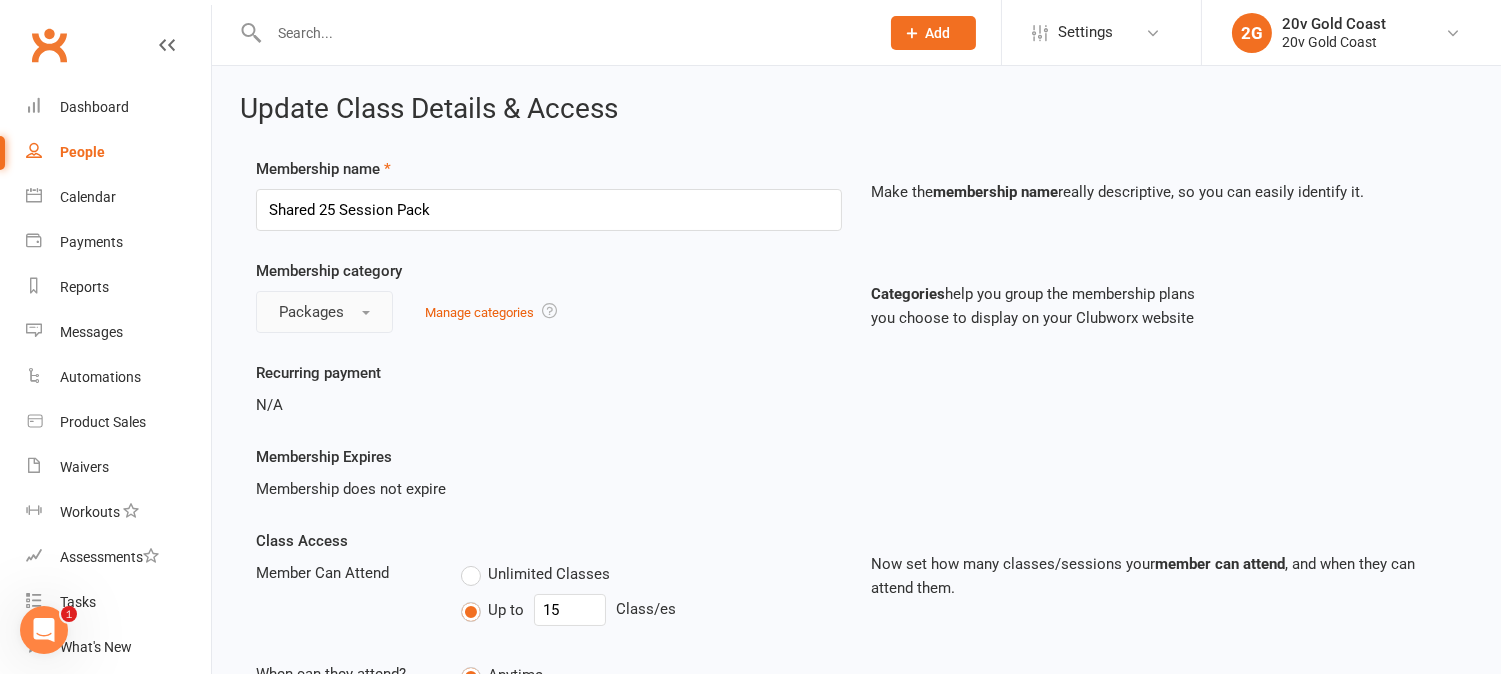 click on "Packages" at bounding box center [324, 312] 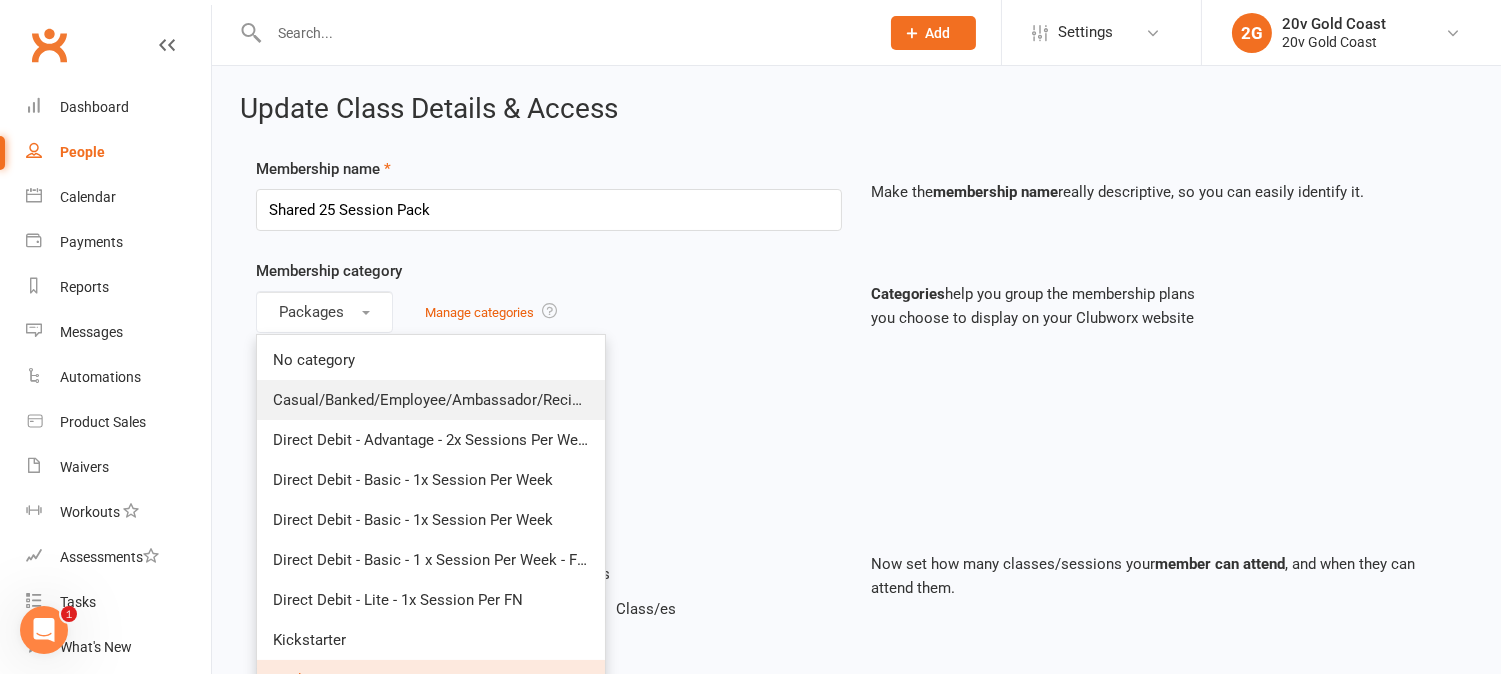 click on "Casual/Banked/Employee/Ambassador/Reciprocal" at bounding box center [443, 400] 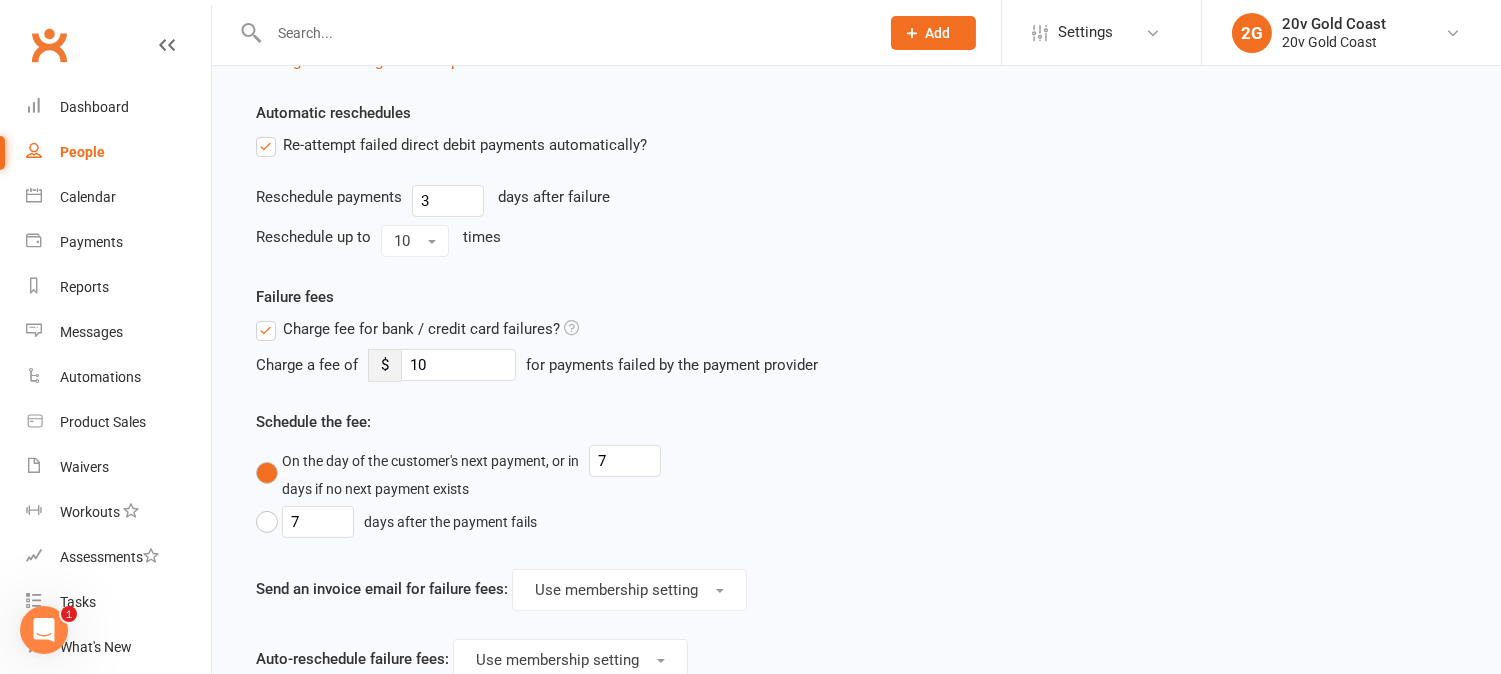 scroll, scrollTop: 1233, scrollLeft: 0, axis: vertical 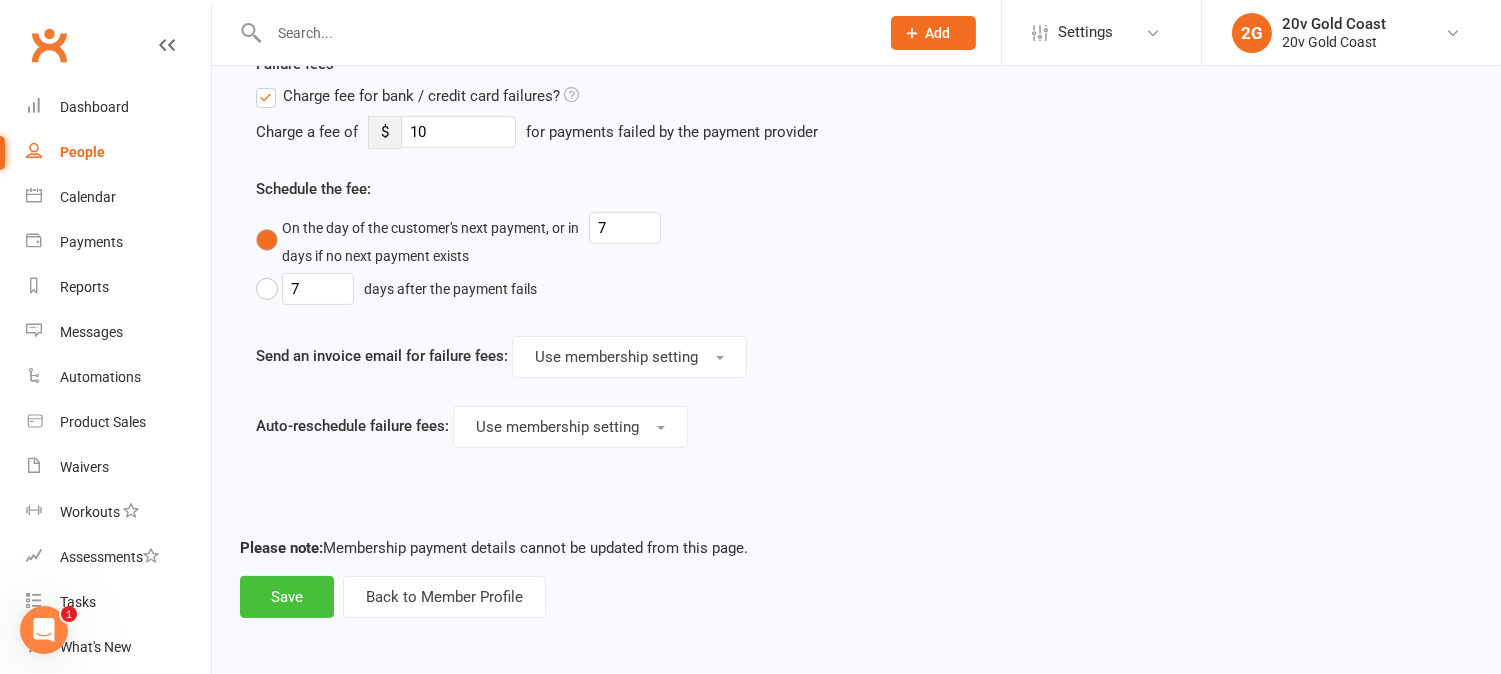 click on "Save" at bounding box center (287, 597) 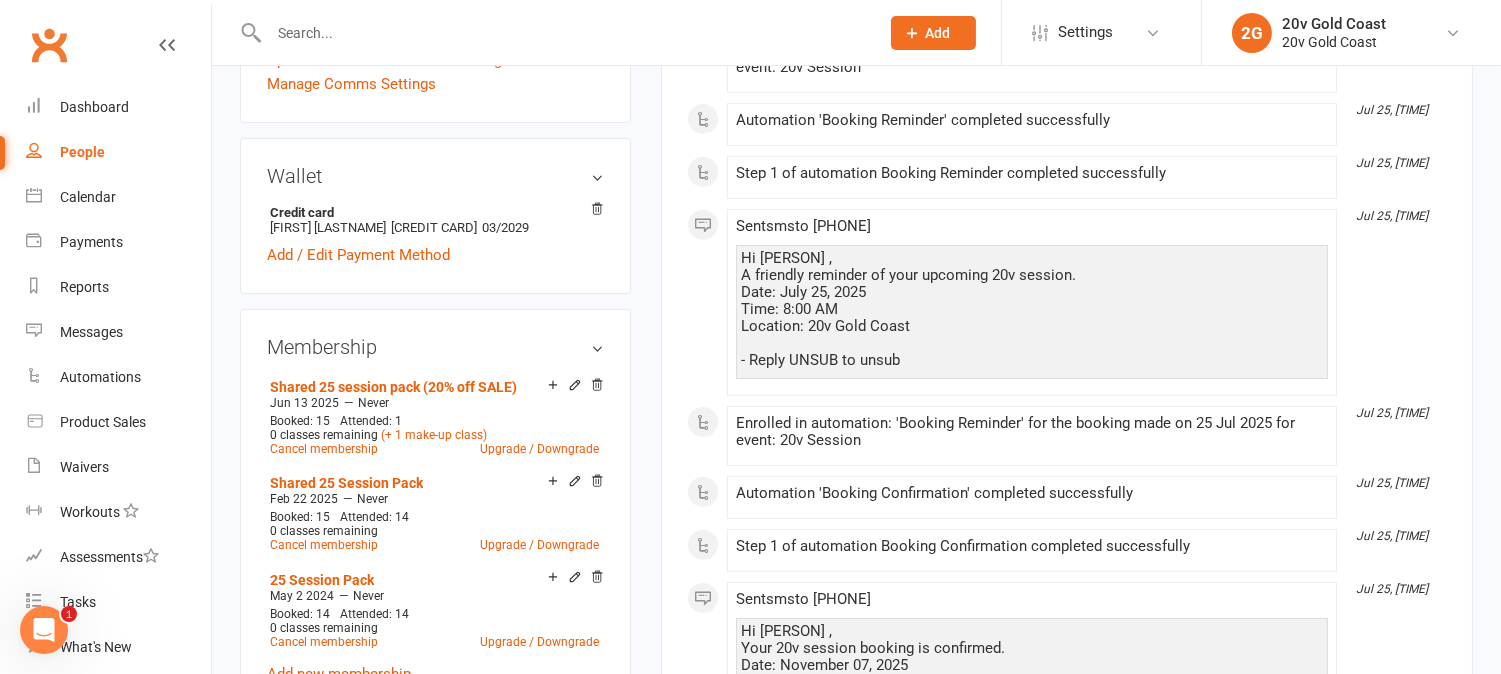 scroll, scrollTop: 1000, scrollLeft: 0, axis: vertical 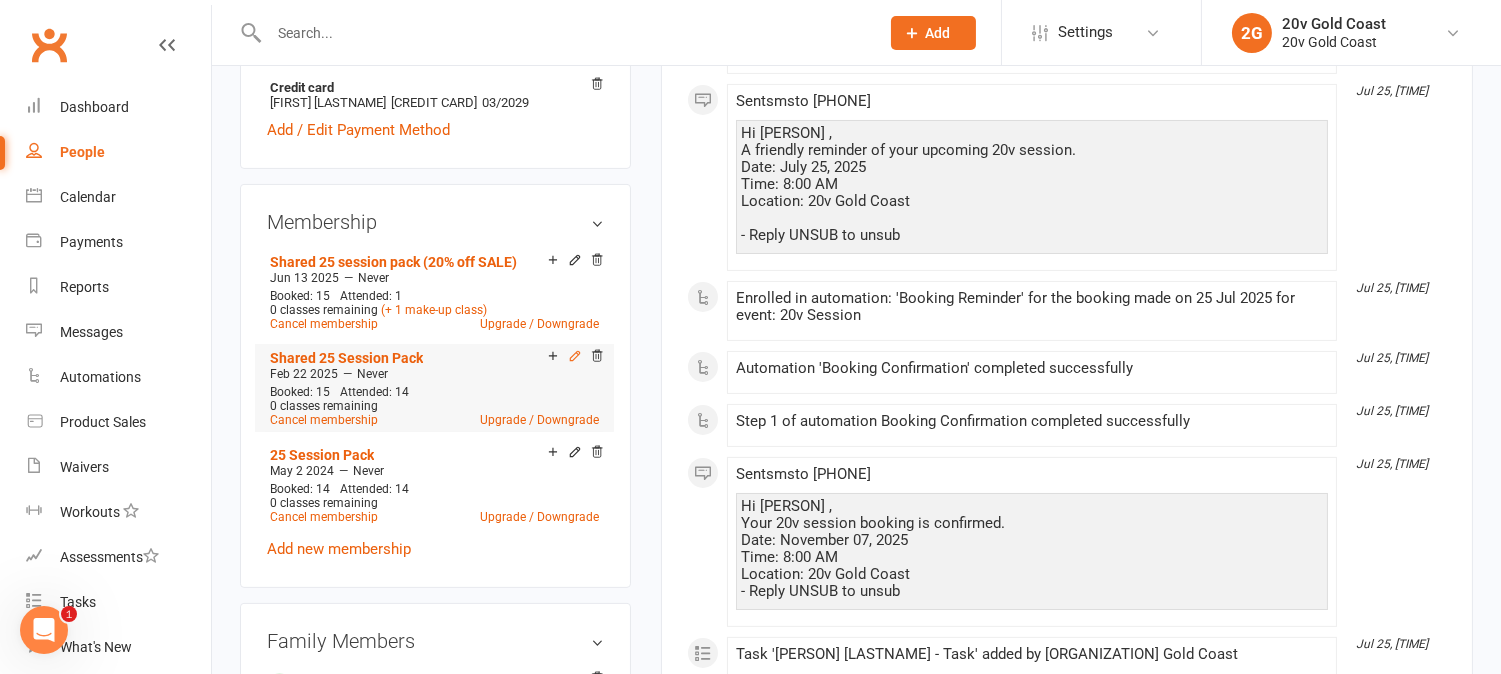 click 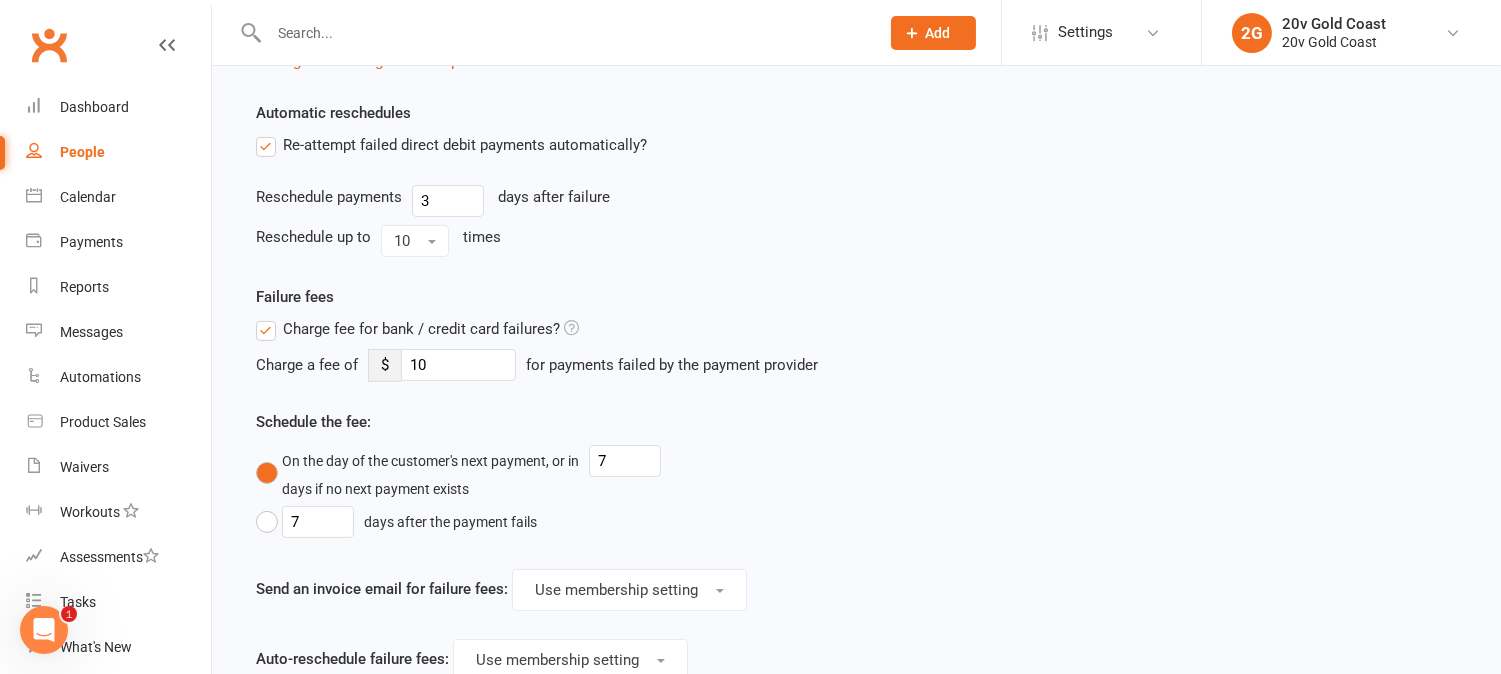 scroll, scrollTop: 0, scrollLeft: 0, axis: both 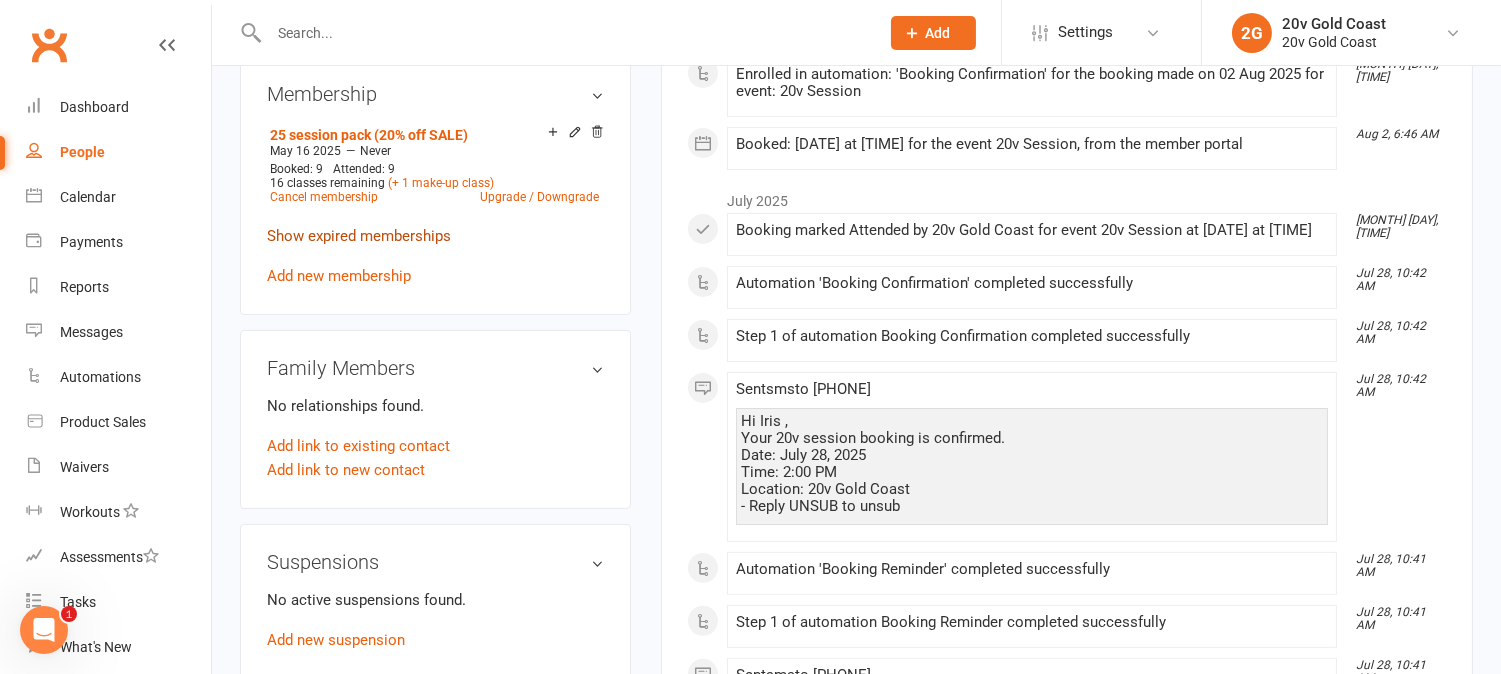 click on "Show expired memberships" at bounding box center [359, 236] 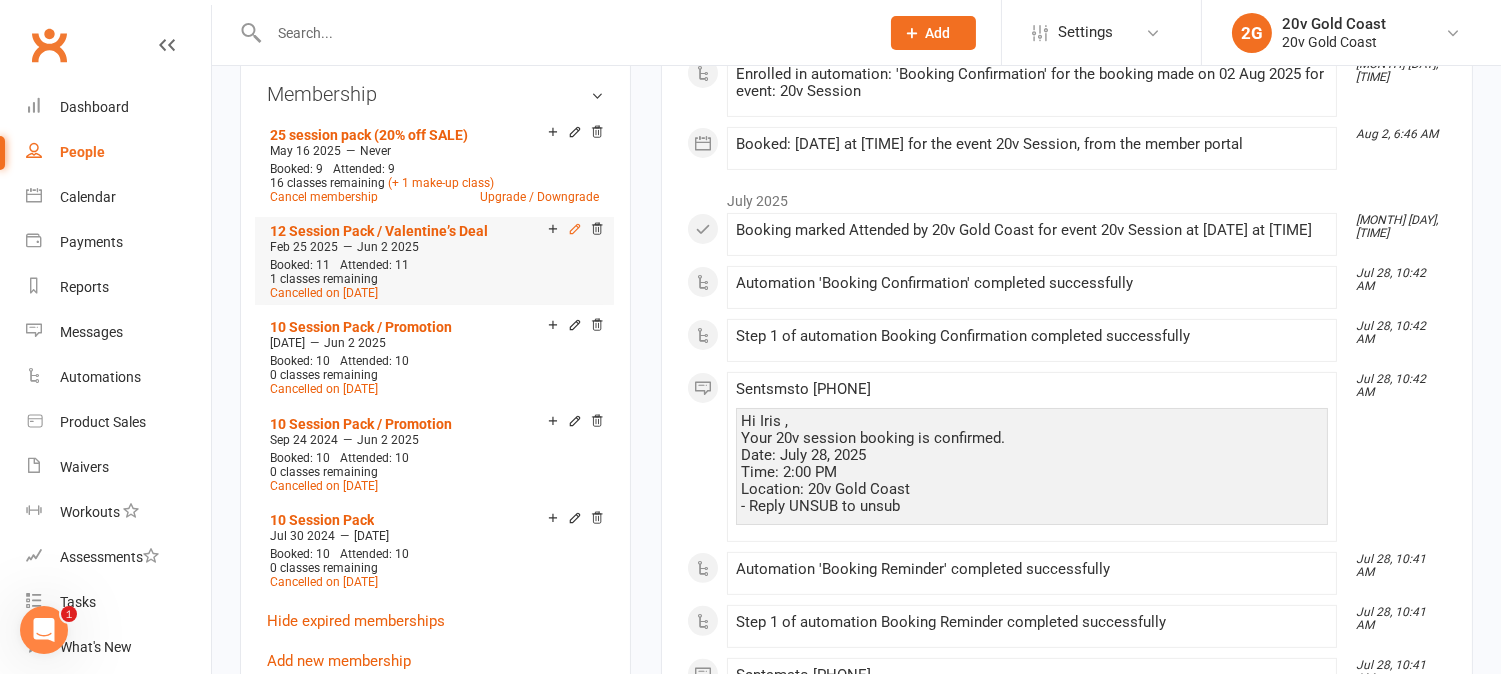 click 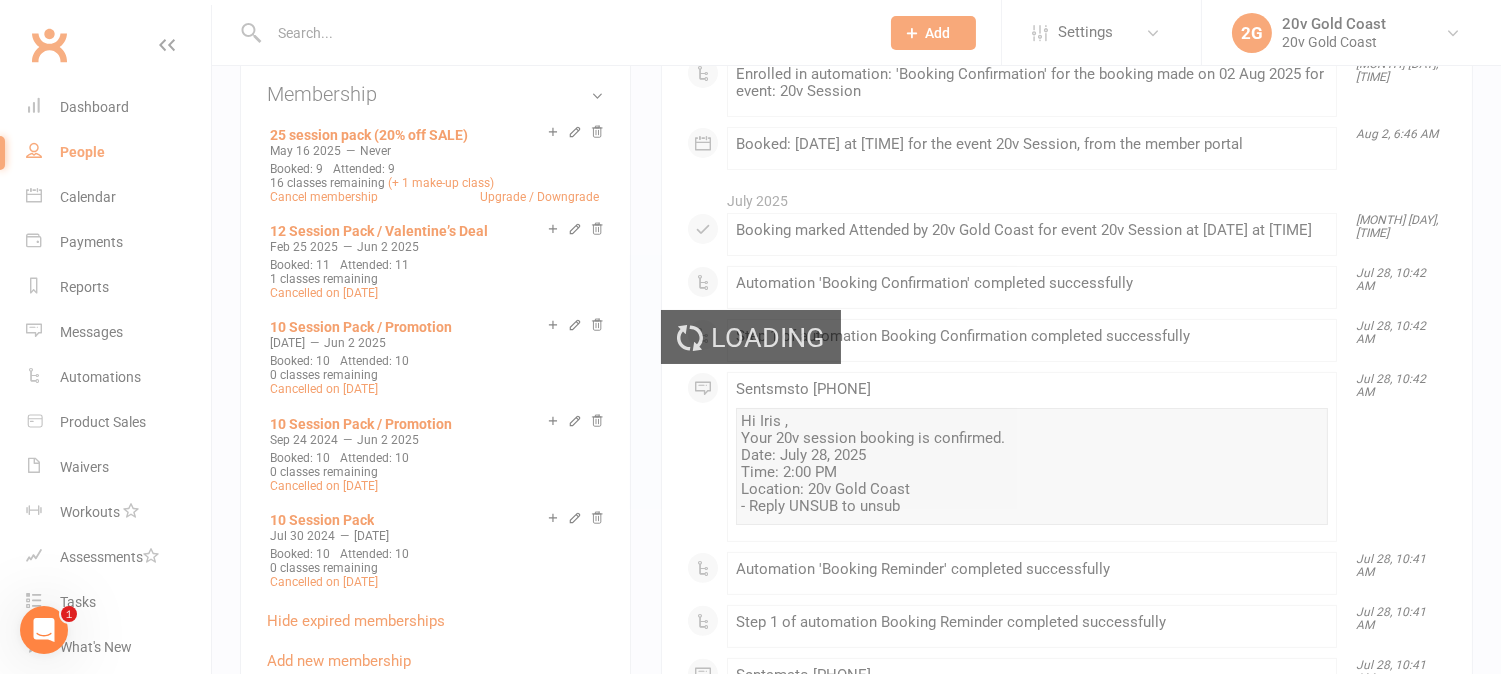 scroll, scrollTop: 0, scrollLeft: 0, axis: both 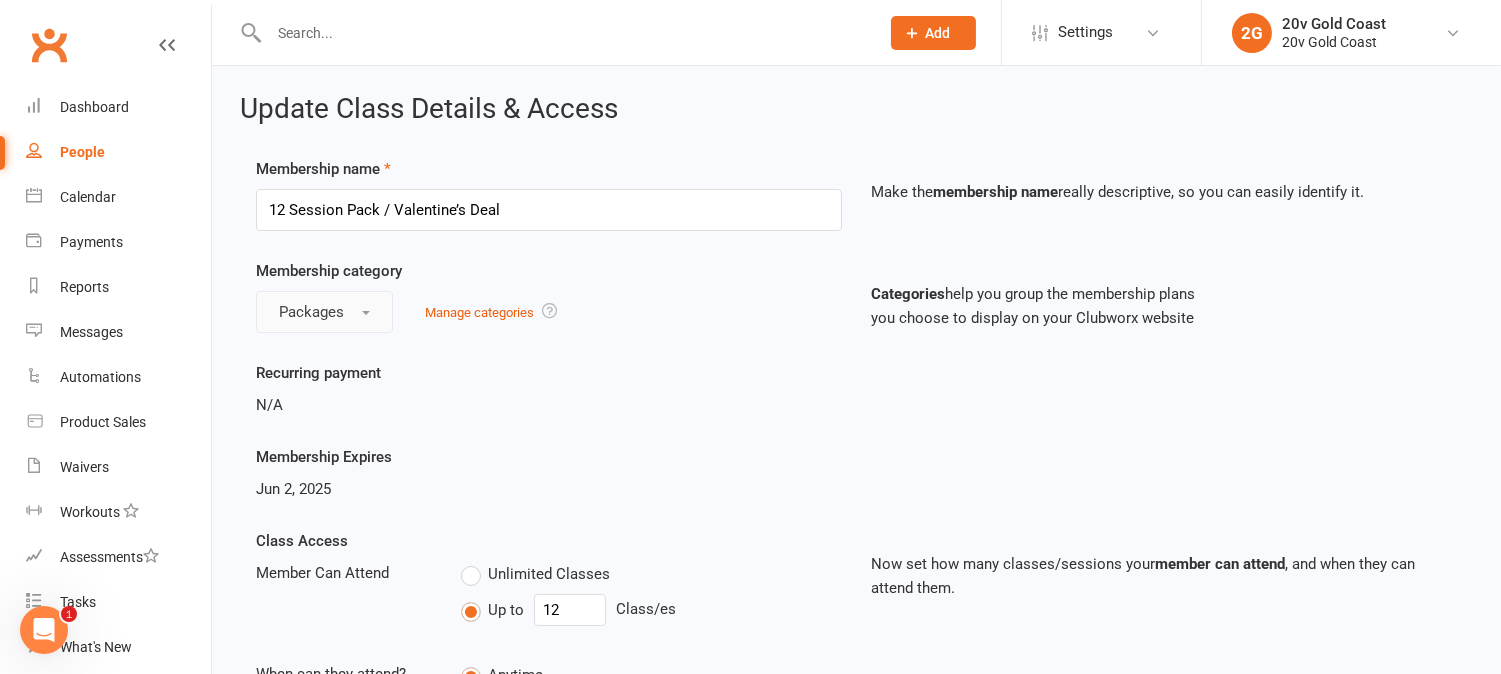 click on "Packages" at bounding box center (324, 312) 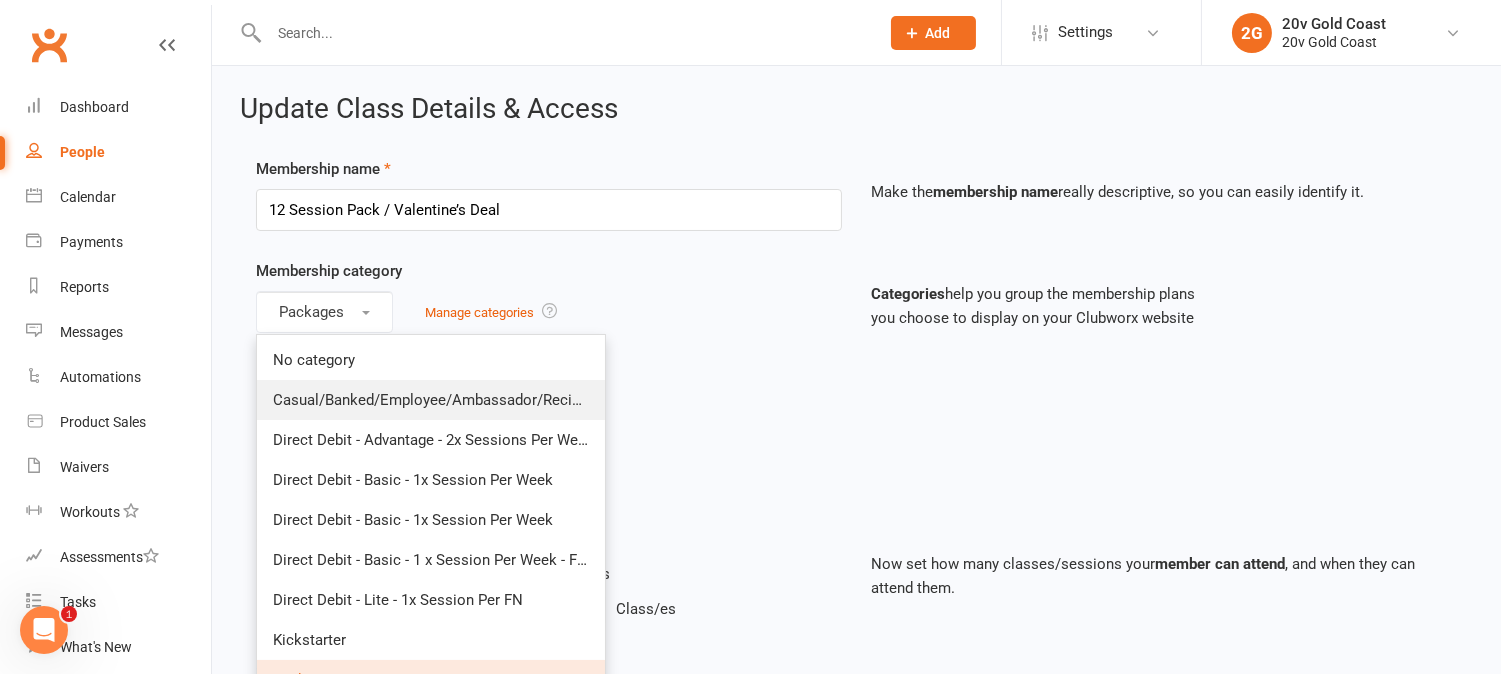 click on "Casual/Banked/Employee/Ambassador/Reciprocal" at bounding box center [443, 400] 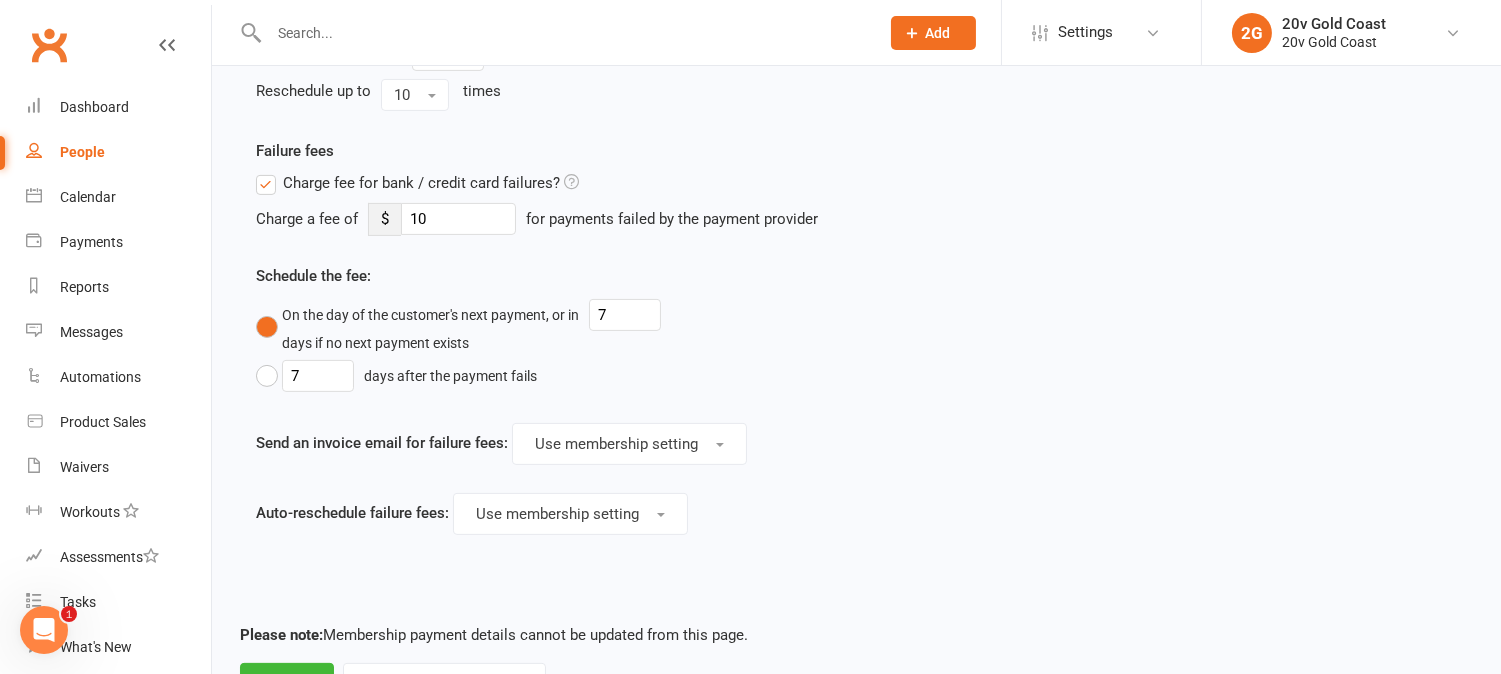 scroll, scrollTop: 1233, scrollLeft: 0, axis: vertical 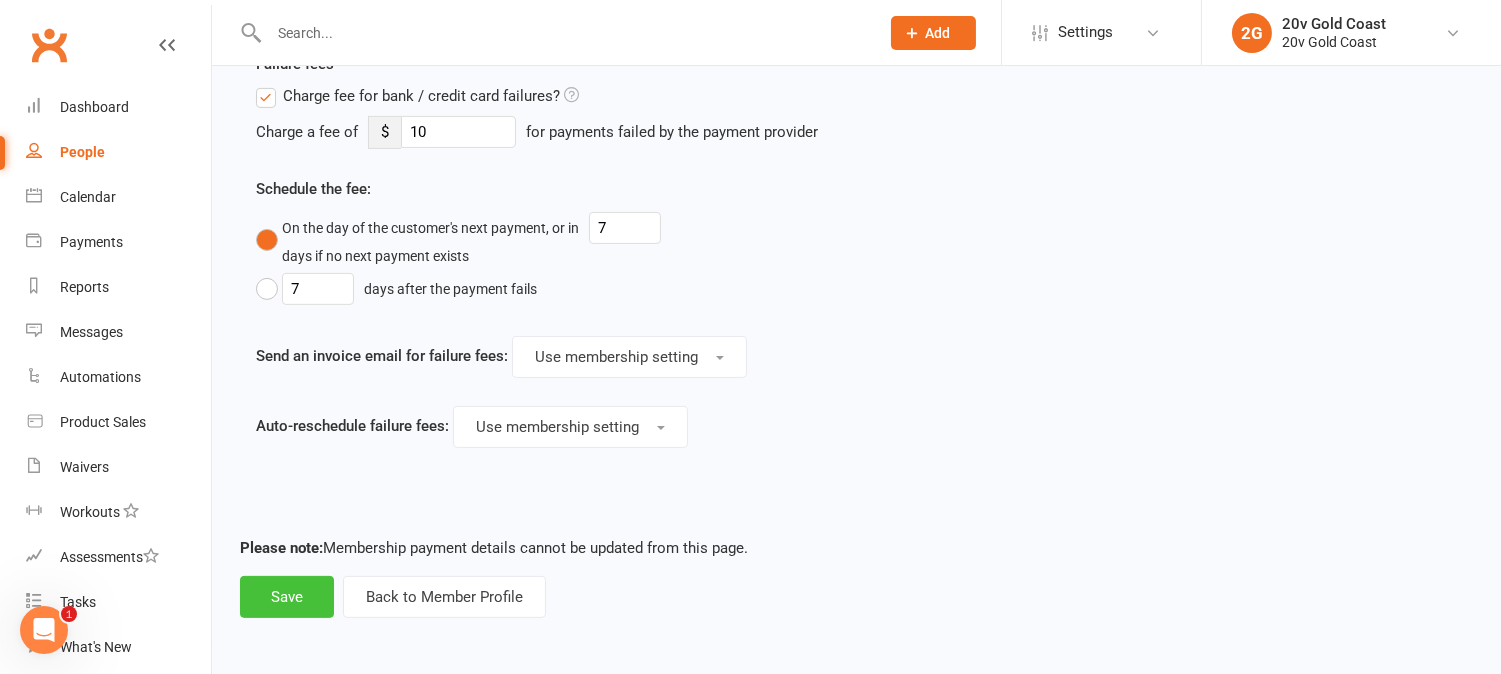 click on "Save" at bounding box center (287, 597) 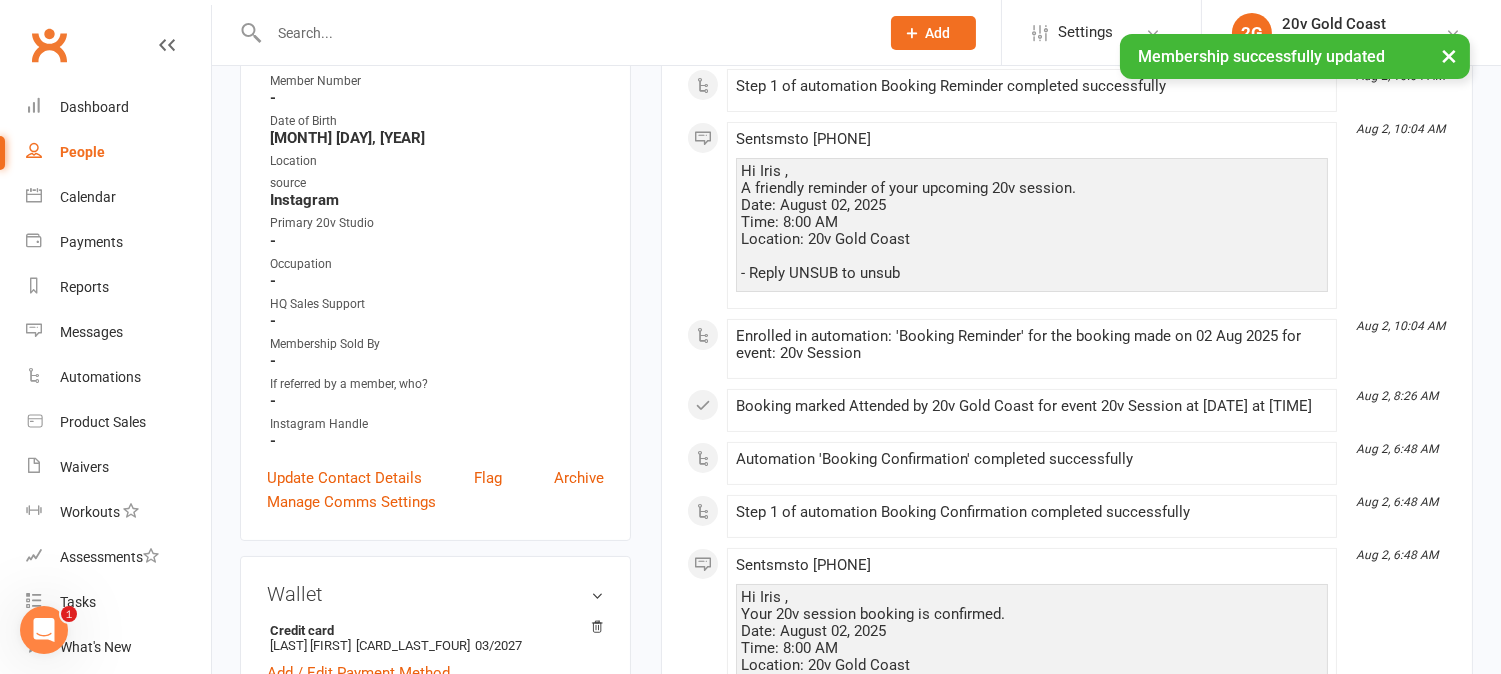 scroll, scrollTop: 888, scrollLeft: 0, axis: vertical 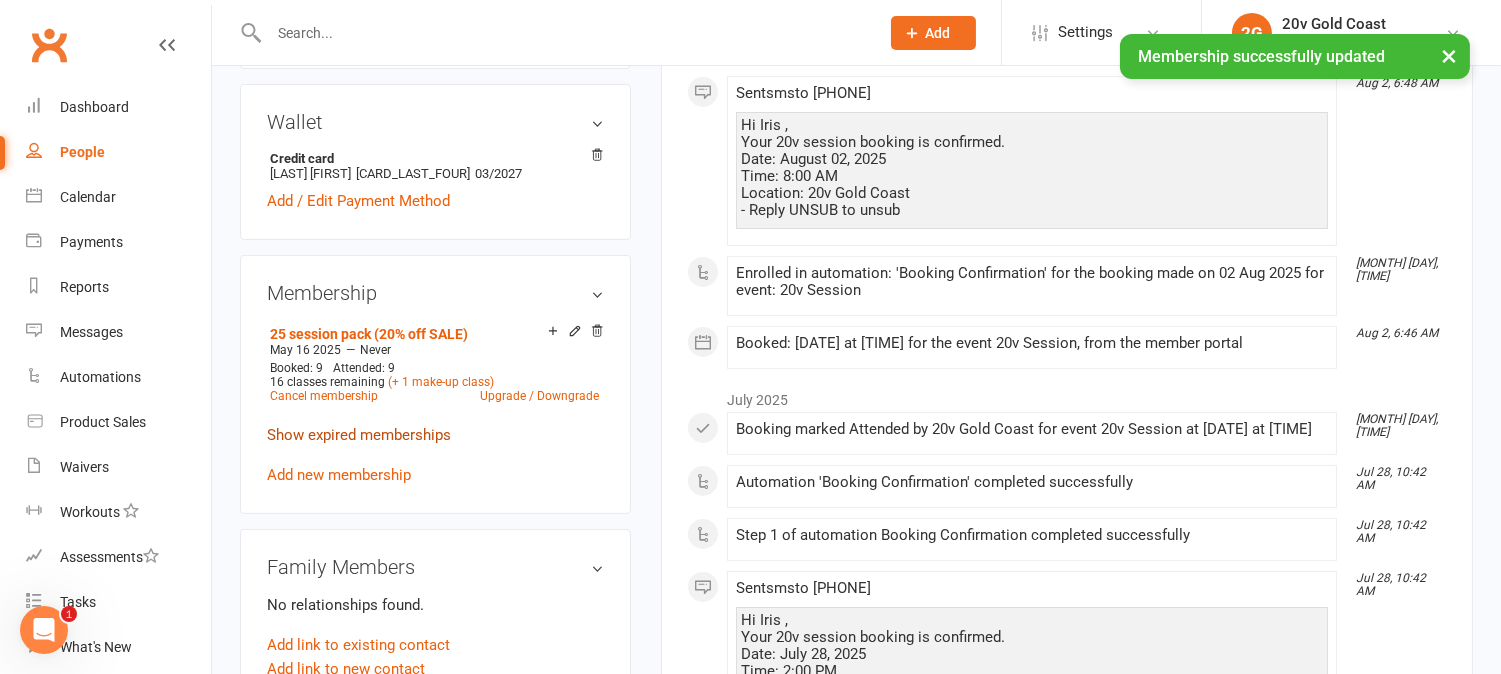 click on "Show expired memberships" at bounding box center (359, 435) 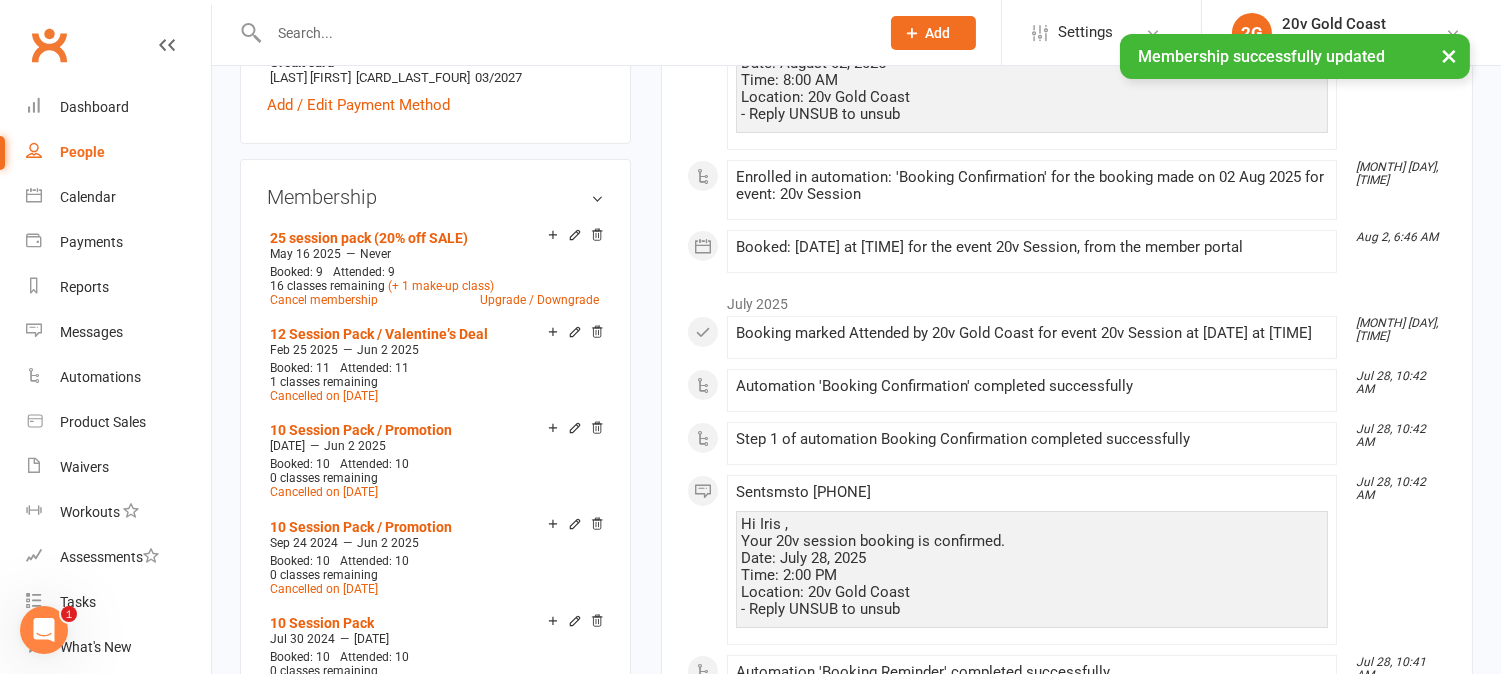scroll, scrollTop: 1000, scrollLeft: 0, axis: vertical 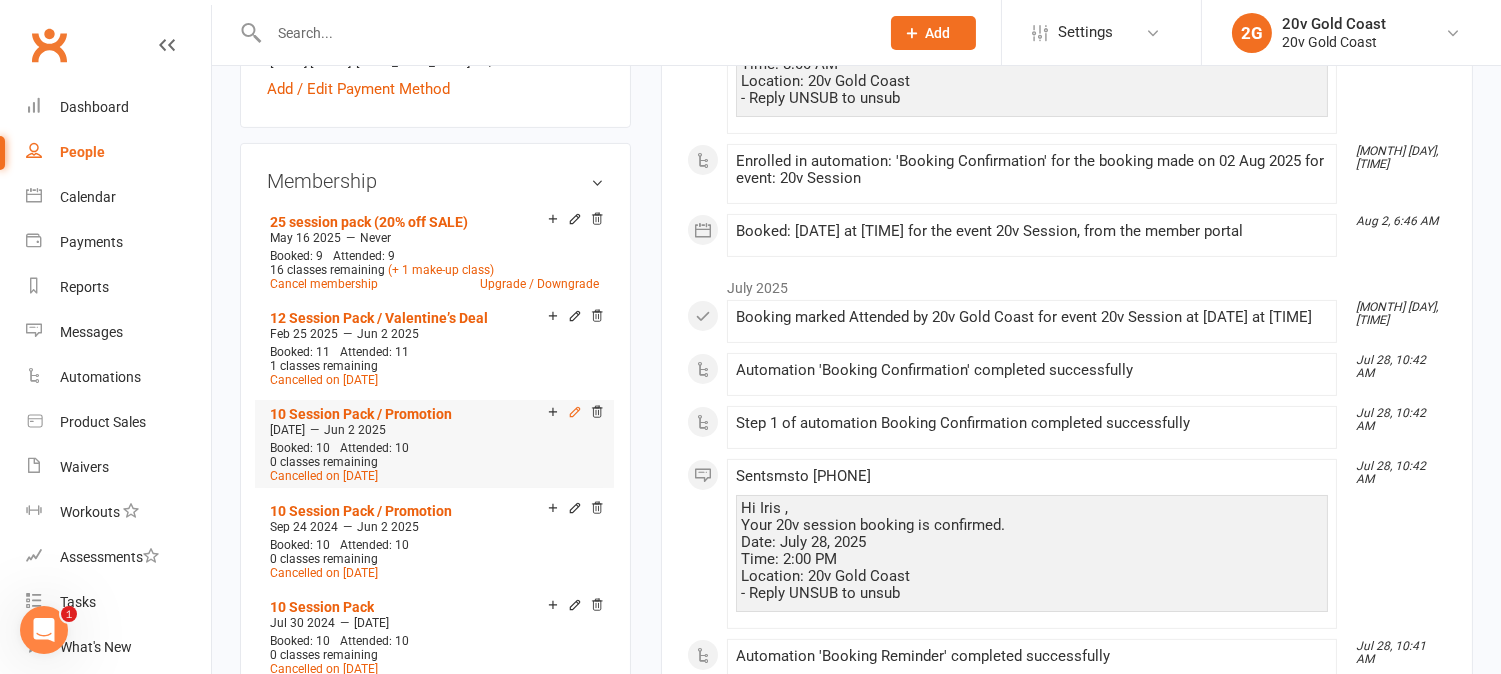 click 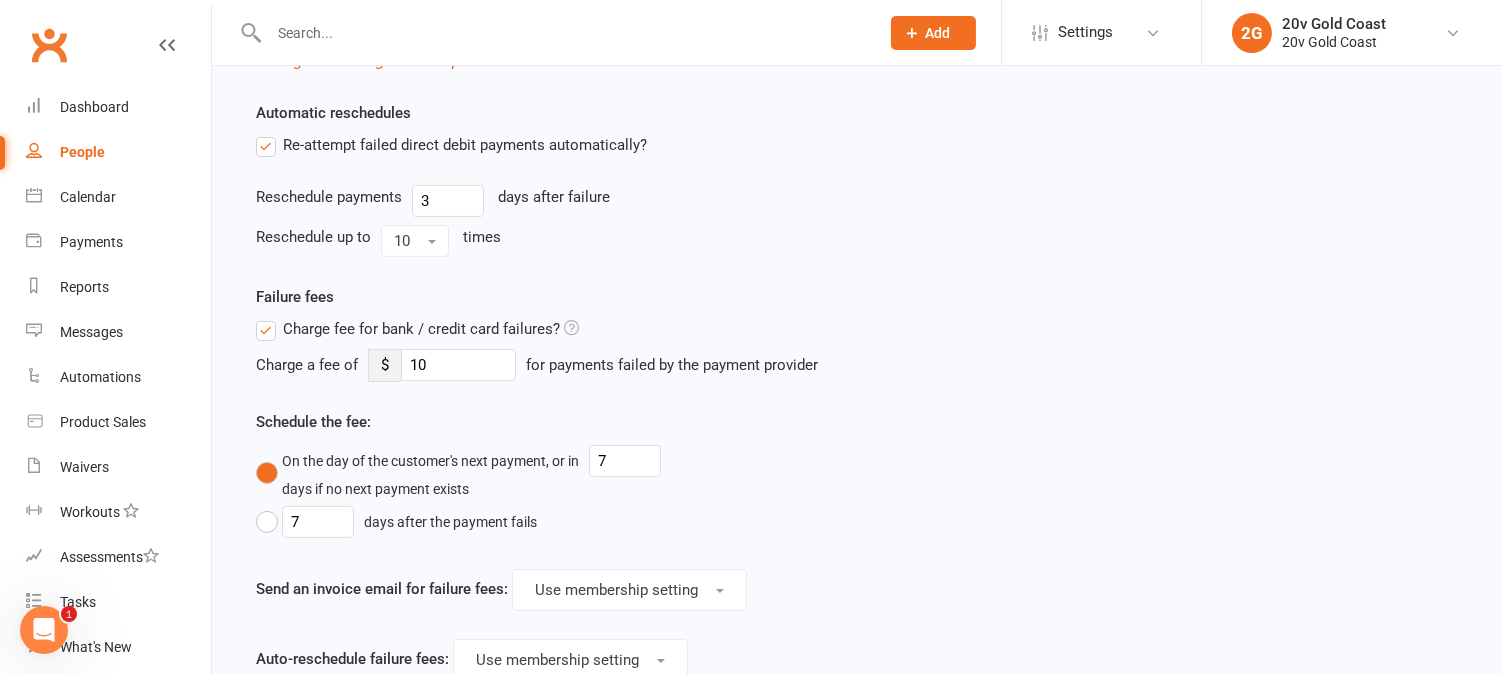 scroll, scrollTop: 0, scrollLeft: 0, axis: both 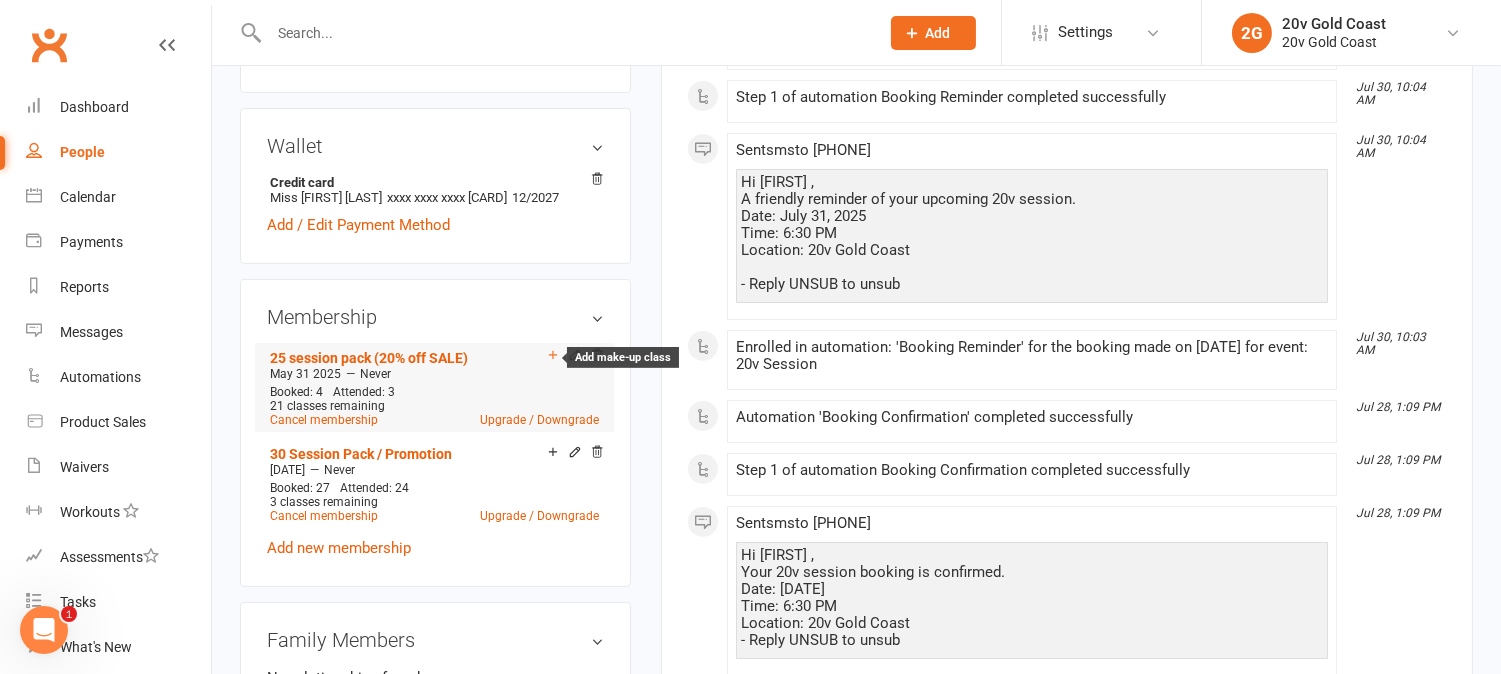 click 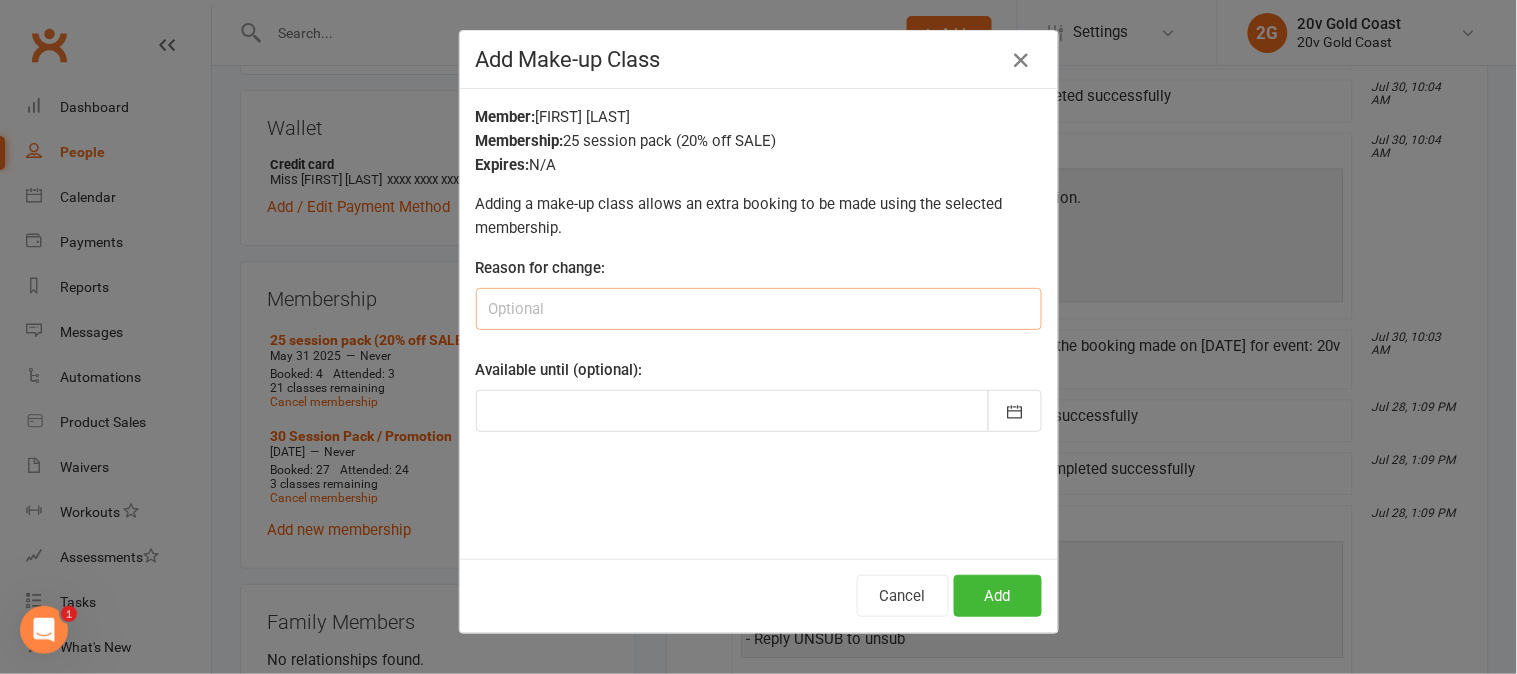 click at bounding box center [759, 309] 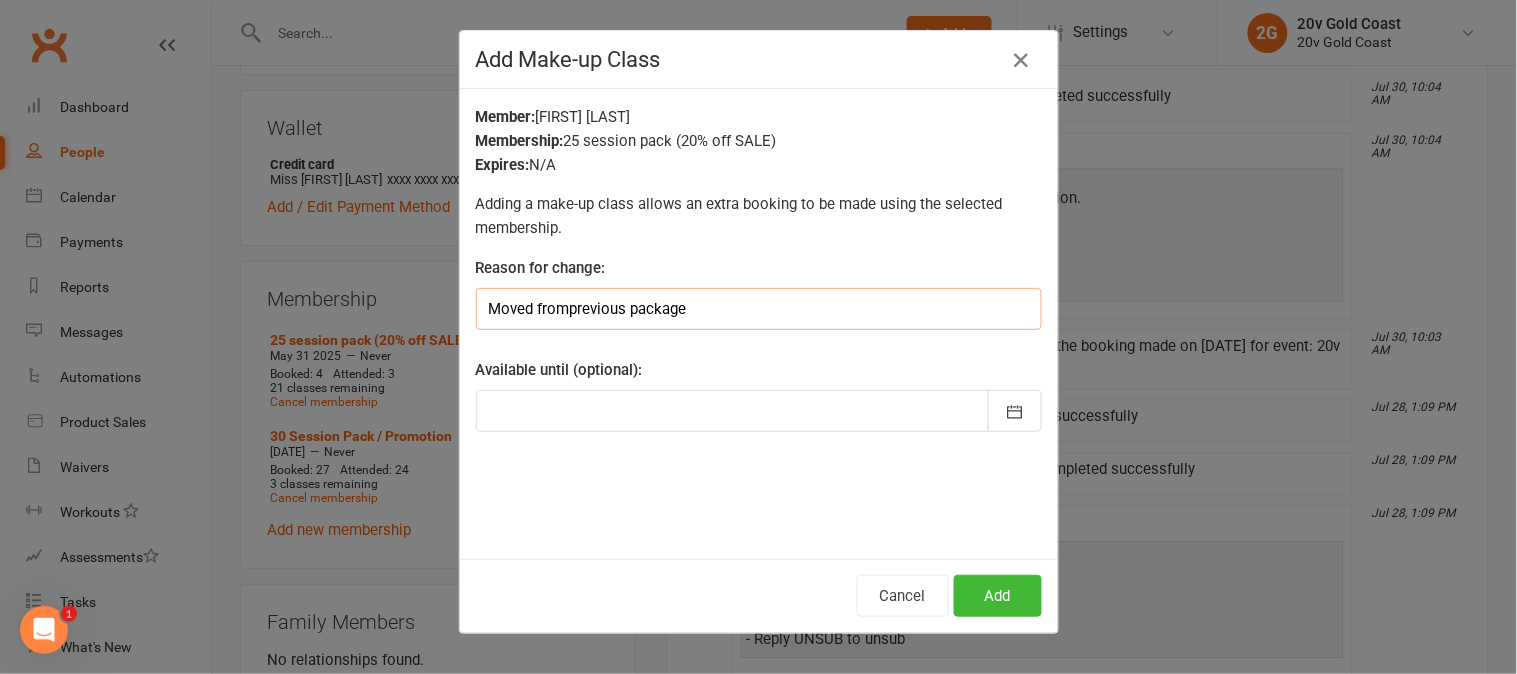 click on "Moved fromprevious package" at bounding box center (759, 309) 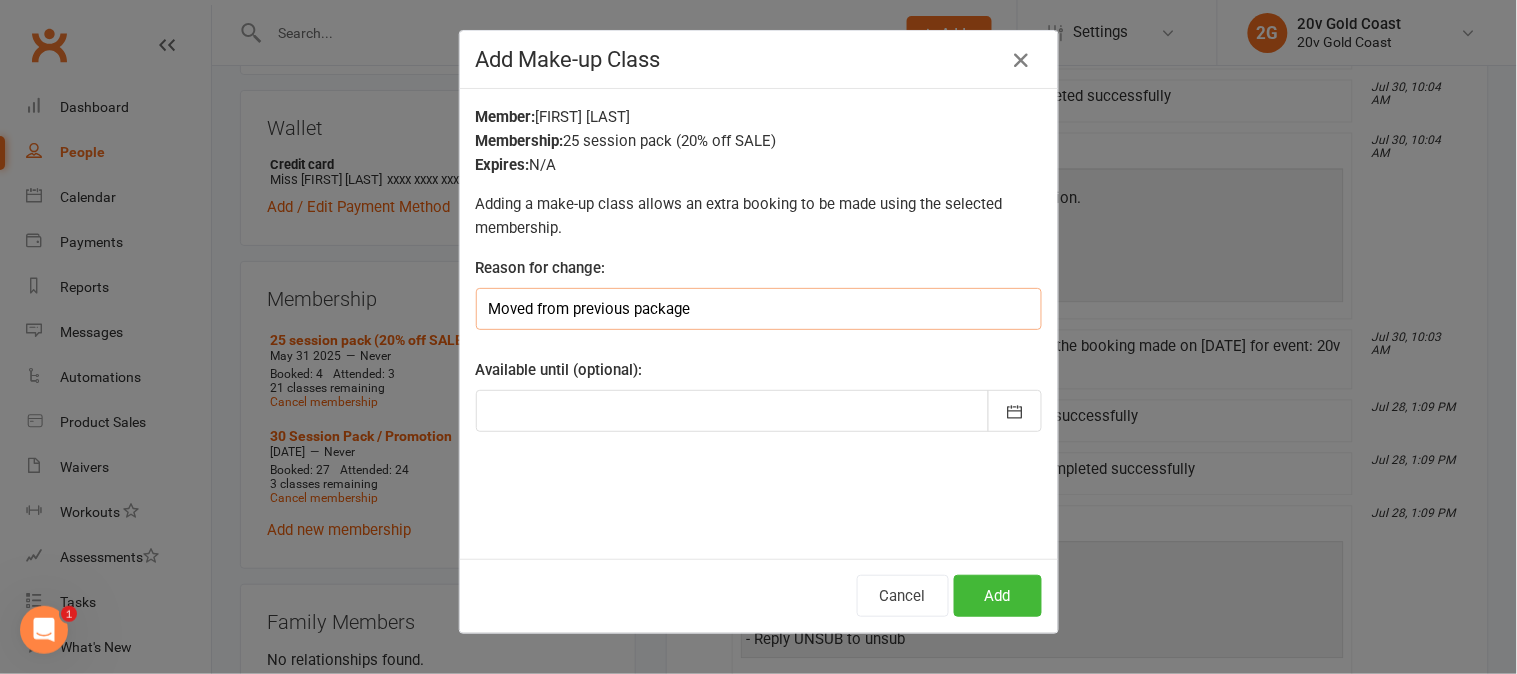 click on "Moved from previous package" at bounding box center (759, 309) 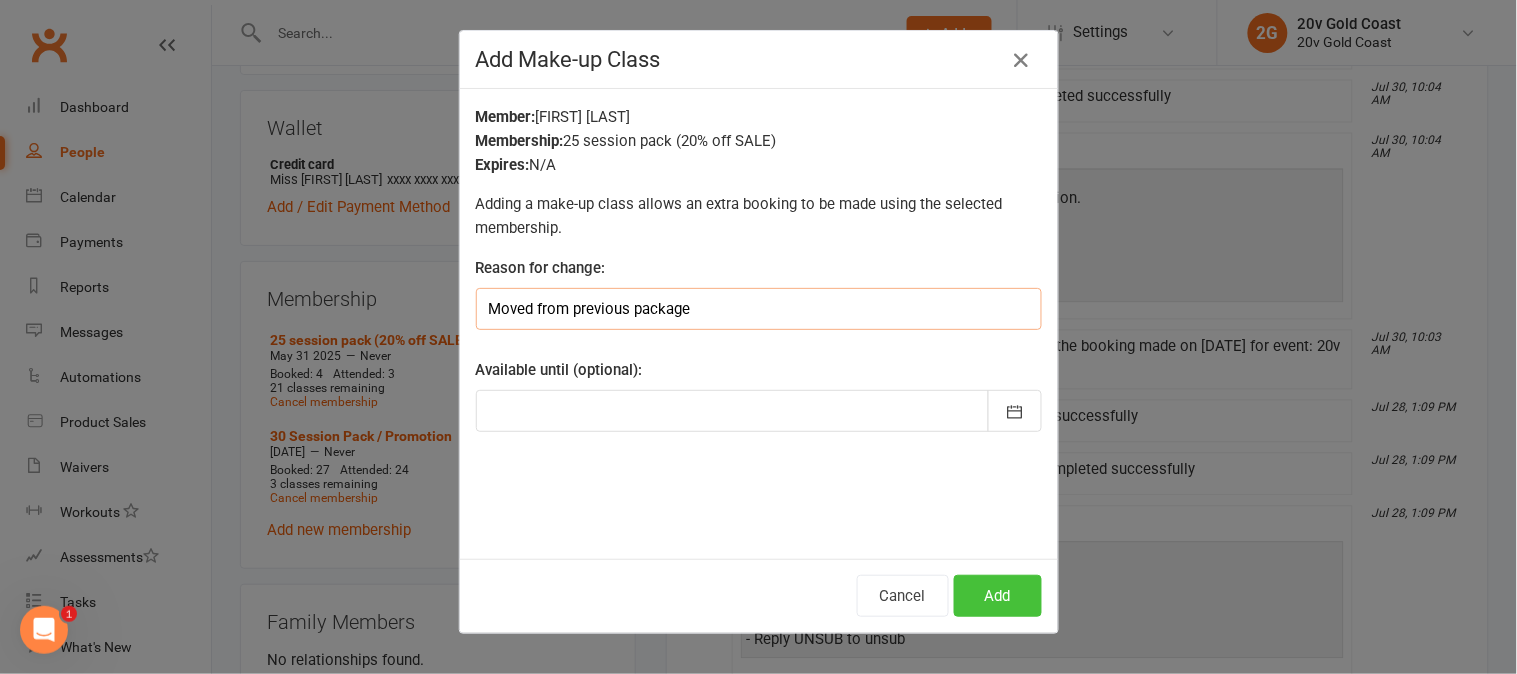 type on "Moved from previous package" 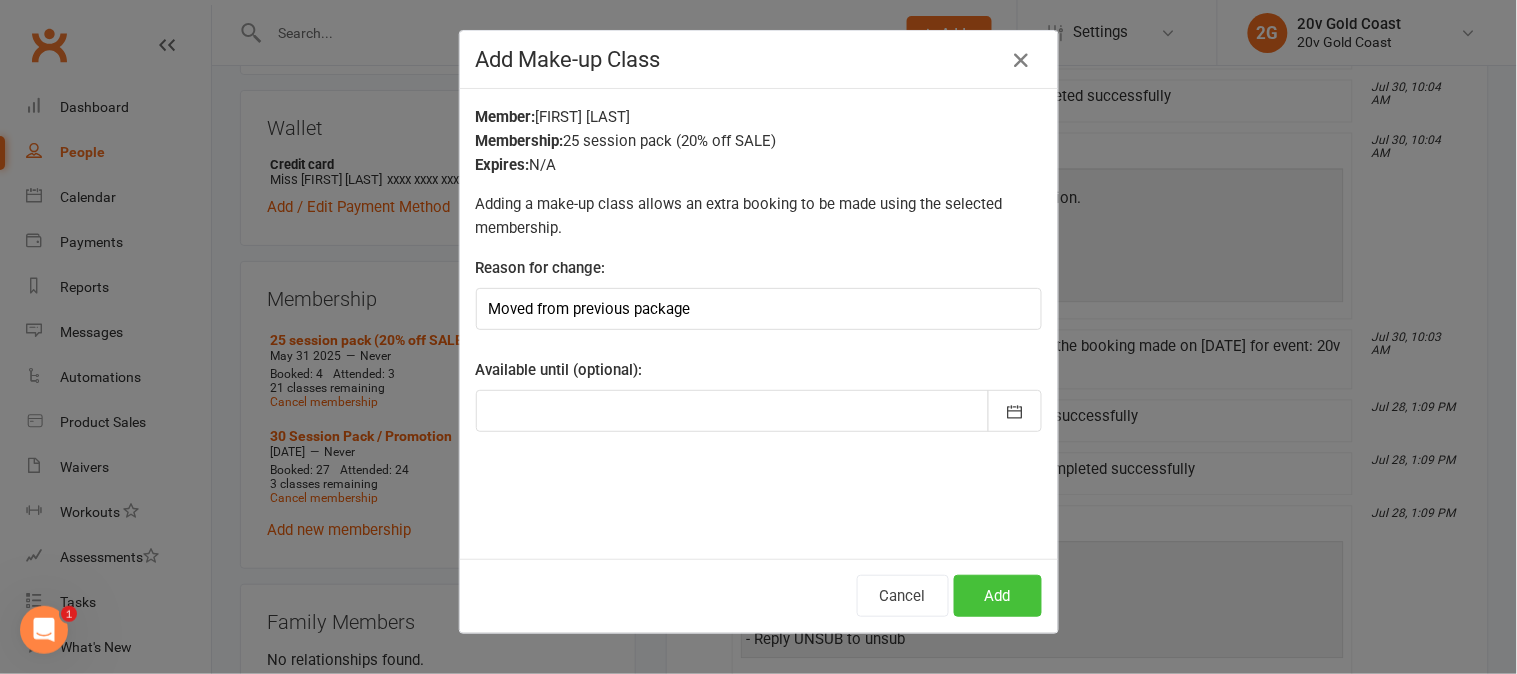 drag, startPoint x: 986, startPoint y: 593, endPoint x: 981, endPoint y: 582, distance: 12.083046 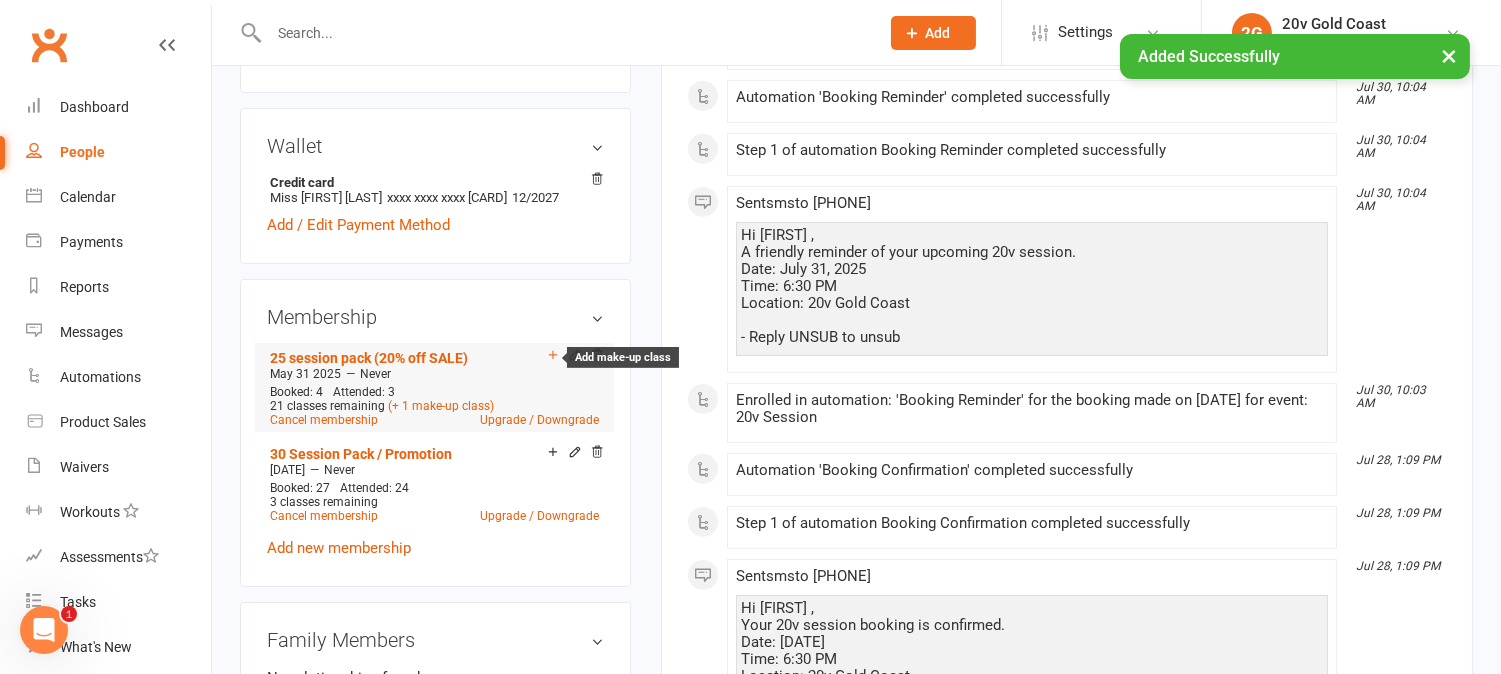 click 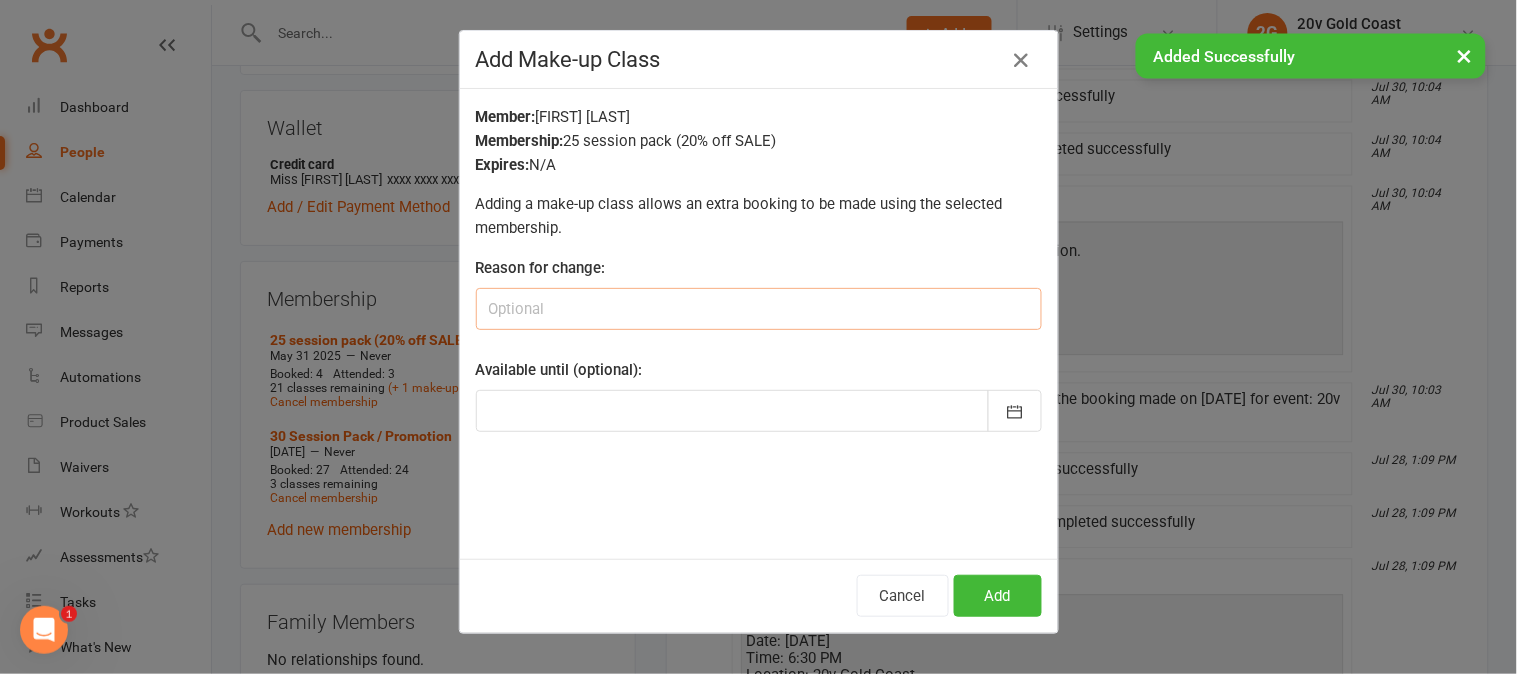 click at bounding box center (759, 309) 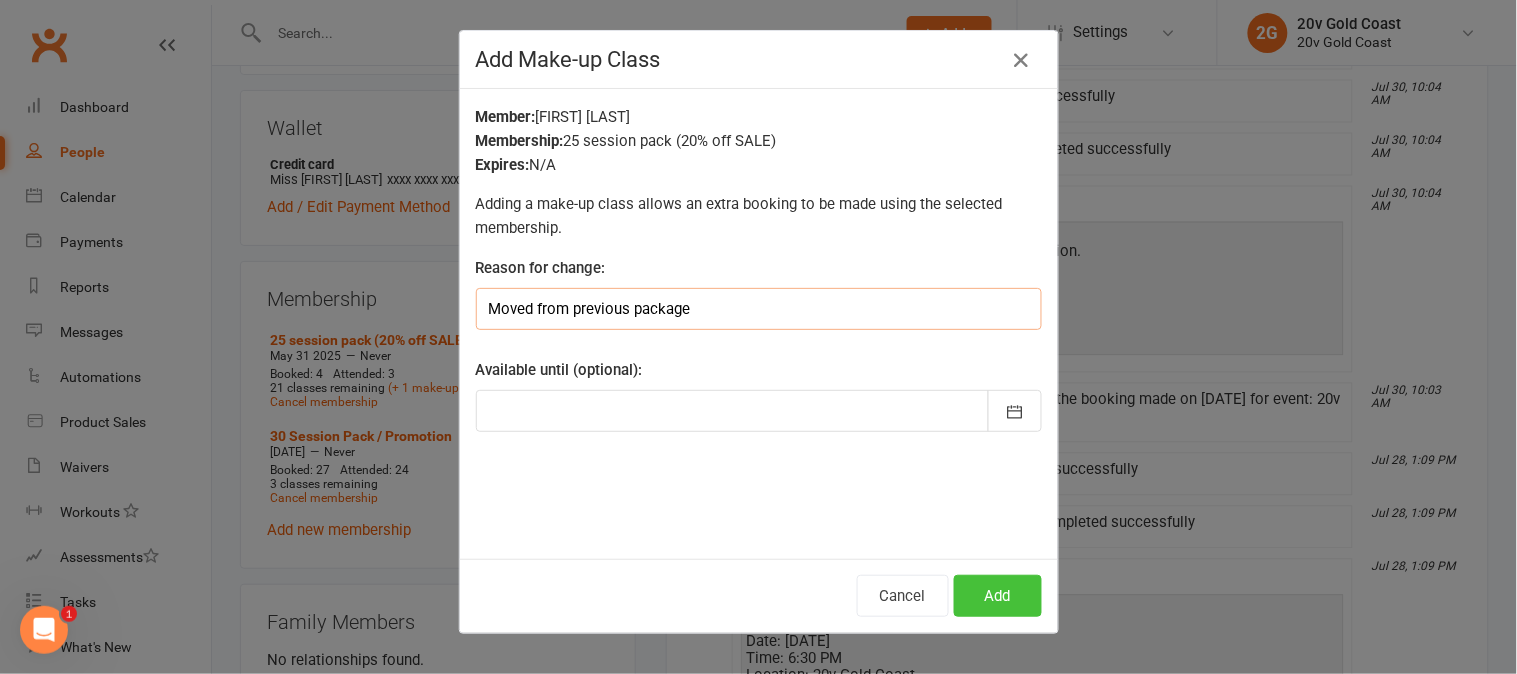 type on "Moved from previous package" 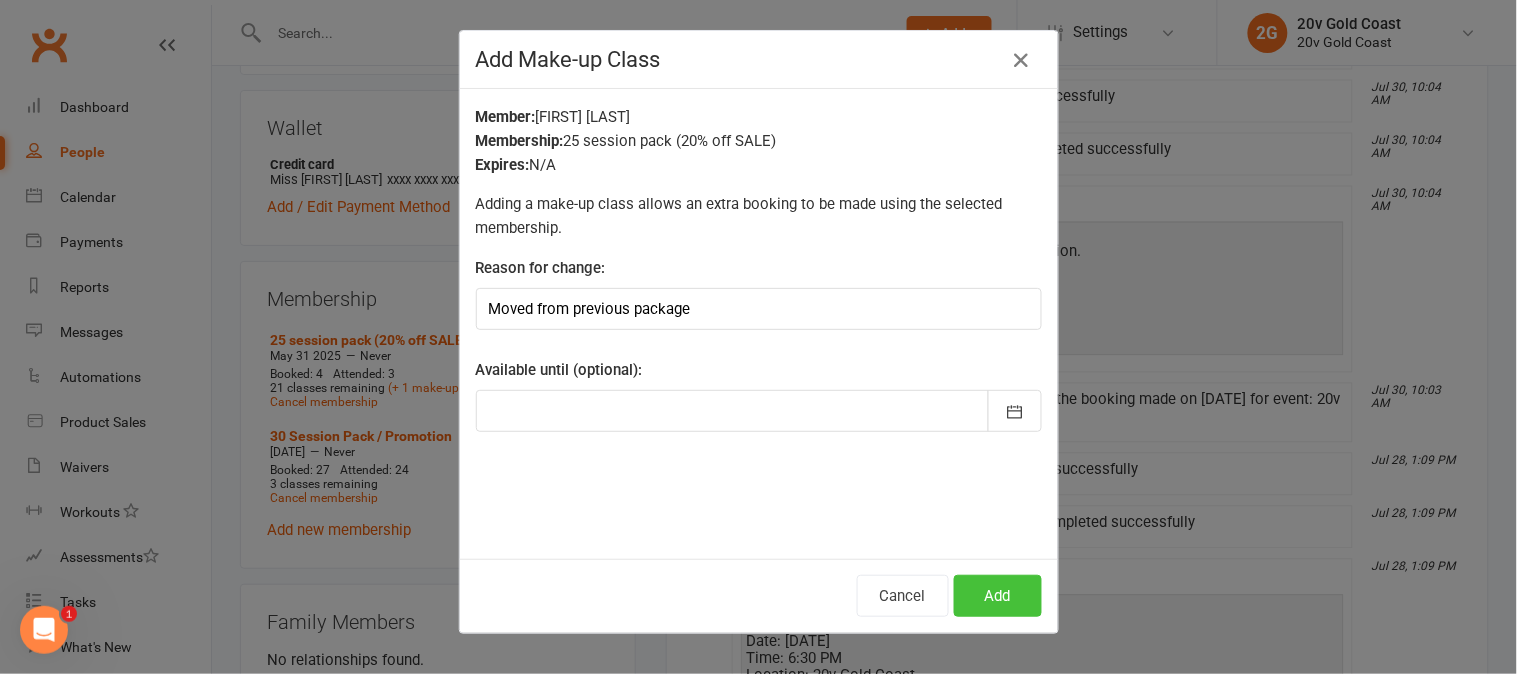 click on "Add" at bounding box center [998, 596] 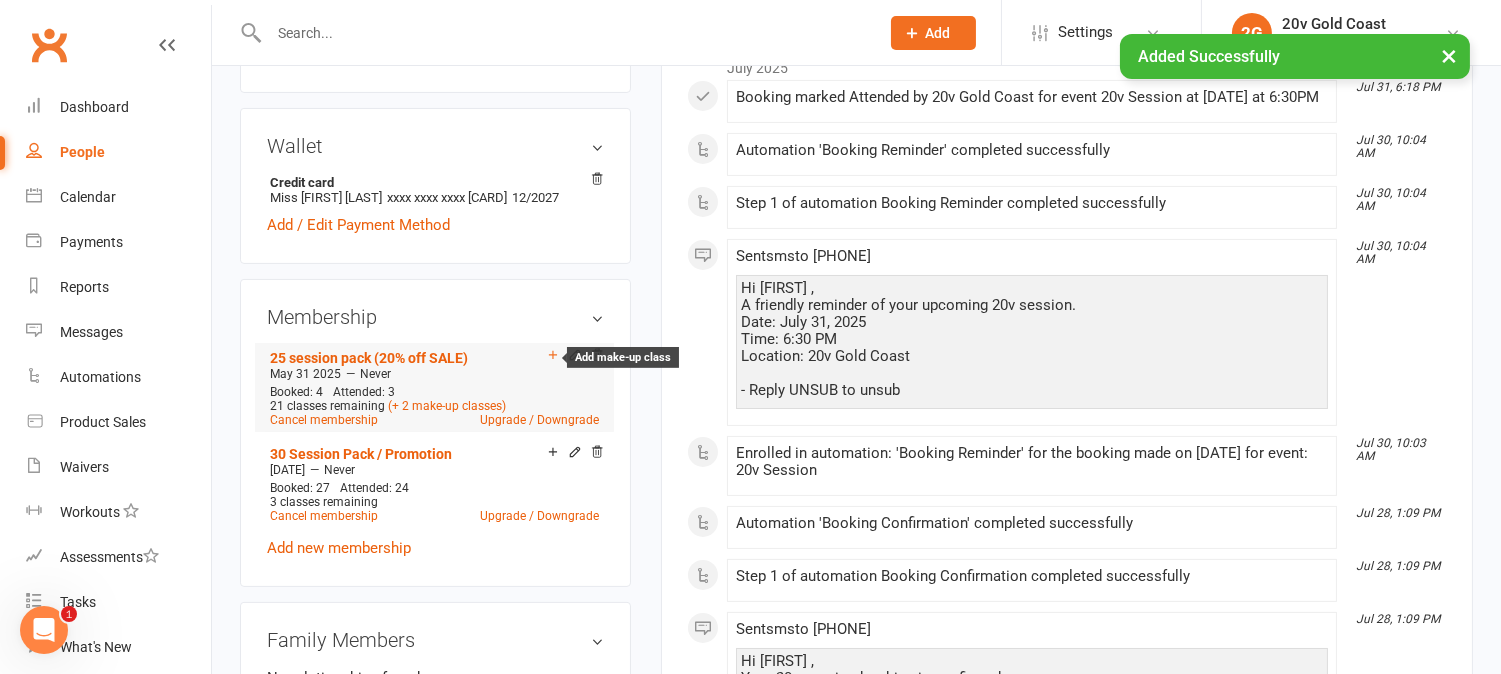 click 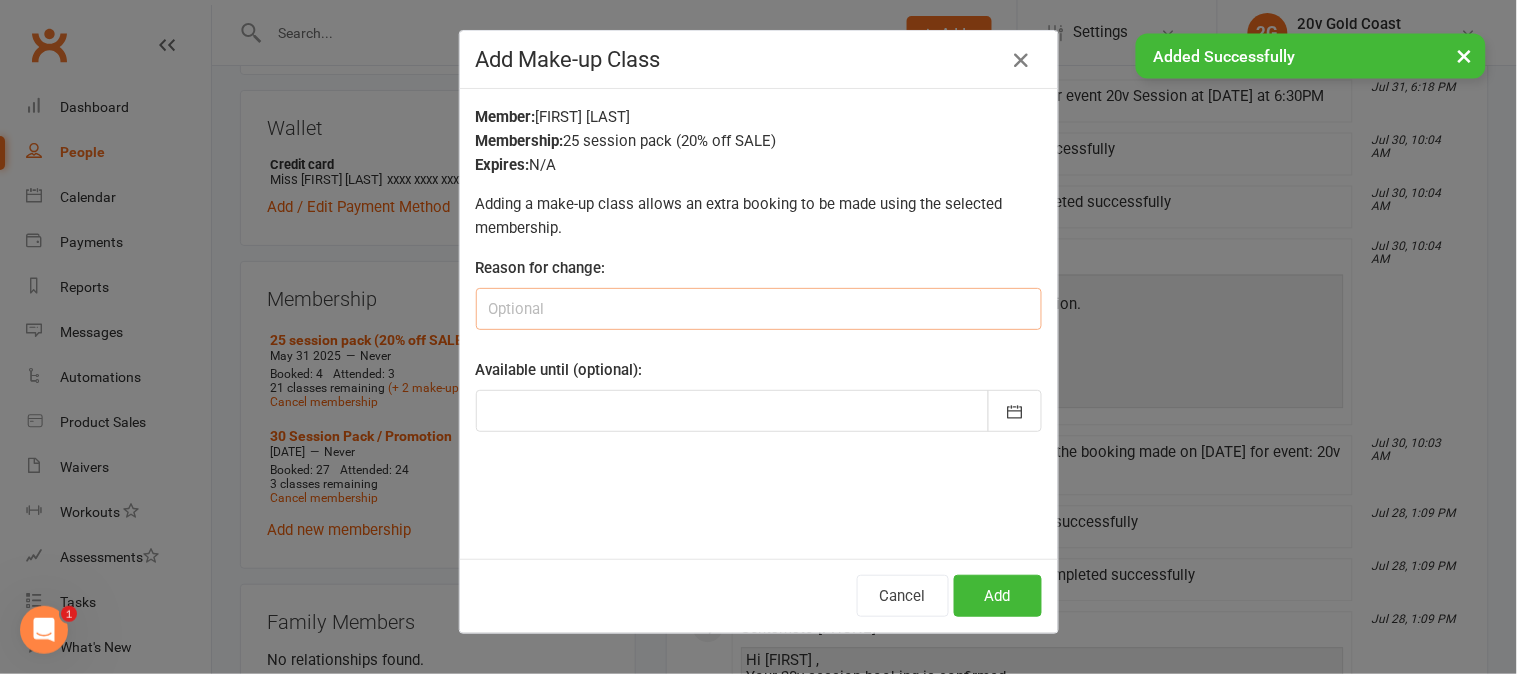 click at bounding box center (759, 309) 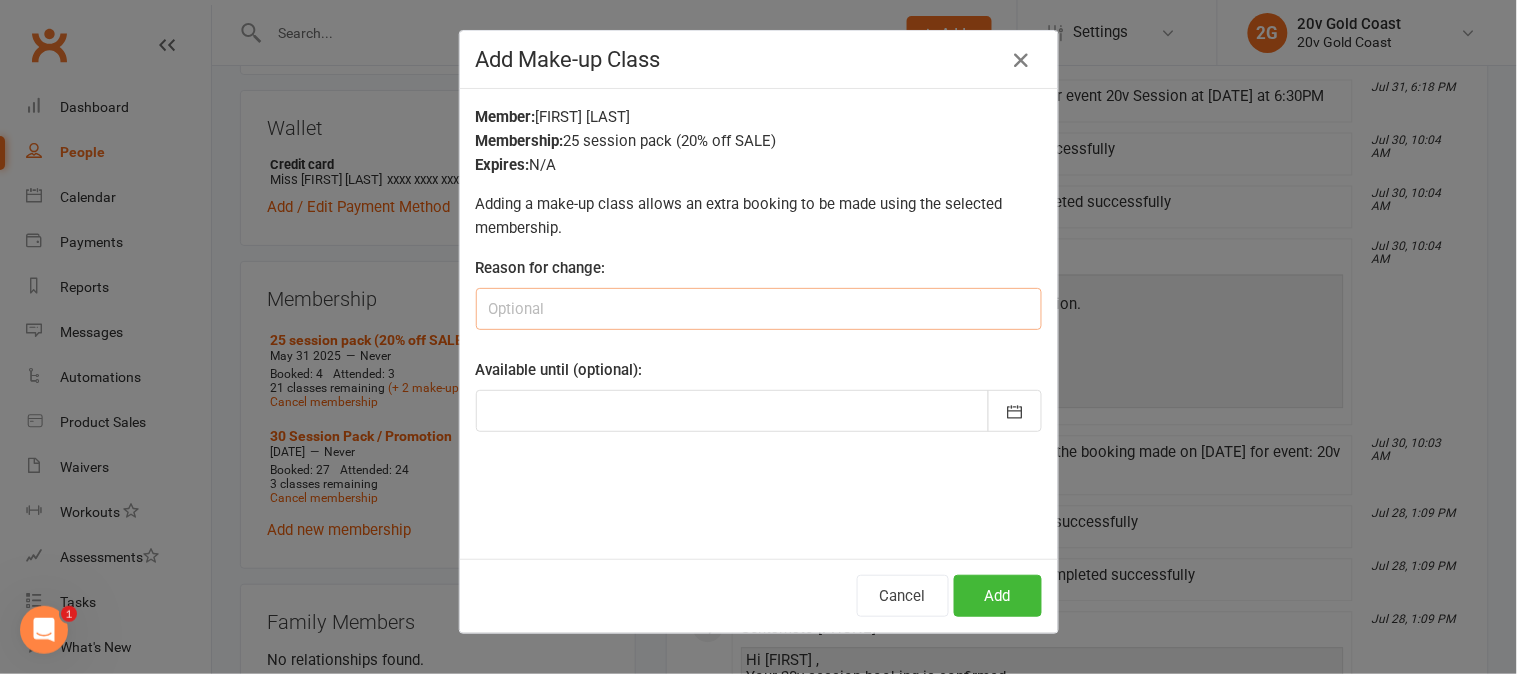 paste on "Moved from previous package" 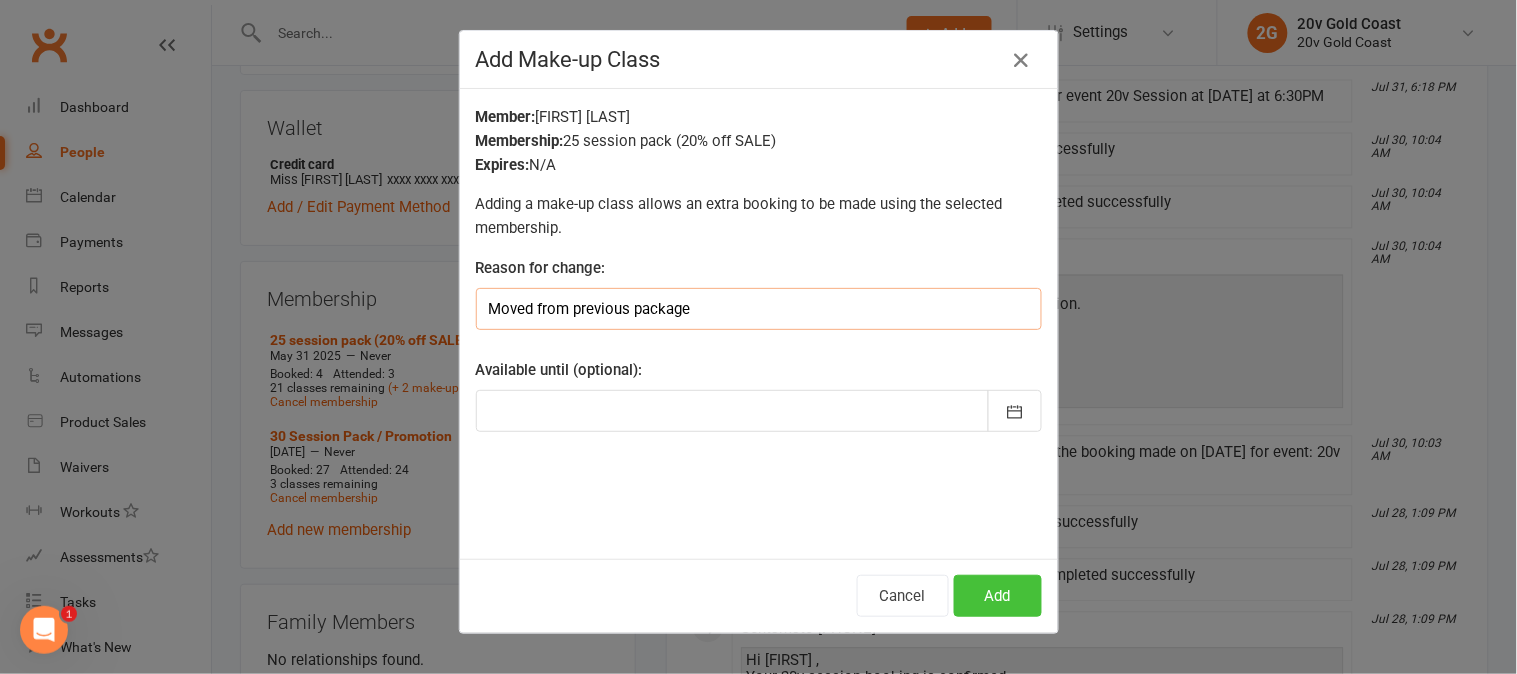 type on "Moved from previous package" 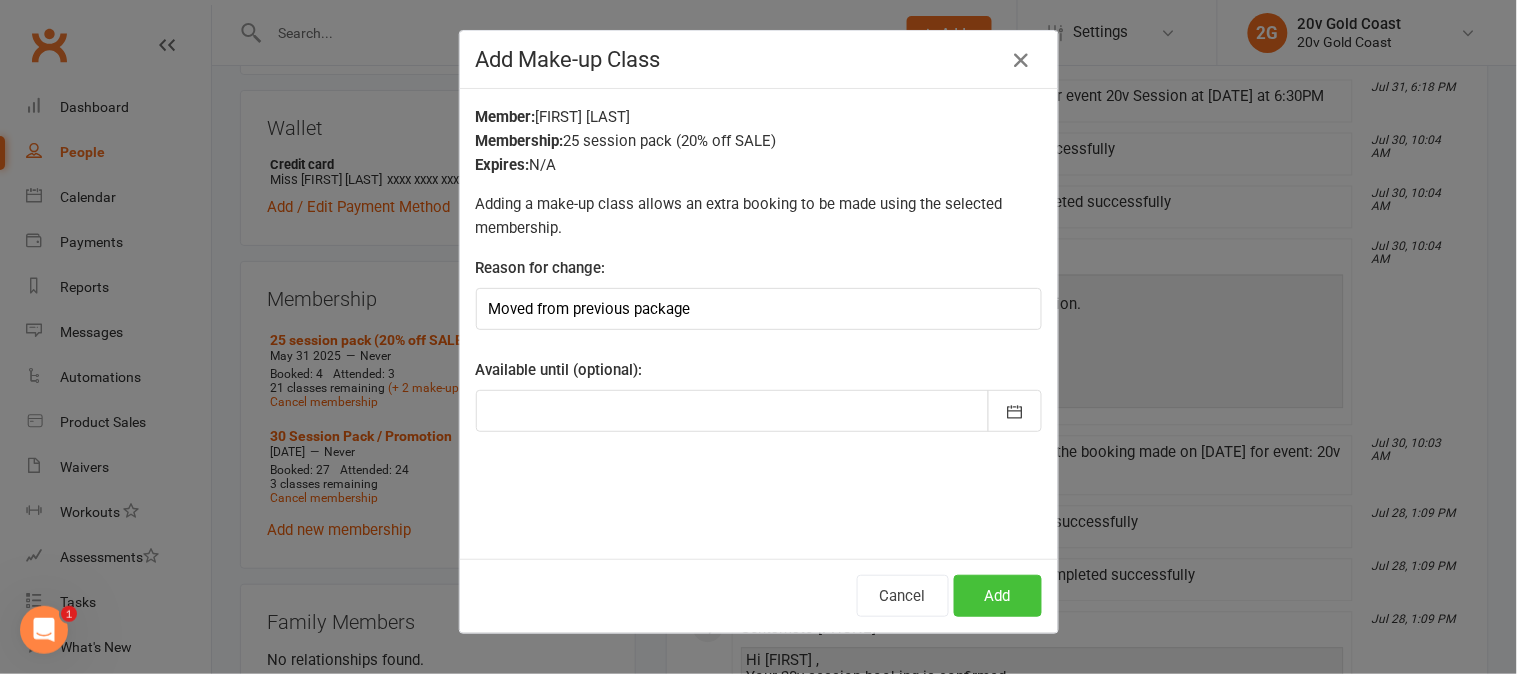 click on "Add" at bounding box center (998, 596) 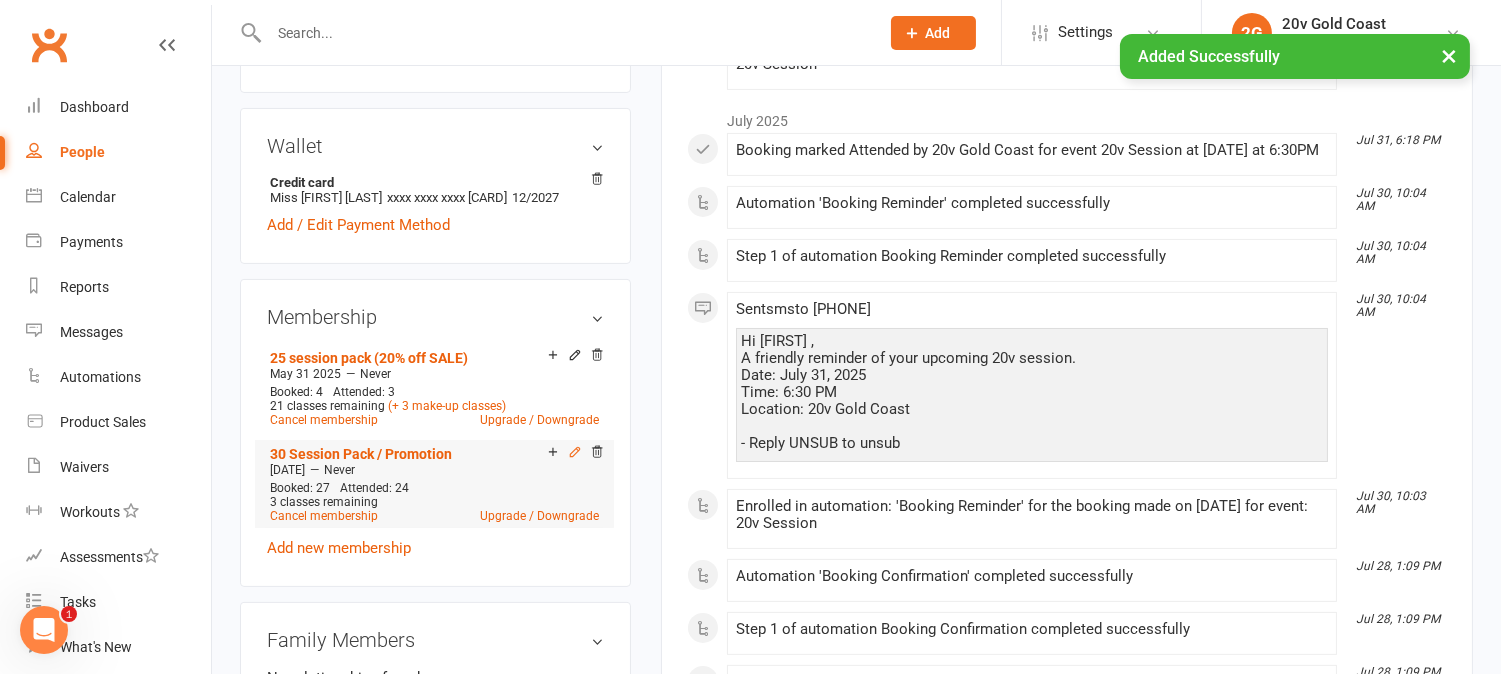 click 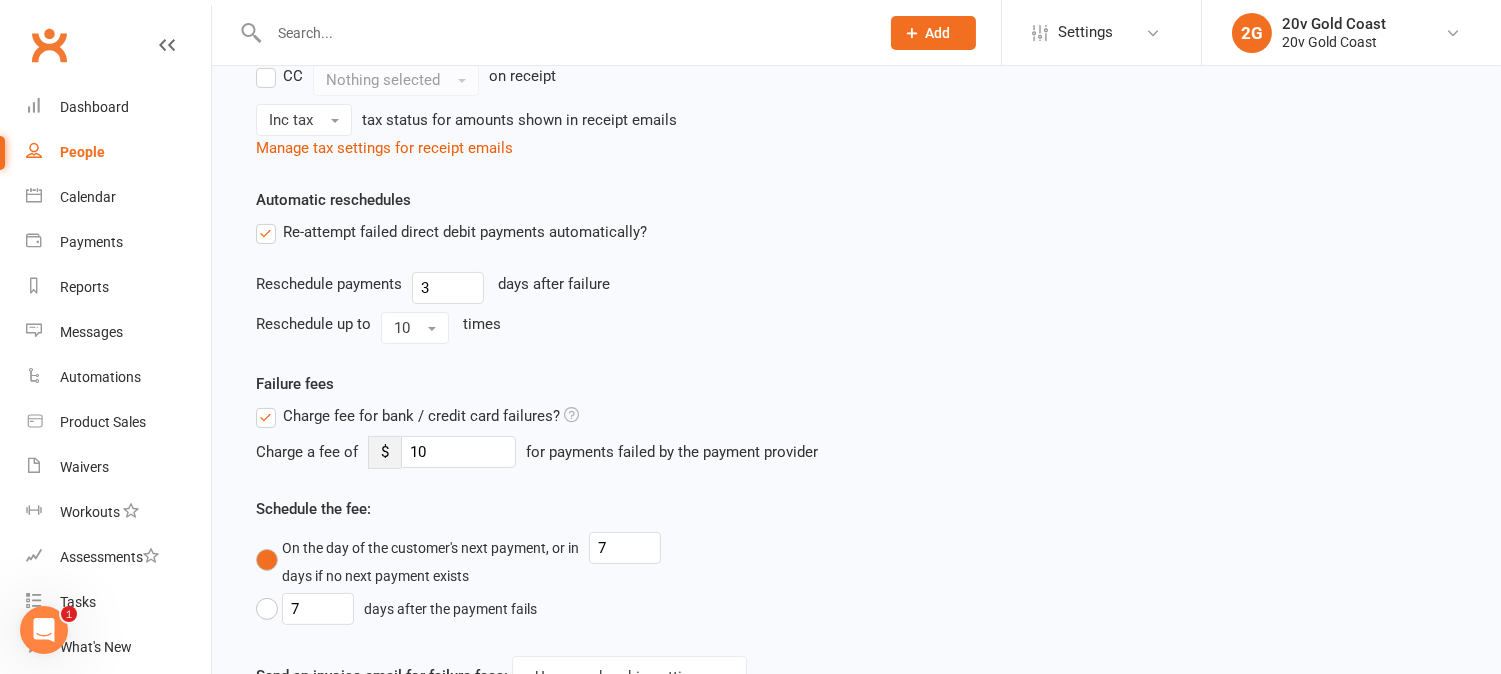 scroll, scrollTop: 0, scrollLeft: 0, axis: both 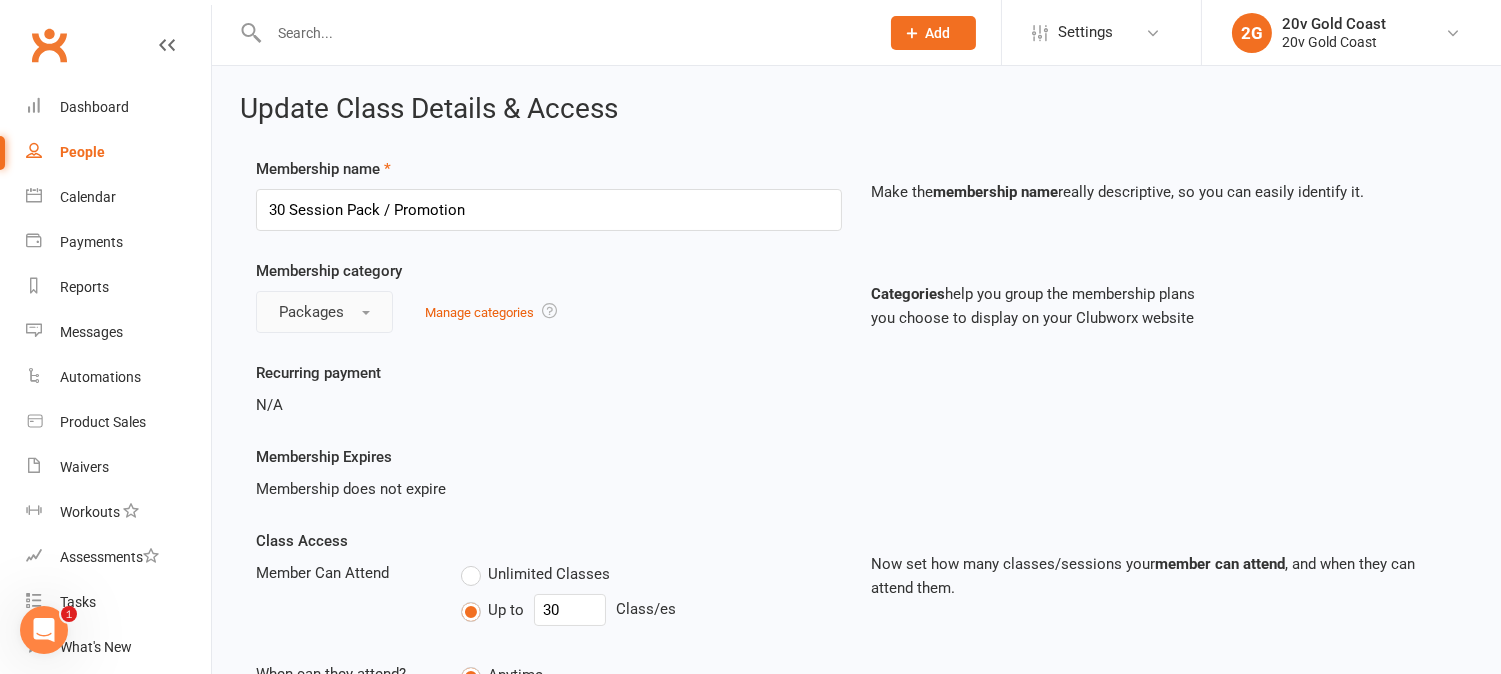 click on "Packages" at bounding box center (324, 312) 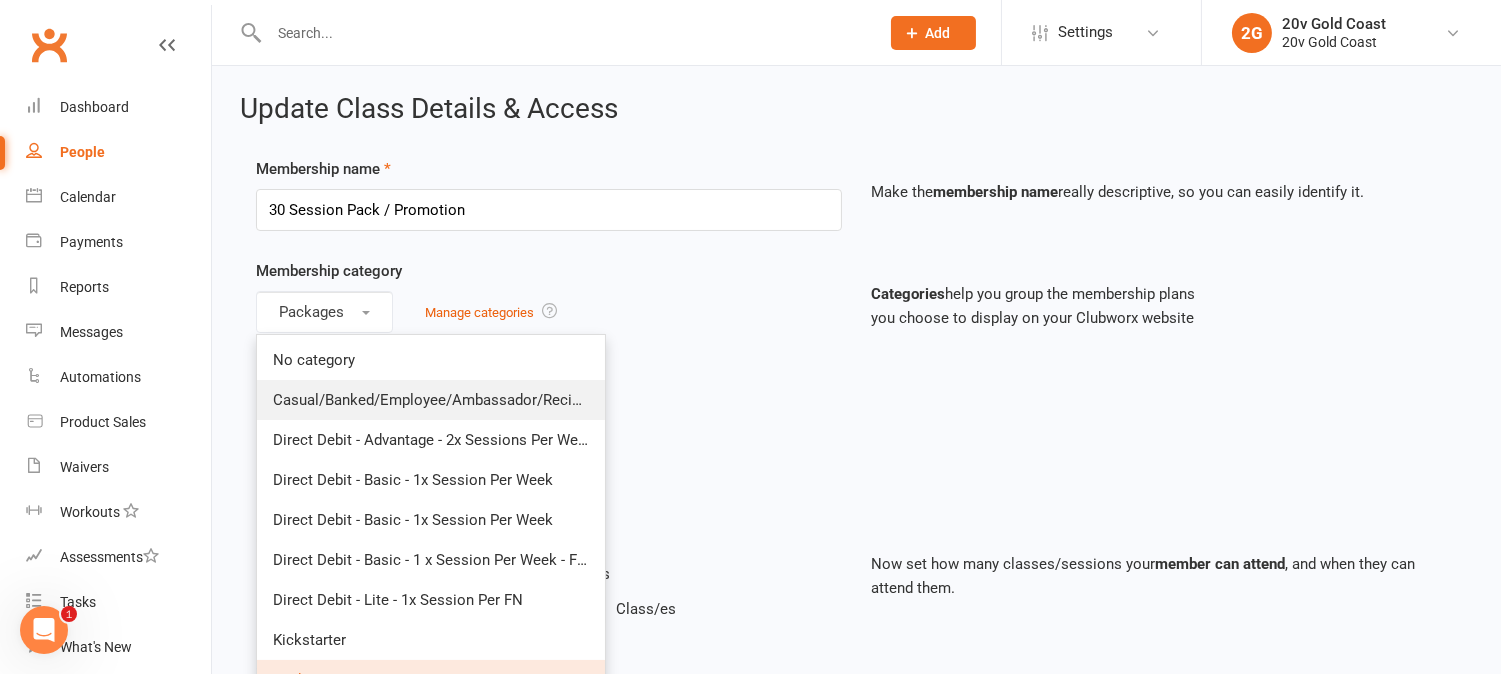 click on "Casual/Banked/Employee/Ambassador/Reciprocal" at bounding box center [443, 400] 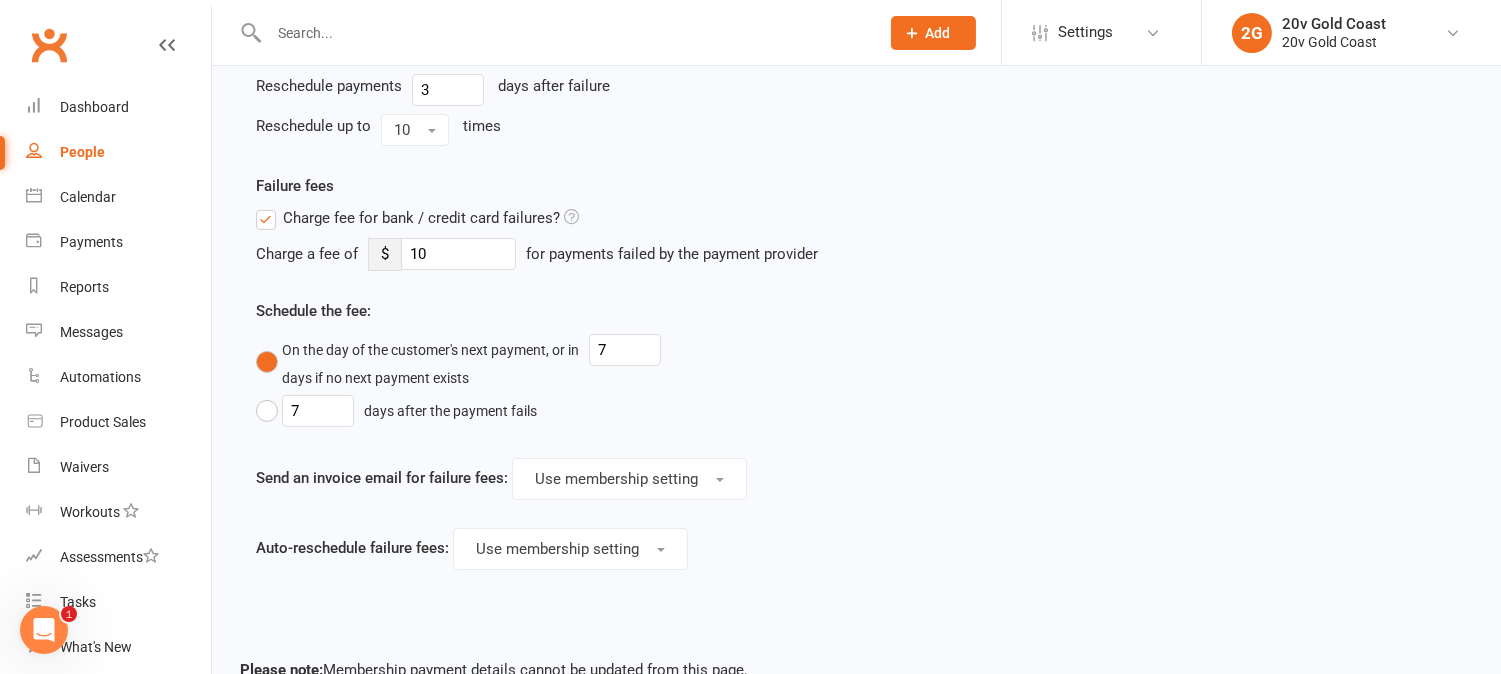 scroll, scrollTop: 1233, scrollLeft: 0, axis: vertical 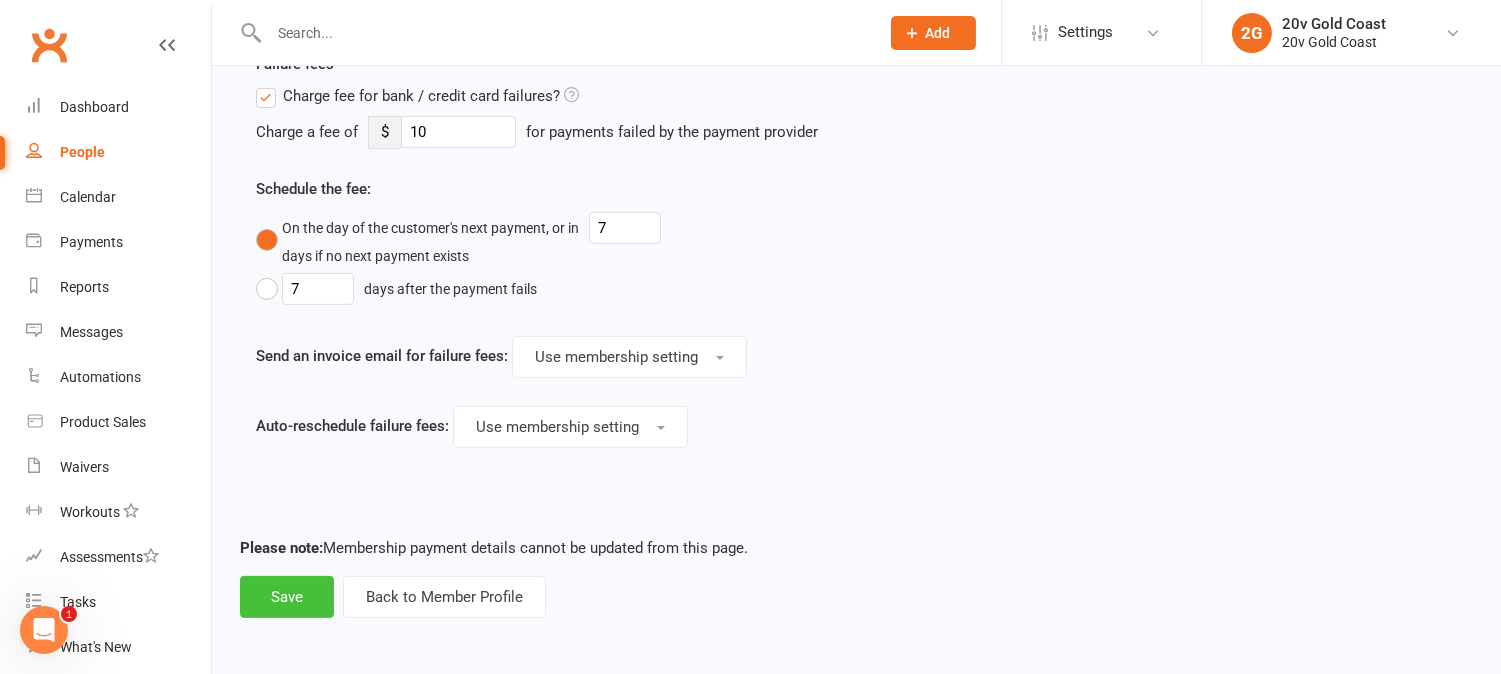 click on "Save" at bounding box center [287, 597] 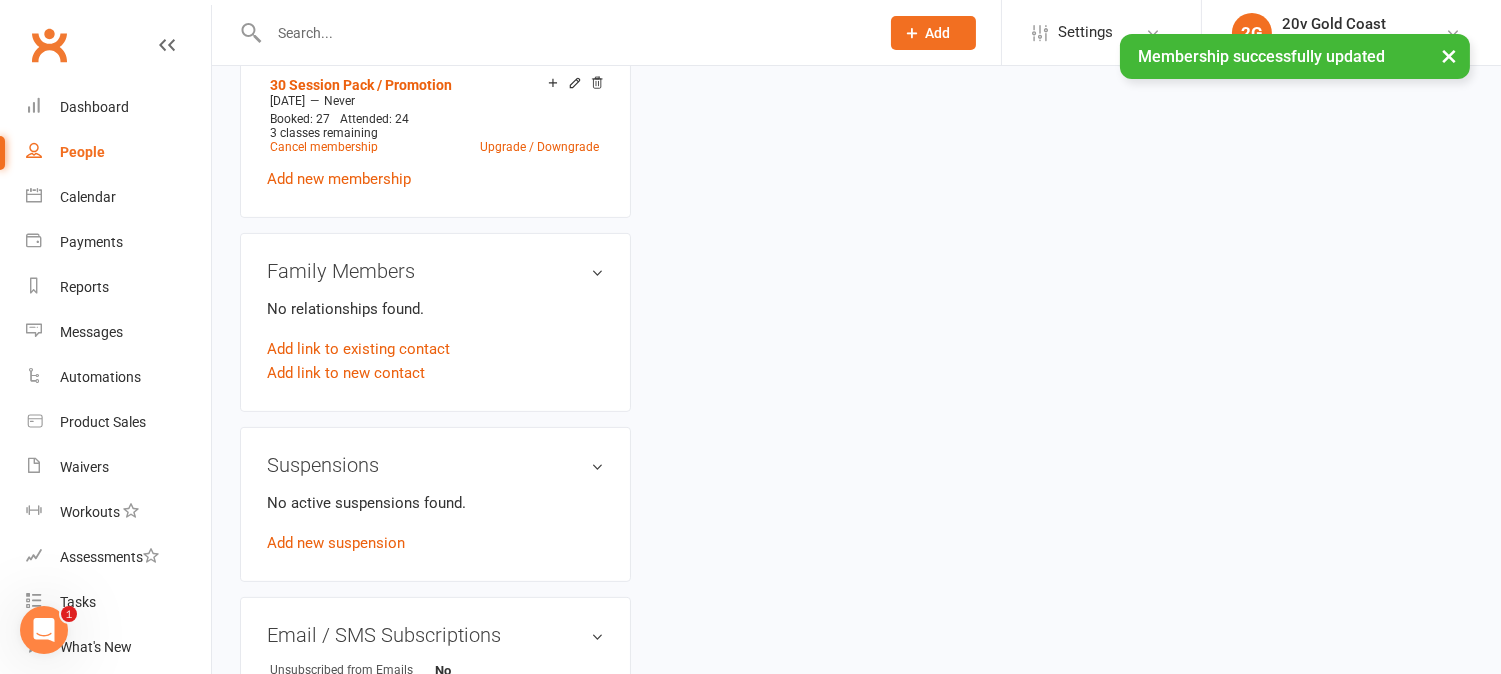 scroll, scrollTop: 0, scrollLeft: 0, axis: both 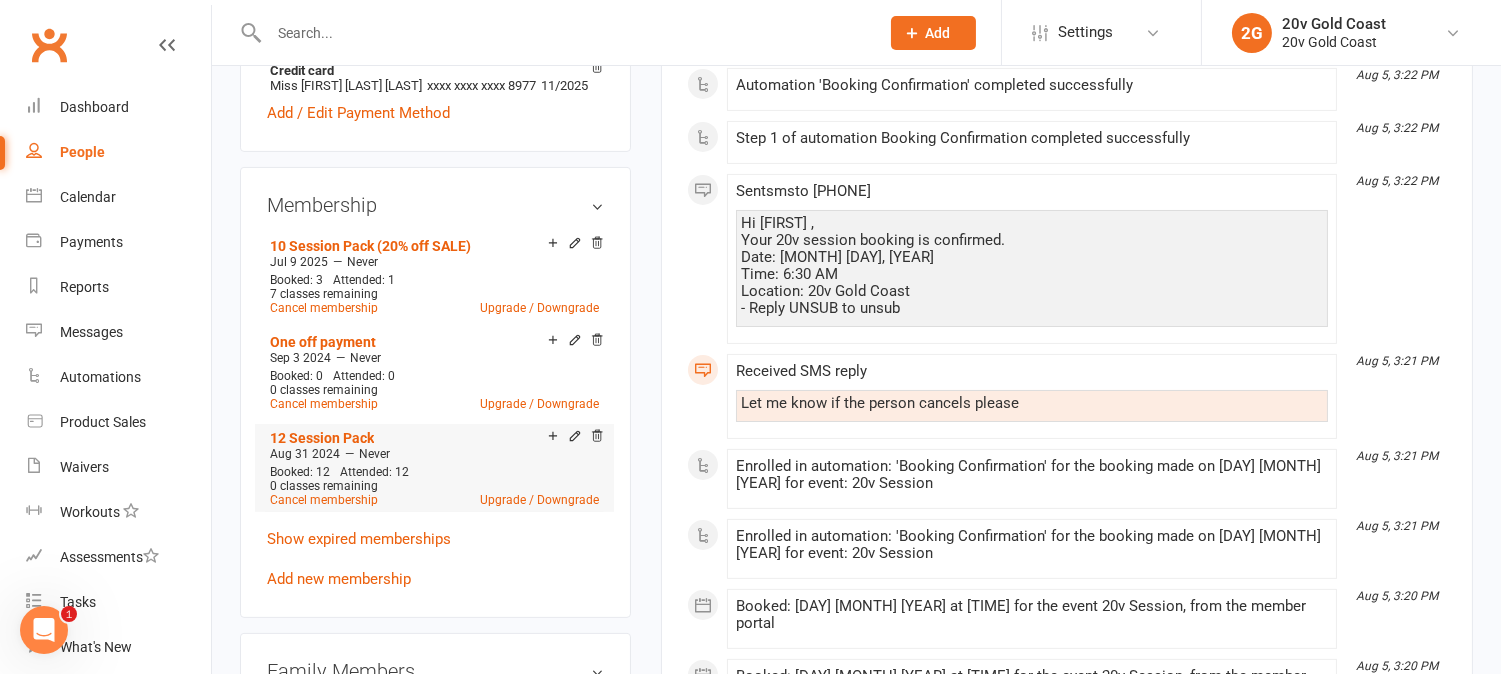 click on "Add make-up class" at bounding box center [623, 438] 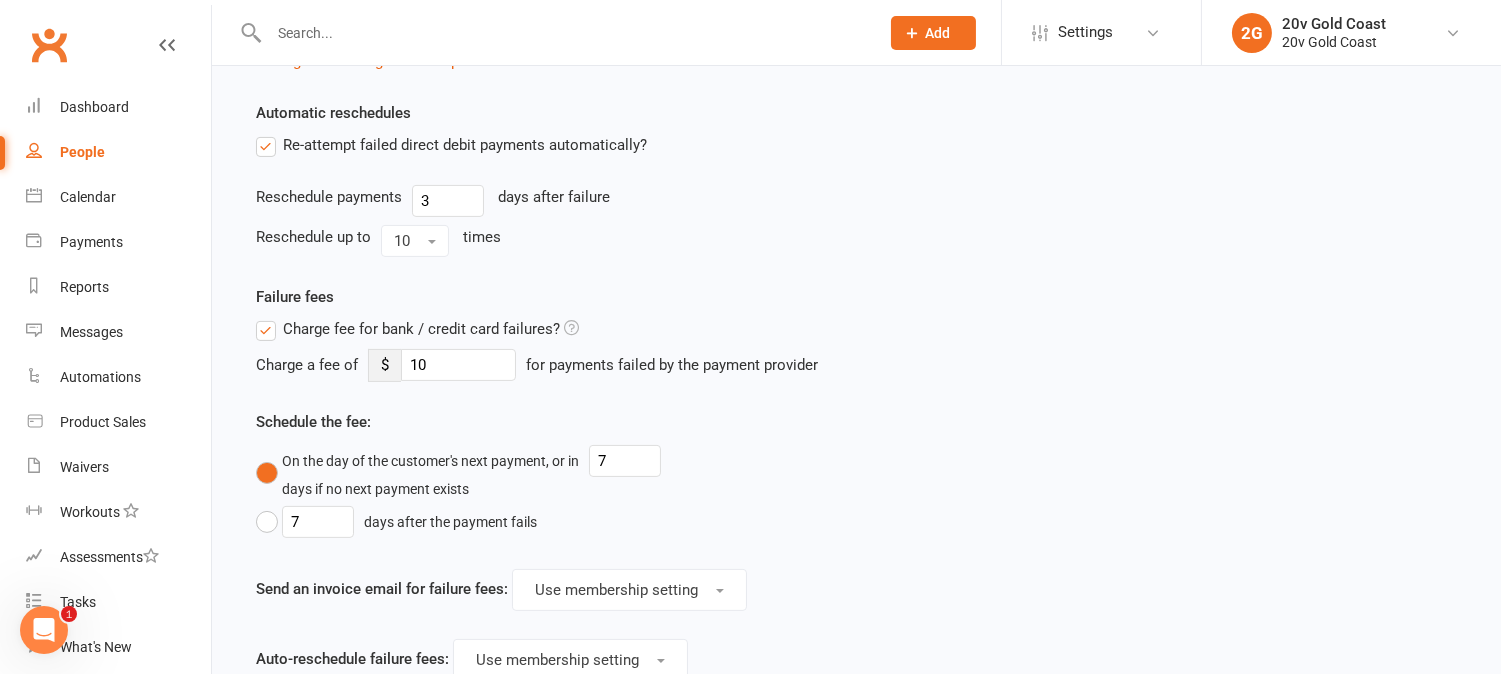 scroll, scrollTop: 0, scrollLeft: 0, axis: both 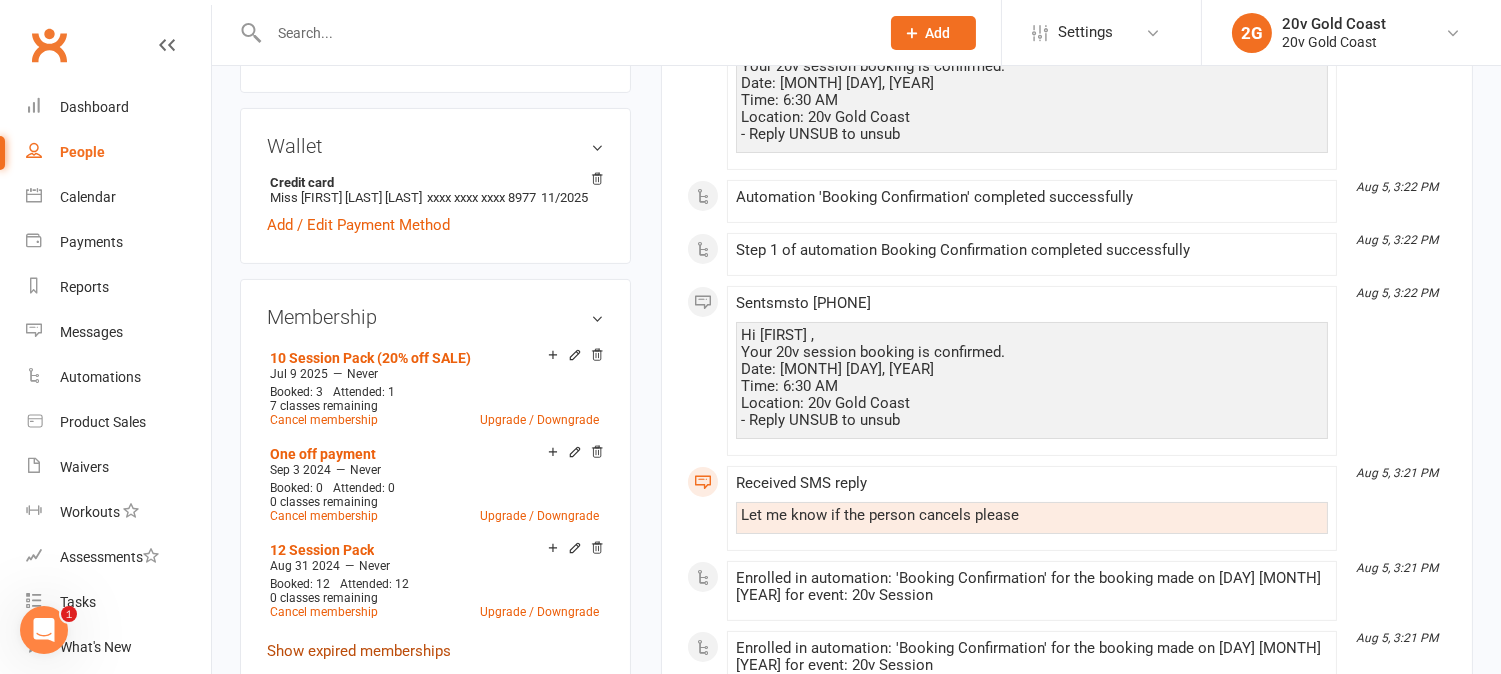 click on "Show expired memberships" at bounding box center [359, 651] 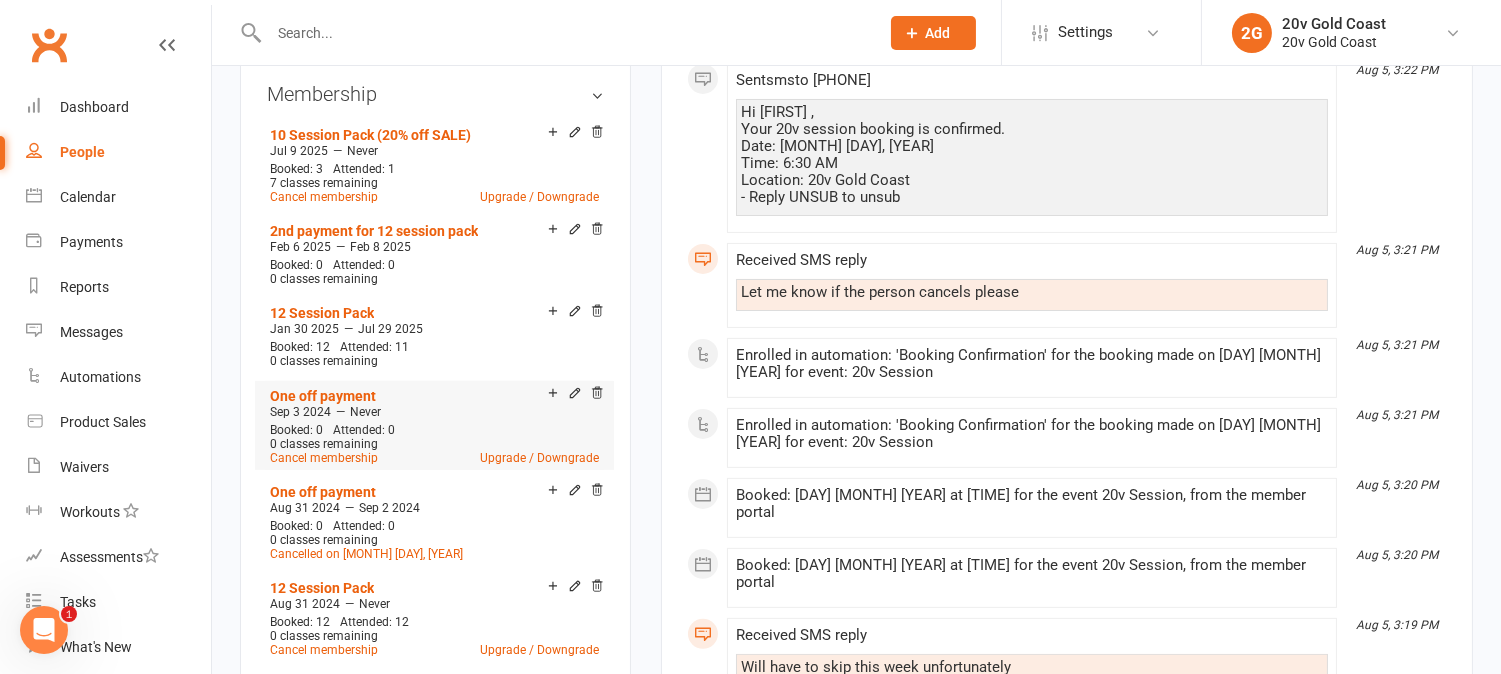 scroll, scrollTop: 1222, scrollLeft: 0, axis: vertical 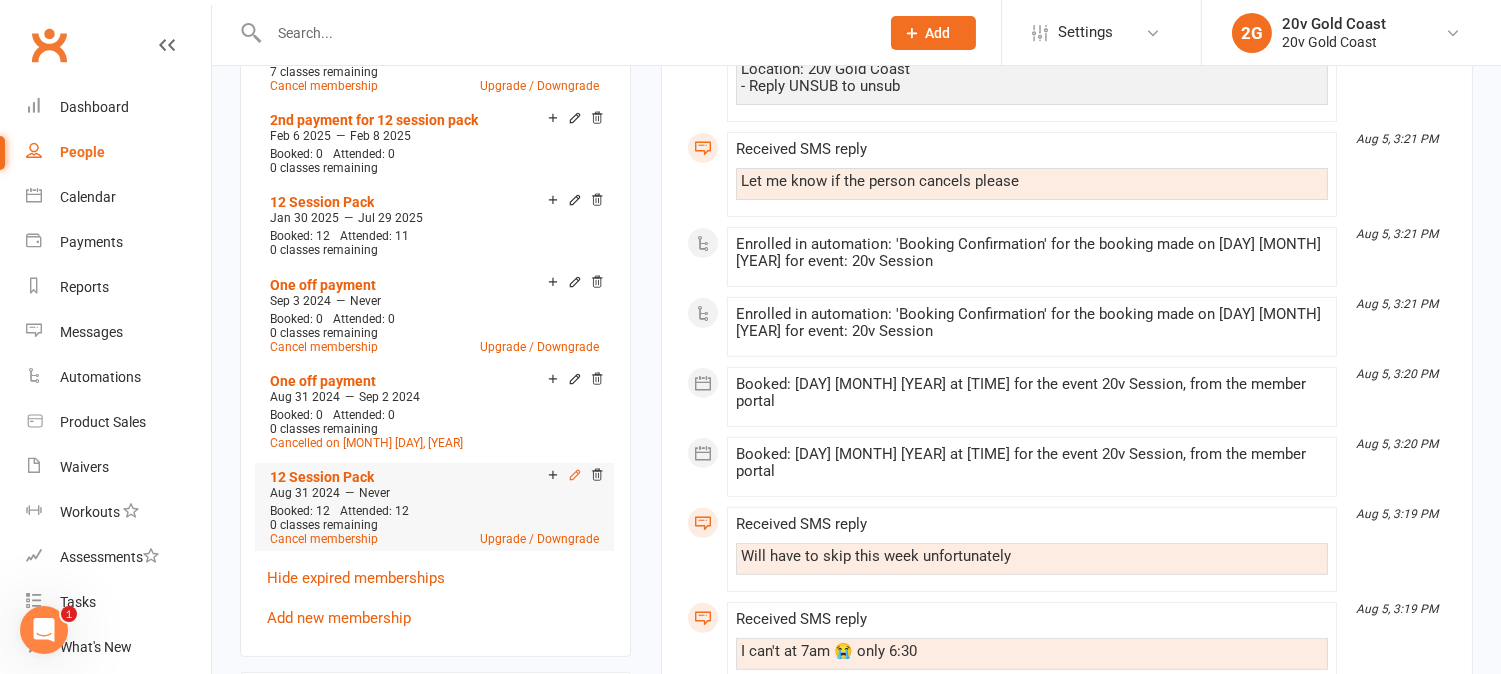 click 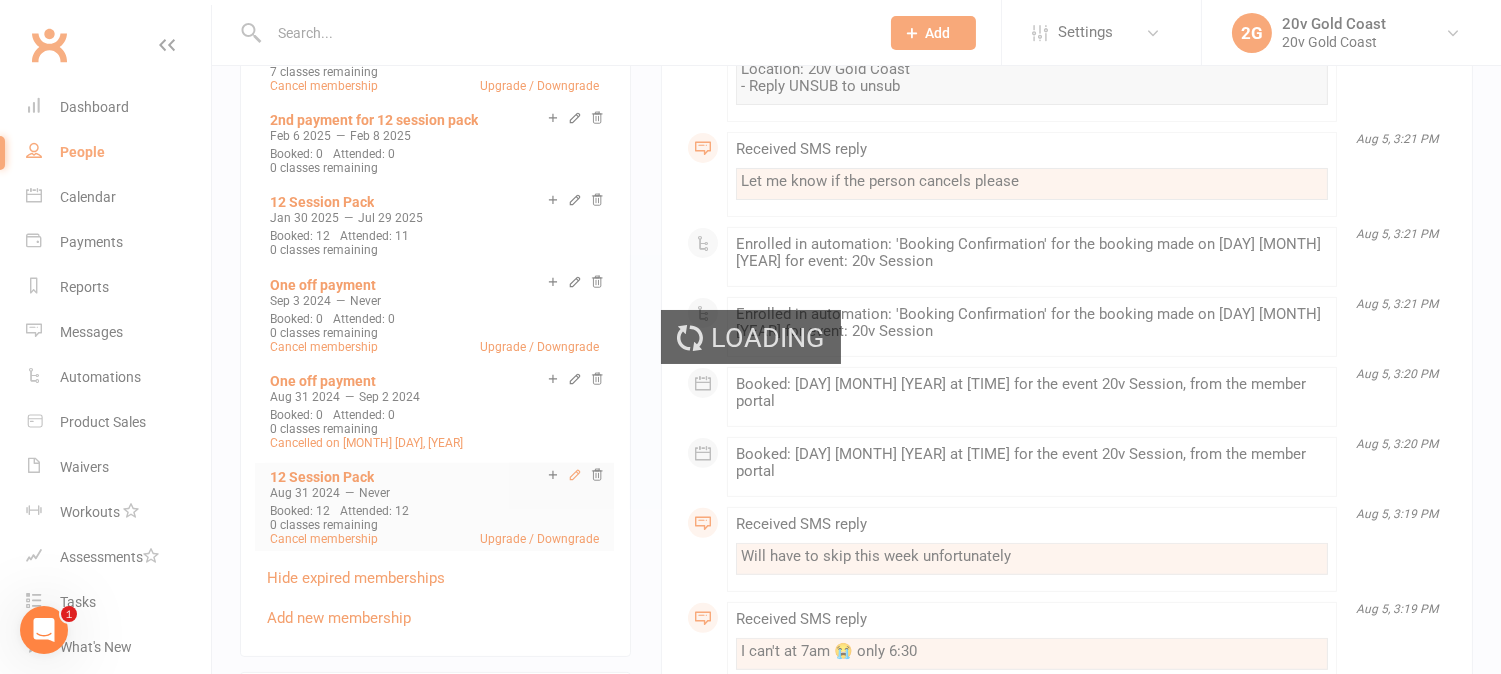 scroll, scrollTop: 0, scrollLeft: 0, axis: both 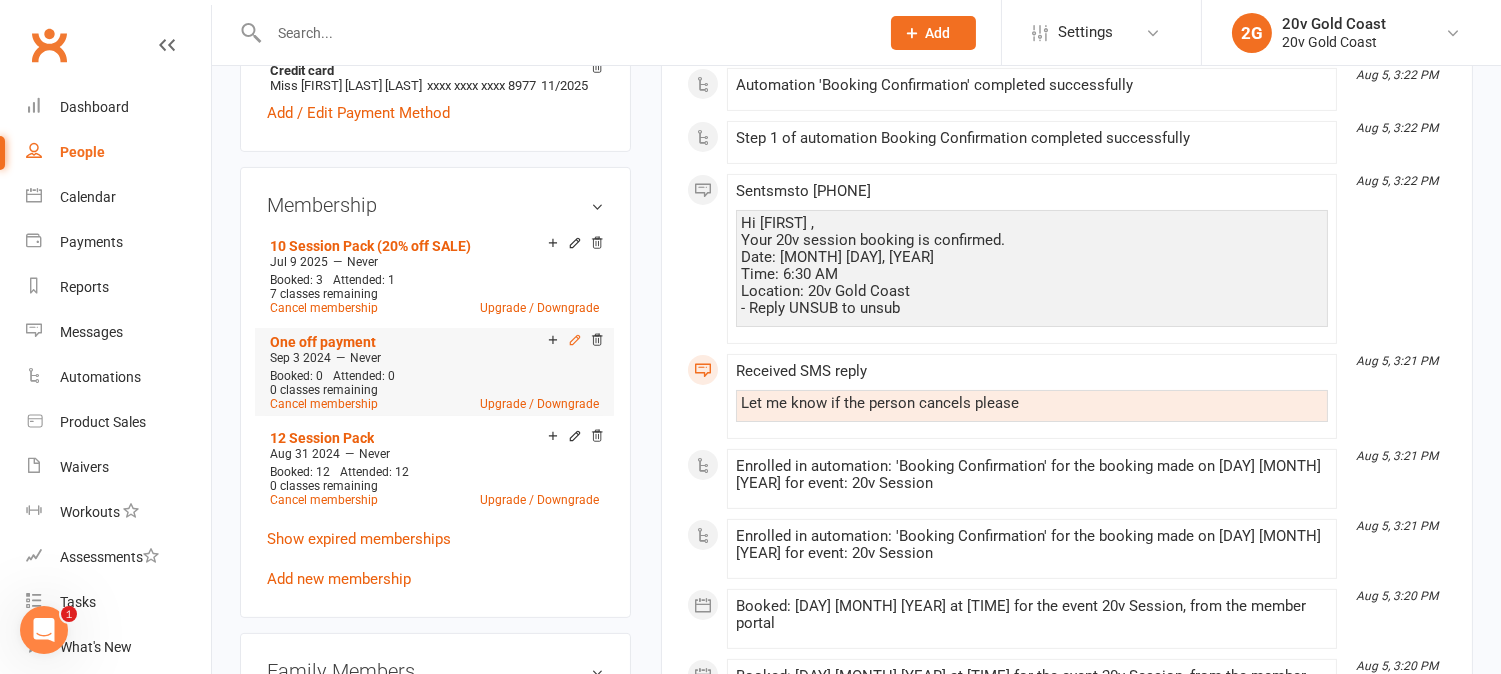 click 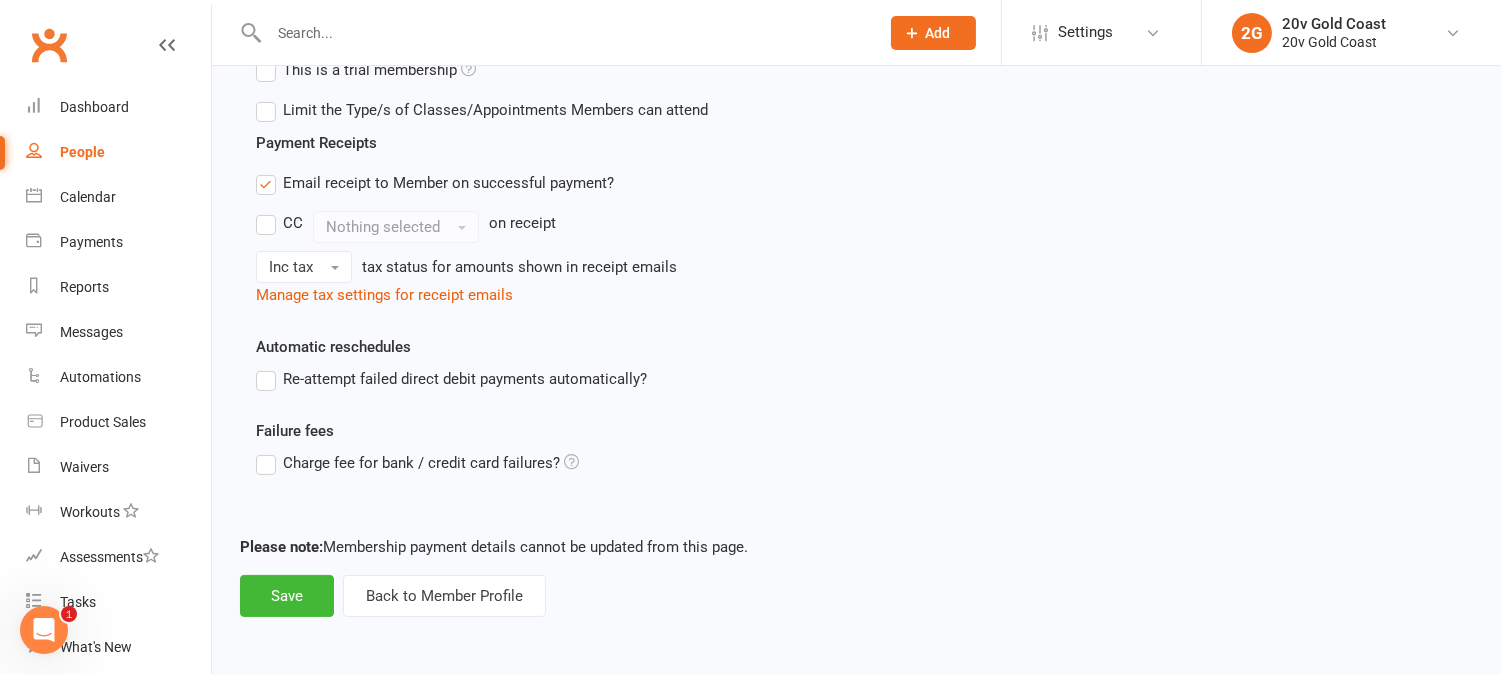 scroll, scrollTop: 0, scrollLeft: 0, axis: both 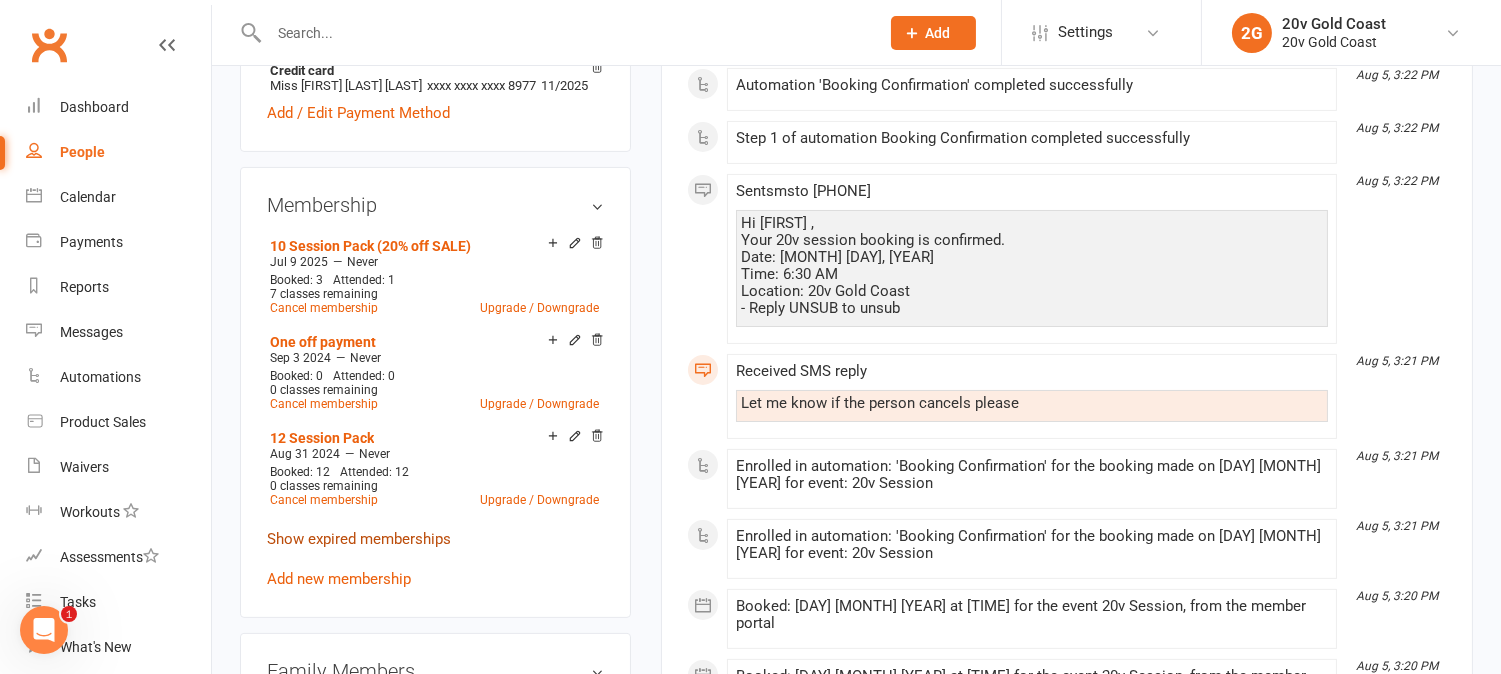 click on "Show expired memberships" at bounding box center [359, 539] 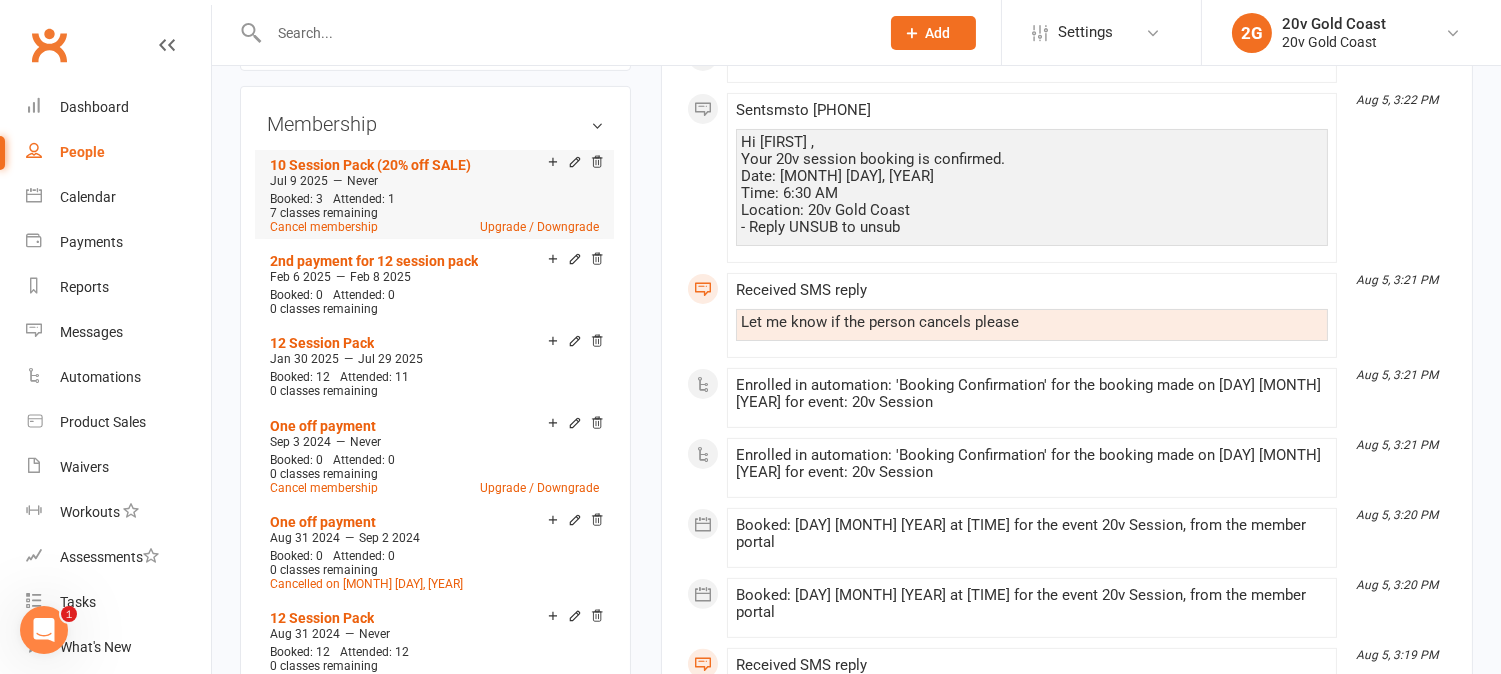 scroll, scrollTop: 1111, scrollLeft: 0, axis: vertical 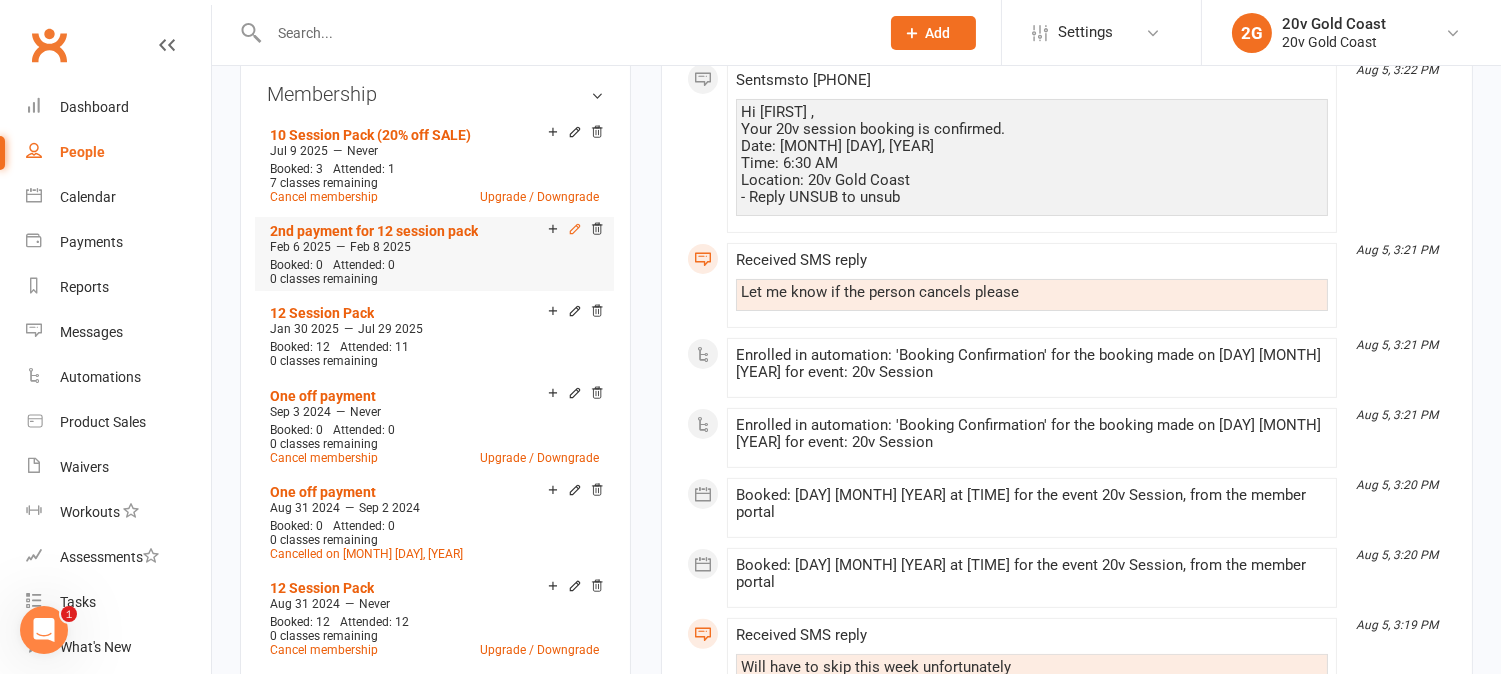 click 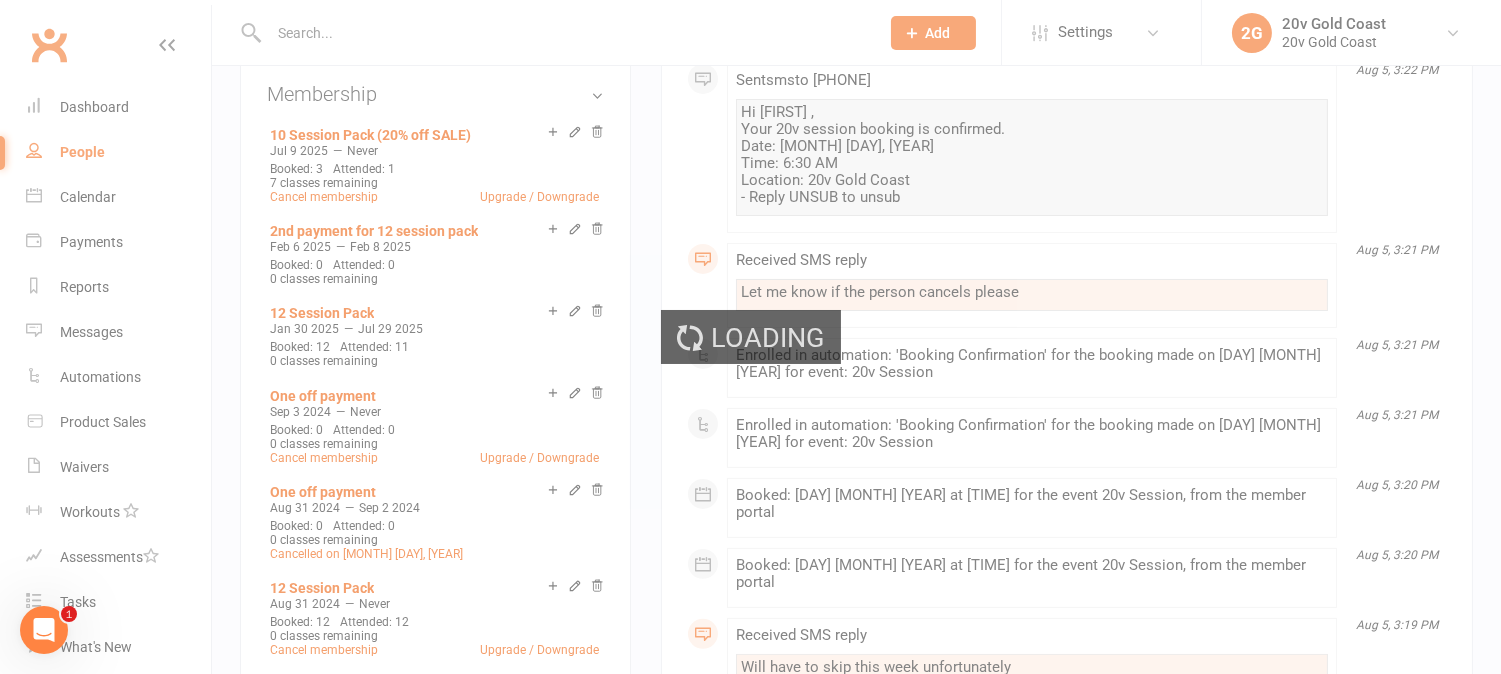 scroll, scrollTop: 0, scrollLeft: 0, axis: both 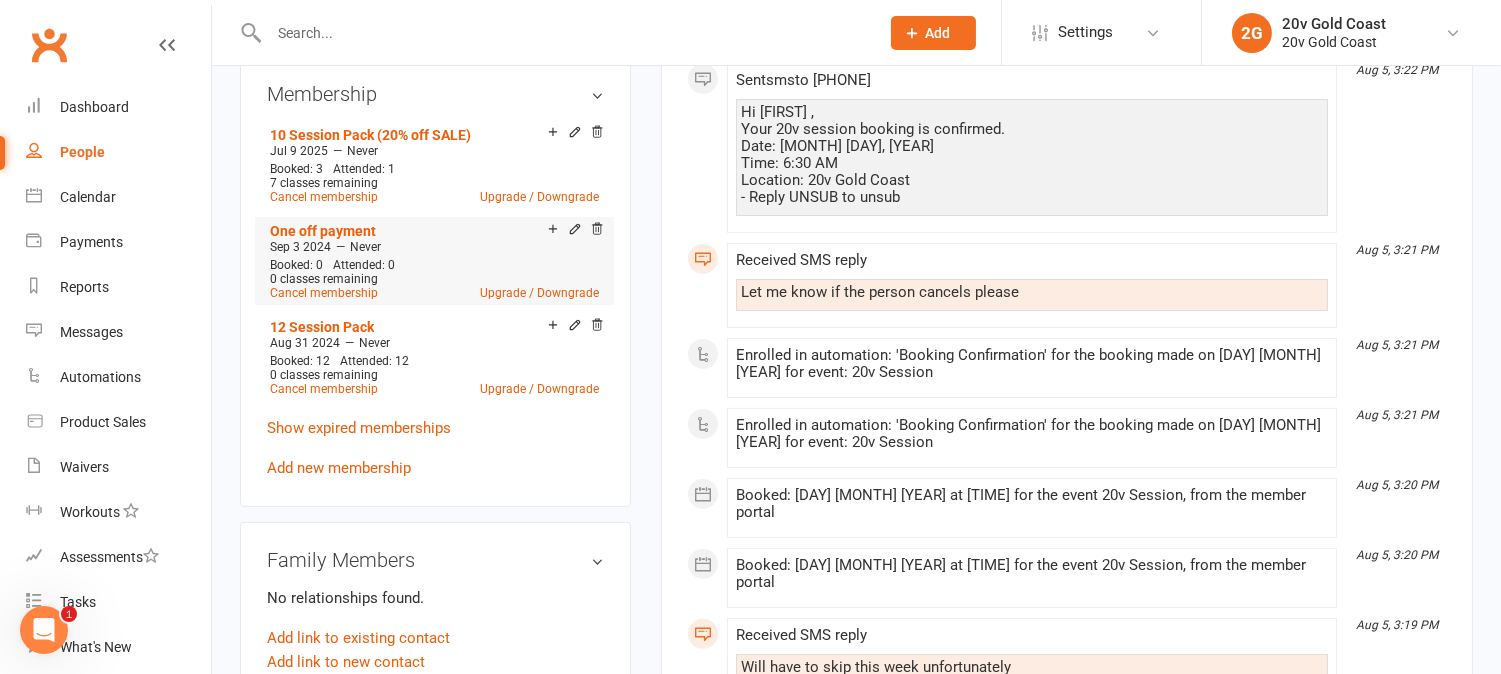 click on "Show expired memberships" at bounding box center [359, 428] 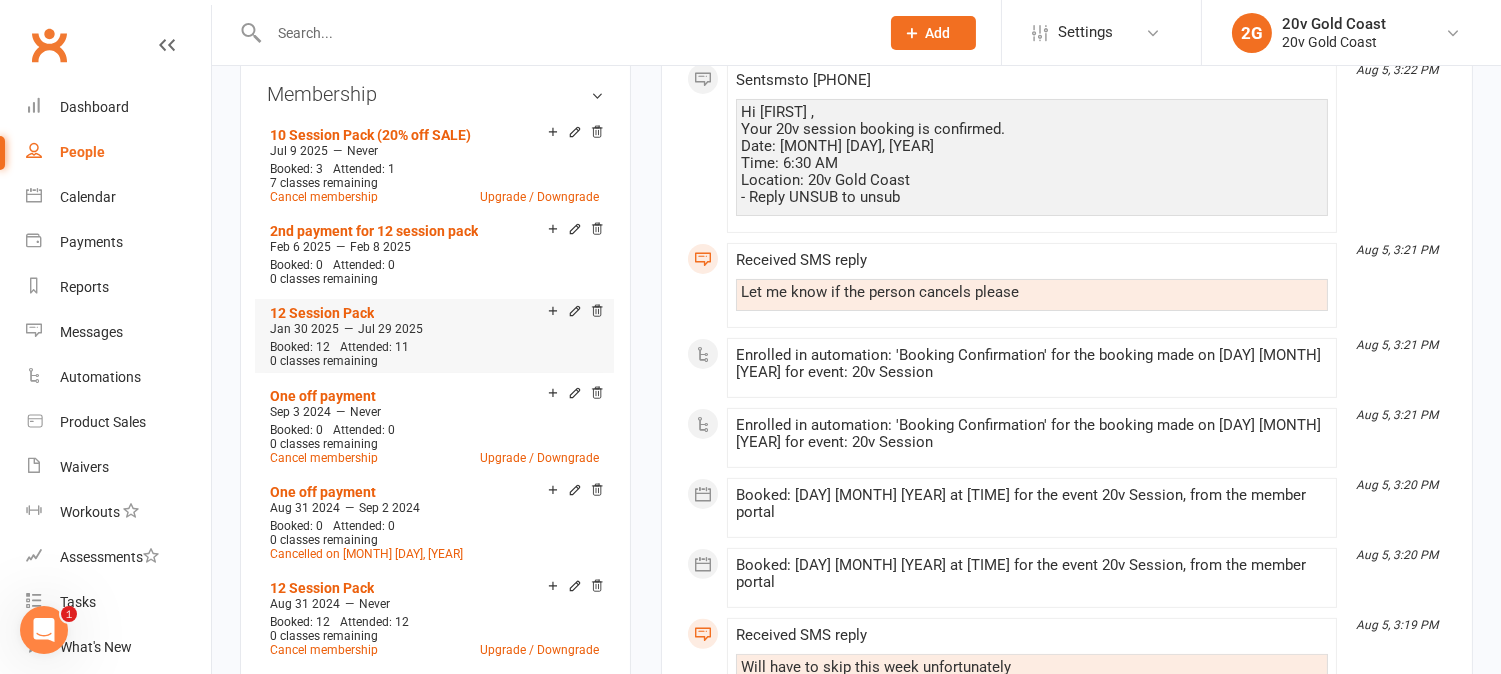 click on "Add make-up class" at bounding box center (623, 313) 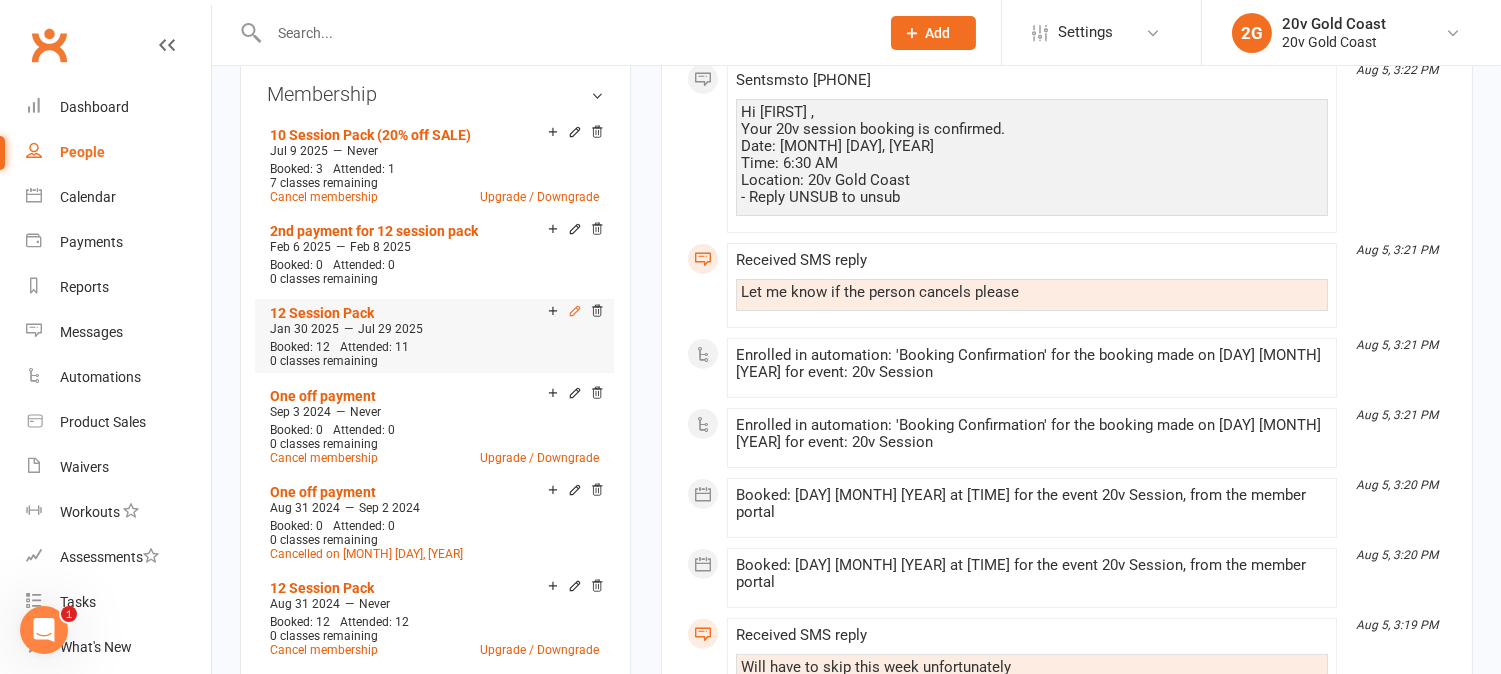 click 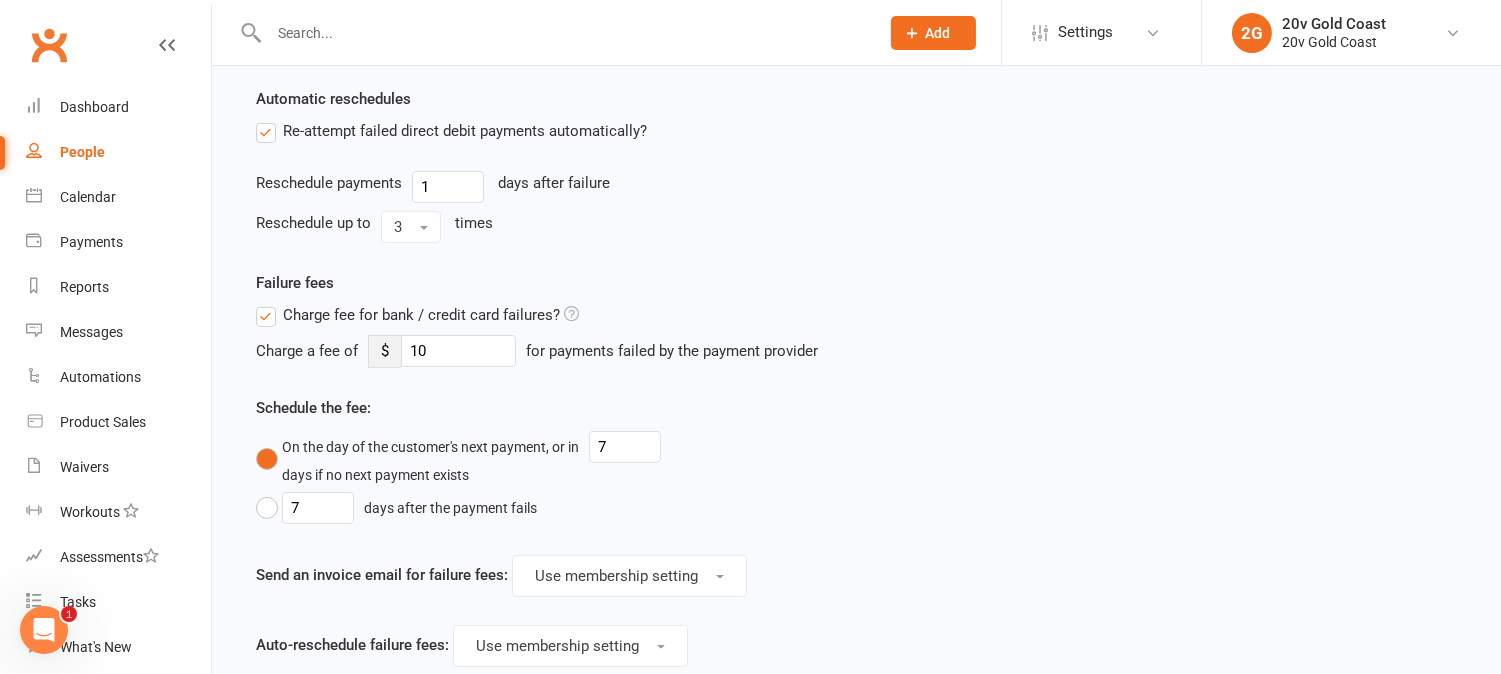 scroll, scrollTop: 0, scrollLeft: 0, axis: both 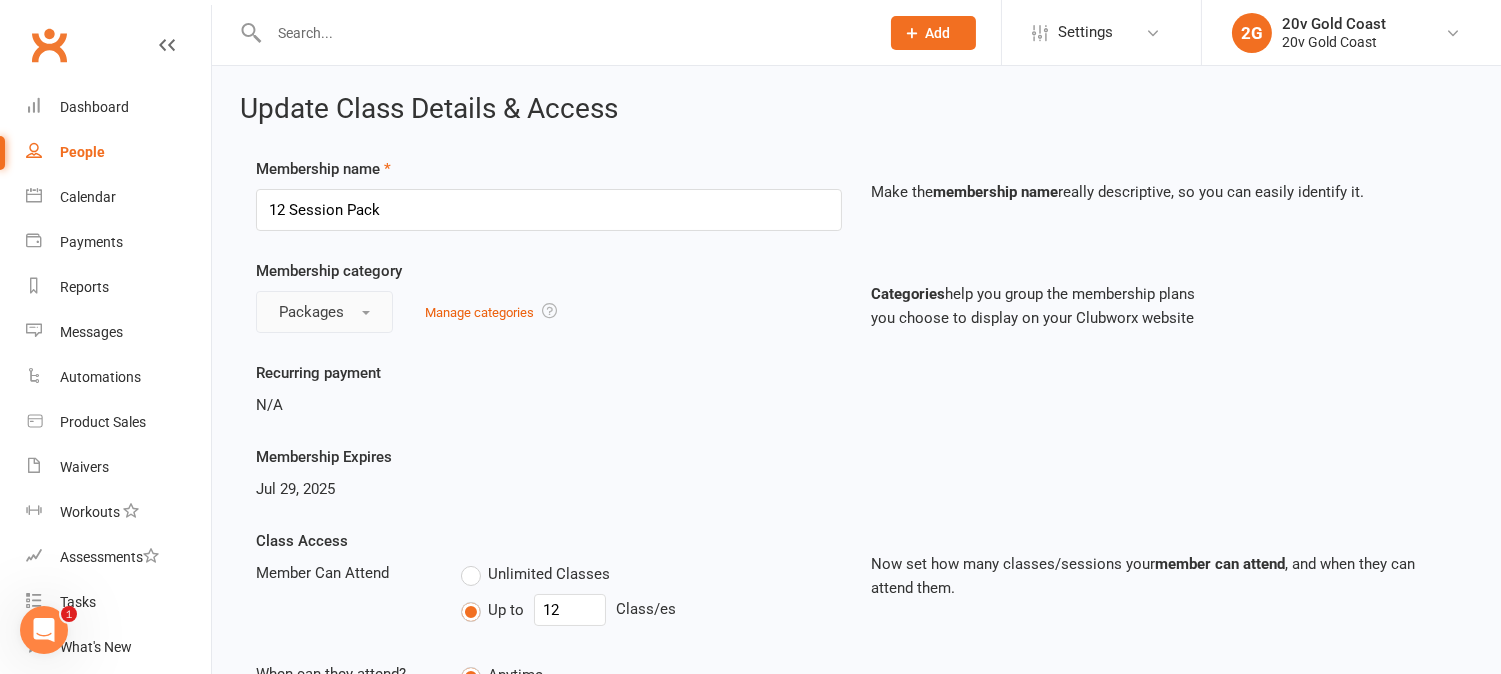 click on "Packages" at bounding box center (311, 312) 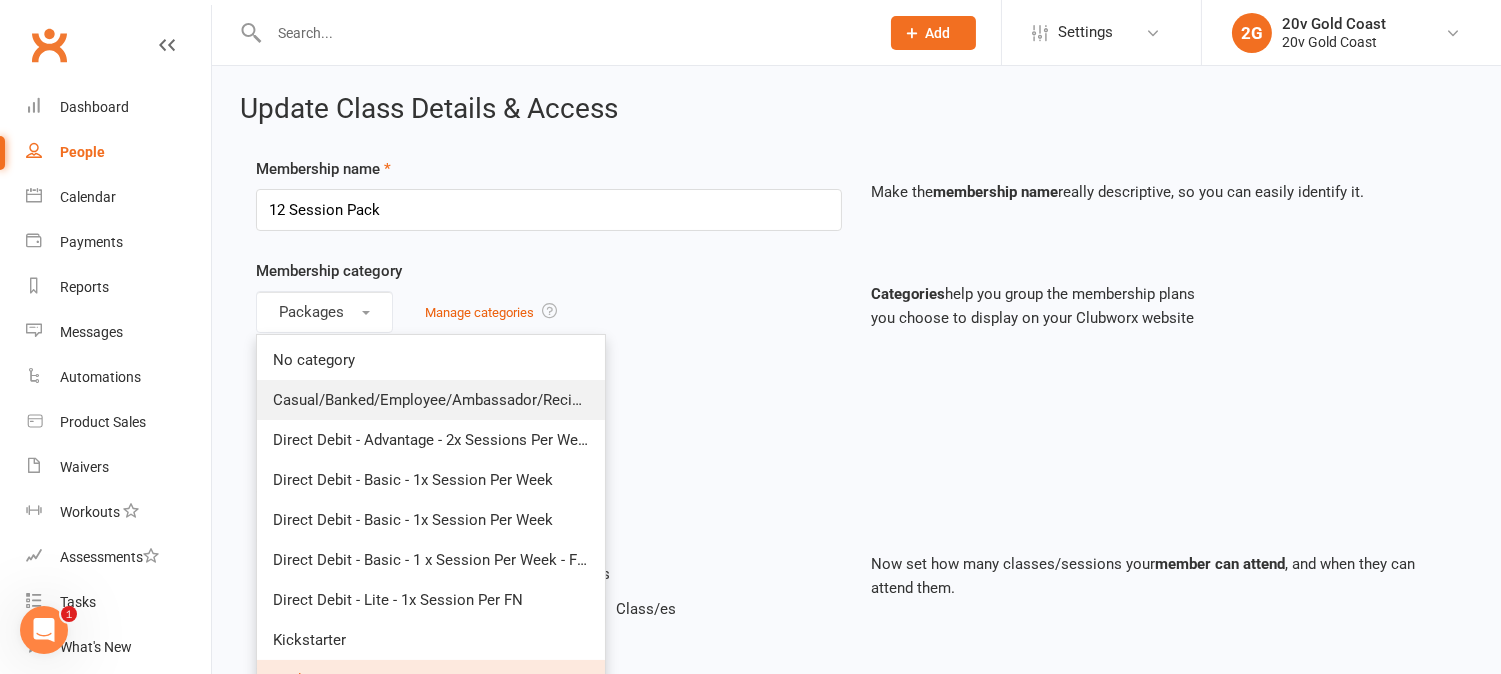 click on "Casual/Banked/Employee/Ambassador/Reciprocal" at bounding box center (443, 400) 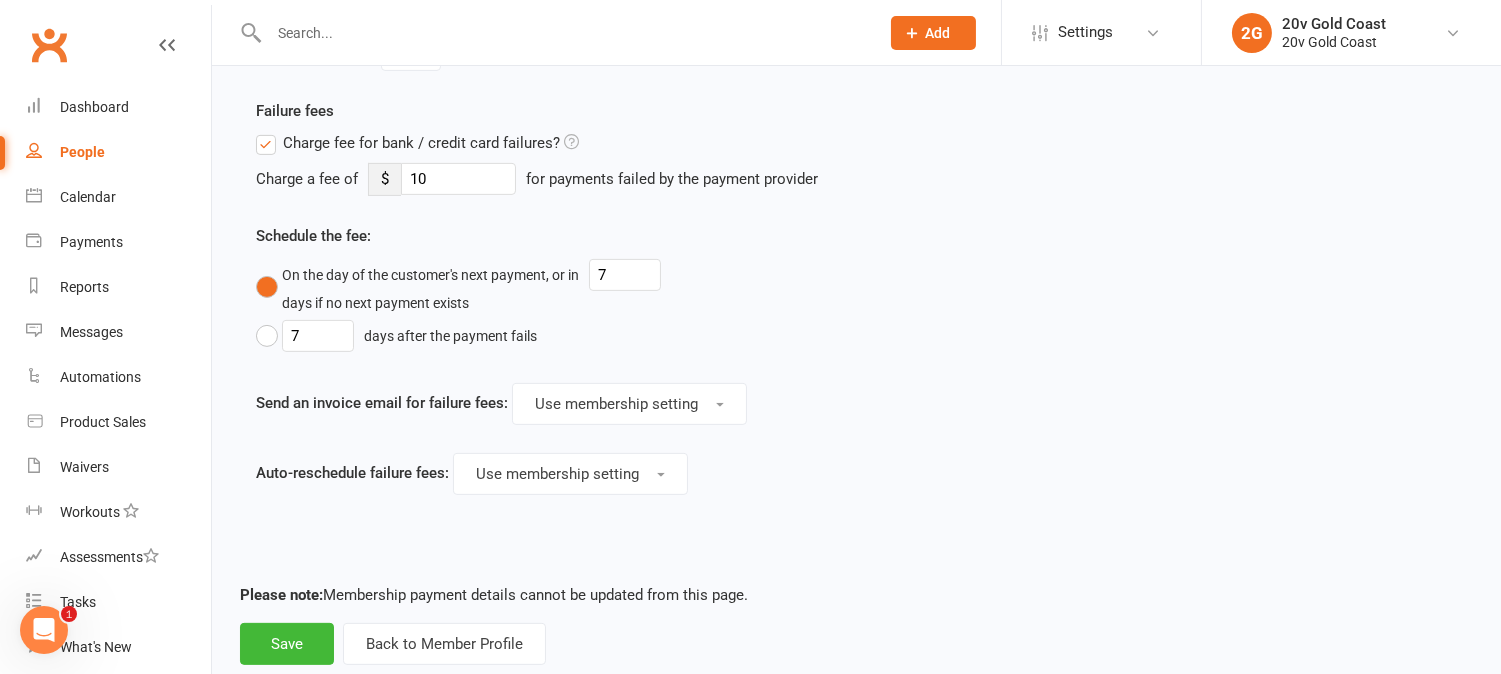 scroll, scrollTop: 1404, scrollLeft: 0, axis: vertical 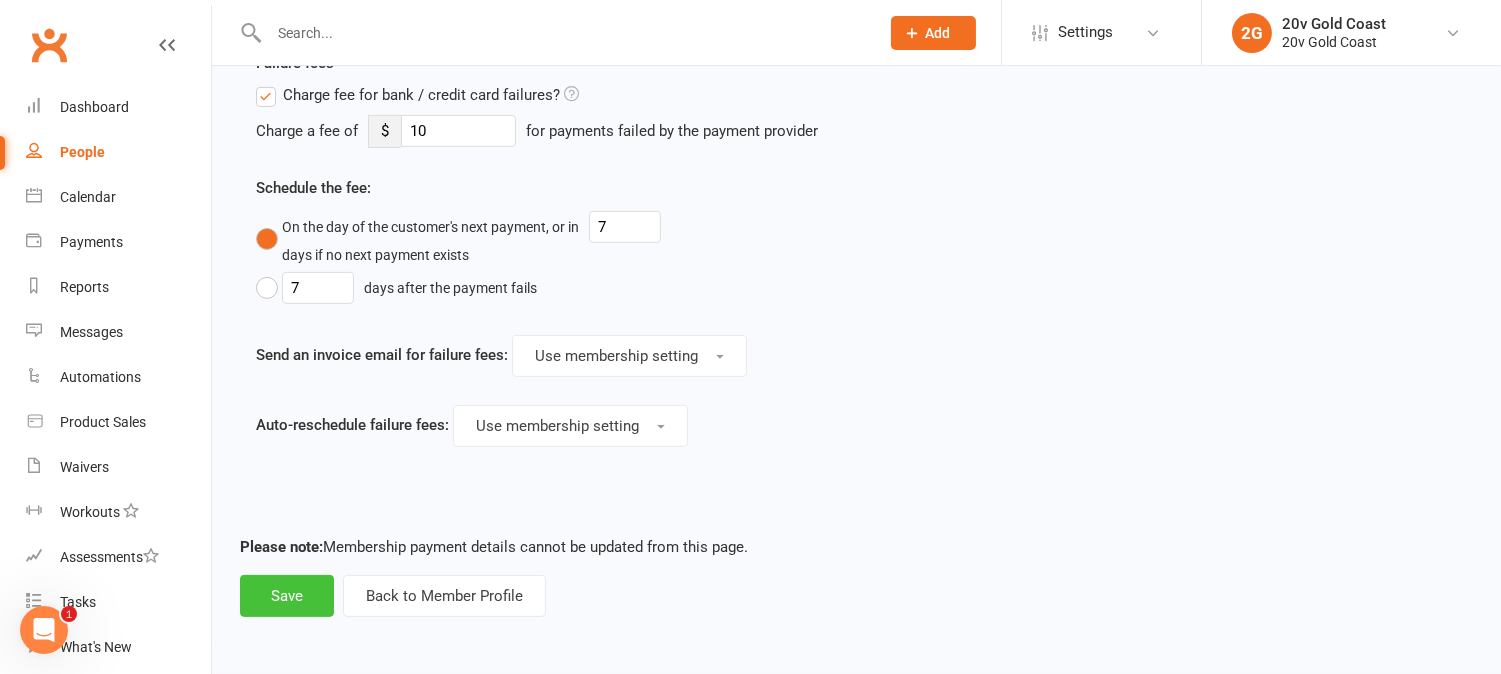 click on "Save" at bounding box center (287, 596) 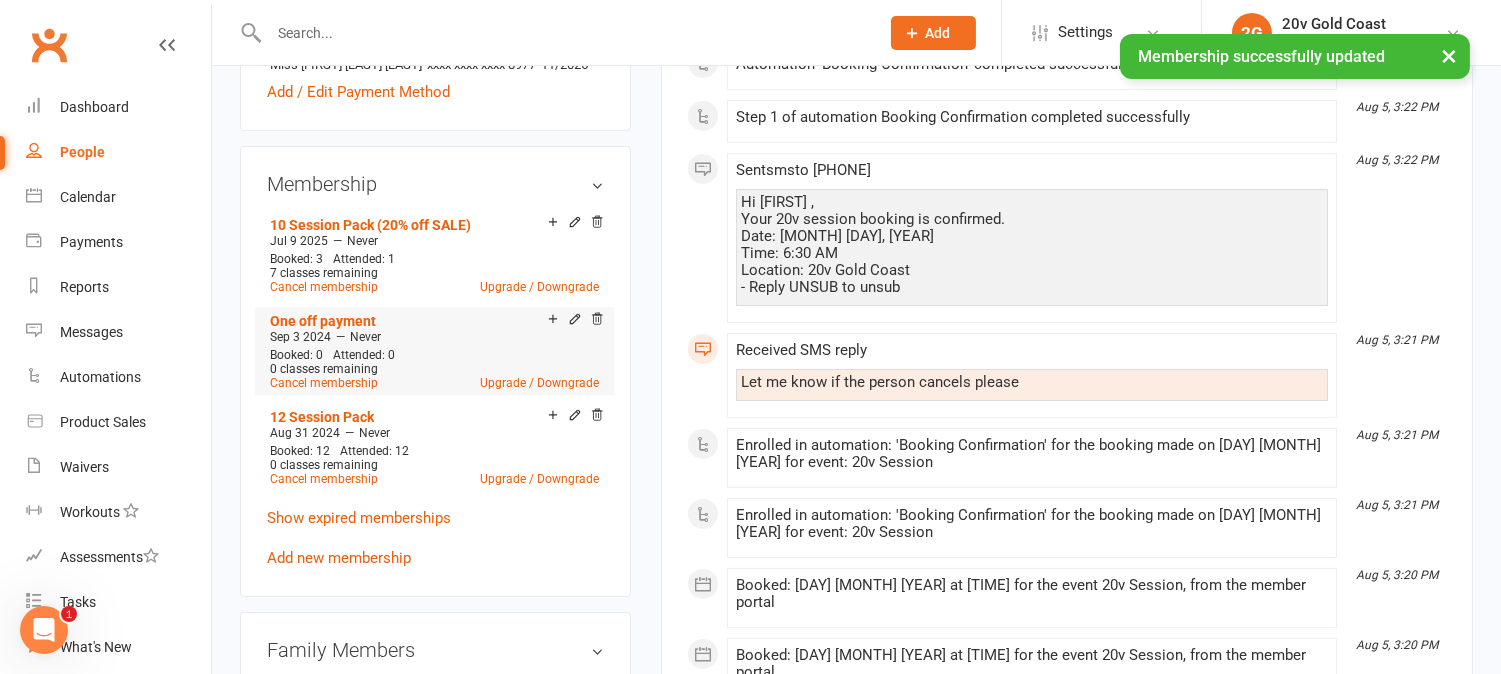 scroll, scrollTop: 1000, scrollLeft: 0, axis: vertical 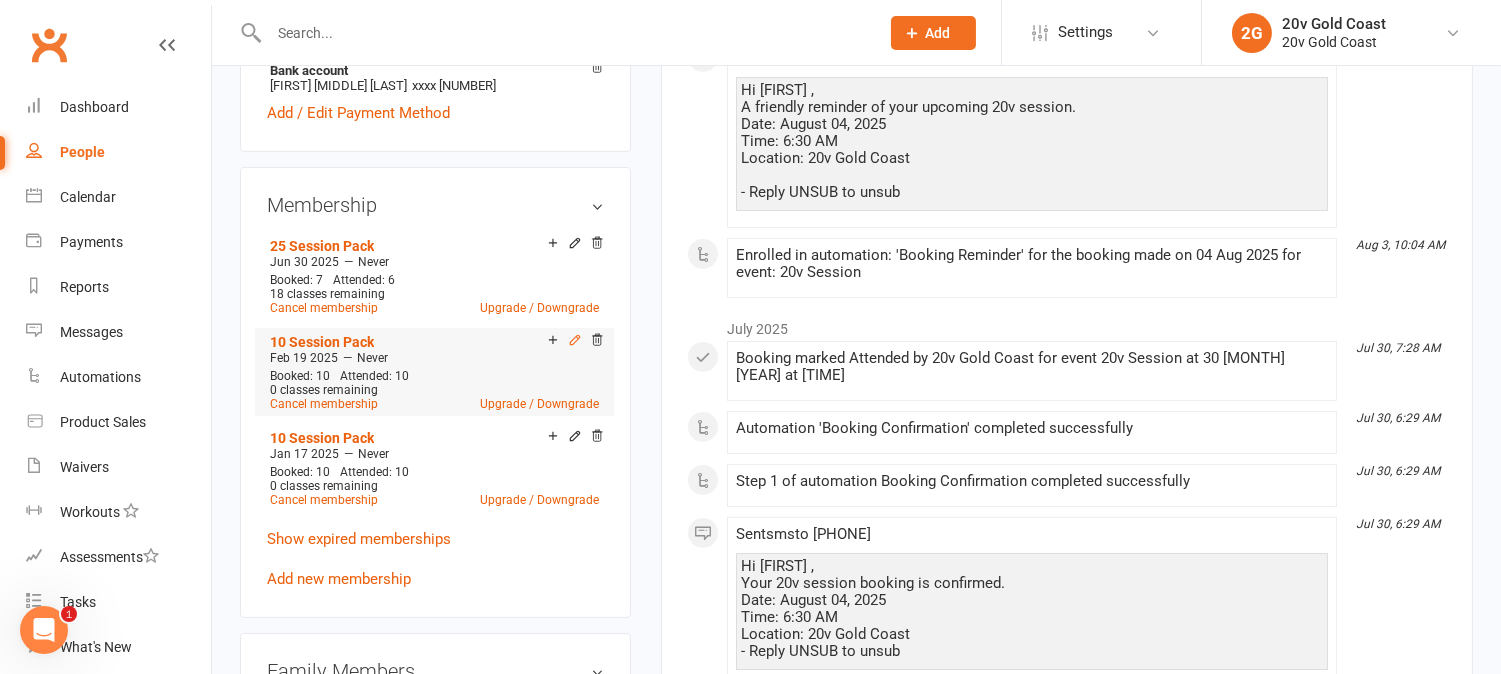 click 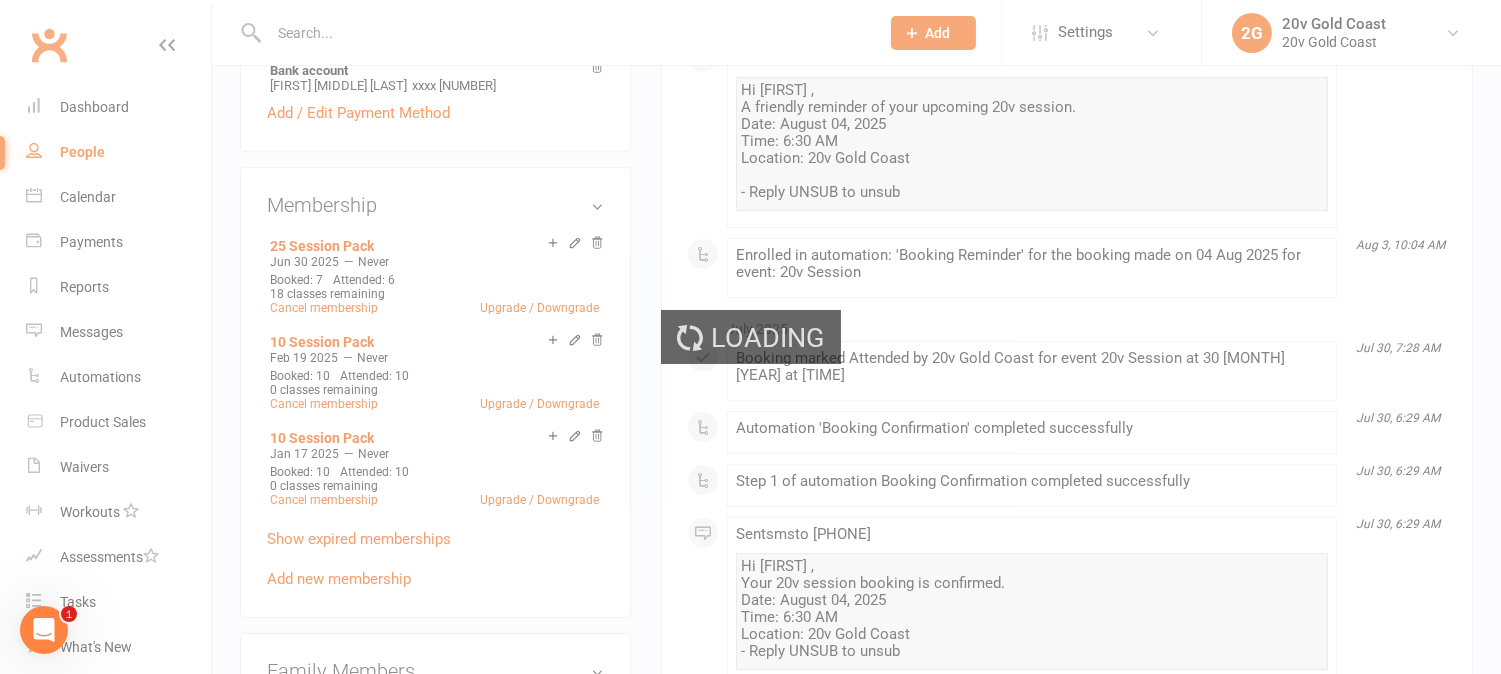 scroll, scrollTop: 0, scrollLeft: 0, axis: both 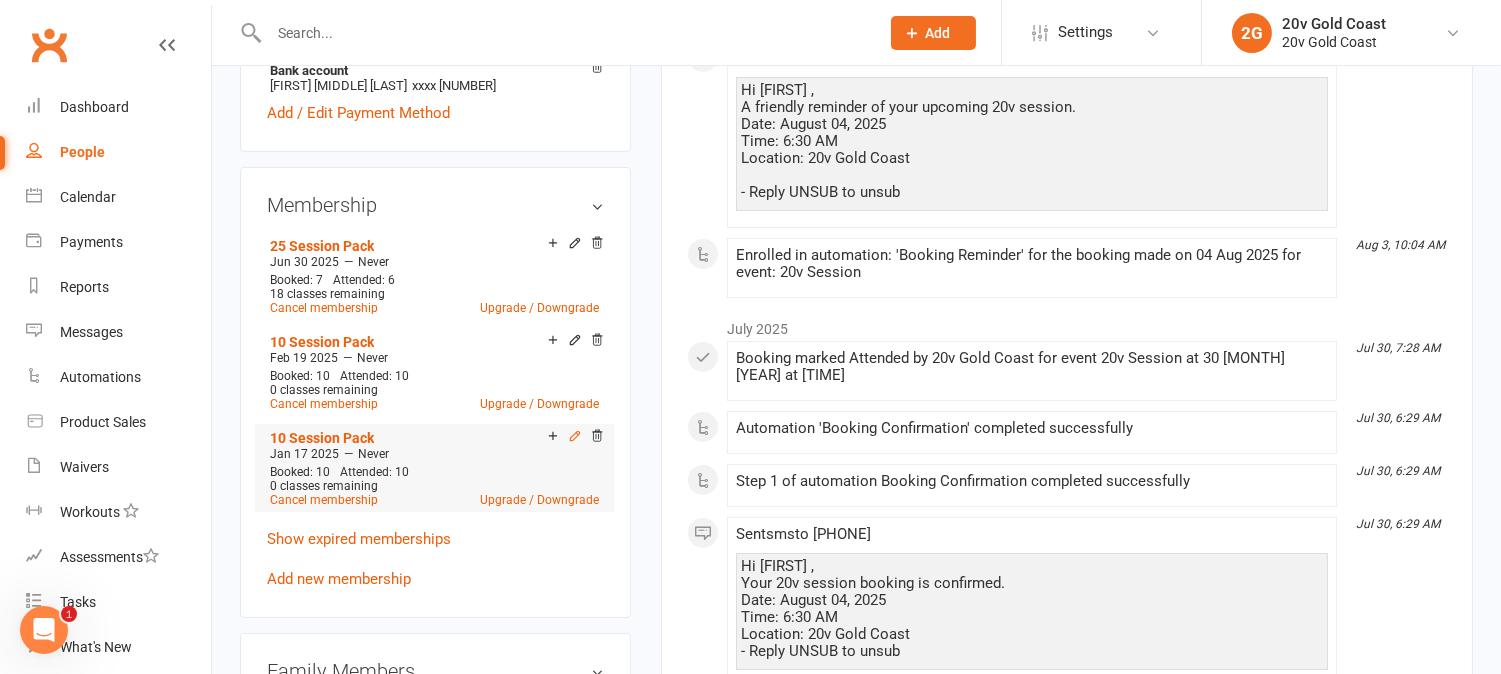 click 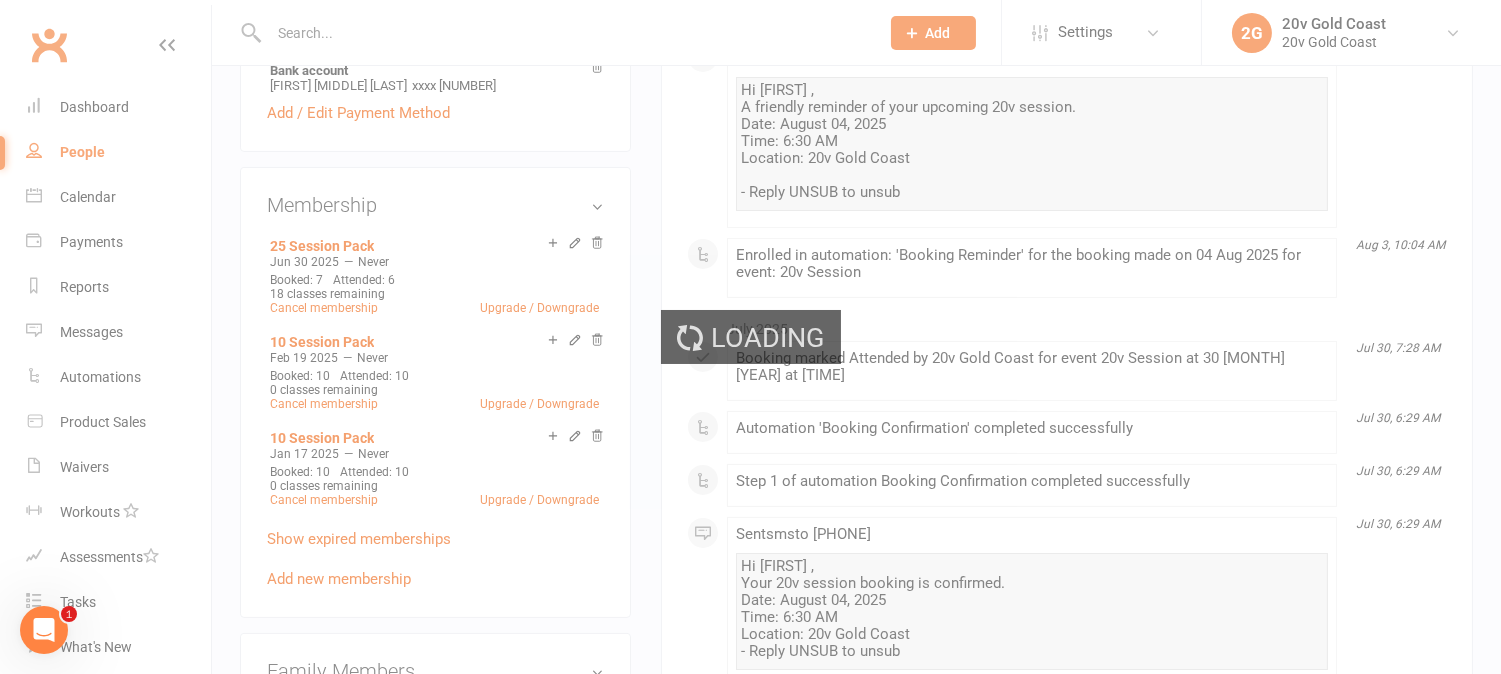 scroll, scrollTop: 0, scrollLeft: 0, axis: both 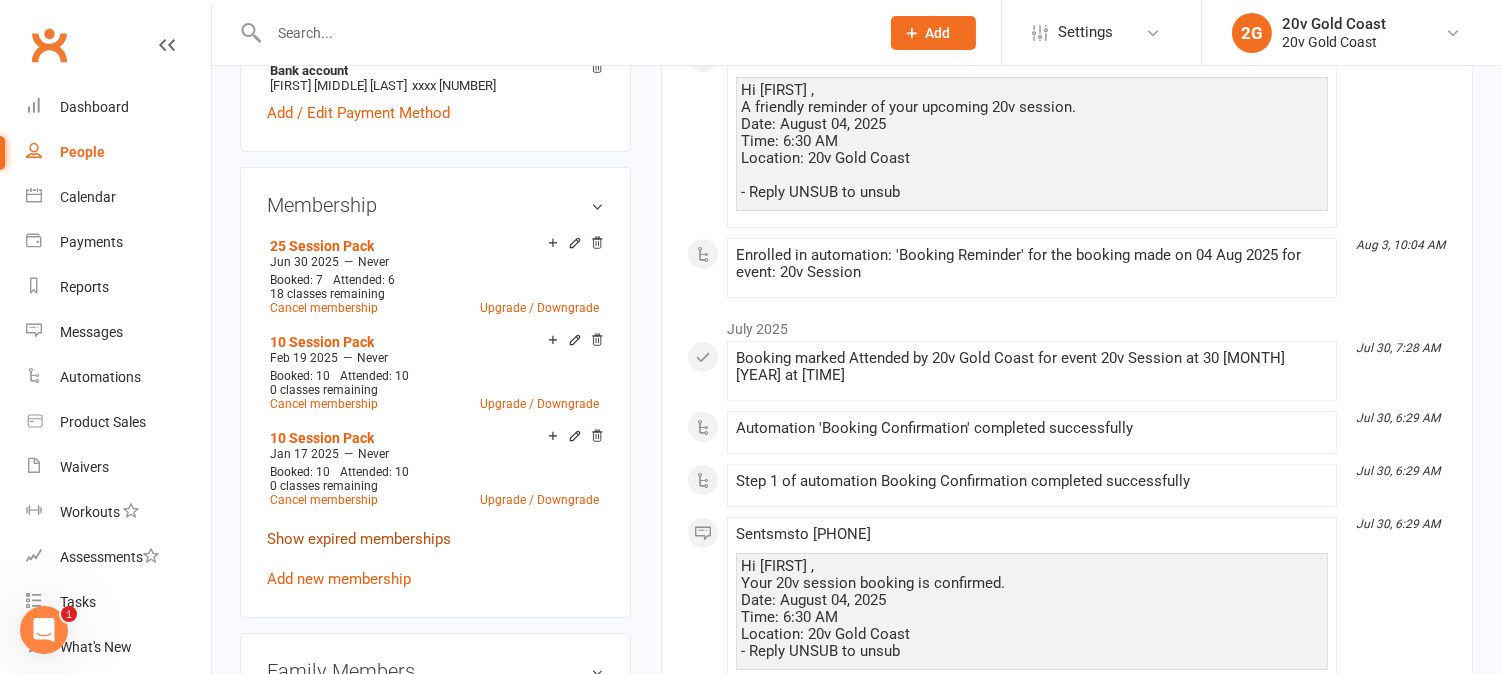 click on "Show expired memberships" at bounding box center [359, 539] 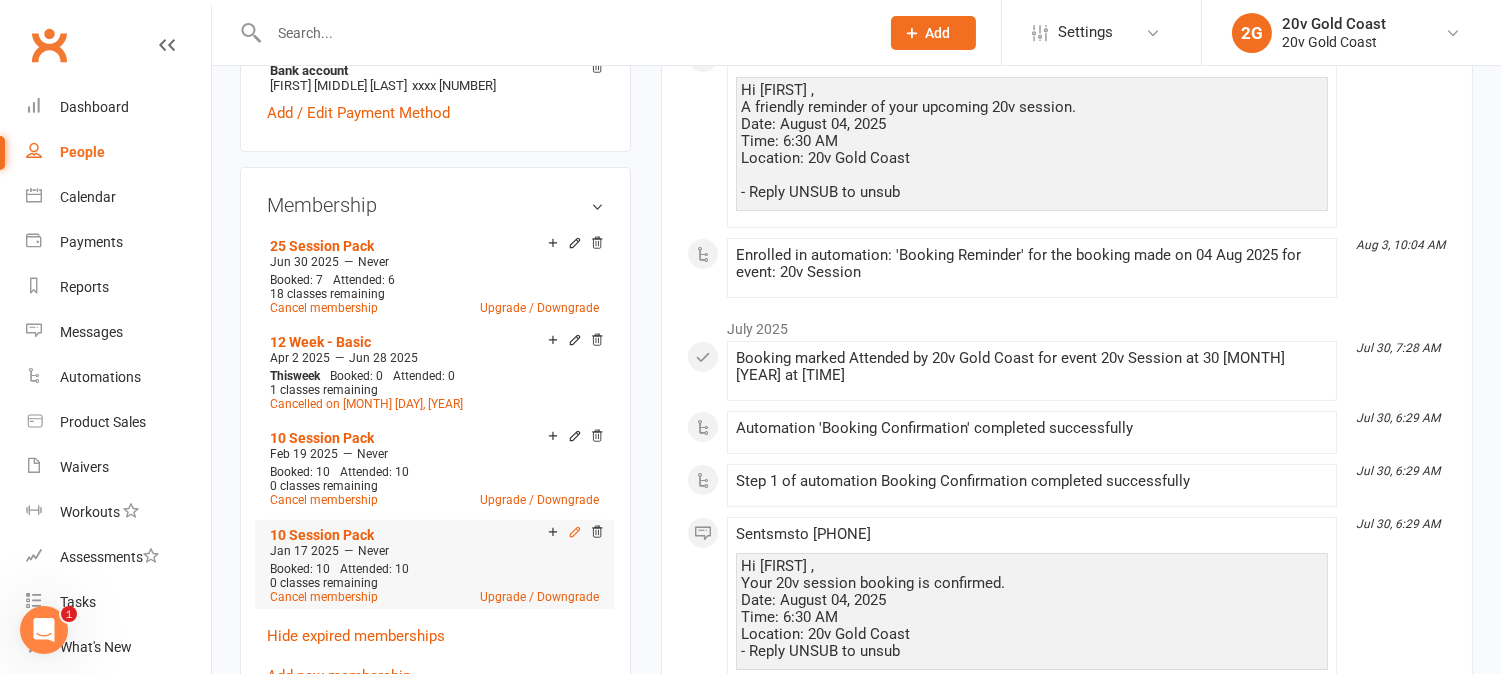 click 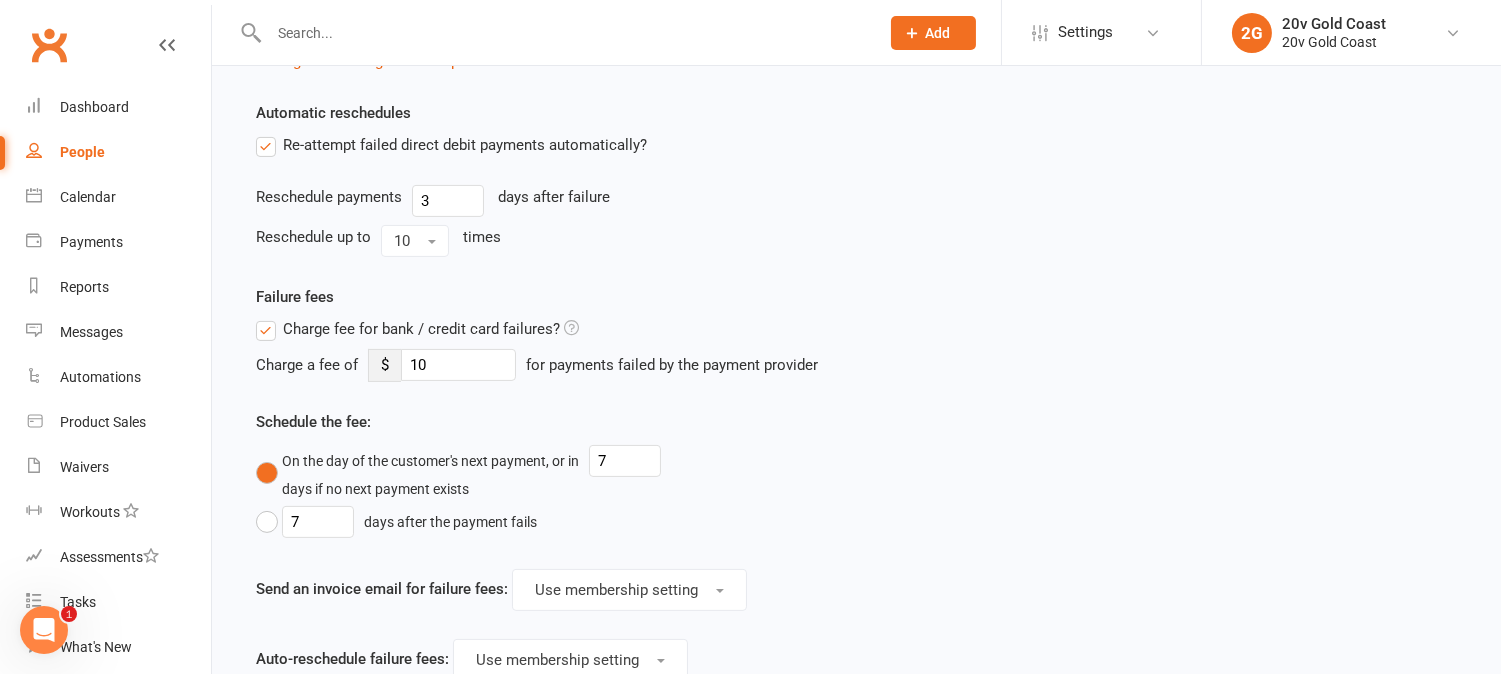 scroll, scrollTop: 0, scrollLeft: 0, axis: both 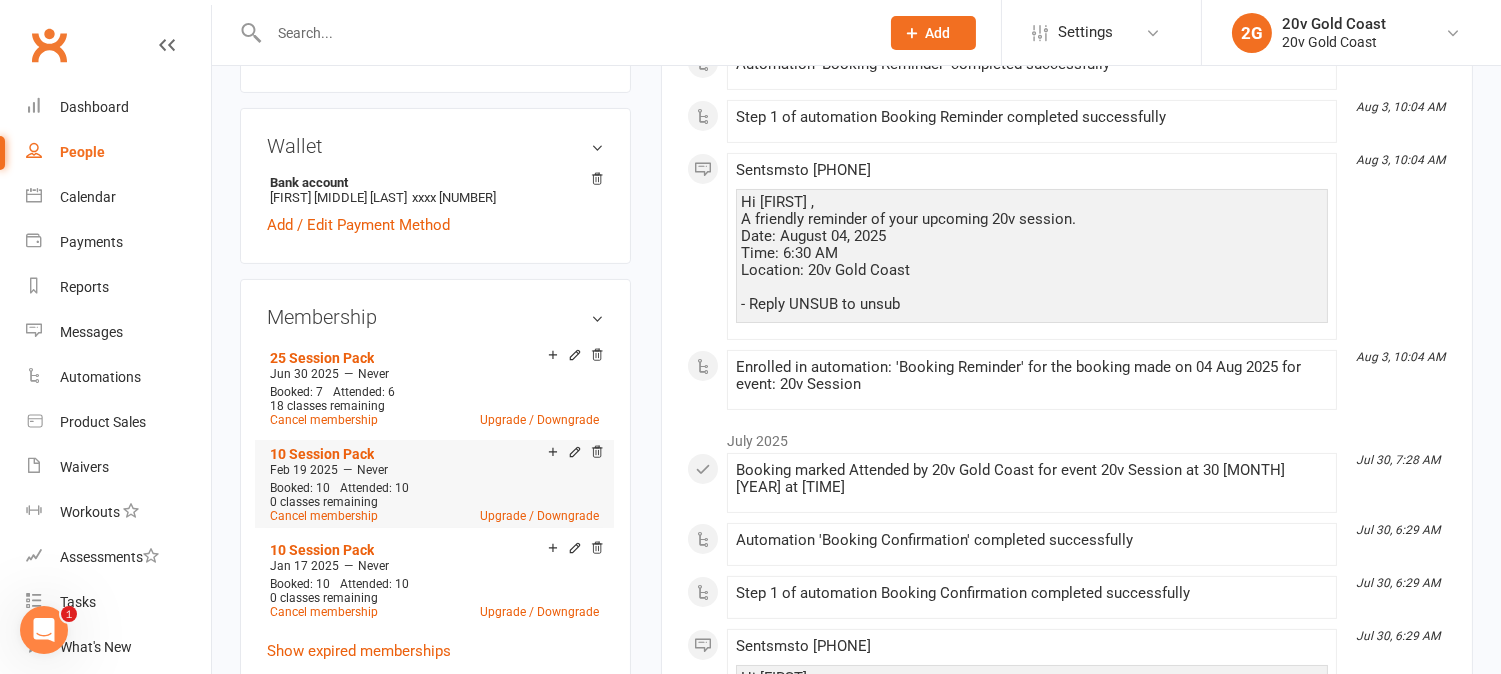 click 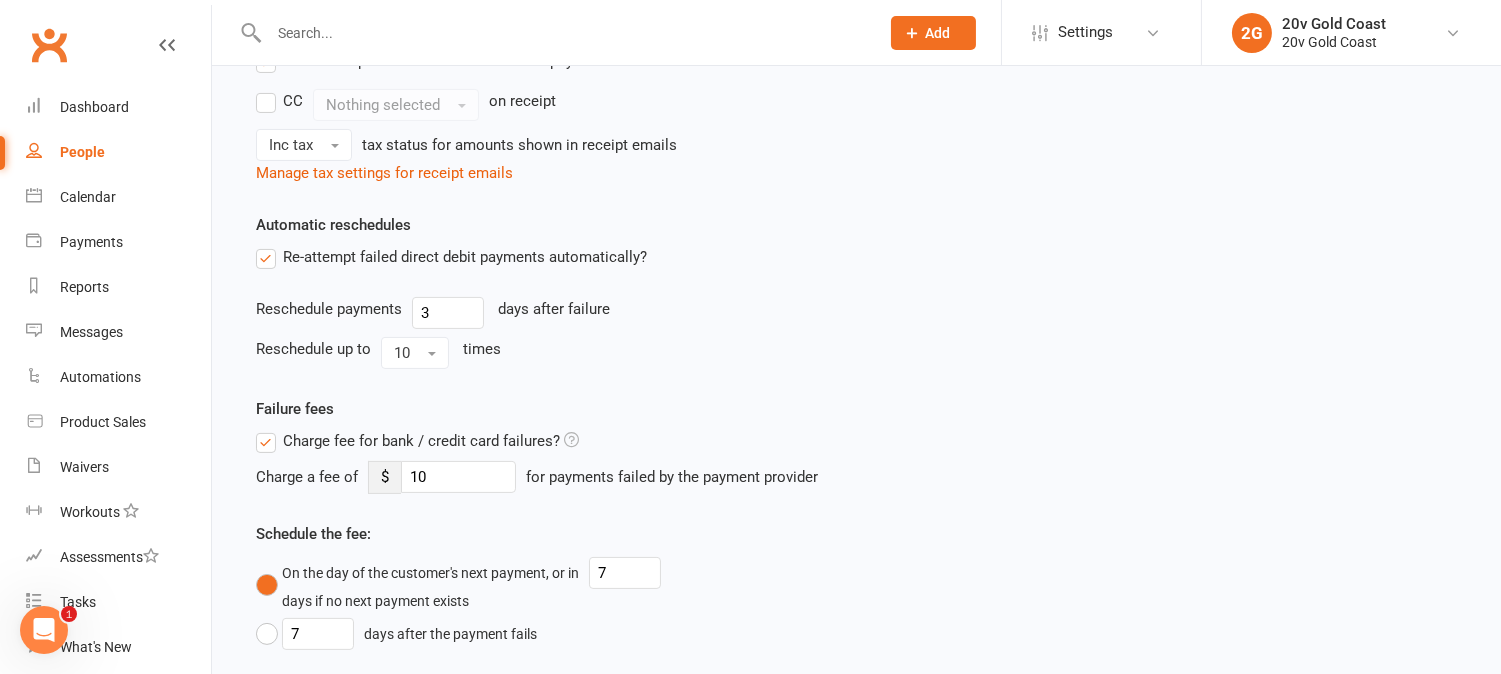 scroll, scrollTop: 0, scrollLeft: 0, axis: both 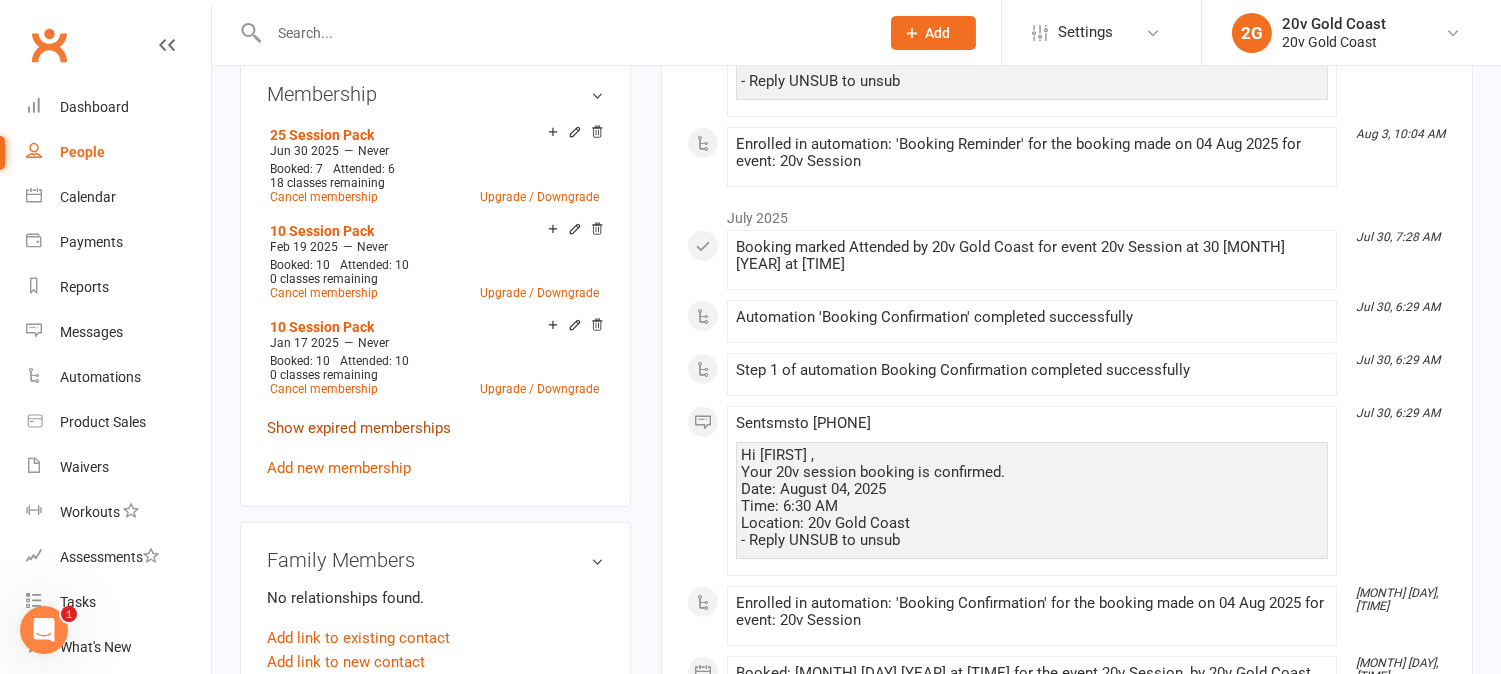 click on "Show expired memberships" at bounding box center (359, 428) 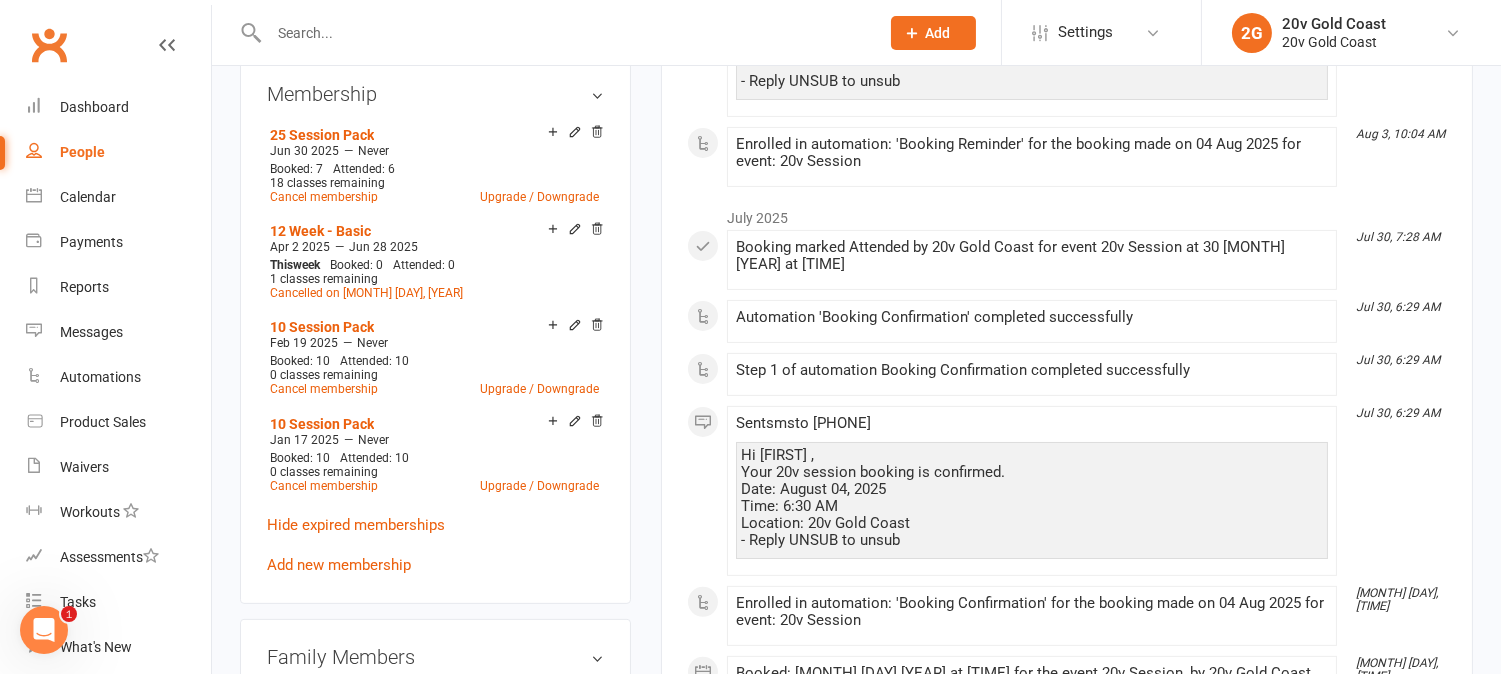click 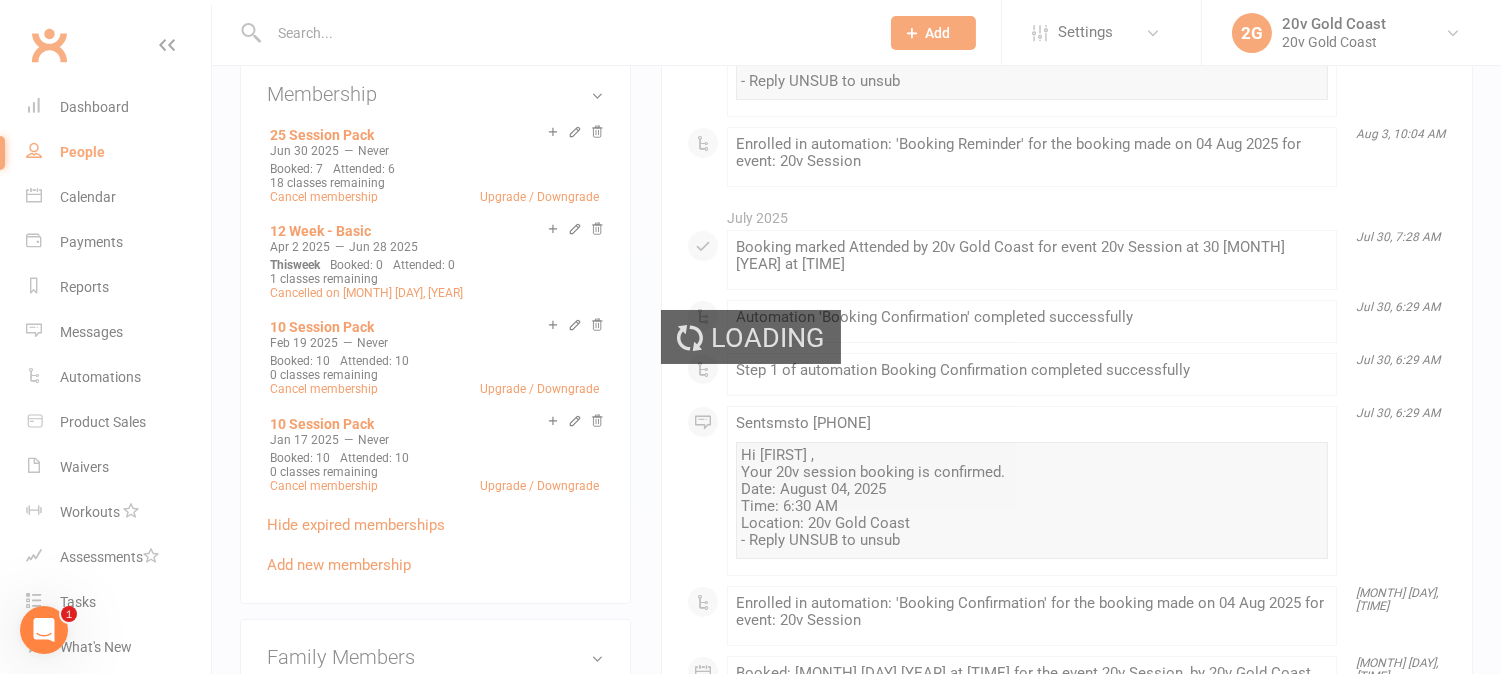 scroll, scrollTop: 0, scrollLeft: 0, axis: both 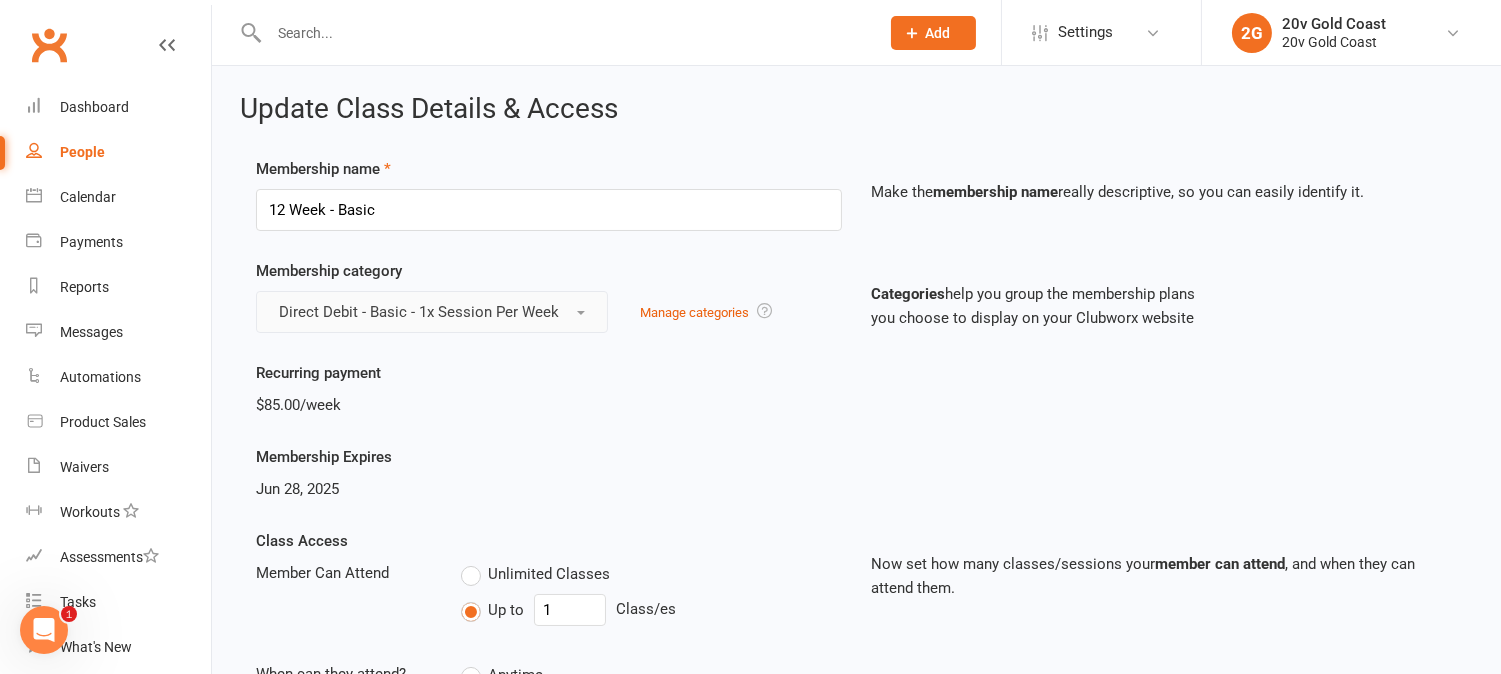 click on "Direct Debit - Basic - 1x Session Per Week" at bounding box center (419, 312) 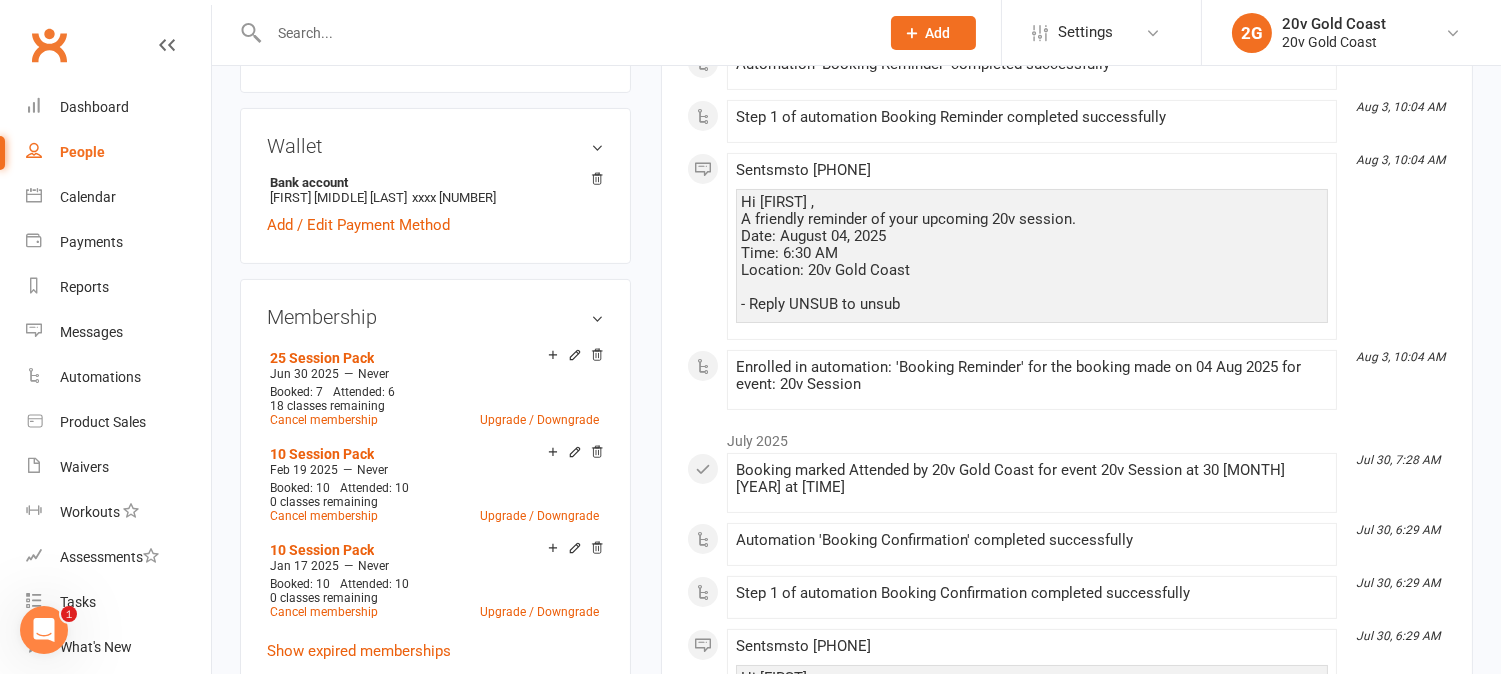 scroll, scrollTop: 1000, scrollLeft: 0, axis: vertical 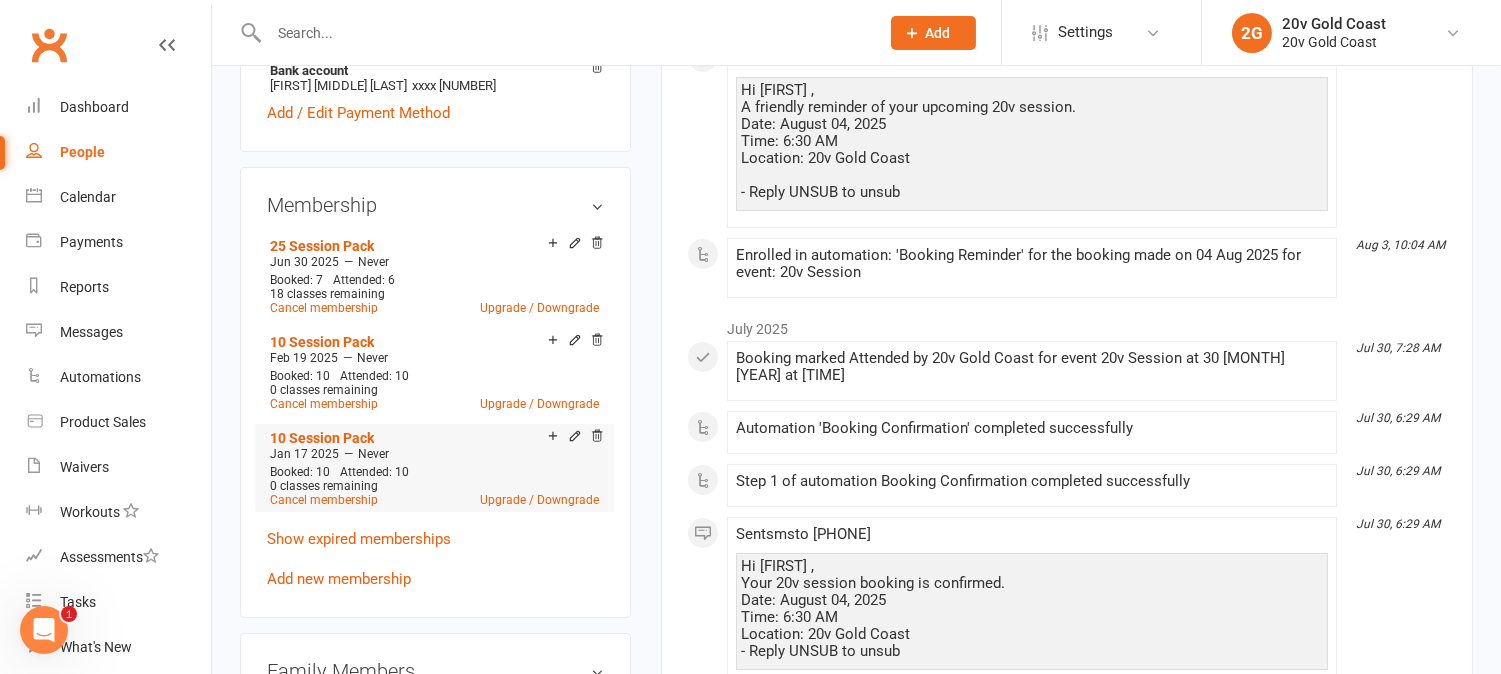 click on "Show expired memberships" at bounding box center [359, 539] 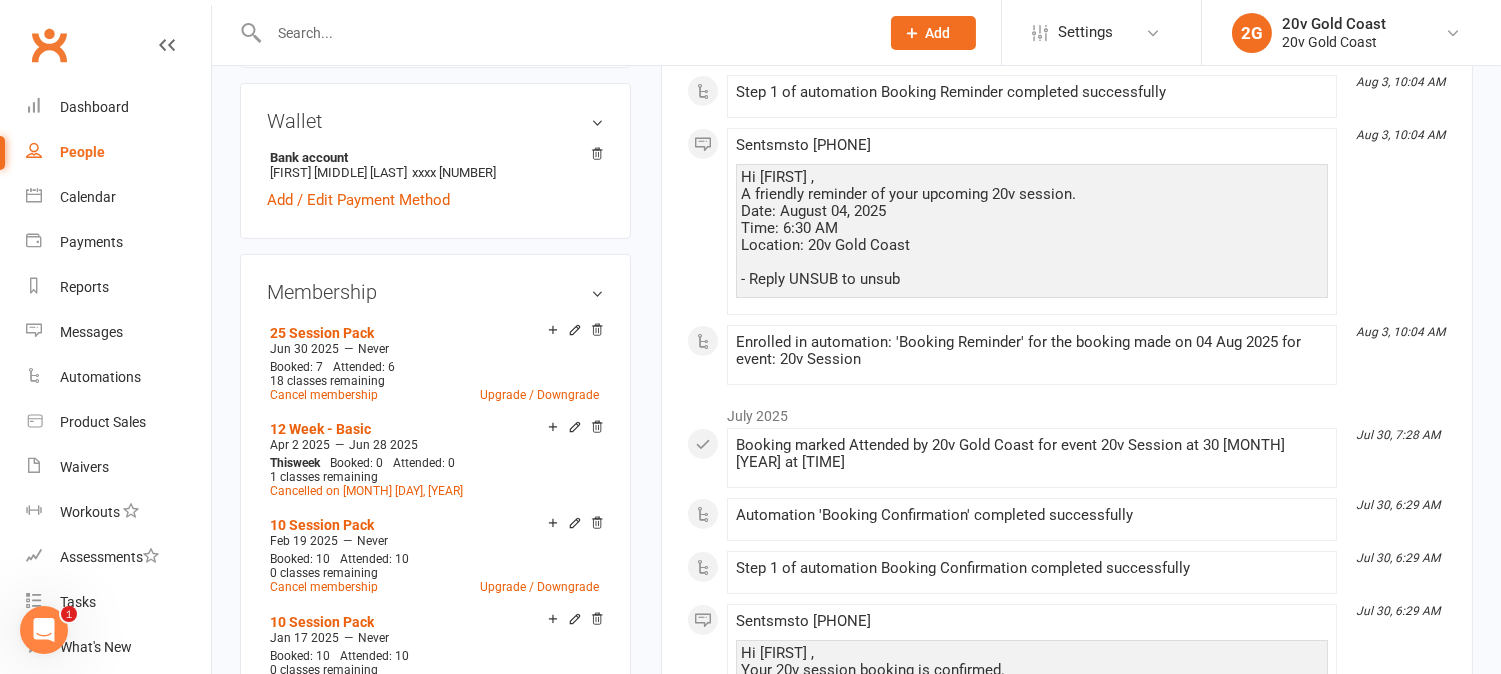 scroll, scrollTop: 888, scrollLeft: 0, axis: vertical 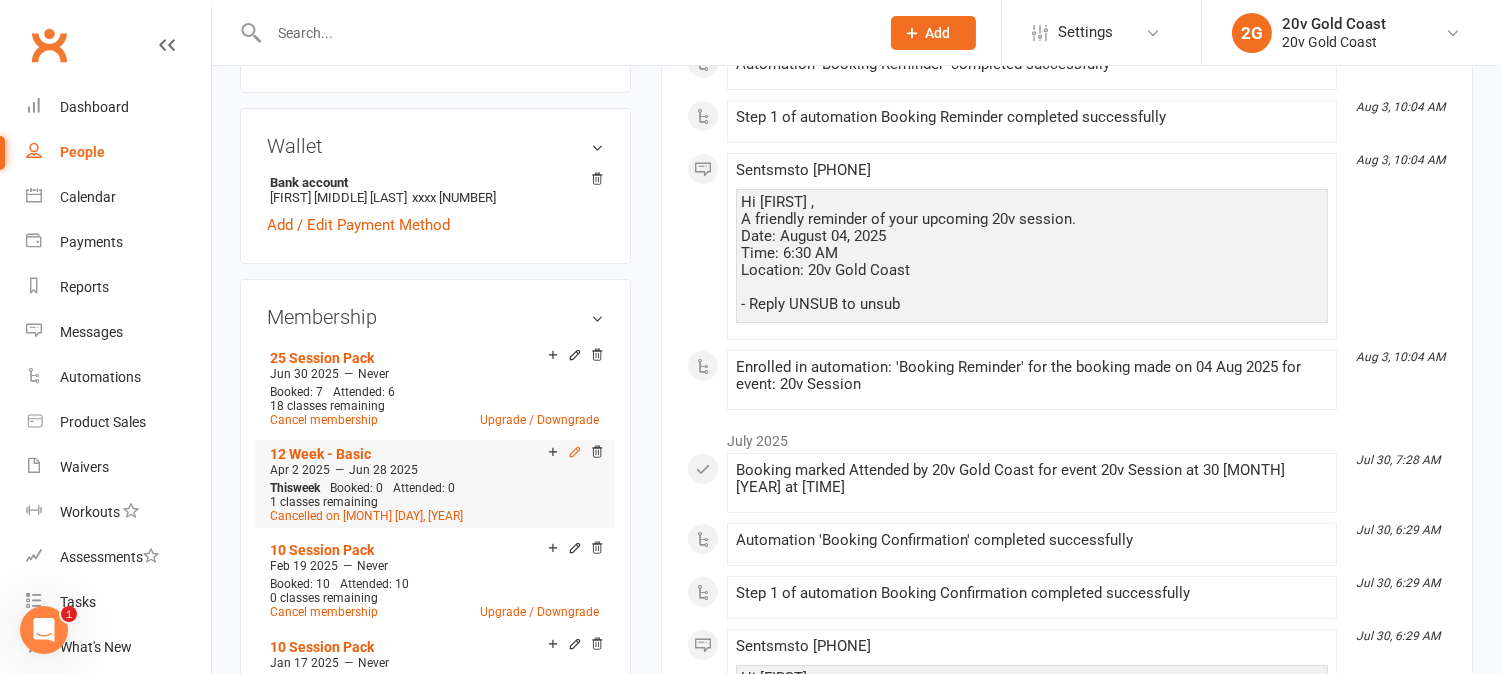 click 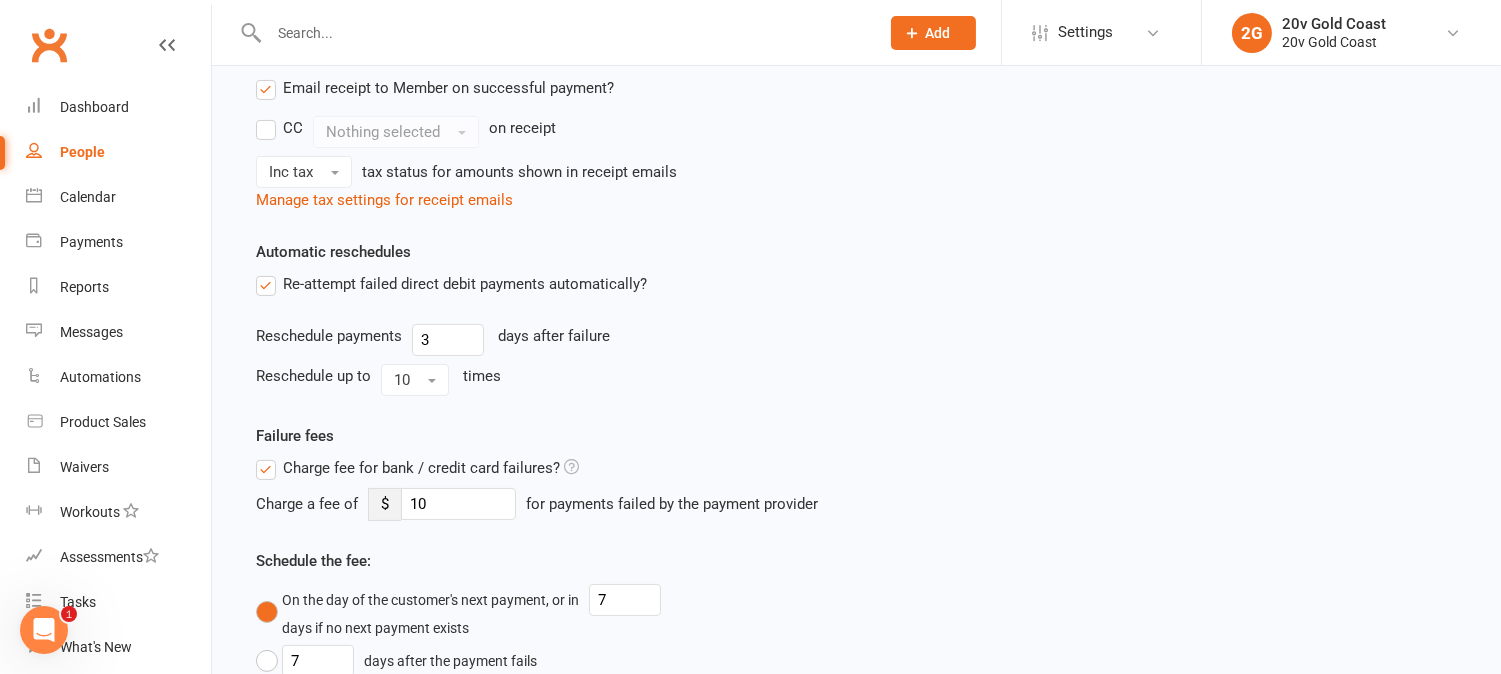 scroll, scrollTop: 0, scrollLeft: 0, axis: both 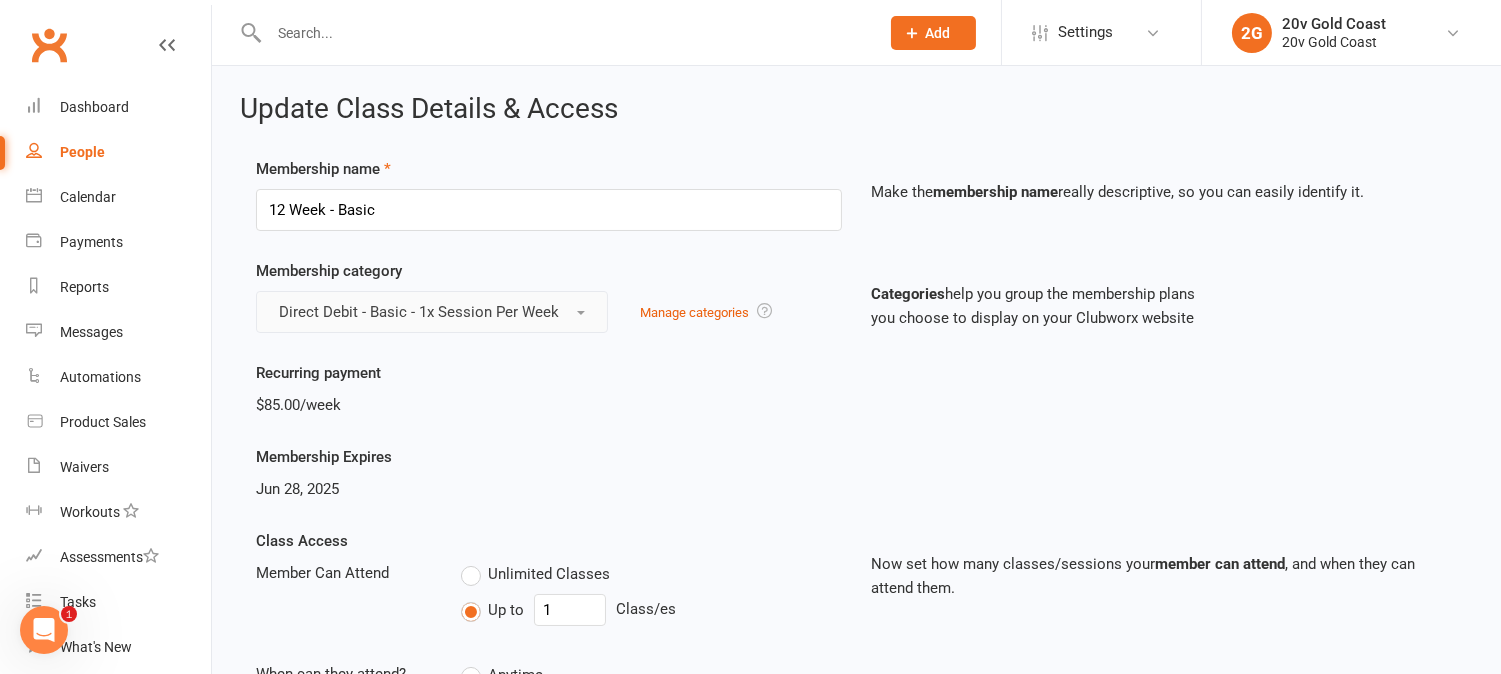 click on "Direct Debit - Basic - 1x Session Per Week" at bounding box center [419, 312] 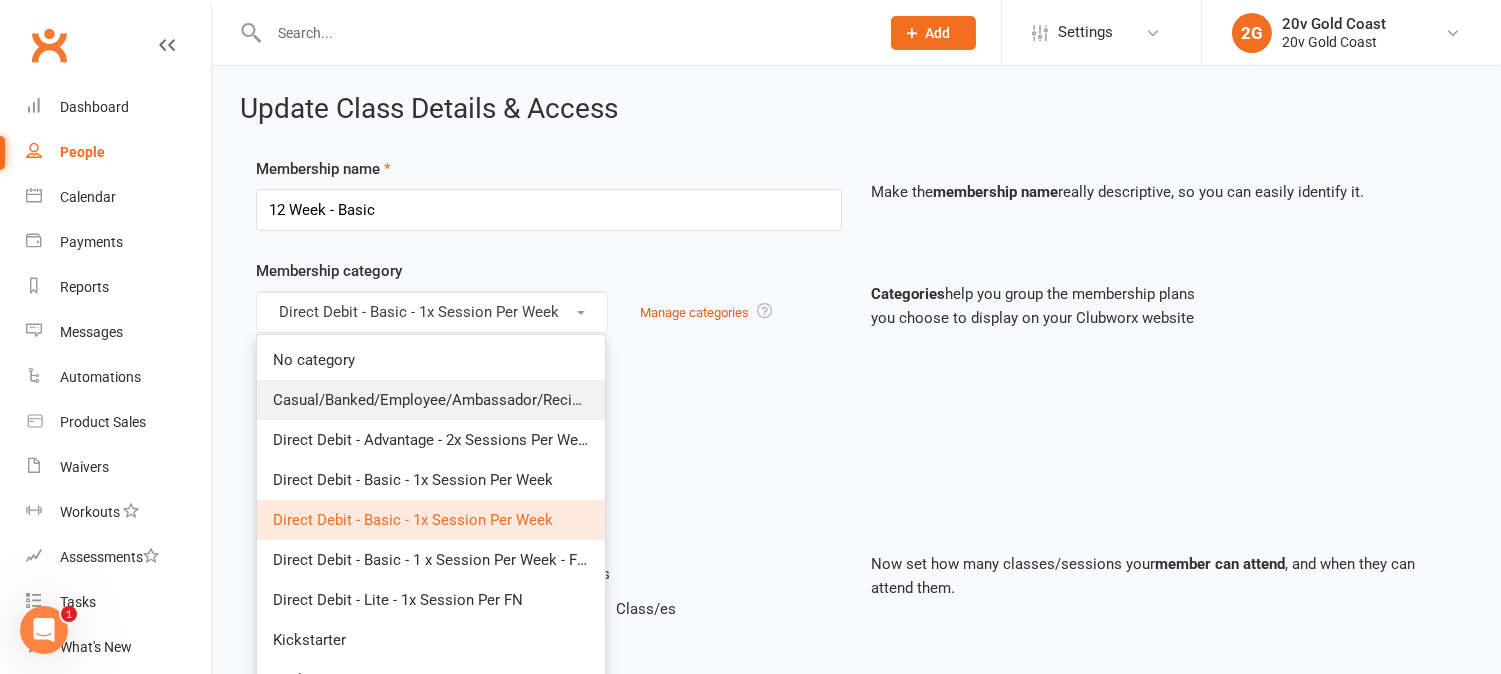 click on "Casual/Banked/Employee/Ambassador/Reciprocal" at bounding box center [443, 400] 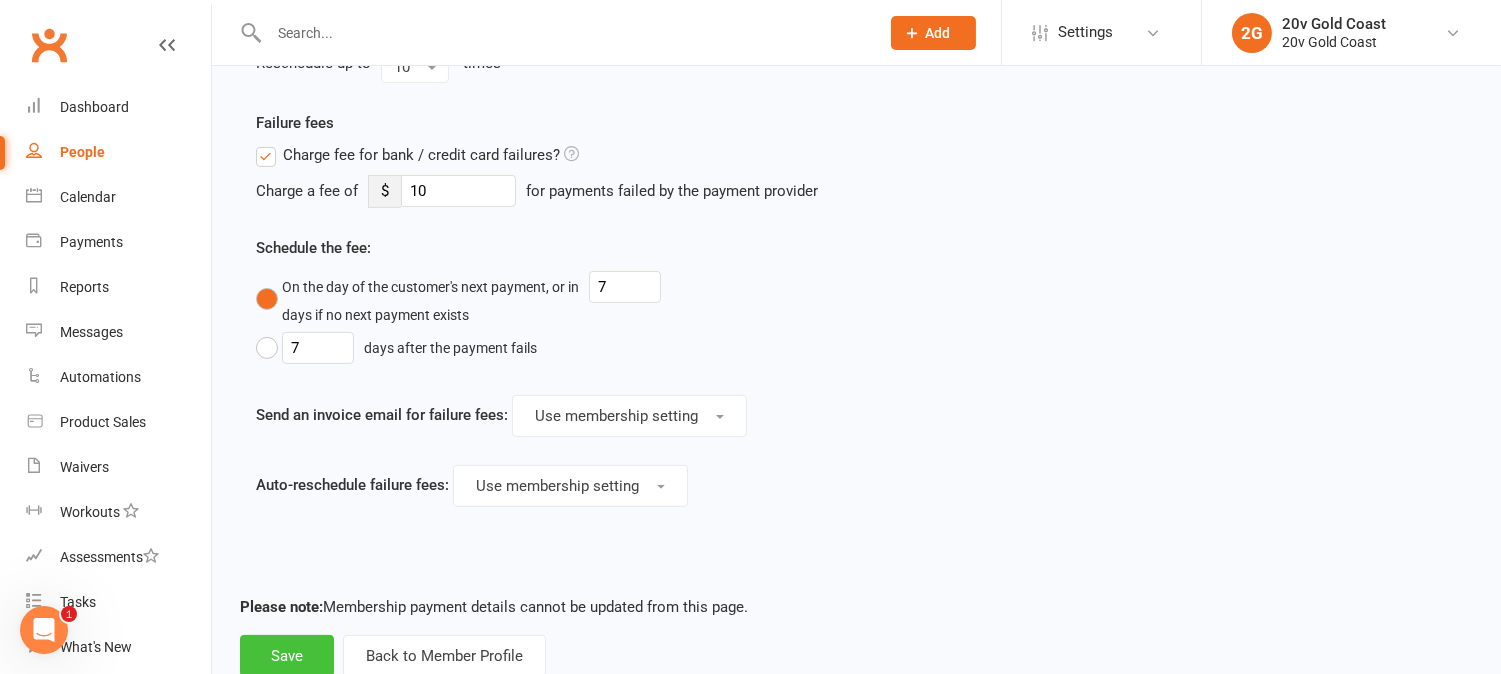 scroll, scrollTop: 1285, scrollLeft: 0, axis: vertical 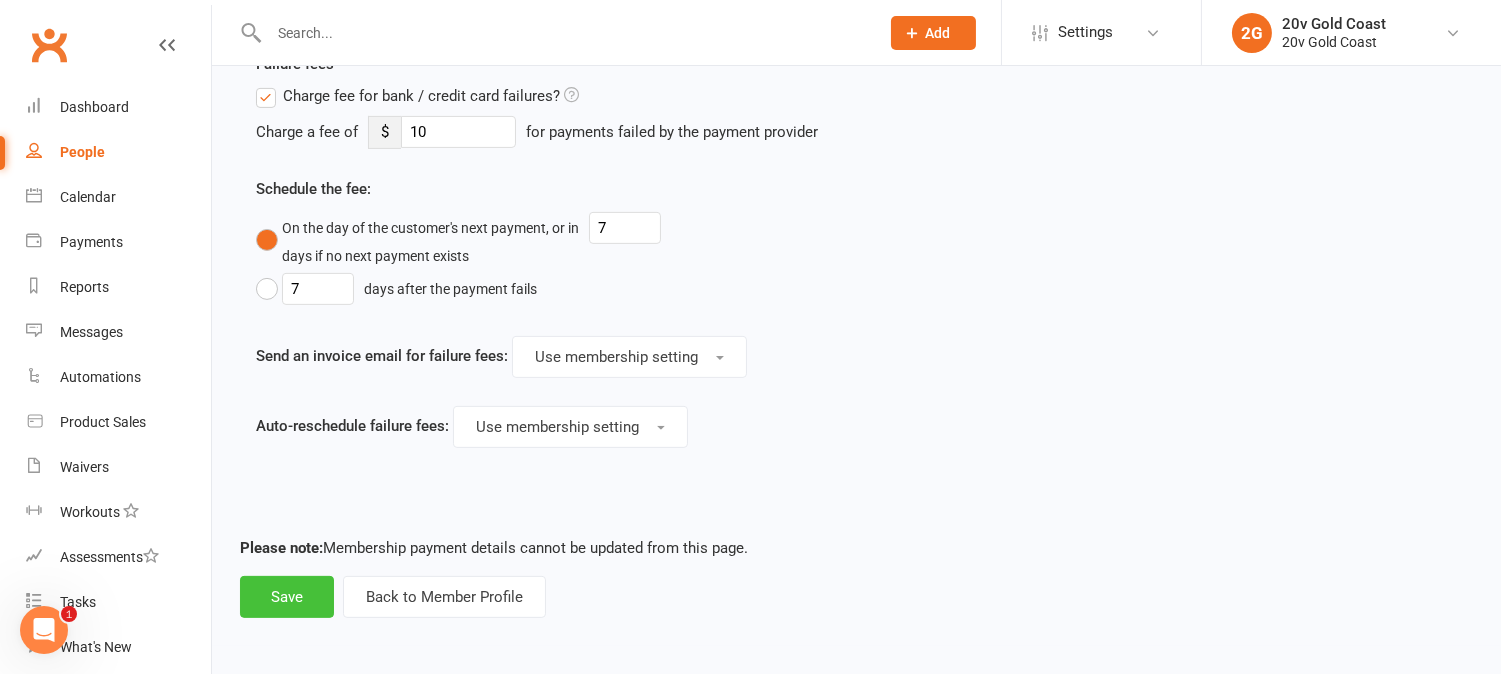 click on "Save" at bounding box center (287, 597) 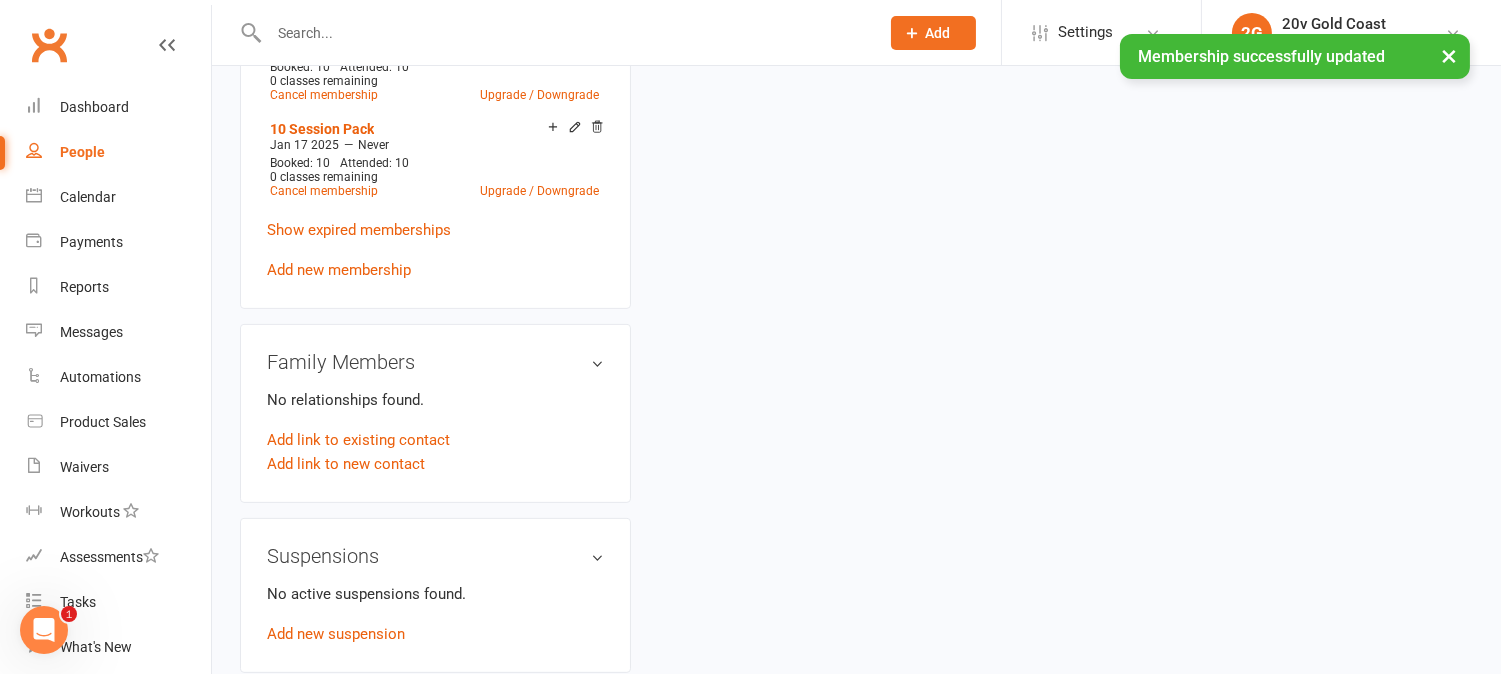 scroll, scrollTop: 0, scrollLeft: 0, axis: both 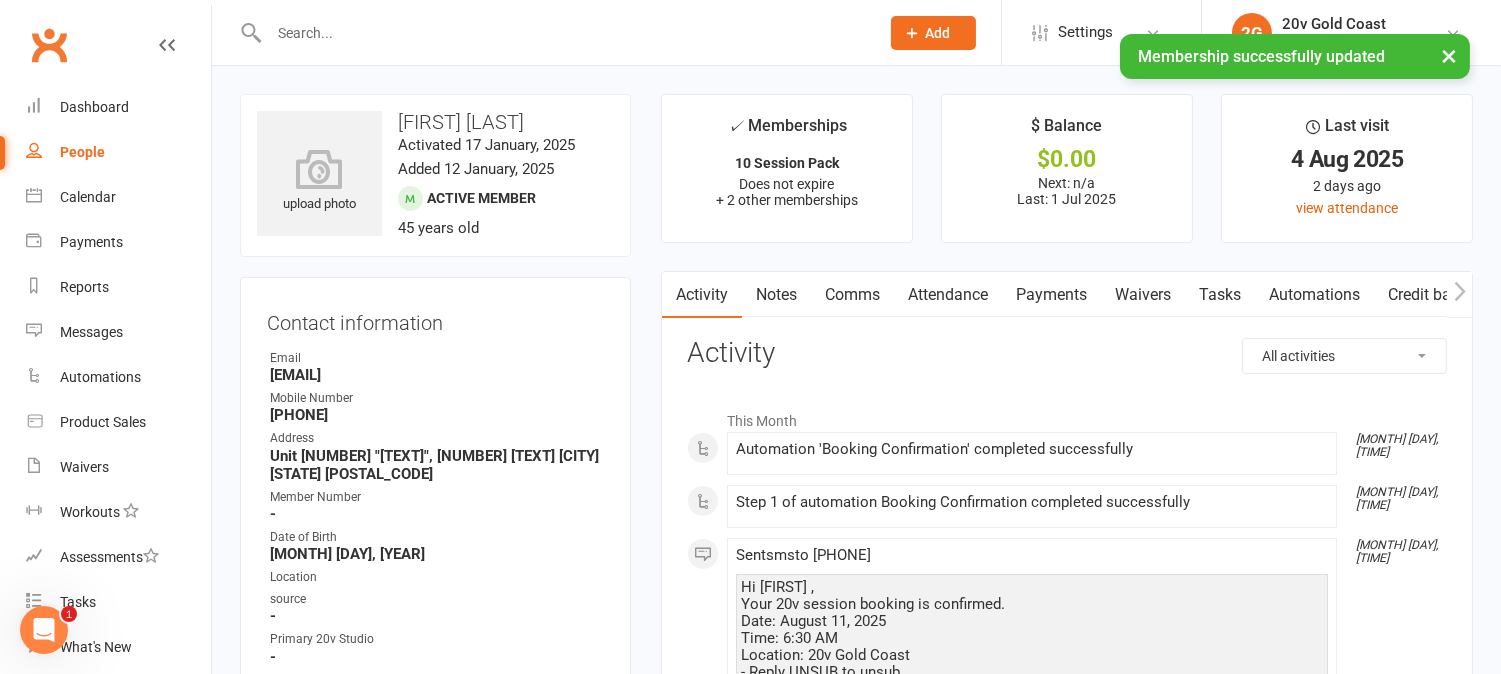 click on "Payments" at bounding box center (1051, 295) 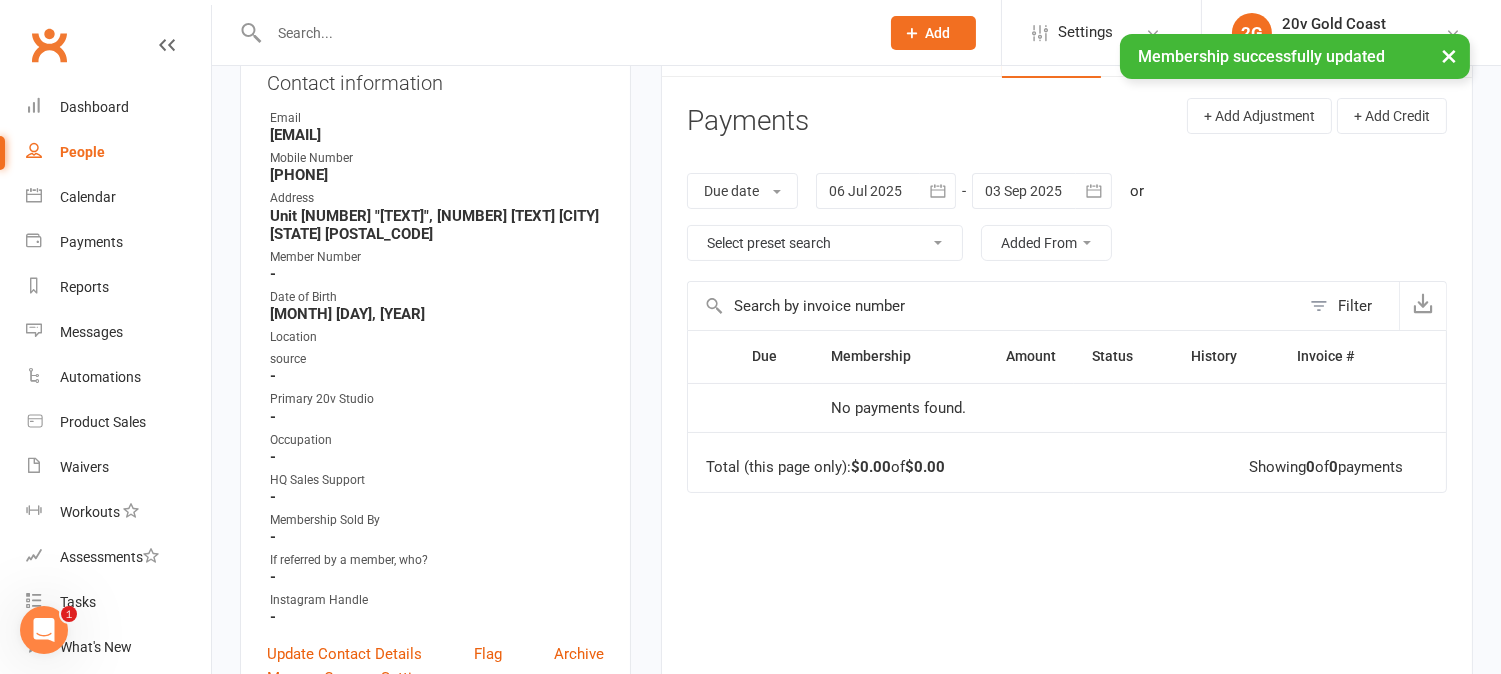 scroll, scrollTop: 111, scrollLeft: 0, axis: vertical 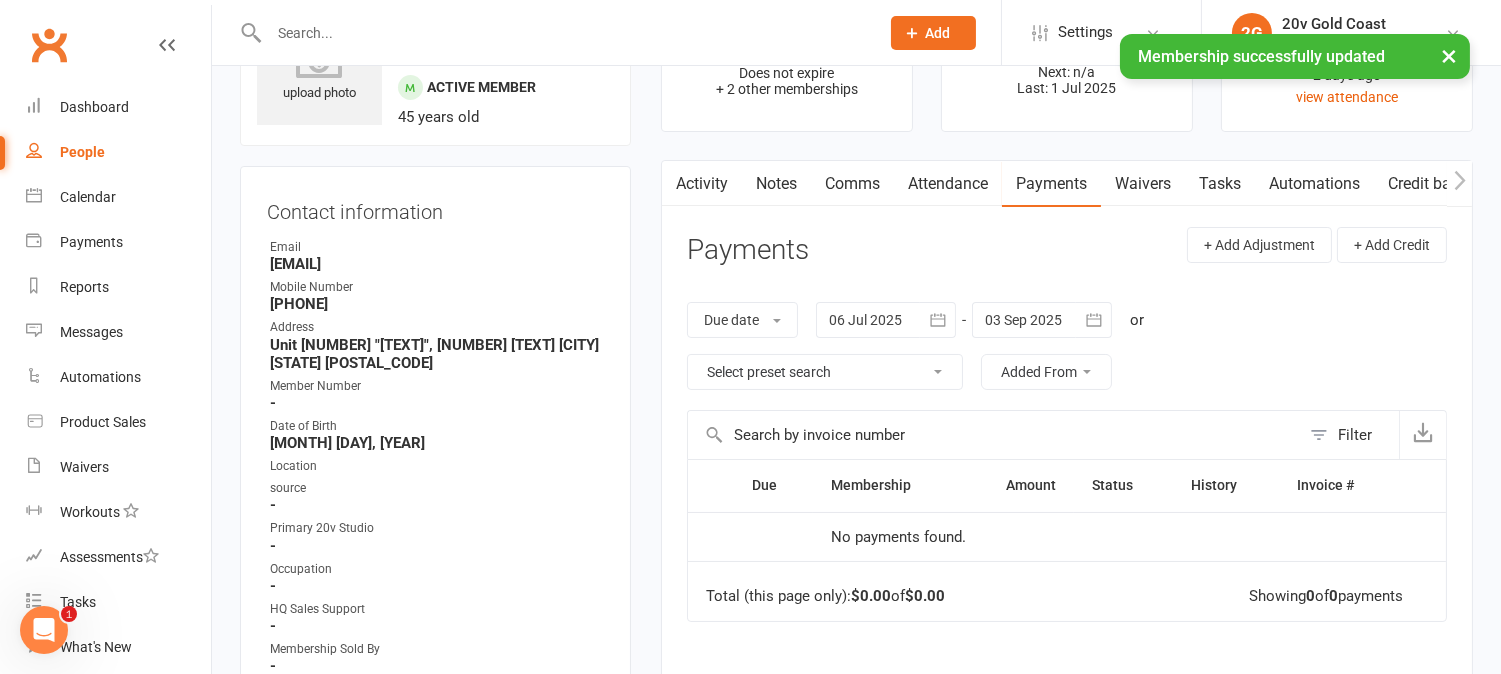 click at bounding box center [886, 320] 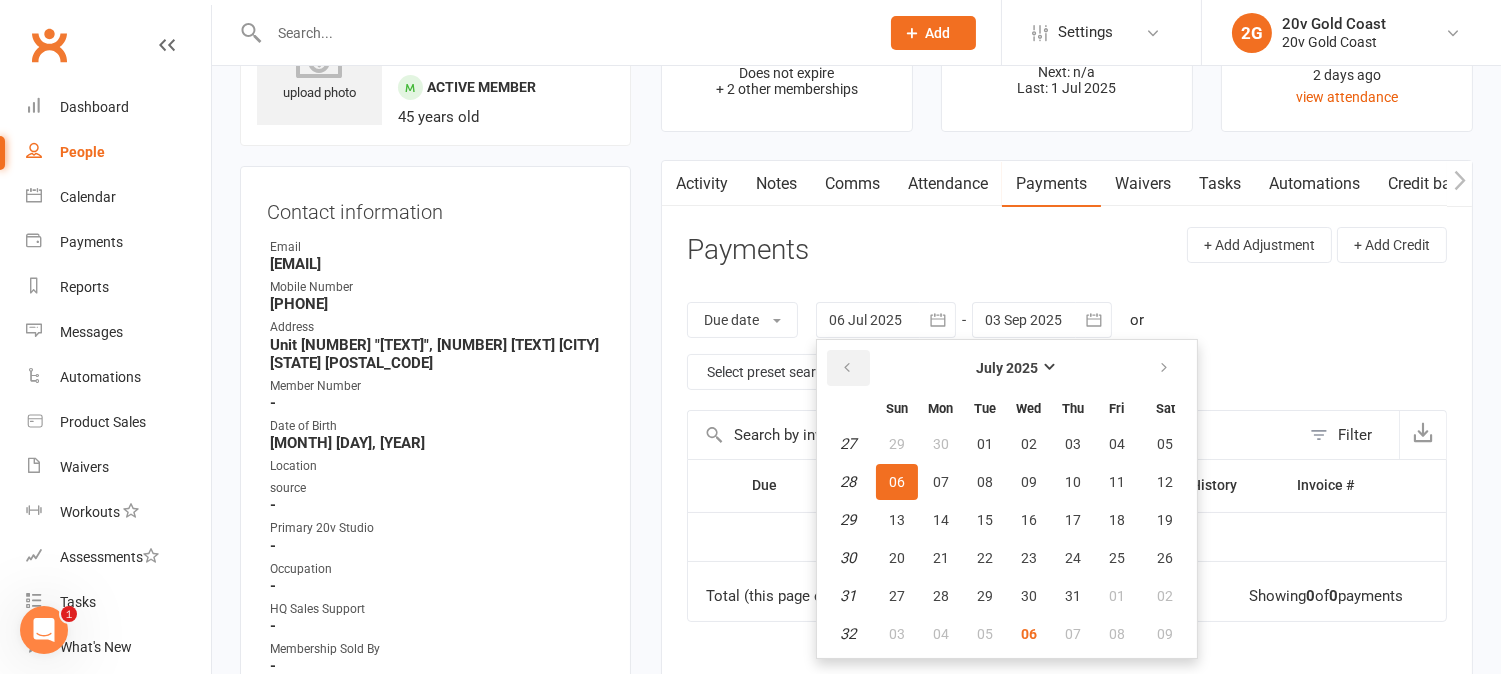 click at bounding box center [847, 368] 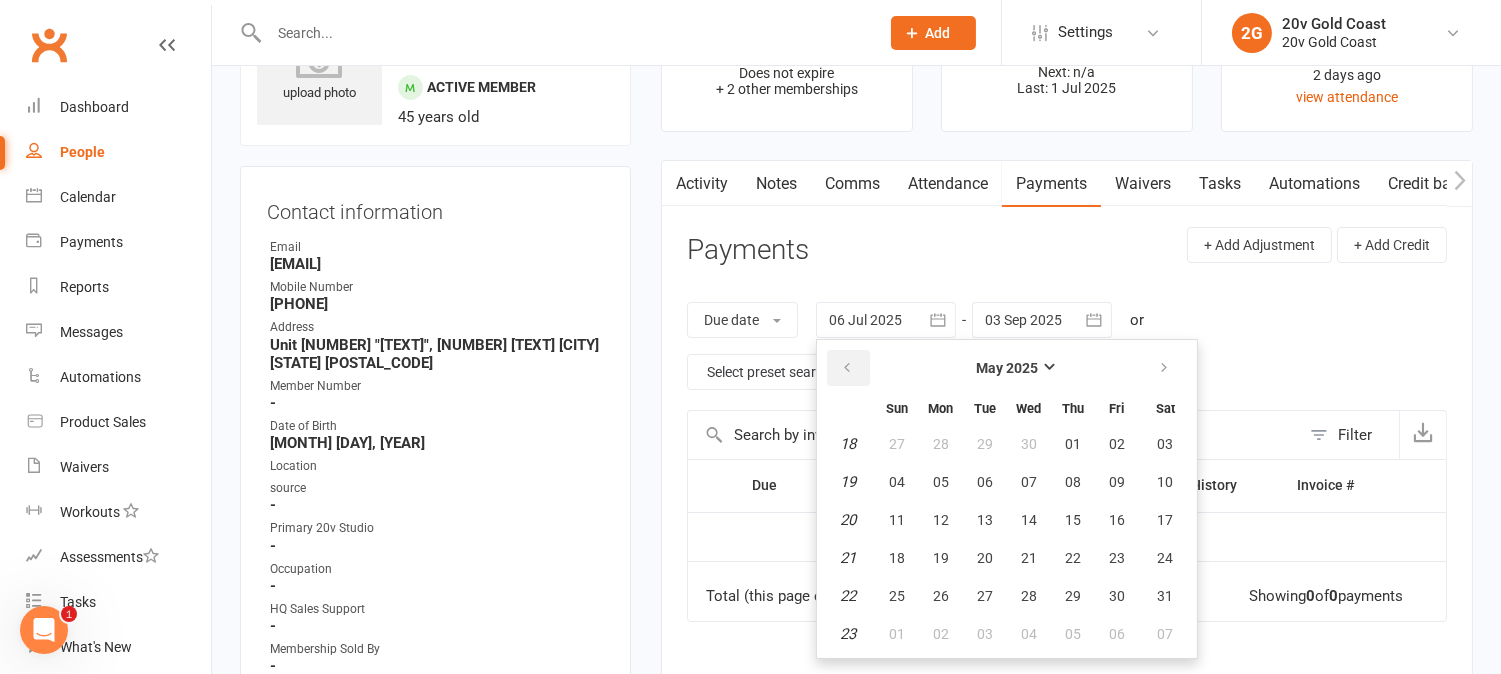 click at bounding box center [847, 368] 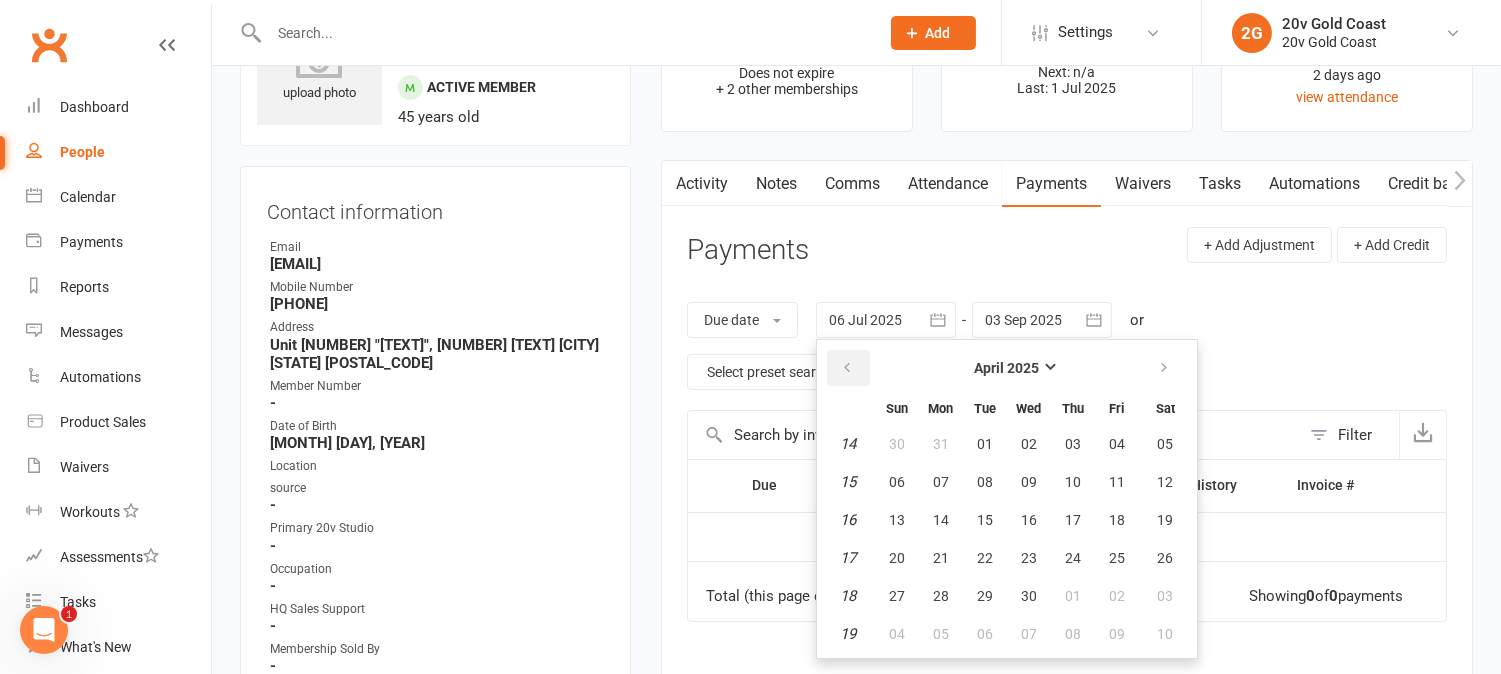 click at bounding box center (847, 368) 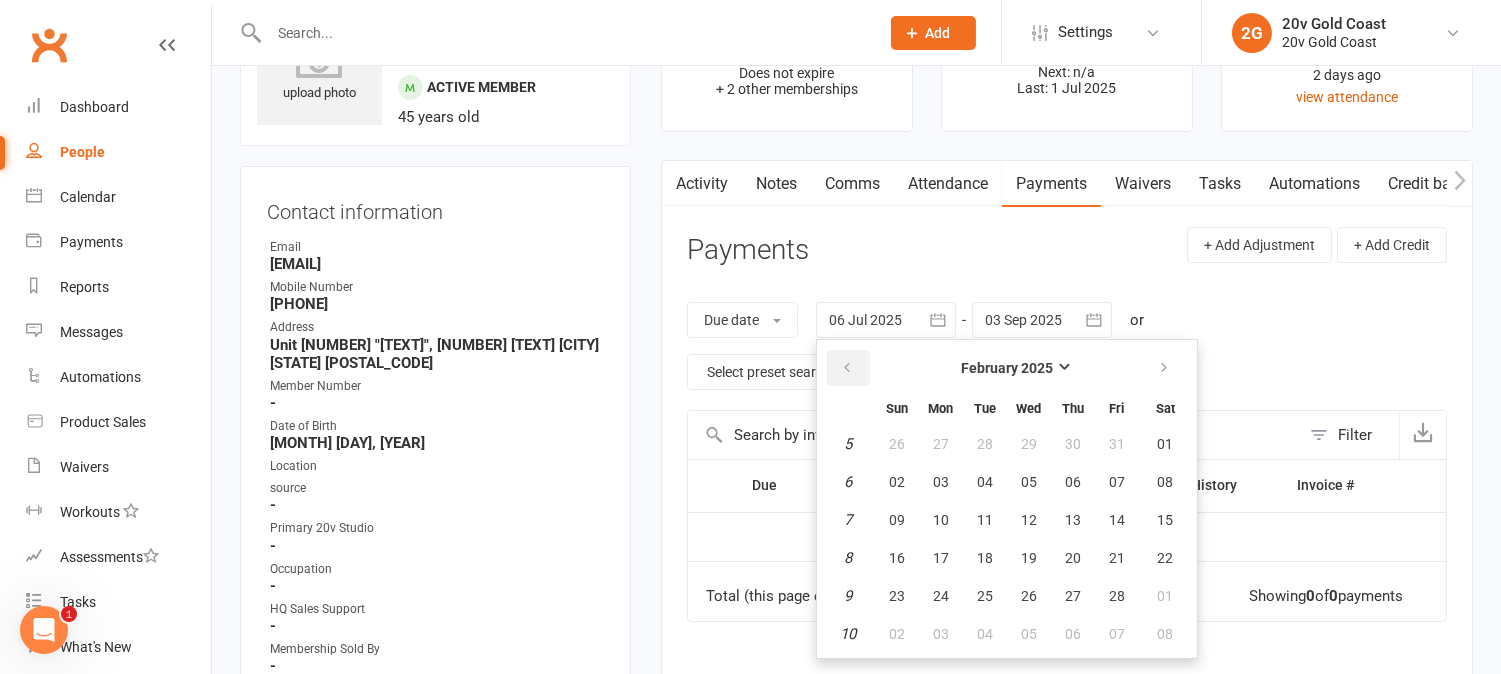 click at bounding box center (847, 368) 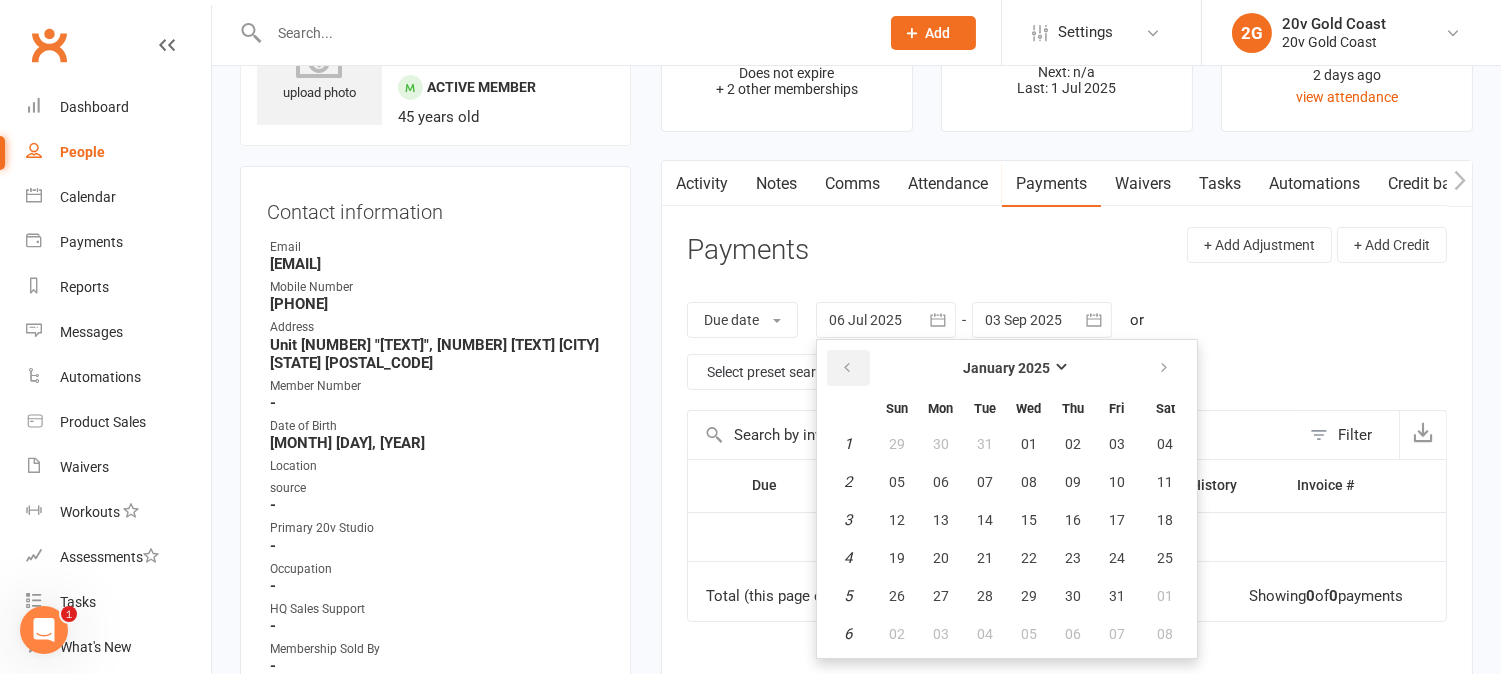 click at bounding box center [847, 368] 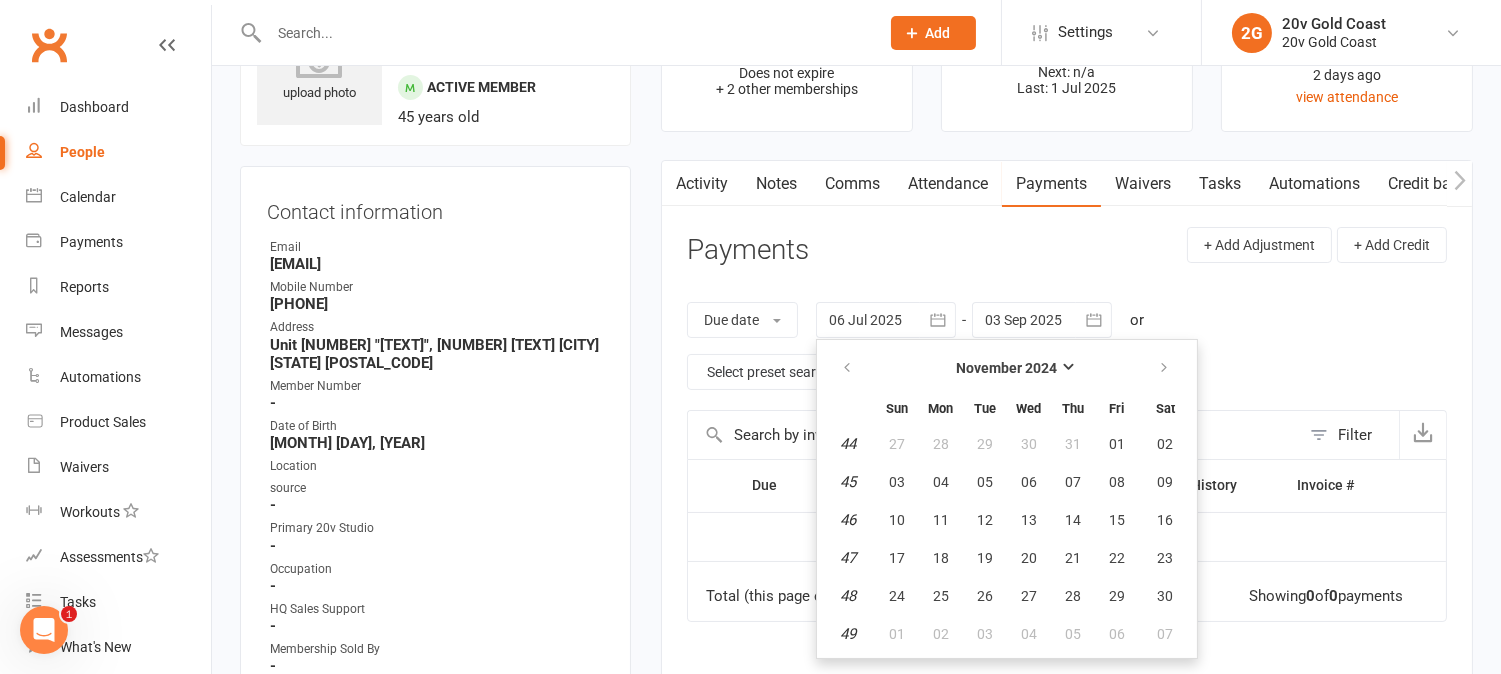 click on "45" at bounding box center (848, 482) 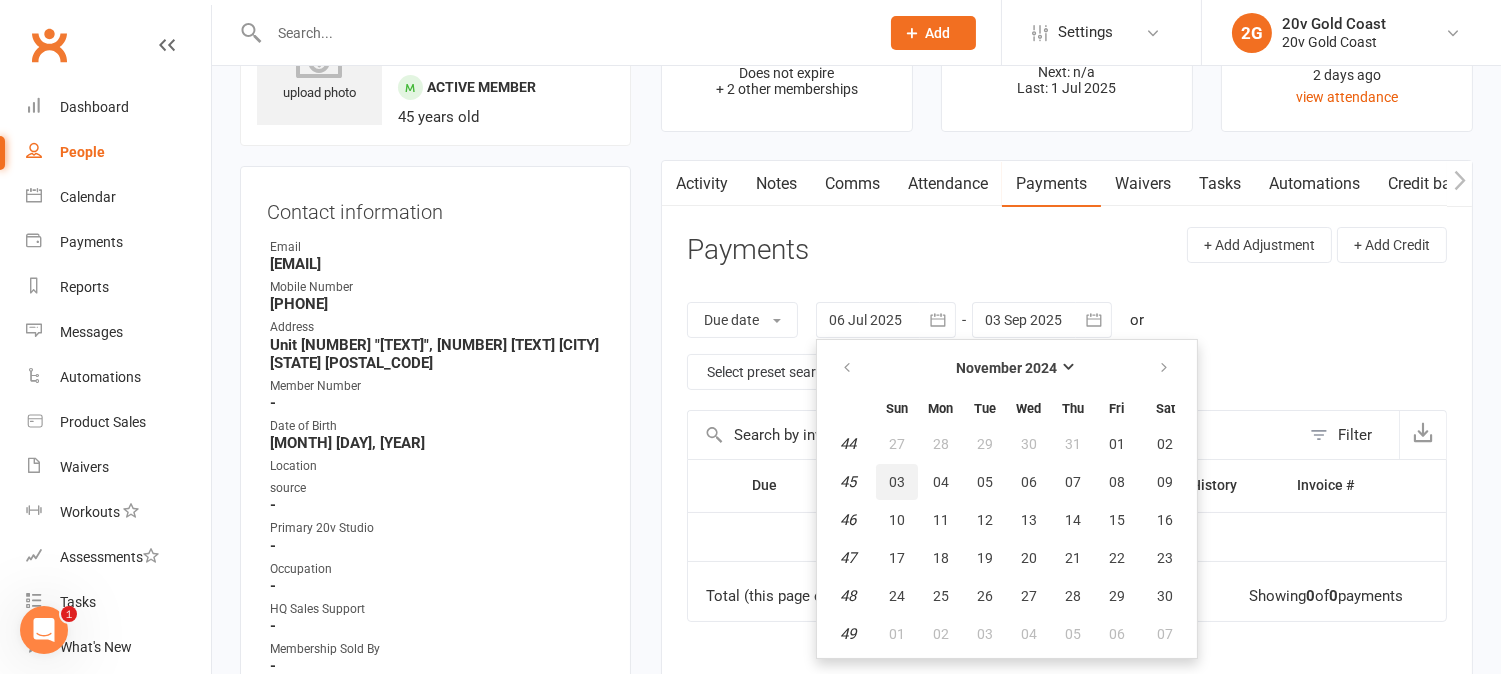 click on "03" at bounding box center [897, 482] 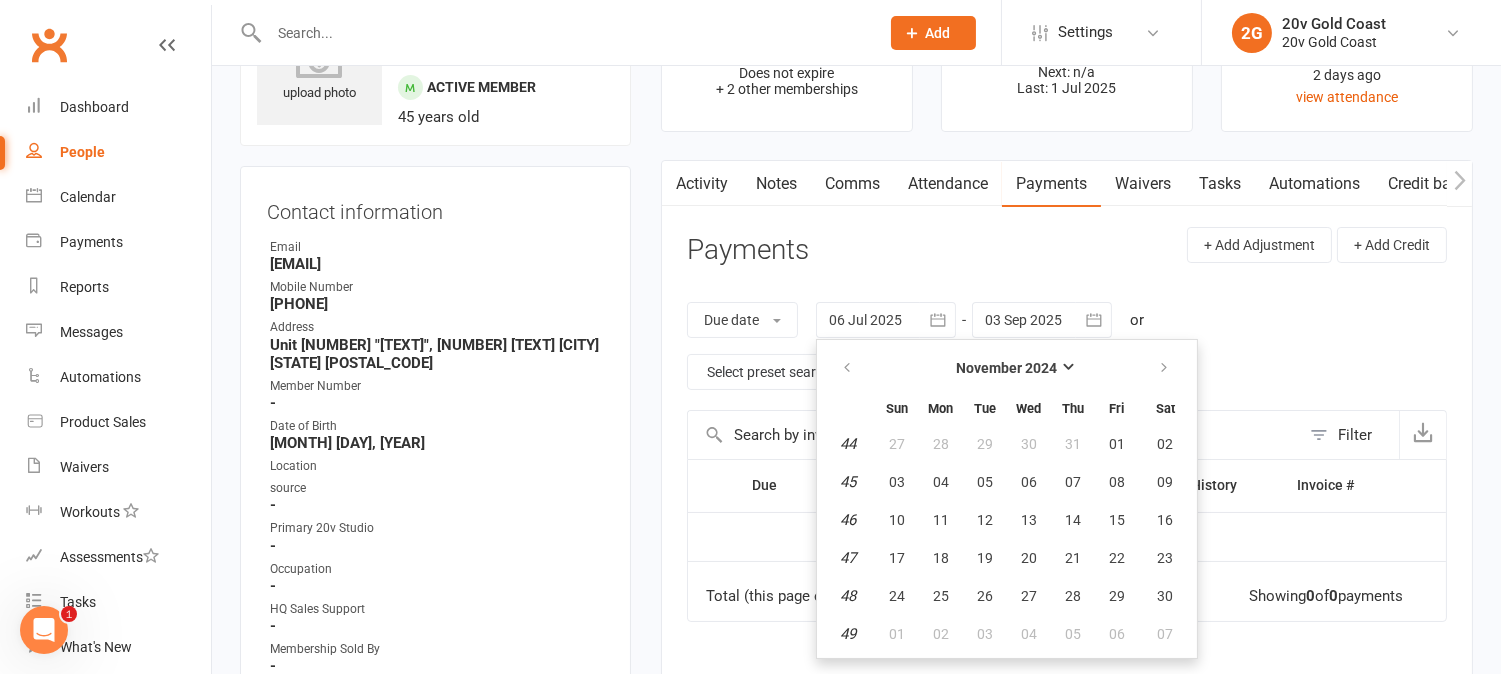 type on "03 Nov 2024" 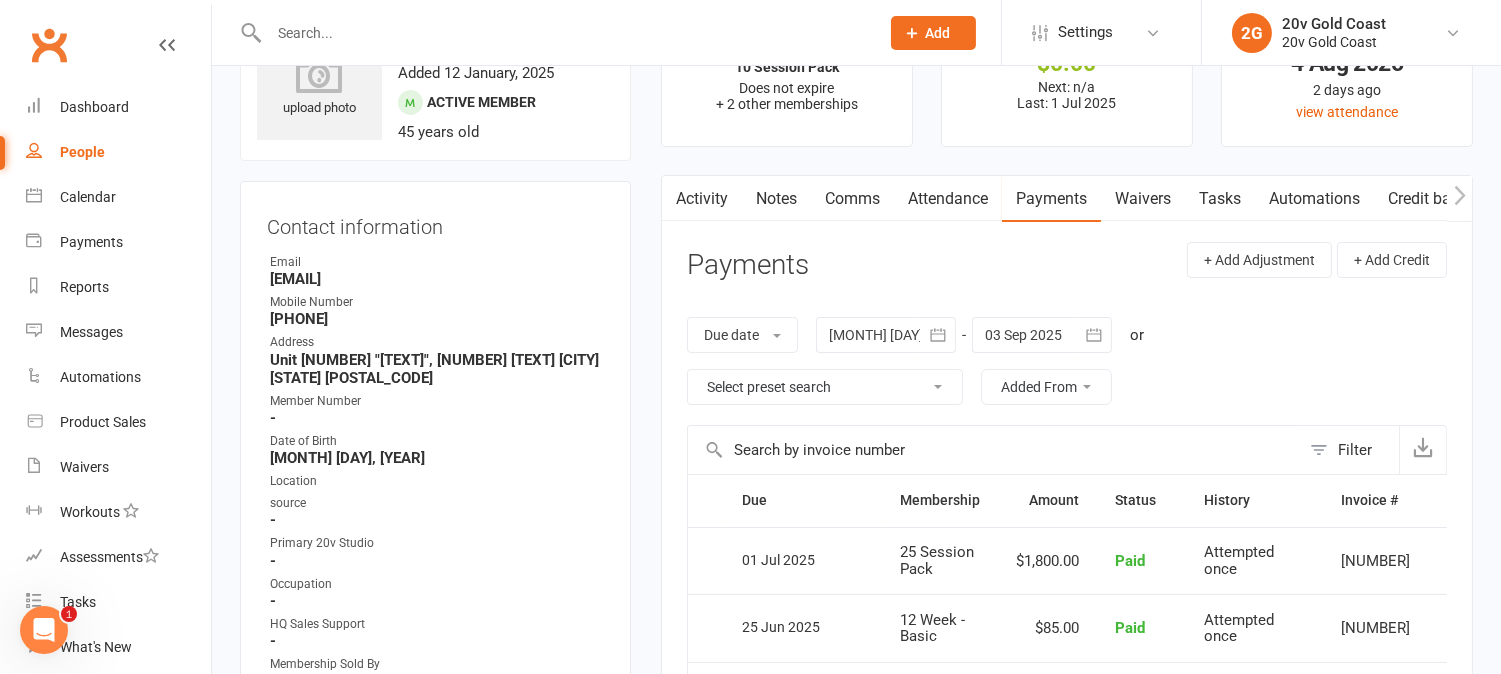 scroll, scrollTop: 0, scrollLeft: 0, axis: both 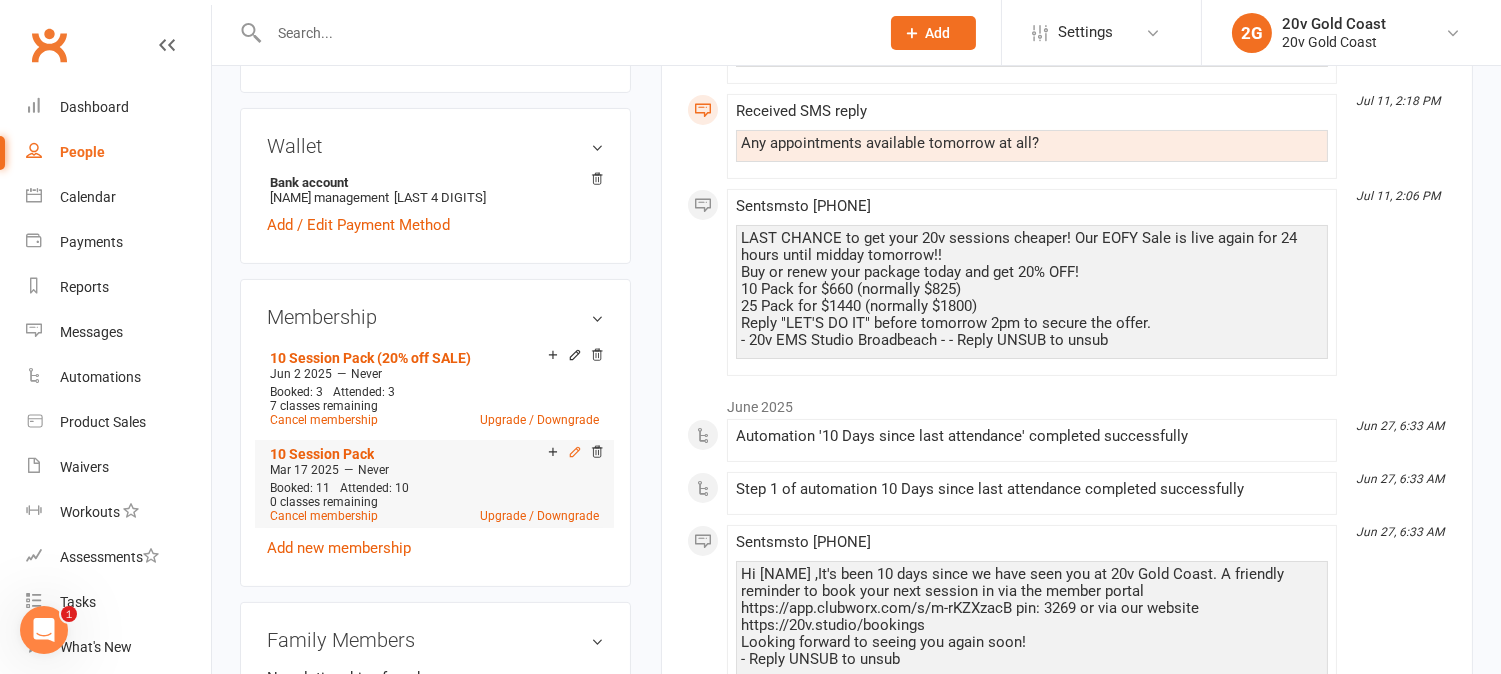 click 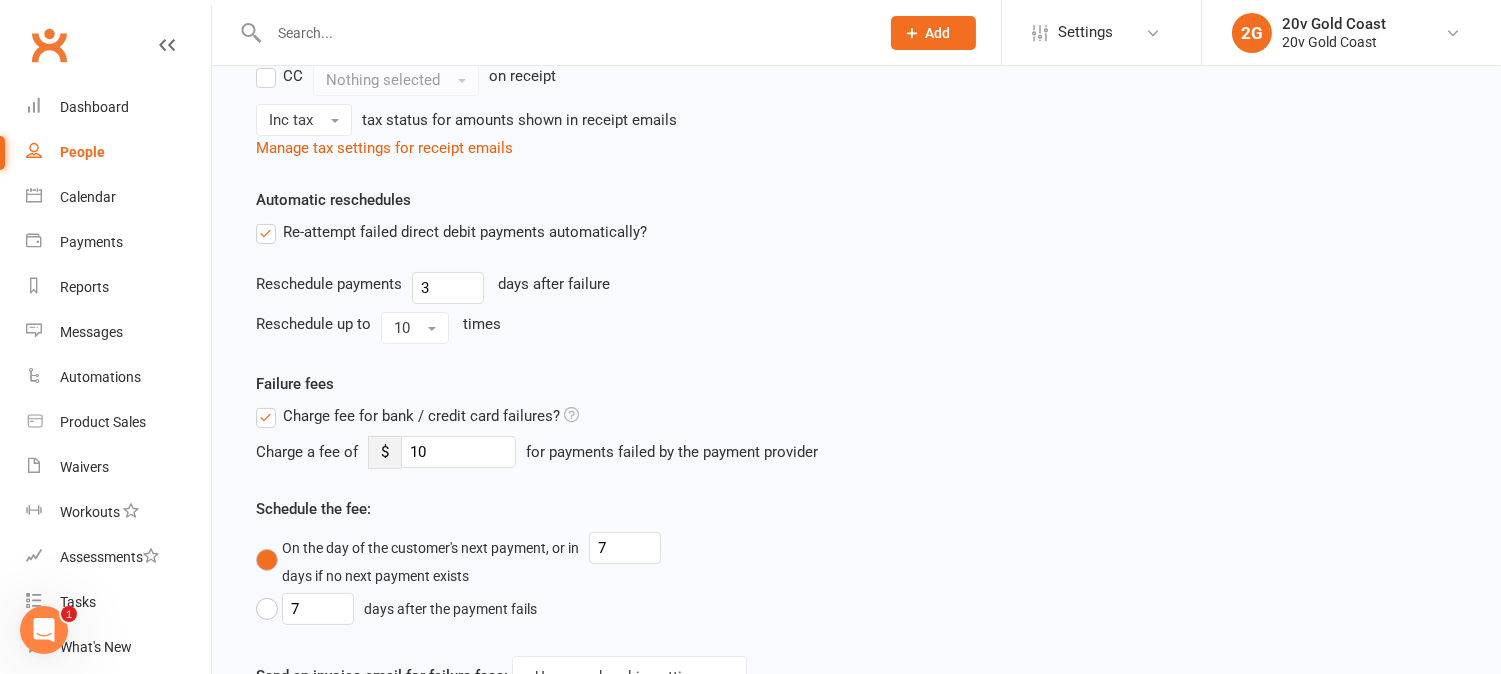 scroll, scrollTop: 0, scrollLeft: 0, axis: both 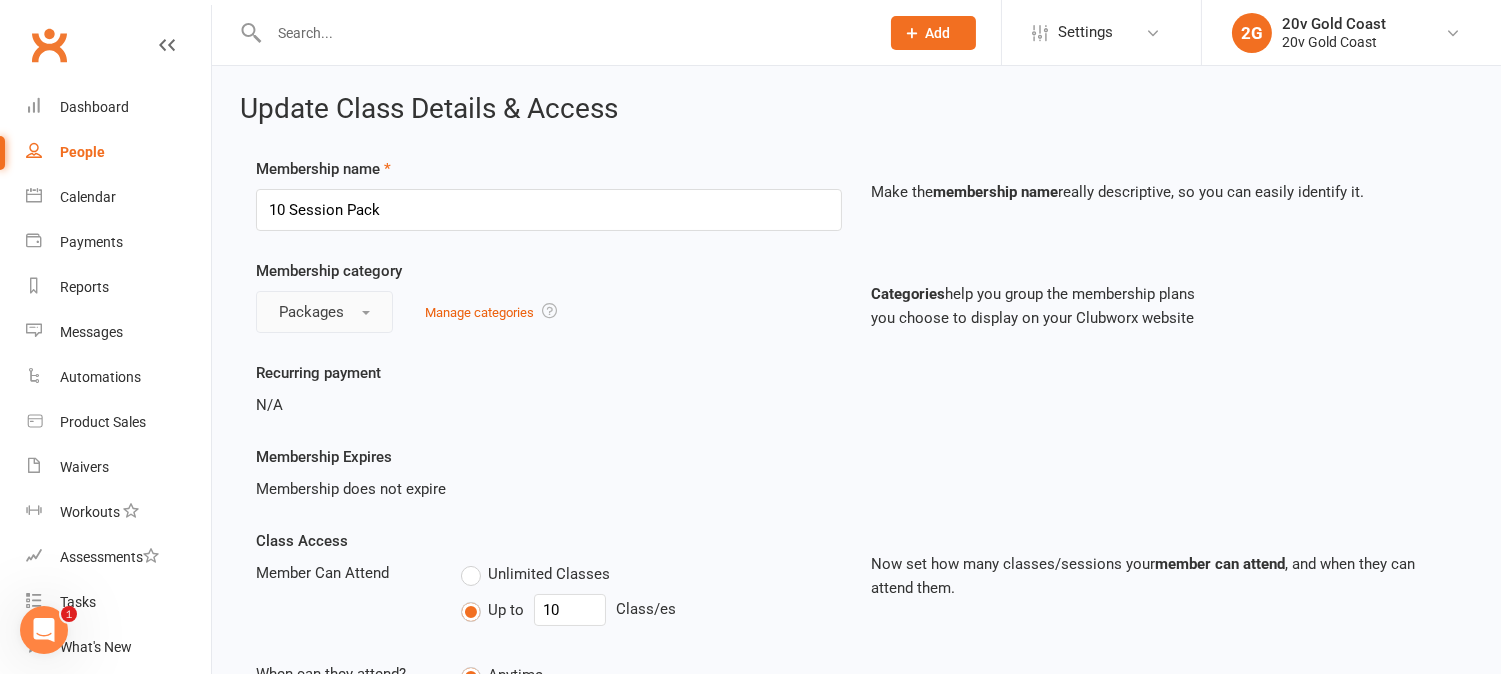 click on "Packages" at bounding box center [324, 312] 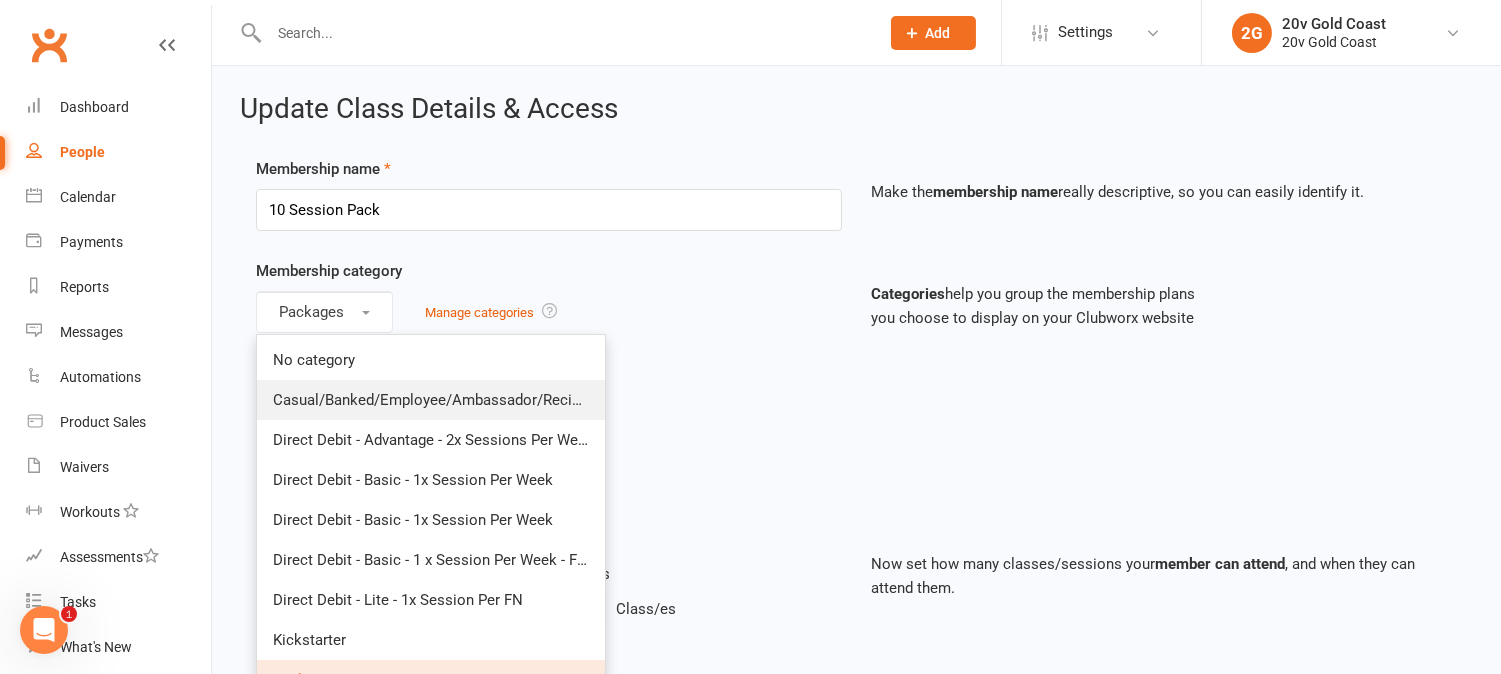 click on "Casual/Banked/Employee/Ambassador/Reciprocal" at bounding box center [443, 400] 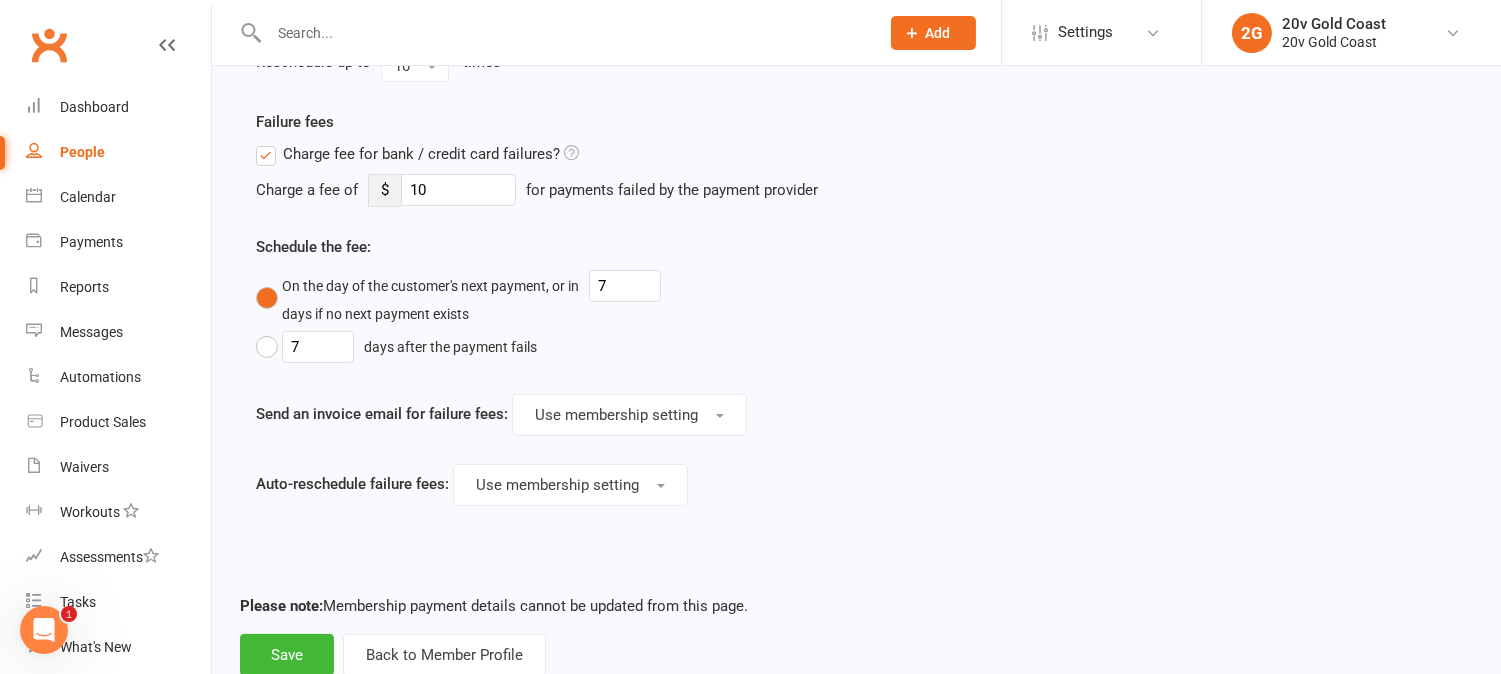 scroll, scrollTop: 1233, scrollLeft: 0, axis: vertical 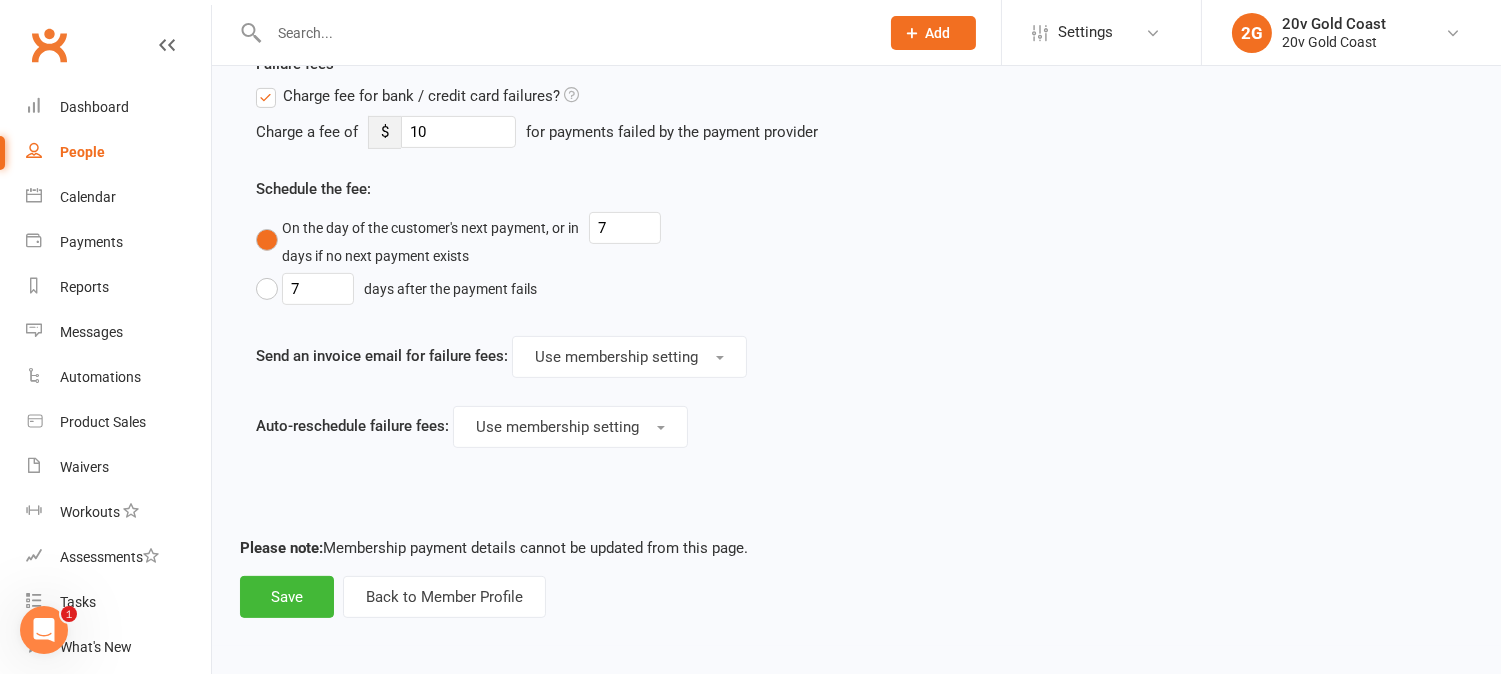 click on "Update Class Details & Access Membership name 10 Session Pack Make the  membership name  really descriptive, so you can easily identify it. Membership category
Casual/Banked/Employee/Ambassador/Reciprocal
Manage categories   Categories  help you group the membership plans you choose to display on your Clubworx website Recurring payment N/A Membership Expires Membership does not expire   Class Access Member Can Attend Unlimited Classes Up to 10 Class/es When can they attend? Anytime Every 0
week(s)
Now set how many classes/sessions your  member can attend , and when they can attend them. This is a trial membership Limit the Type/s of Classes/Appointments Members can attend Select Types EMS Training Session Trial Classes with no Type set Create/Manage Types
Payment Receipts Email receipt to Member on successful payment? CC
Nothing selected" at bounding box center (856, -261) 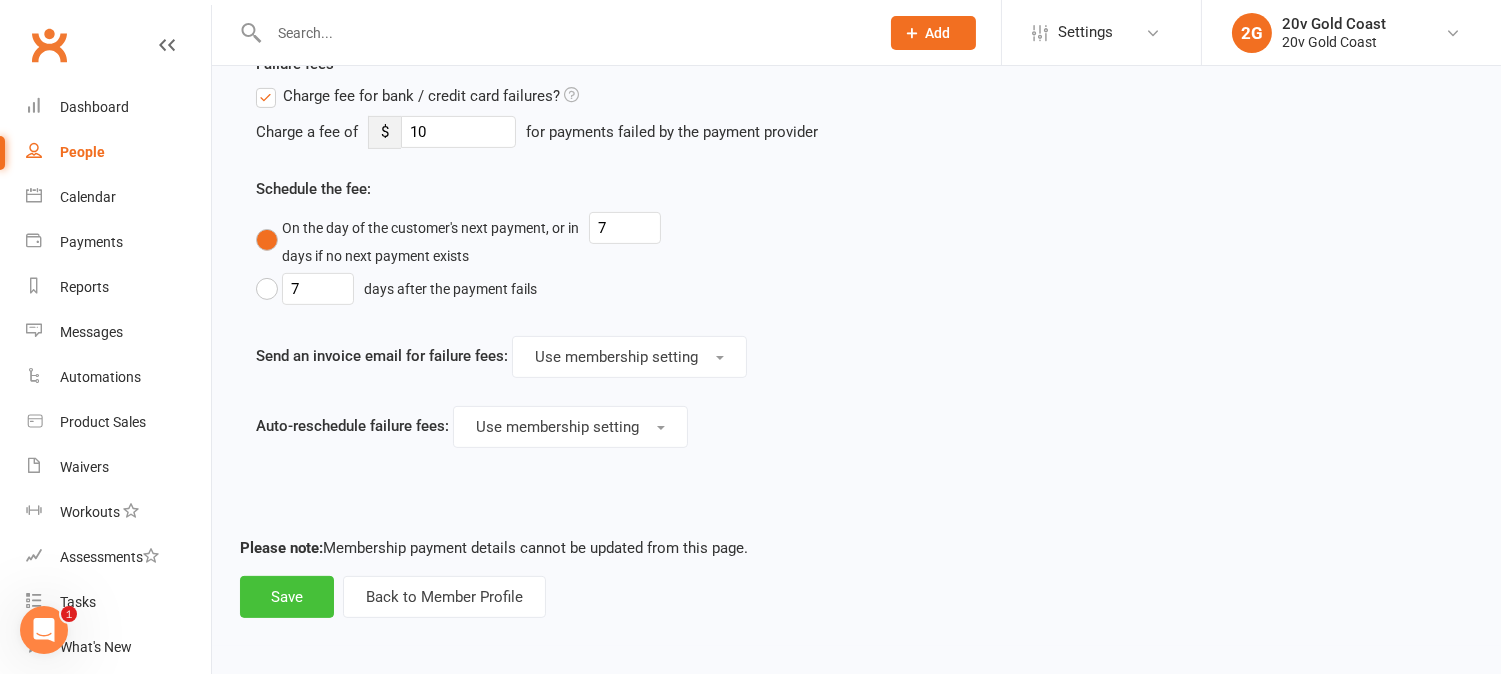 click on "Save" at bounding box center (287, 597) 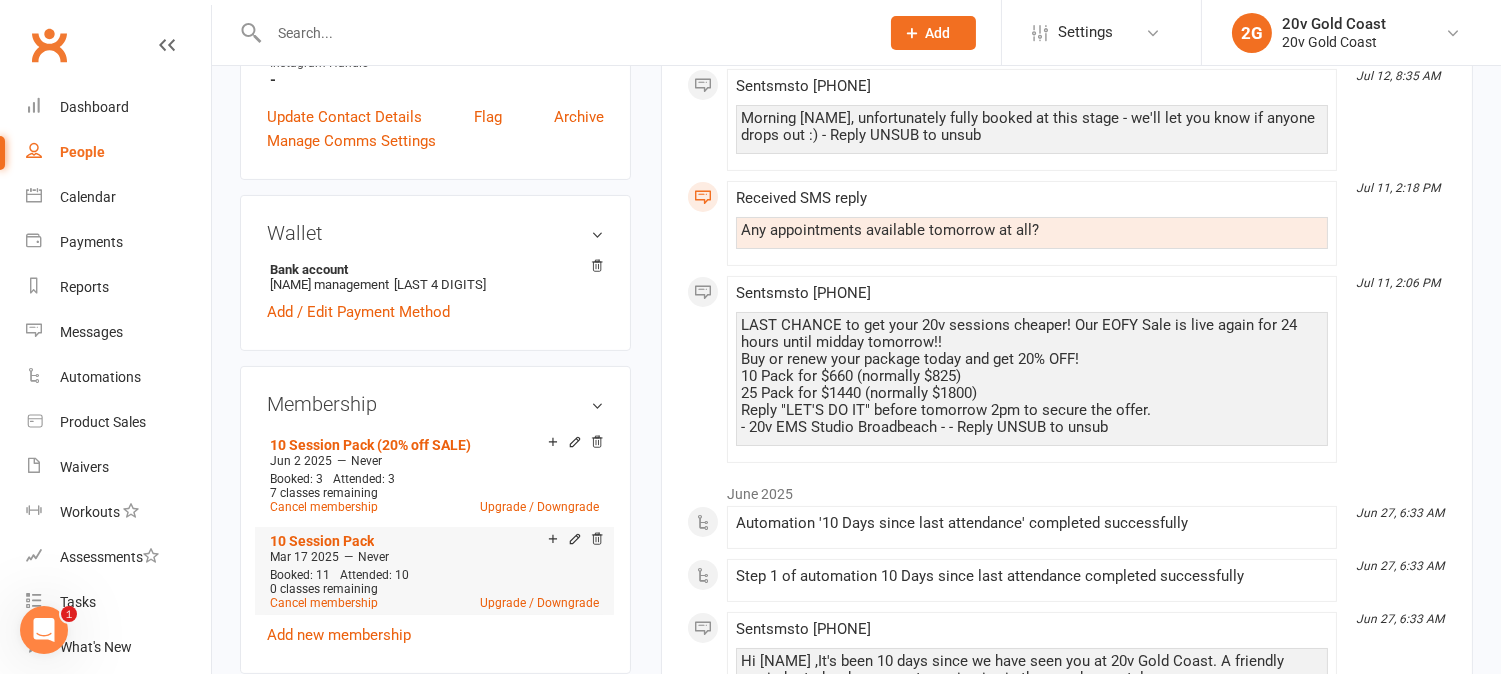 scroll, scrollTop: 888, scrollLeft: 0, axis: vertical 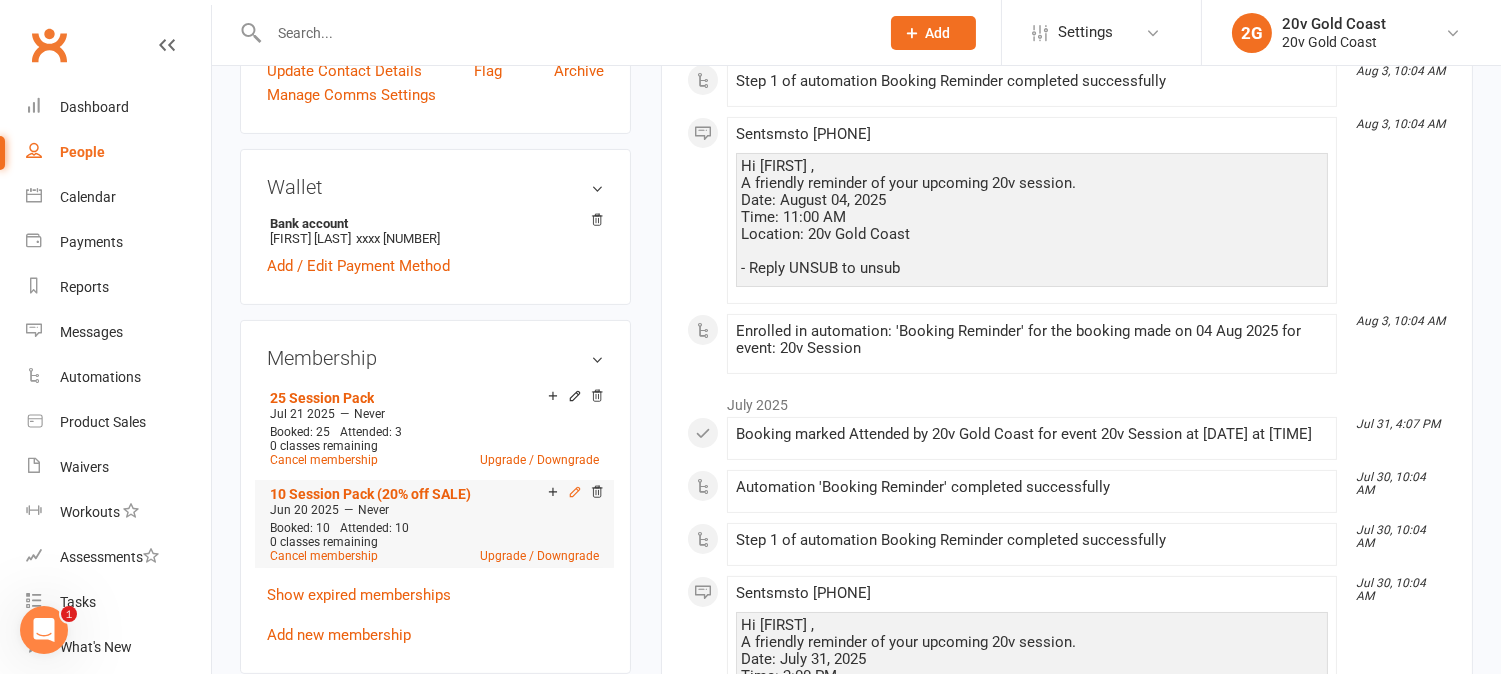 click 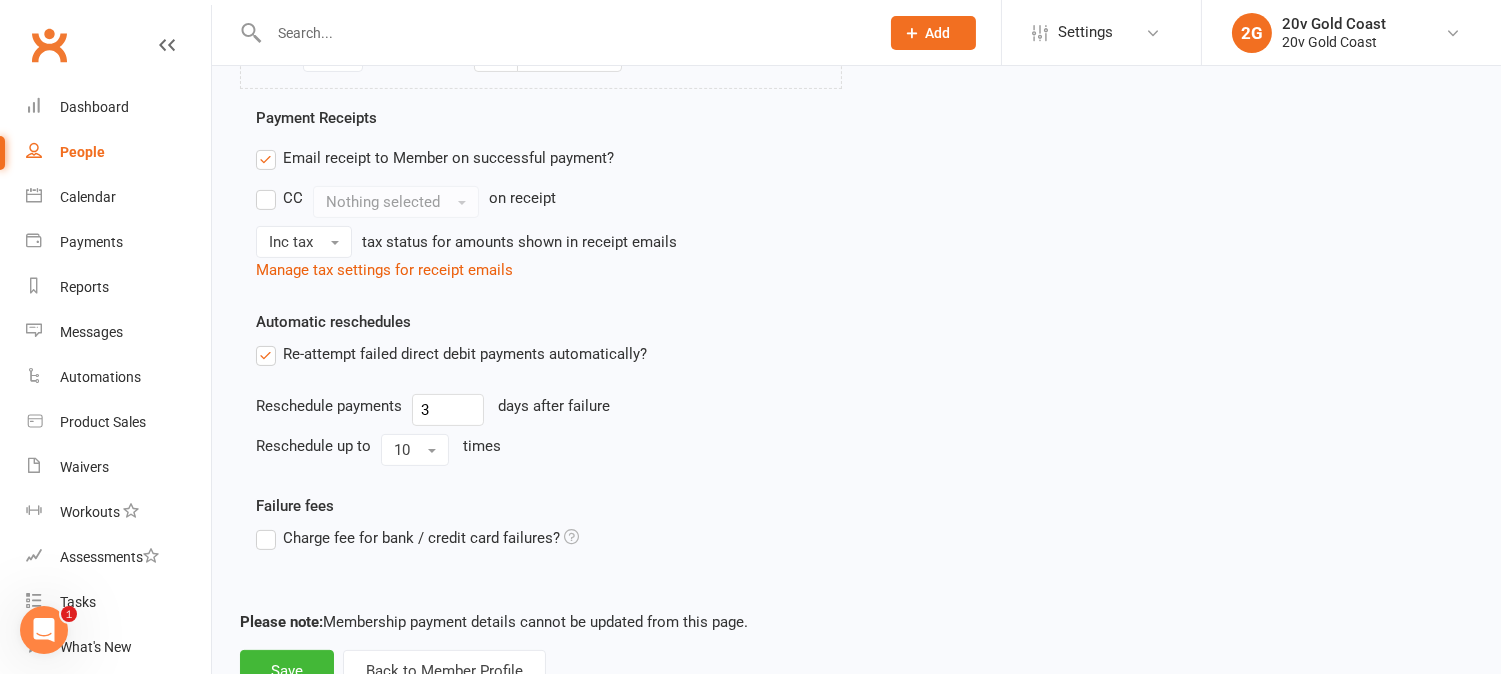 scroll, scrollTop: 0, scrollLeft: 0, axis: both 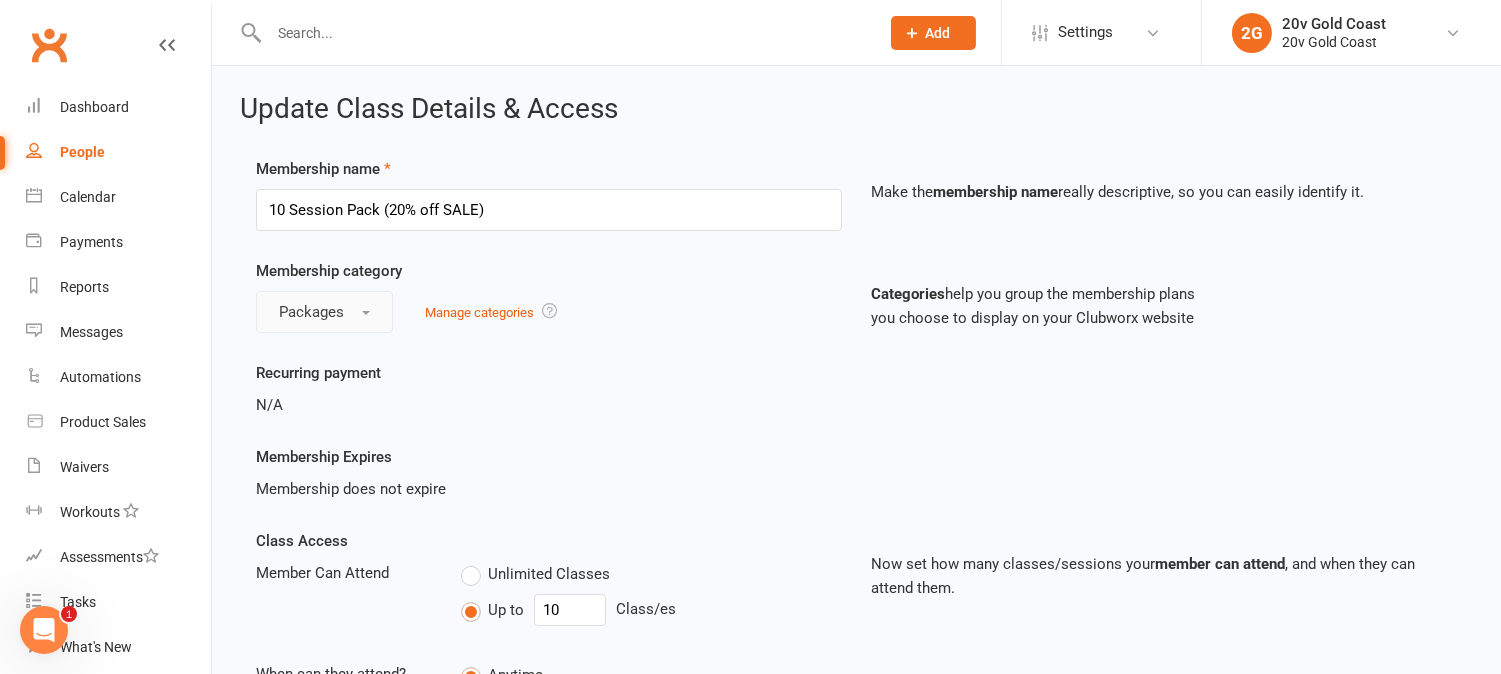 click on "Packages" at bounding box center [324, 312] 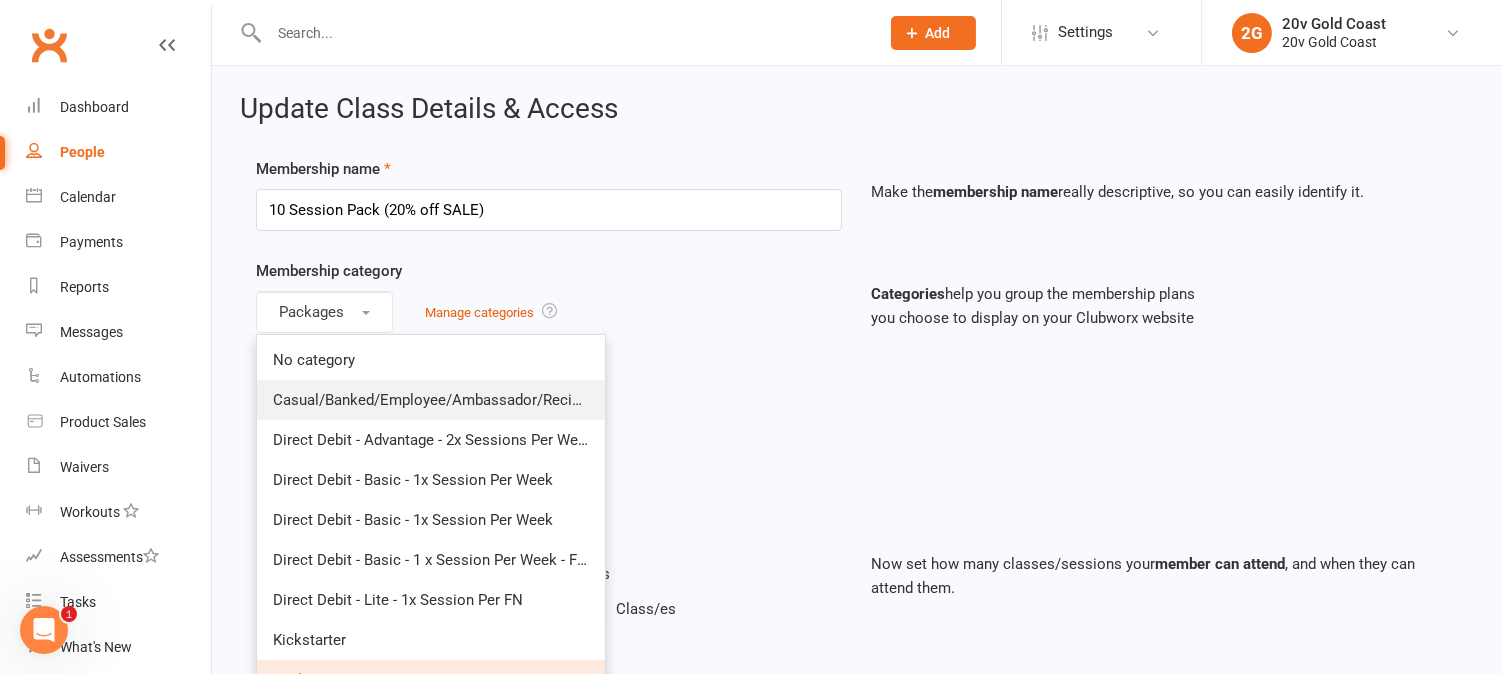 click on "Casual/Banked/Employee/Ambassador/Reciprocal" at bounding box center (443, 400) 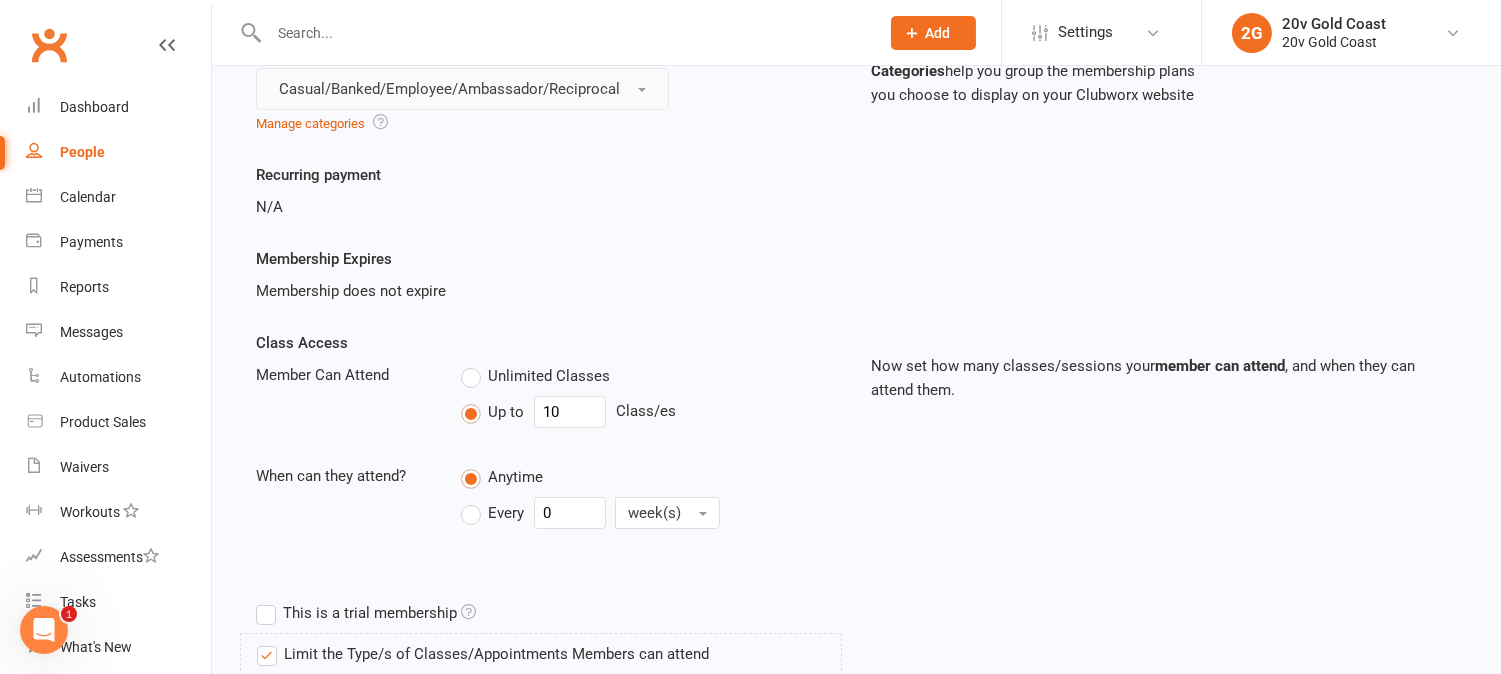 scroll, scrollTop: 1035, scrollLeft: 0, axis: vertical 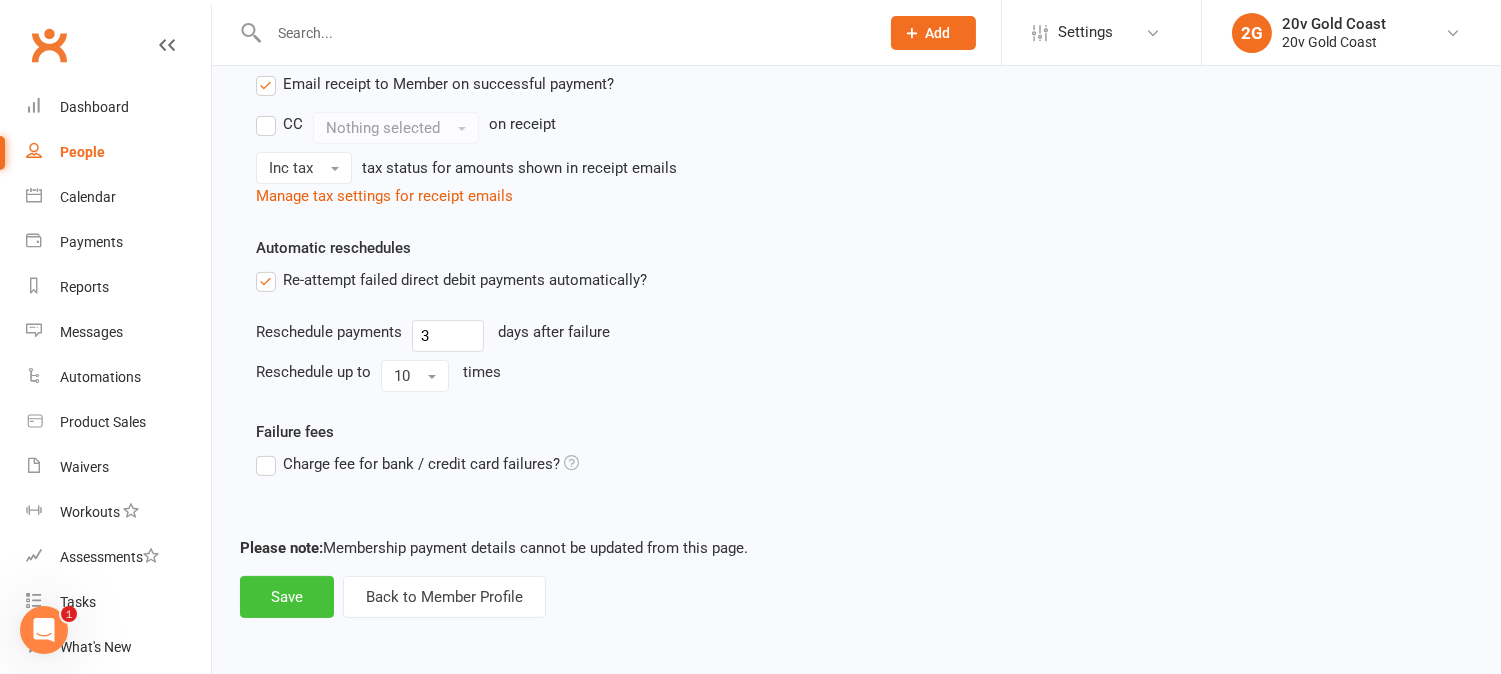click on "Save" at bounding box center [287, 597] 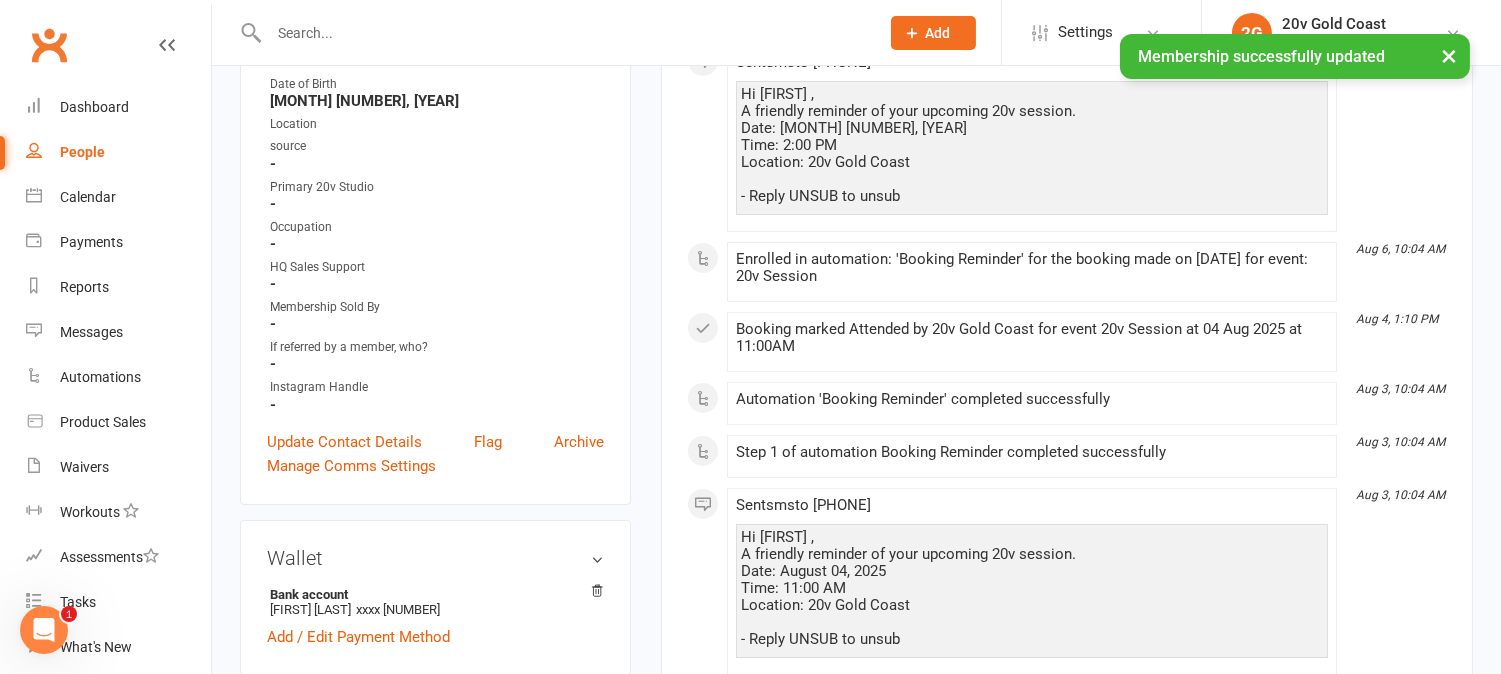 scroll, scrollTop: 1000, scrollLeft: 0, axis: vertical 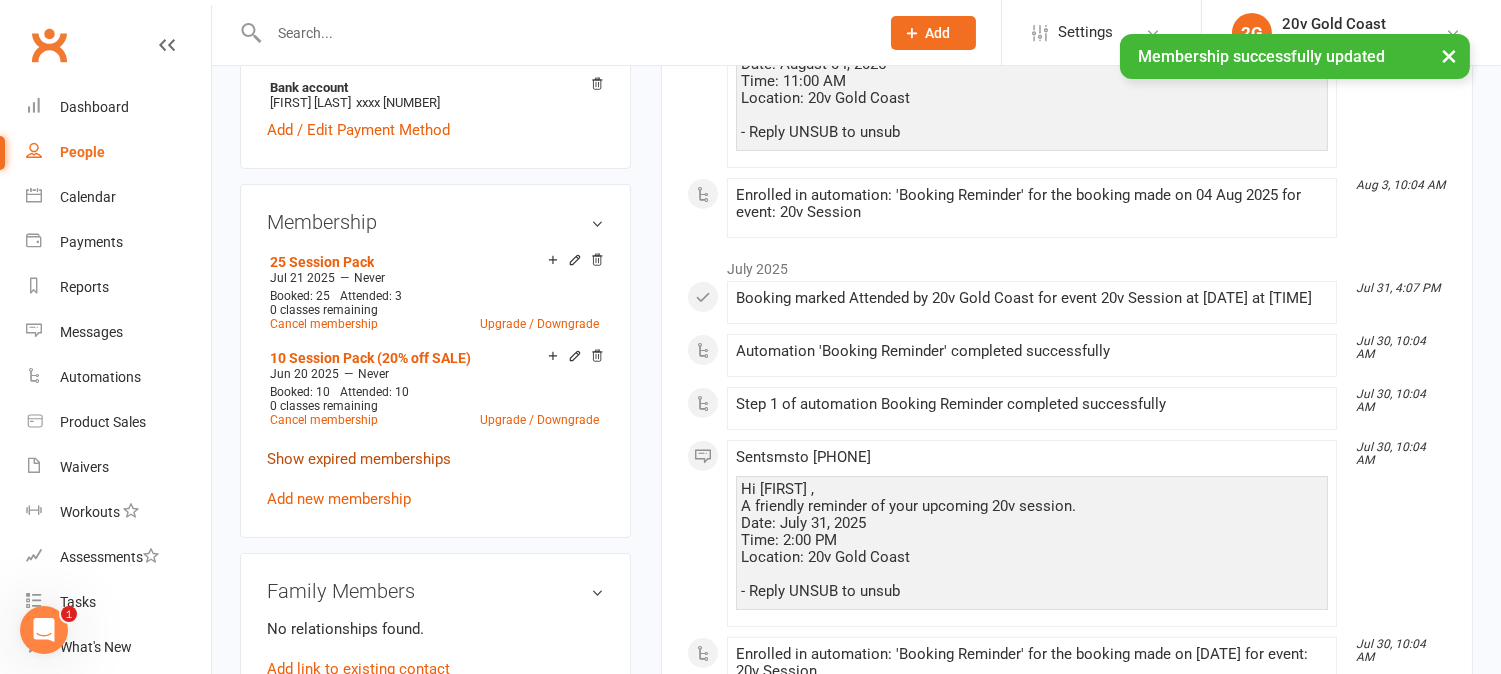 click on "Show expired memberships" at bounding box center [359, 459] 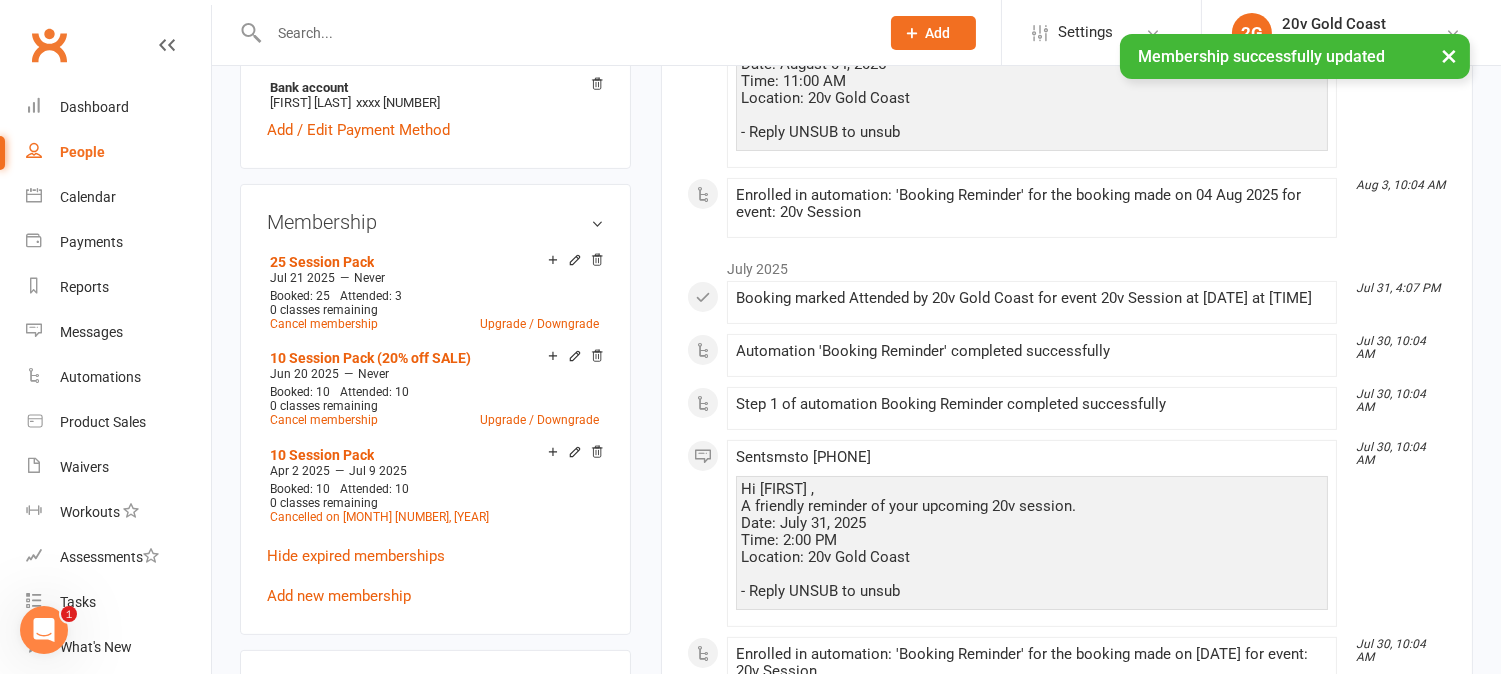 click 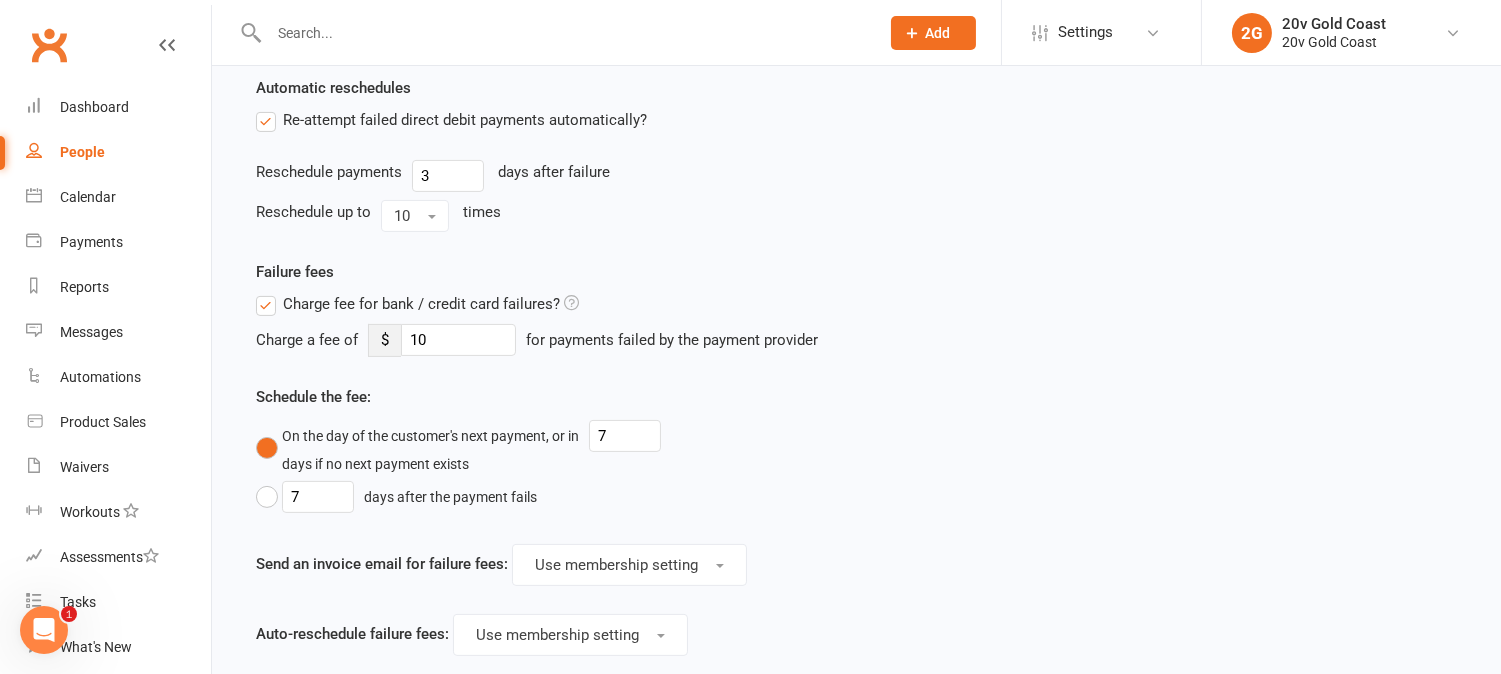 scroll, scrollTop: 0, scrollLeft: 0, axis: both 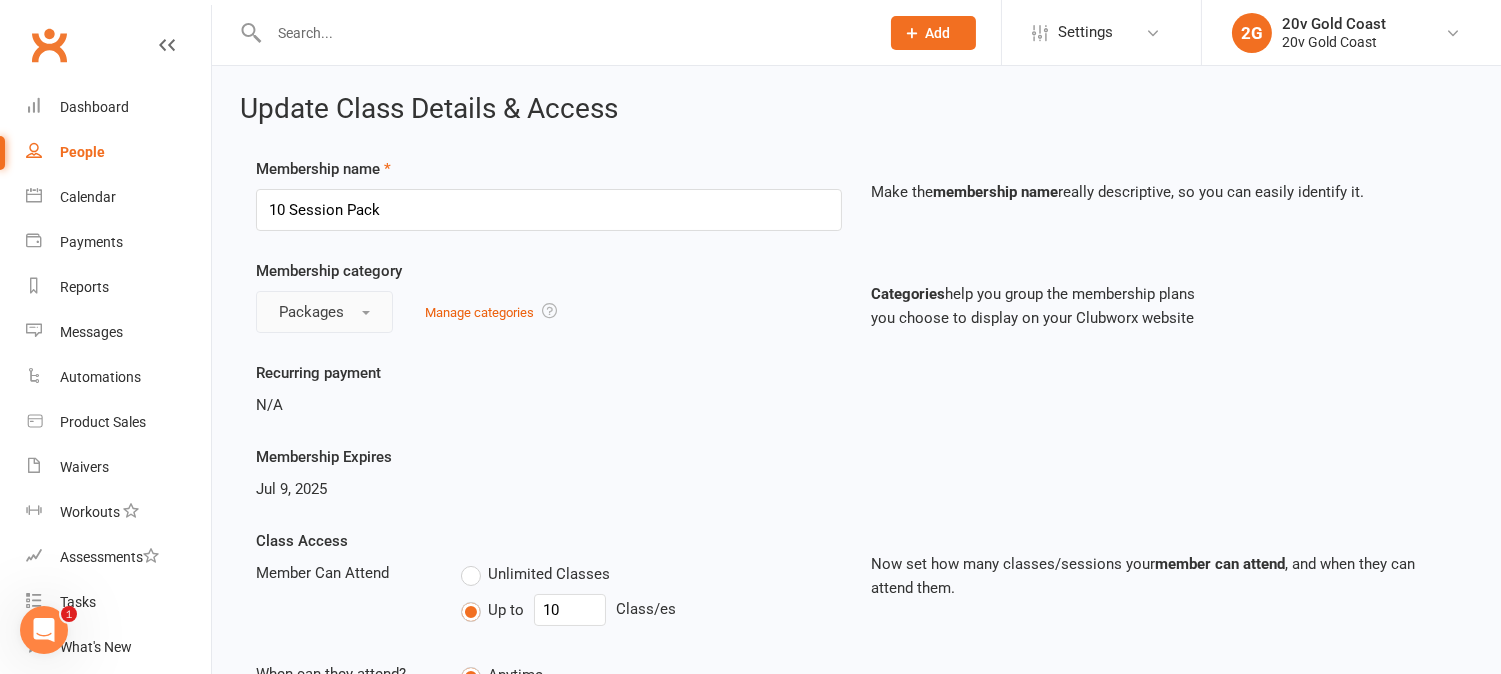 click on "Packages" at bounding box center [324, 312] 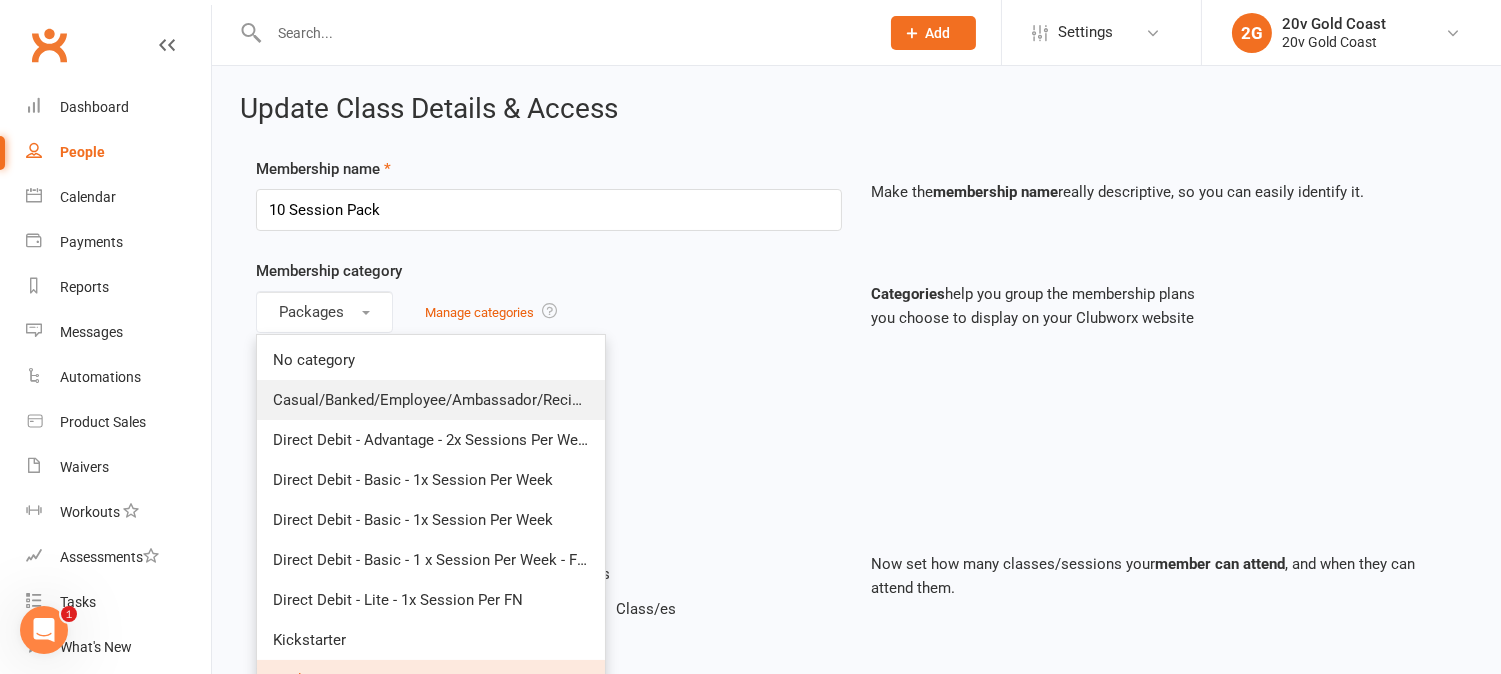 click on "Casual/Banked/Employee/Ambassador/Reciprocal" at bounding box center [443, 400] 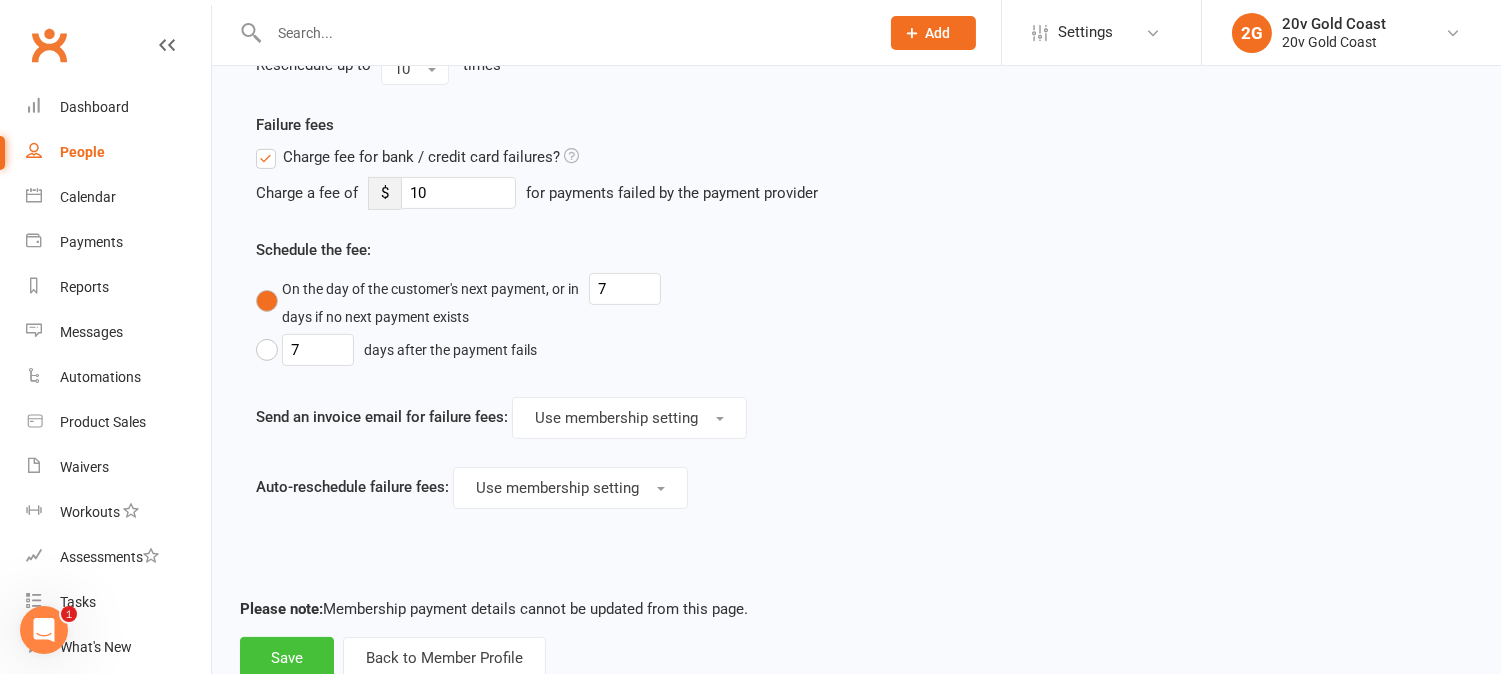 scroll, scrollTop: 1233, scrollLeft: 0, axis: vertical 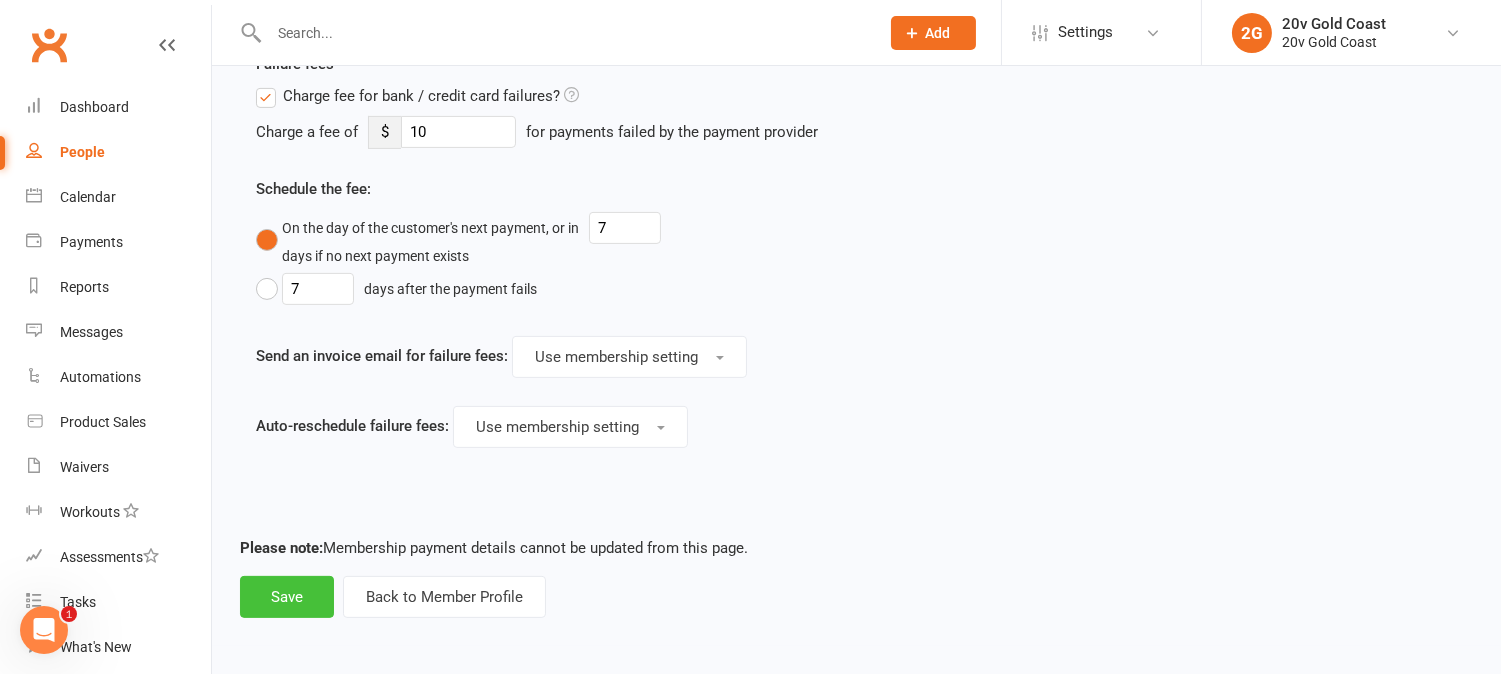 click on "Save" at bounding box center (287, 597) 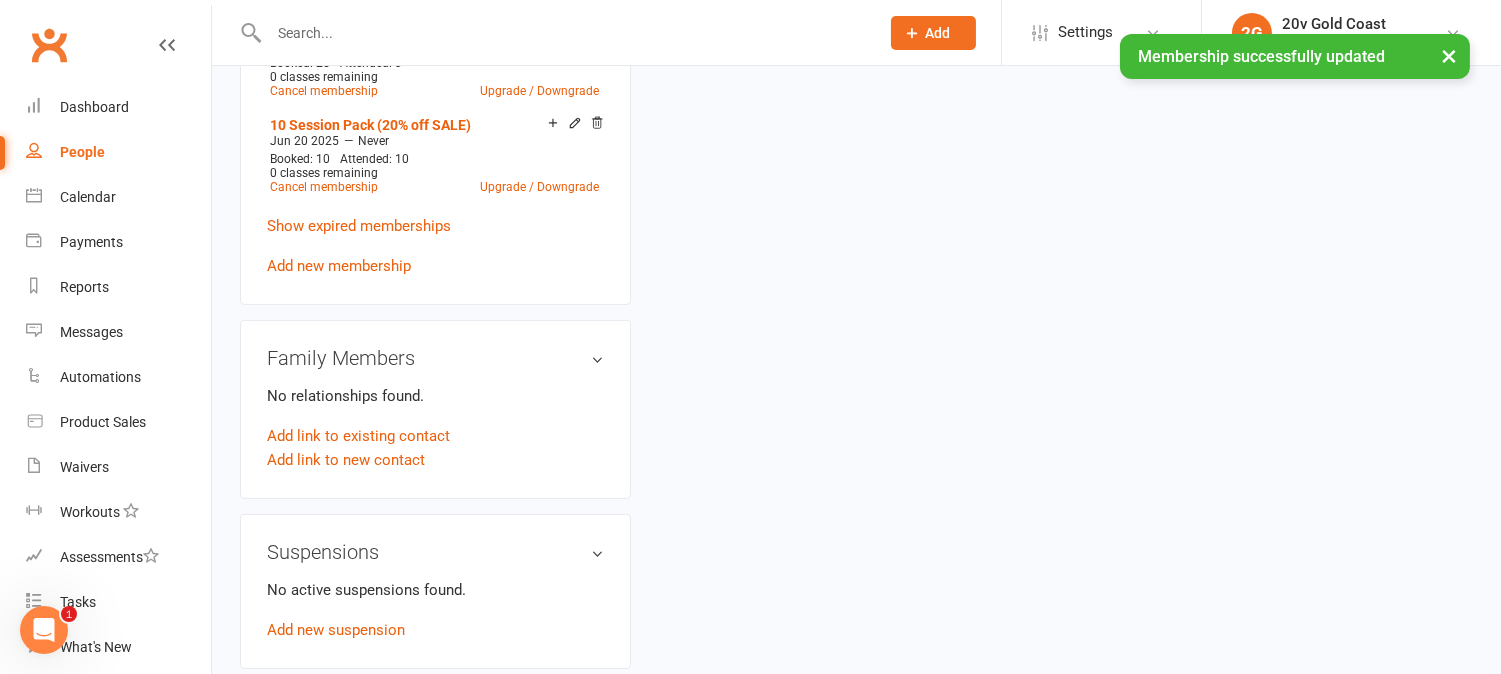 scroll, scrollTop: 0, scrollLeft: 0, axis: both 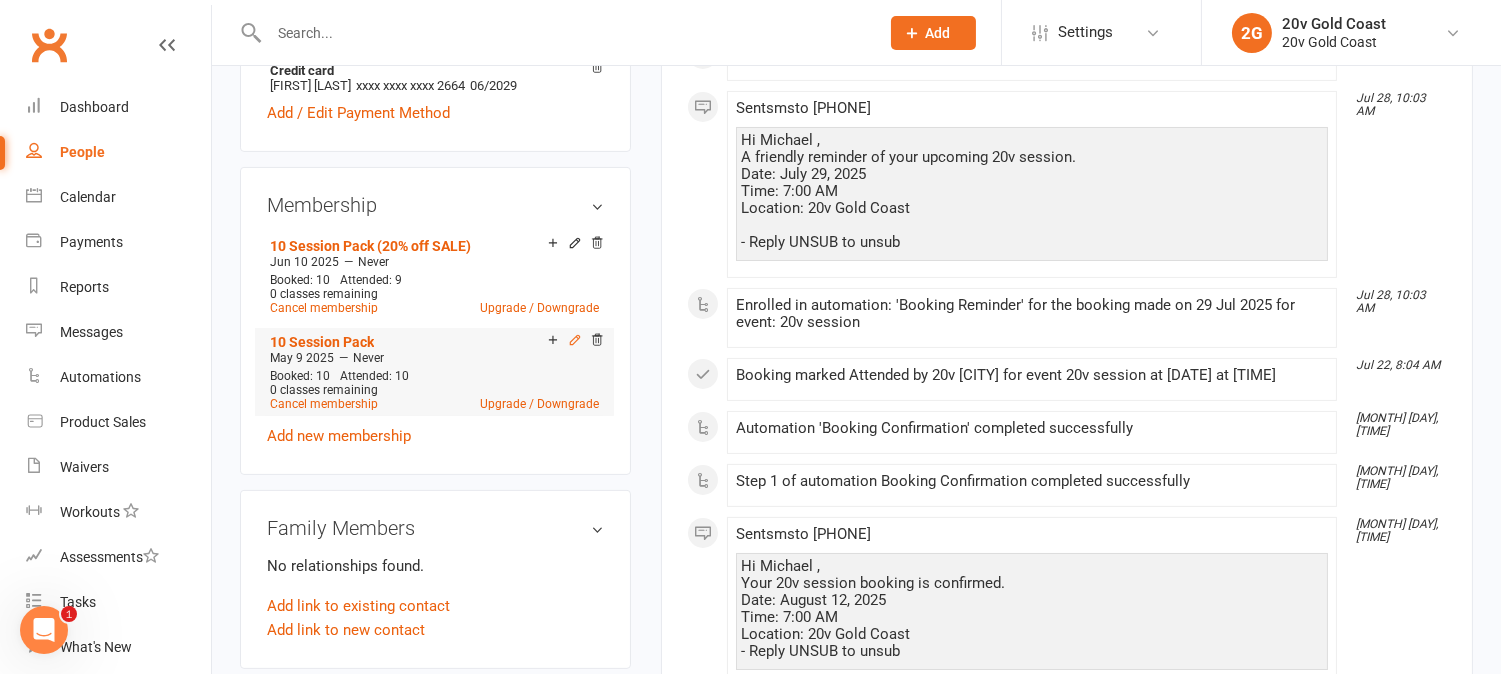 click 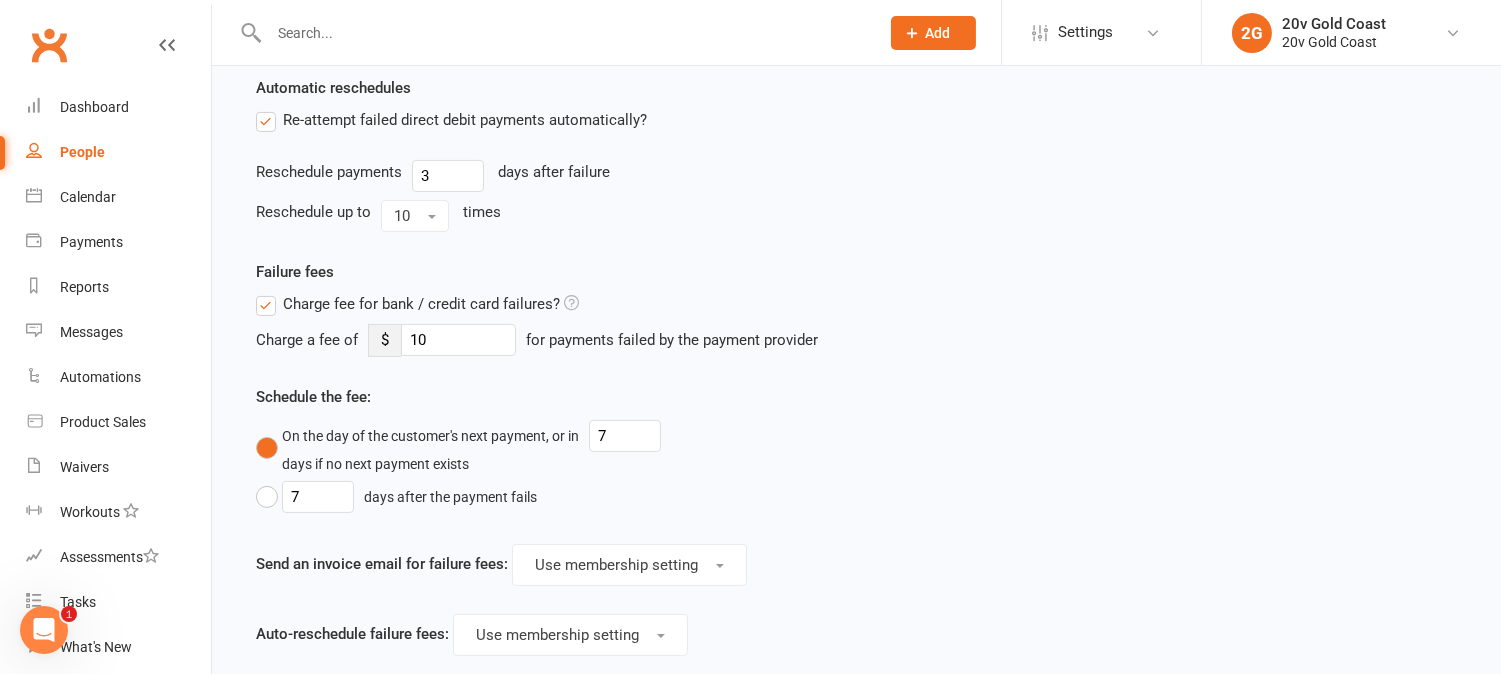 scroll, scrollTop: 0, scrollLeft: 0, axis: both 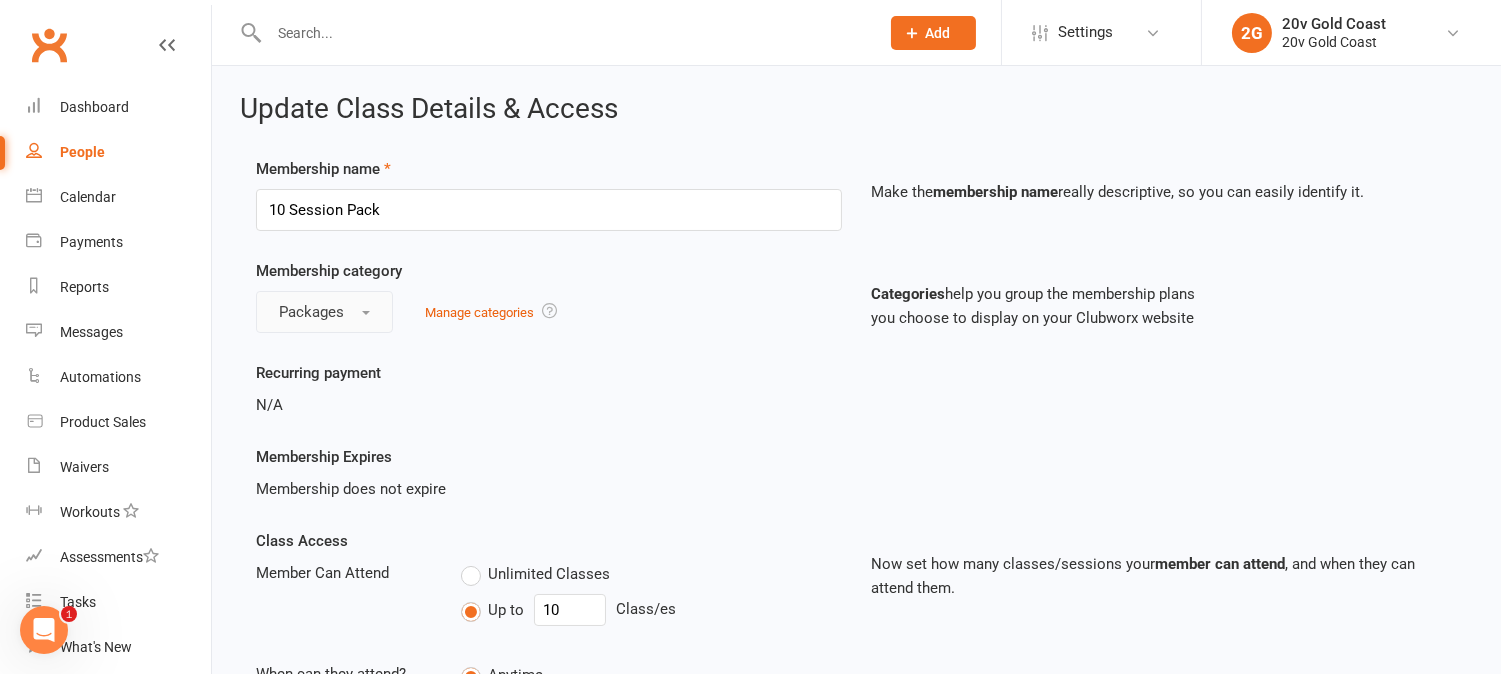 click on "Packages" at bounding box center [324, 312] 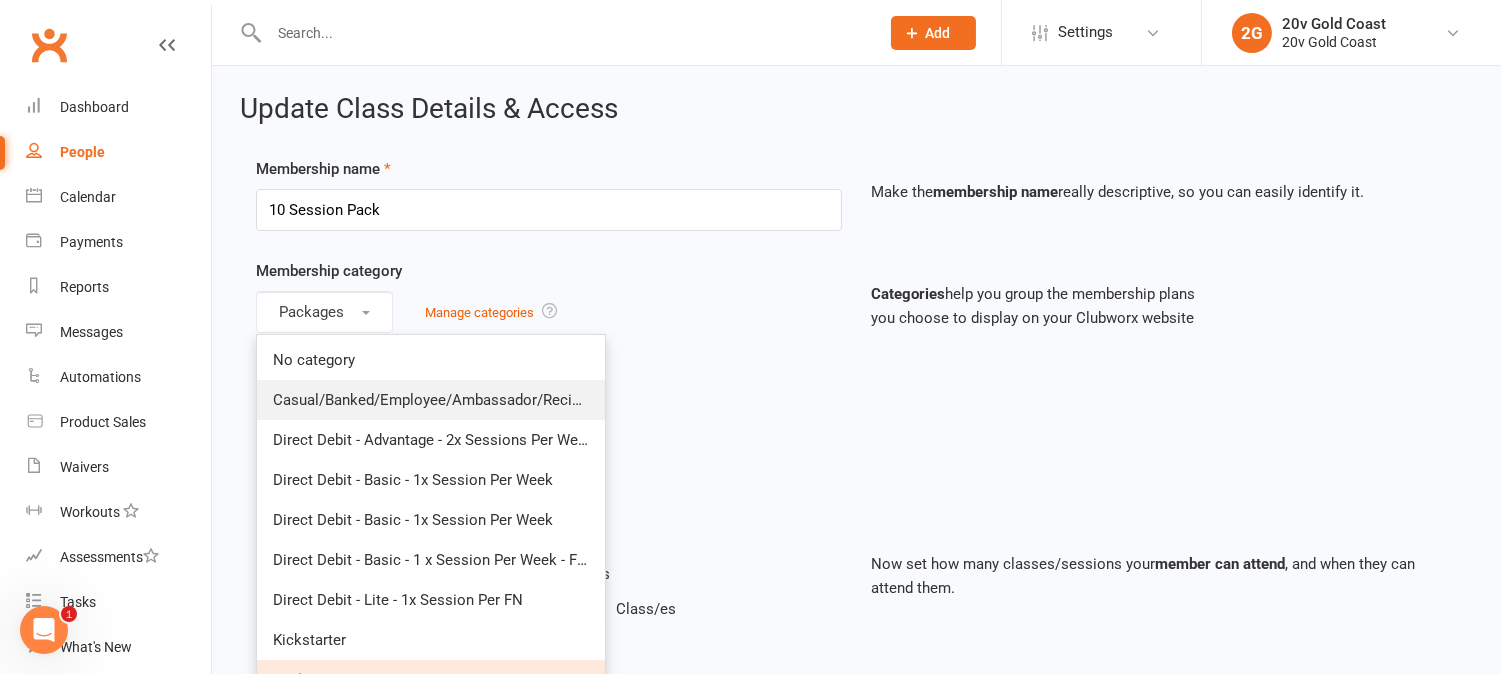 click on "Casual/Banked/Employee/Ambassador/Reciprocal" at bounding box center [443, 400] 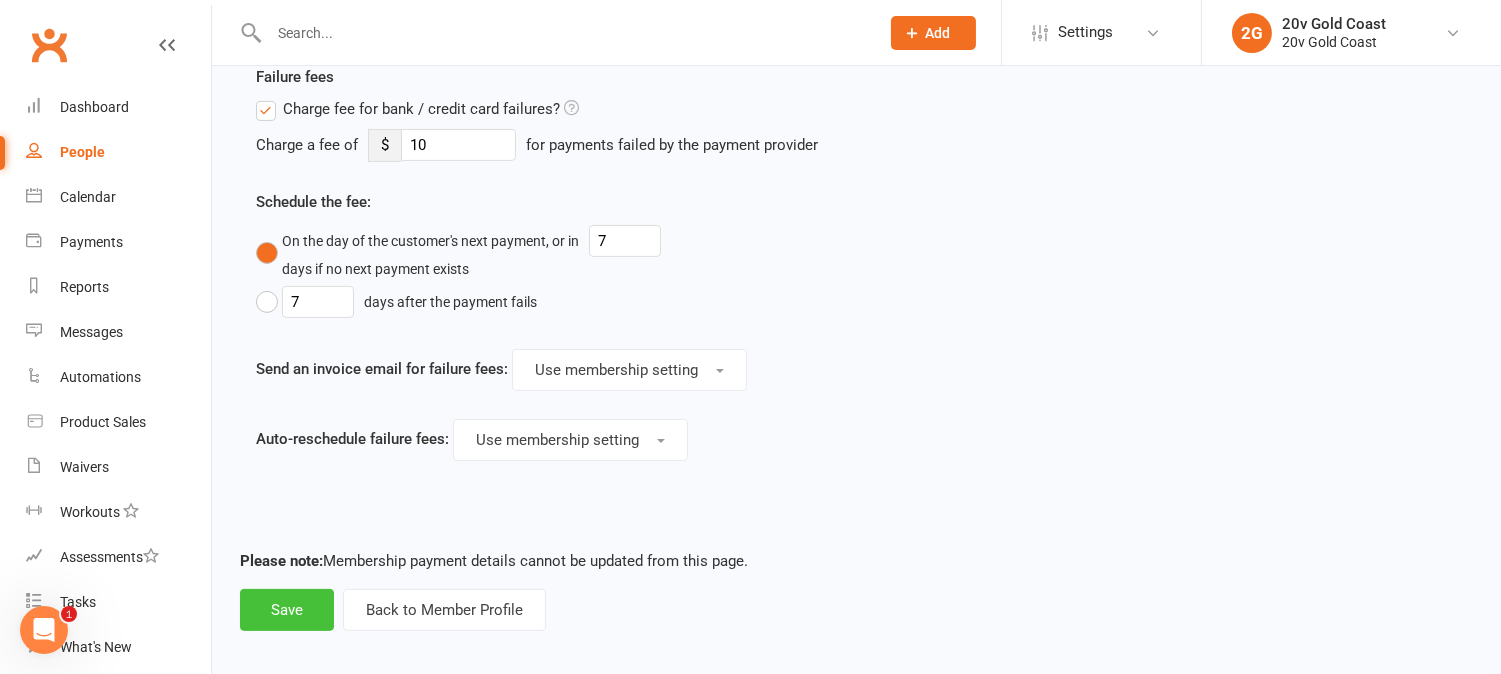 scroll, scrollTop: 1233, scrollLeft: 0, axis: vertical 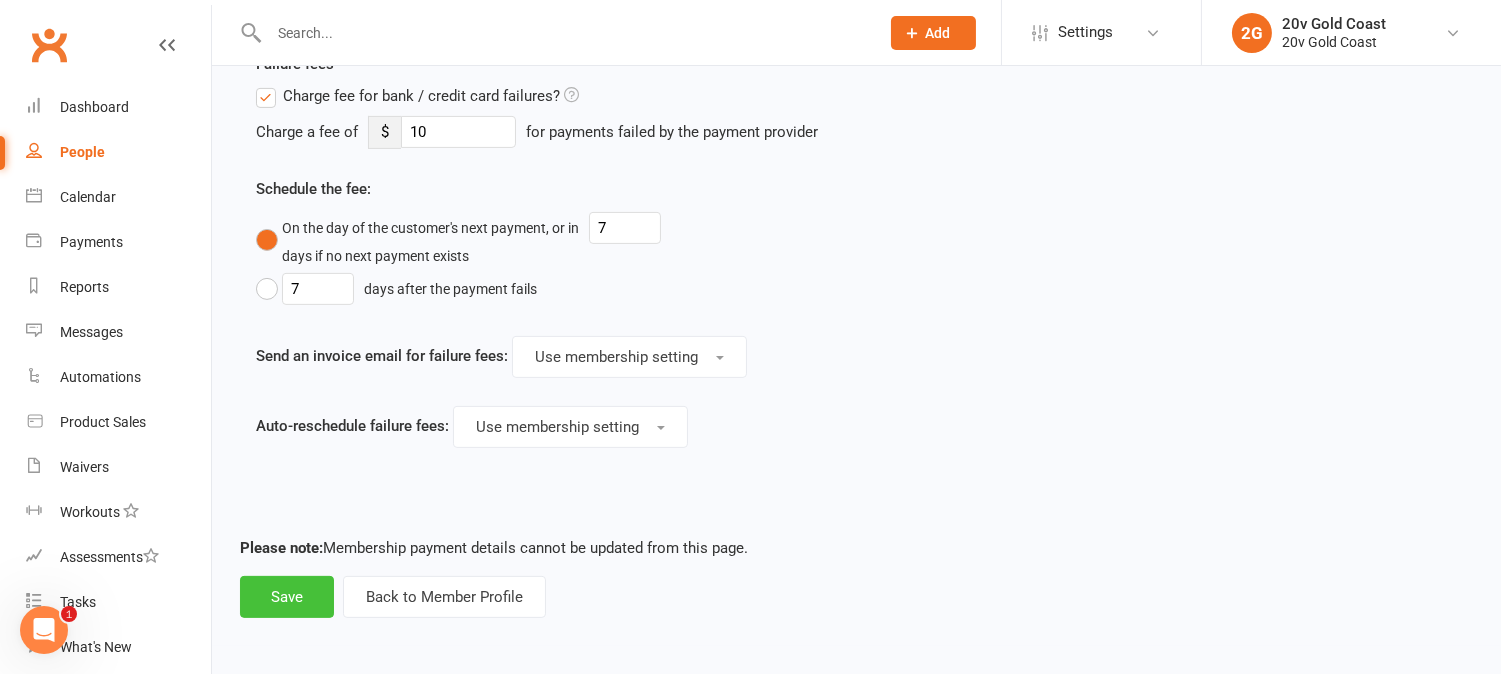 click on "Save" at bounding box center [287, 597] 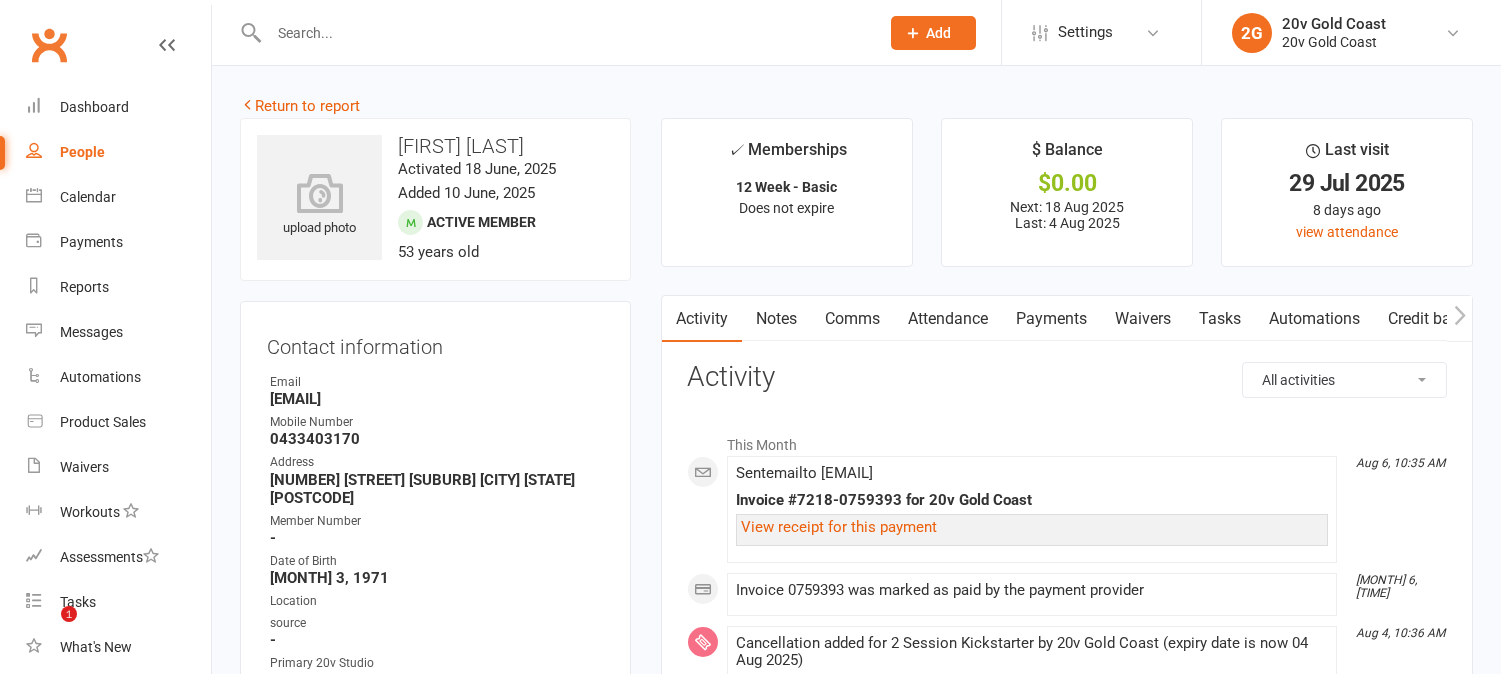 scroll, scrollTop: 0, scrollLeft: 0, axis: both 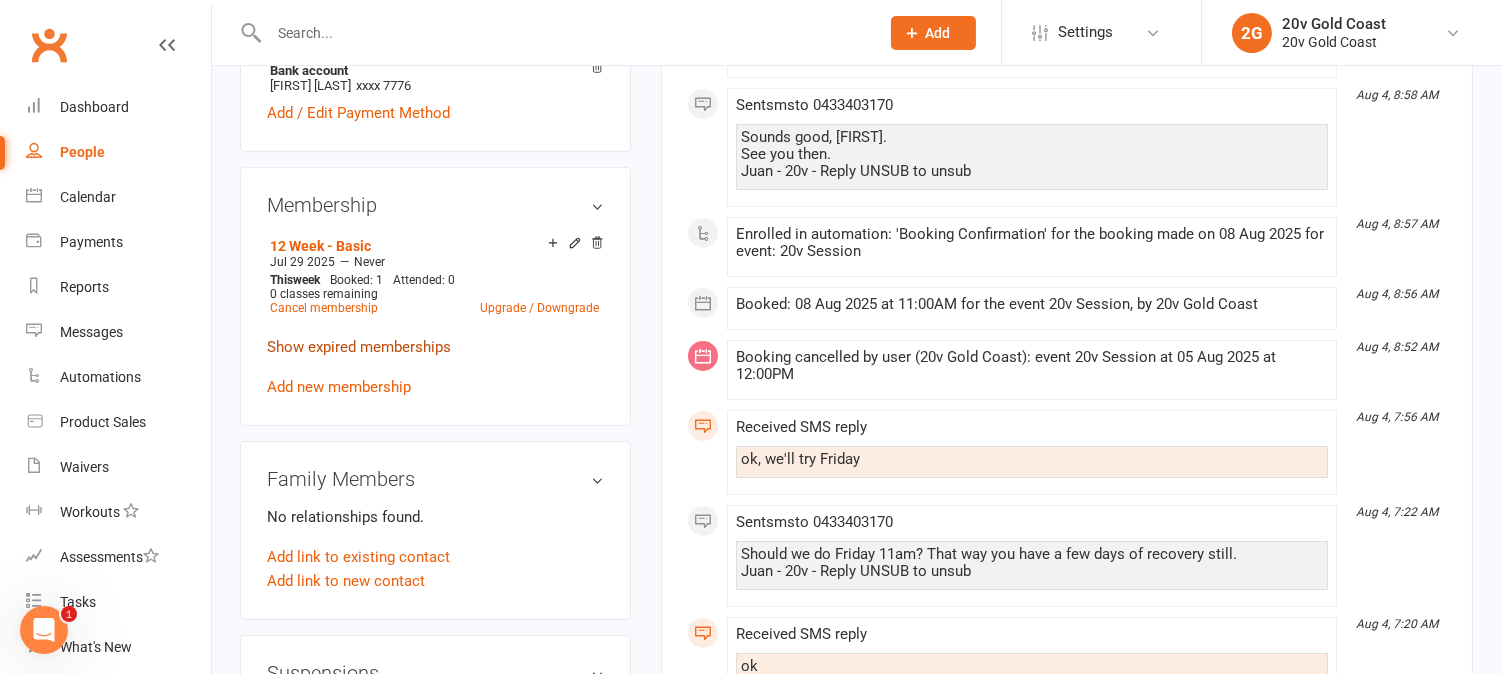 click on "Show expired memberships" at bounding box center [359, 347] 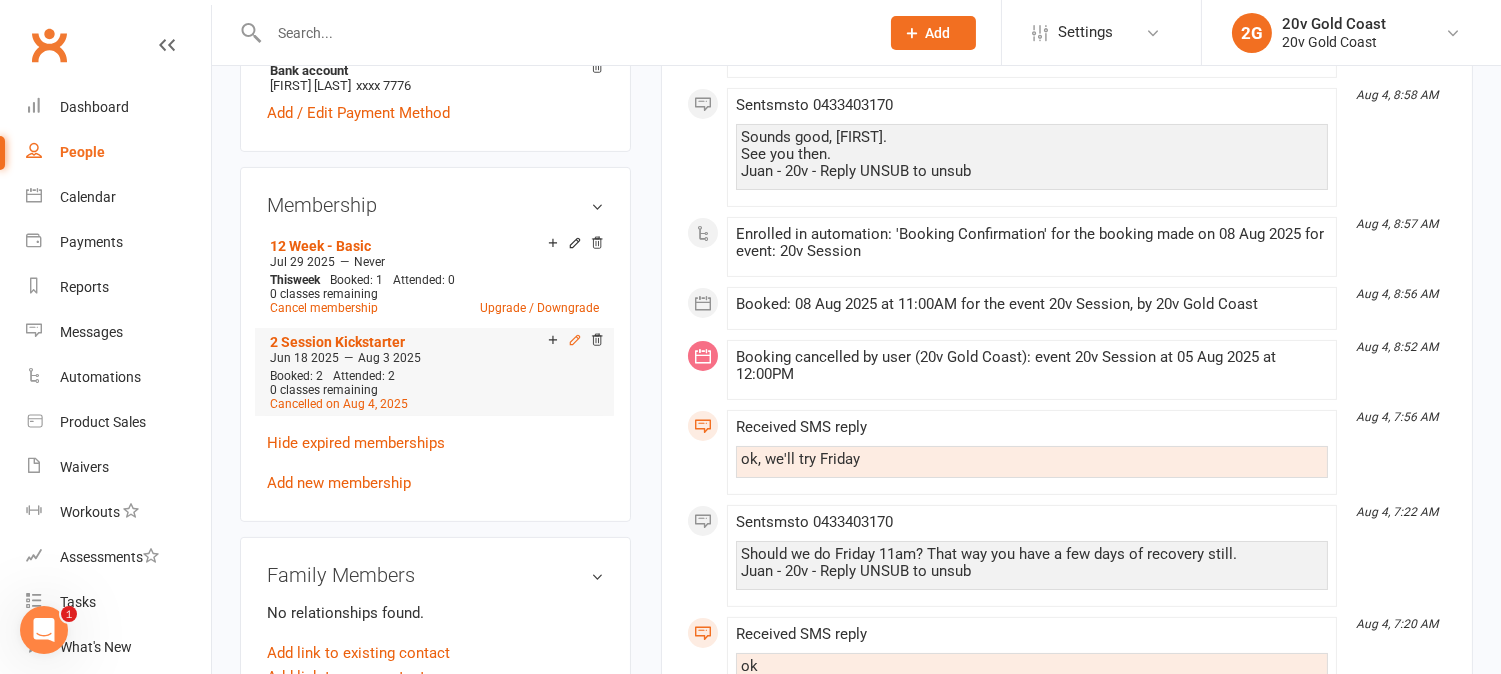 click 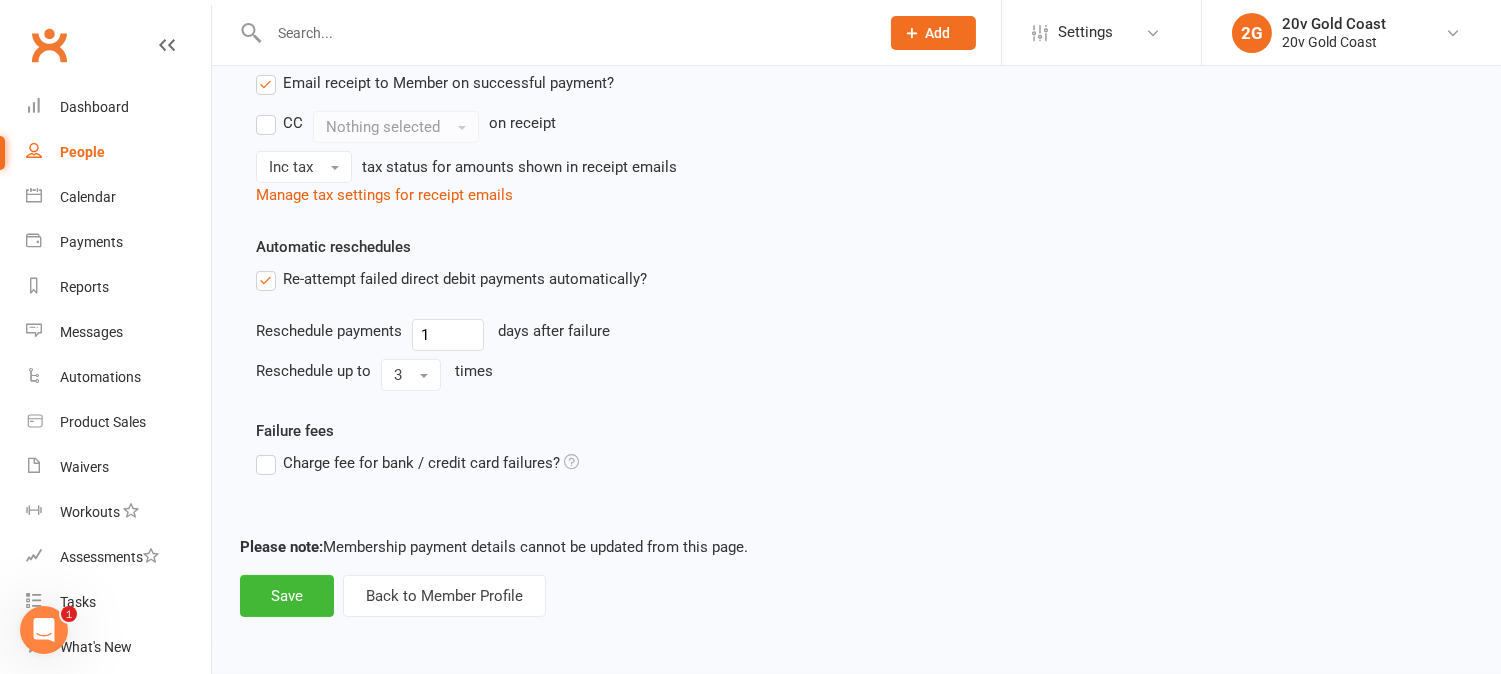 scroll, scrollTop: 0, scrollLeft: 0, axis: both 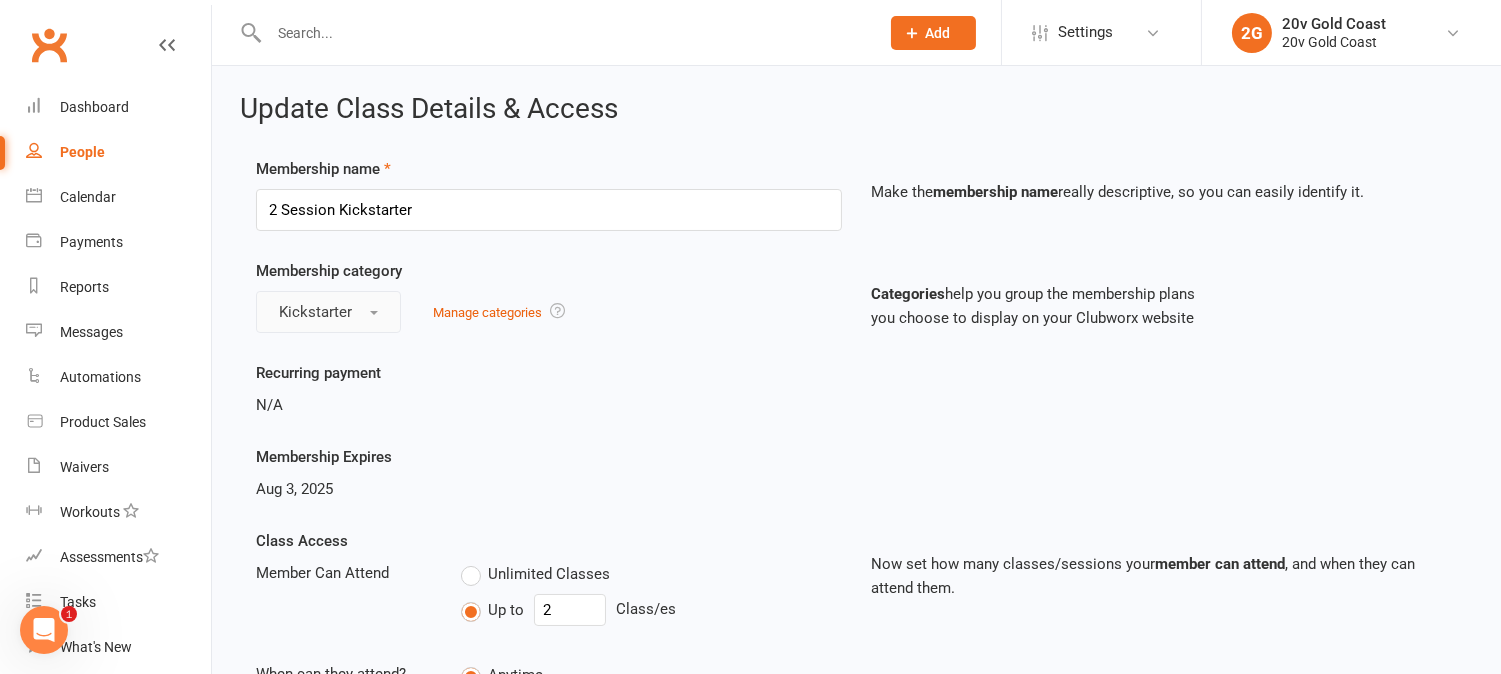 click on "Kickstarter" at bounding box center (328, 312) 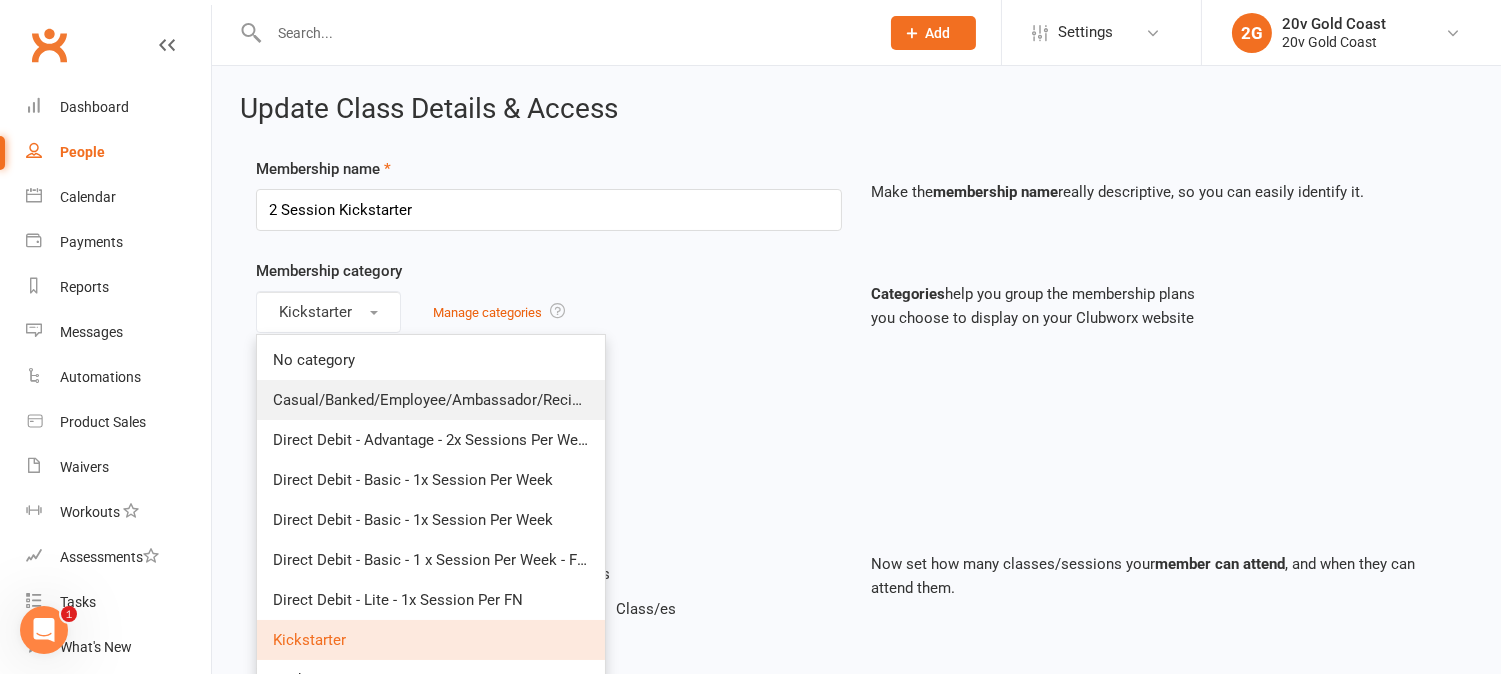 click on "Casual/Banked/Employee/Ambassador/Reciprocal" at bounding box center (431, 400) 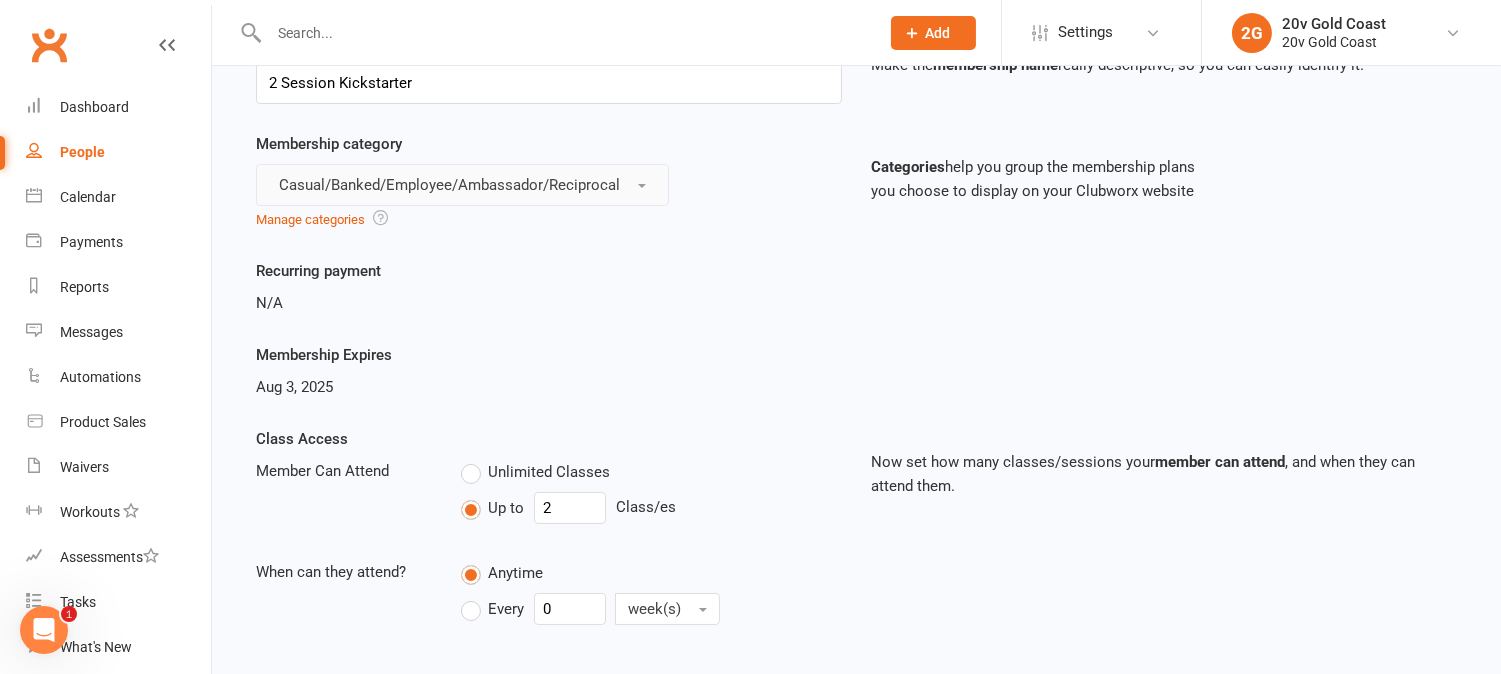 scroll, scrollTop: 1000, scrollLeft: 0, axis: vertical 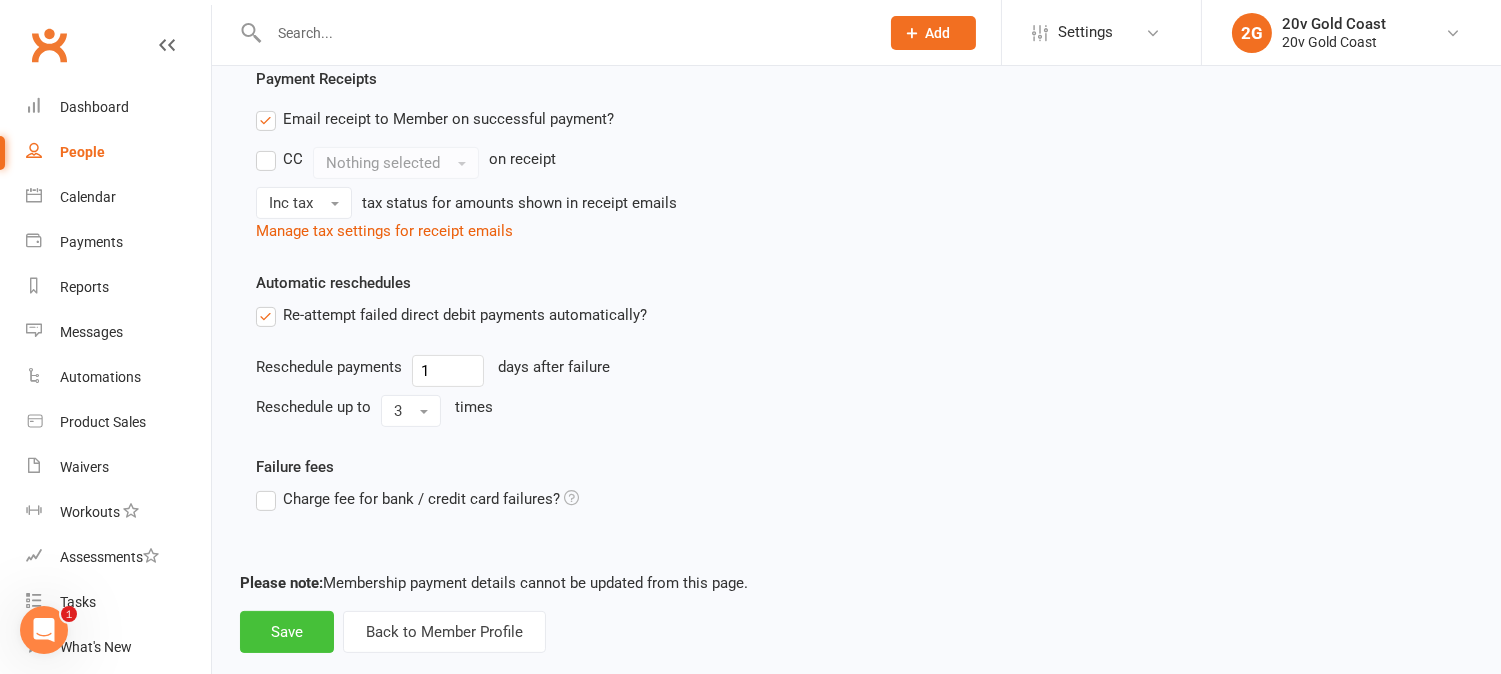 click on "Save" at bounding box center [287, 632] 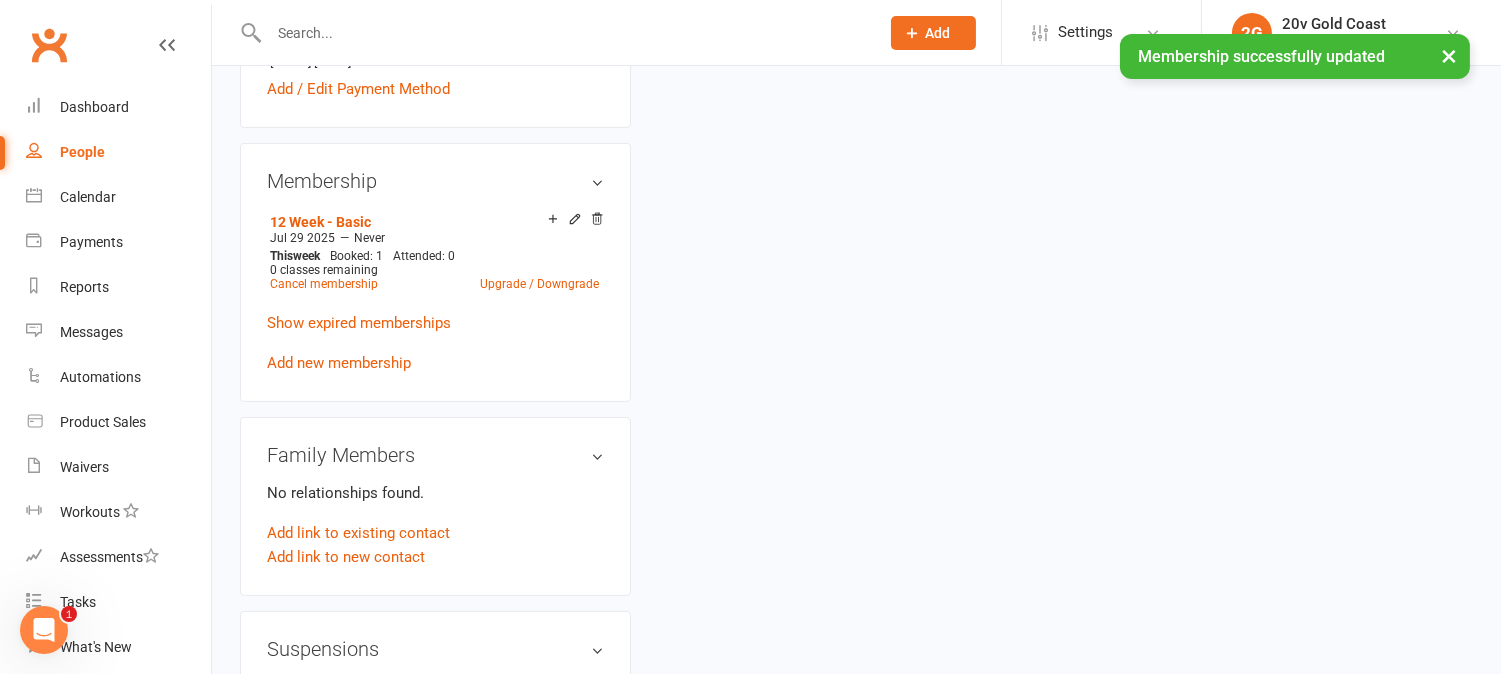 scroll, scrollTop: 0, scrollLeft: 0, axis: both 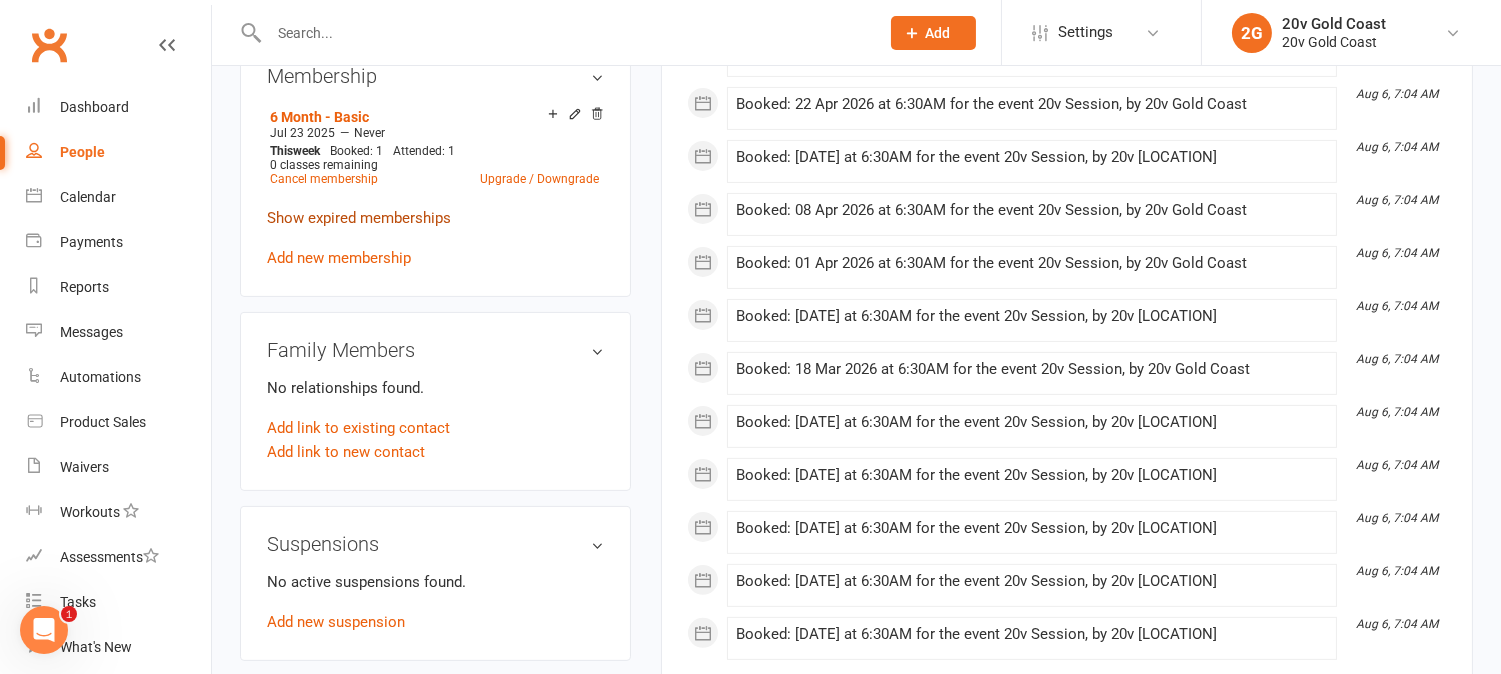 click on "Show expired memberships" at bounding box center (359, 218) 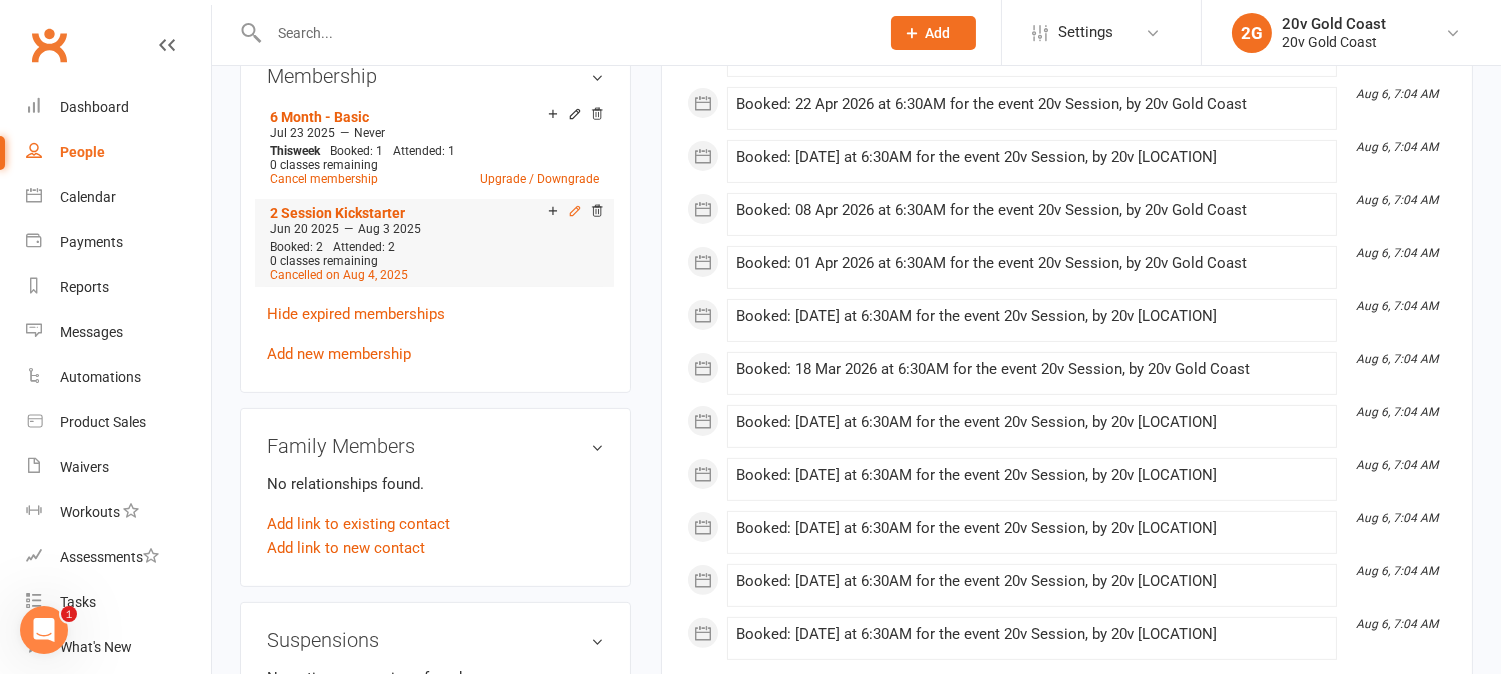 click 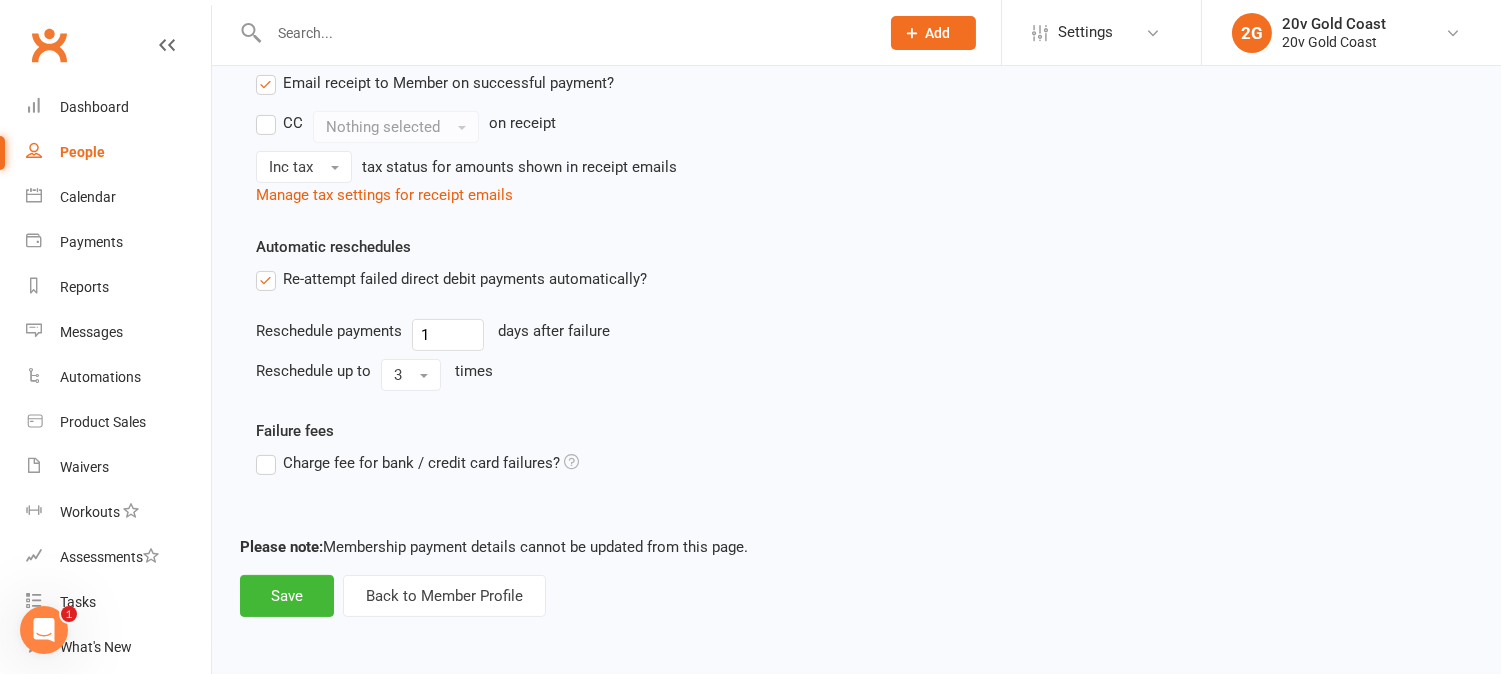 scroll, scrollTop: 0, scrollLeft: 0, axis: both 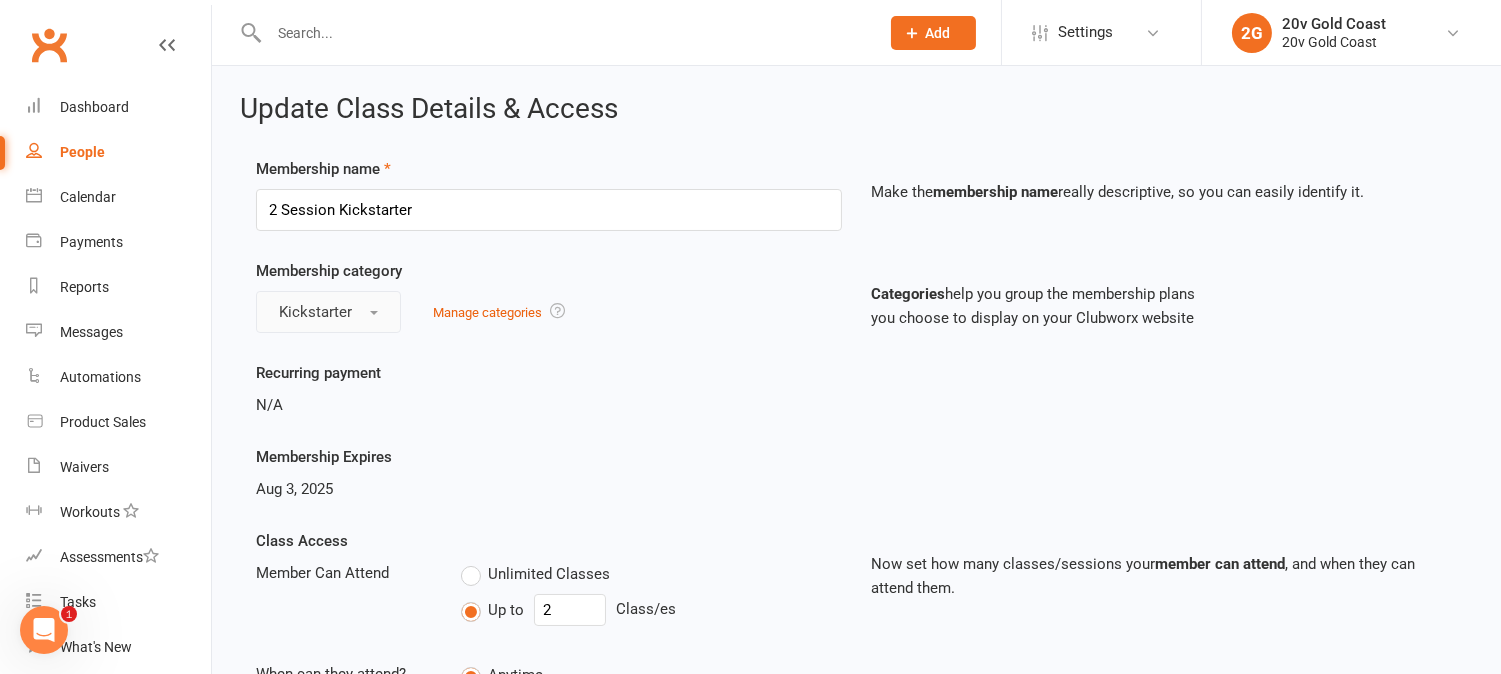 click on "Kickstarter" at bounding box center (328, 312) 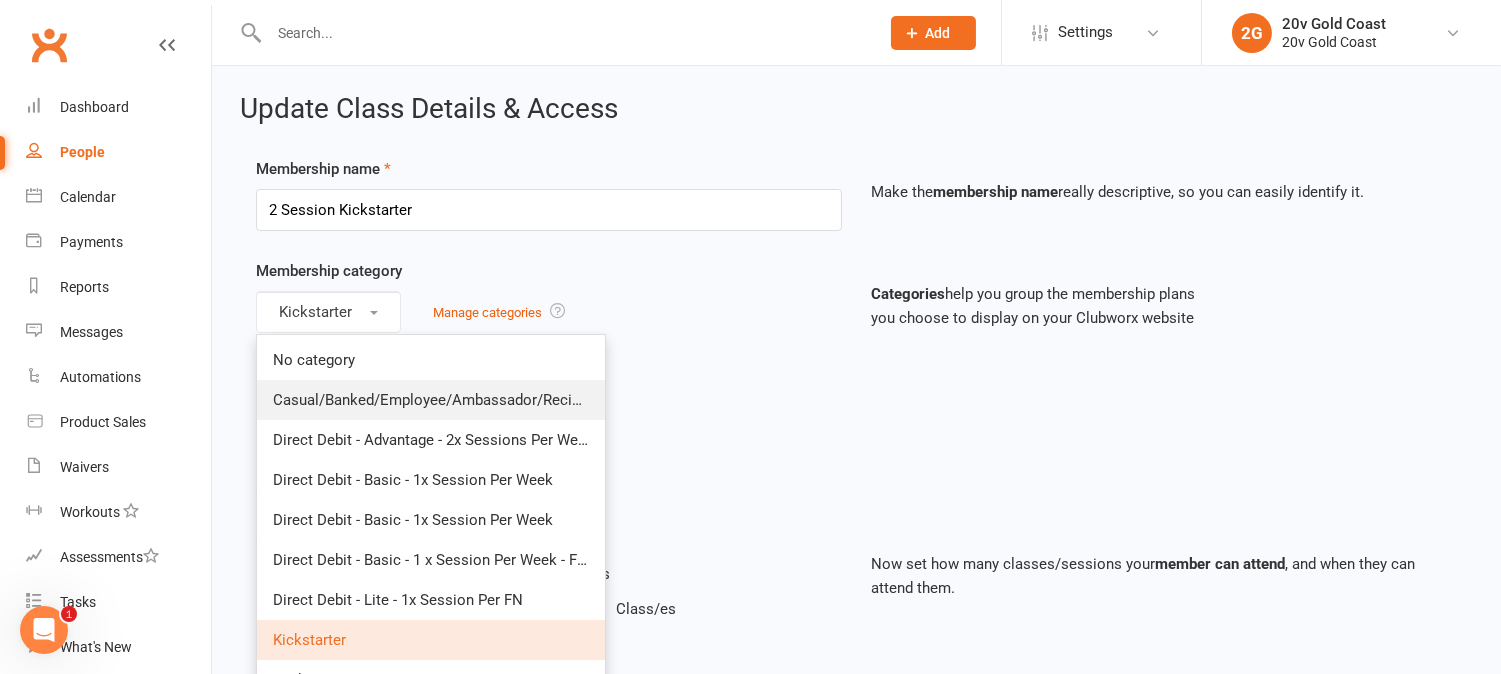 click on "Casual/Banked/Employee/Ambassador/Reciprocal" at bounding box center (443, 400) 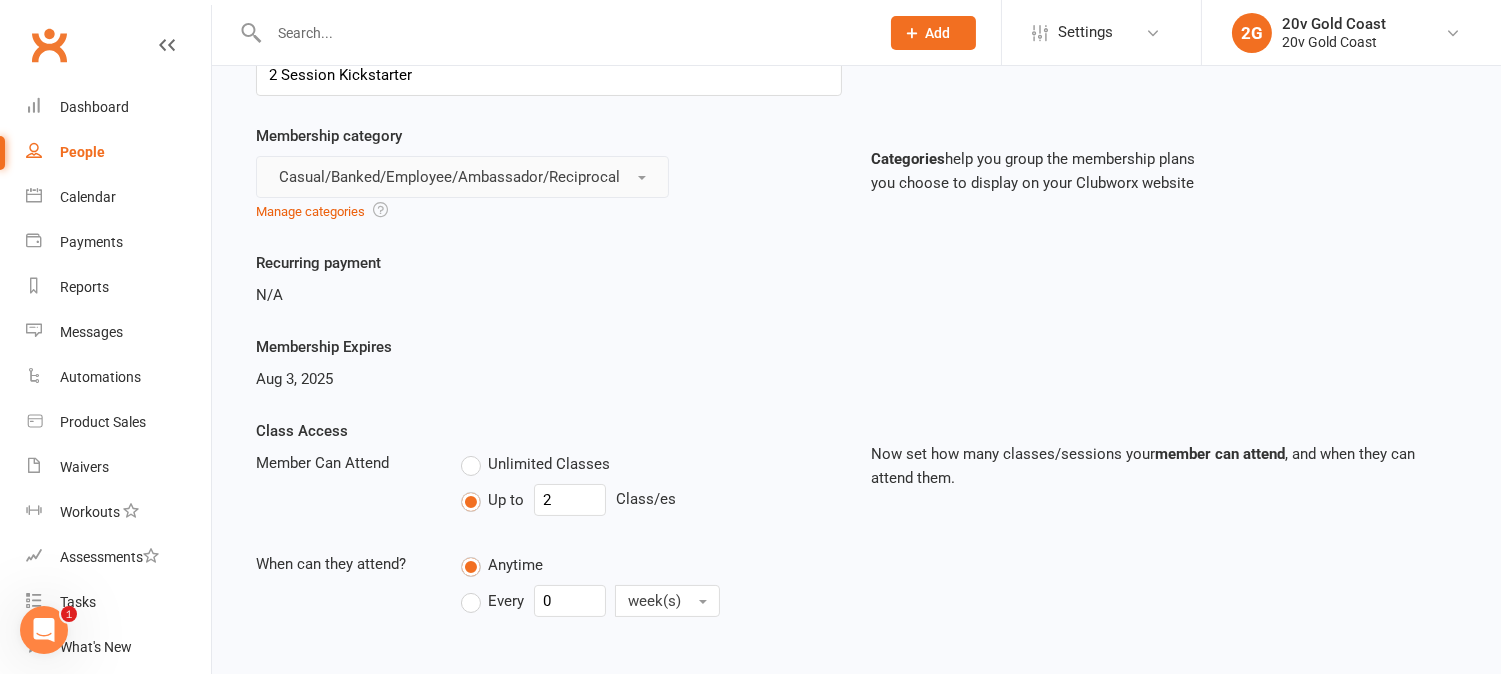 scroll, scrollTop: 1035, scrollLeft: 0, axis: vertical 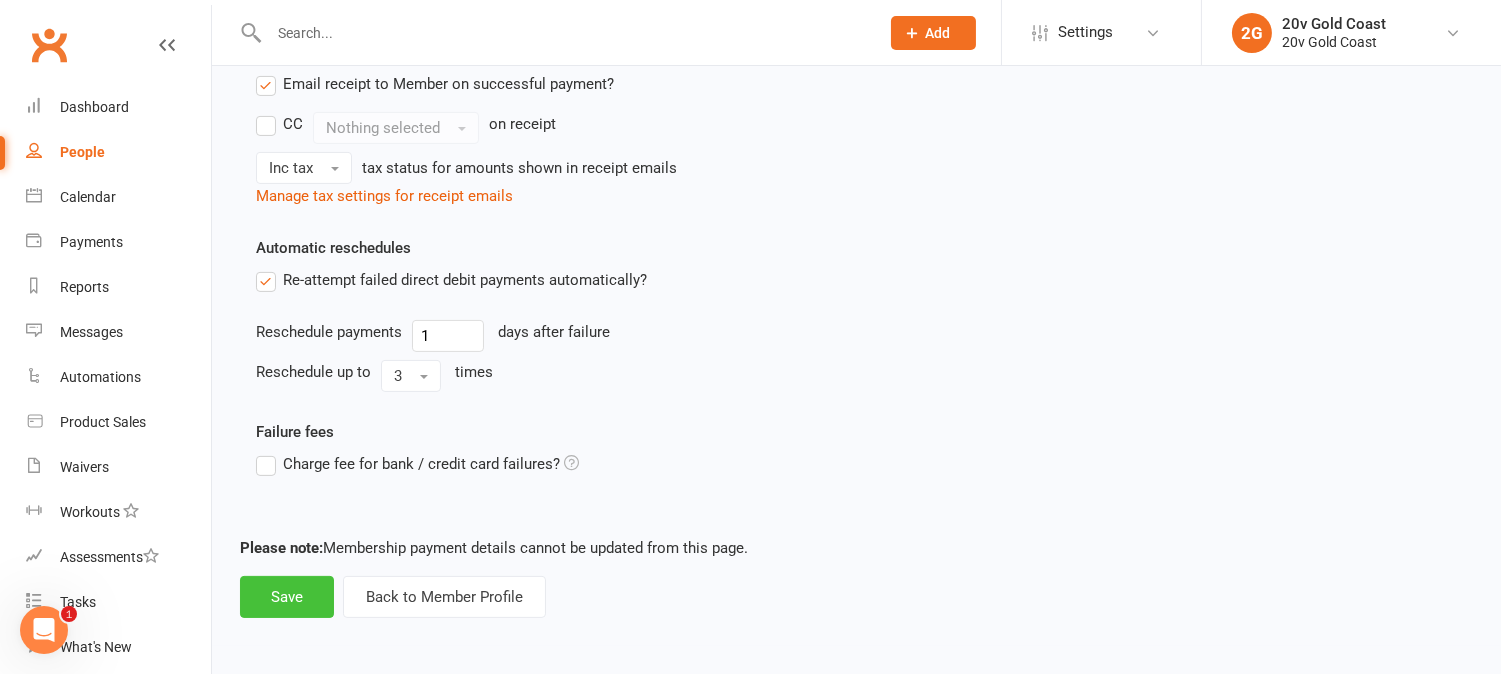 click on "Save" at bounding box center (287, 597) 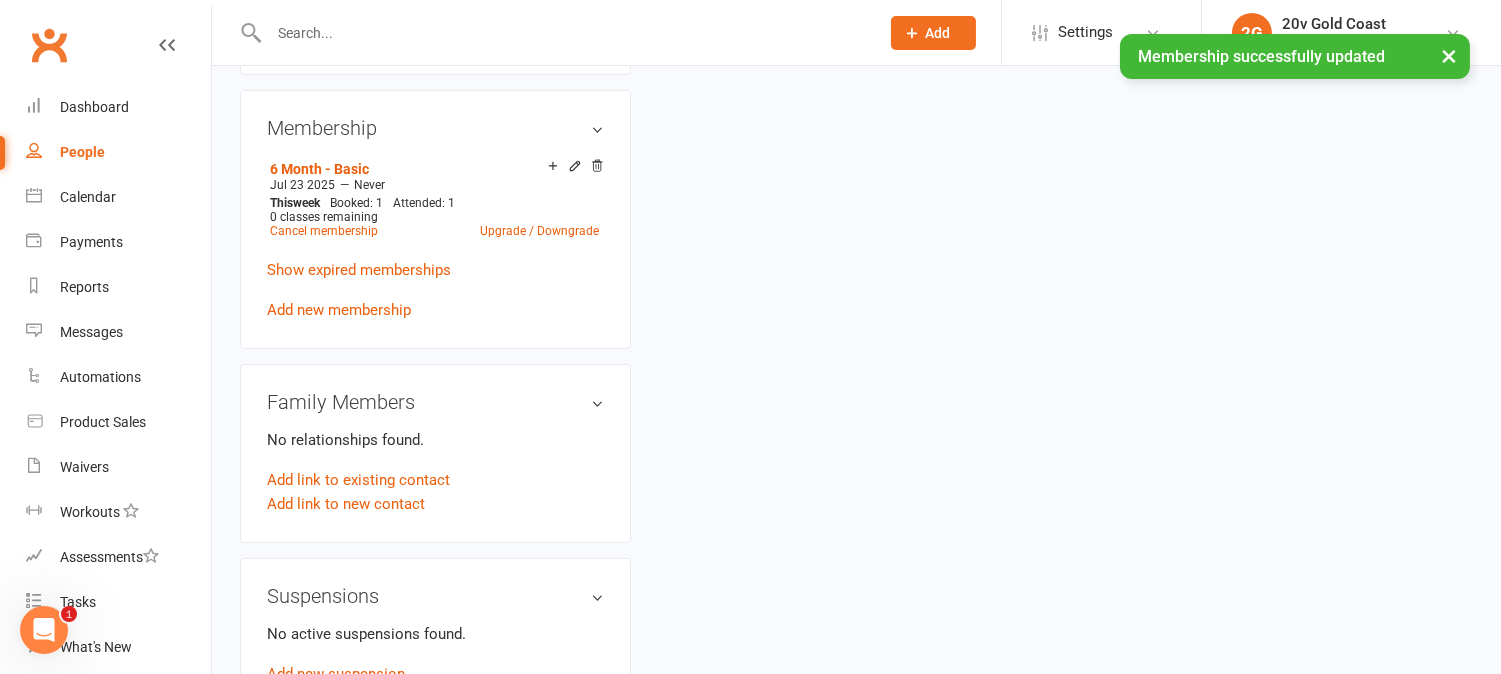 scroll, scrollTop: 0, scrollLeft: 0, axis: both 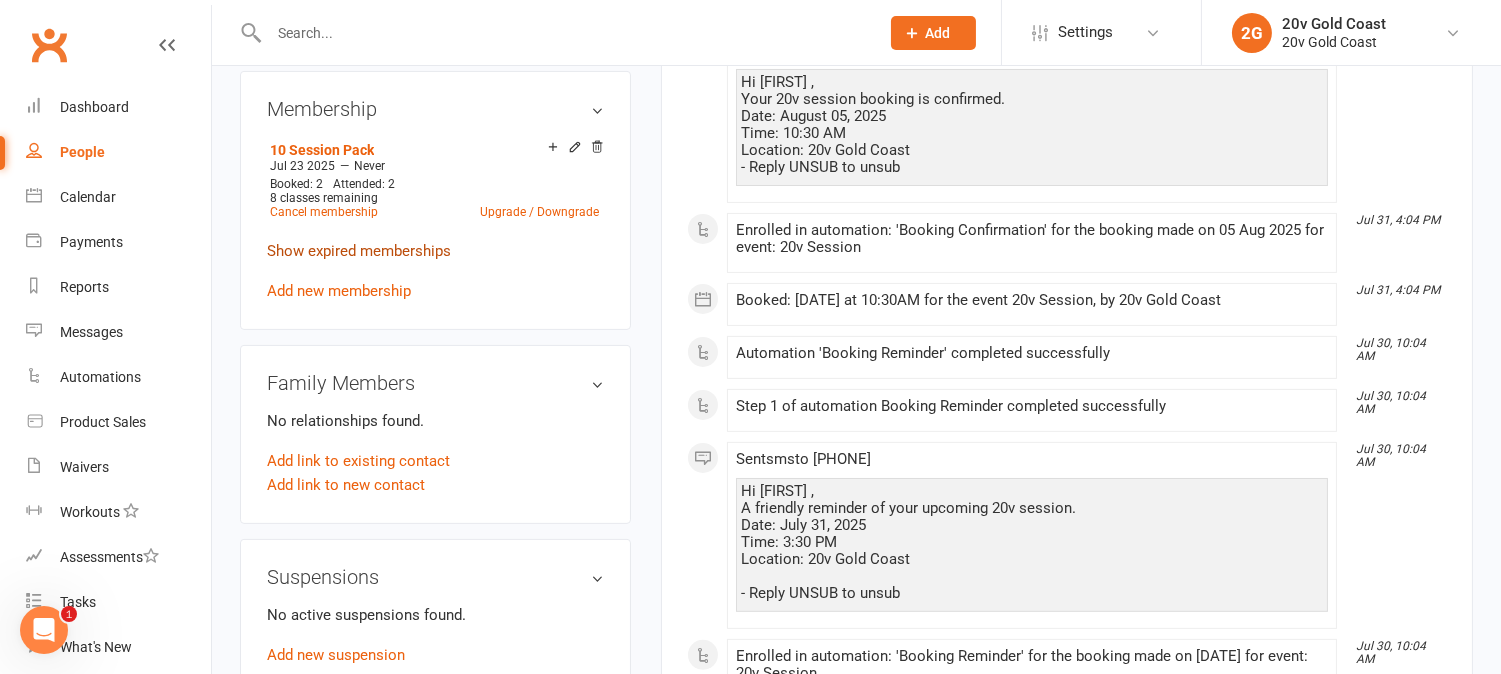 click on "Show expired memberships" at bounding box center (359, 251) 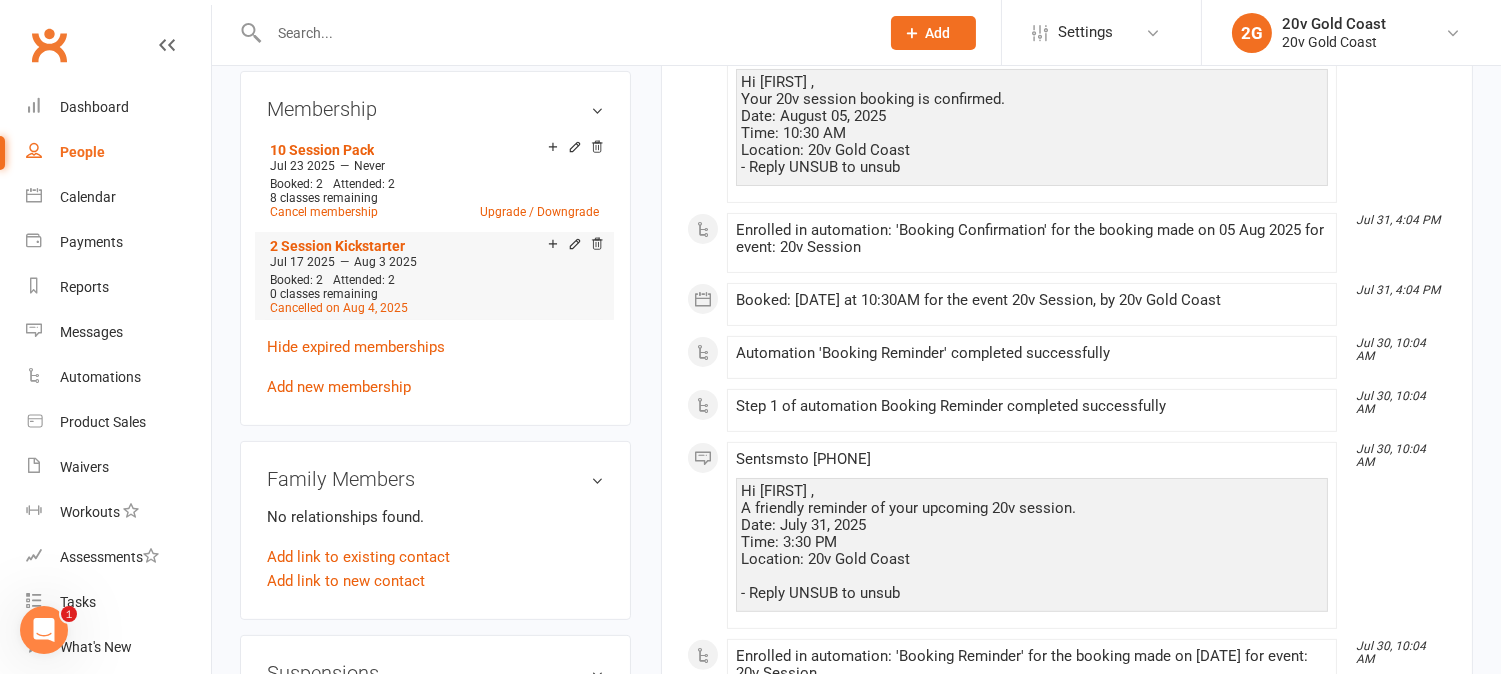 click on "Add make-up class" at bounding box center [623, 245] 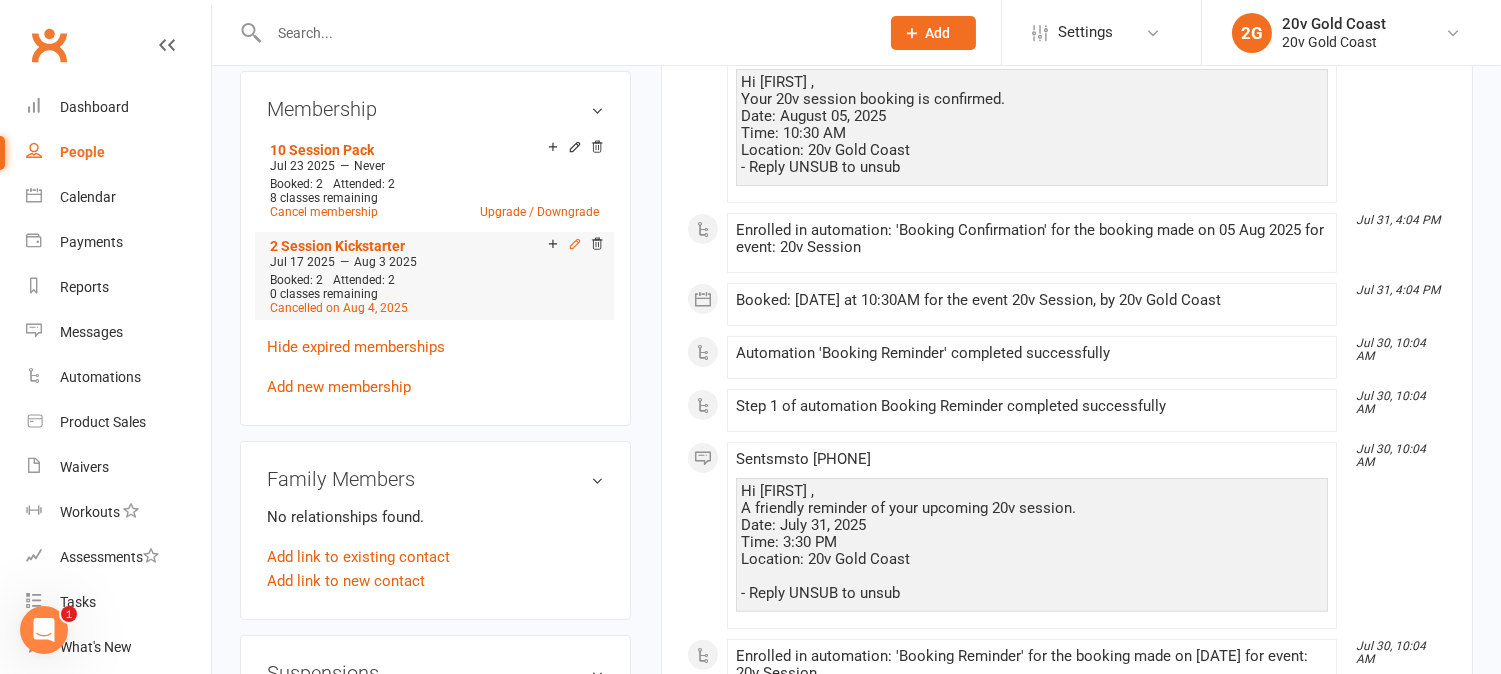 click 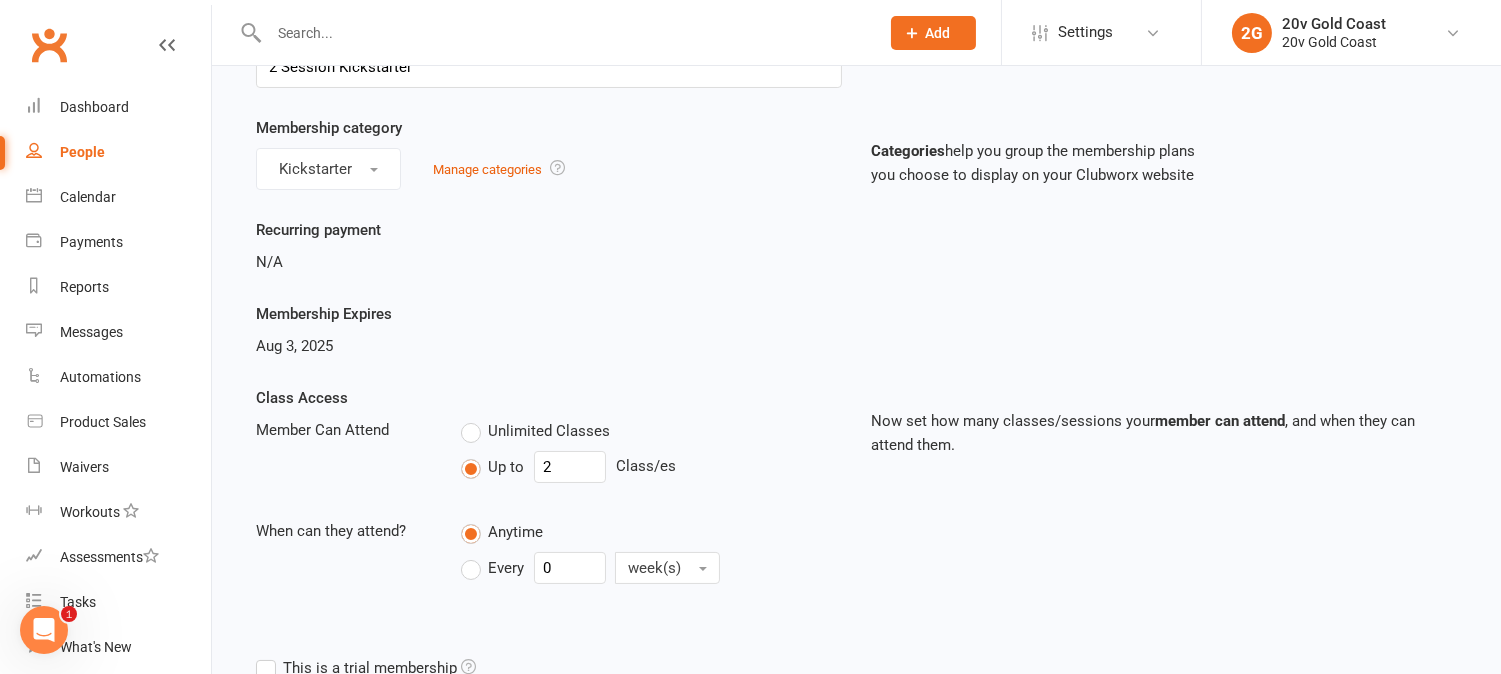 scroll, scrollTop: 111, scrollLeft: 0, axis: vertical 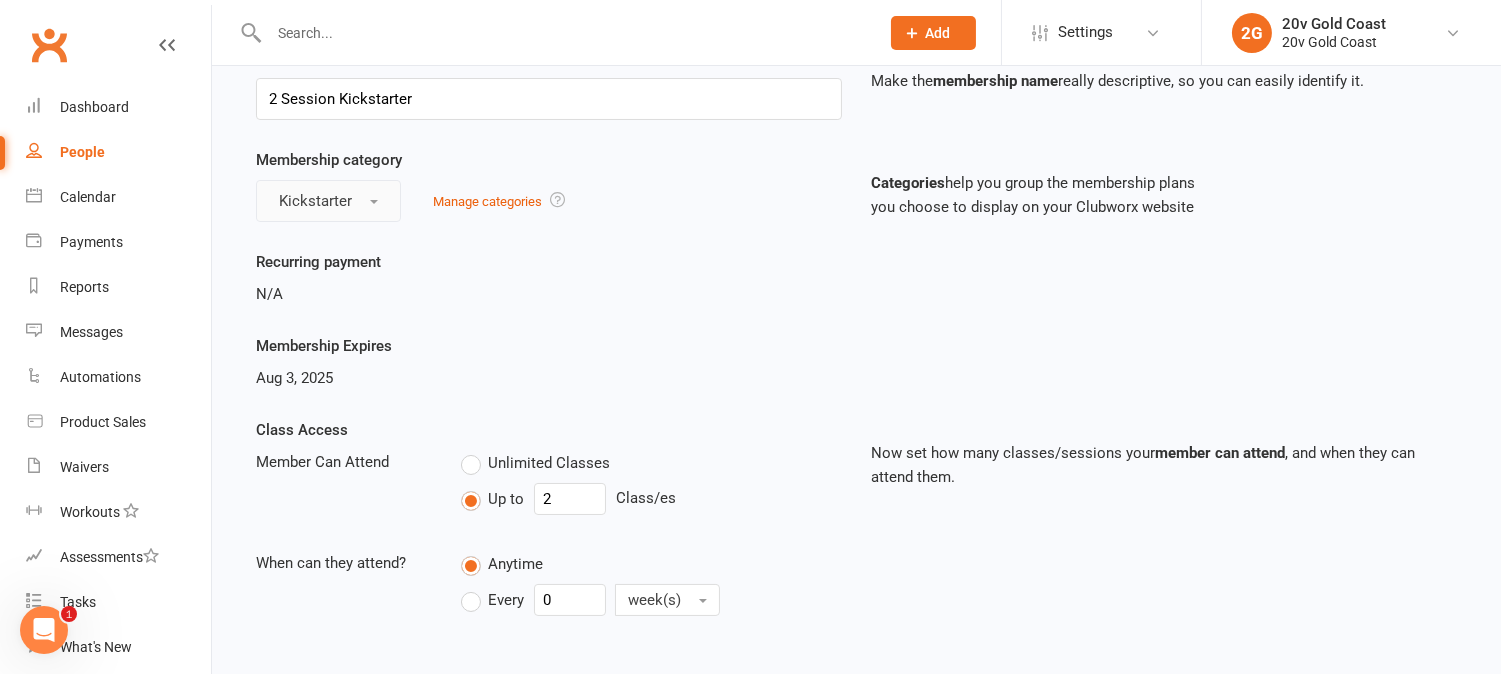 click on "Kickstarter" at bounding box center [328, 201] 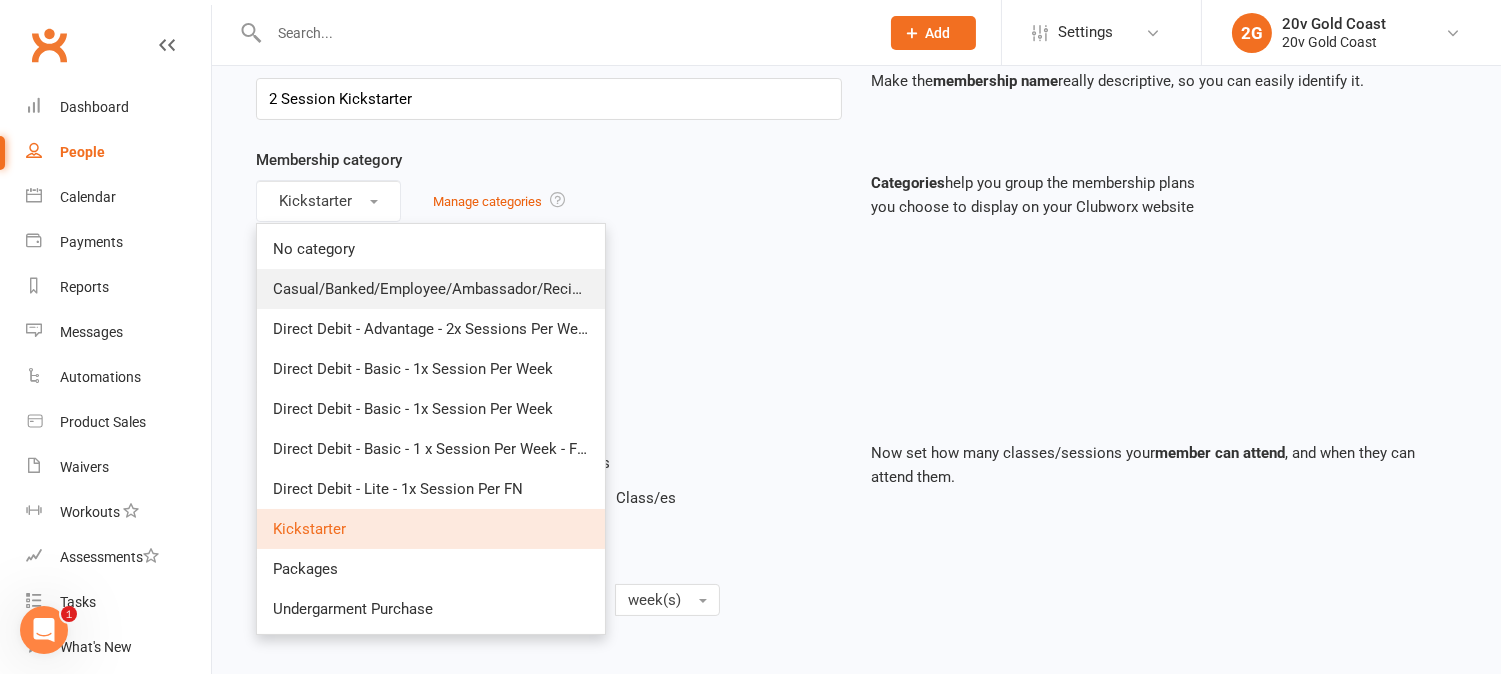 click on "Casual/Banked/Employee/Ambassador/Reciprocal" at bounding box center (443, 289) 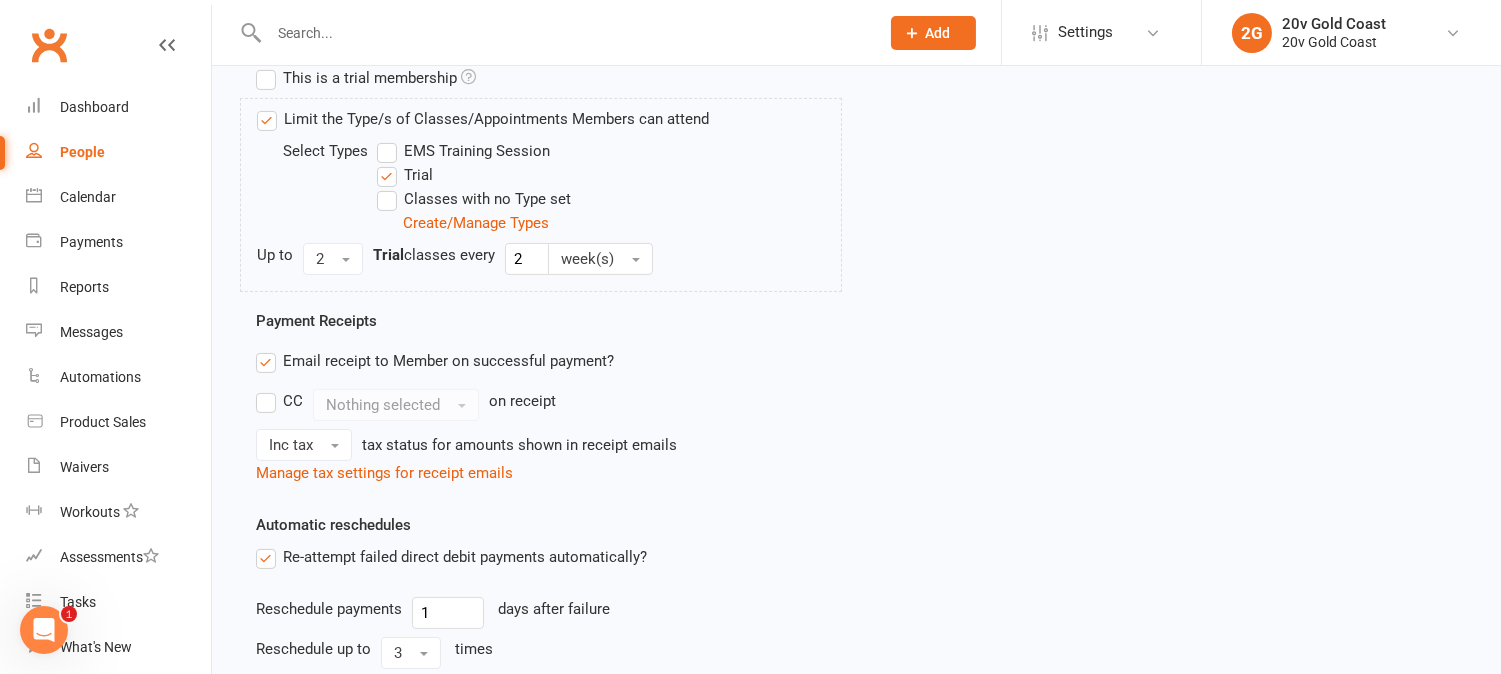 scroll, scrollTop: 1035, scrollLeft: 0, axis: vertical 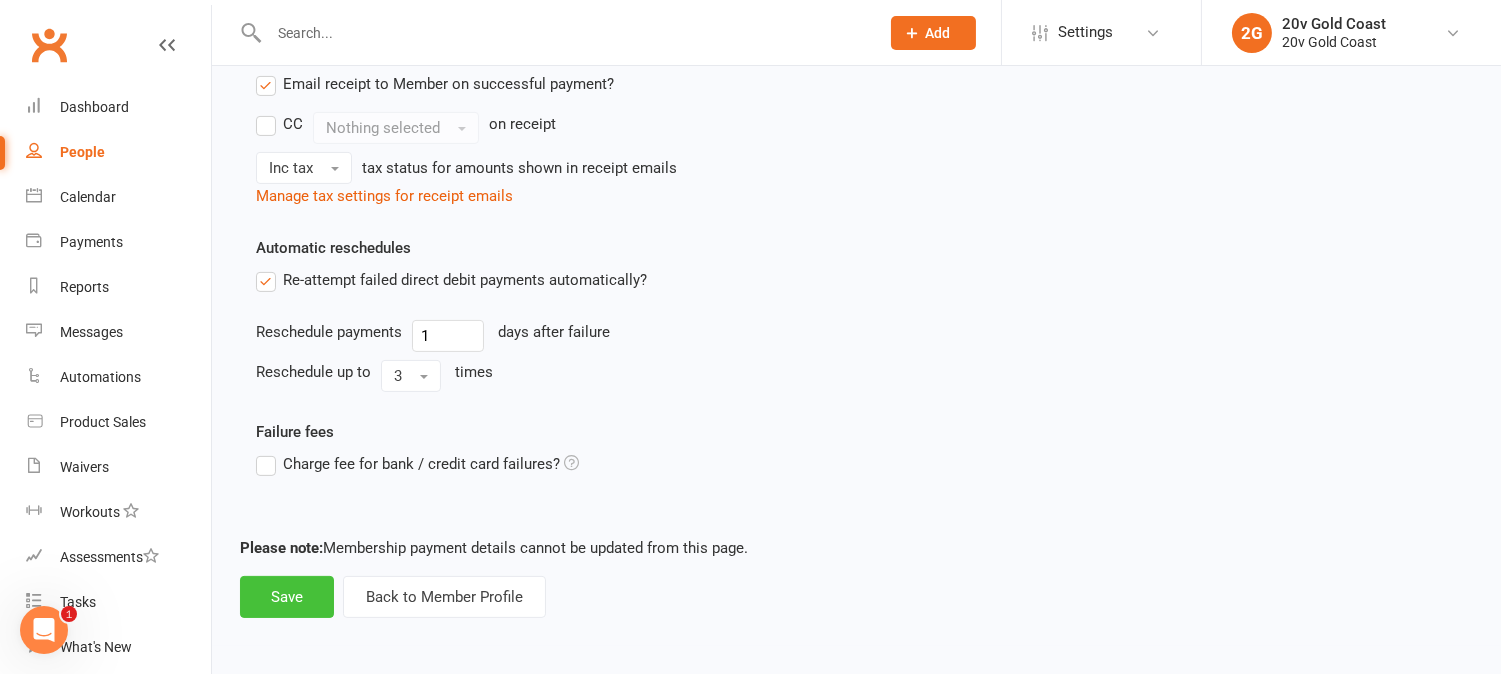 click on "Save" at bounding box center (287, 597) 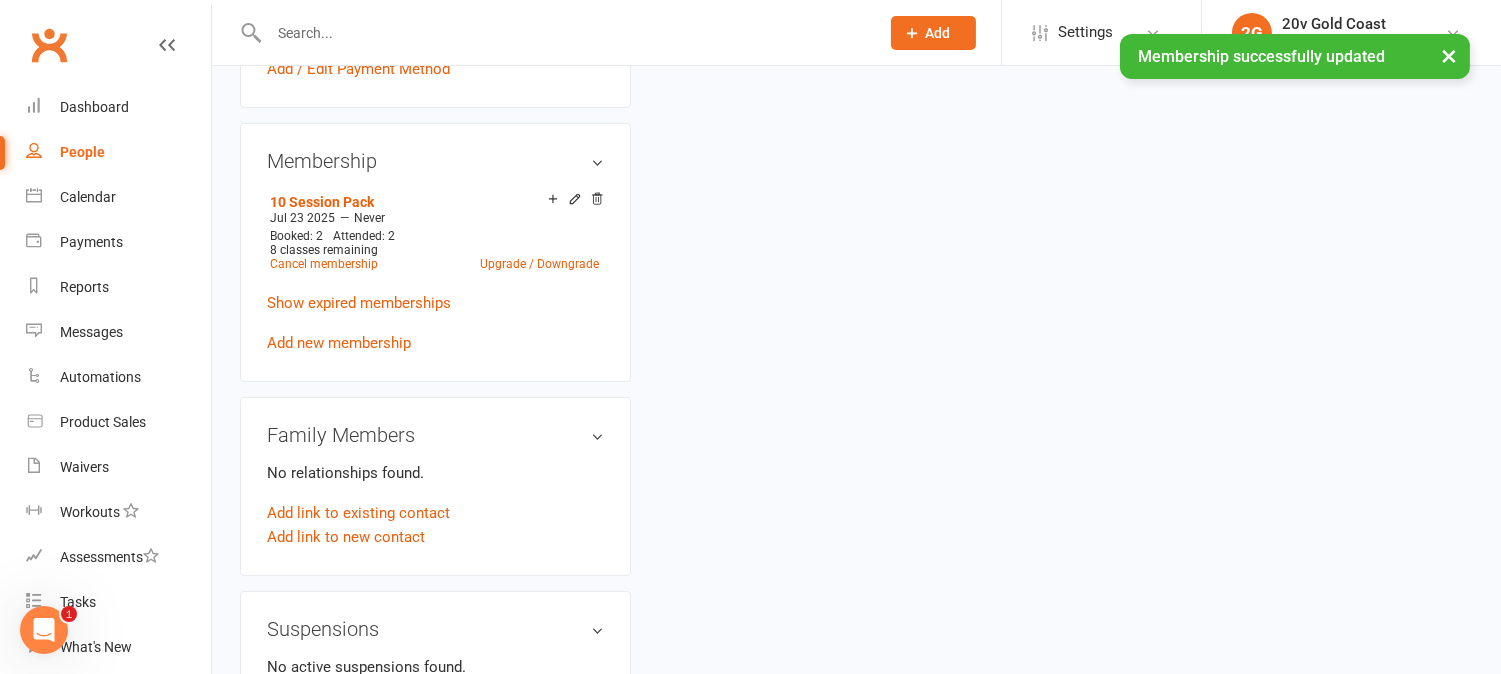 scroll, scrollTop: 0, scrollLeft: 0, axis: both 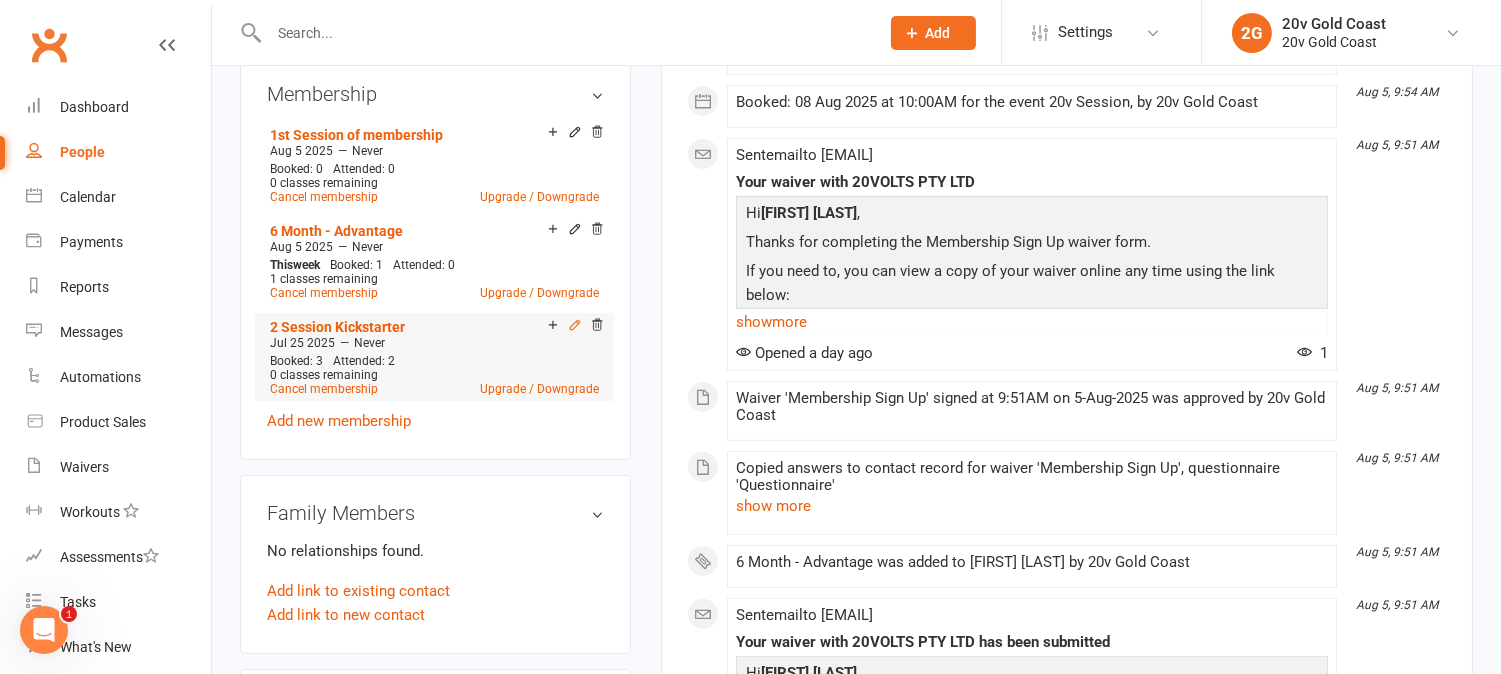 click 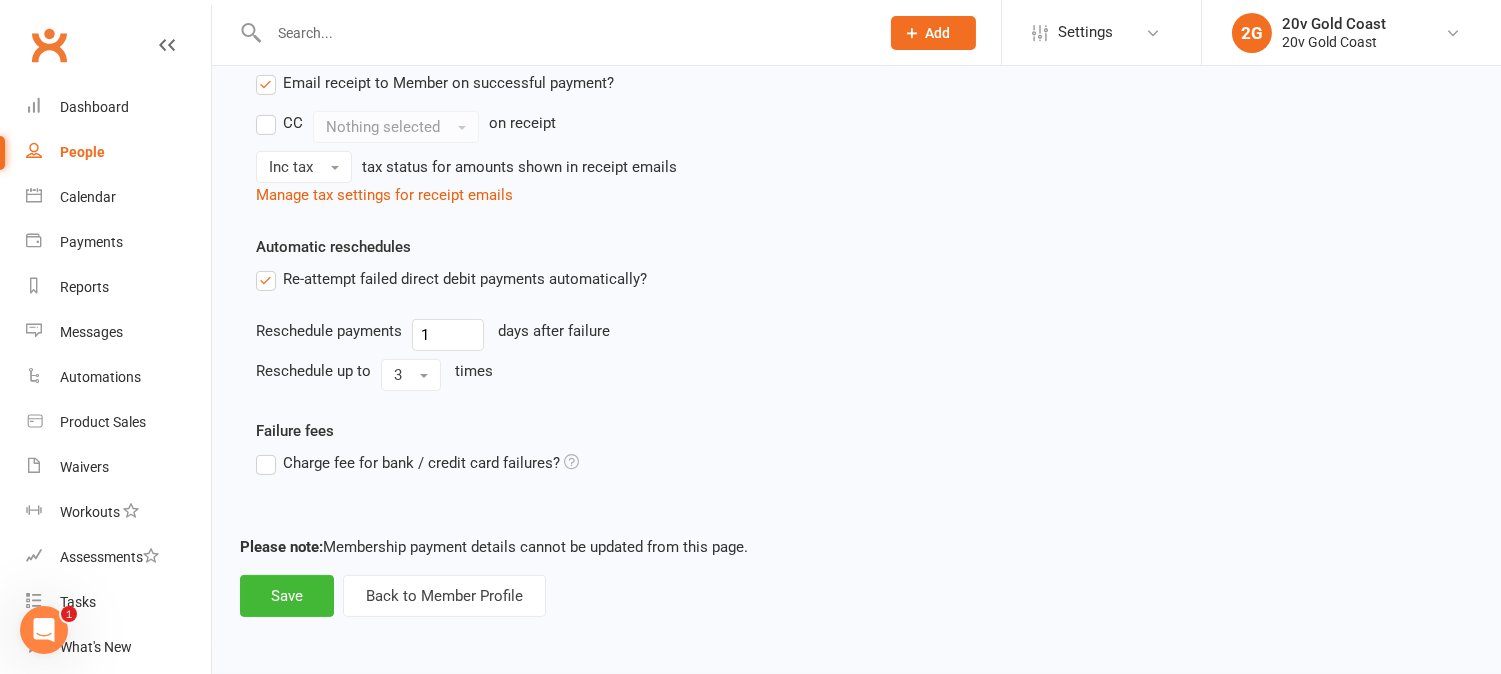 scroll, scrollTop: 0, scrollLeft: 0, axis: both 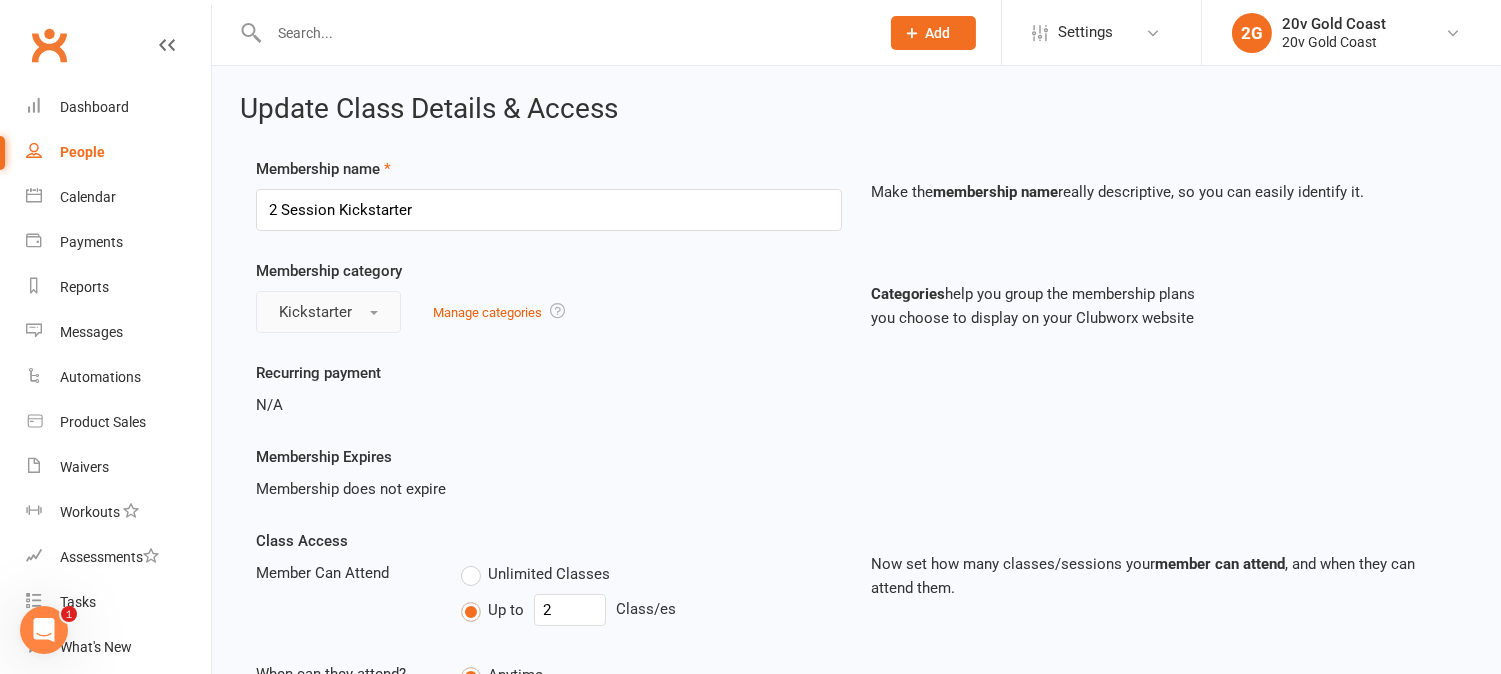 click on "Kickstarter" at bounding box center [328, 312] 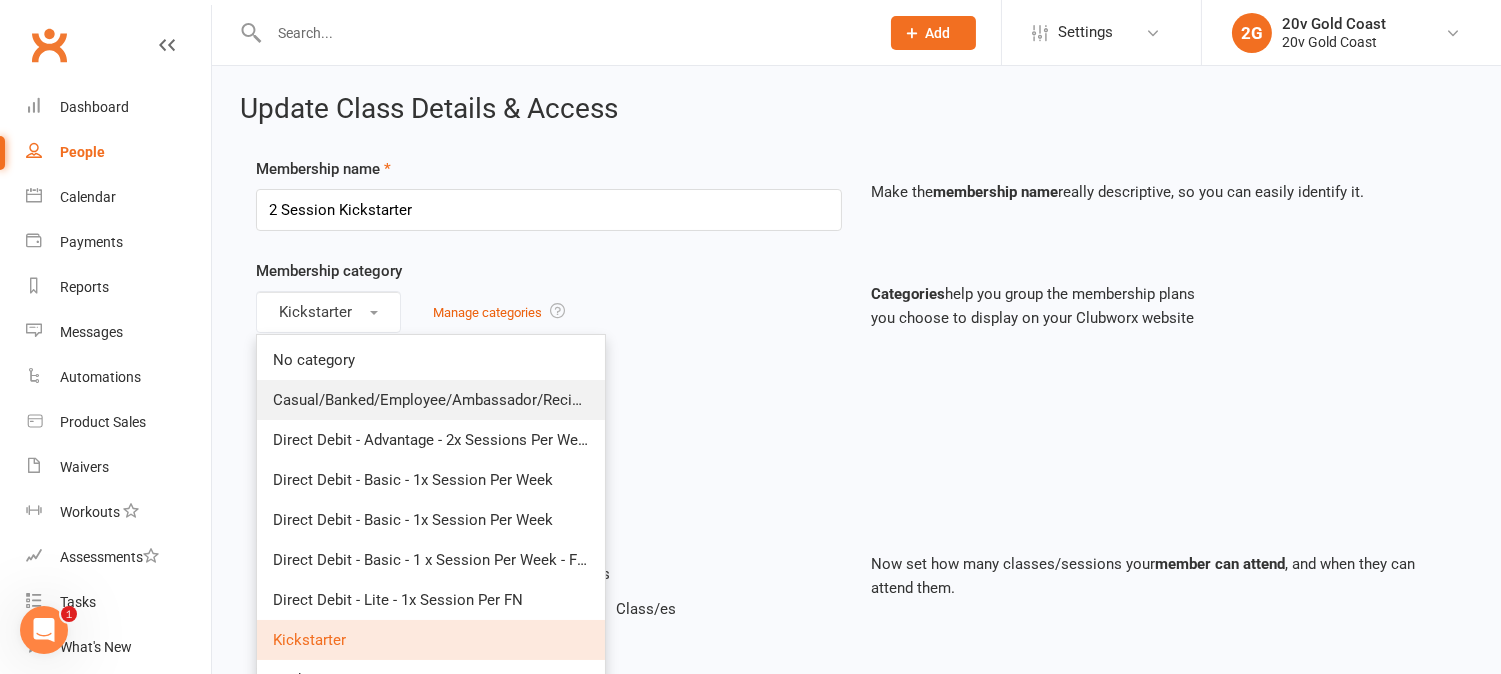 click on "Casual/Banked/Employee/Ambassador/Reciprocal" at bounding box center [443, 400] 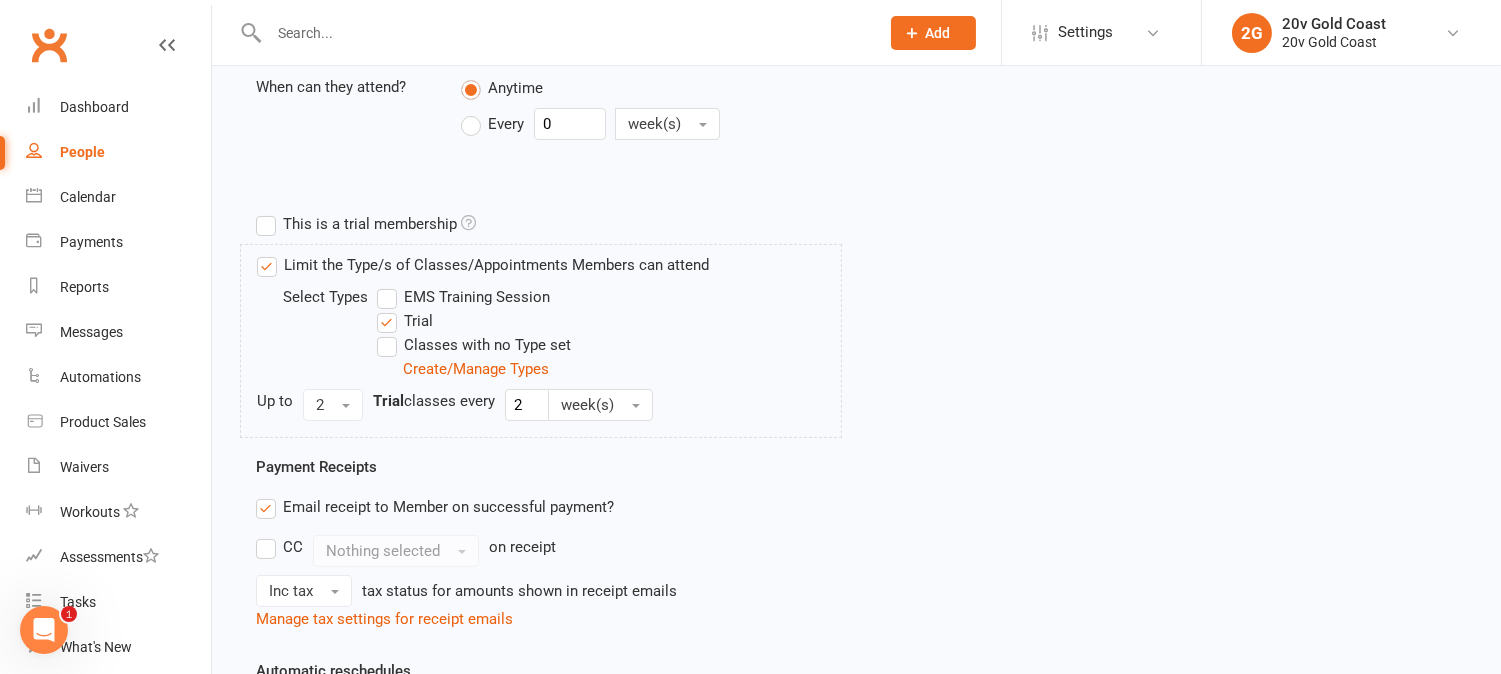 scroll, scrollTop: 1035, scrollLeft: 0, axis: vertical 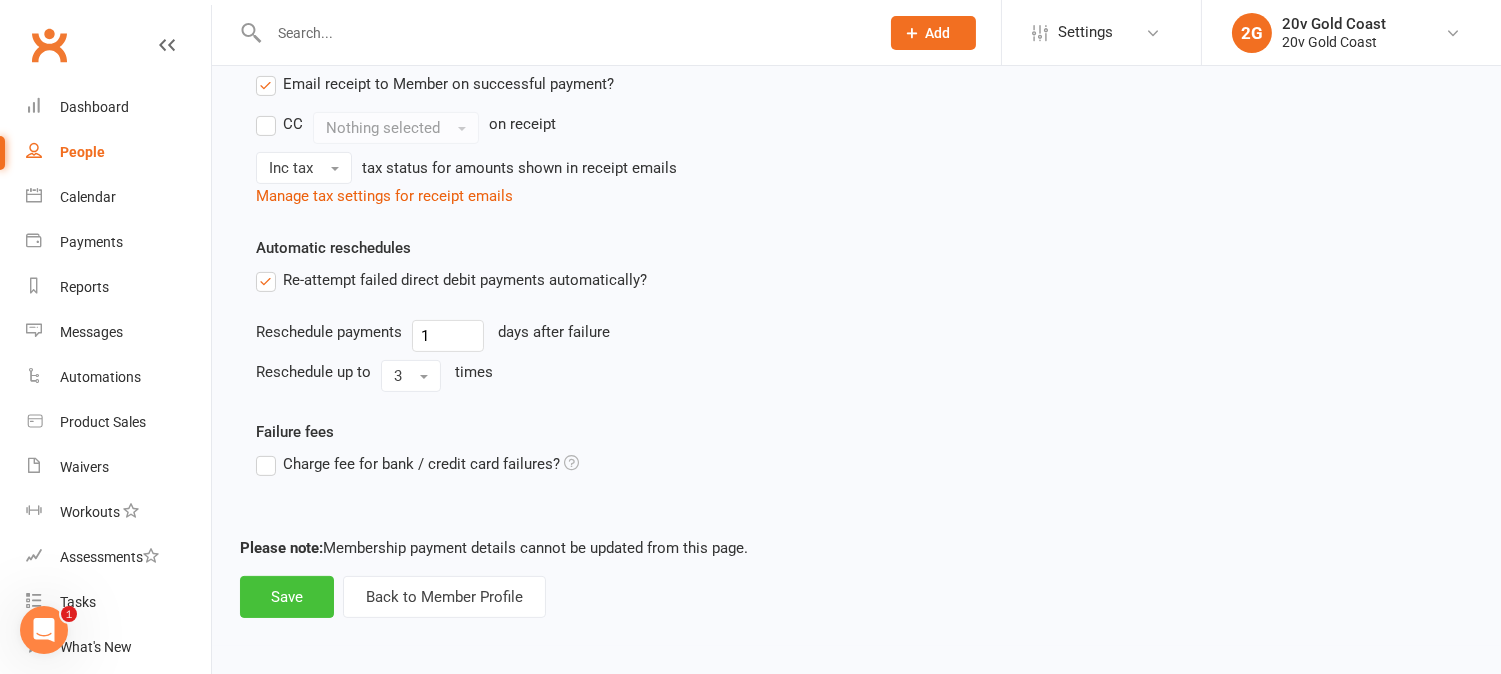 click on "Save" at bounding box center [287, 597] 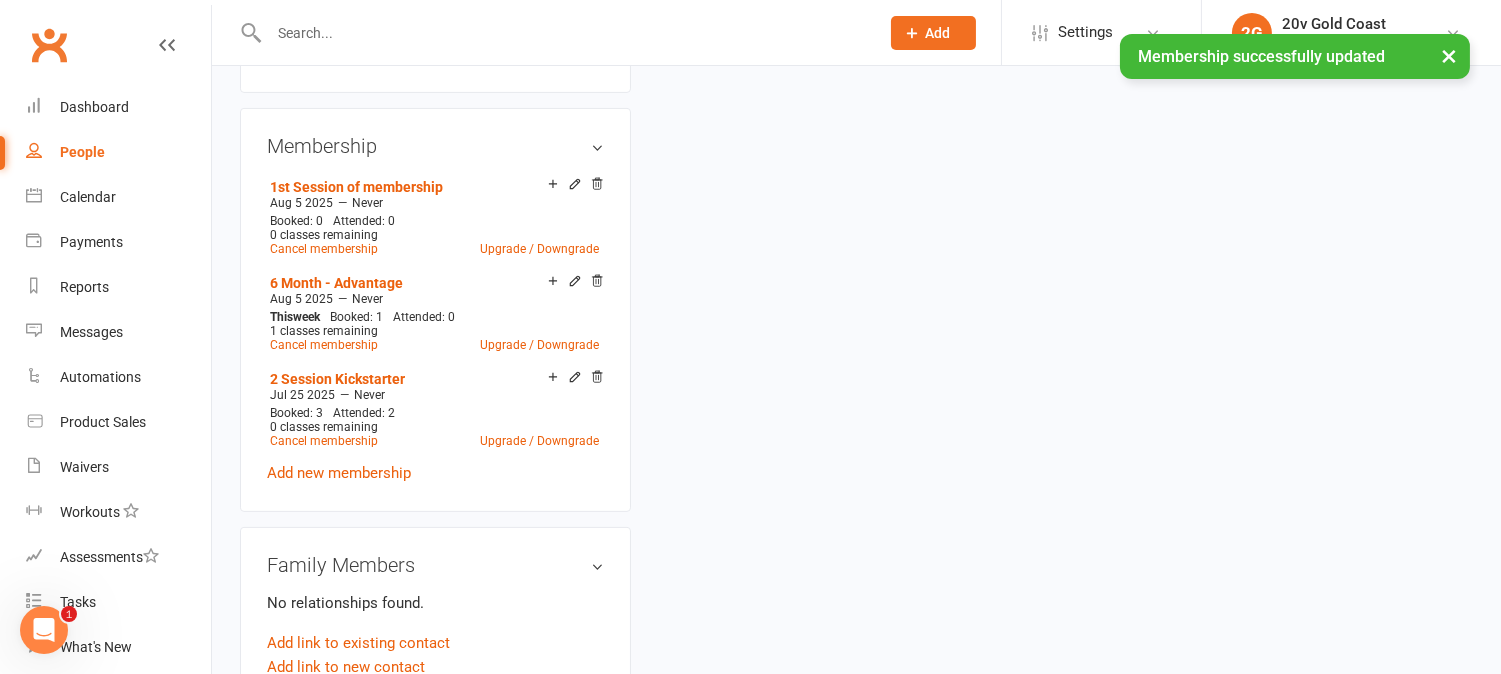scroll, scrollTop: 0, scrollLeft: 0, axis: both 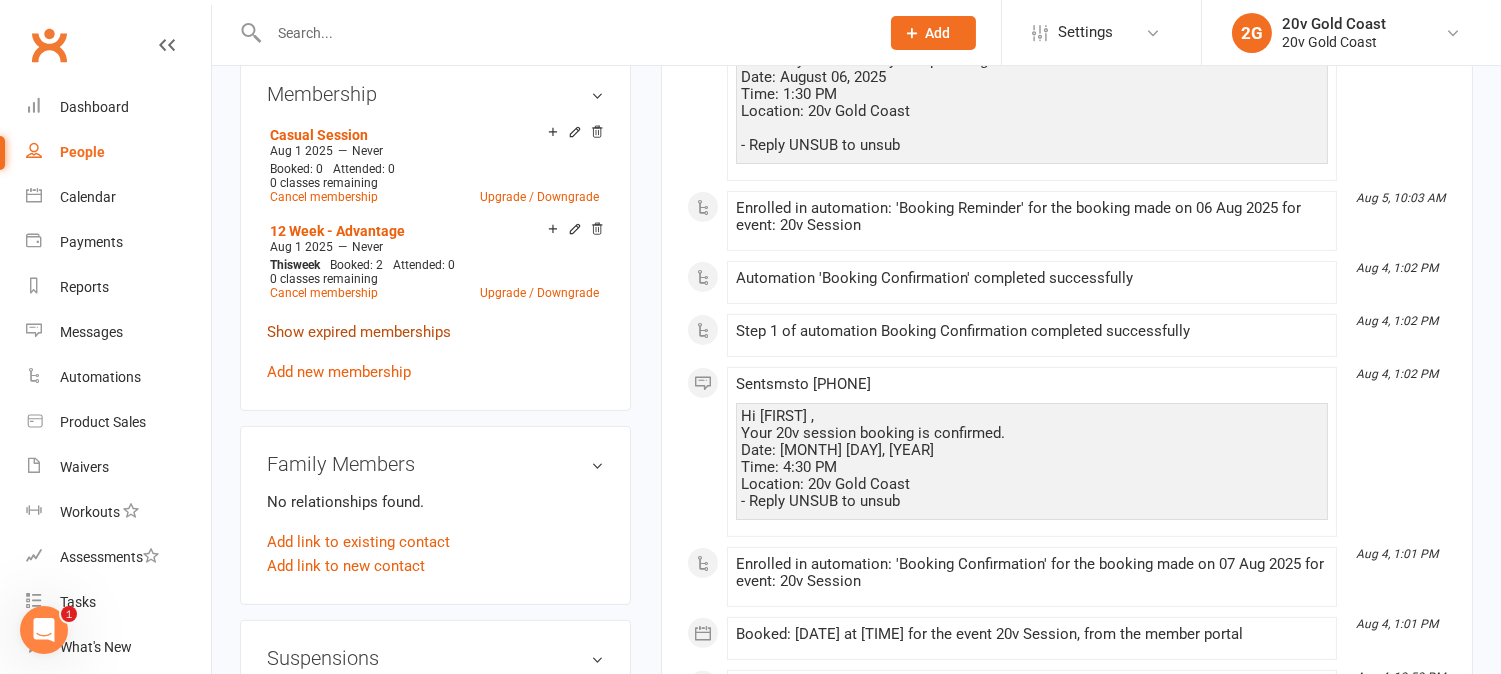 click on "Show expired memberships" at bounding box center (359, 332) 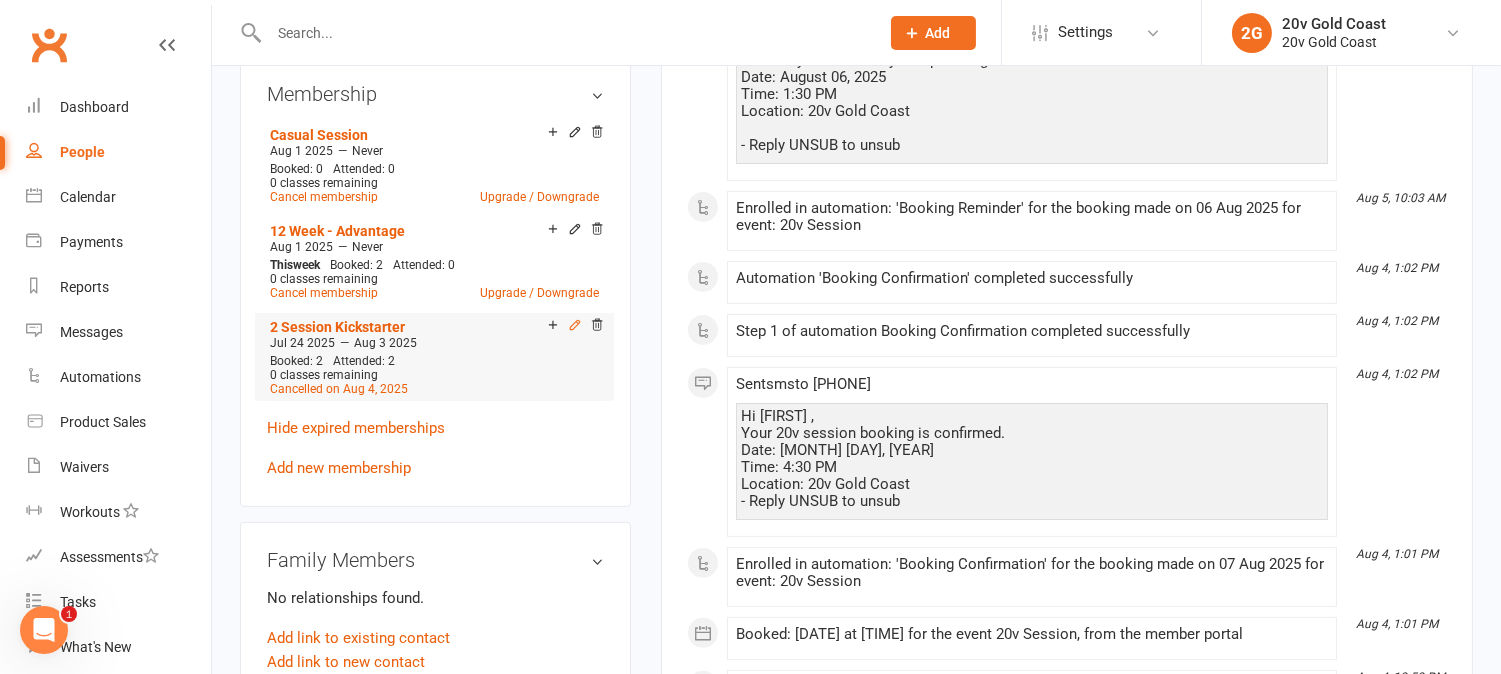 click 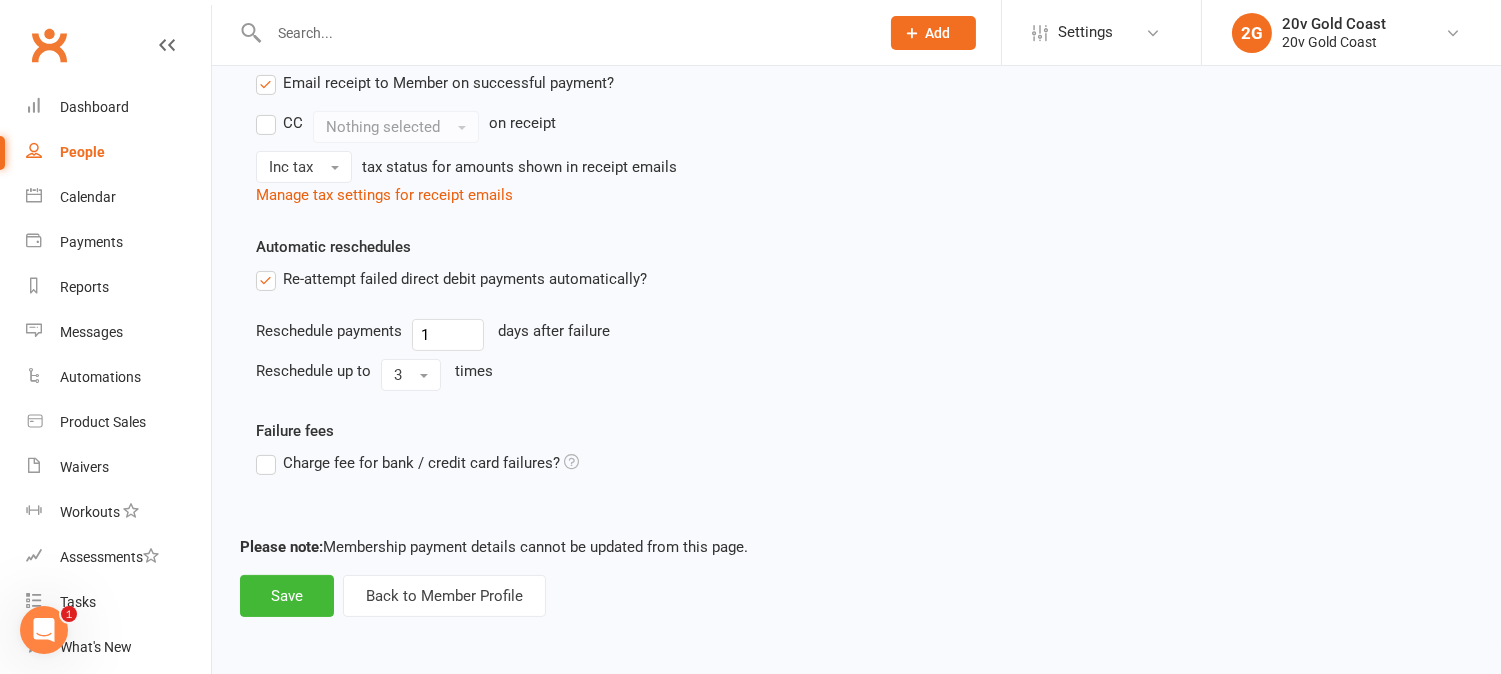 scroll, scrollTop: 0, scrollLeft: 0, axis: both 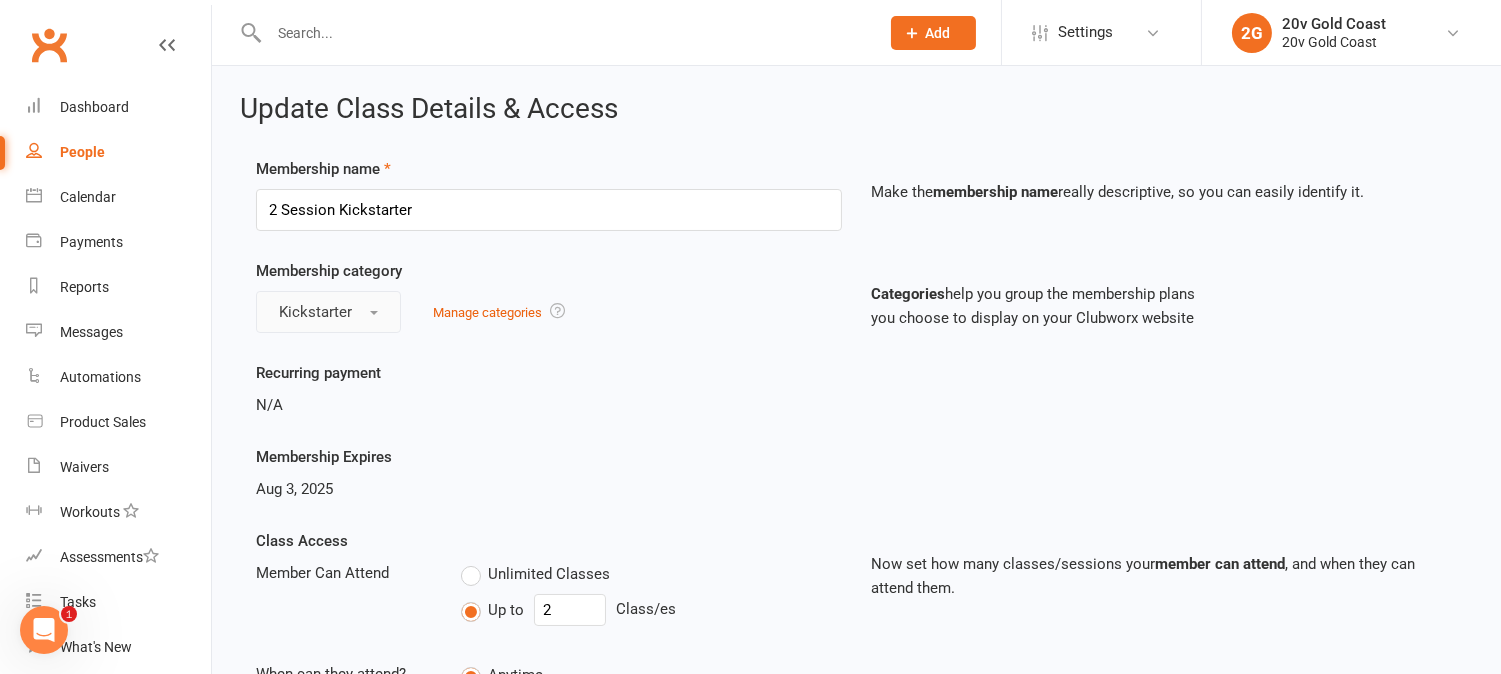 click on "Kickstarter" at bounding box center [328, 312] 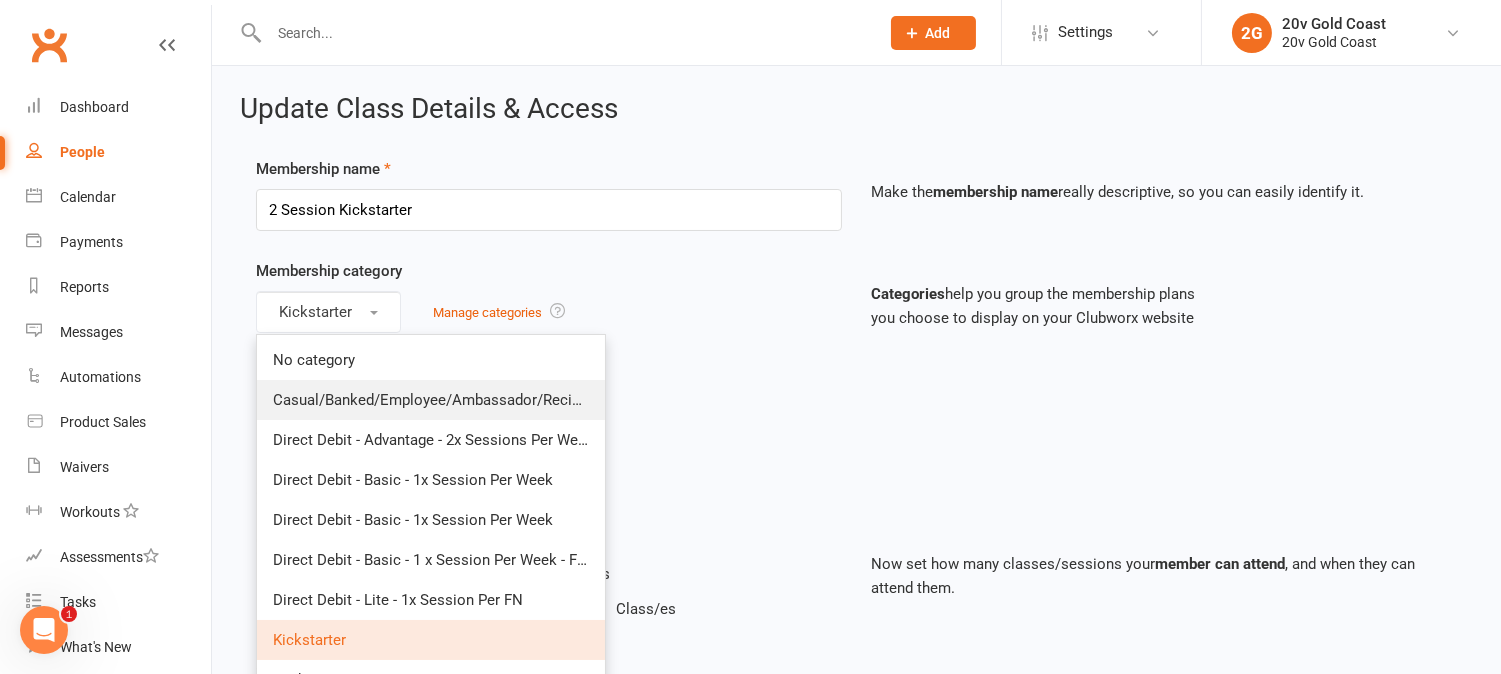 click on "Casual/Banked/Employee/Ambassador/Reciprocal" at bounding box center (443, 400) 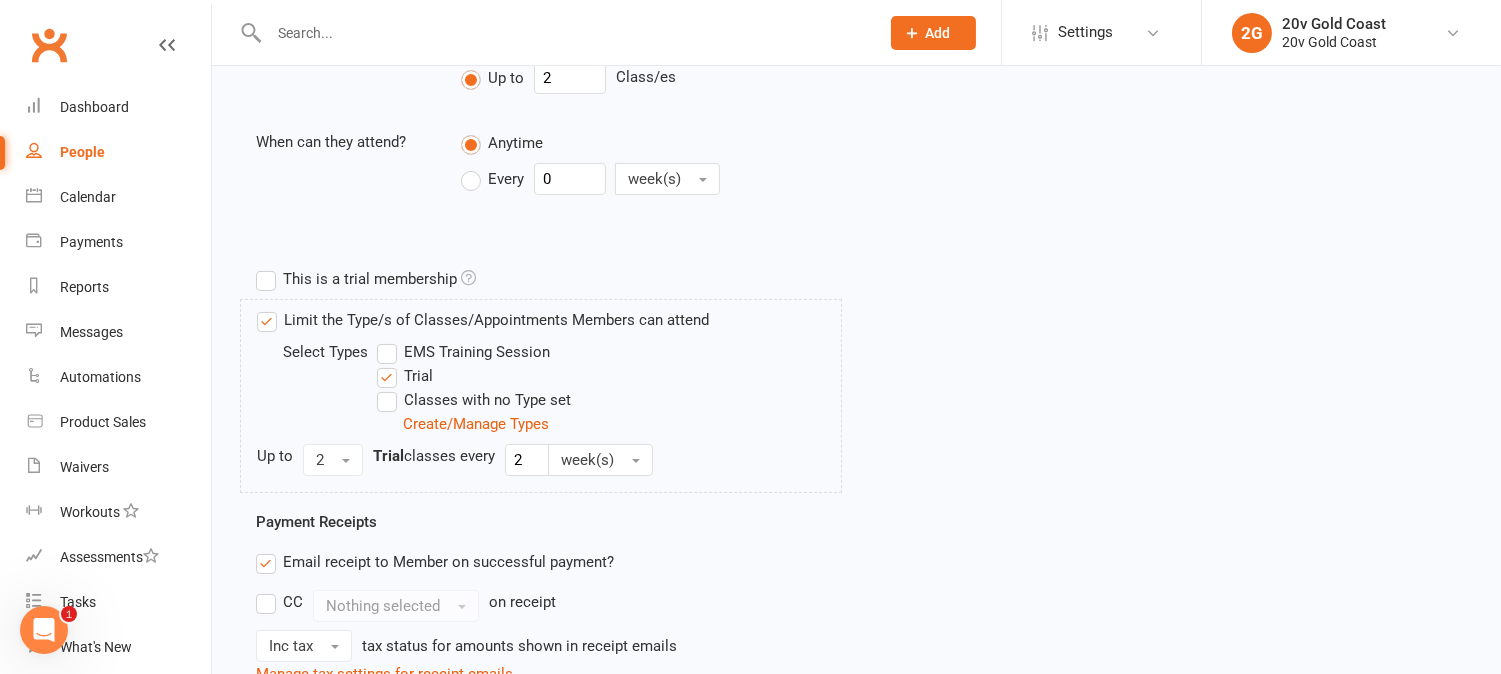 scroll, scrollTop: 1035, scrollLeft: 0, axis: vertical 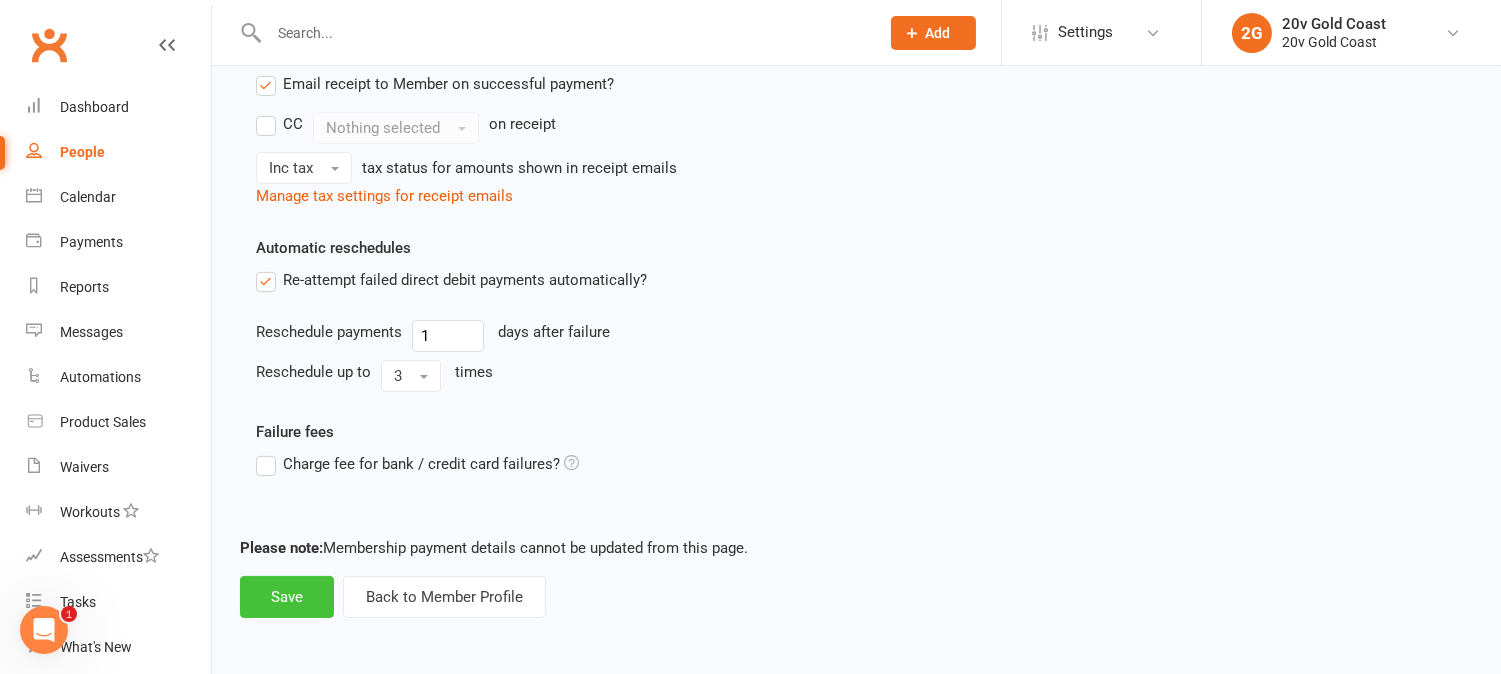 click on "Save" at bounding box center [287, 597] 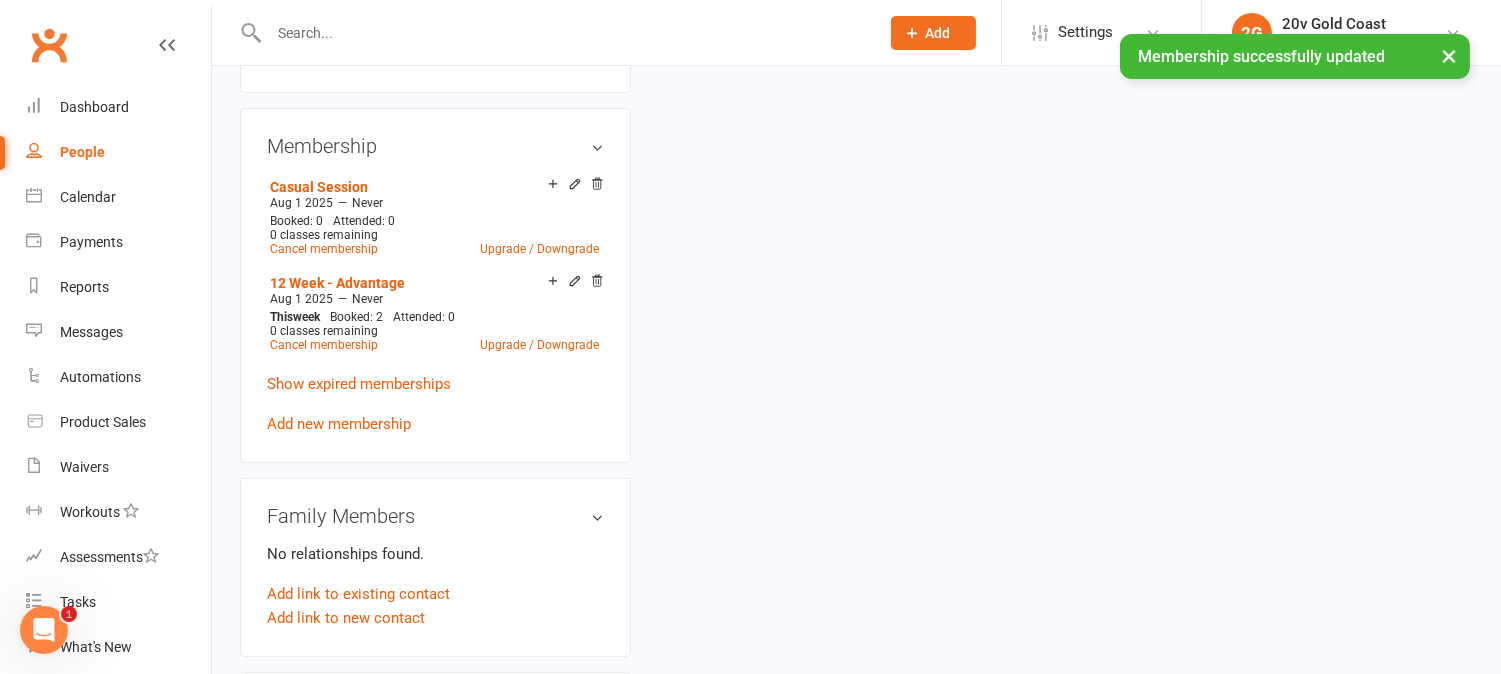 scroll, scrollTop: 0, scrollLeft: 0, axis: both 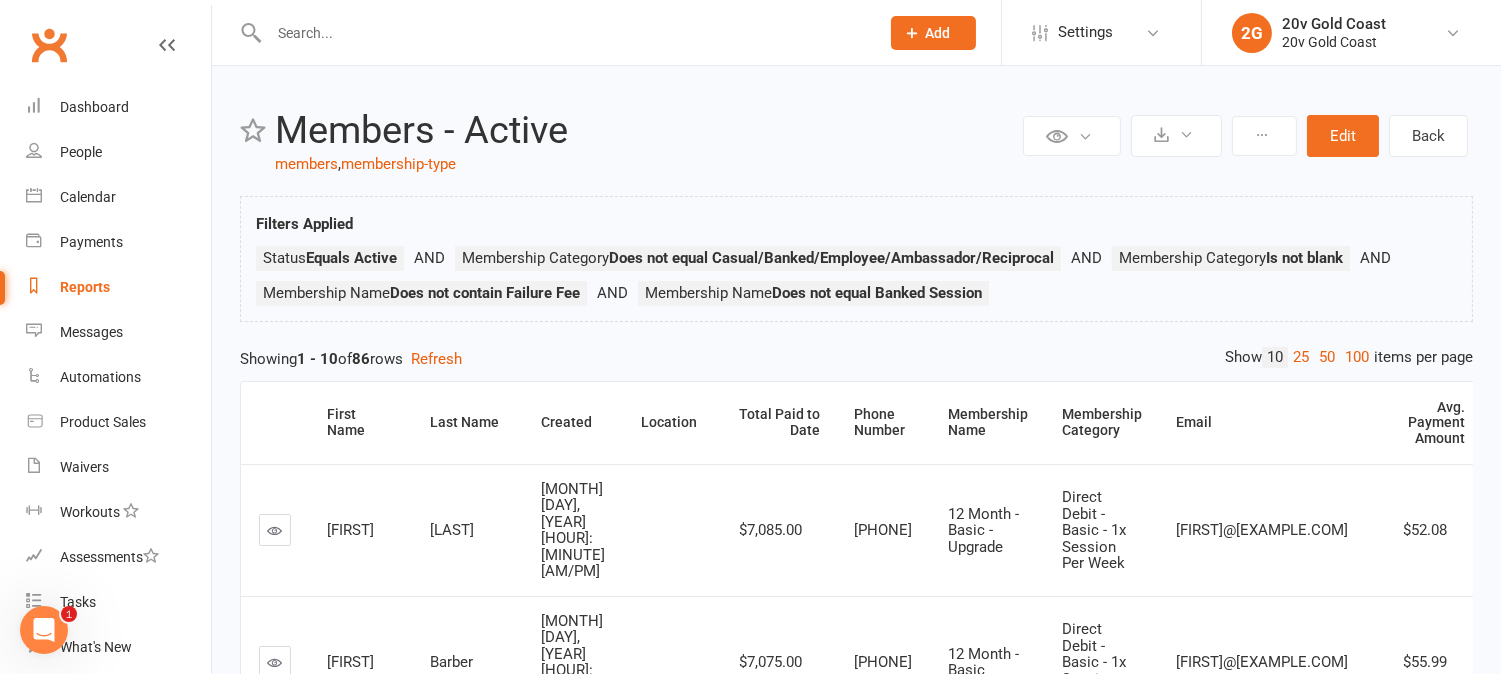 click on "100" at bounding box center [1357, 357] 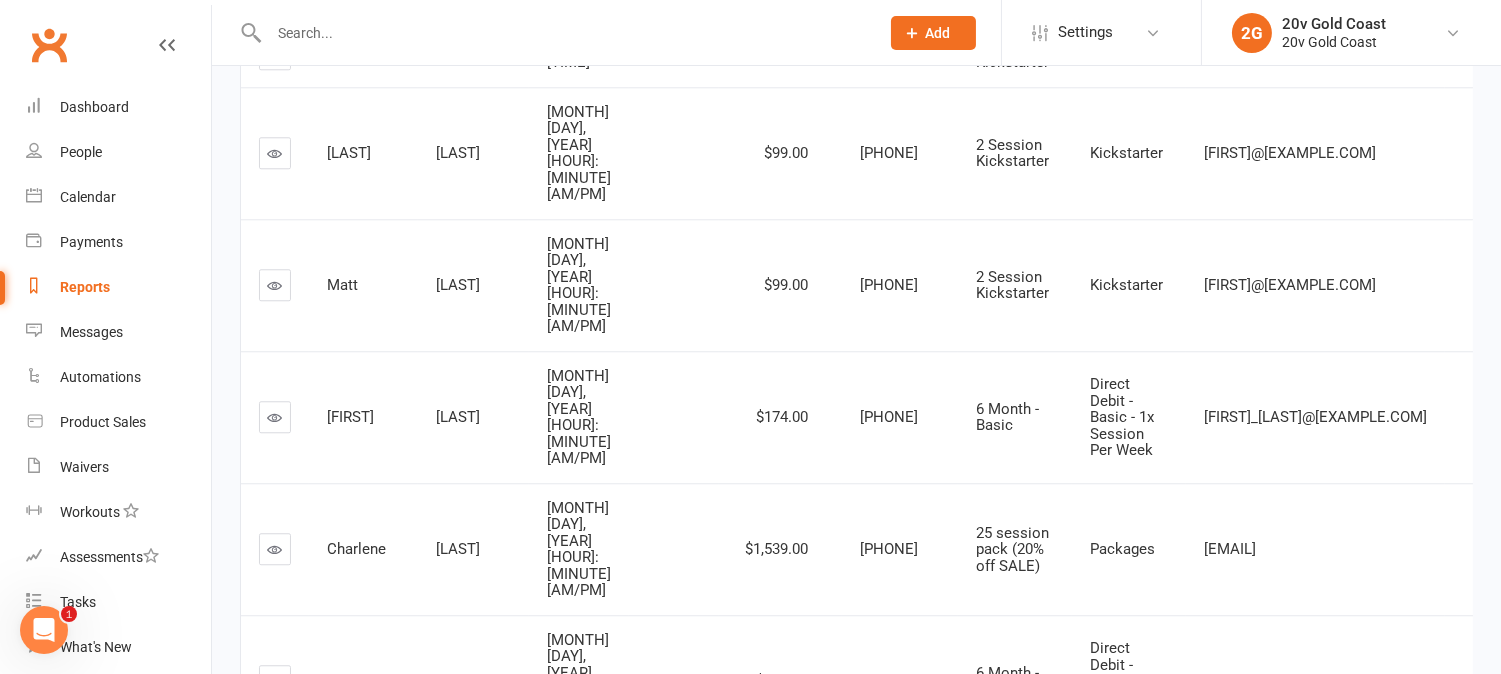 scroll, scrollTop: 9494, scrollLeft: 0, axis: vertical 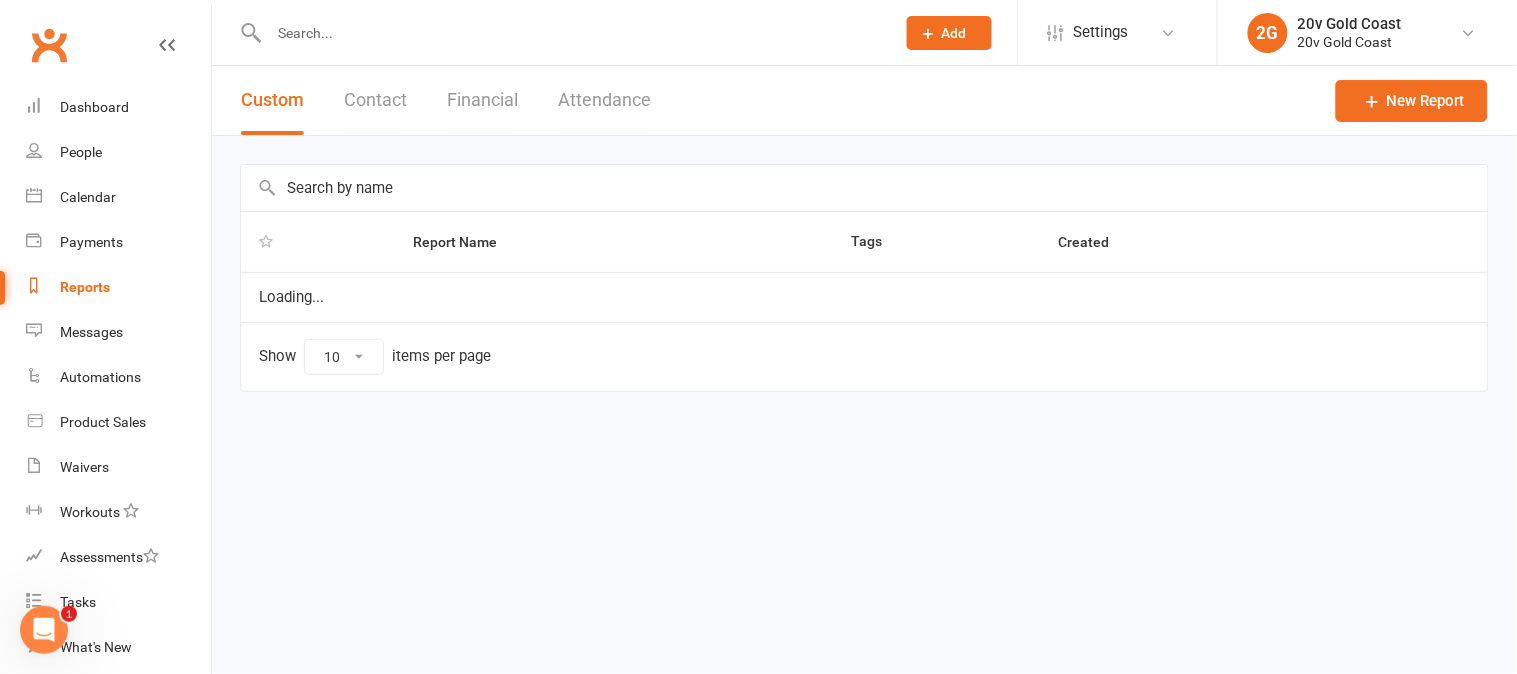 select on "100" 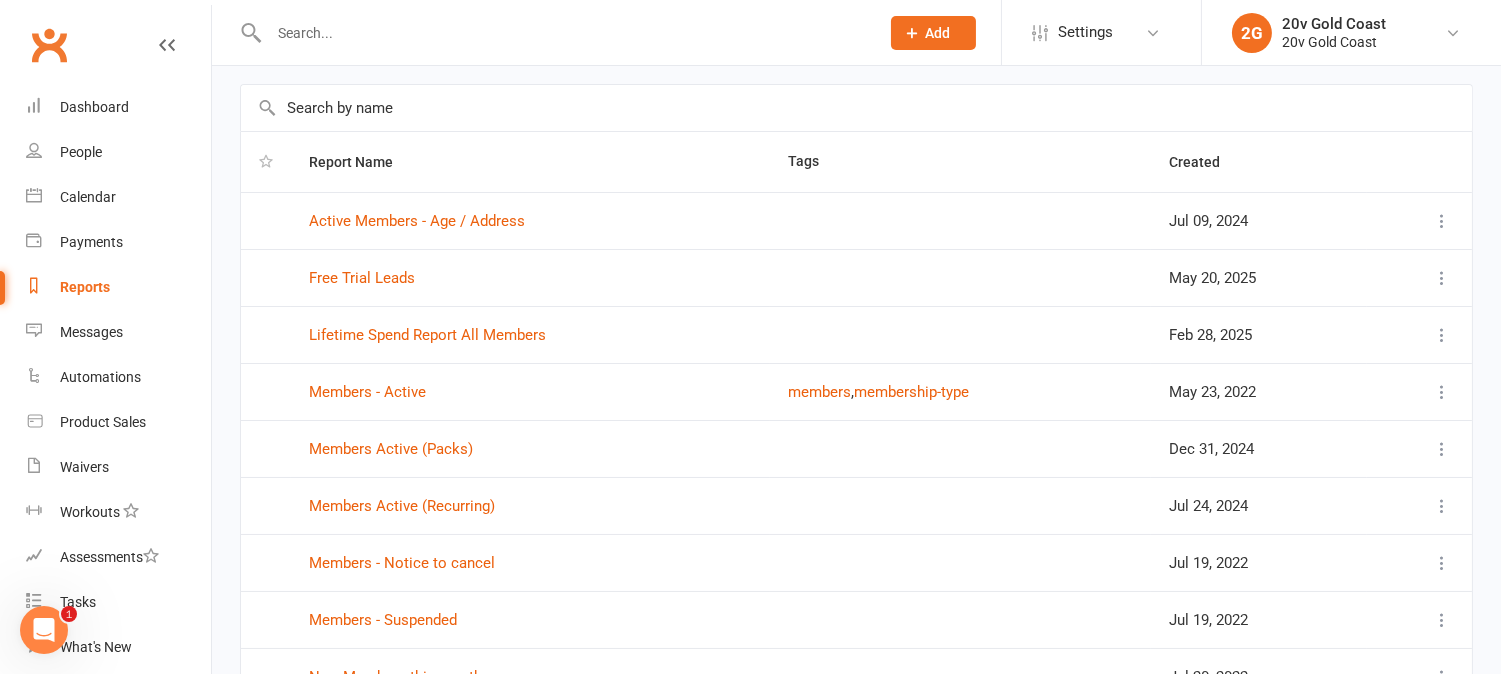 scroll, scrollTop: 111, scrollLeft: 0, axis: vertical 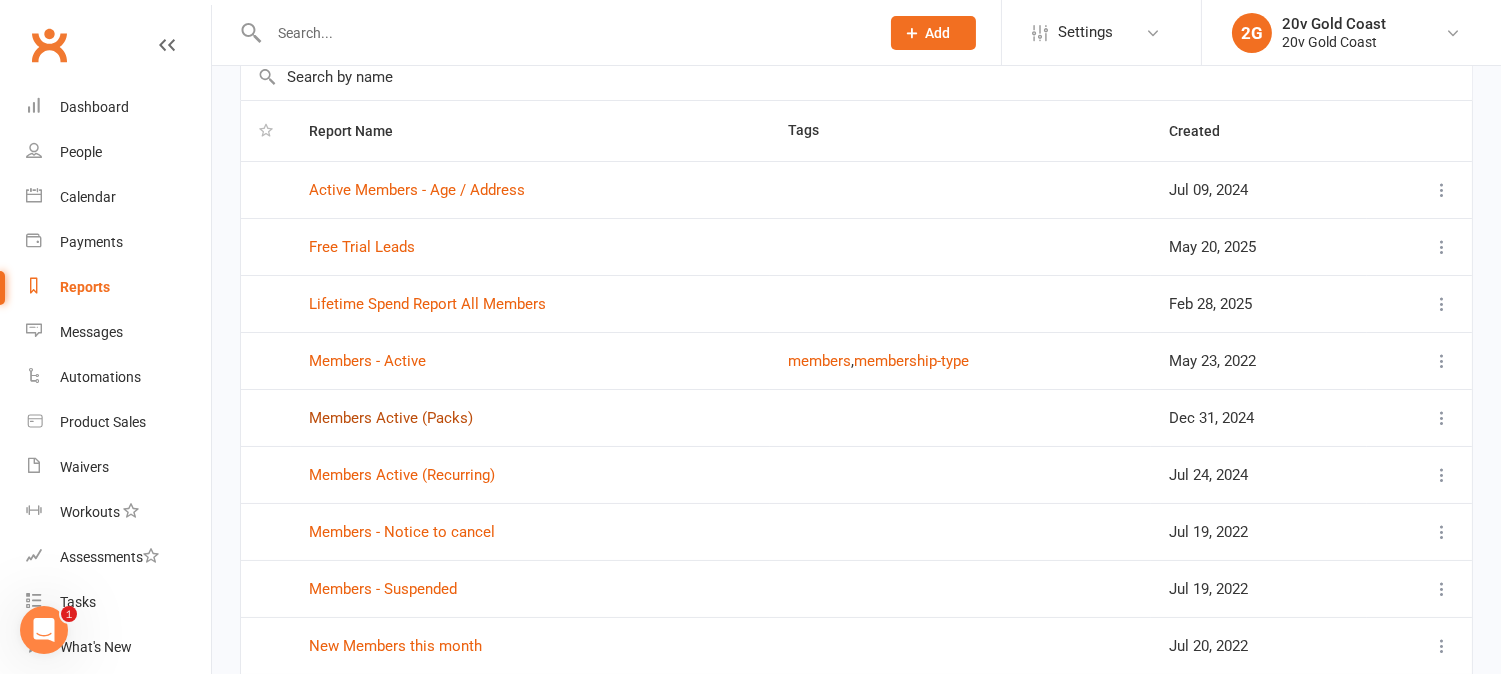 click on "Members Active (Packs)" at bounding box center (391, 418) 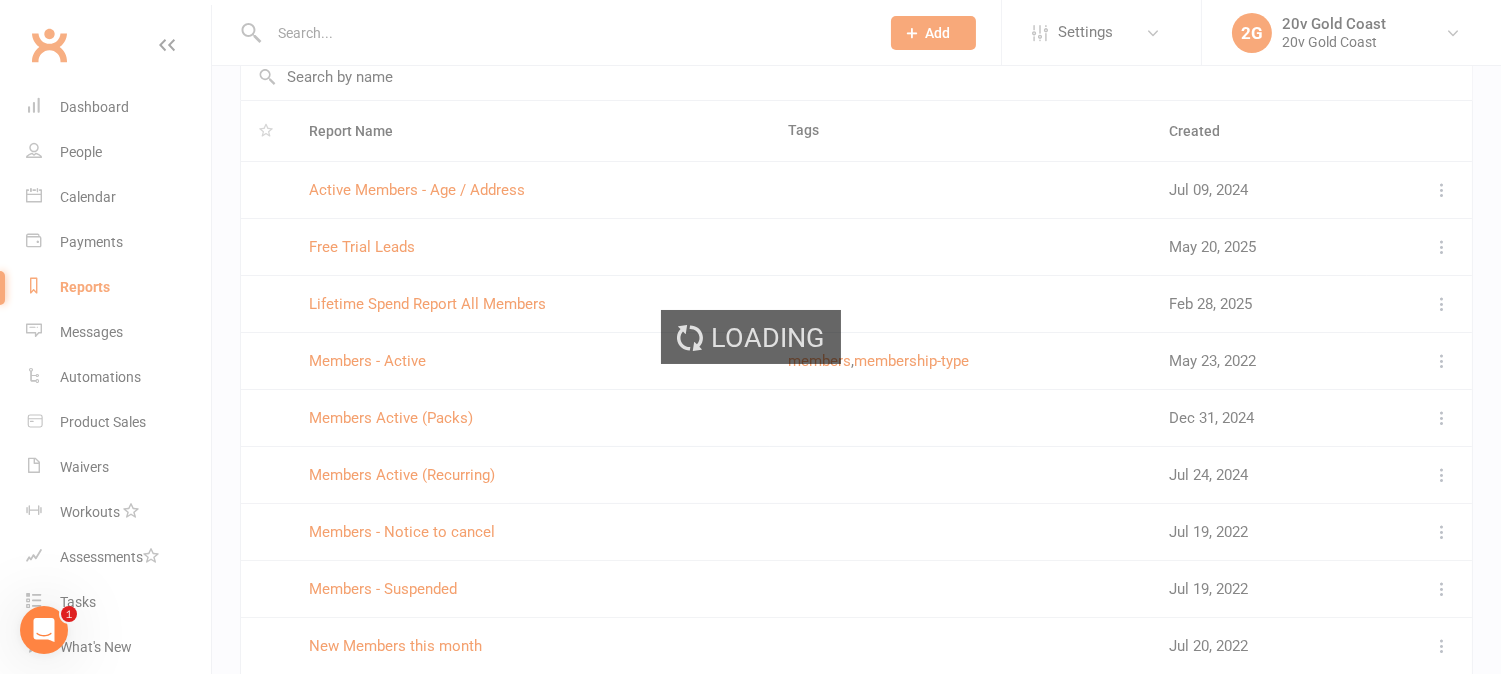 scroll, scrollTop: 0, scrollLeft: 0, axis: both 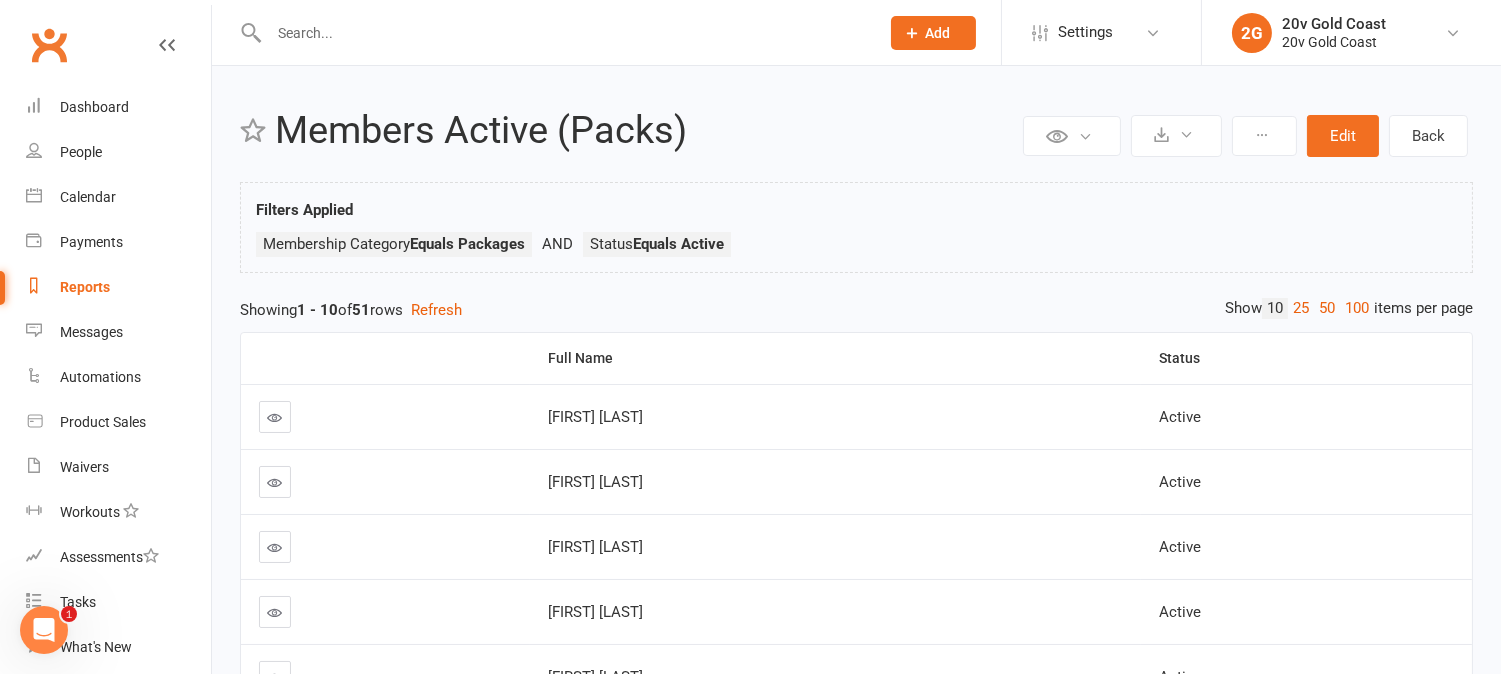 click on "100" at bounding box center [1357, 308] 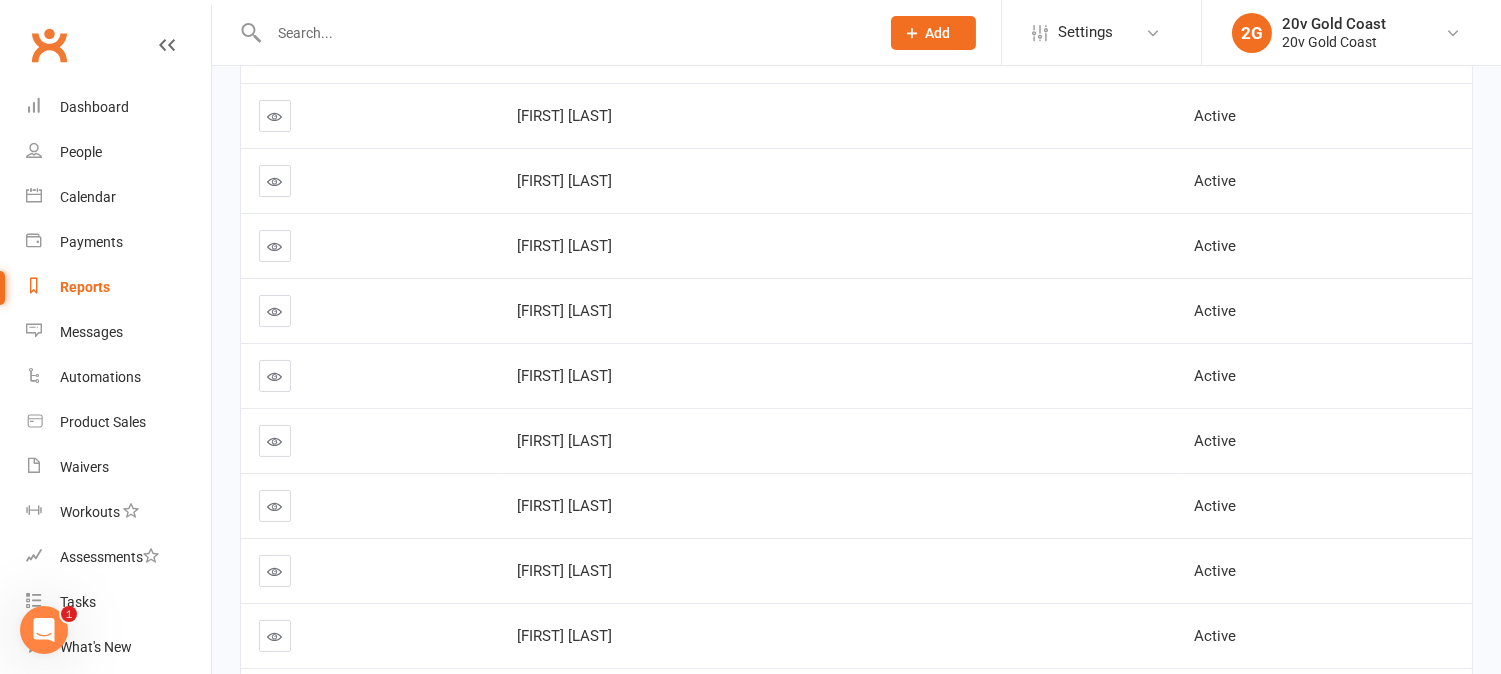 scroll, scrollTop: 333, scrollLeft: 0, axis: vertical 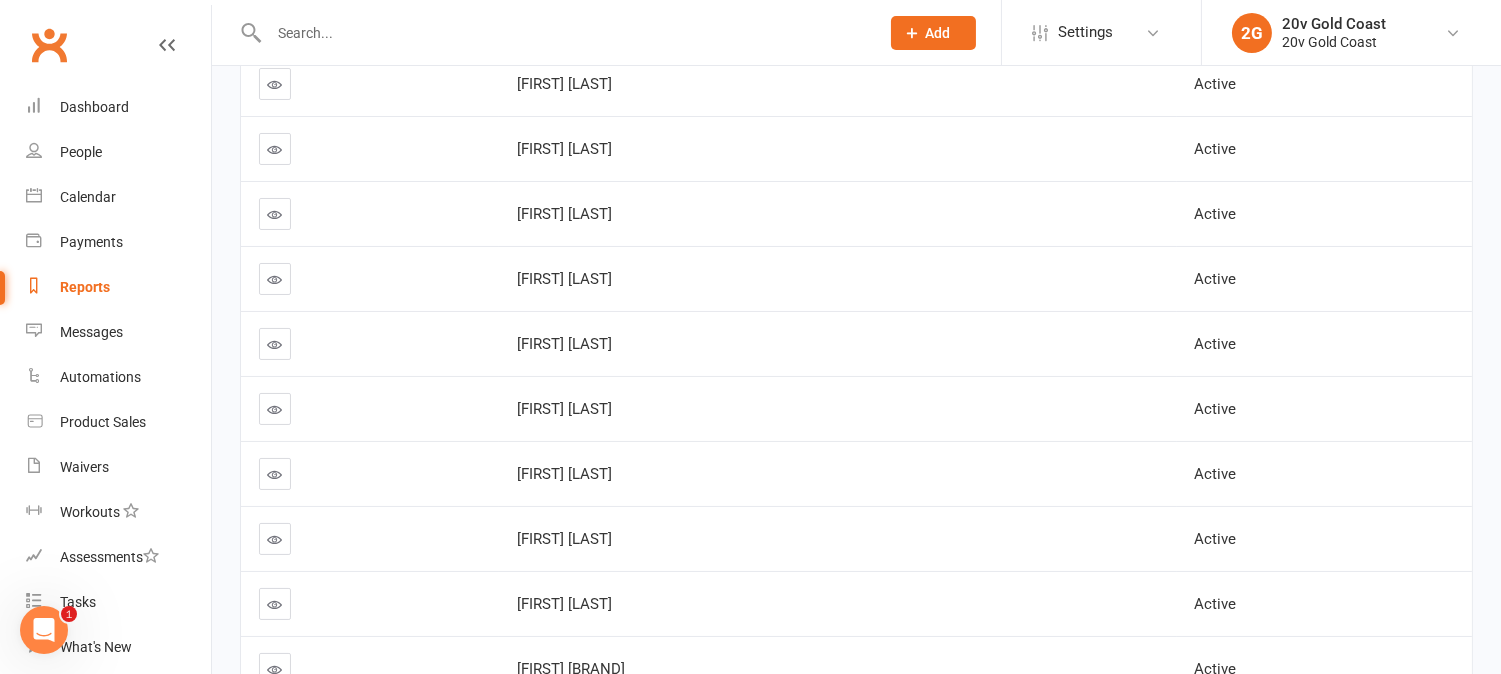 drag, startPoint x: 274, startPoint y: 157, endPoint x: 278, endPoint y: 172, distance: 15.524175 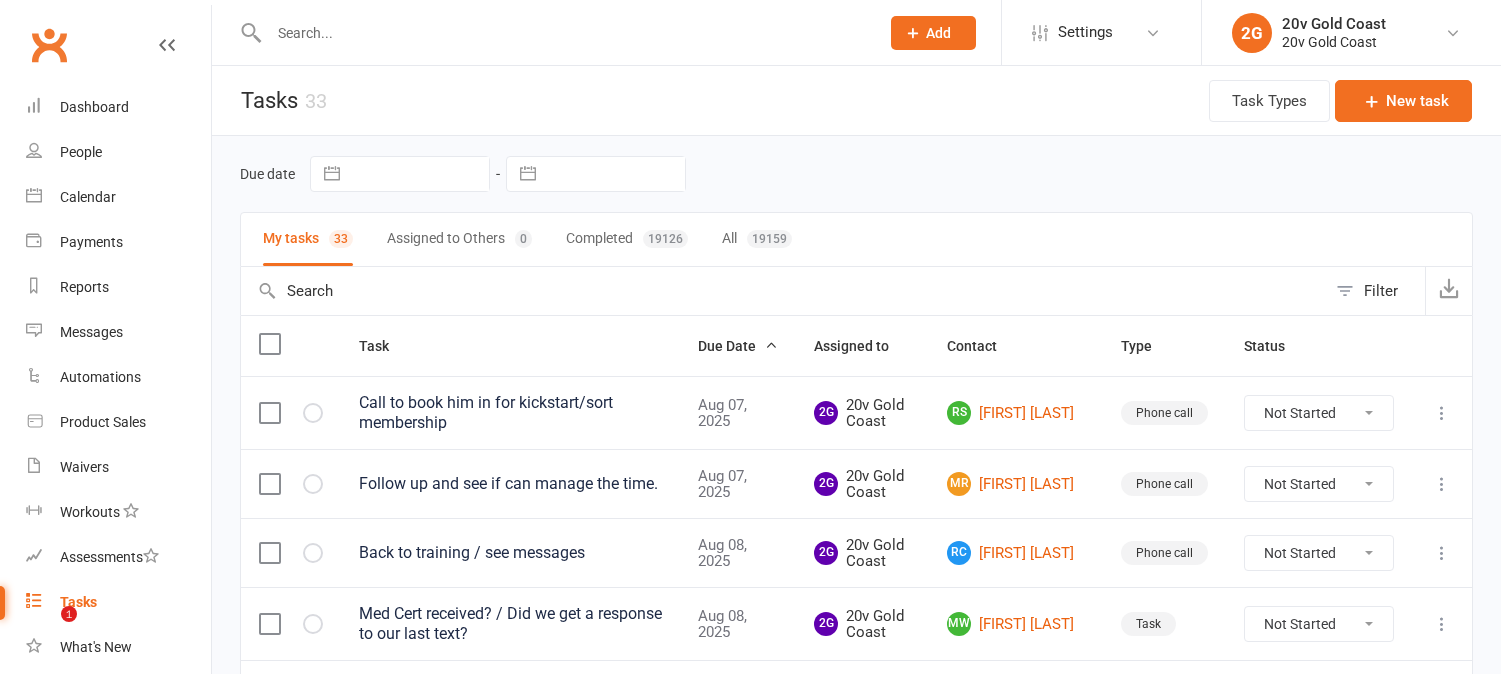 scroll, scrollTop: 0, scrollLeft: 0, axis: both 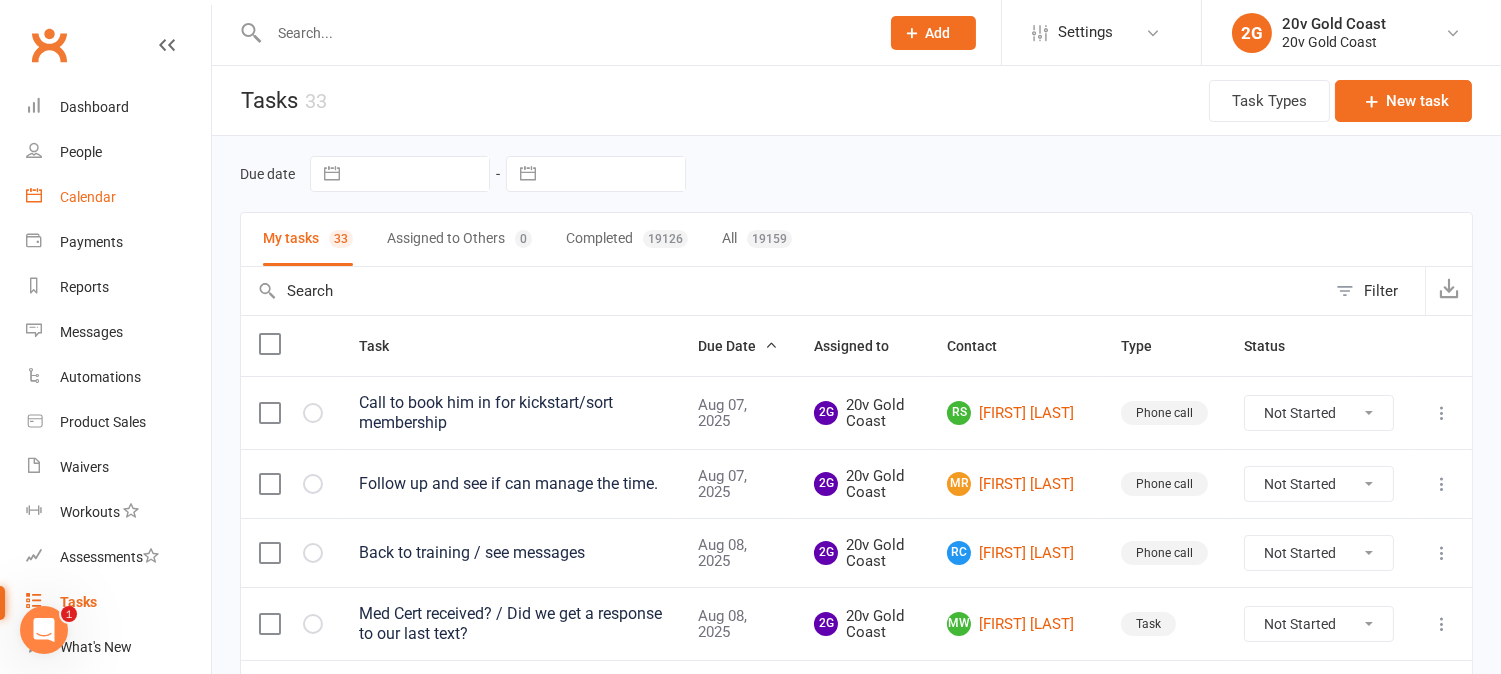 click on "Calendar" at bounding box center [88, 197] 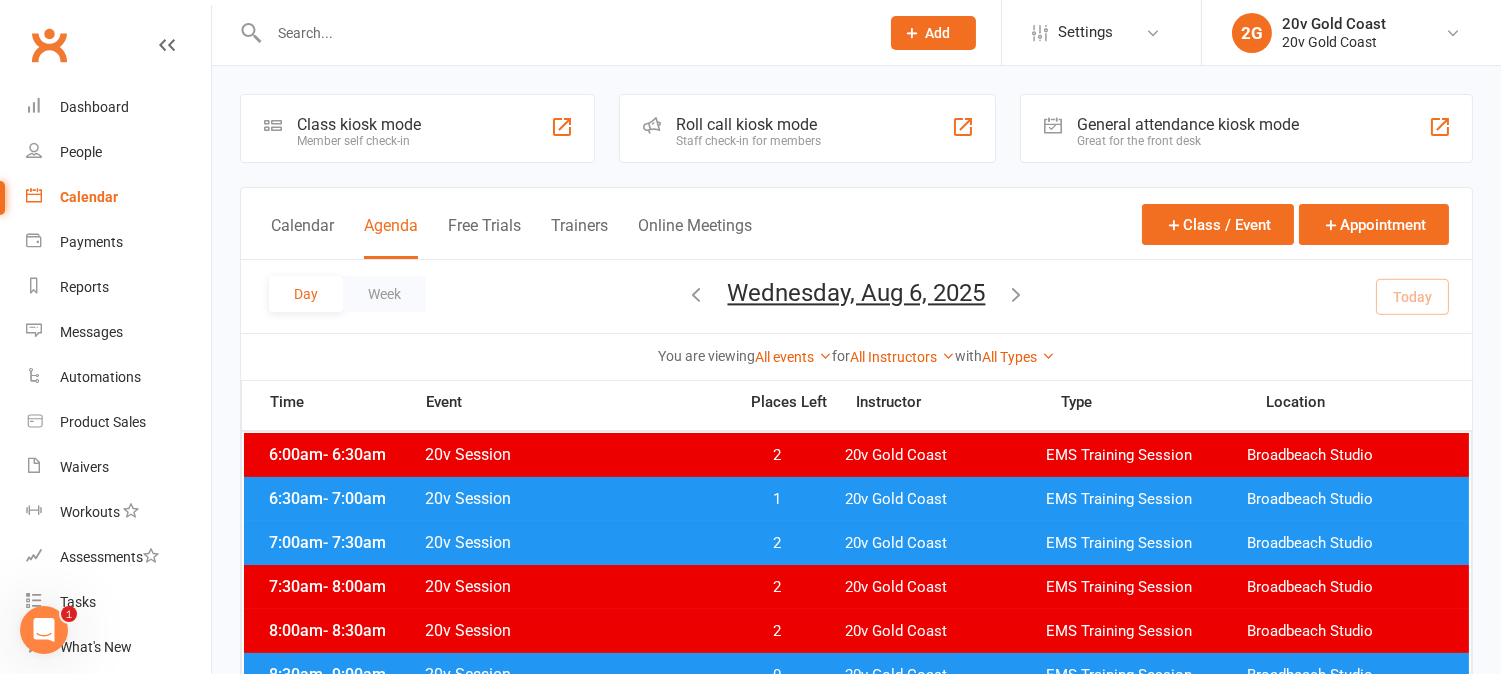 click at bounding box center (1017, 294) 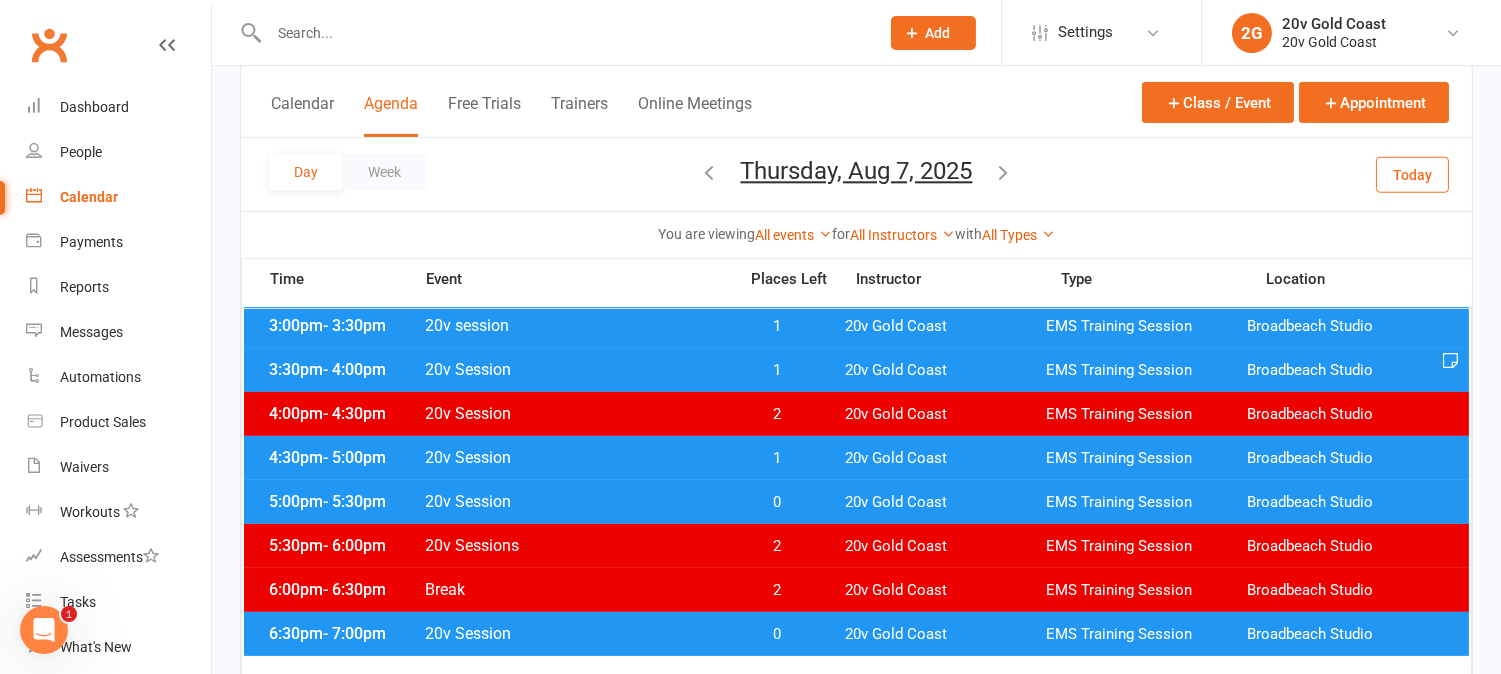 scroll, scrollTop: 888, scrollLeft: 0, axis: vertical 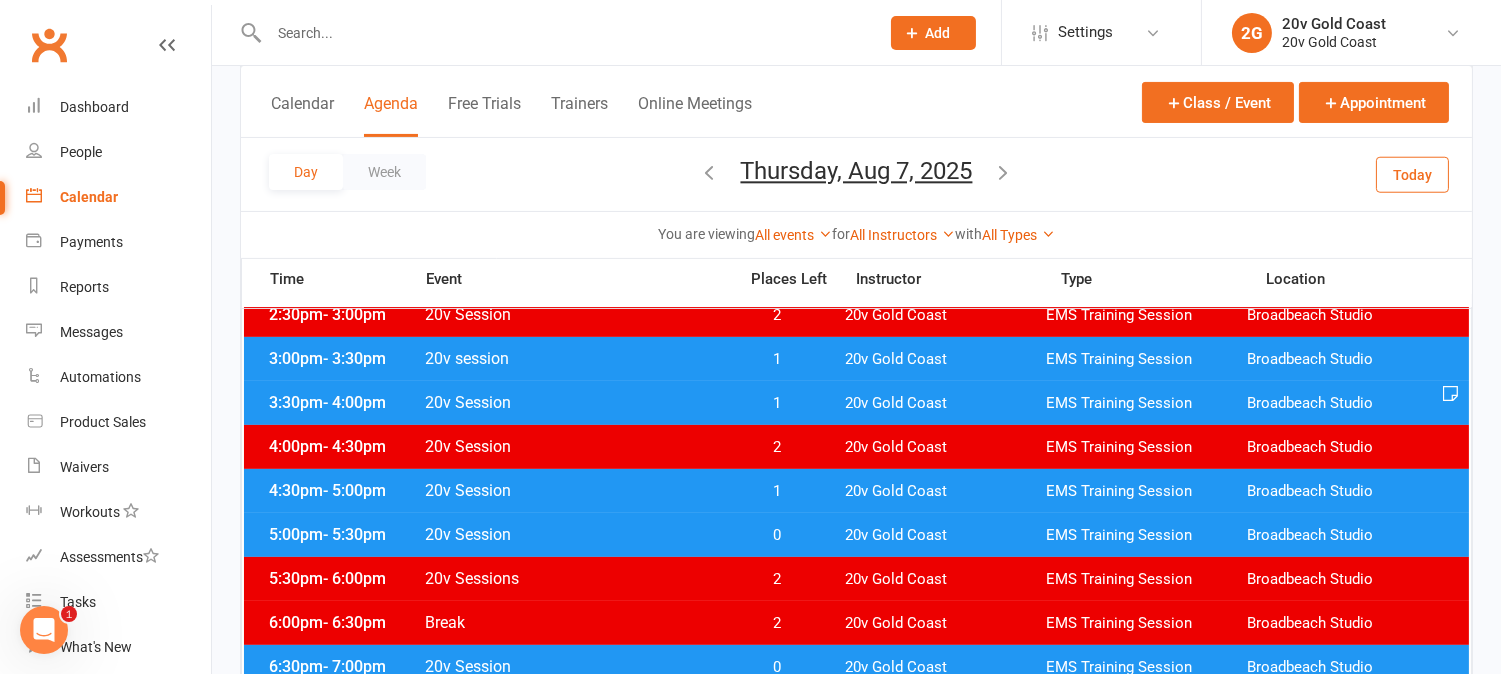 click on "1" at bounding box center (777, 491) 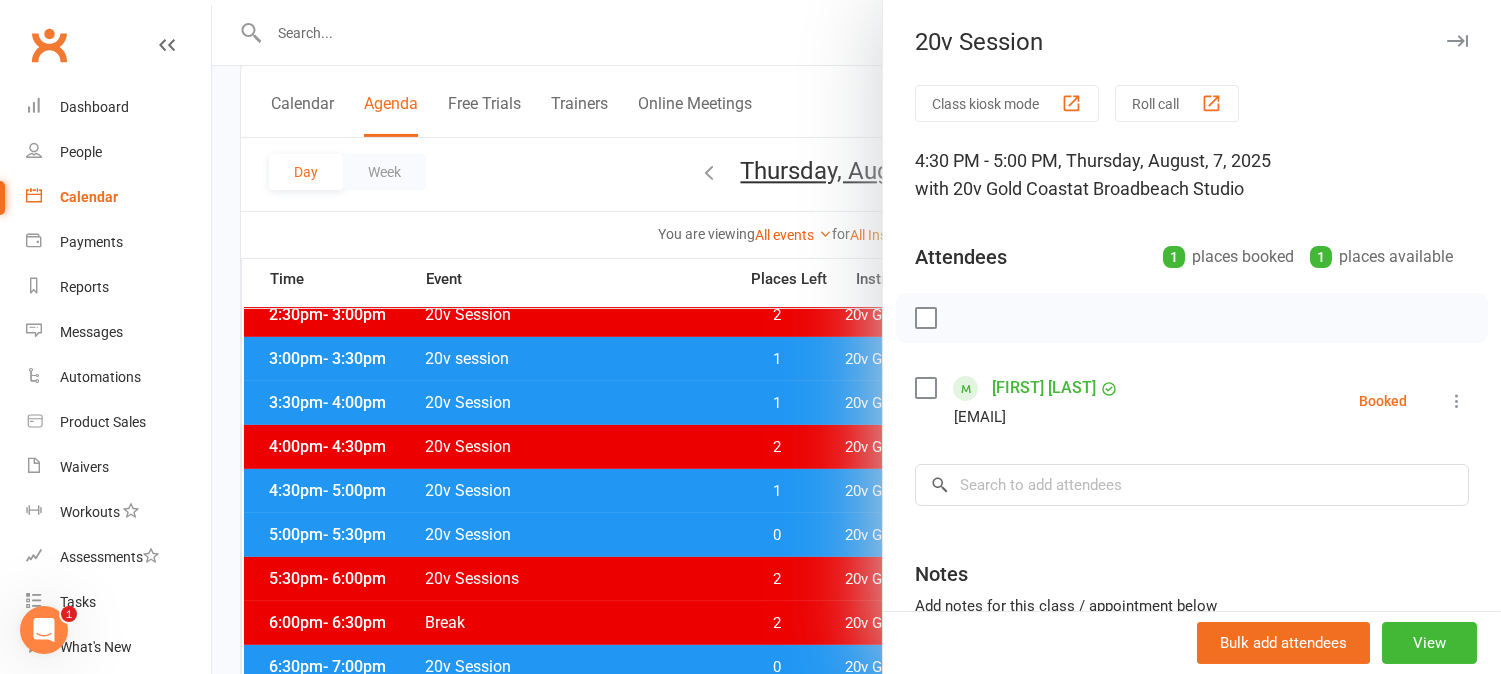 click at bounding box center [856, 337] 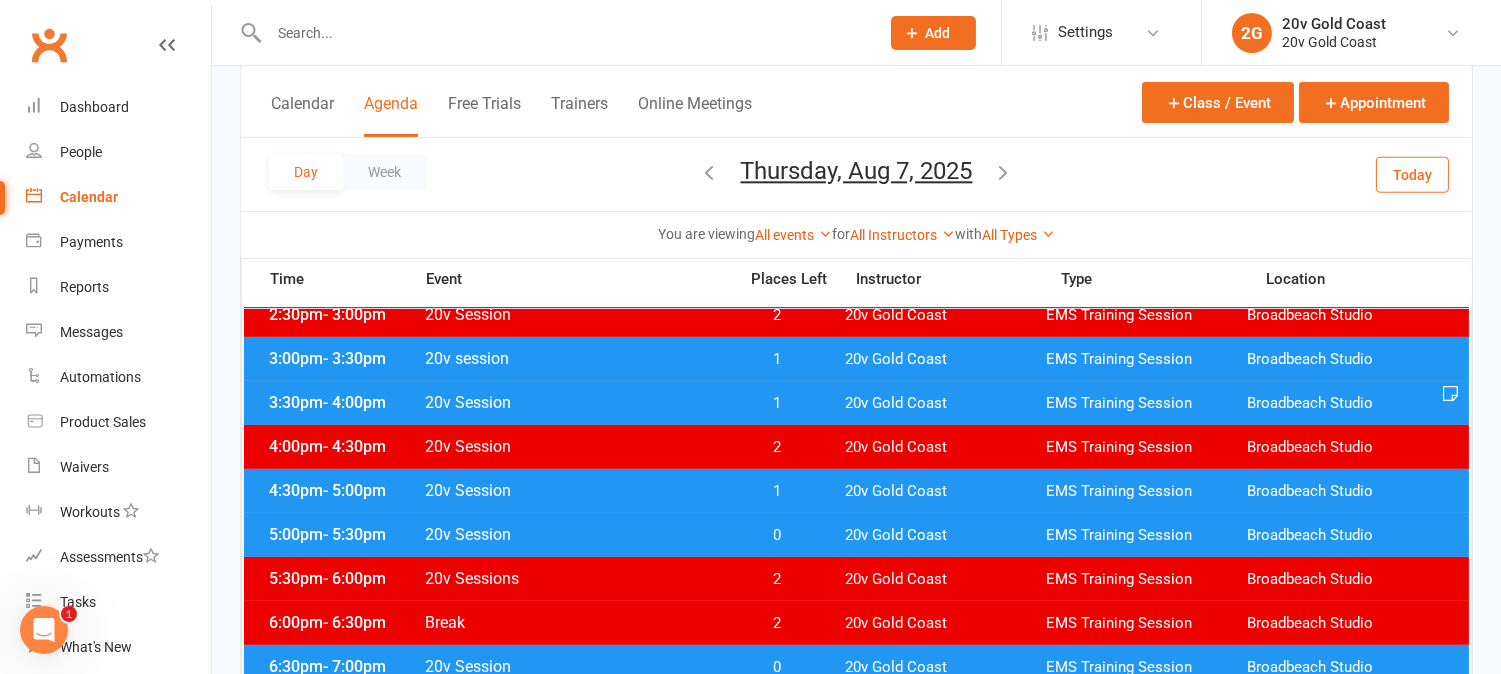 click on "Today" at bounding box center [1412, 174] 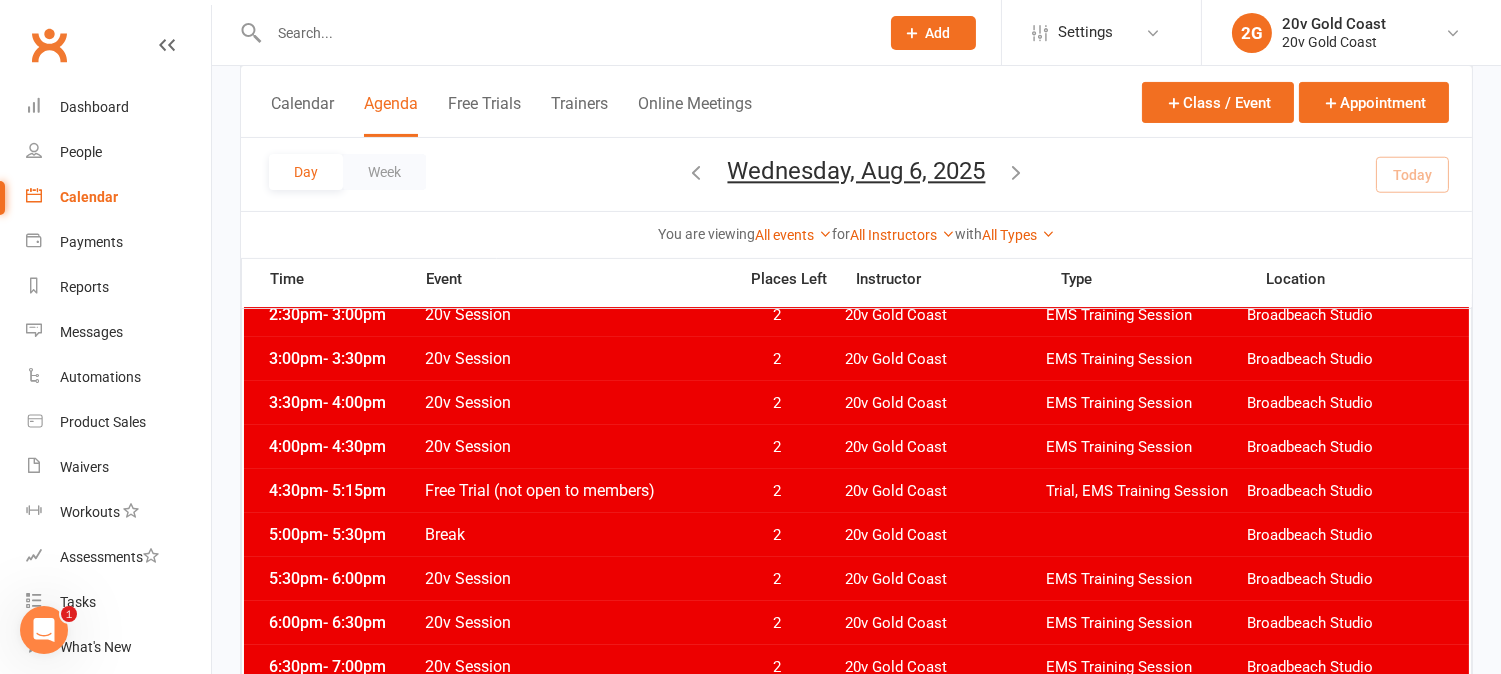 scroll, scrollTop: 444, scrollLeft: 0, axis: vertical 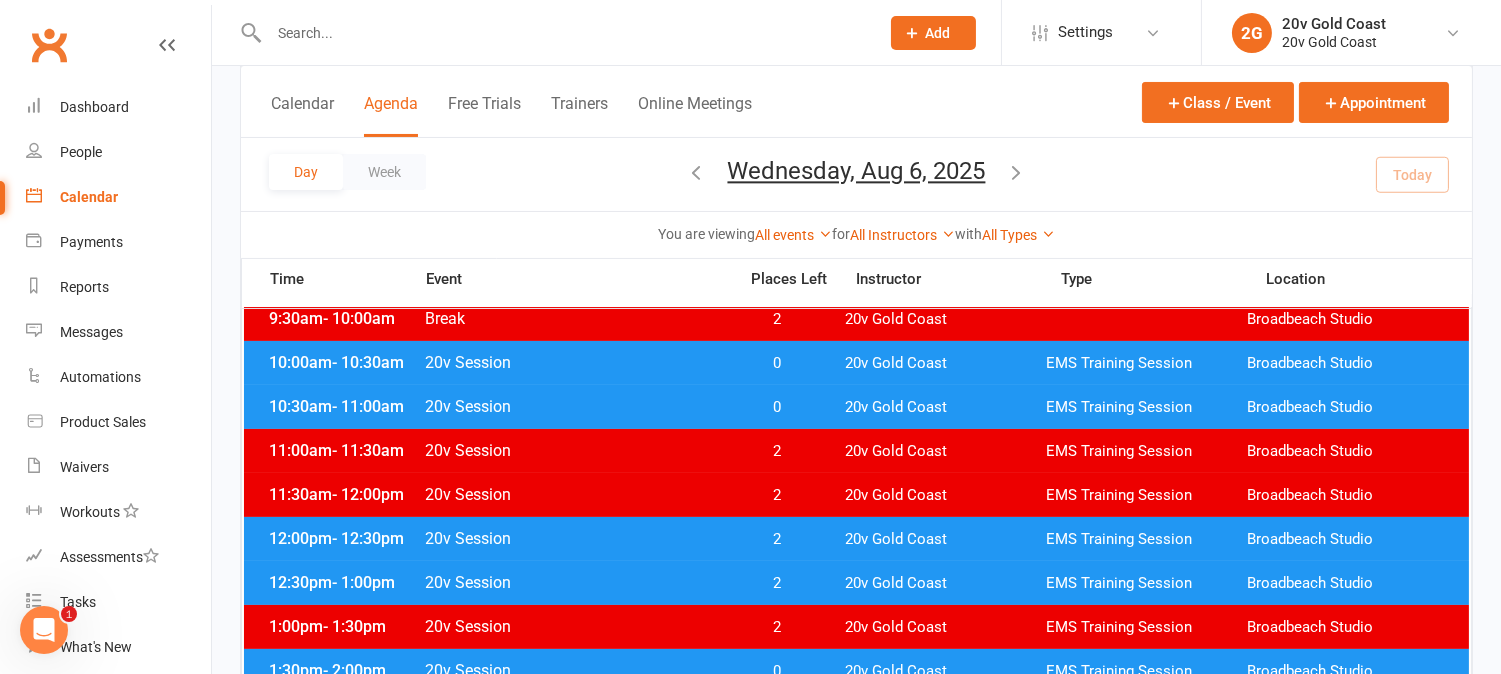 click on "0" at bounding box center (777, 363) 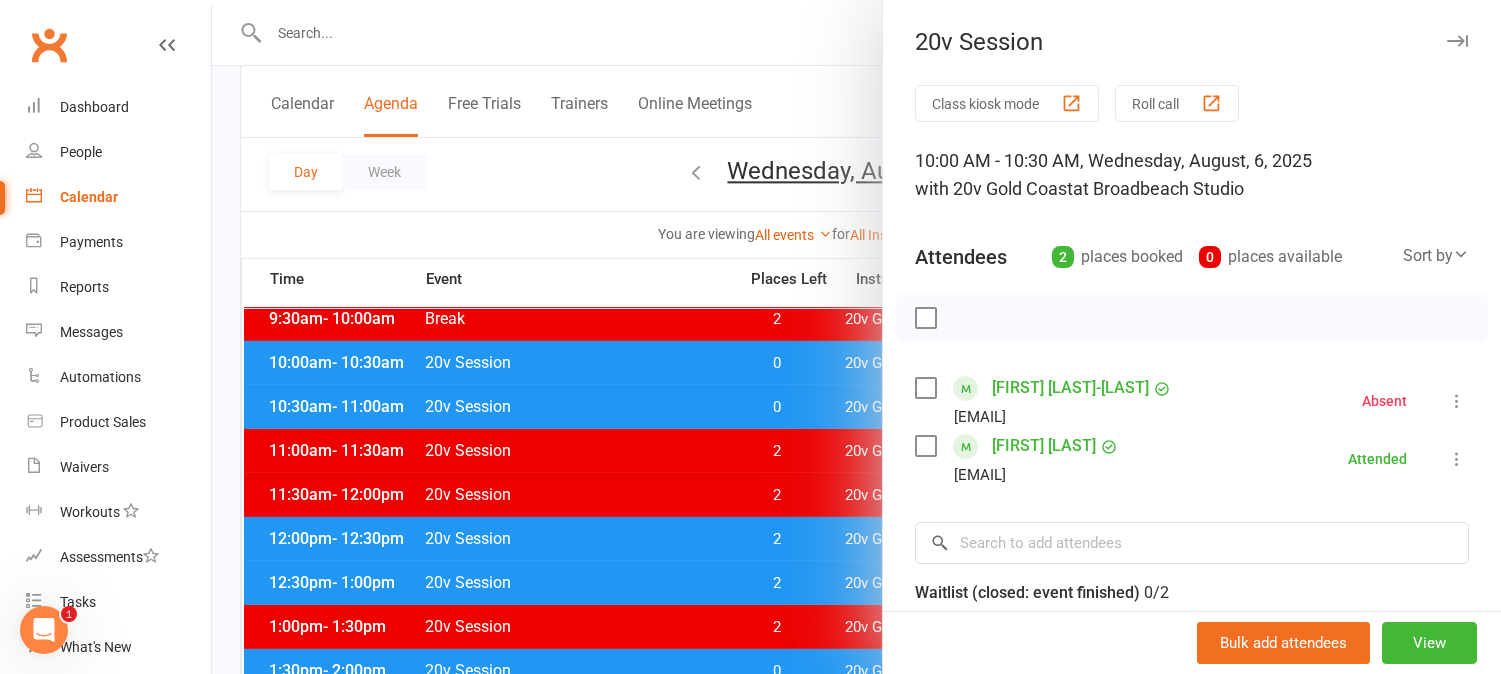 click at bounding box center (856, 337) 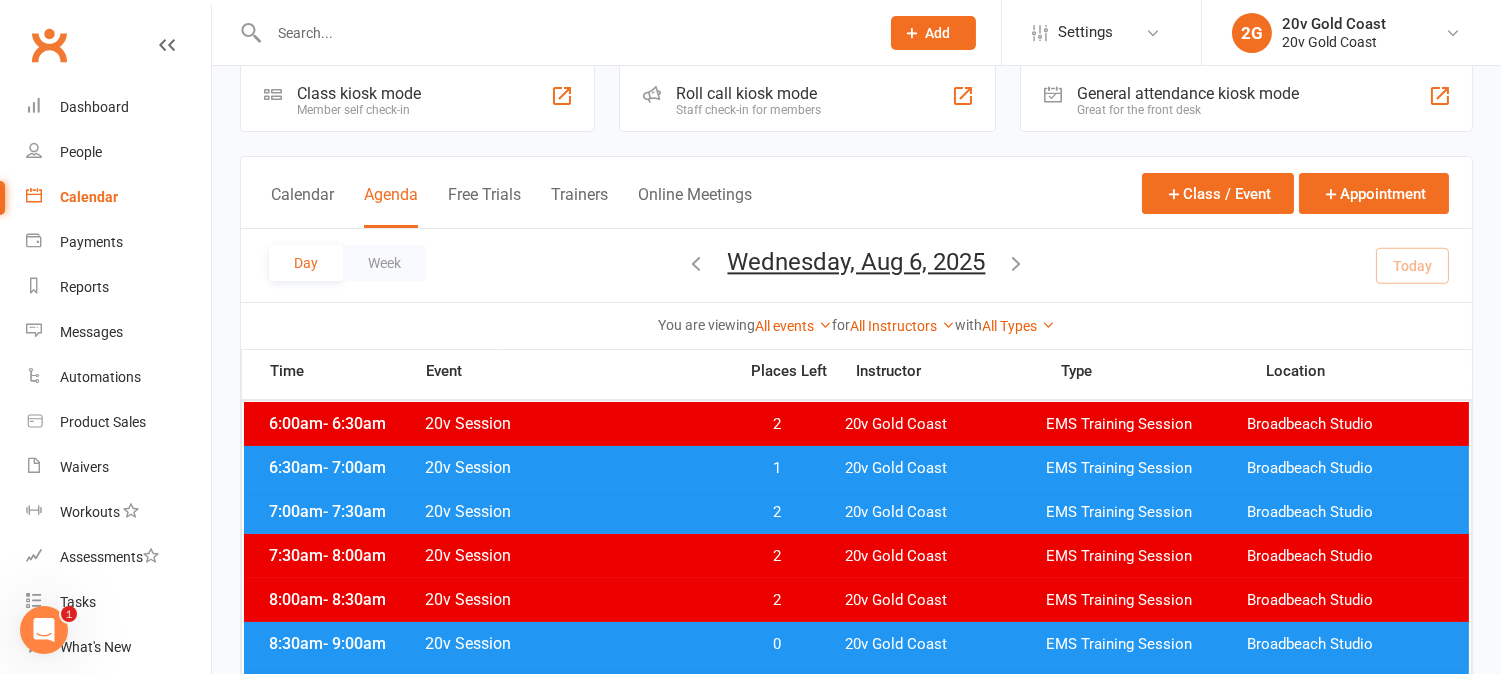 scroll, scrollTop: 0, scrollLeft: 0, axis: both 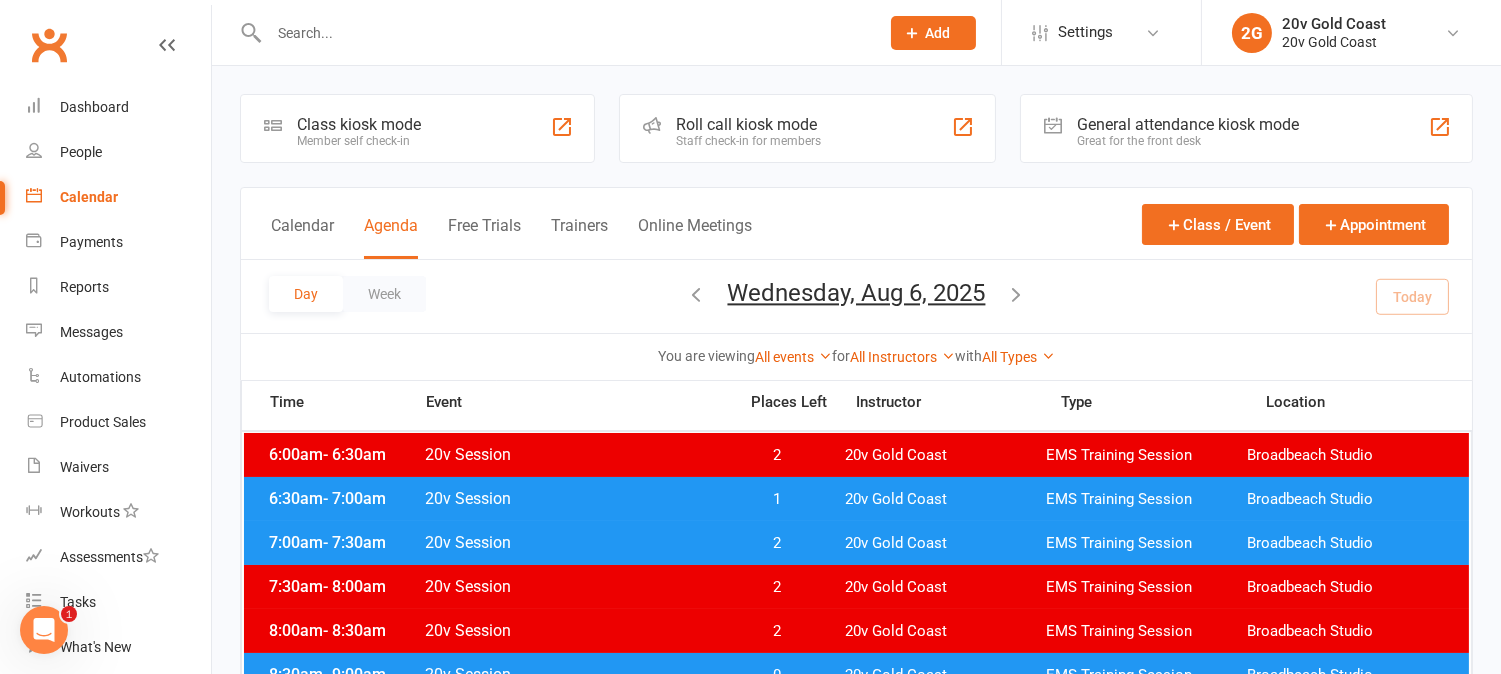 click on "1" at bounding box center [777, 499] 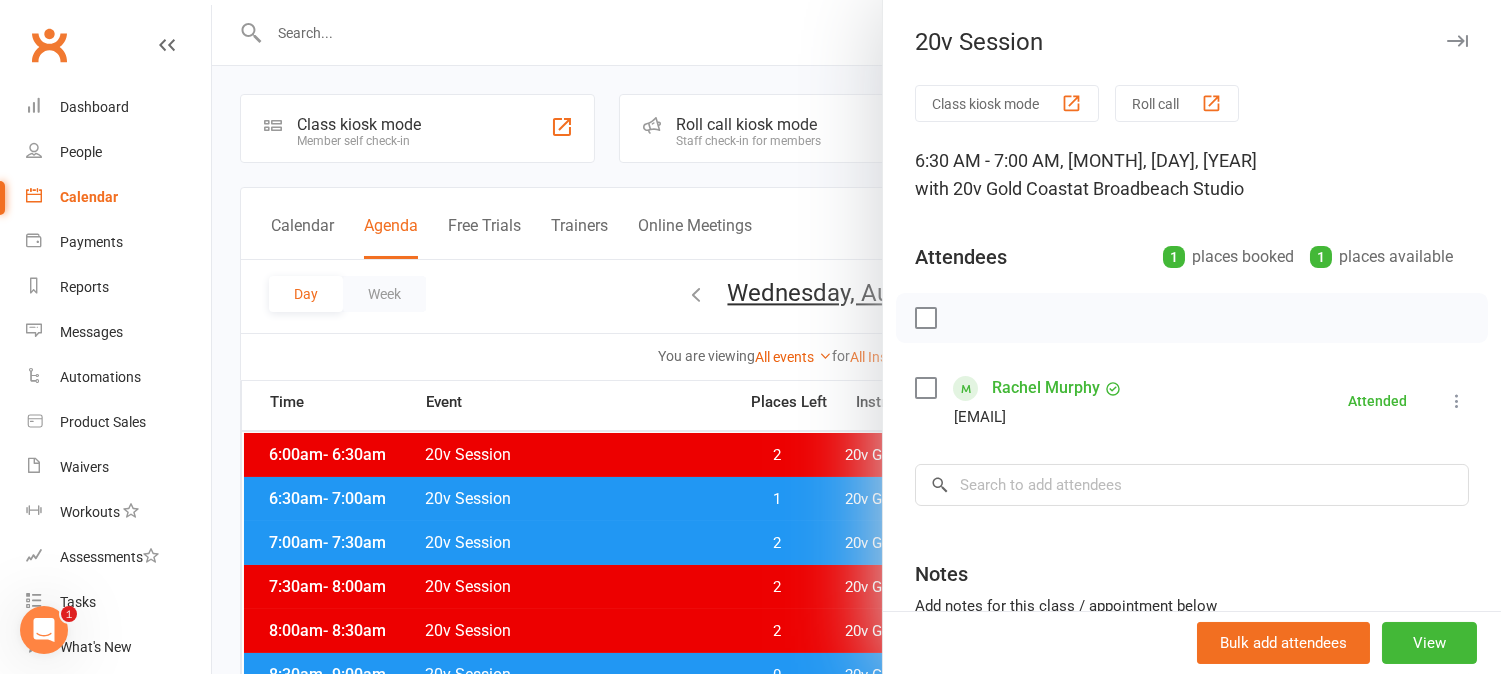 click at bounding box center [856, 337] 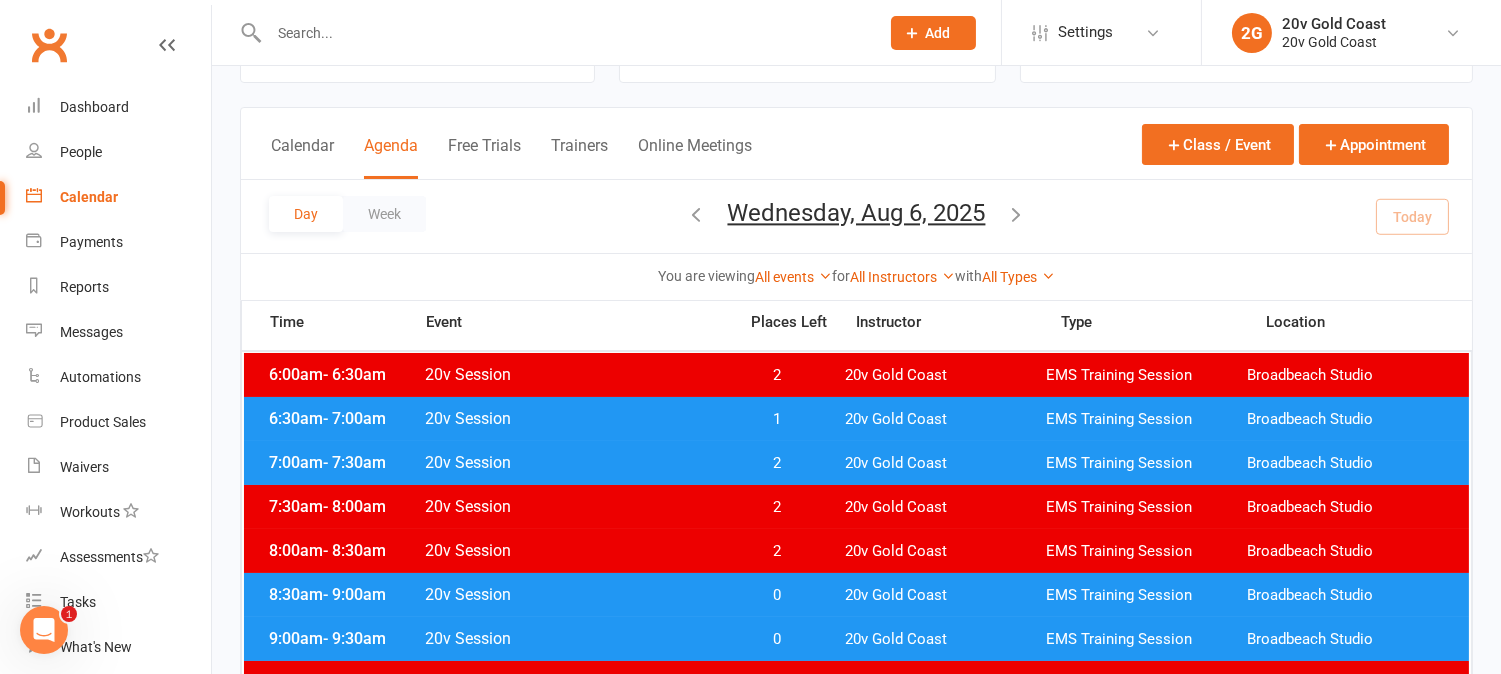 scroll, scrollTop: 111, scrollLeft: 0, axis: vertical 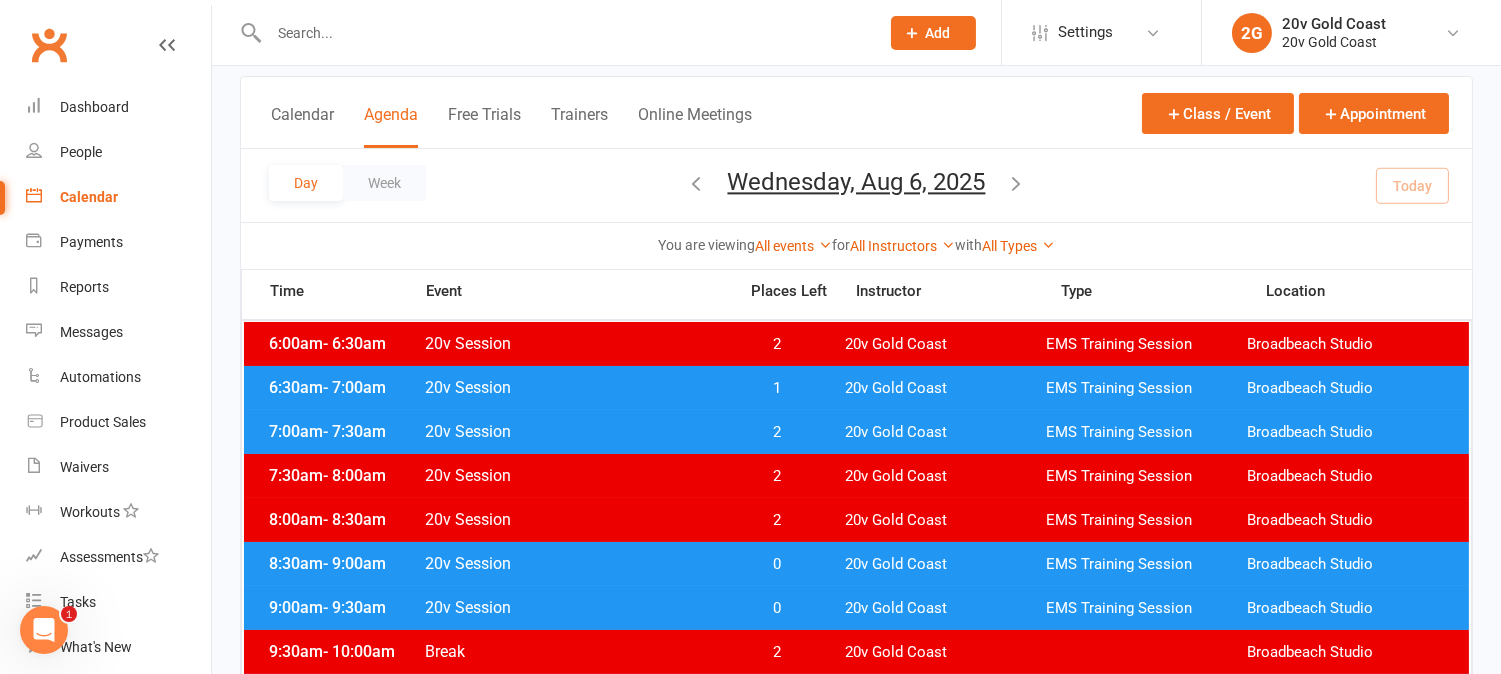 click on "8:30am  - 9:00am 20v Session 0 20v Gold Coast EMS Training Session Broadbeach Studio" at bounding box center (856, 564) 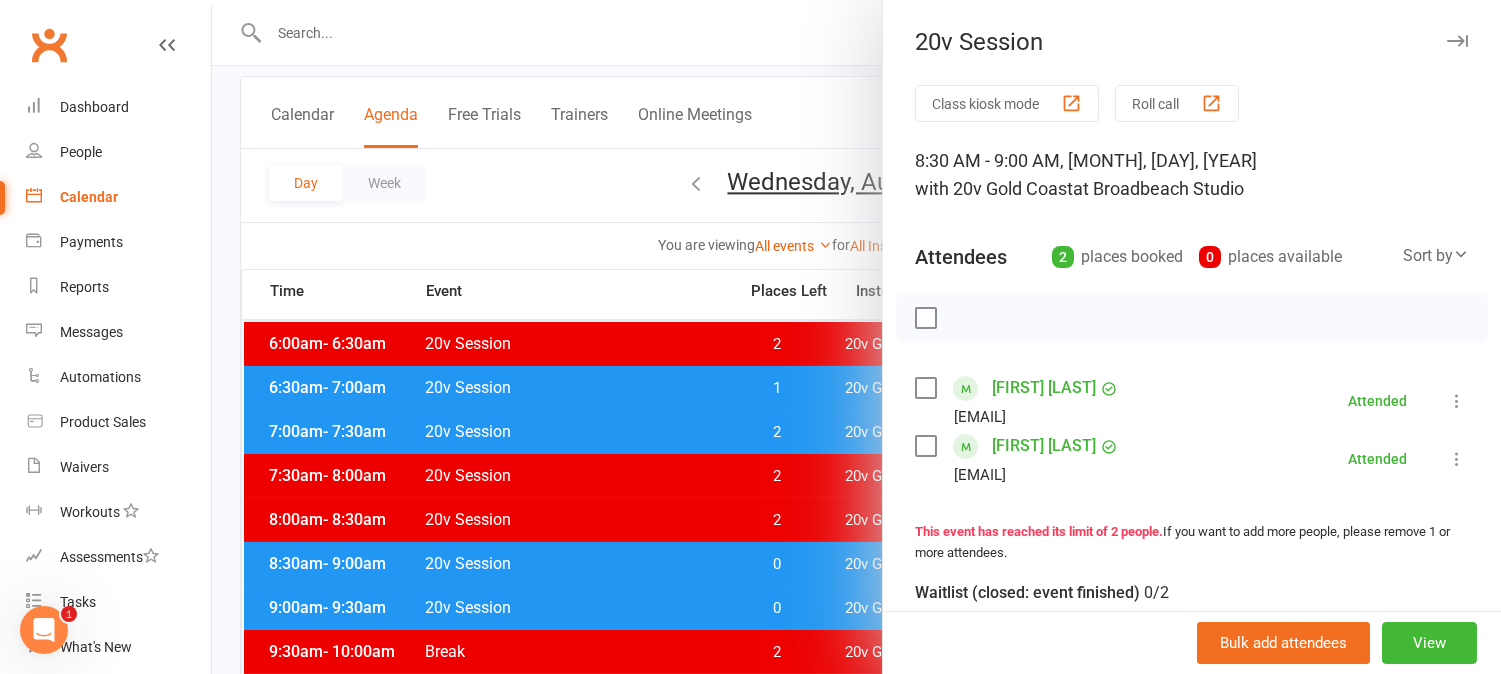 click at bounding box center (856, 337) 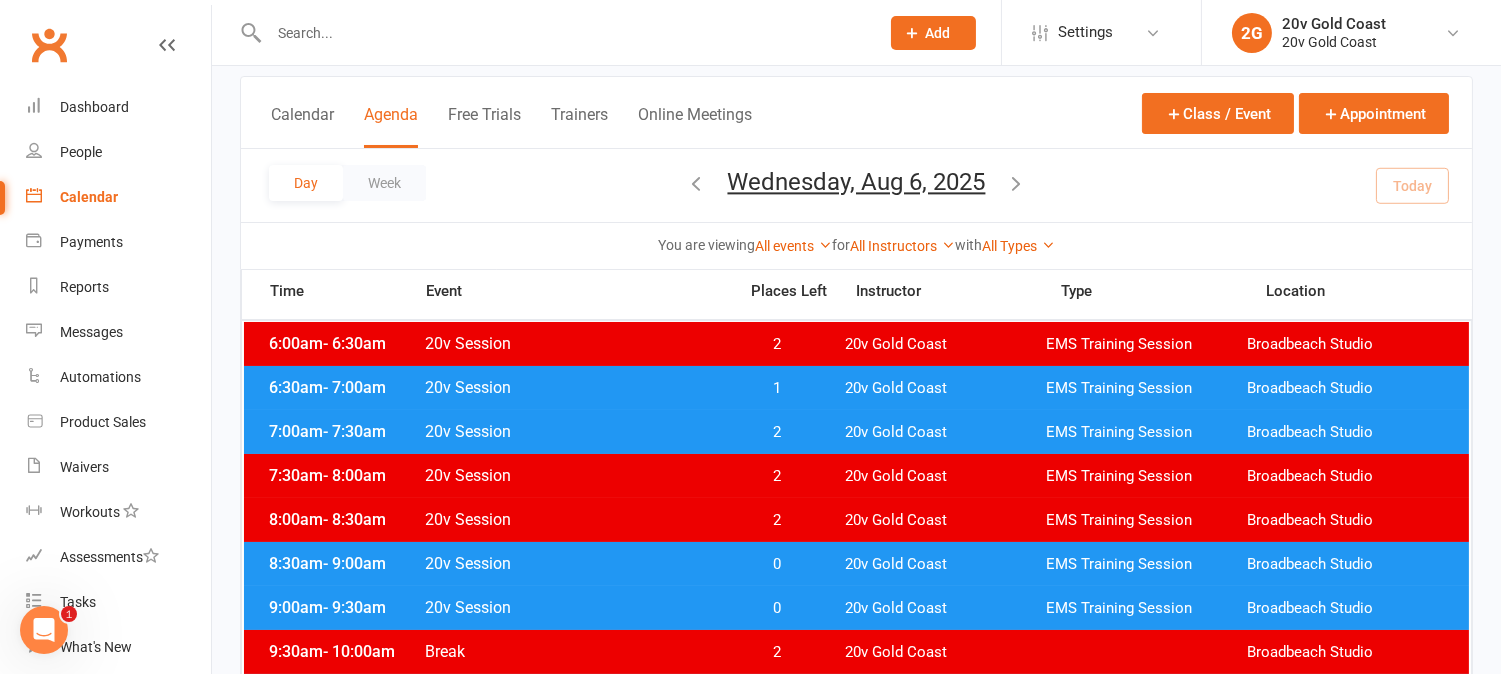 scroll, scrollTop: 222, scrollLeft: 0, axis: vertical 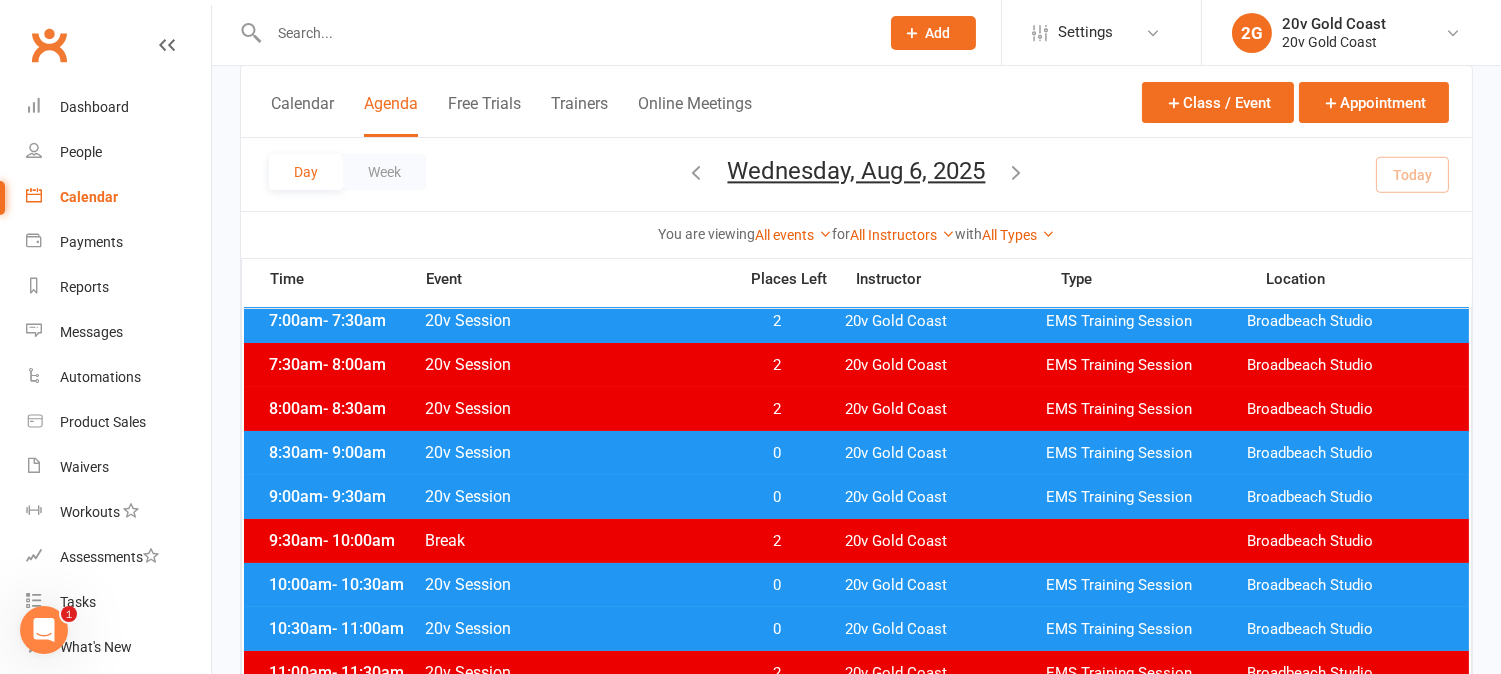 click on "0" at bounding box center (777, 497) 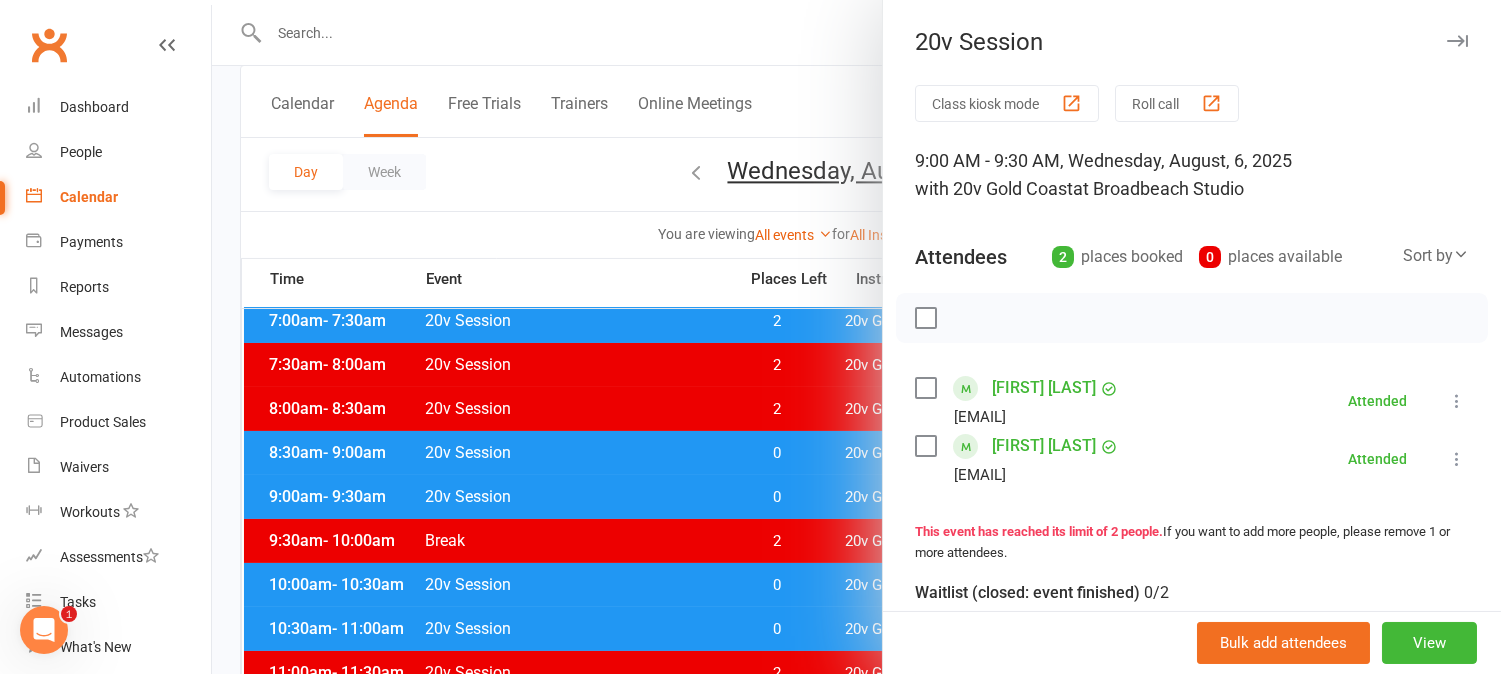 click at bounding box center (856, 337) 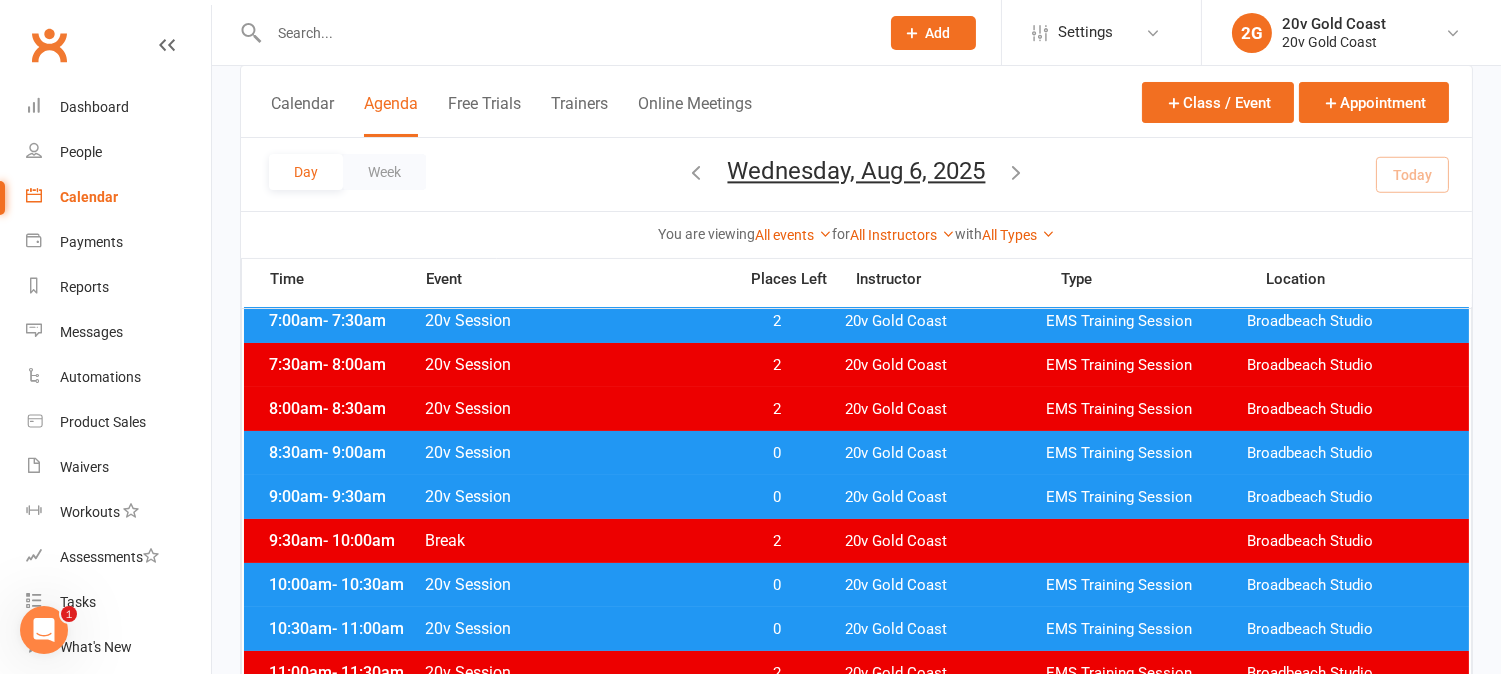 click on "0" at bounding box center (777, 585) 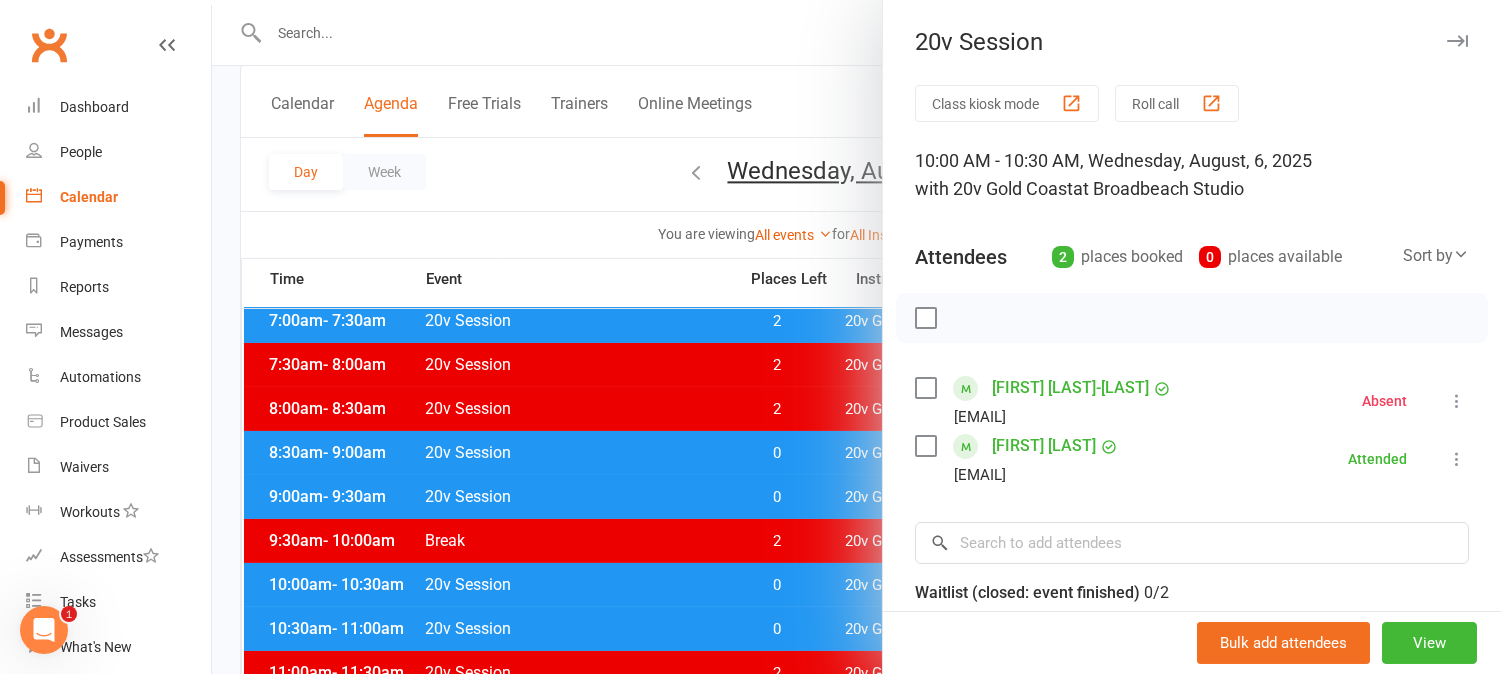 click at bounding box center (856, 337) 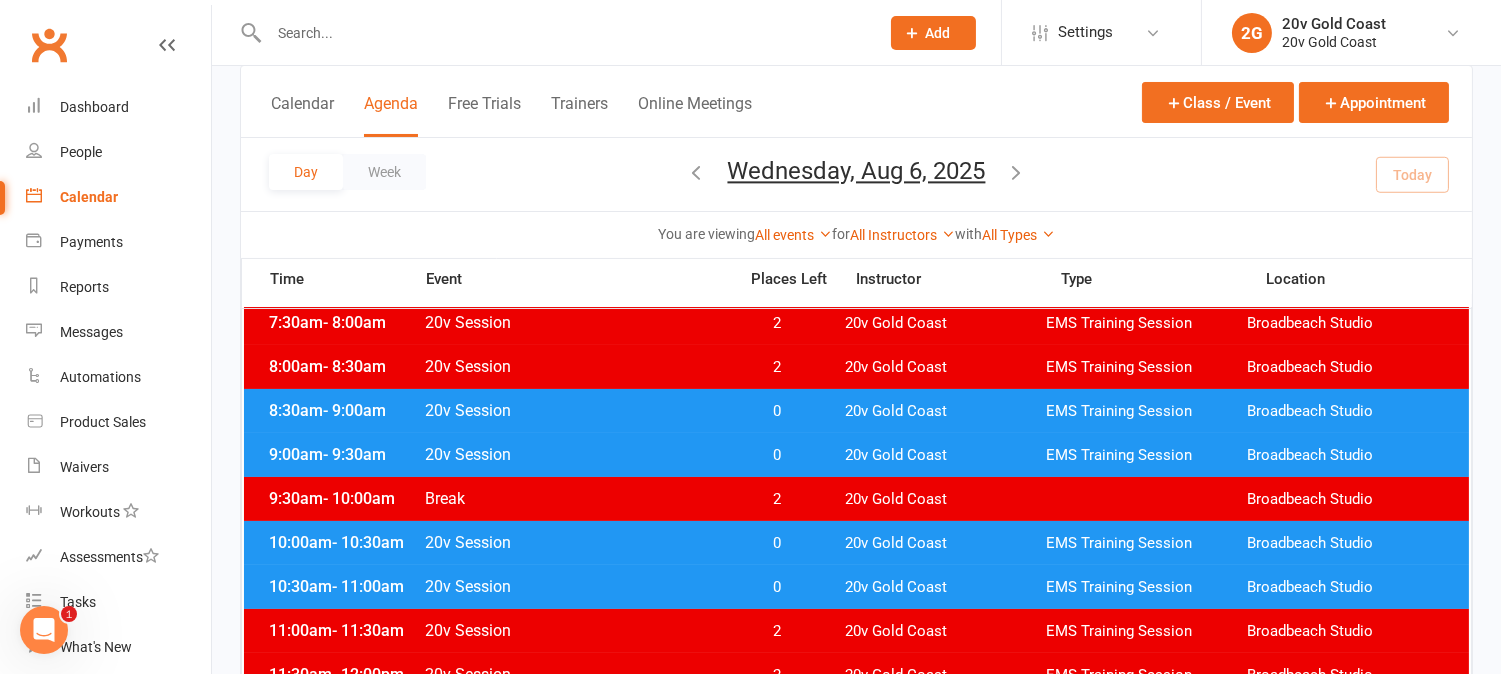 scroll, scrollTop: 333, scrollLeft: 0, axis: vertical 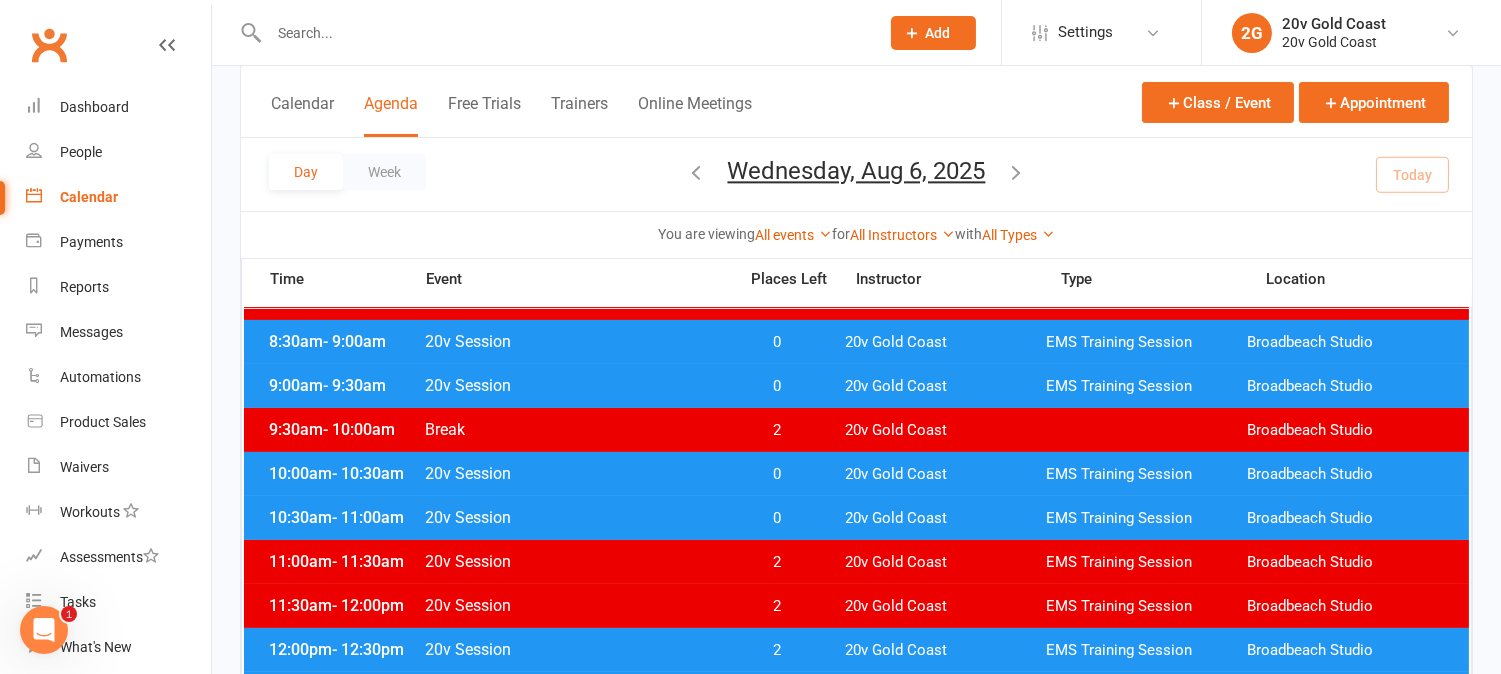 click on "0" at bounding box center [777, 518] 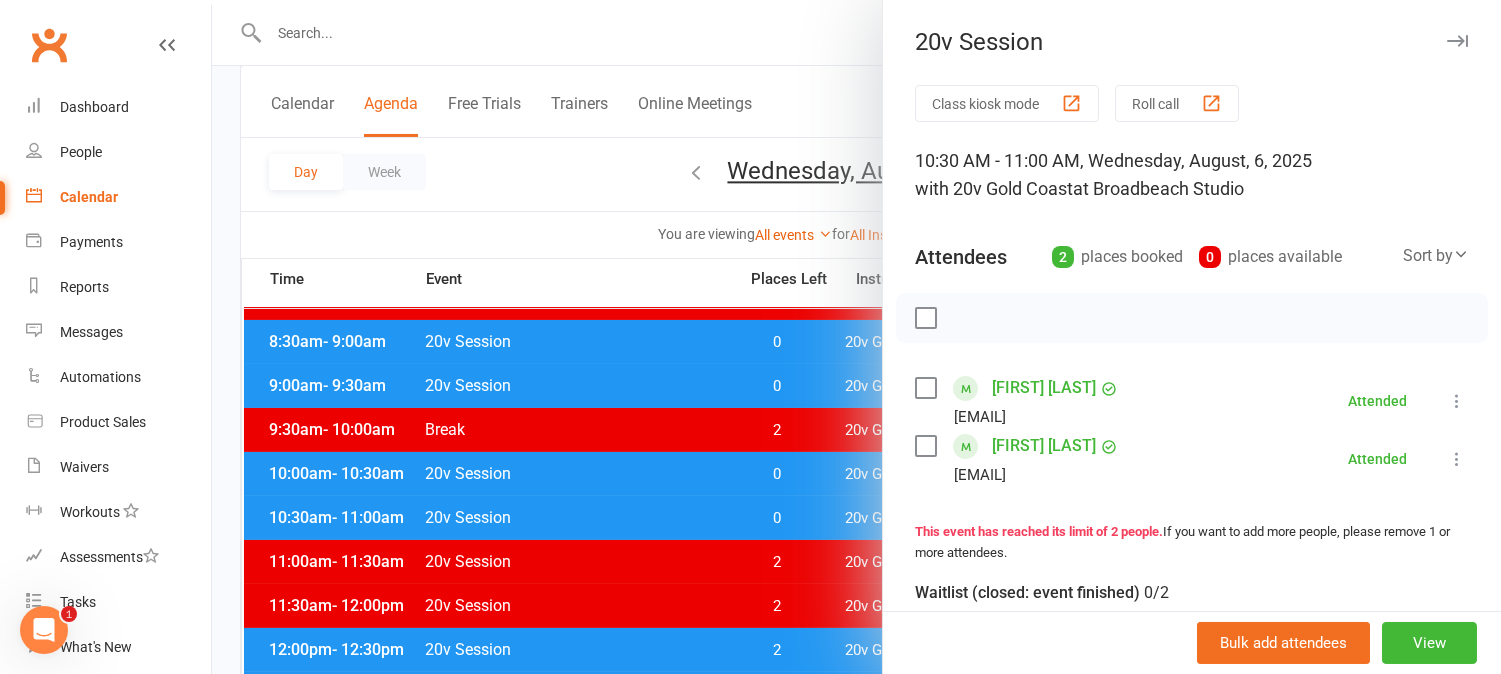 scroll, scrollTop: 444, scrollLeft: 0, axis: vertical 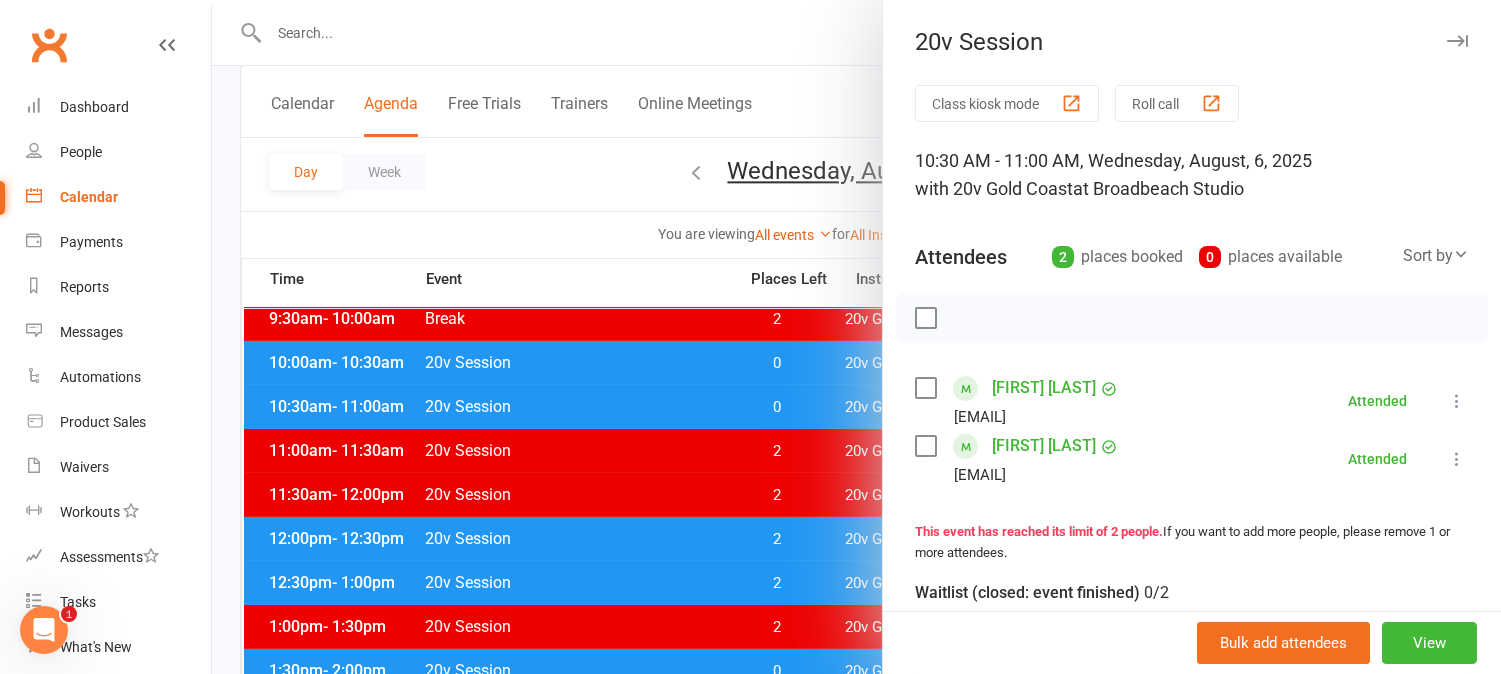 click at bounding box center (856, 337) 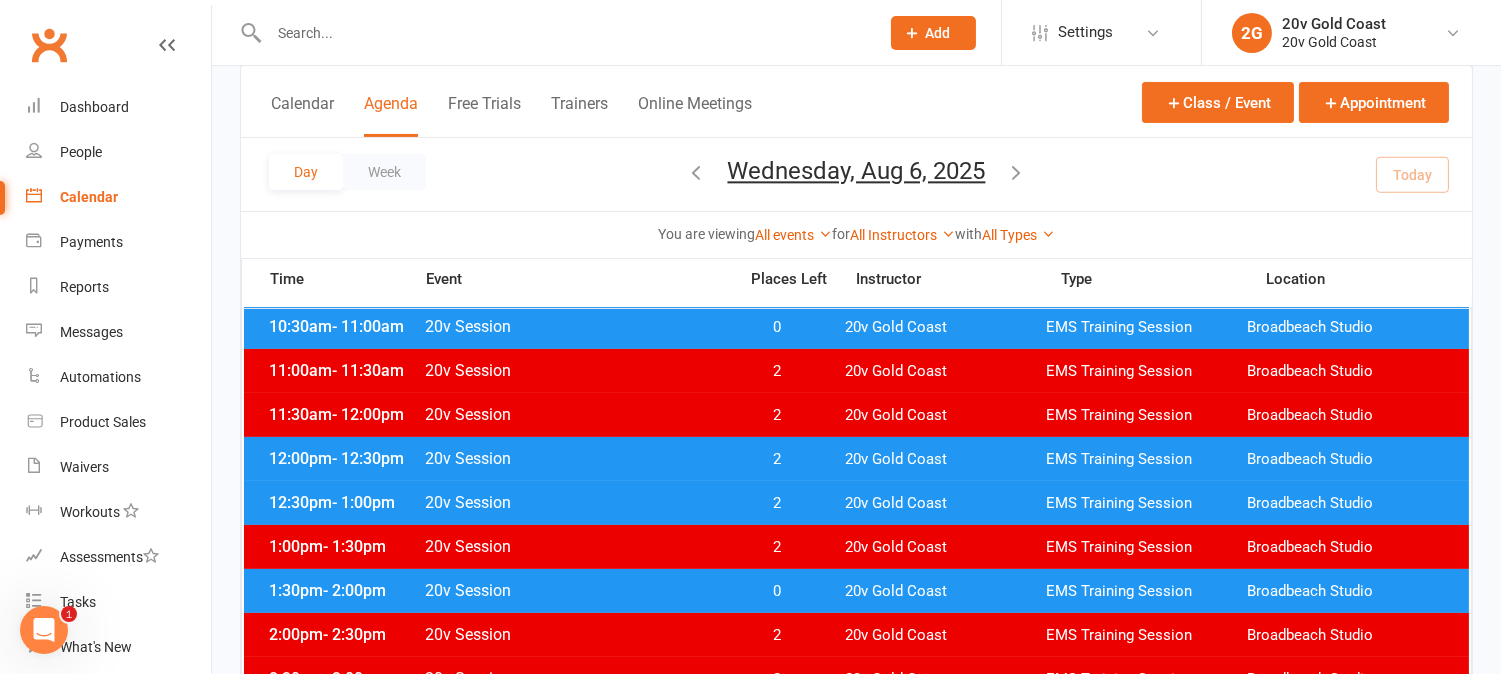 scroll, scrollTop: 555, scrollLeft: 0, axis: vertical 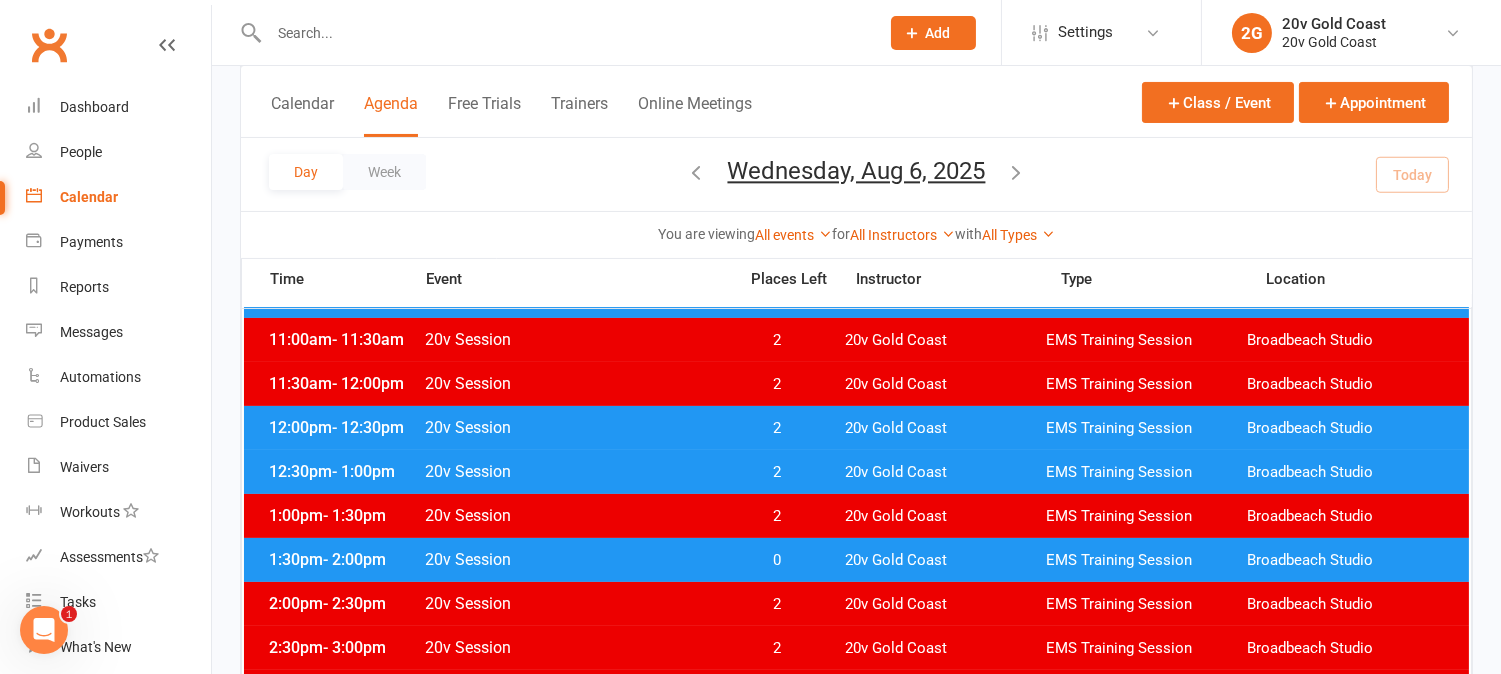 click on "0" at bounding box center (777, 560) 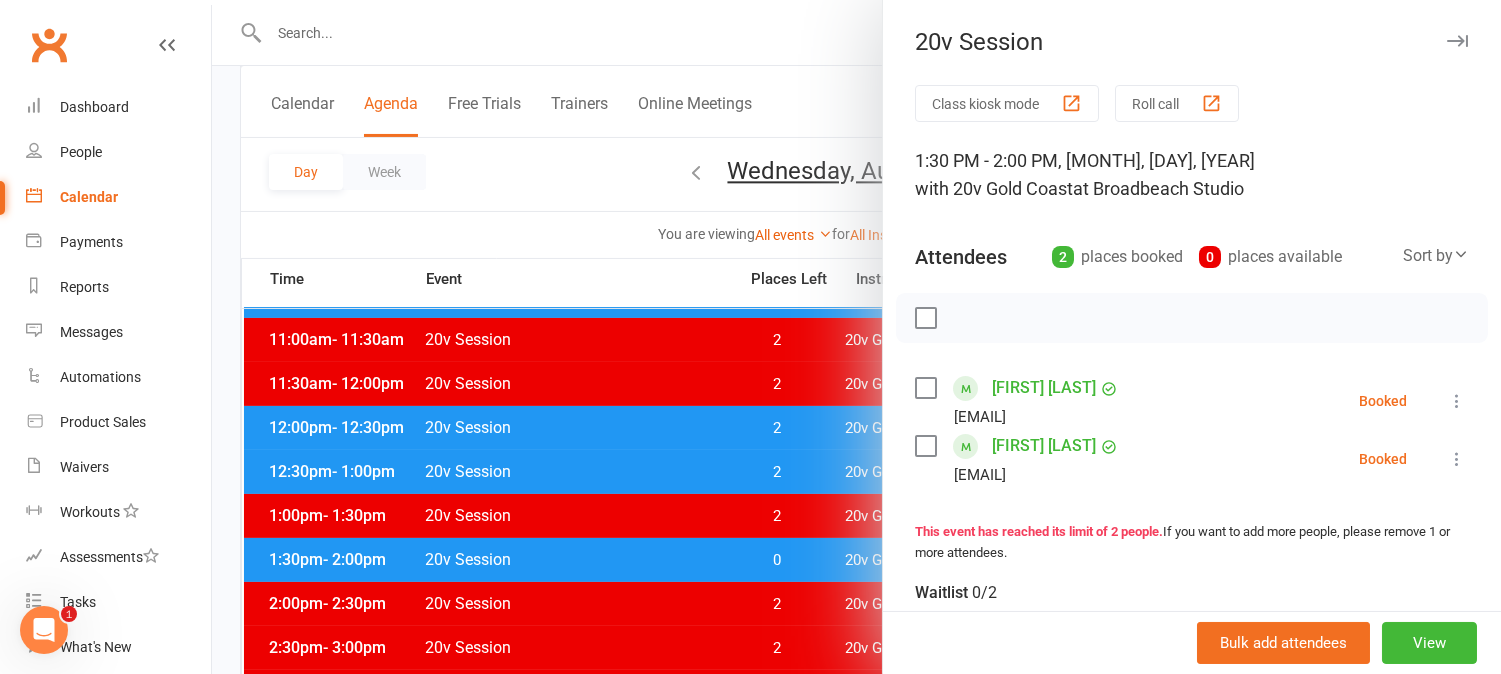 click at bounding box center [856, 337] 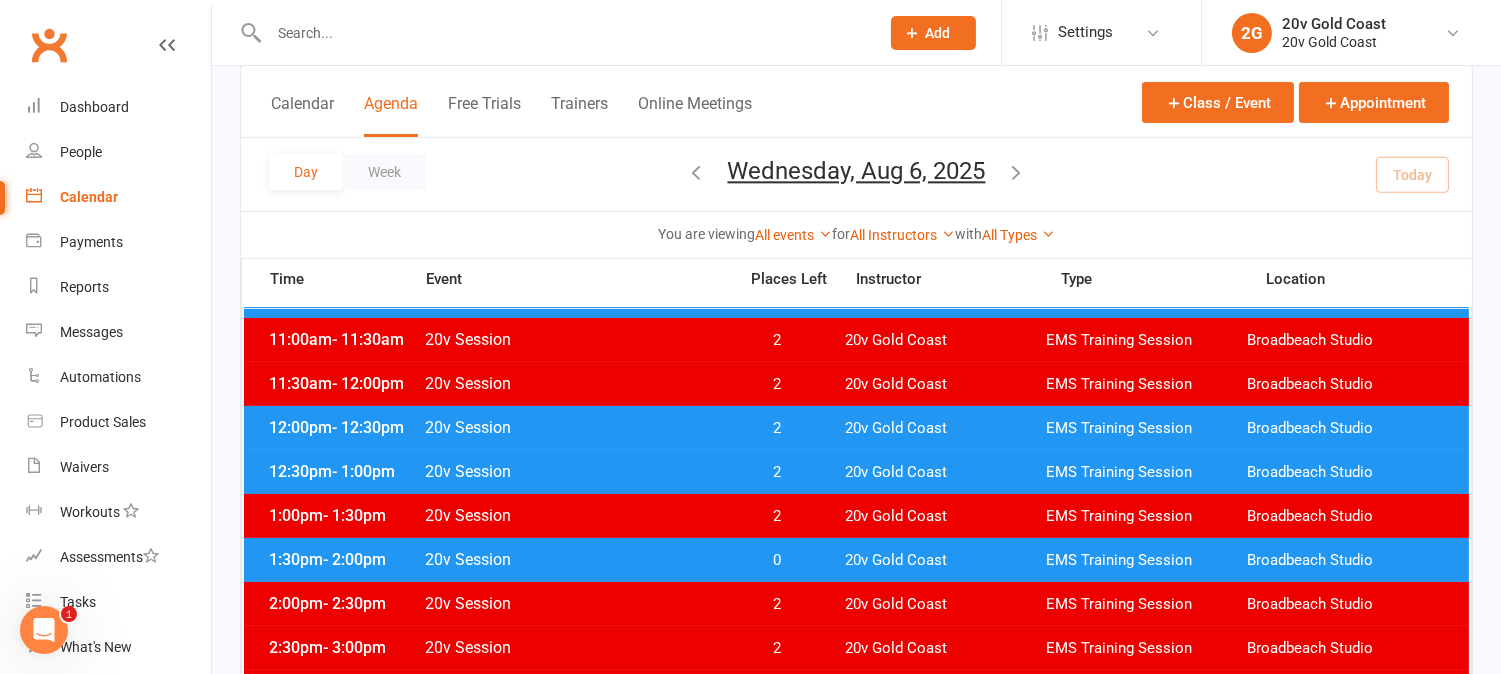 click on "Day Week Wednesday, Aug 6, 2025
August 2025
Sun Mon Tue Wed Thu Fri Sat
27
28
29
30
31
01
02
03
04
05
06
07
08
09
10
11
12
13
14
15
16
17
18
19
20
21
22
23
24
25
26
27
28
29
30
31 01" at bounding box center (856, 174) 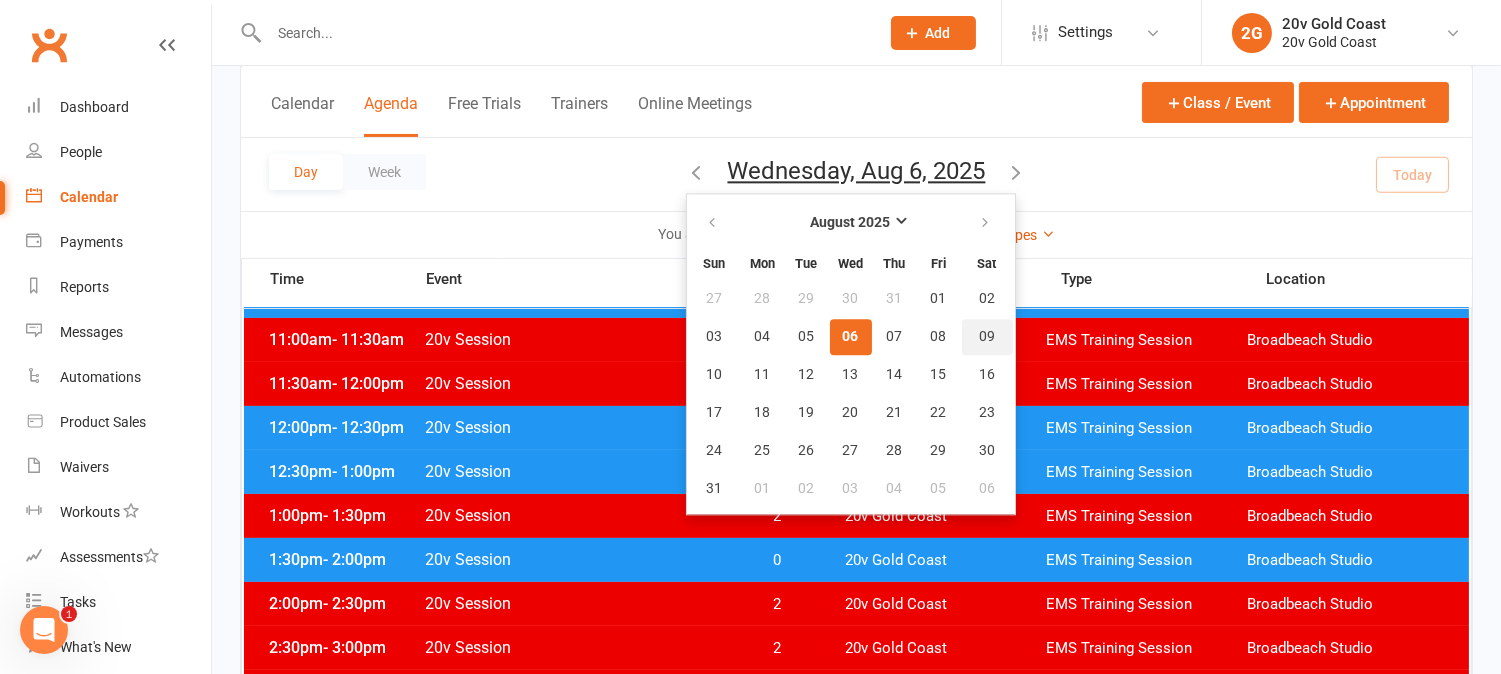 click on "09" at bounding box center [987, 337] 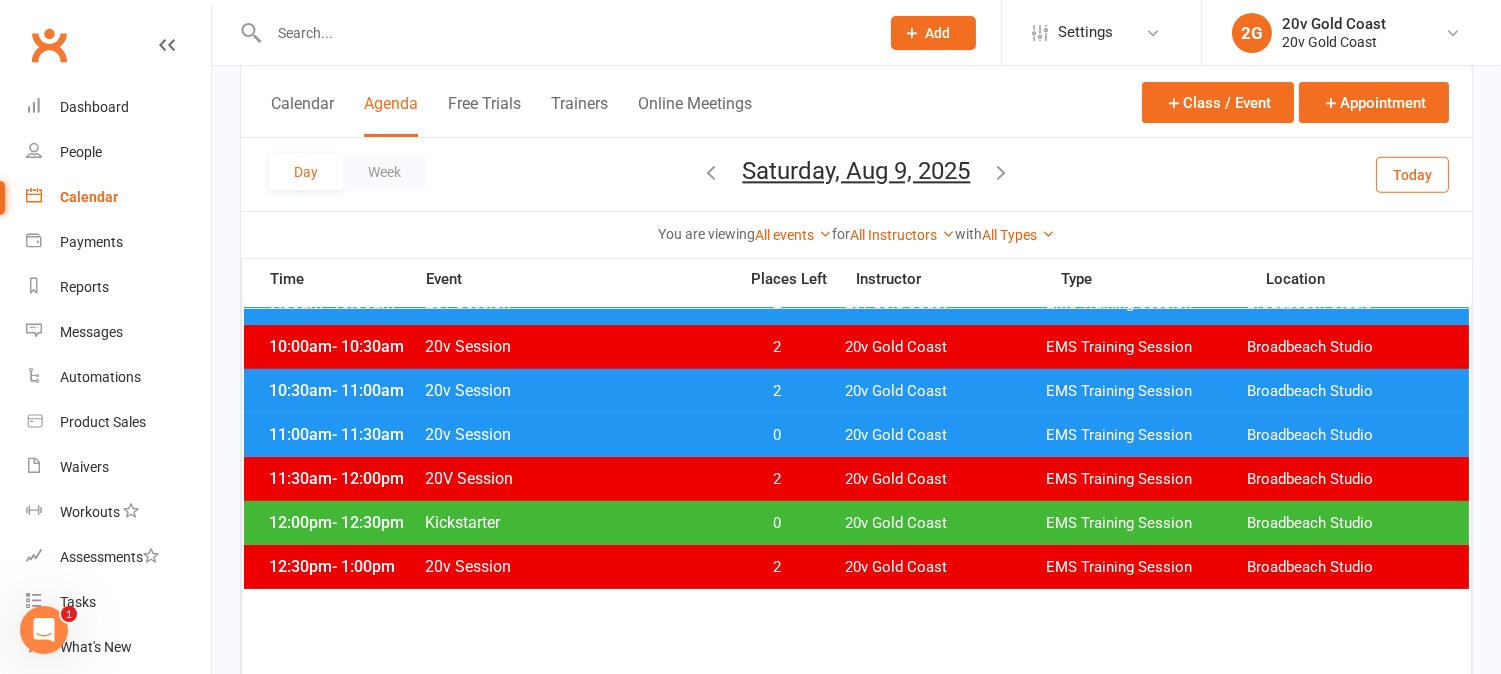 scroll, scrollTop: 444, scrollLeft: 0, axis: vertical 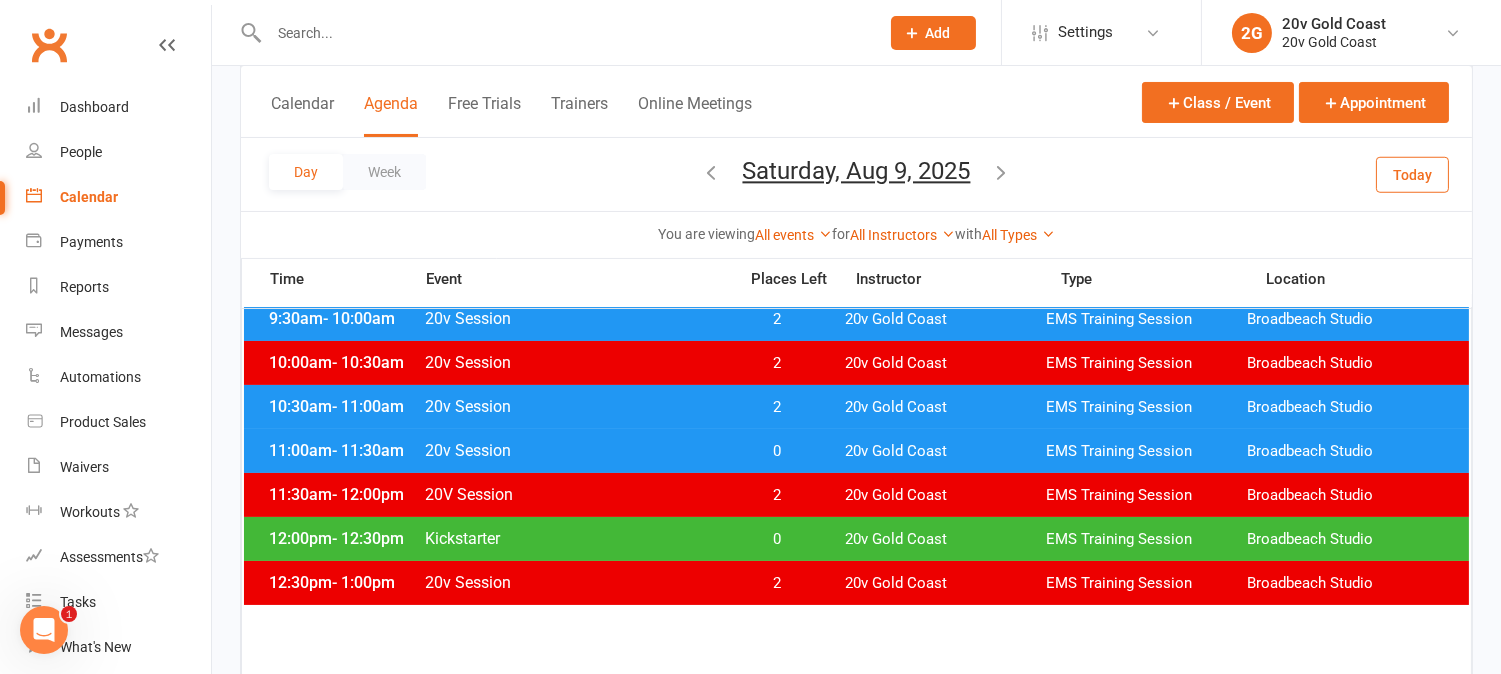 click on "0" at bounding box center [777, 451] 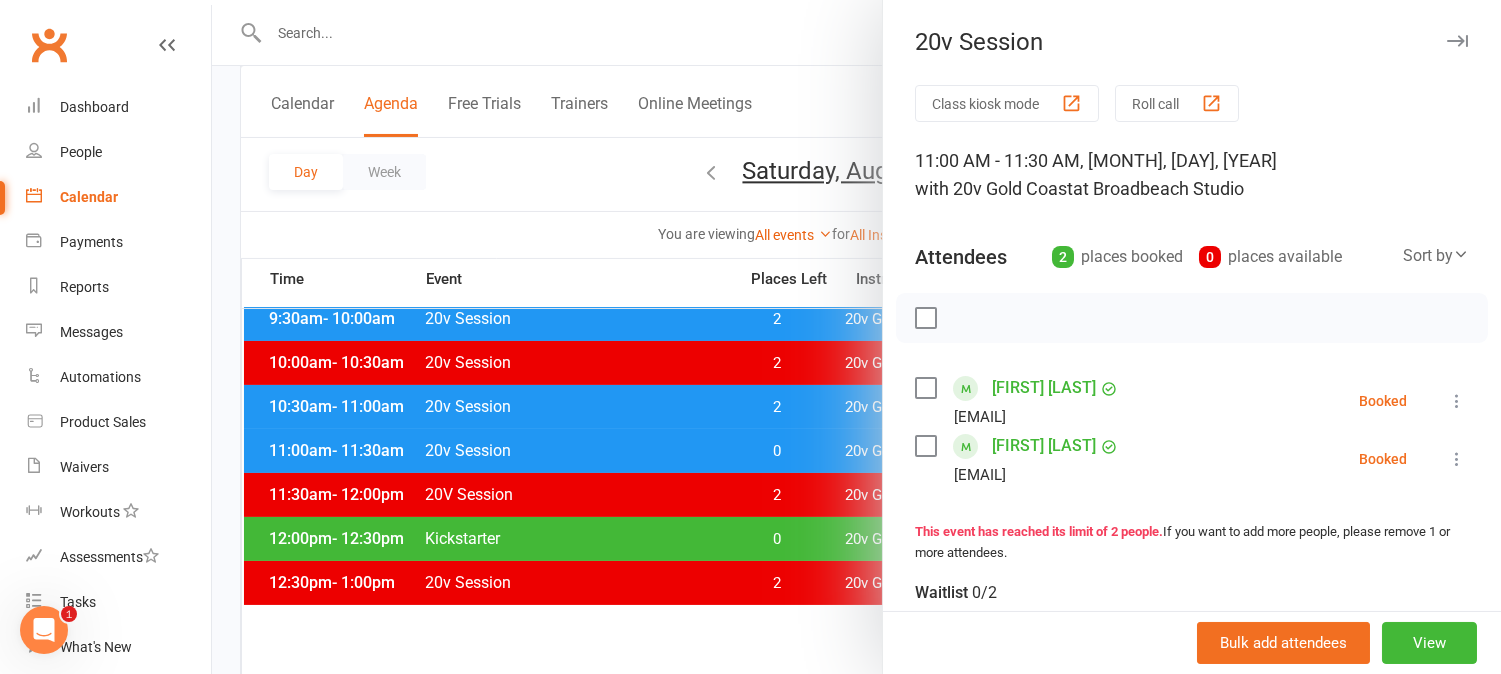 click at bounding box center [856, 337] 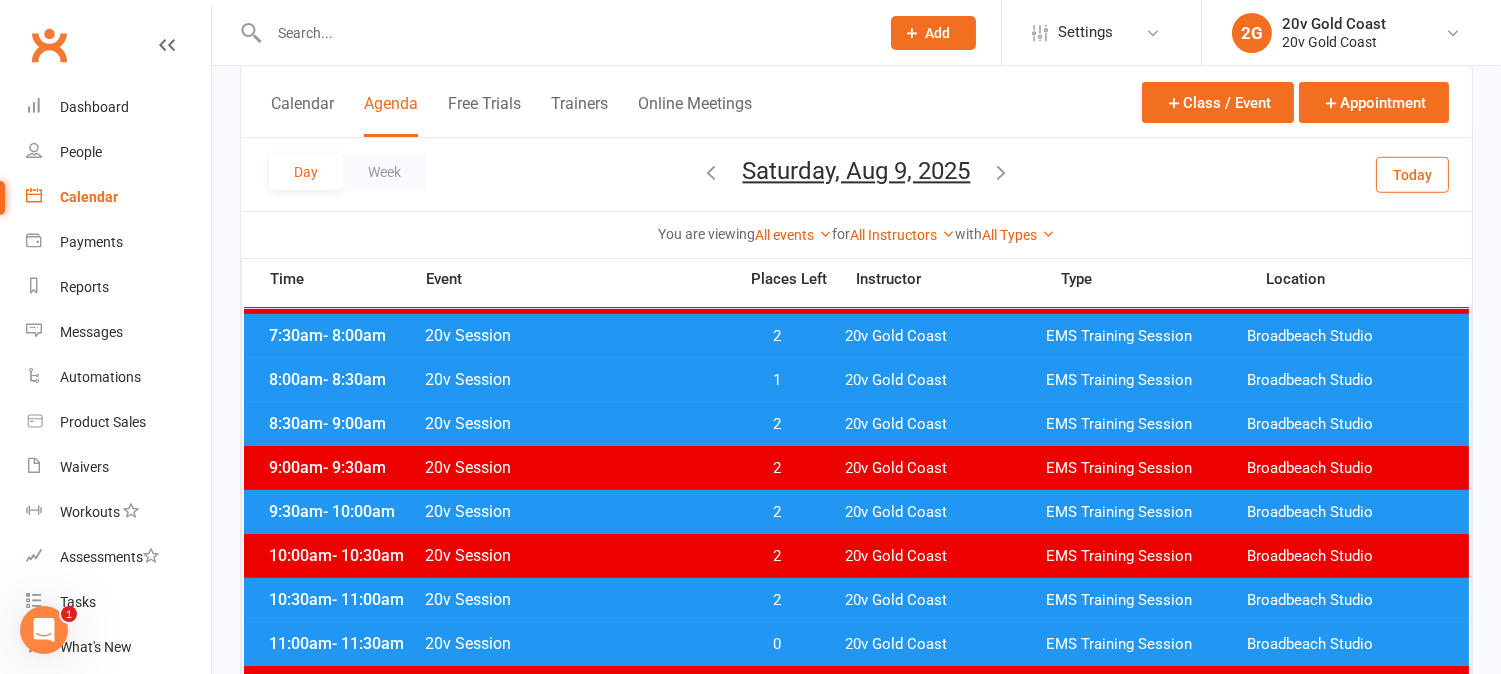 scroll, scrollTop: 222, scrollLeft: 0, axis: vertical 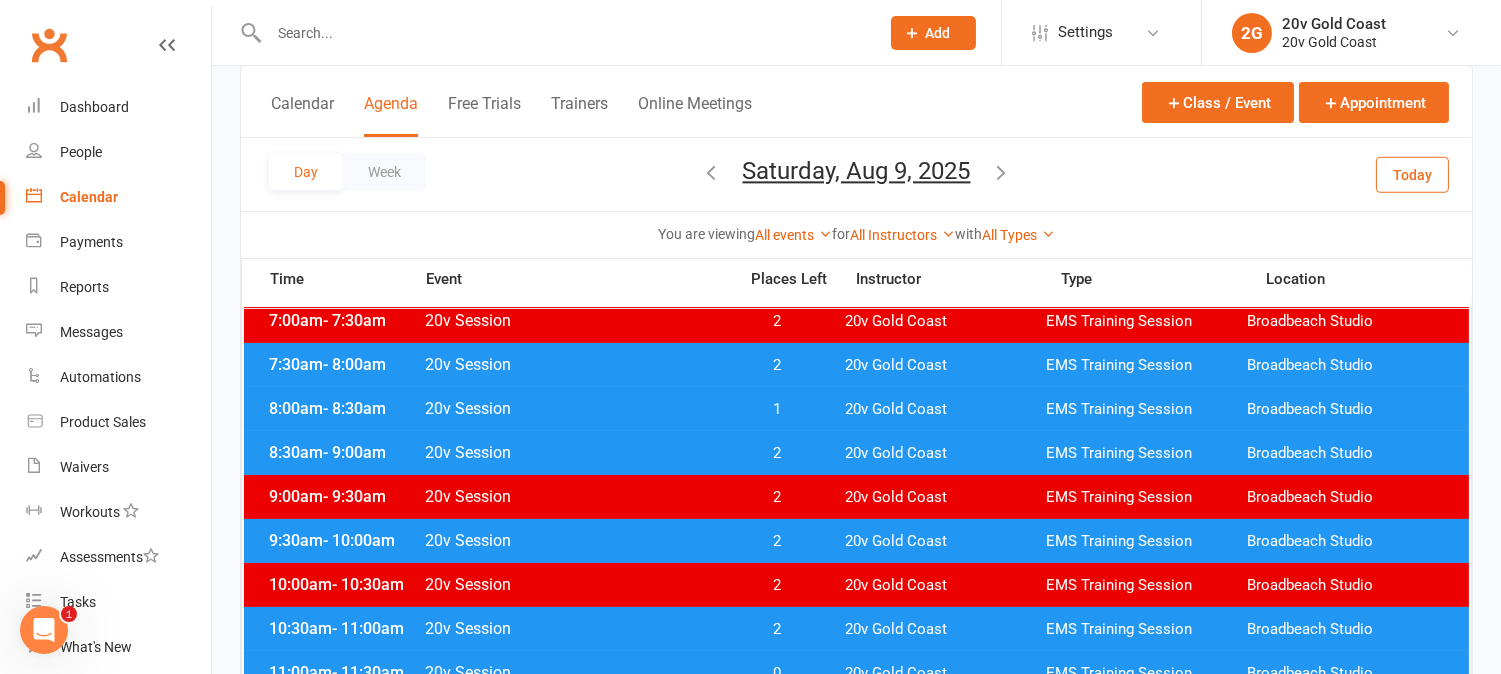 click on "1" at bounding box center [777, 409] 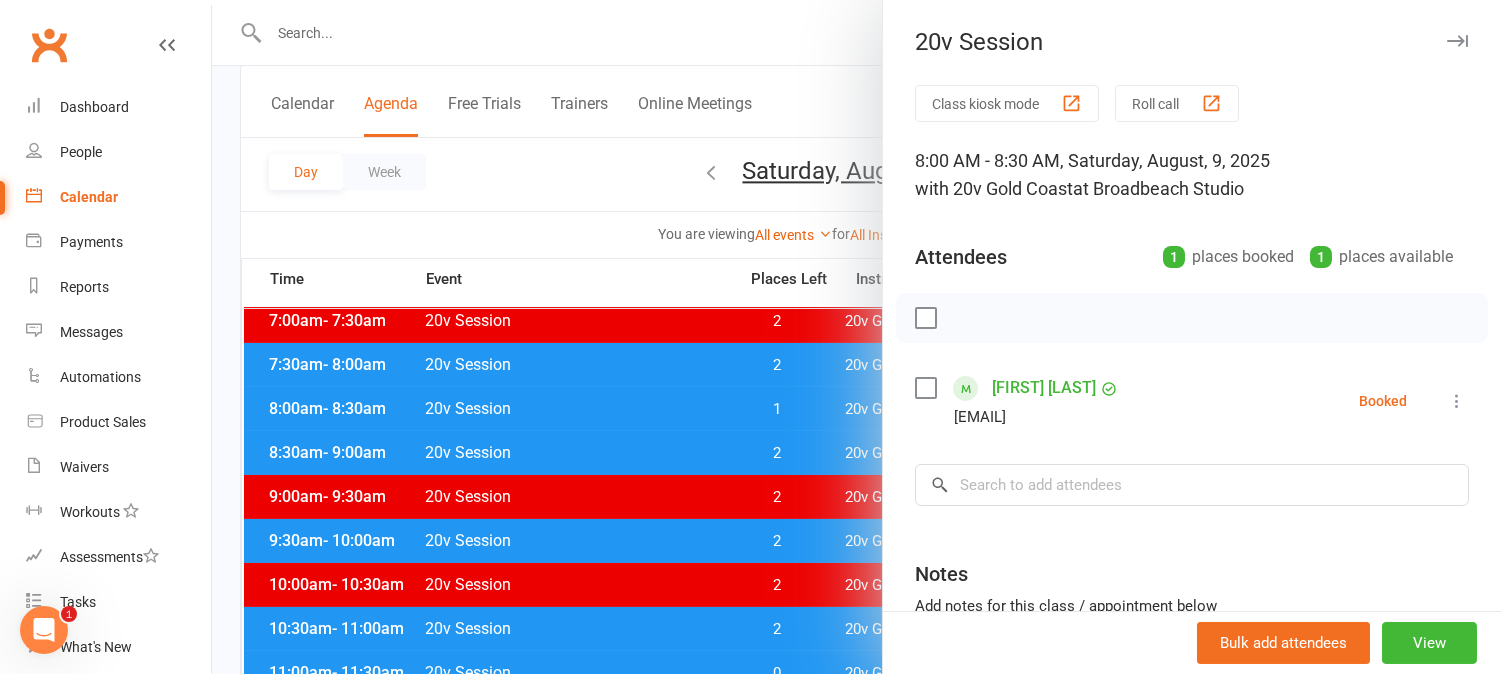 click at bounding box center (856, 337) 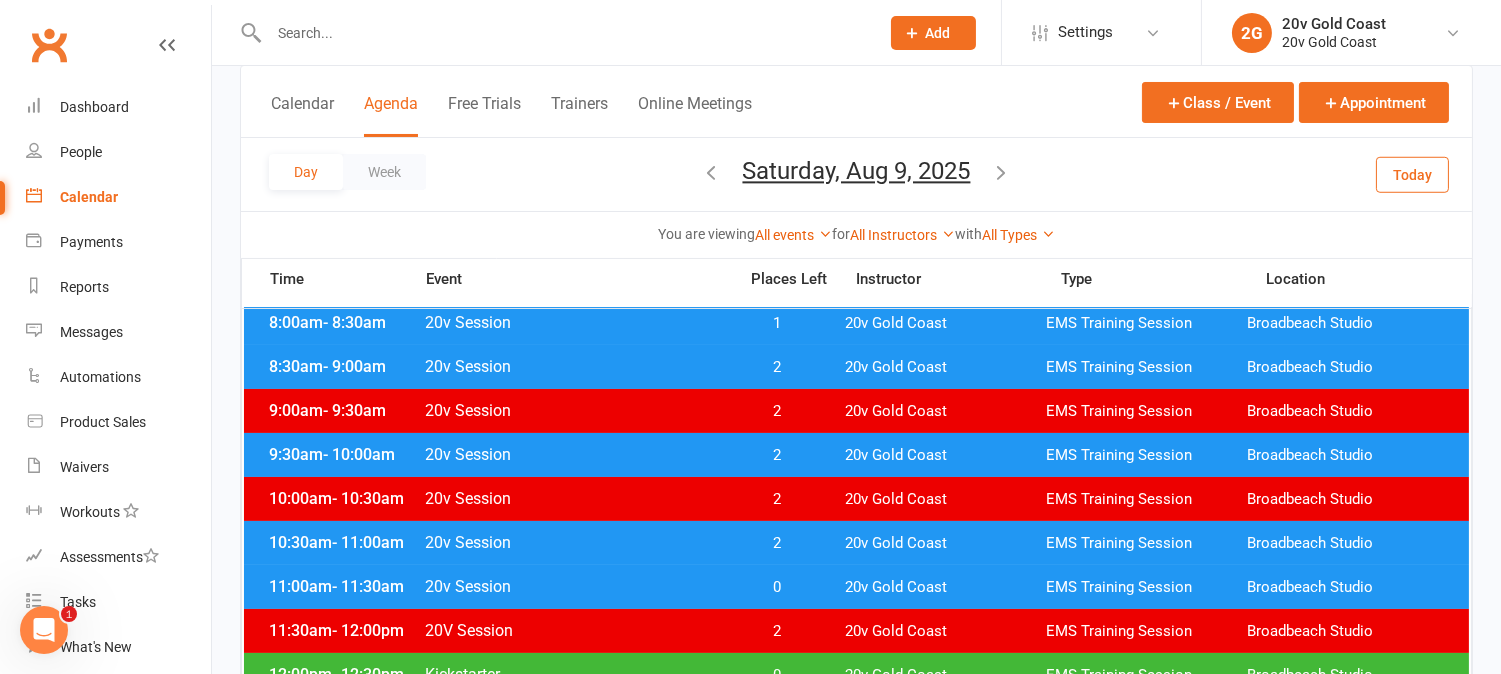 scroll, scrollTop: 333, scrollLeft: 0, axis: vertical 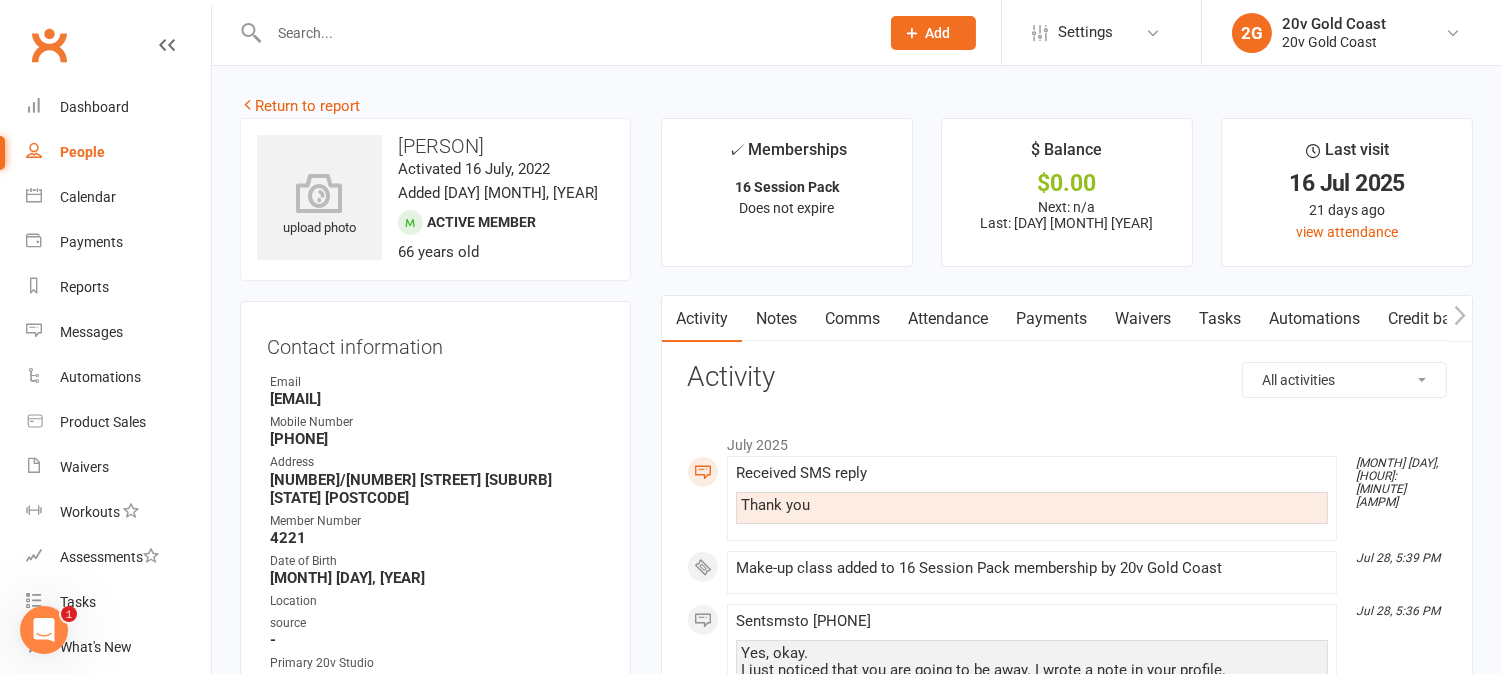 click on "Notes" at bounding box center [776, 319] 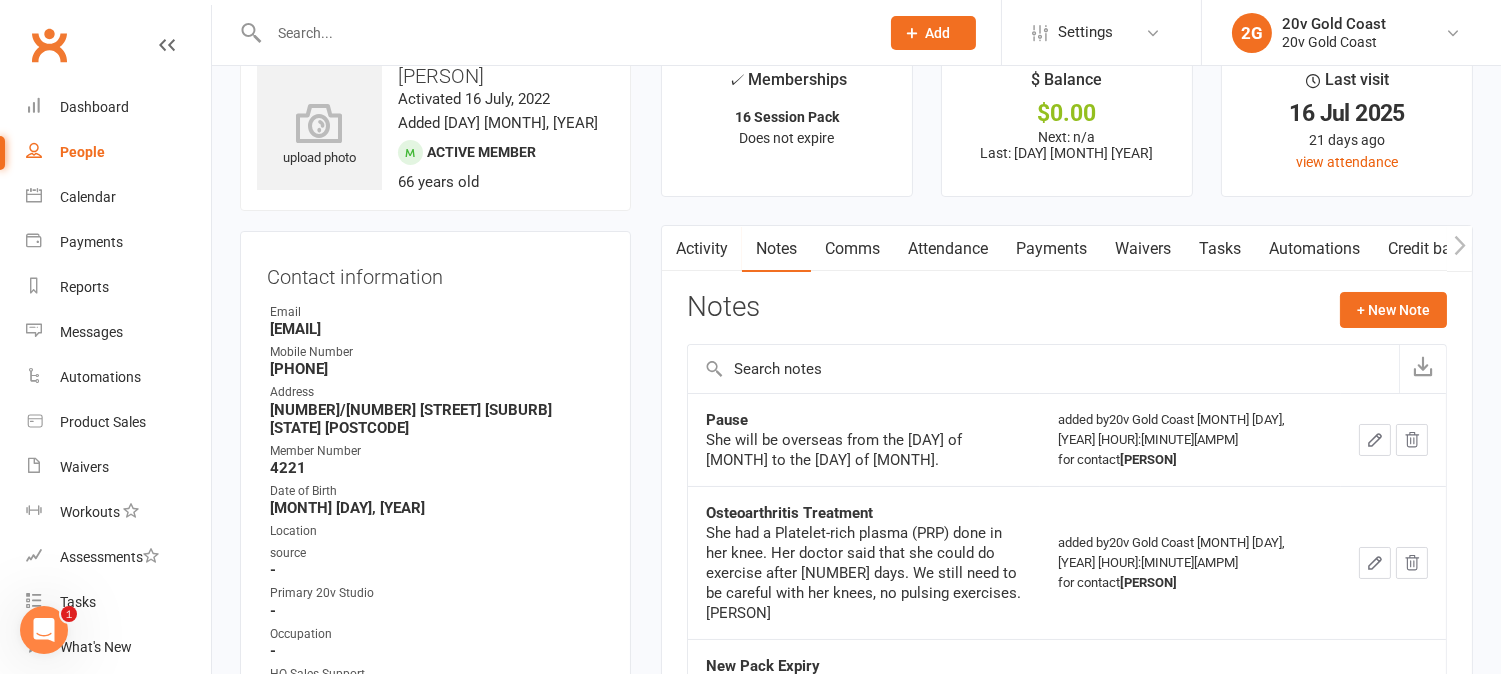 scroll, scrollTop: 0, scrollLeft: 0, axis: both 